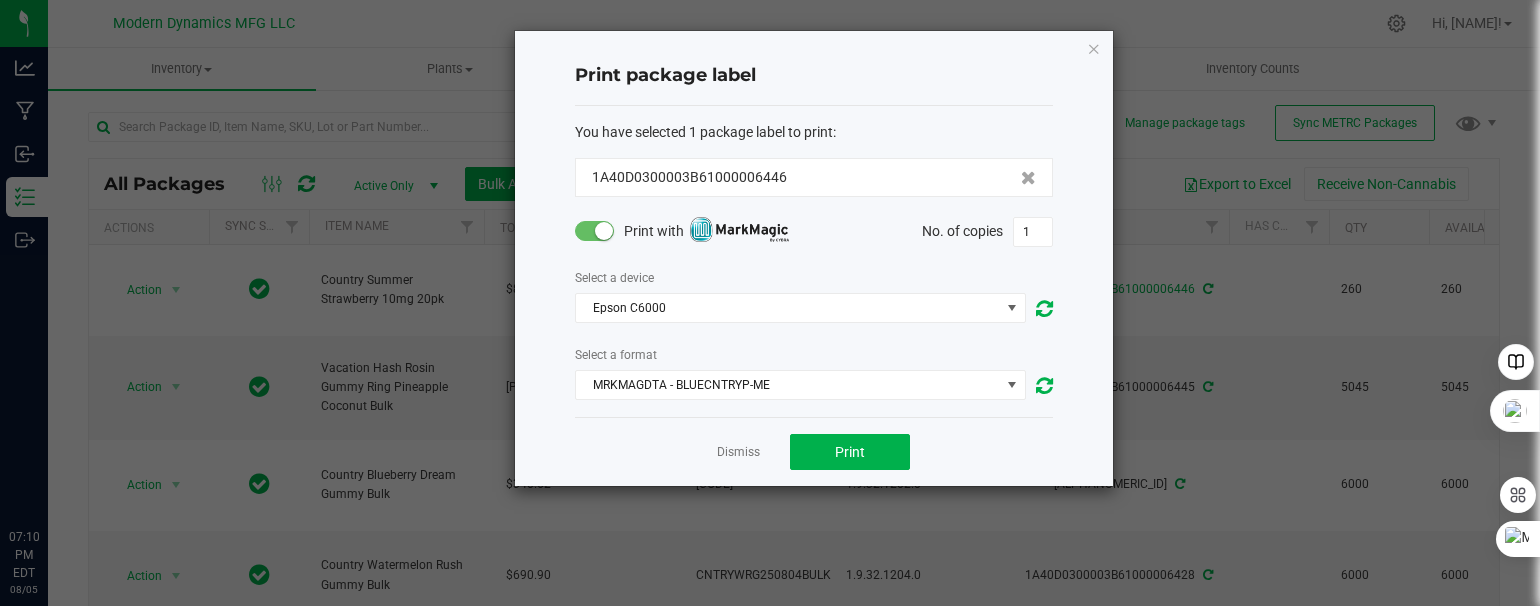 scroll, scrollTop: 0, scrollLeft: 0, axis: both 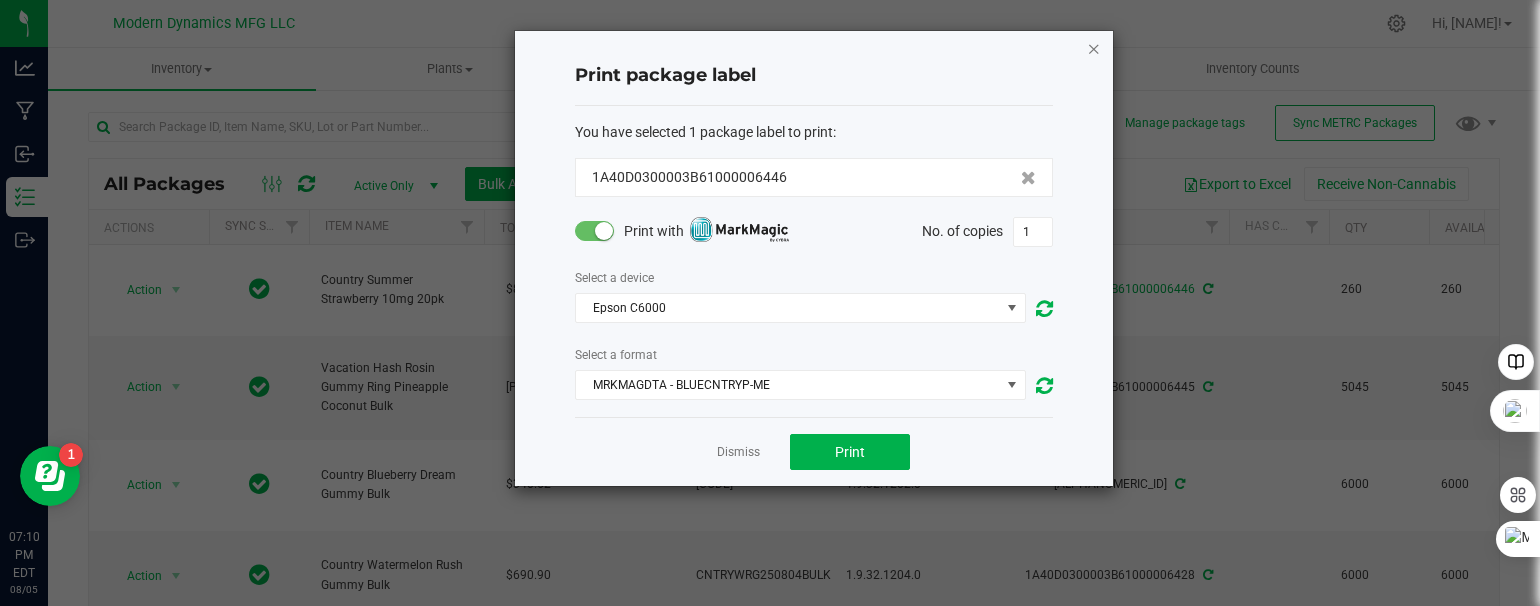 click 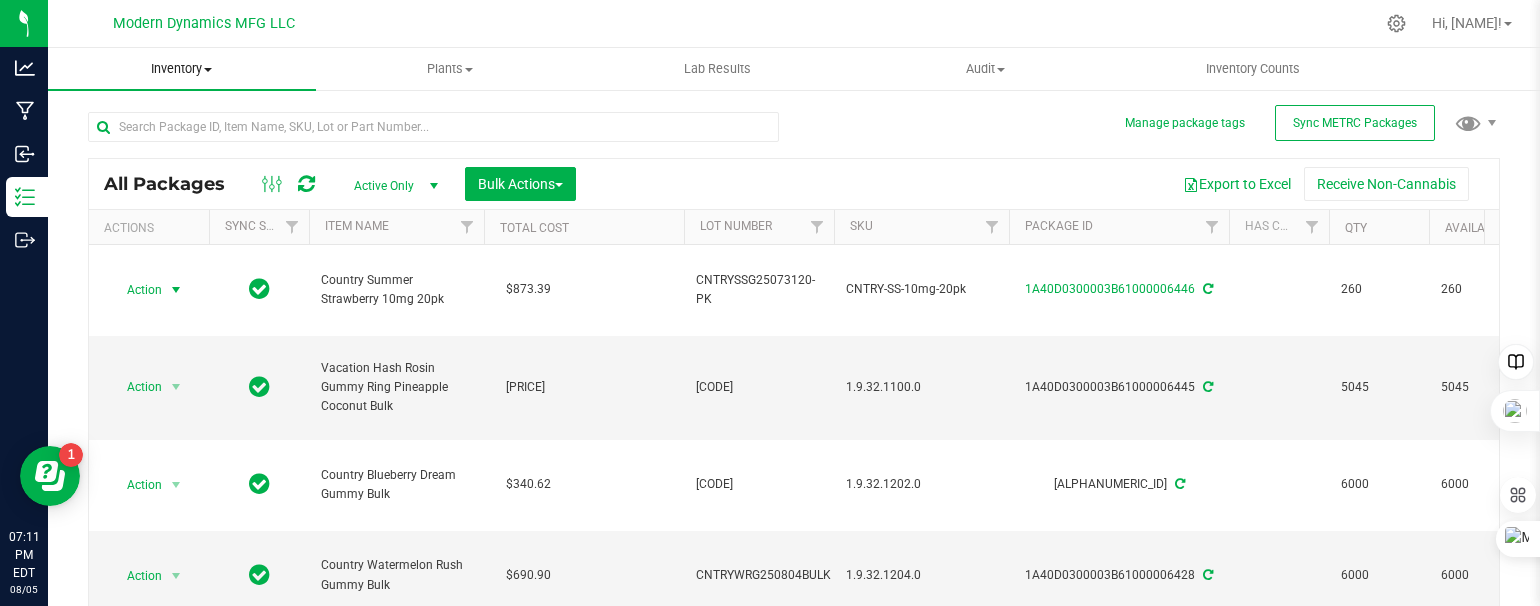 click at bounding box center [208, 70] 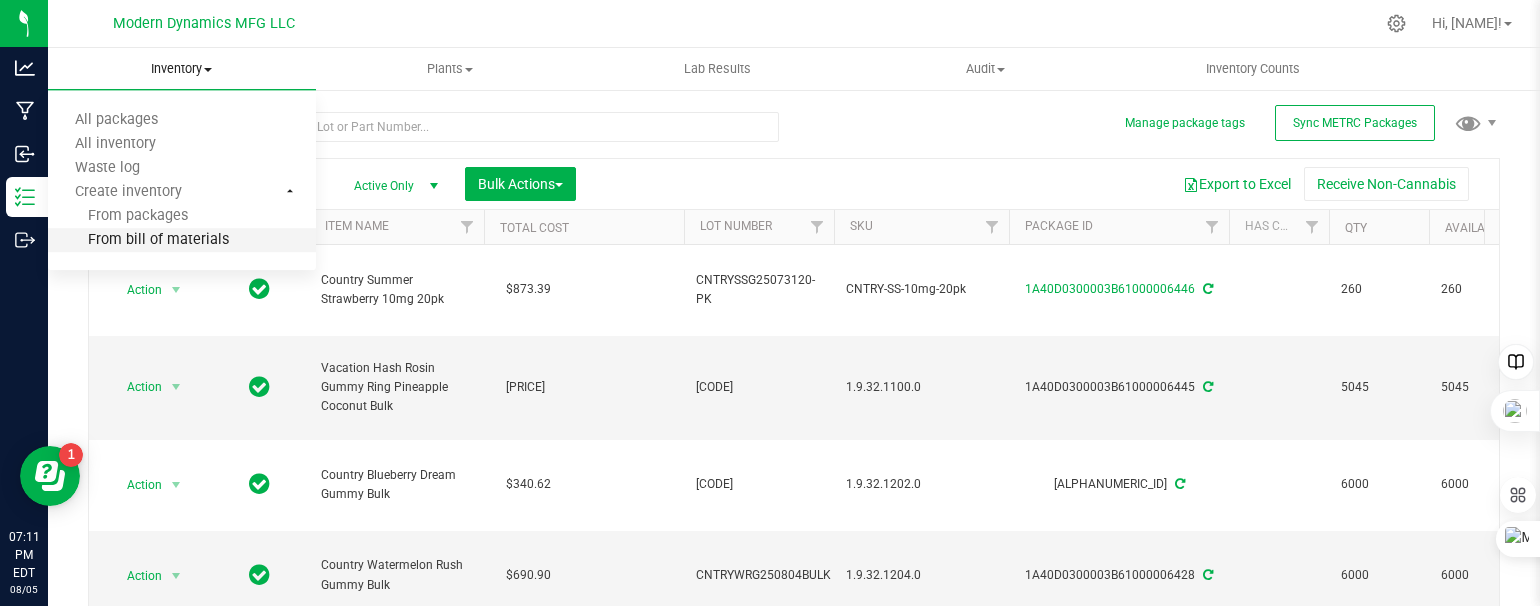 click on "From bill of materials" at bounding box center [138, 240] 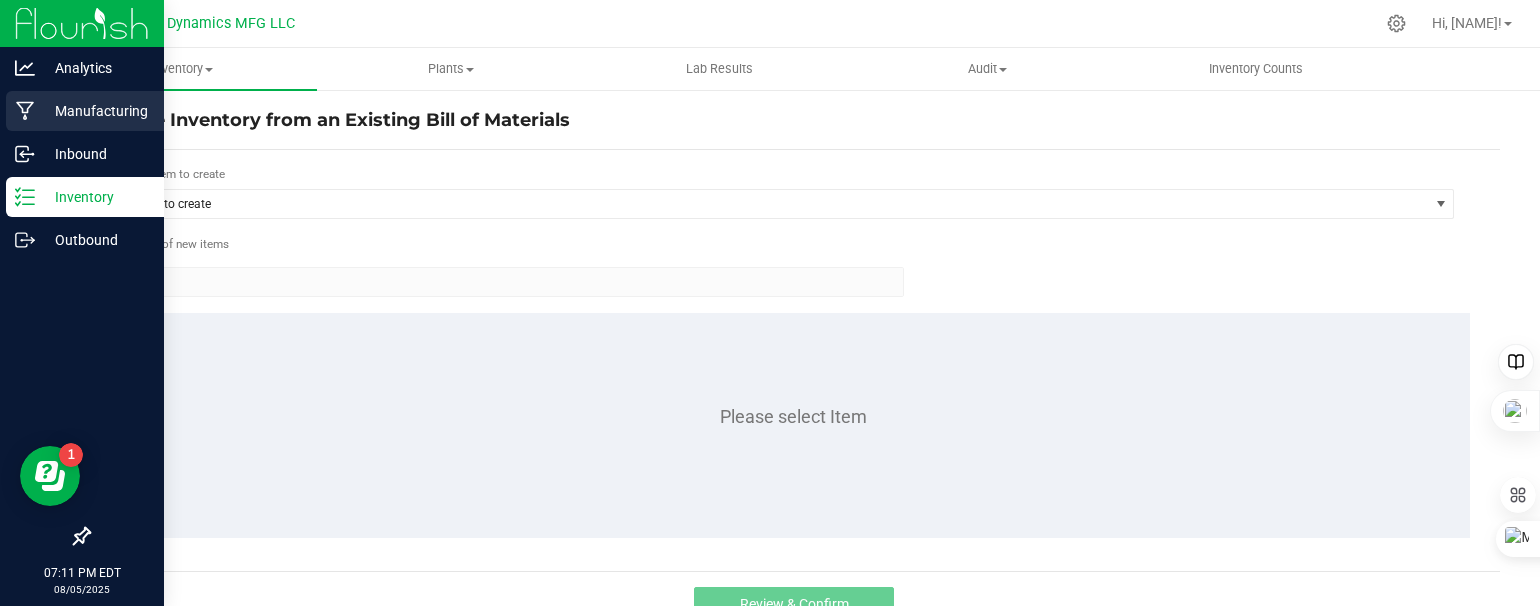 click 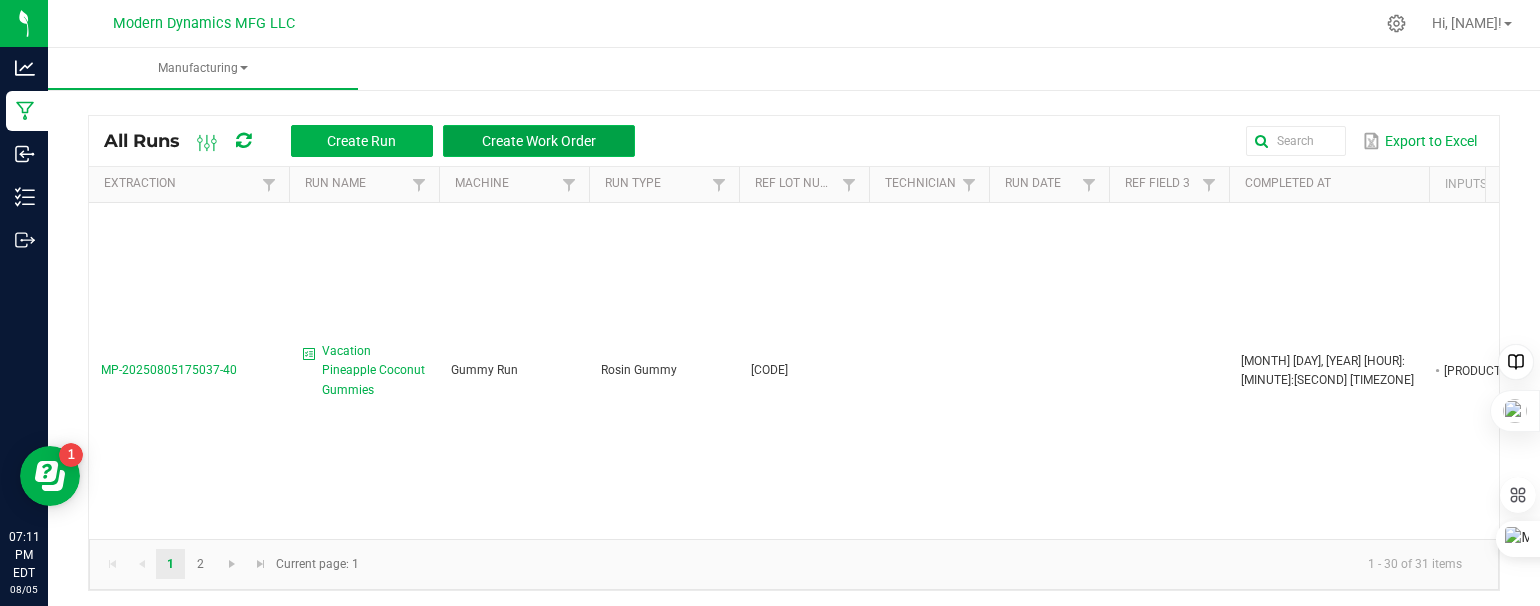 click on "Create Work Order" at bounding box center (539, 141) 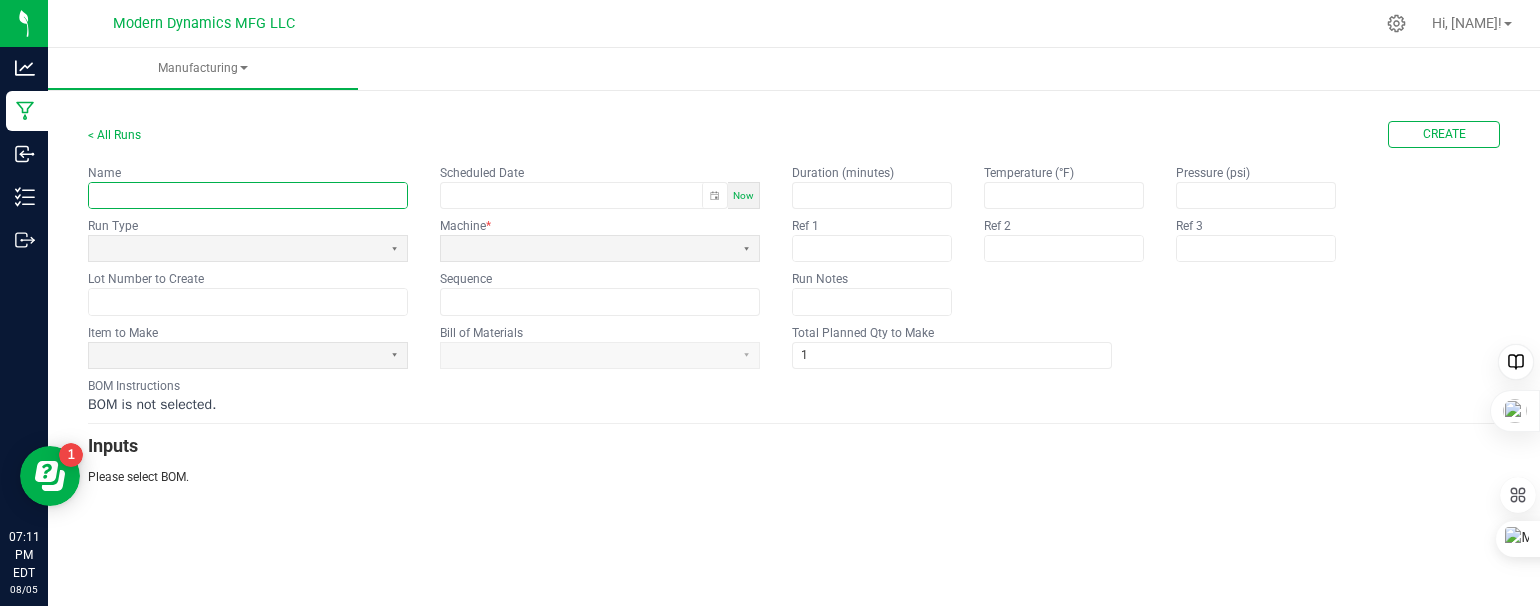 click at bounding box center [248, 195] 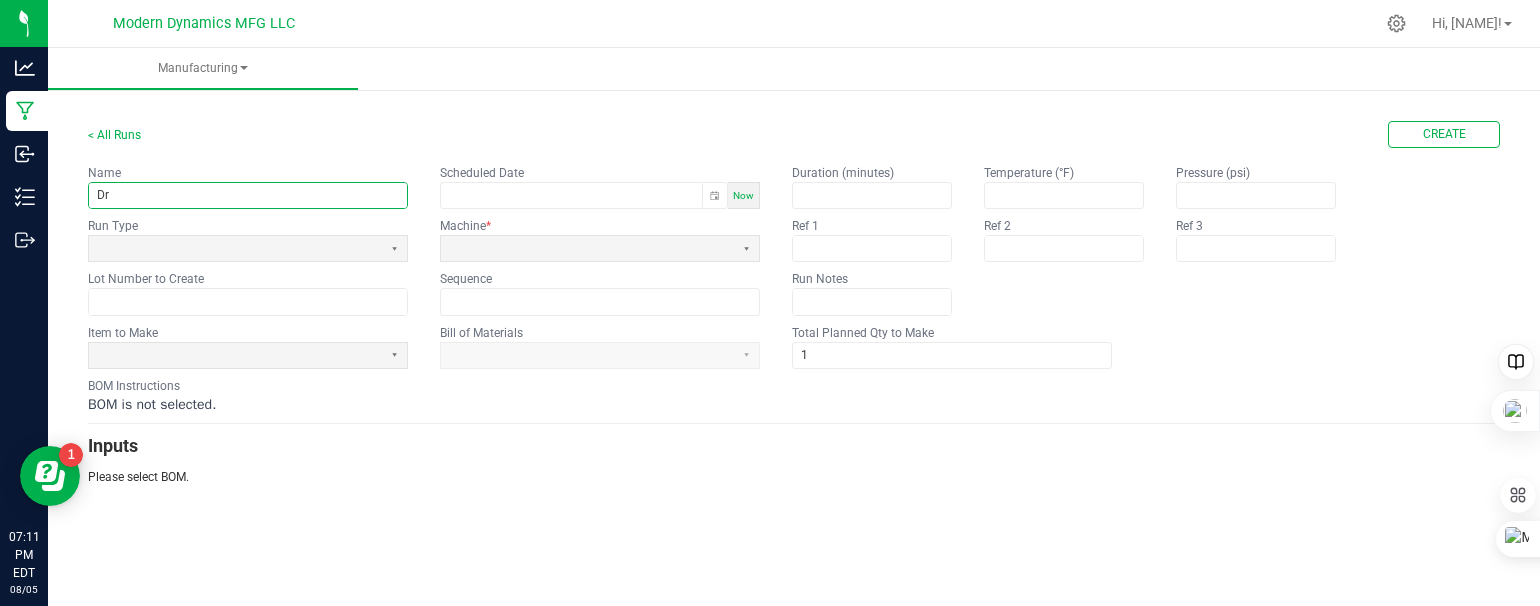 type on "D" 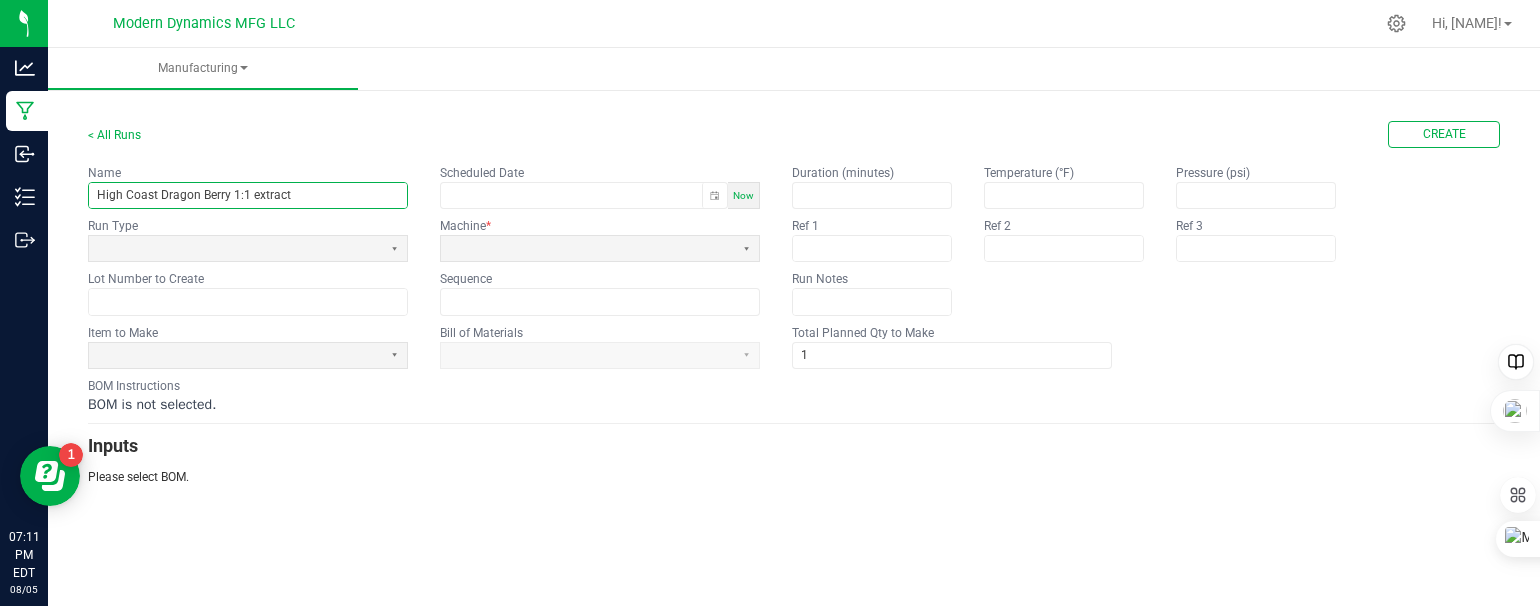 drag, startPoint x: 260, startPoint y: 195, endPoint x: 249, endPoint y: 196, distance: 11.045361 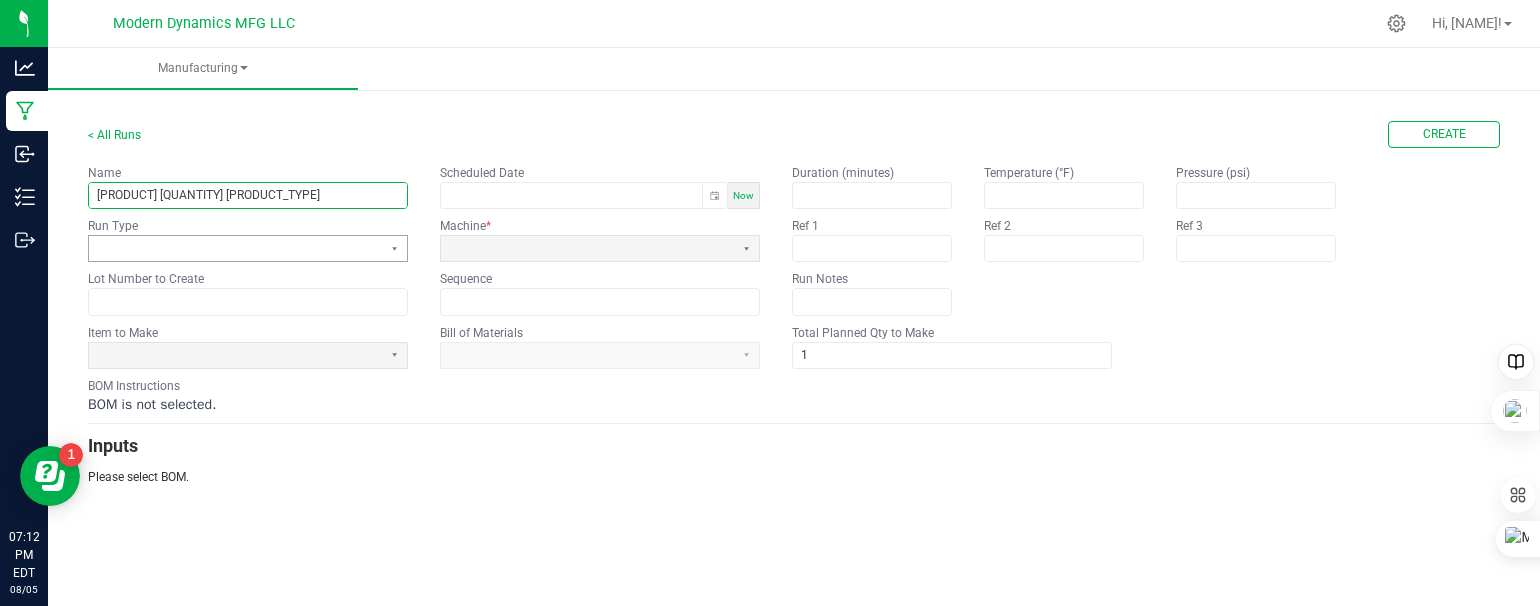 type on "[PRODUCT] [QUANTITY] [PRODUCT_TYPE]" 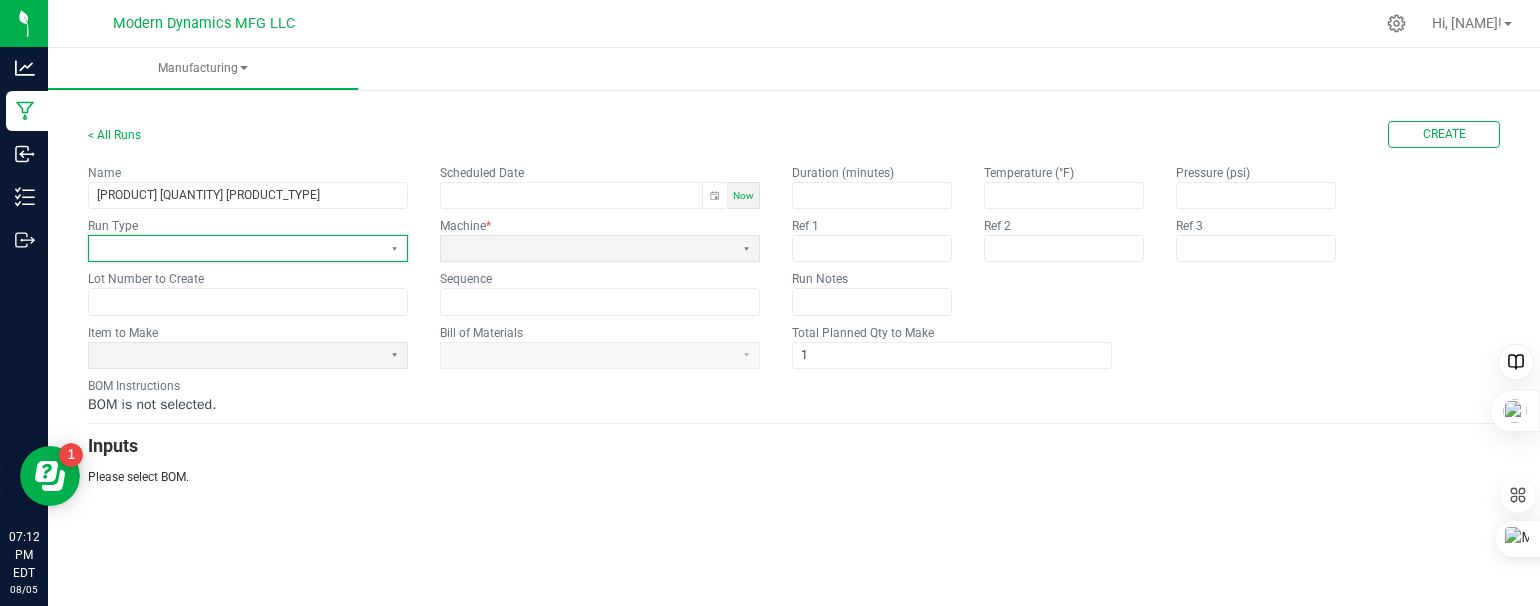 click at bounding box center [235, 248] 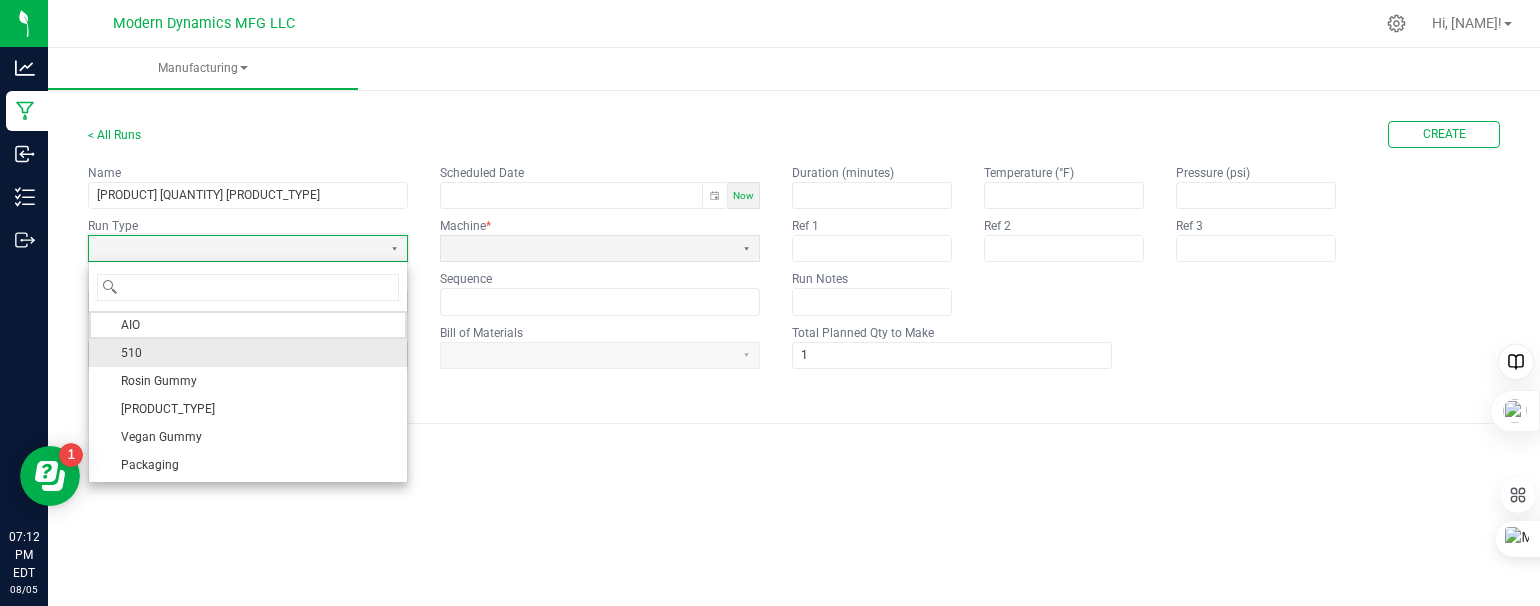 click on "510" at bounding box center (248, 353) 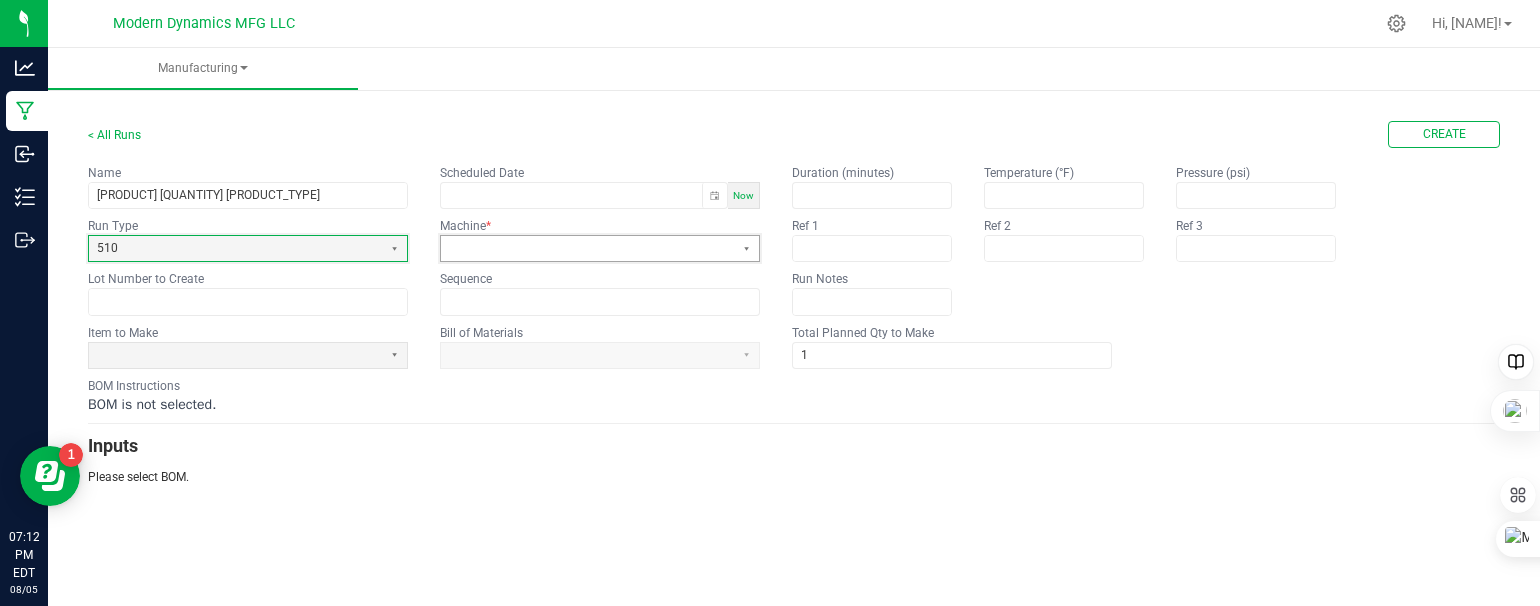 click at bounding box center [587, 248] 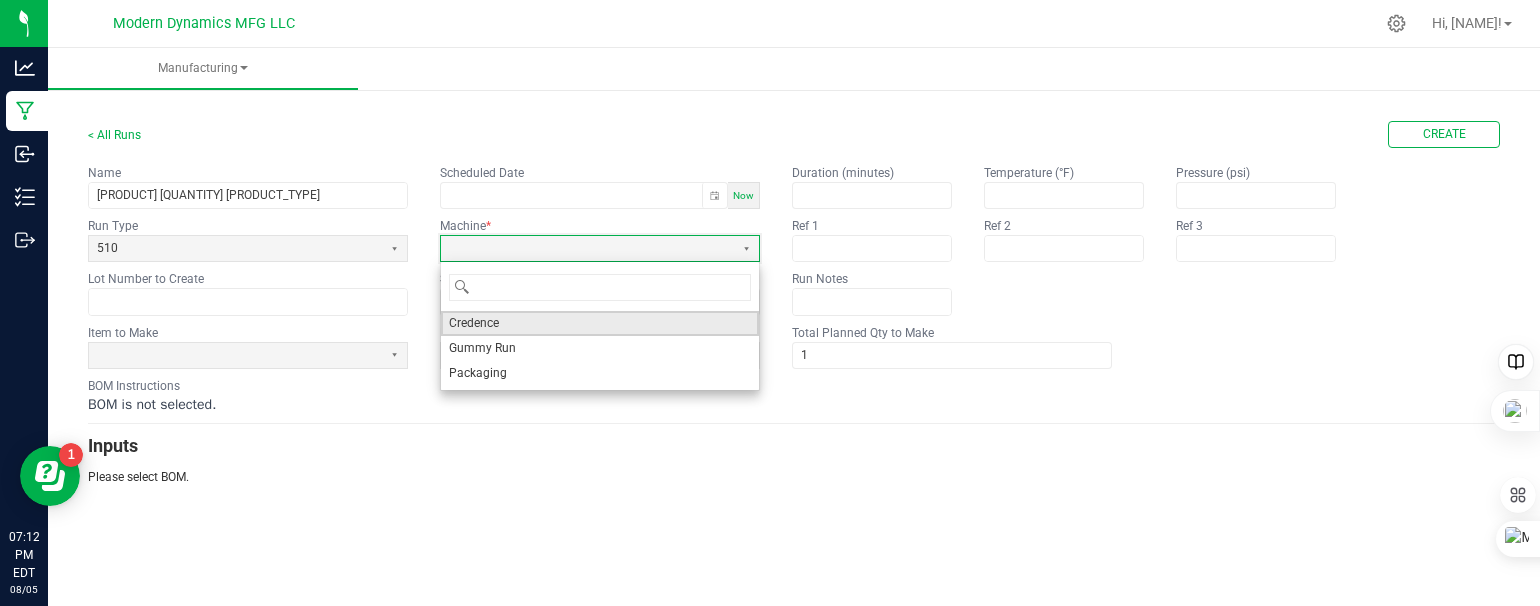 click on "Credence" at bounding box center [600, 323] 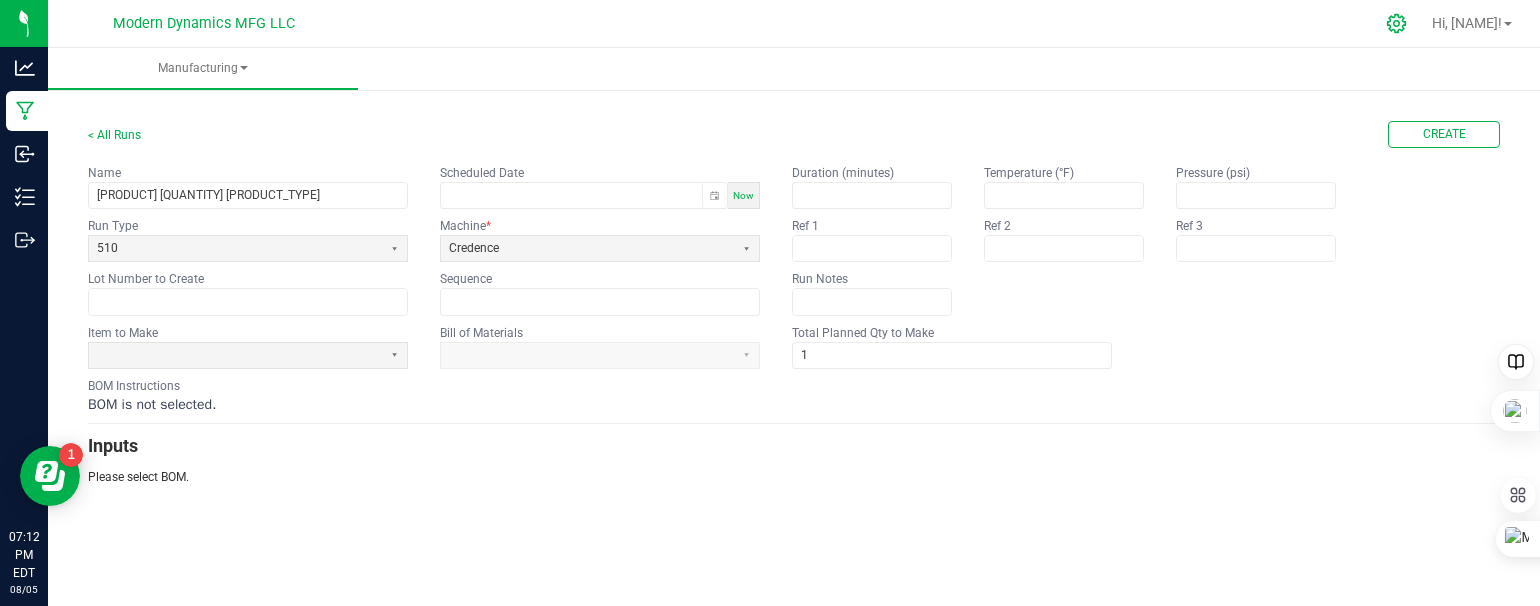 click 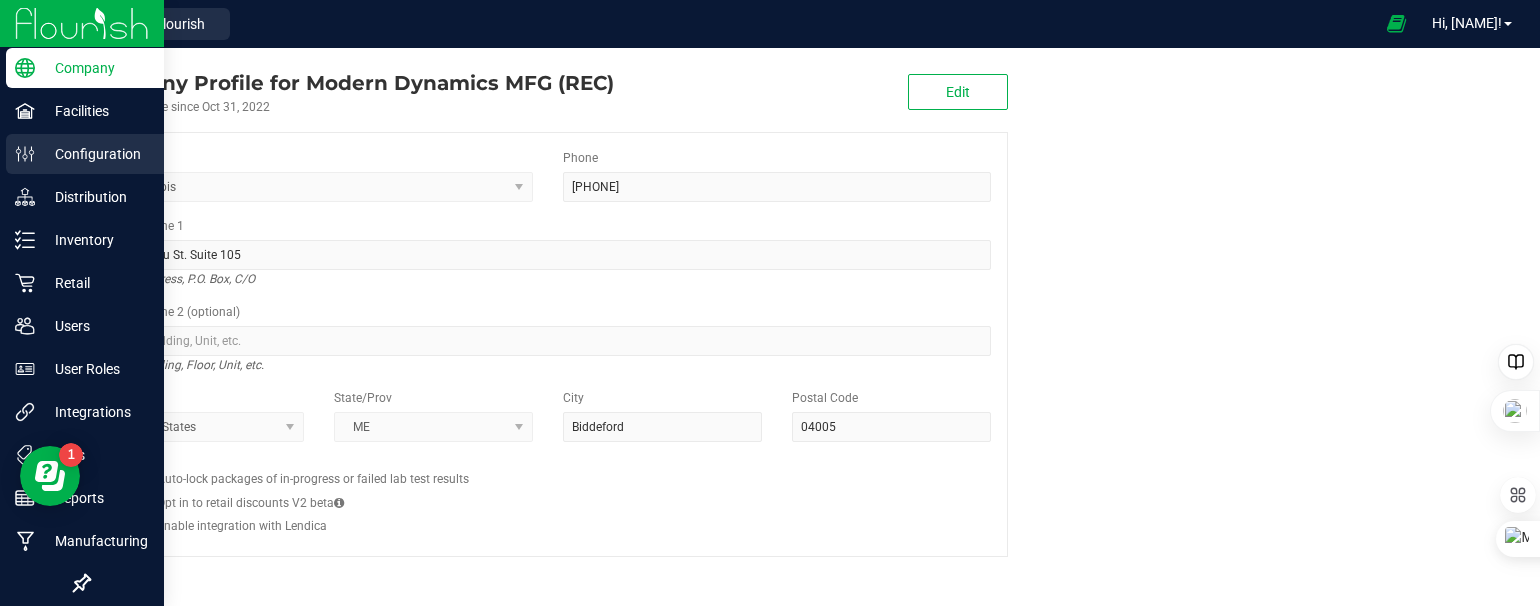 click 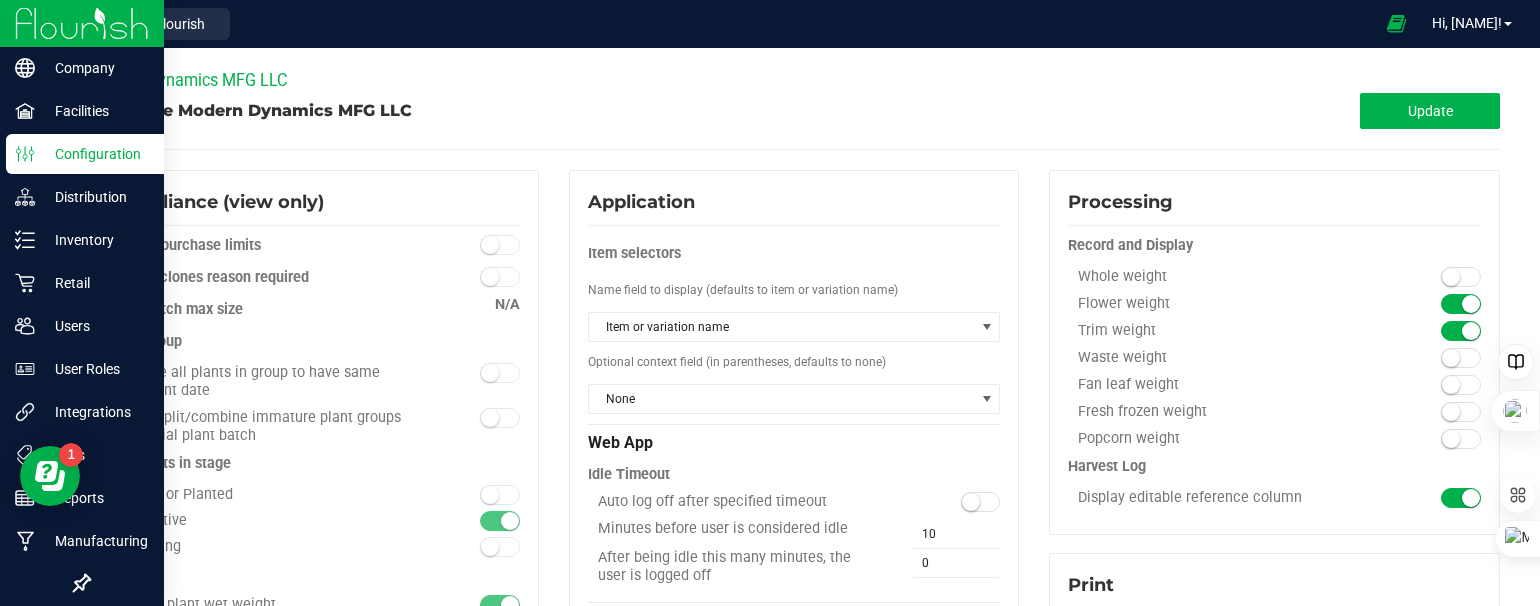 type on "AU storage" 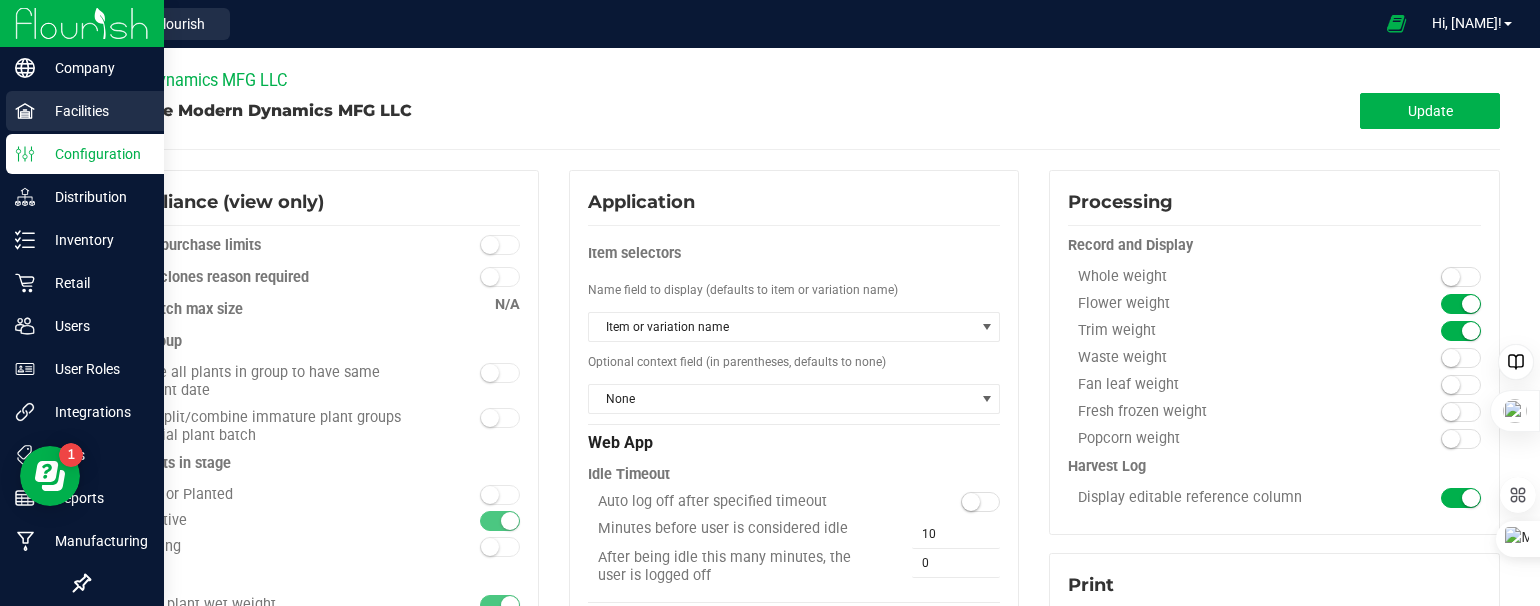 click 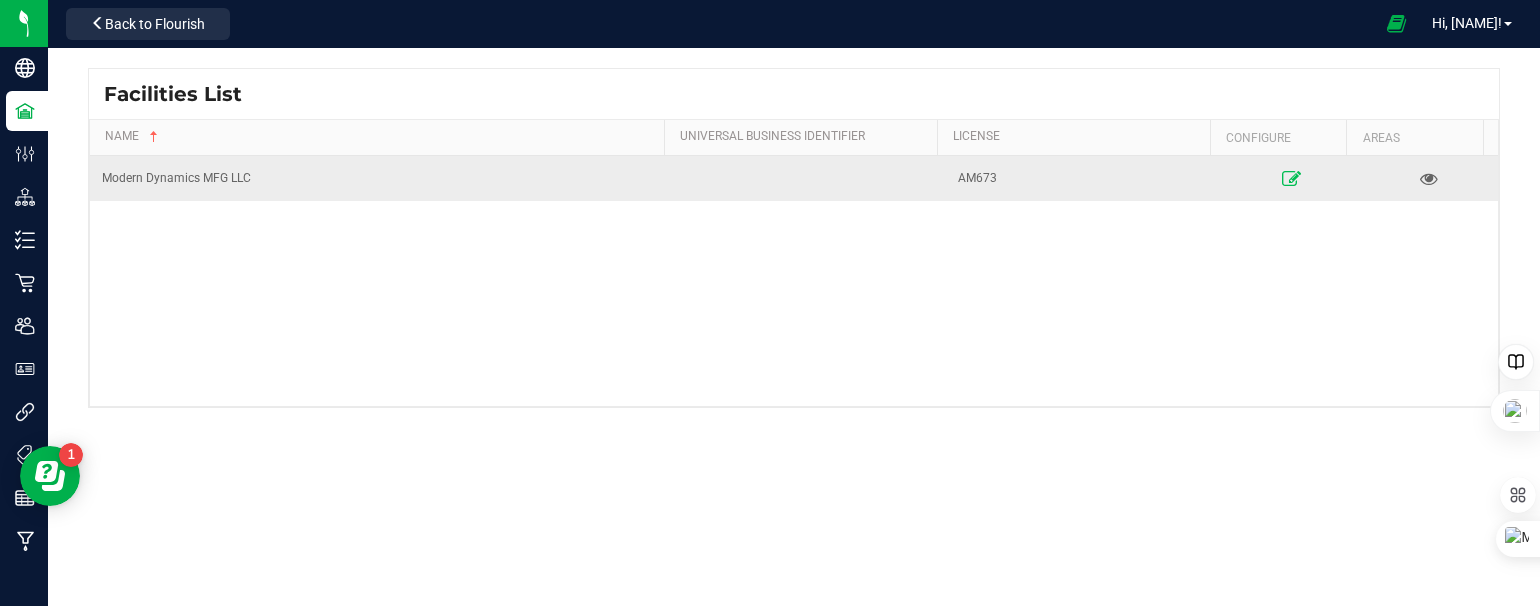 click at bounding box center [1291, 178] 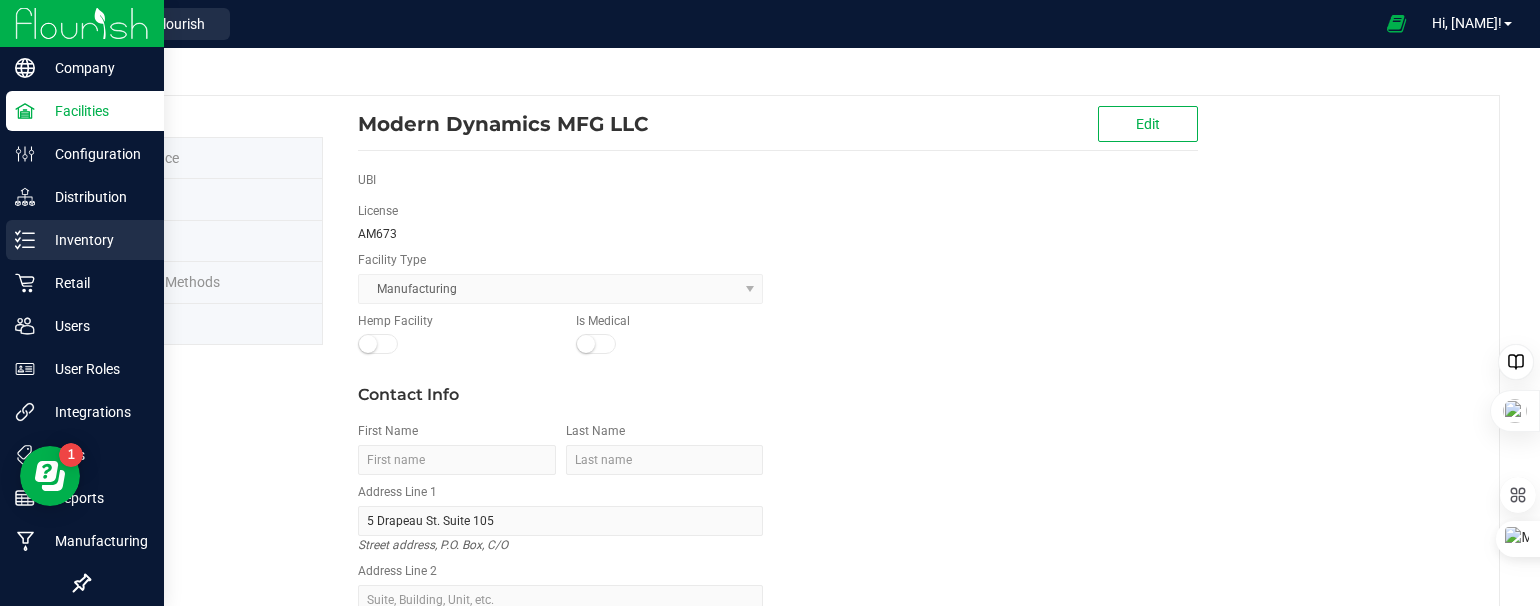click 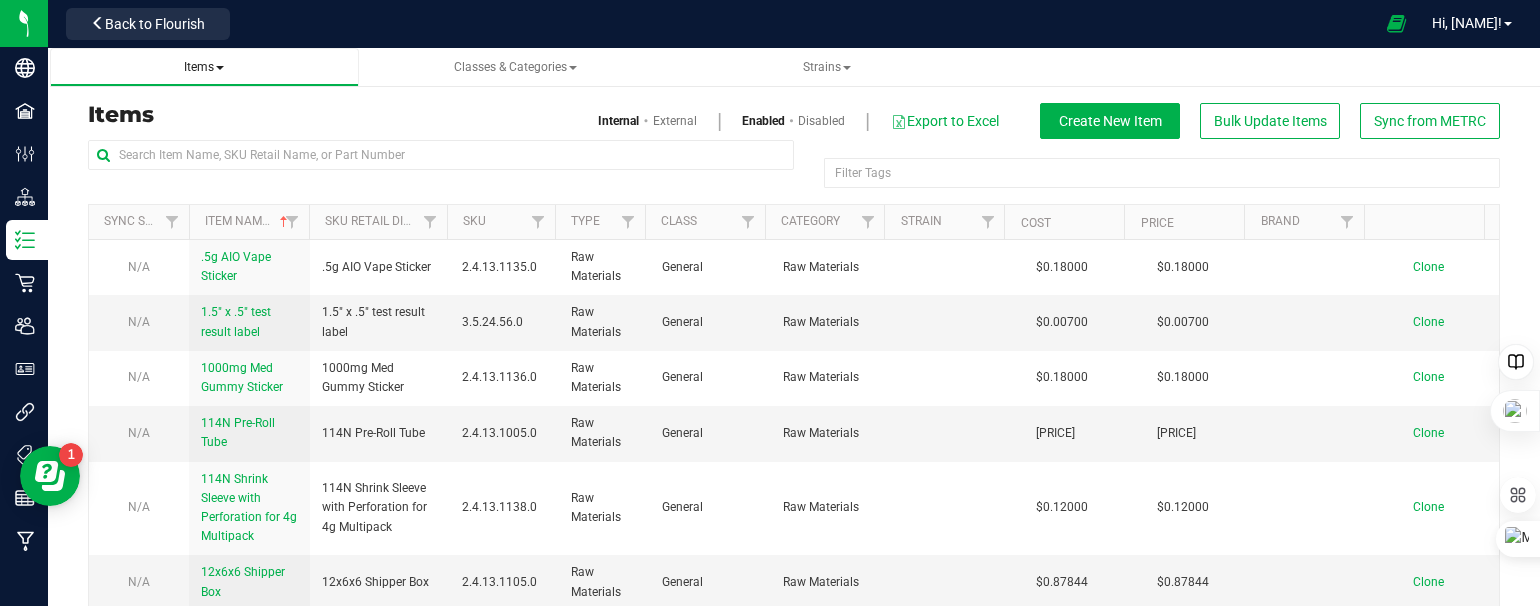 click on "Items" at bounding box center (204, 67) 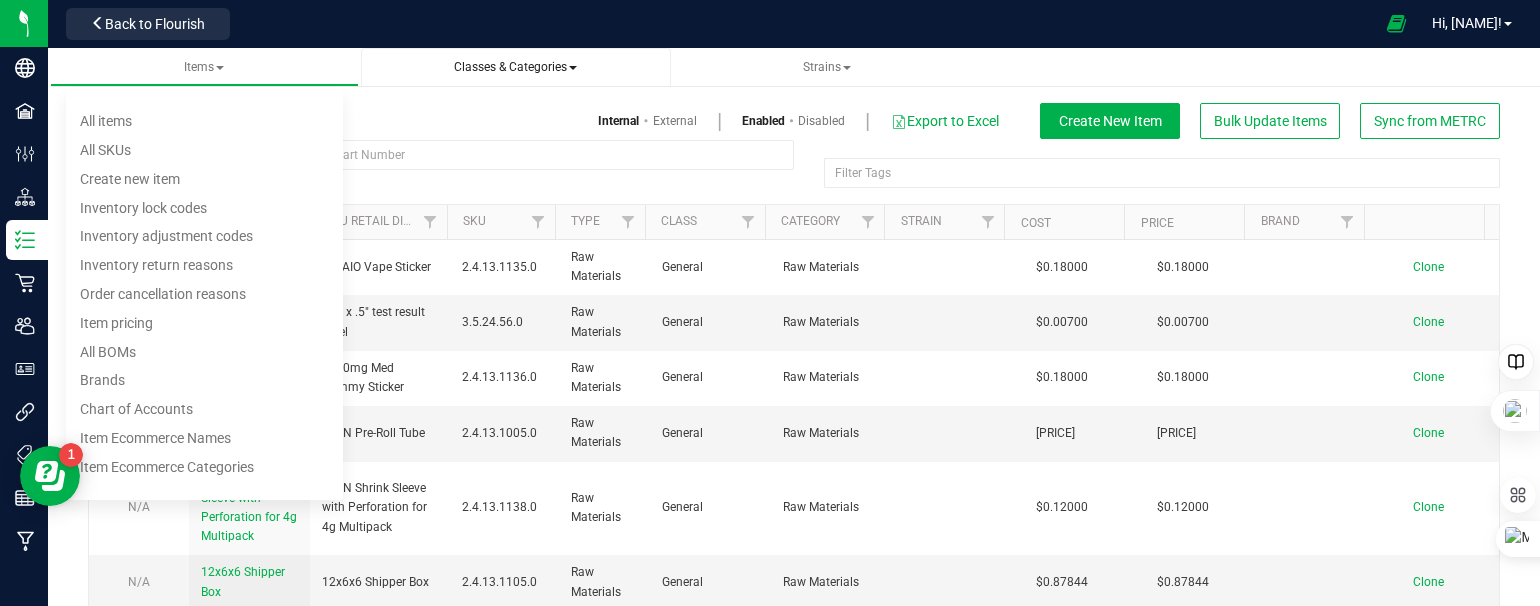 click on "Classes & Categories" at bounding box center [516, 67] 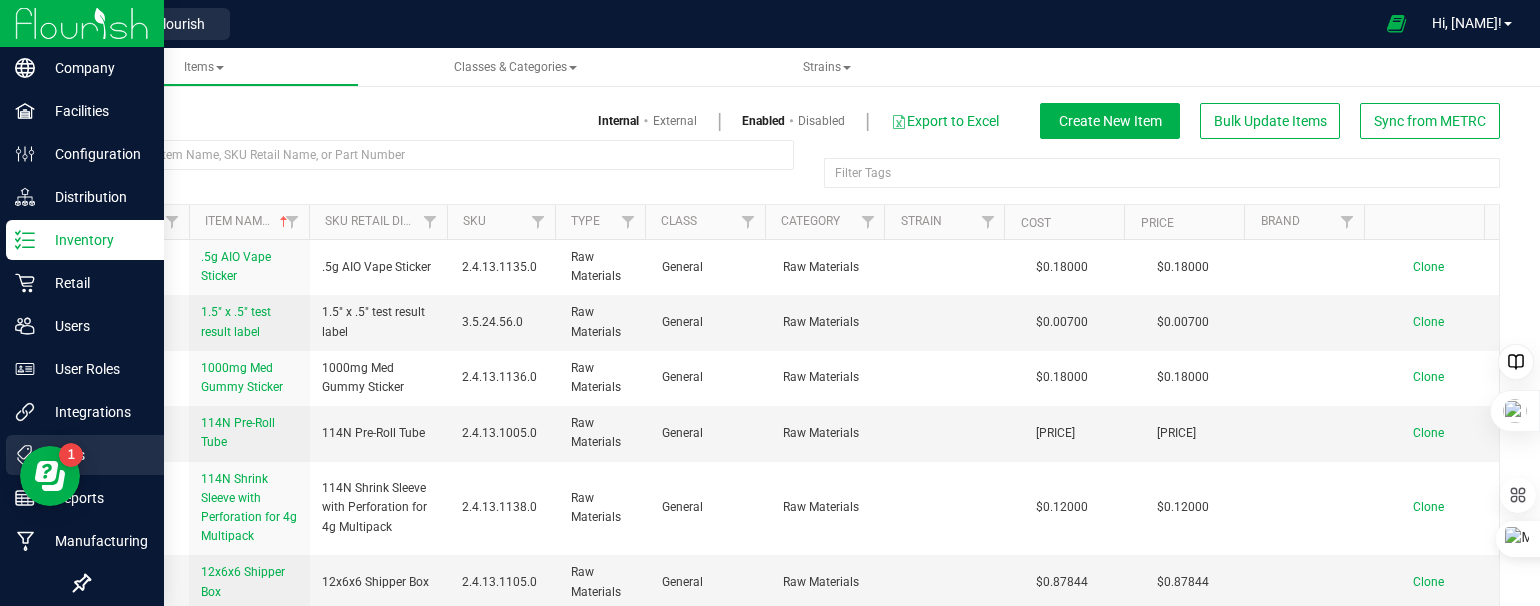 click at bounding box center (25, 455) 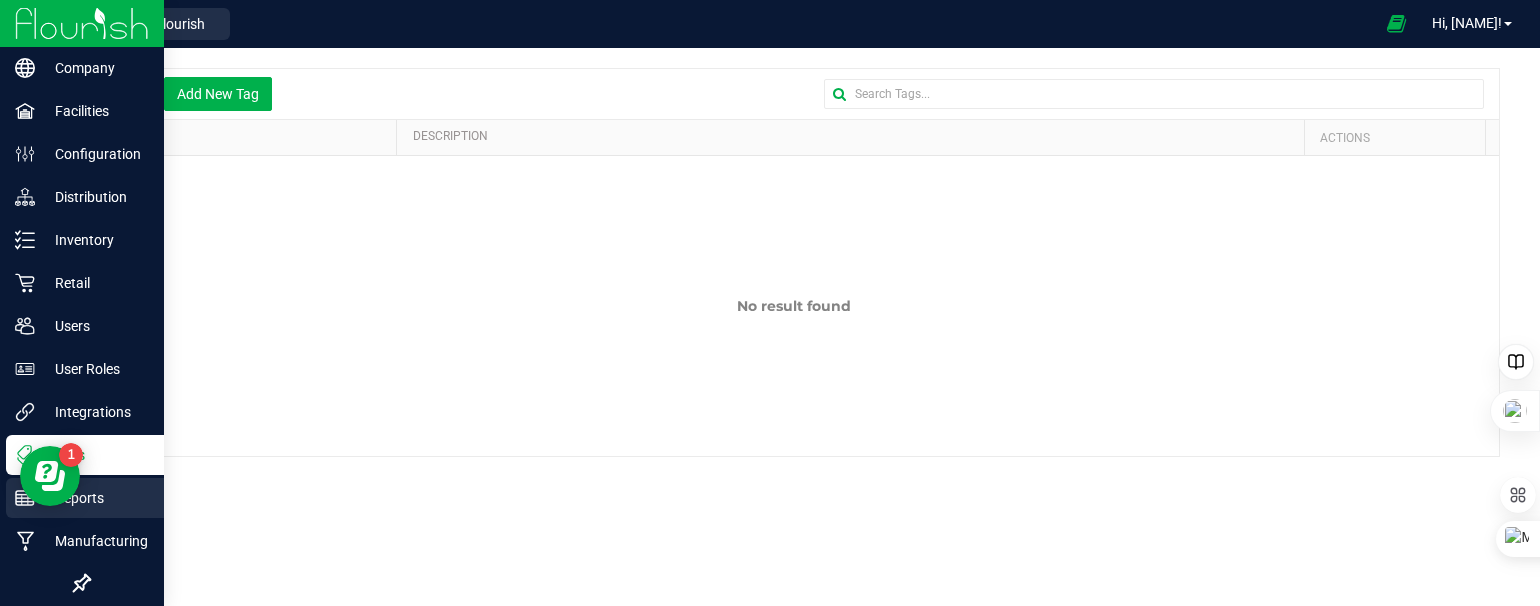 click 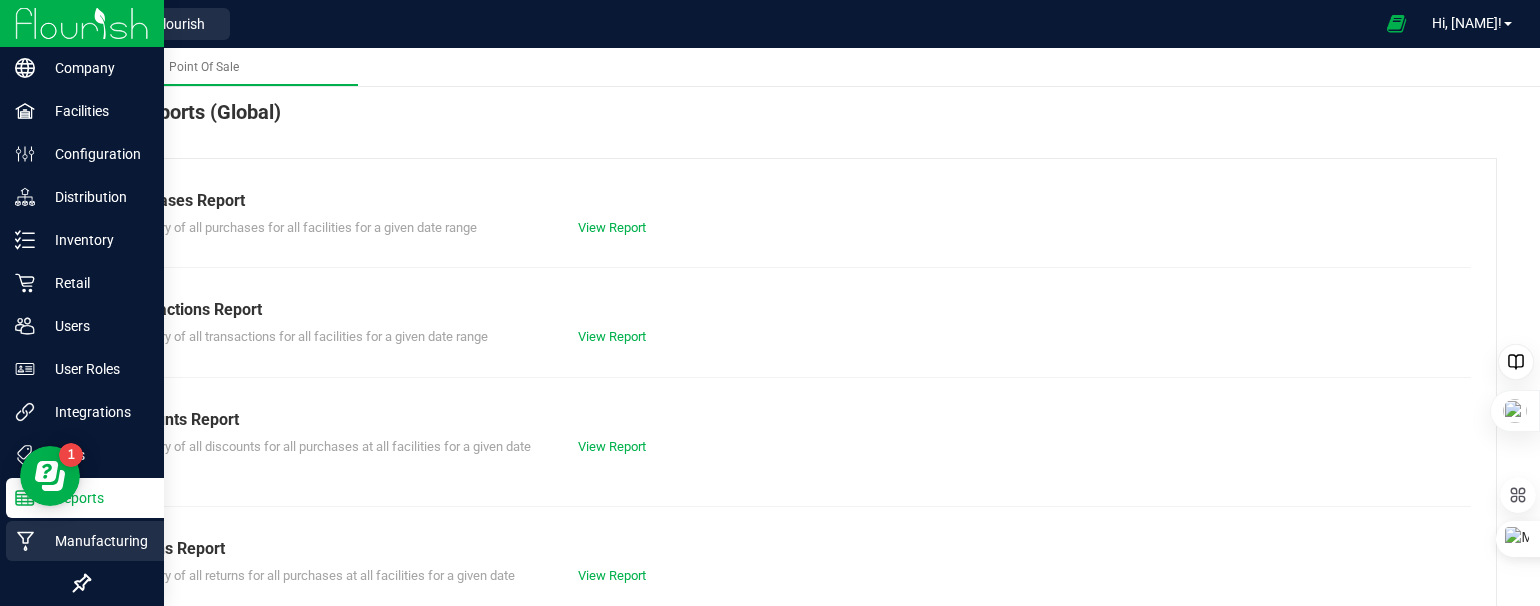 click 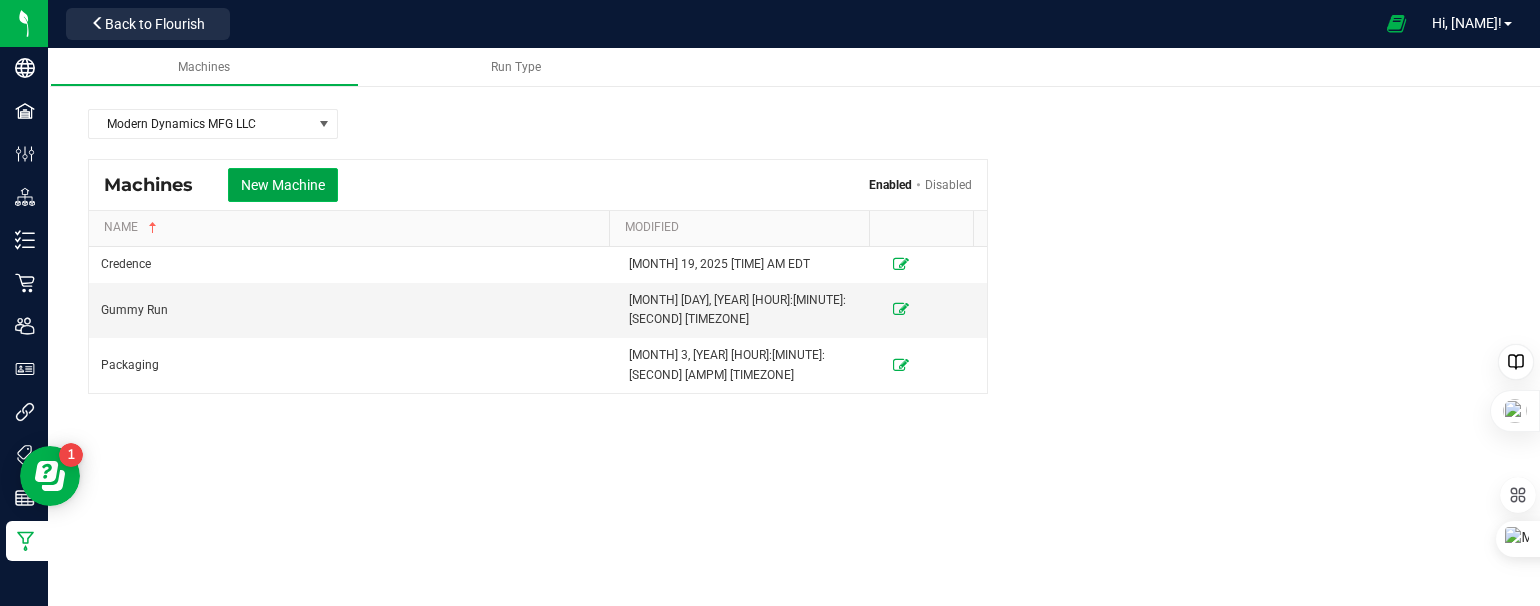 click on "New Machine" at bounding box center [283, 185] 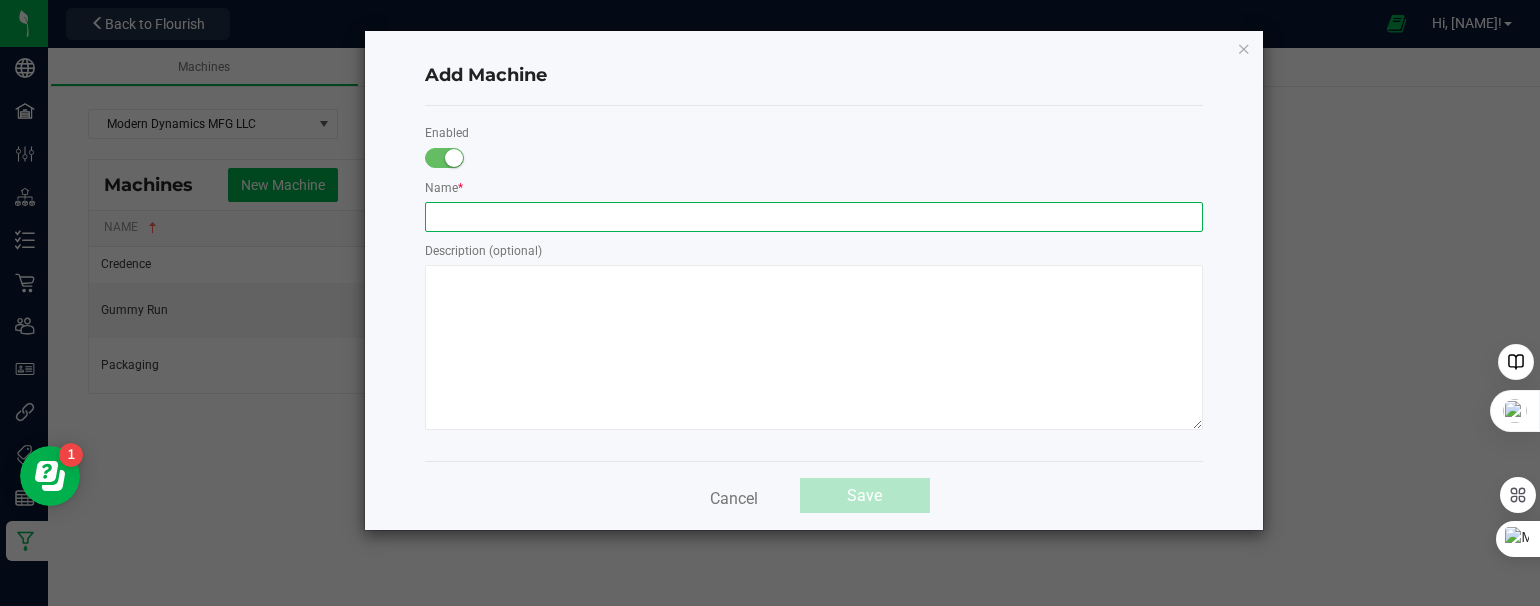 click 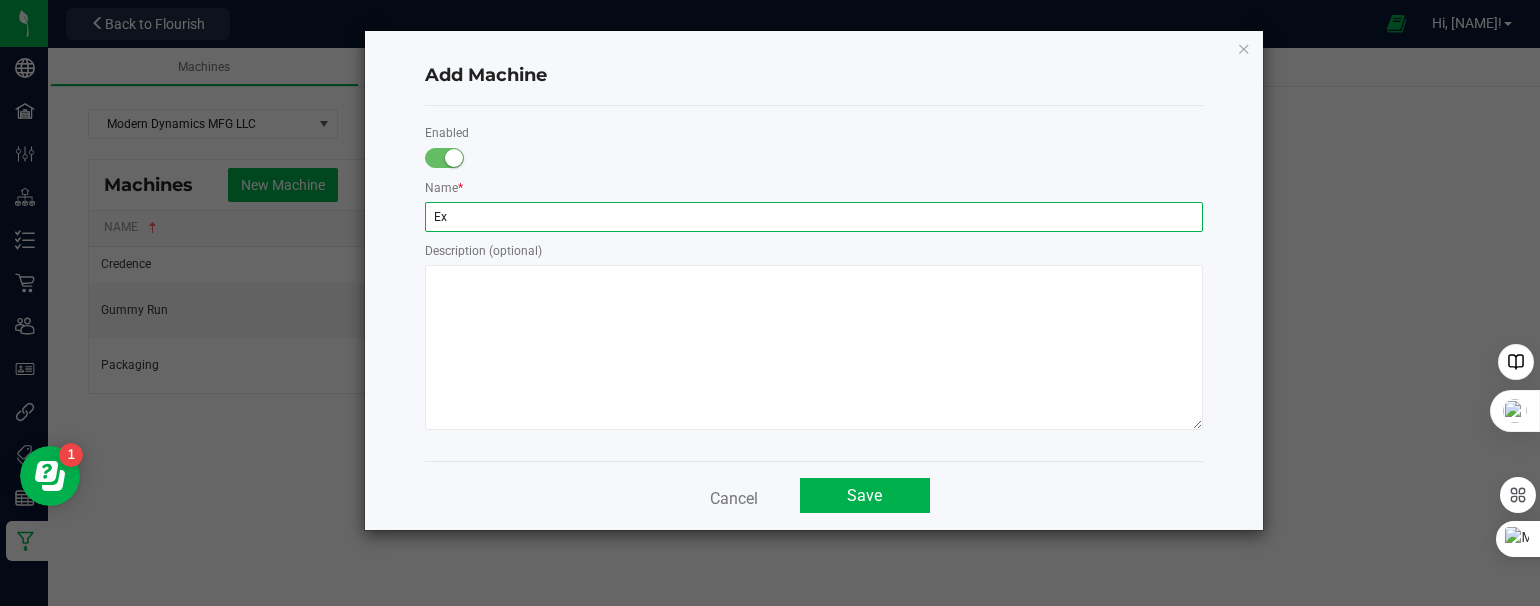 type on "E" 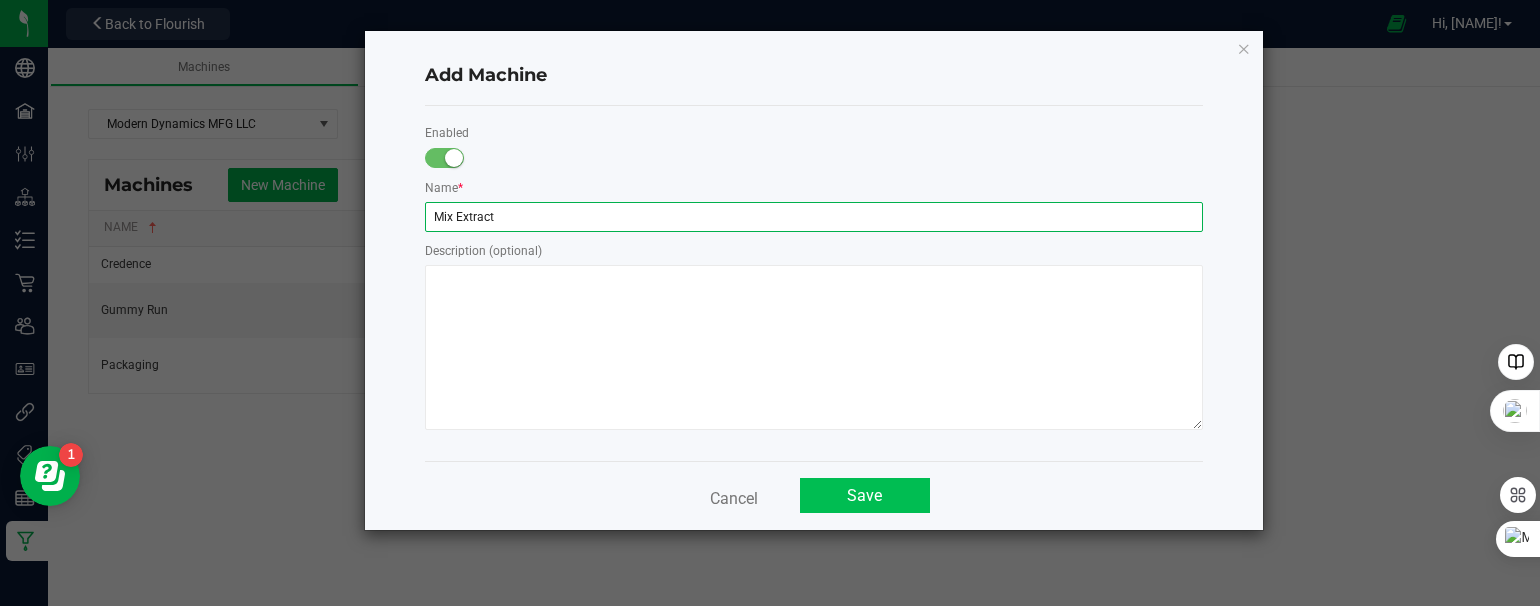 type on "Mix Extract" 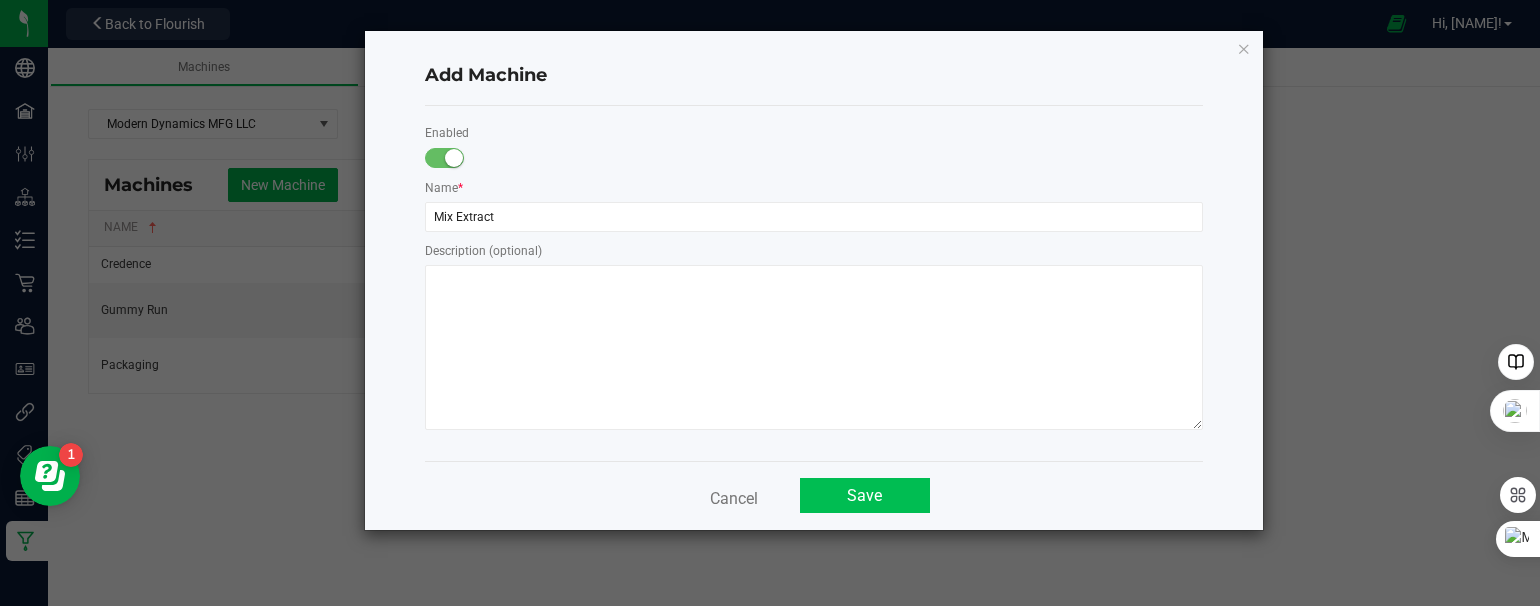 click on "Save" 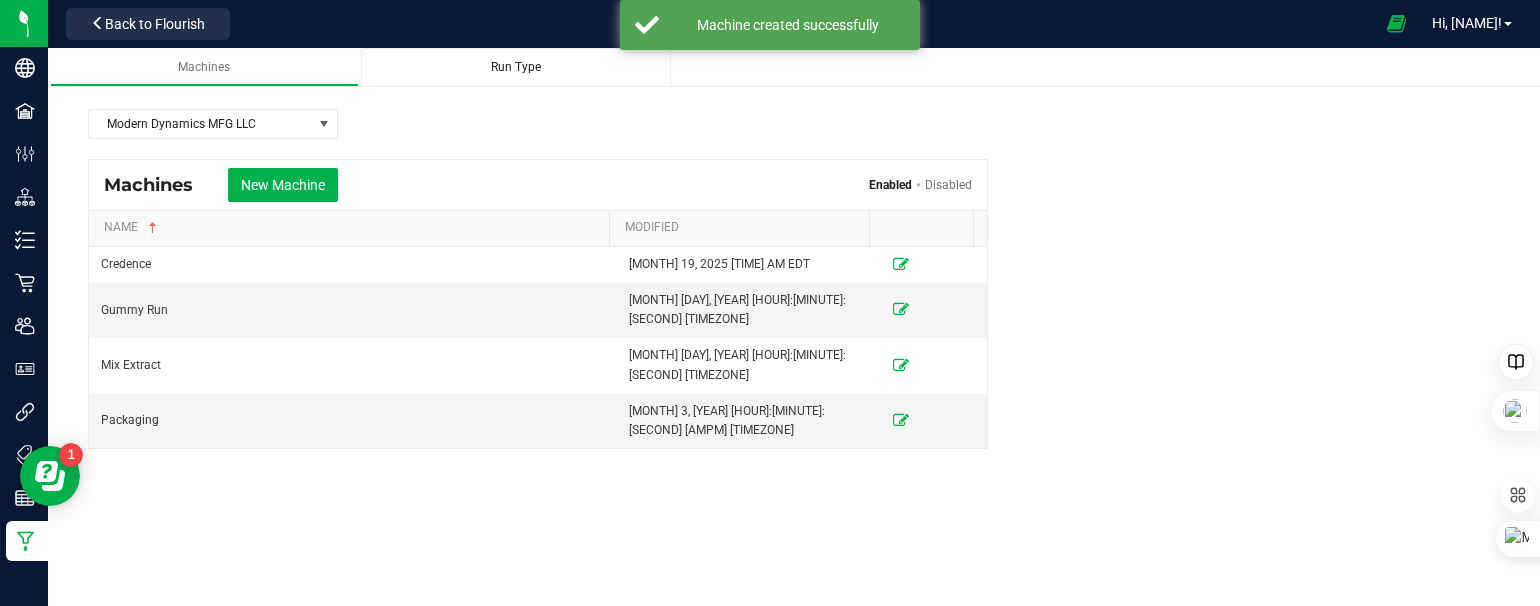 click on "Run Type" at bounding box center [516, 67] 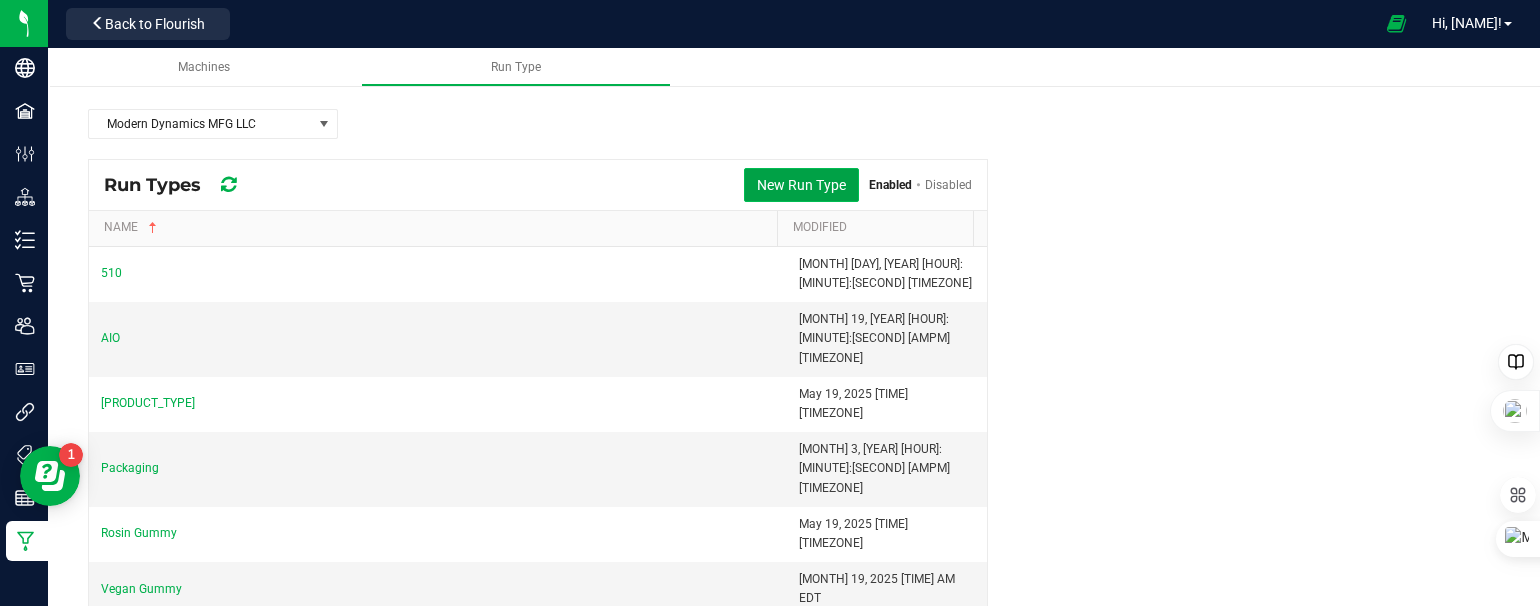 click on "New Run Type" at bounding box center [801, 185] 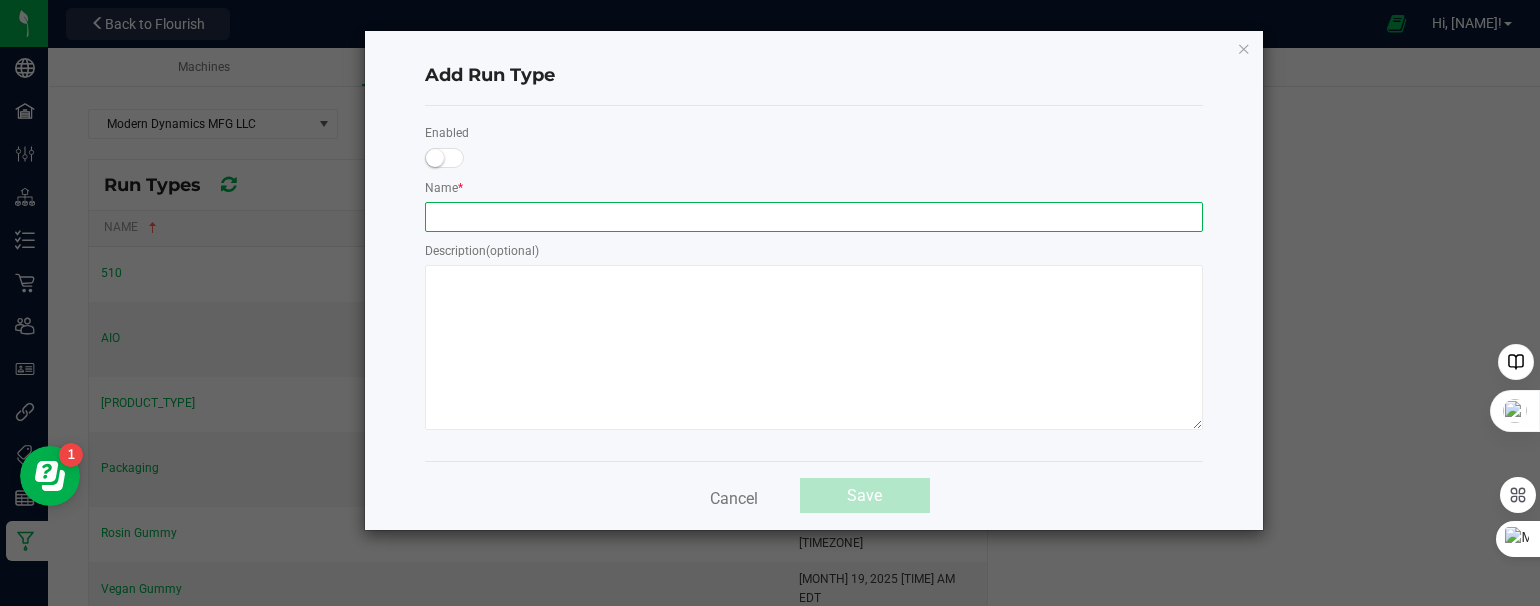 click 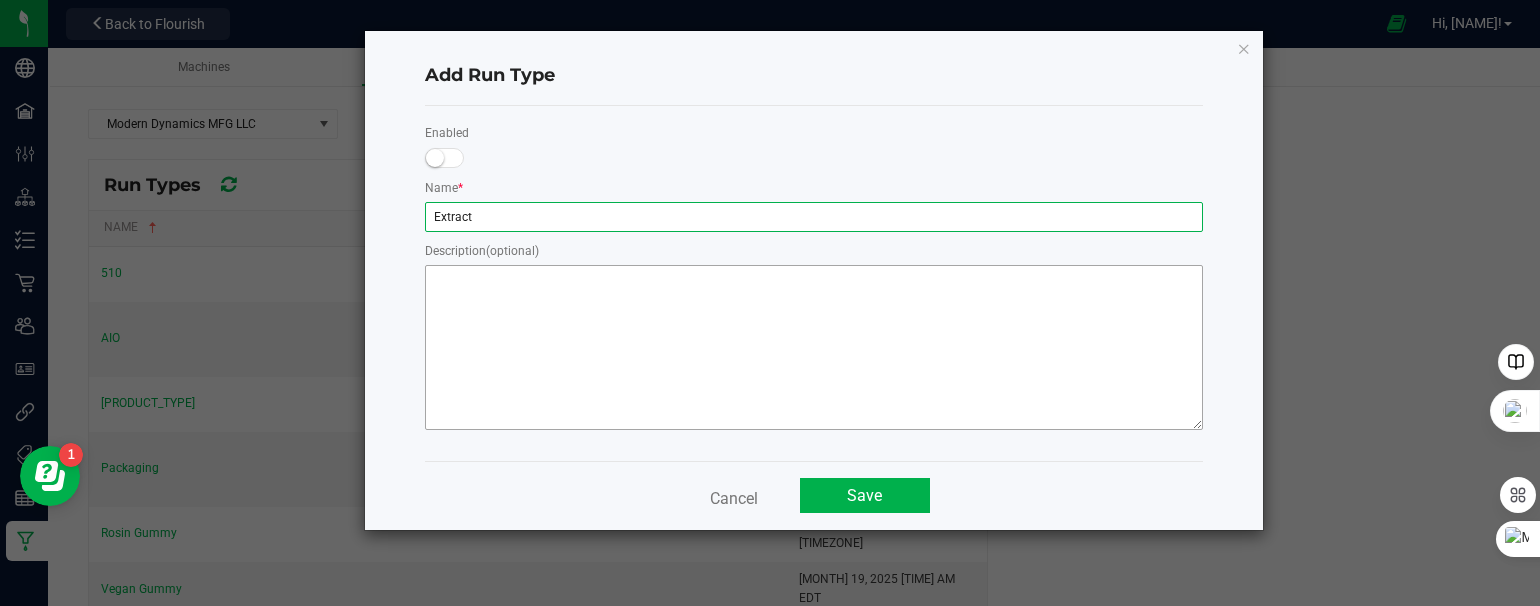 type on "Extract" 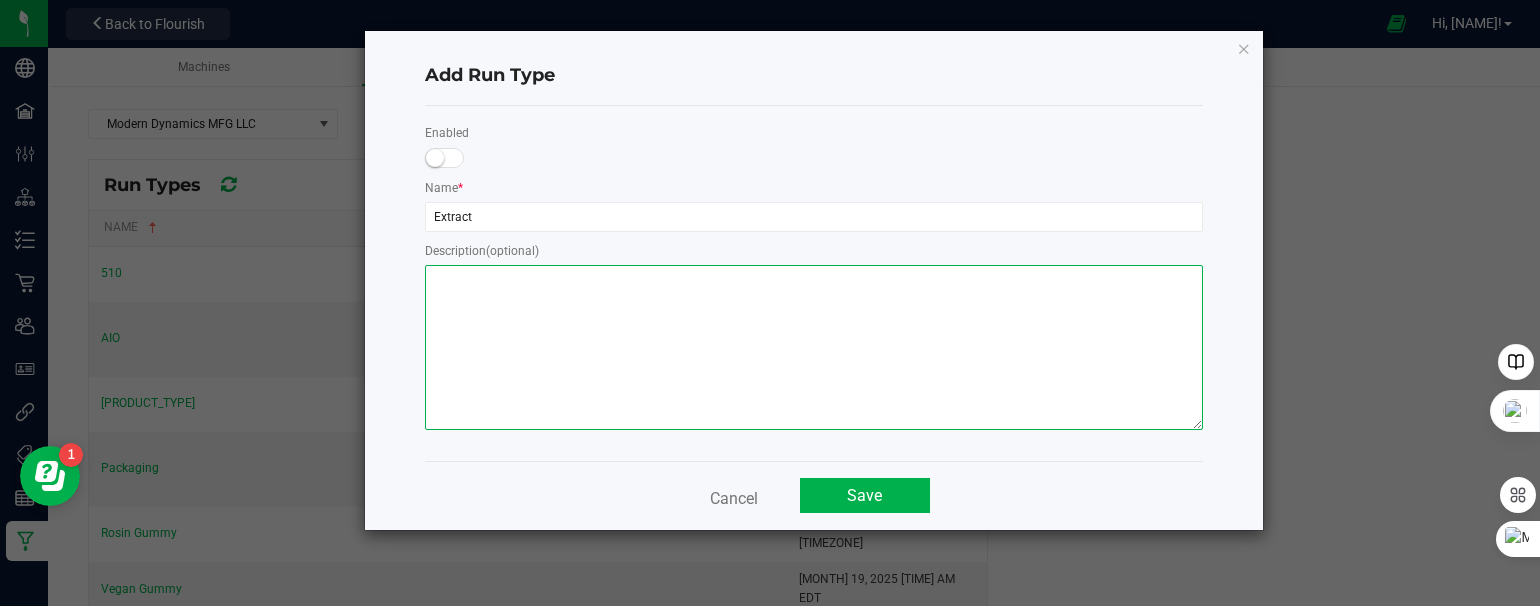 click 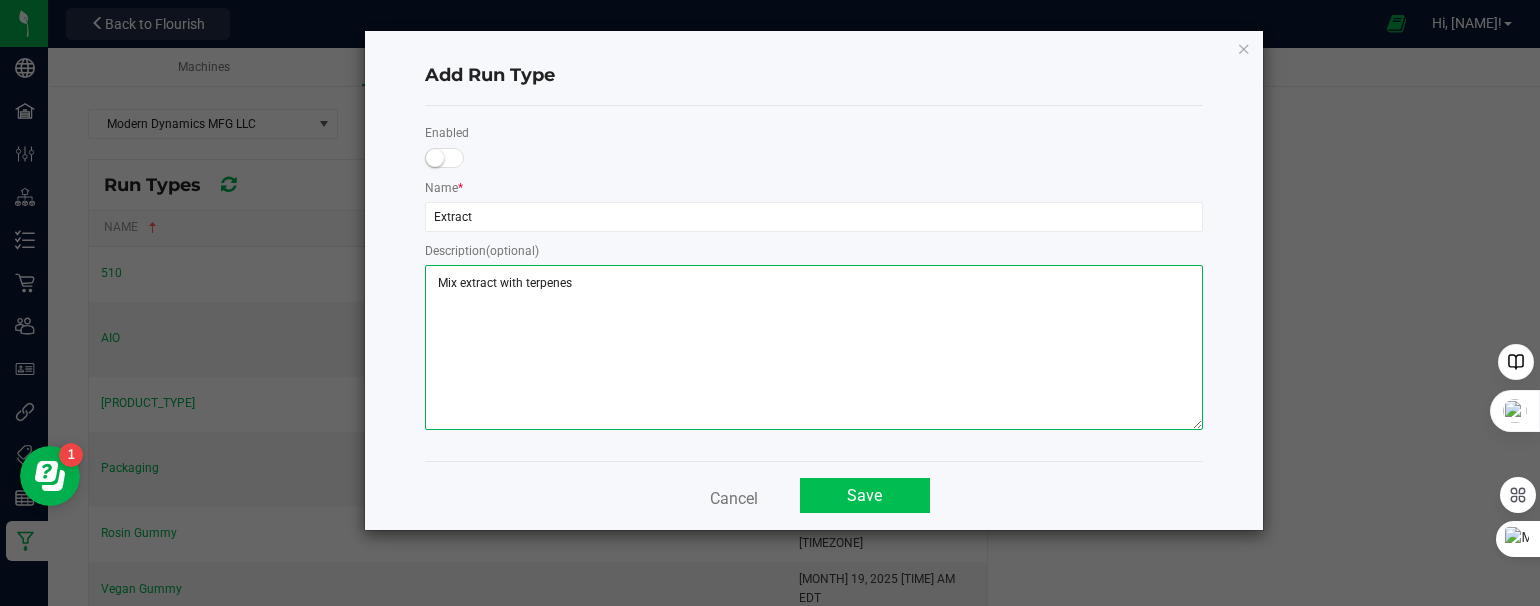 type on "Mix extract with terpenes" 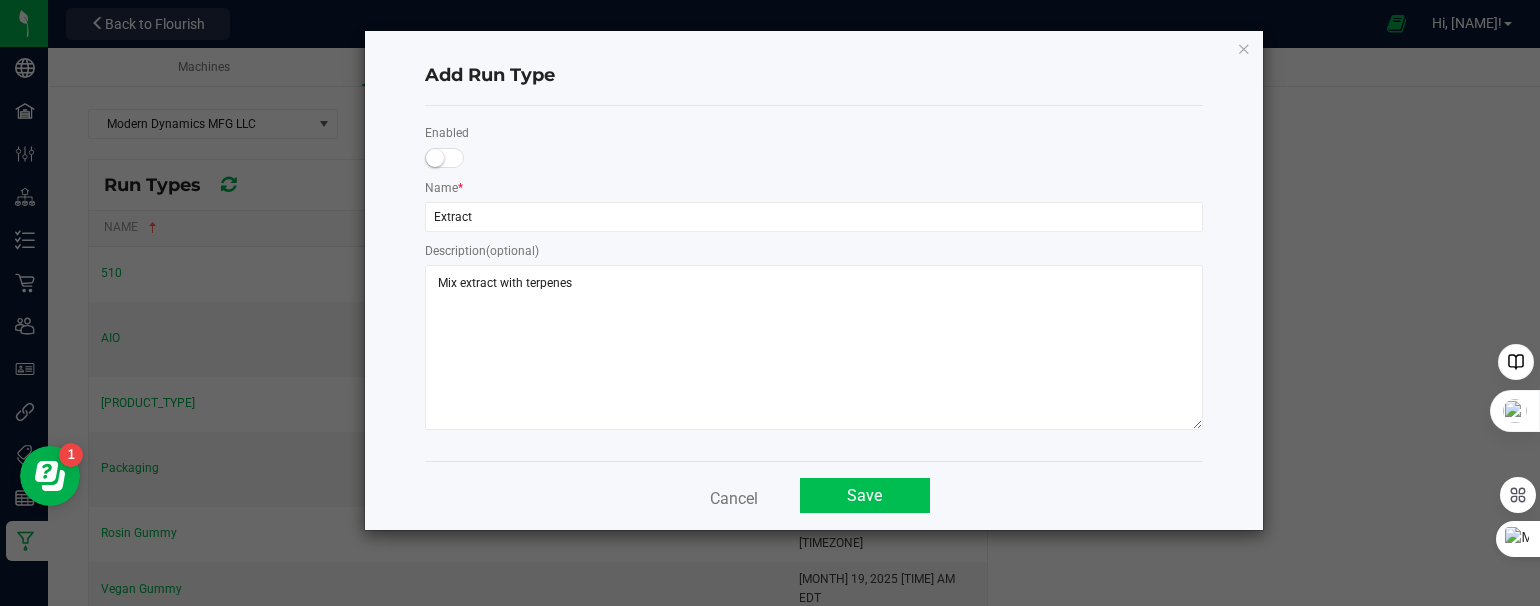 click on "Save" 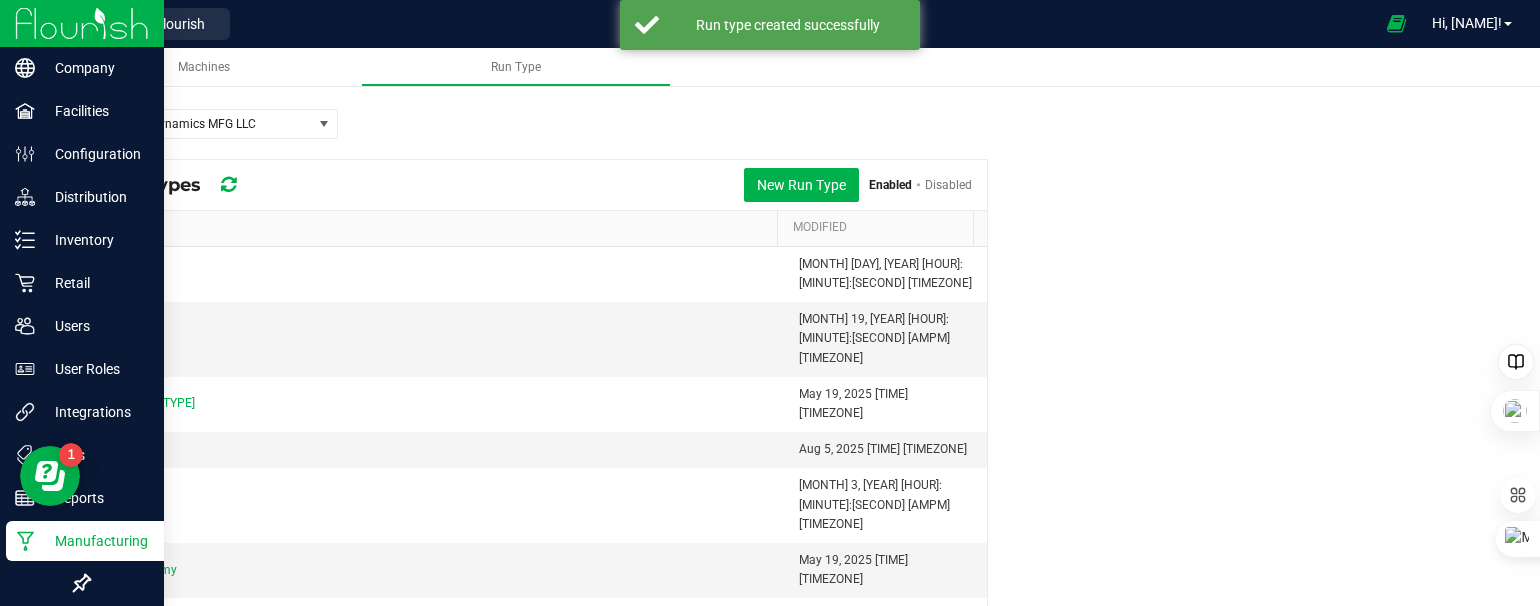 click at bounding box center (82, 23) 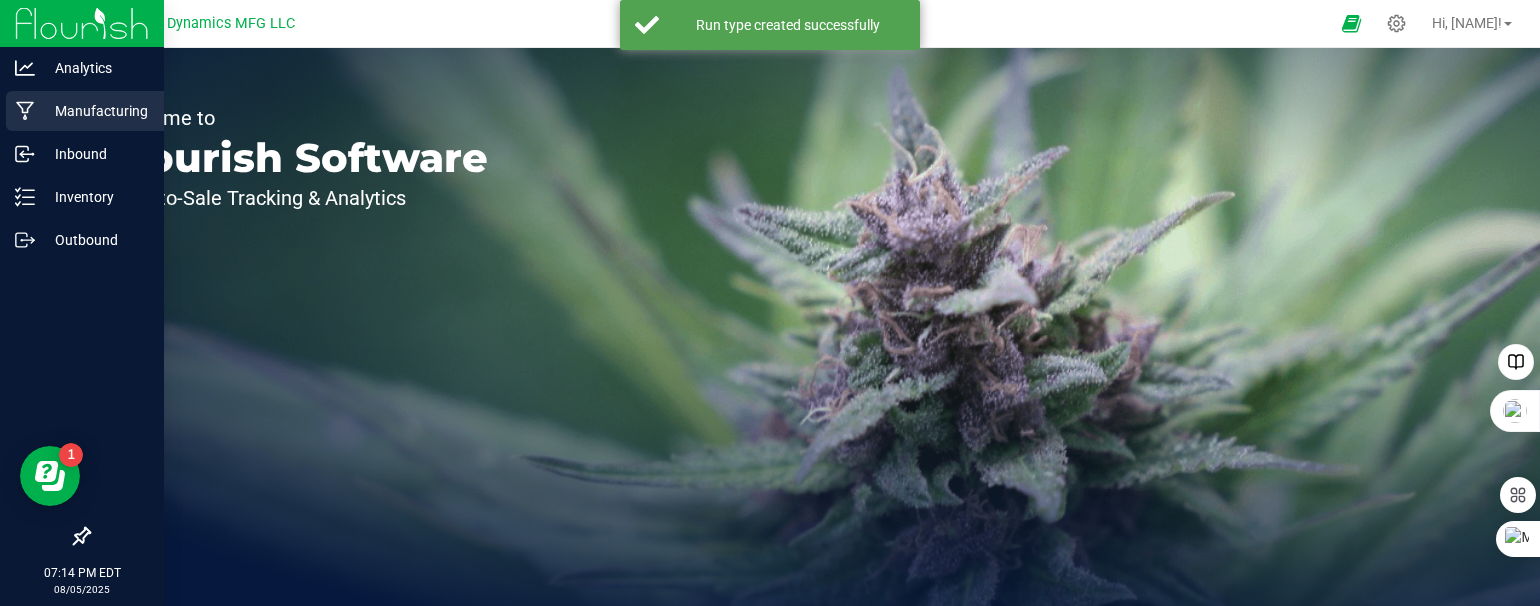 click on "Manufacturing" at bounding box center (95, 111) 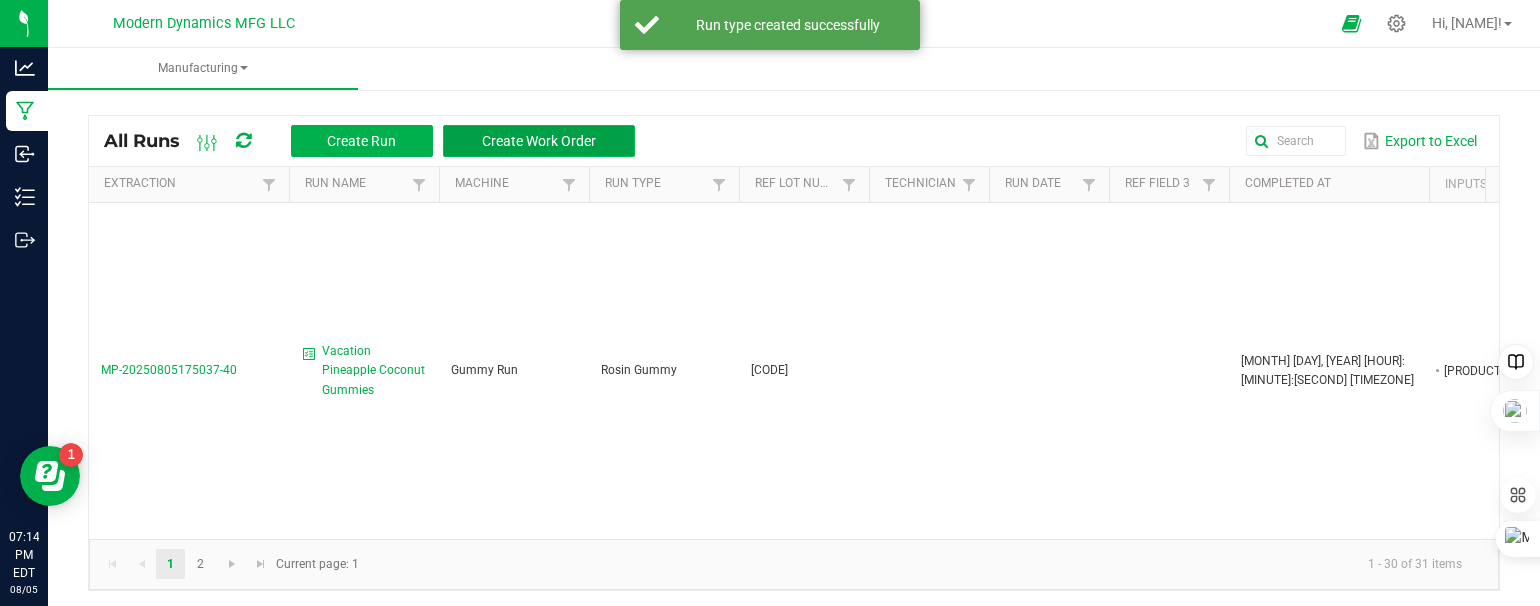 click on "Create Work Order" at bounding box center (539, 141) 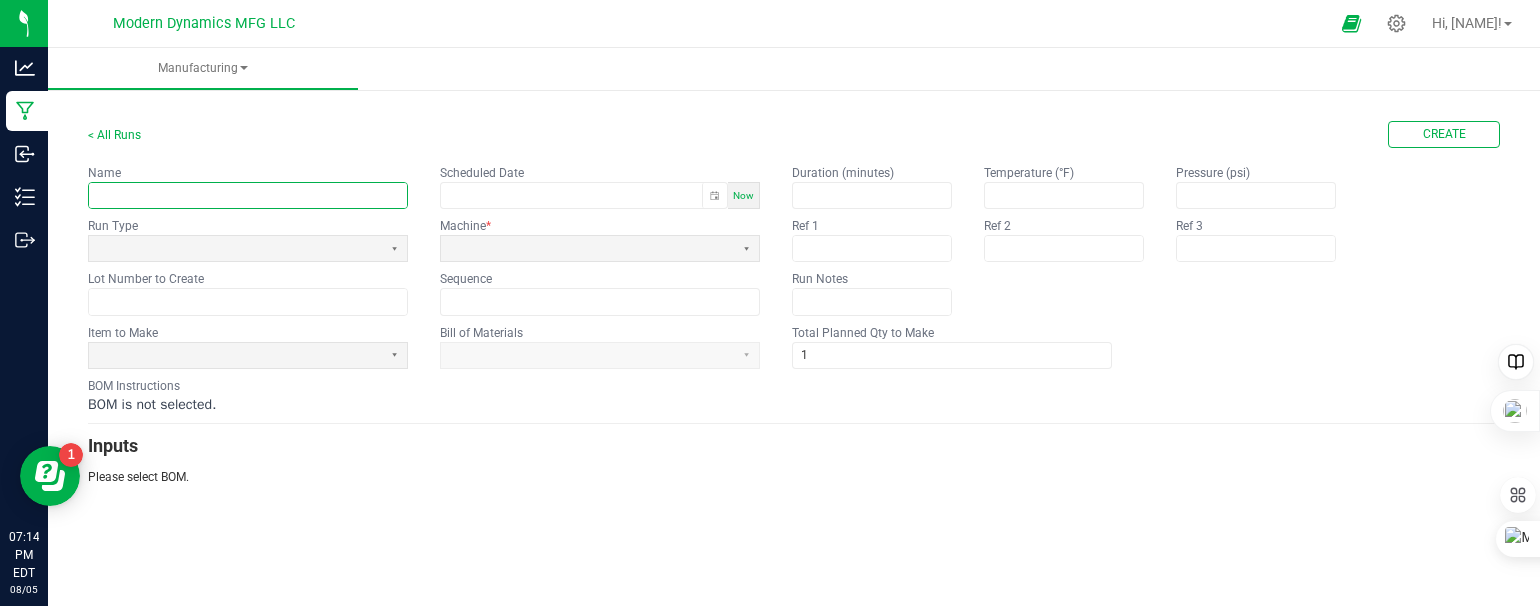 click at bounding box center [248, 195] 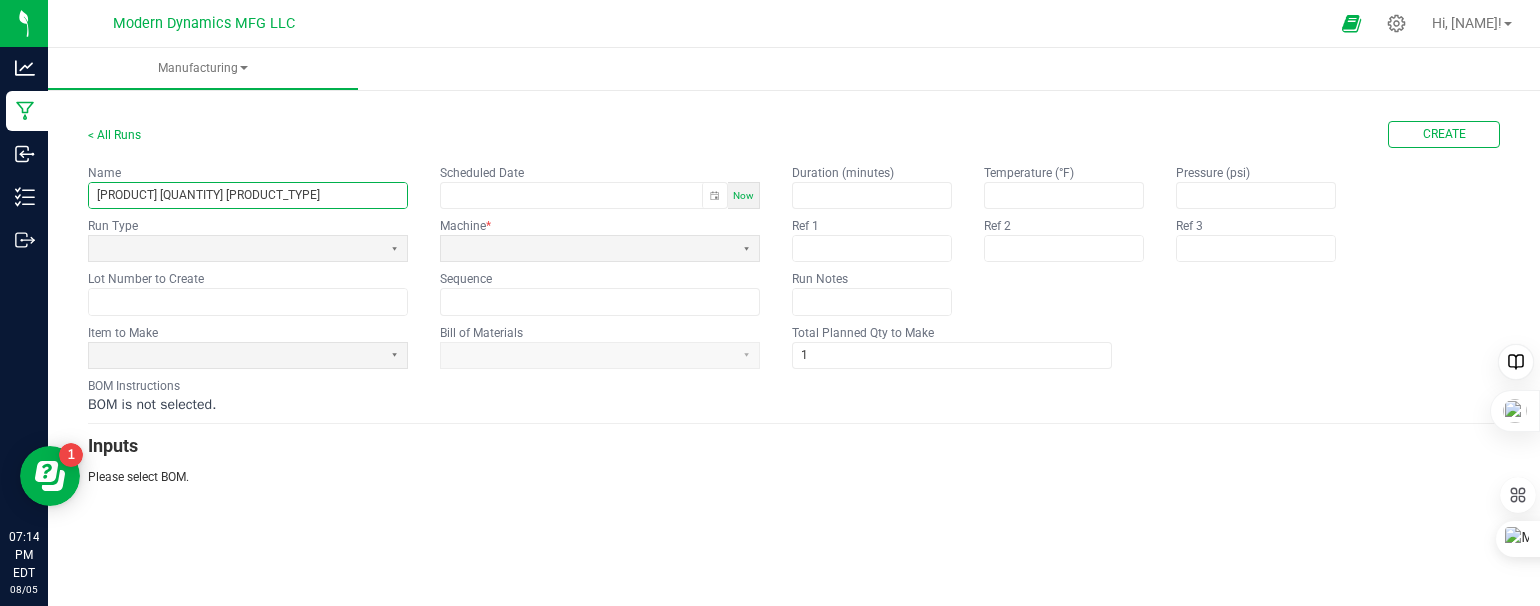 type on "[PRODUCT] [QUANTITY] [PRODUCT_TYPE]" 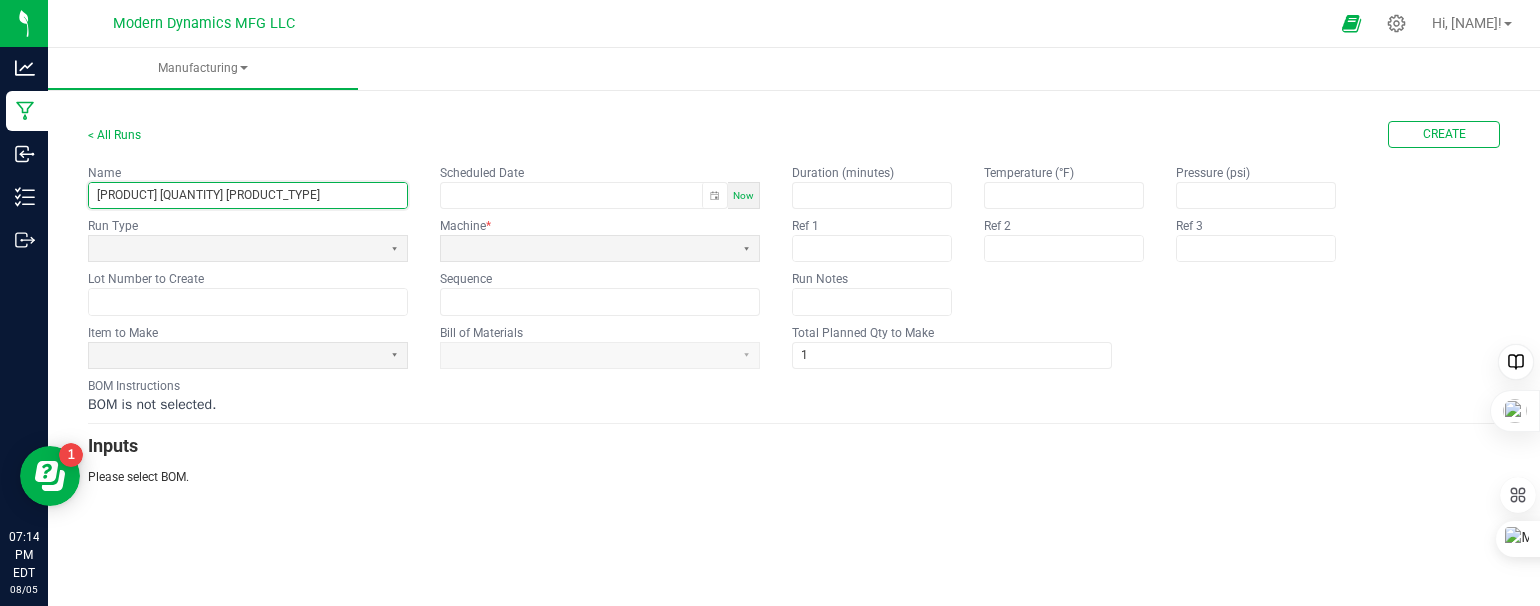 click on "Now" at bounding box center (744, 195) 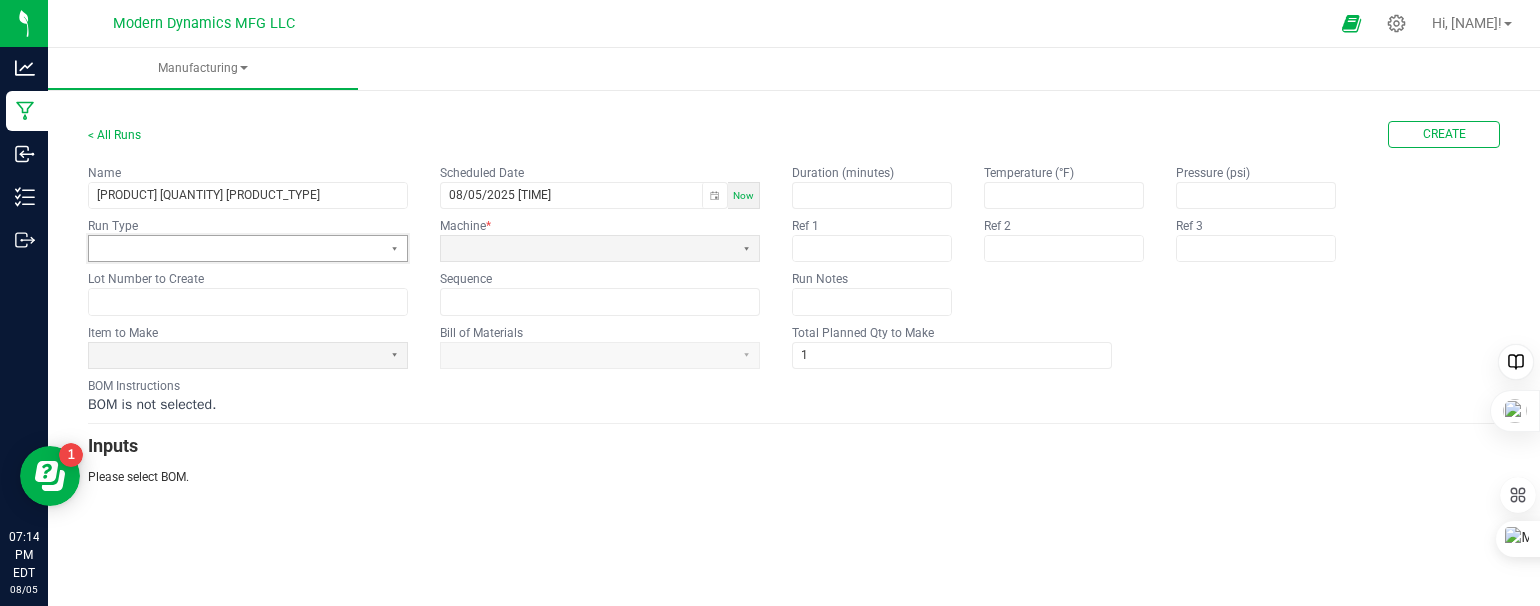 click at bounding box center [235, 248] 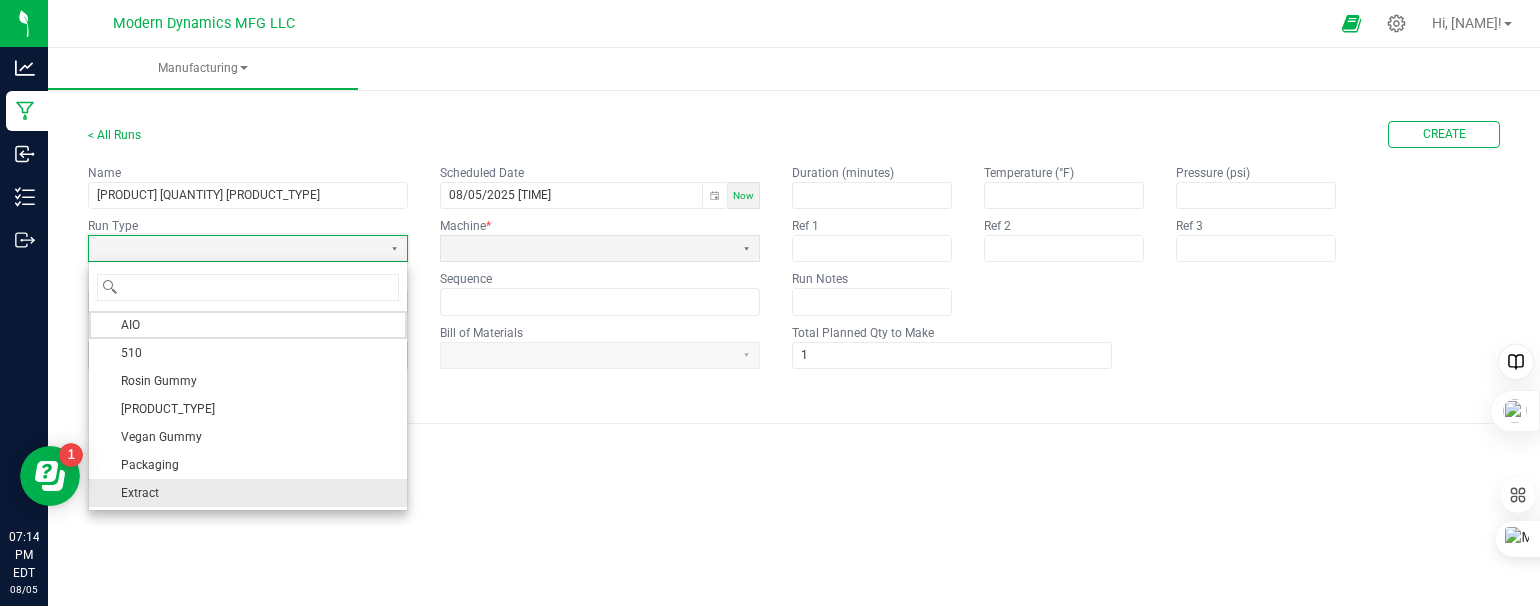 click on "Extract" at bounding box center [248, 493] 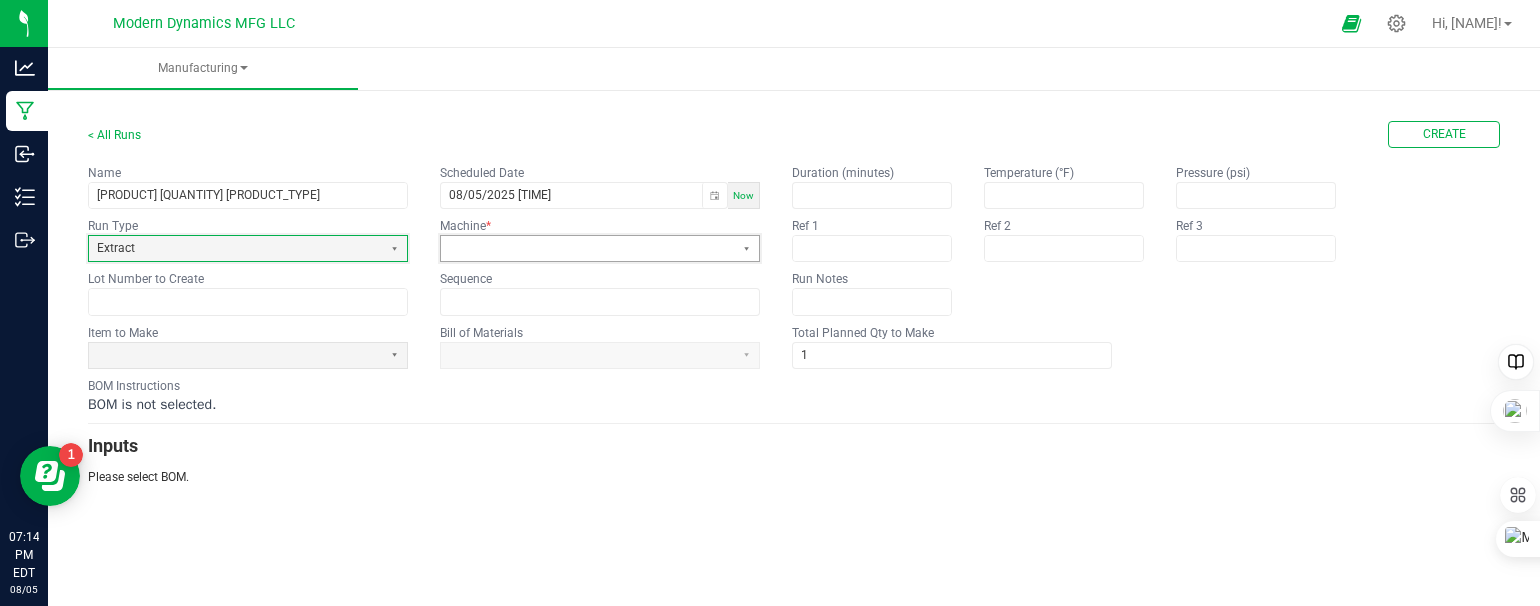click at bounding box center (587, 248) 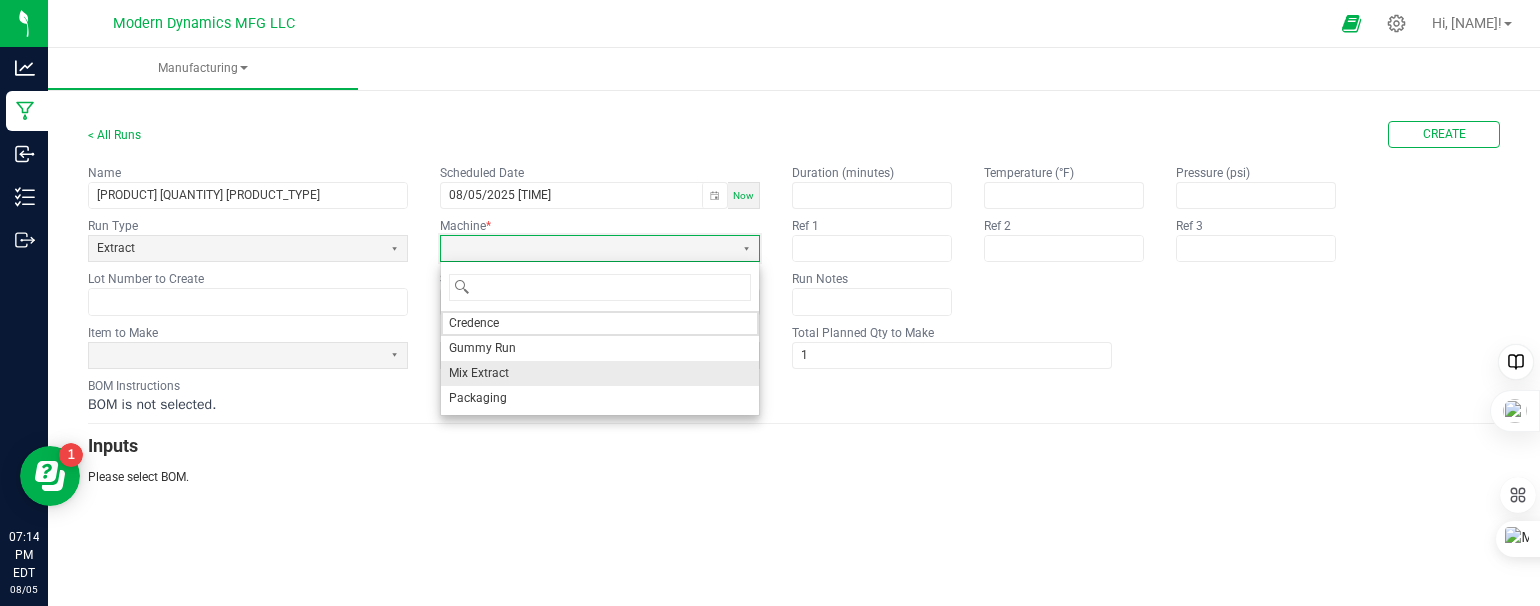 click on "Mix Extract" at bounding box center [600, 373] 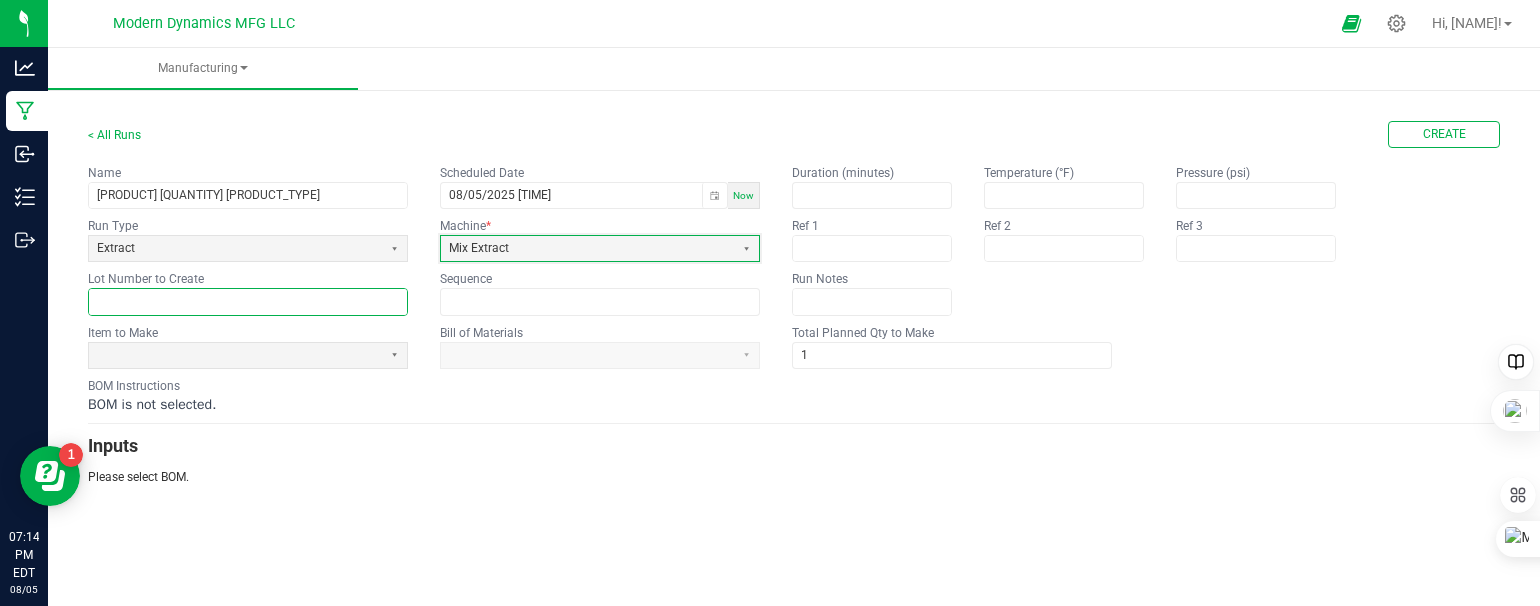 click at bounding box center (248, 301) 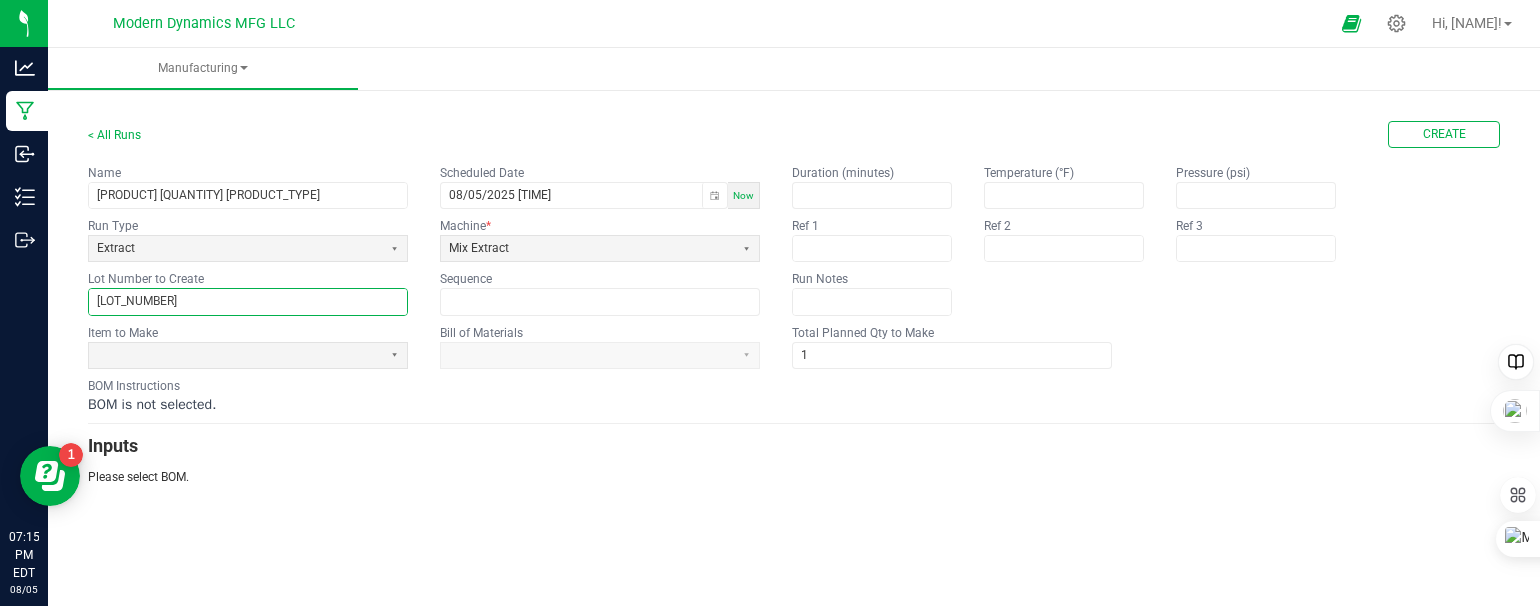 type on "[LOT_NUMBER]" 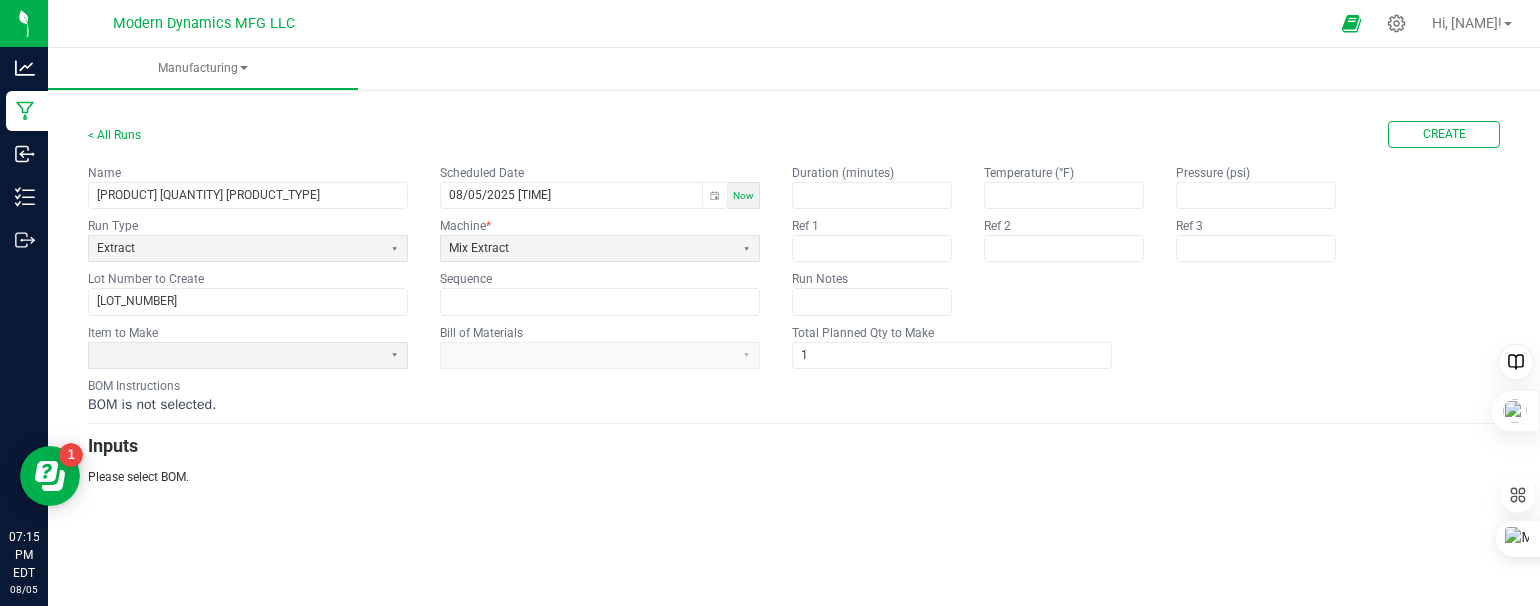 click at bounding box center [600, 354] 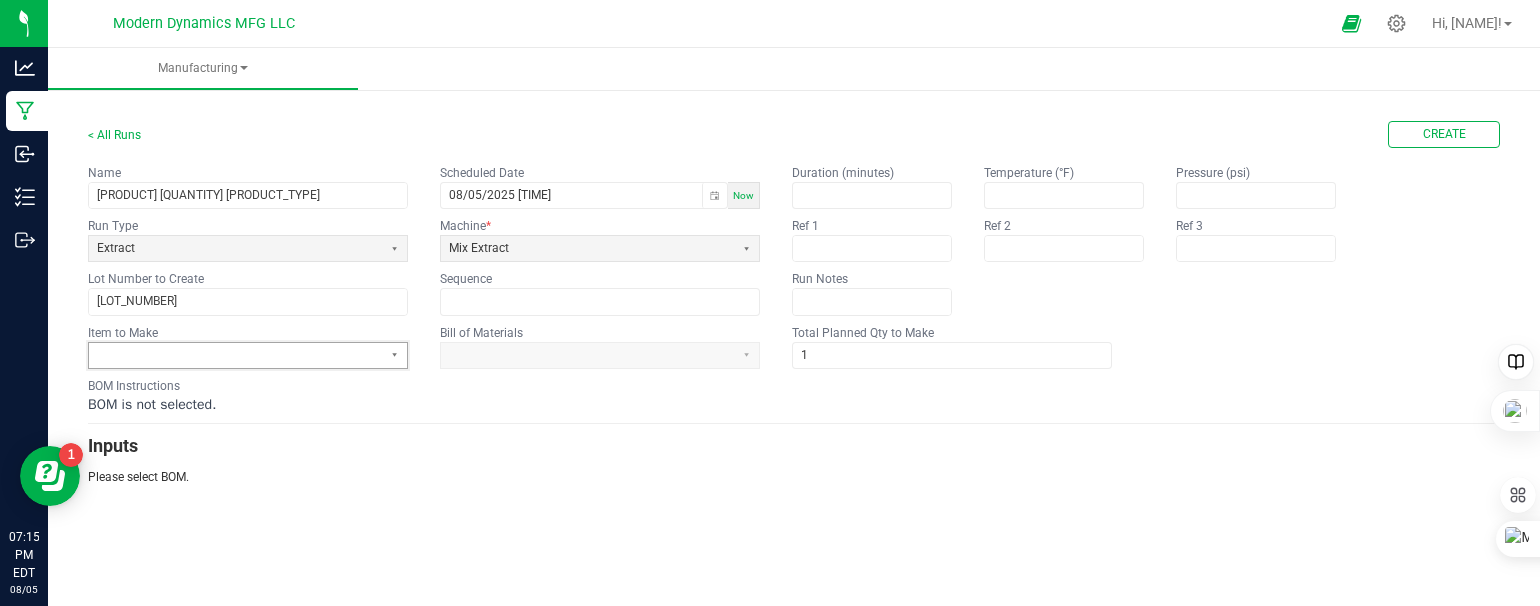 click at bounding box center [235, 355] 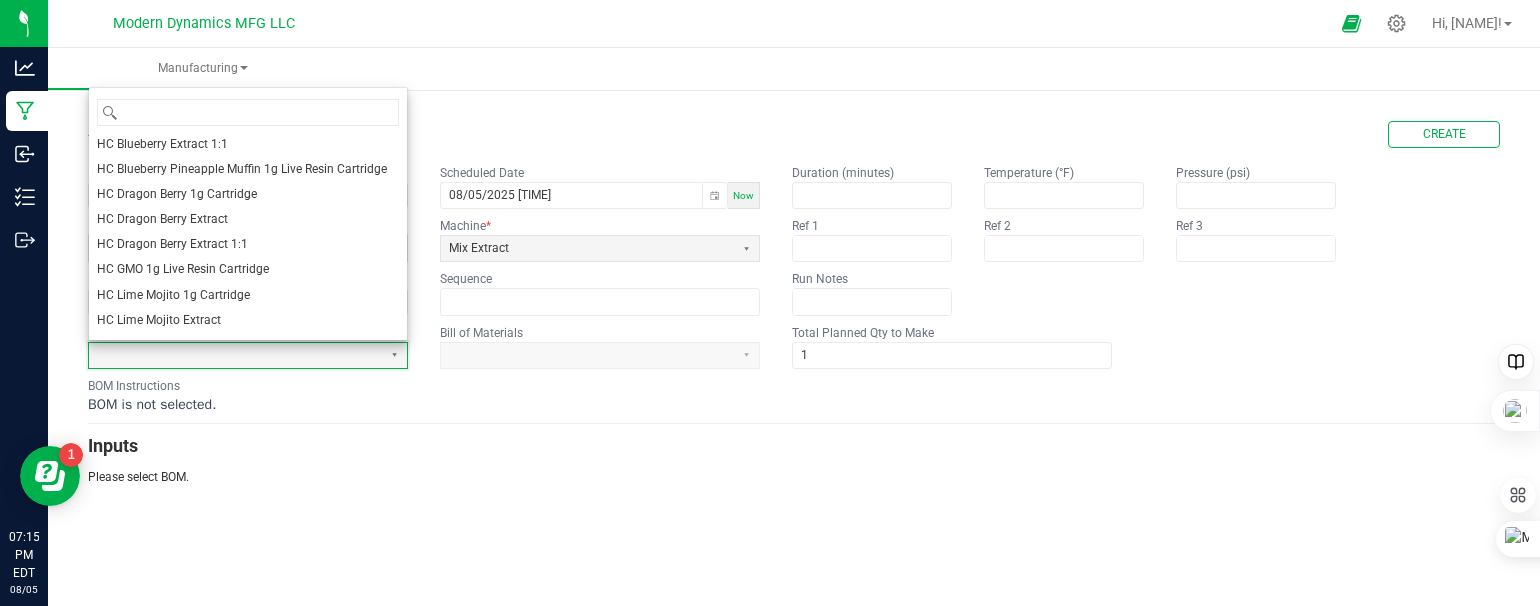 scroll, scrollTop: 800, scrollLeft: 0, axis: vertical 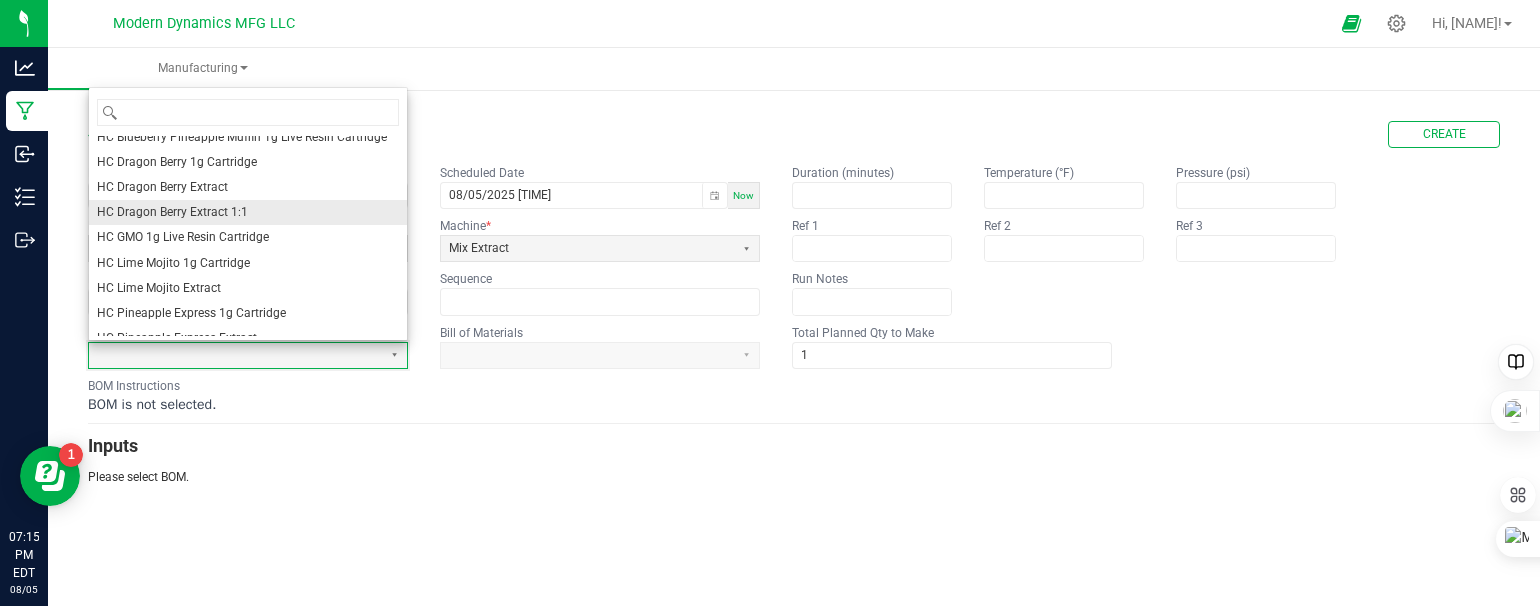 click on "HC Dragon Berry Extract 1:1" at bounding box center [172, 212] 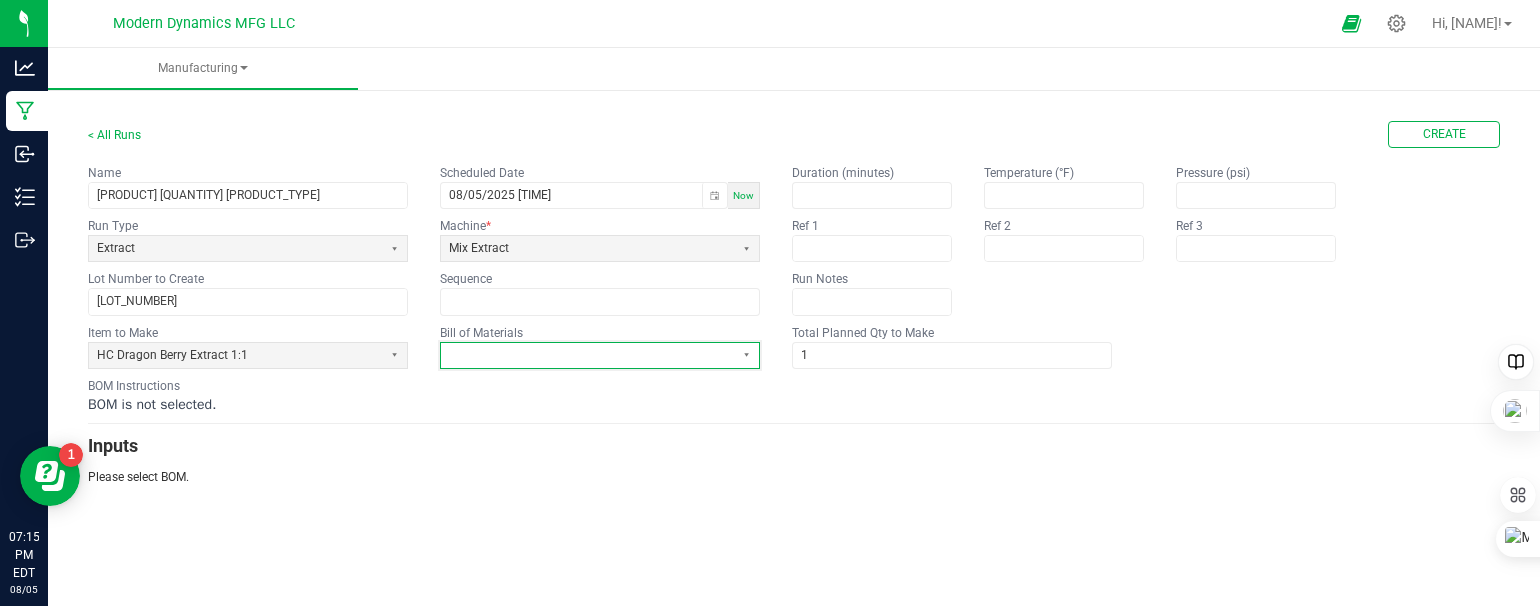 click at bounding box center (587, 355) 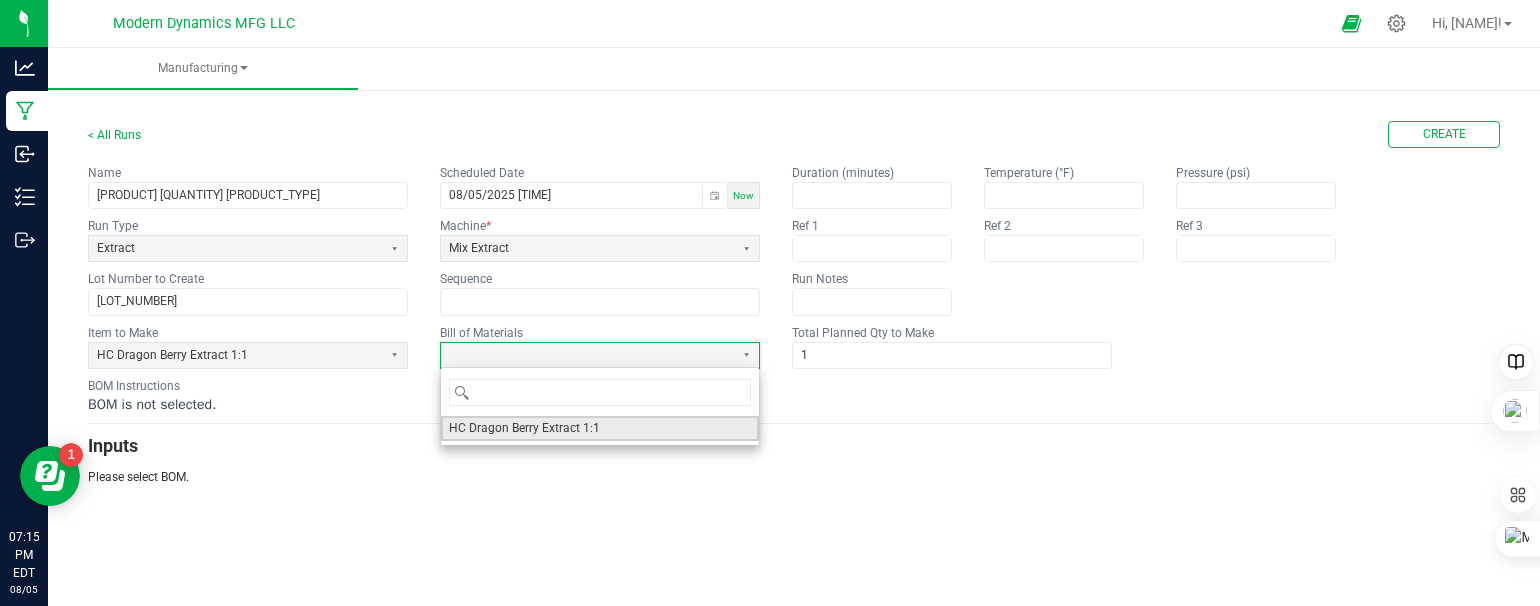 click on "HC Dragon Berry Extract 1:1" at bounding box center (524, 428) 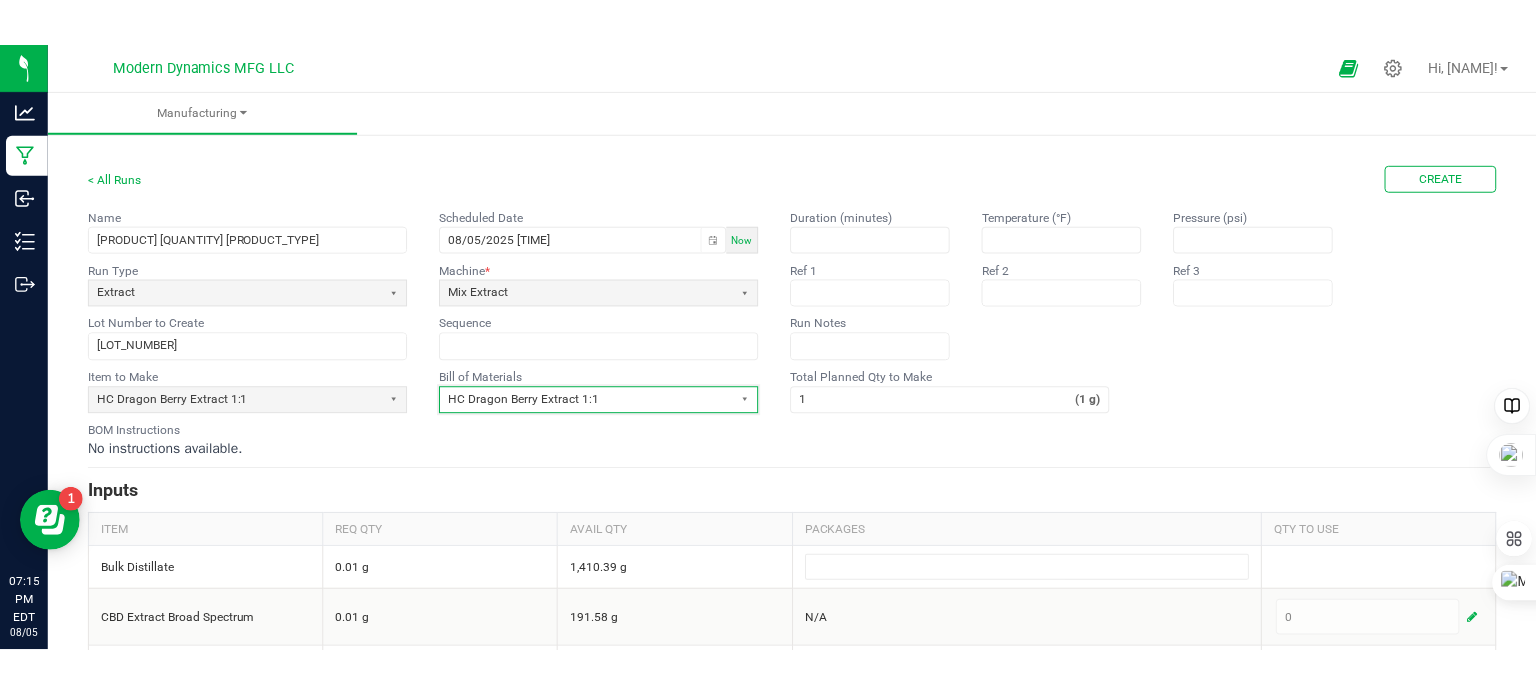 scroll, scrollTop: 101, scrollLeft: 0, axis: vertical 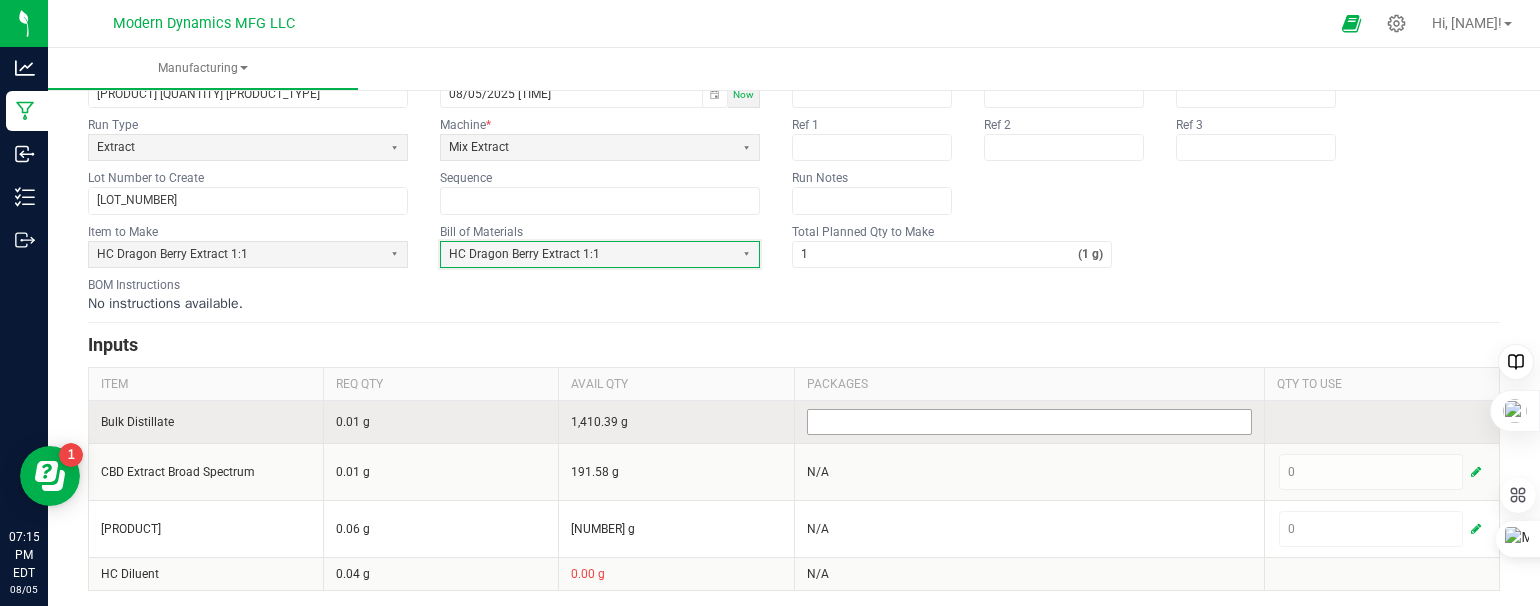click at bounding box center [1029, 422] 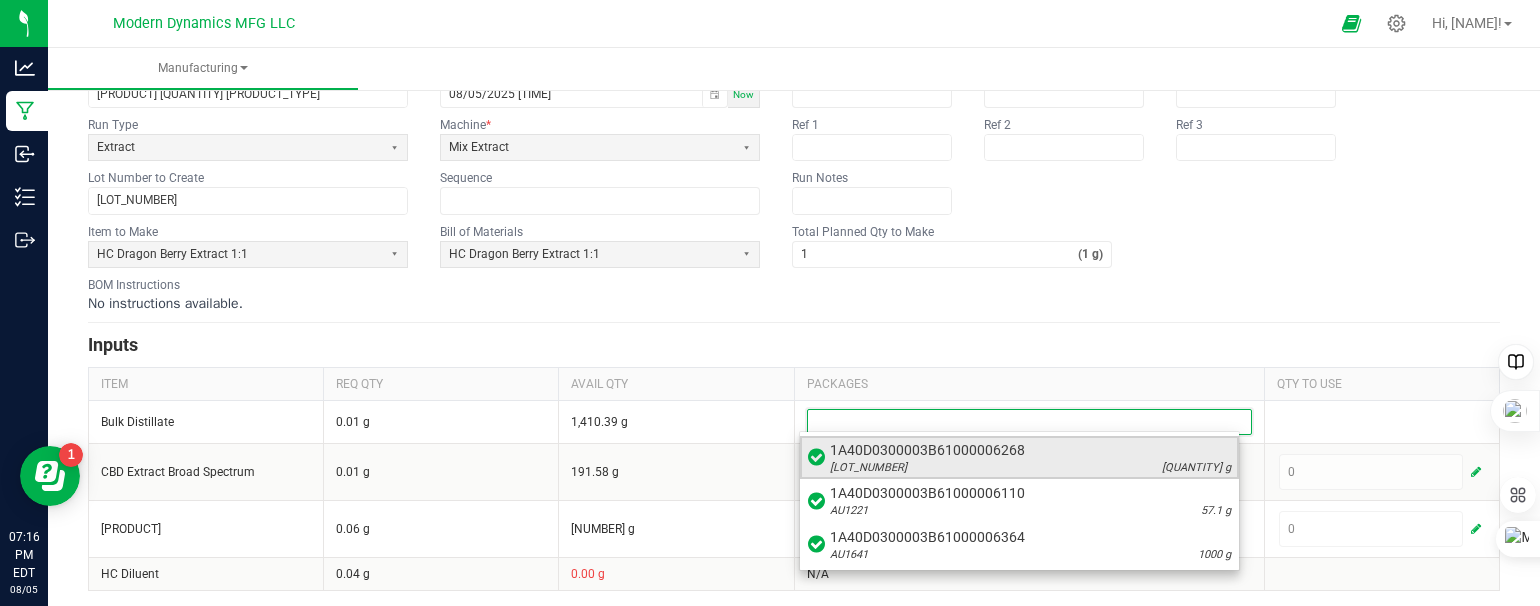 click on "1A40D0300003B61000006268" at bounding box center [1030, 450] 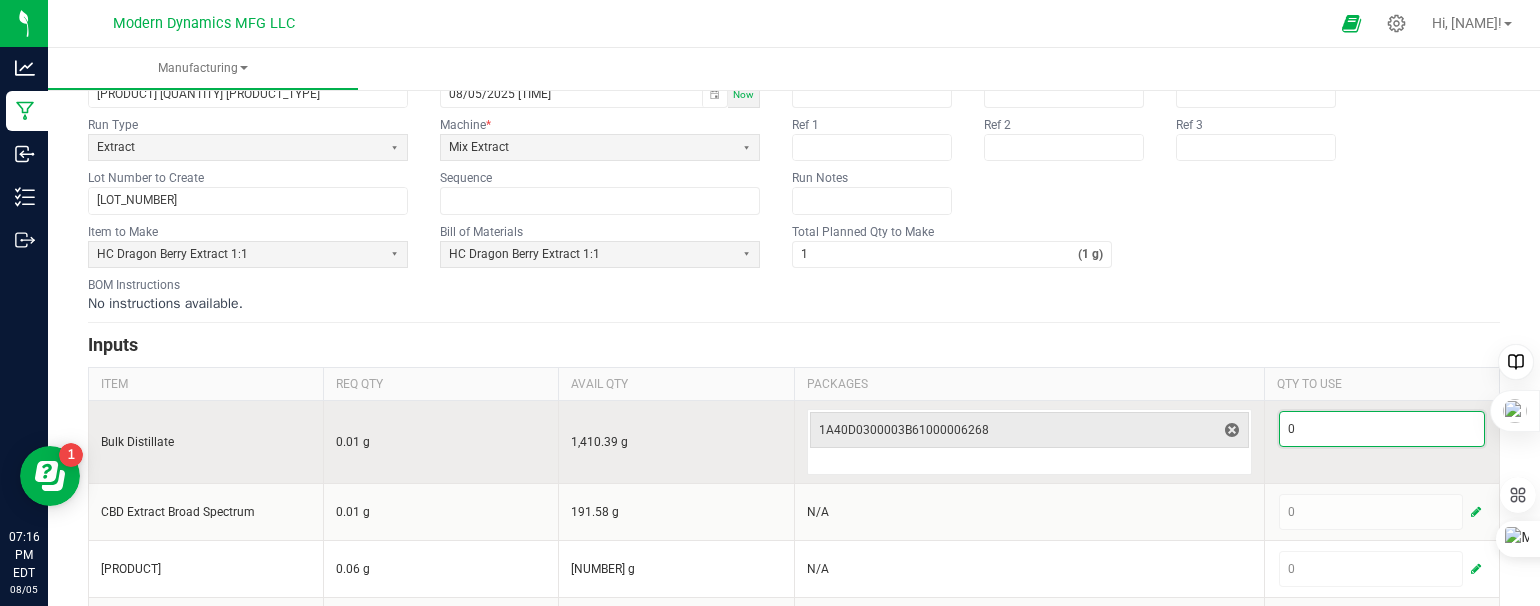 click on "0" at bounding box center [1382, 429] 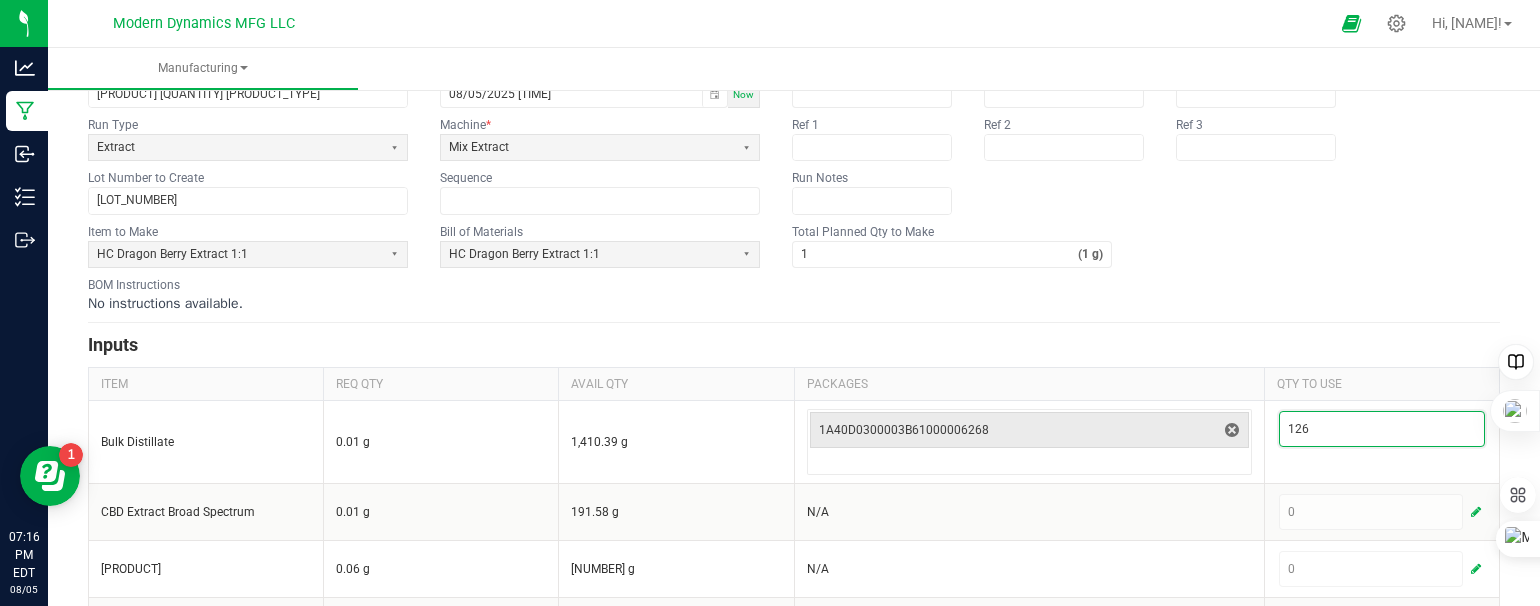 type on "126" 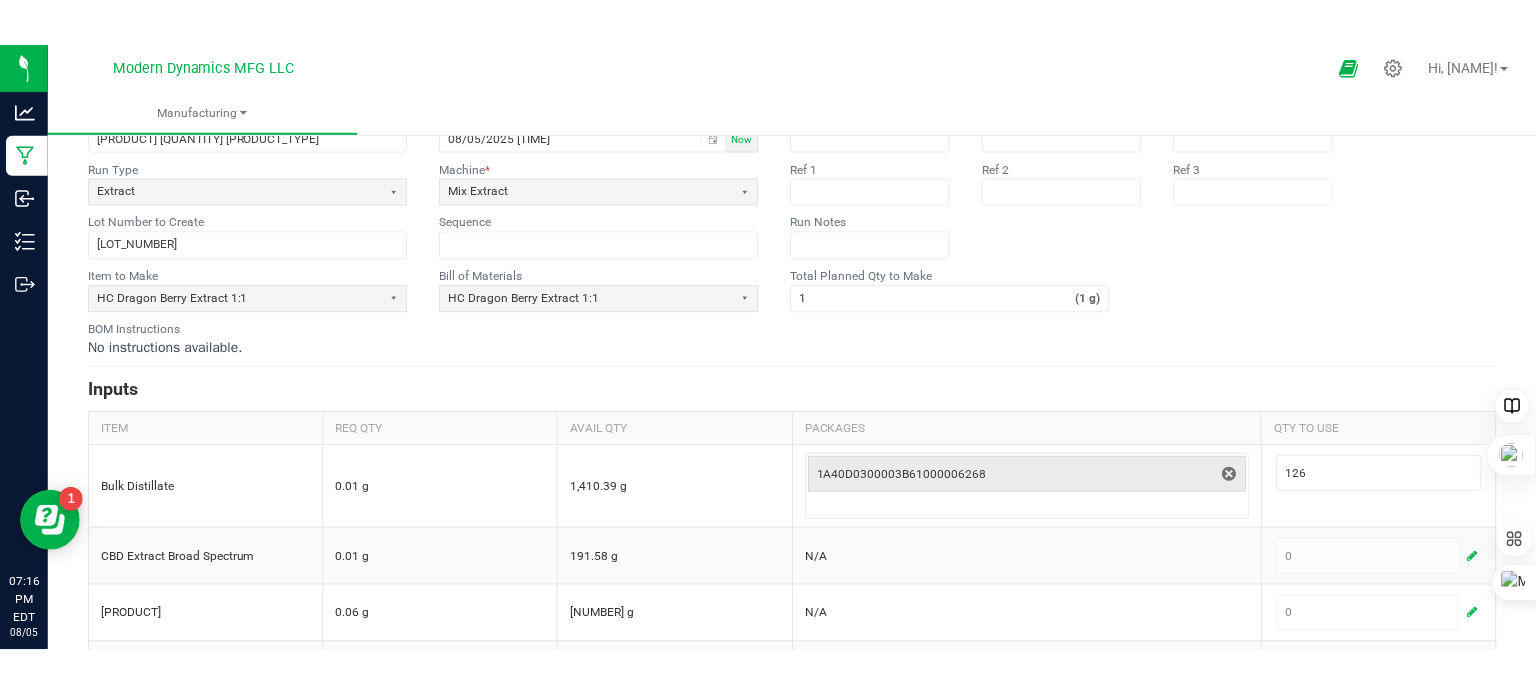 scroll, scrollTop: 52, scrollLeft: 0, axis: vertical 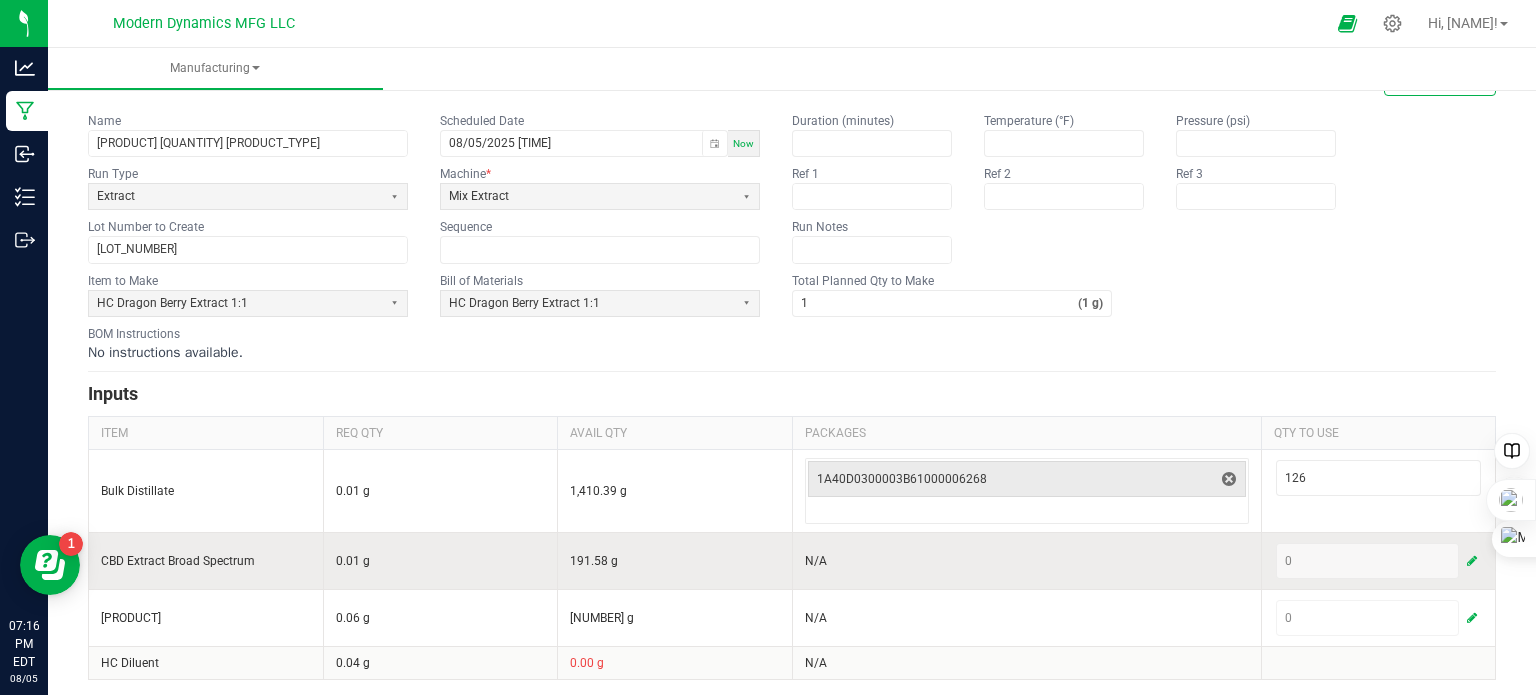click on "0" at bounding box center (1379, 561) 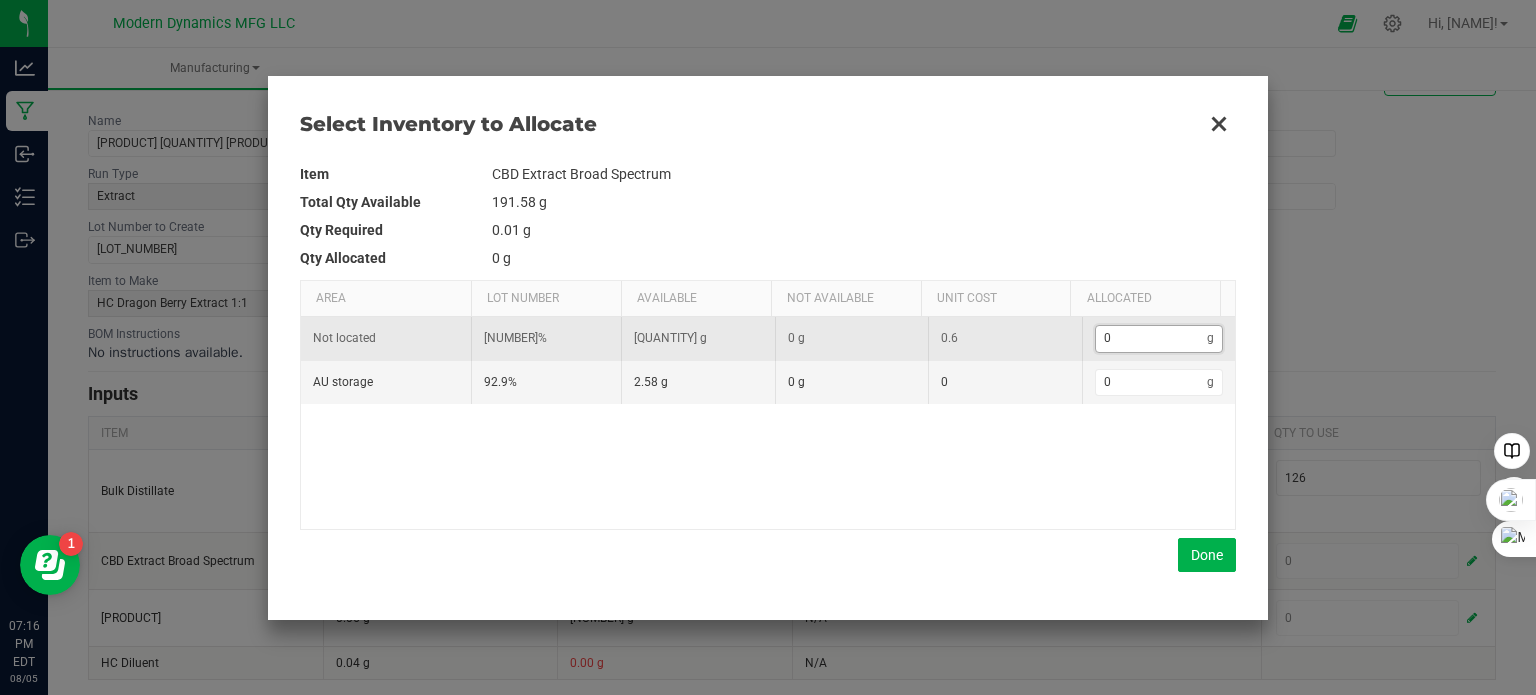 click on "0" at bounding box center [1152, 338] 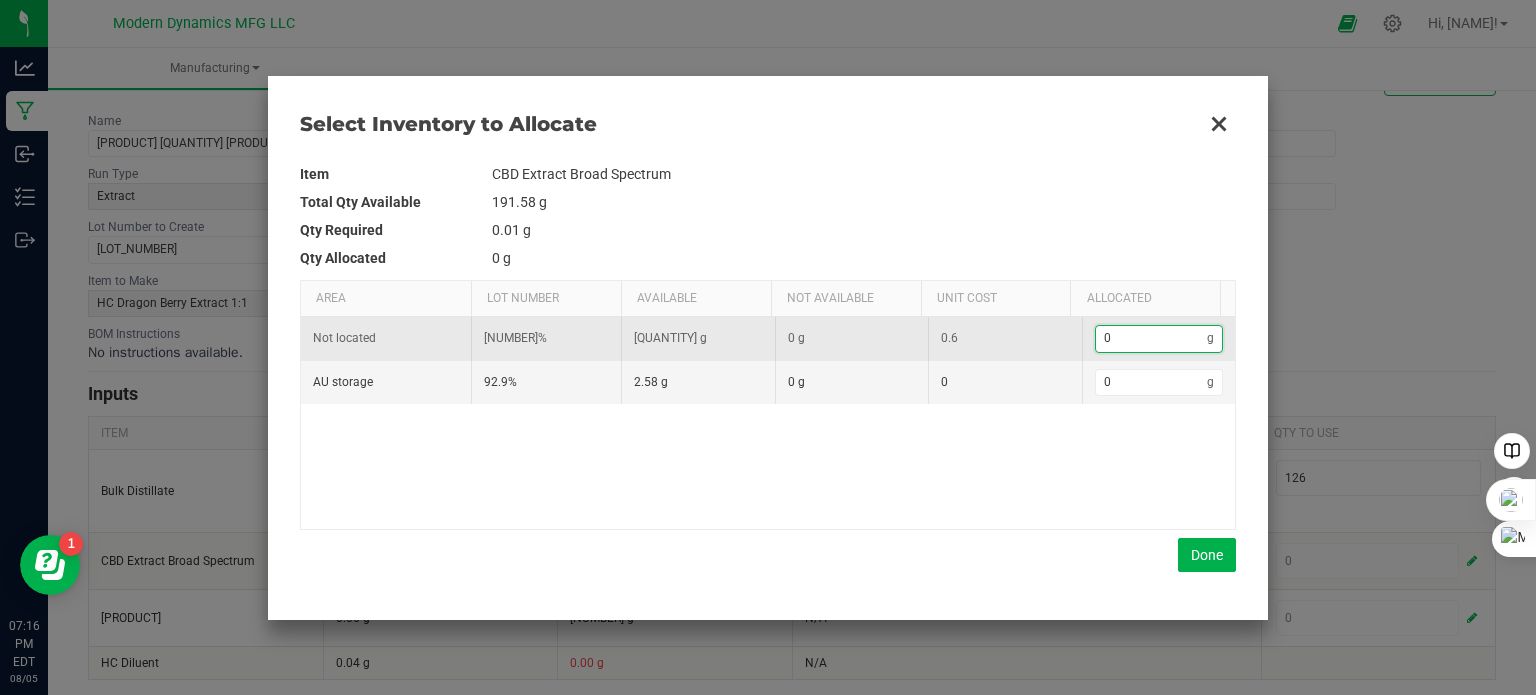 type on "1" 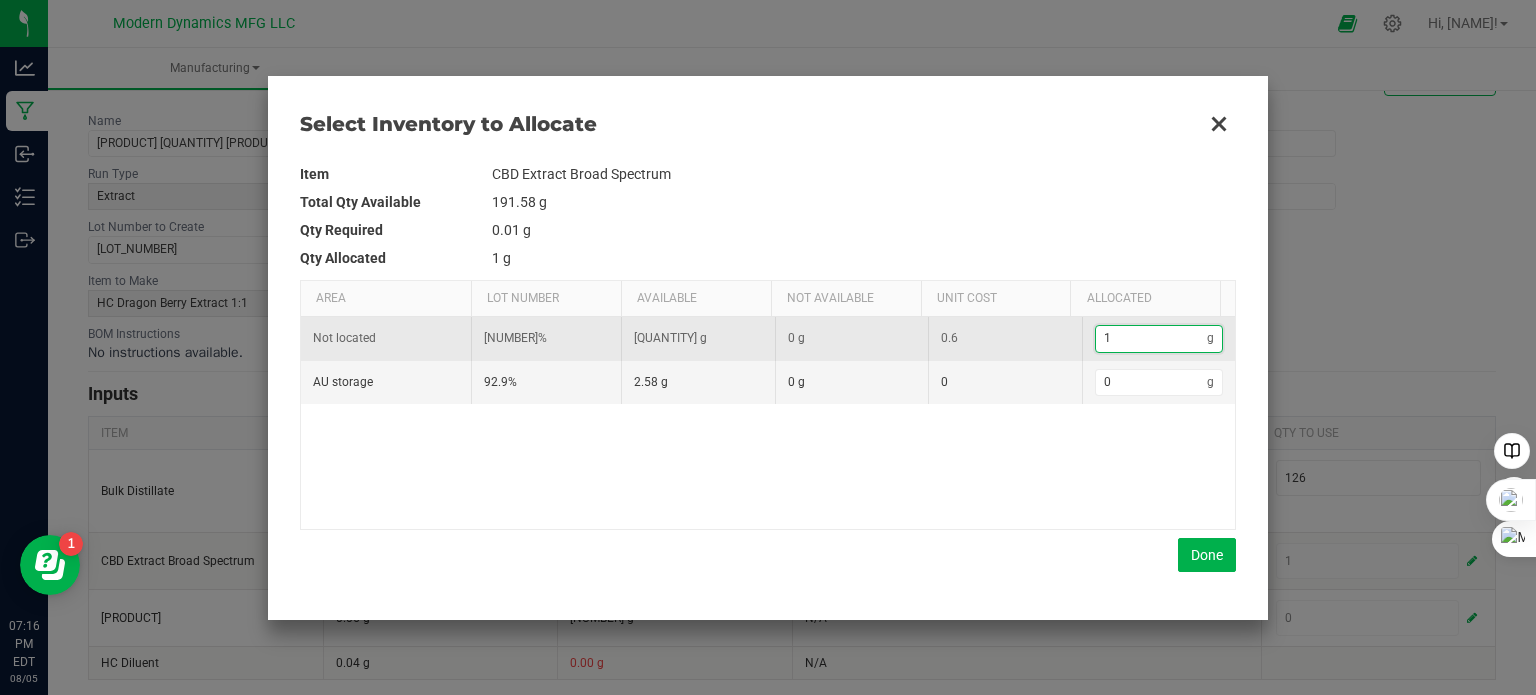 type on "16" 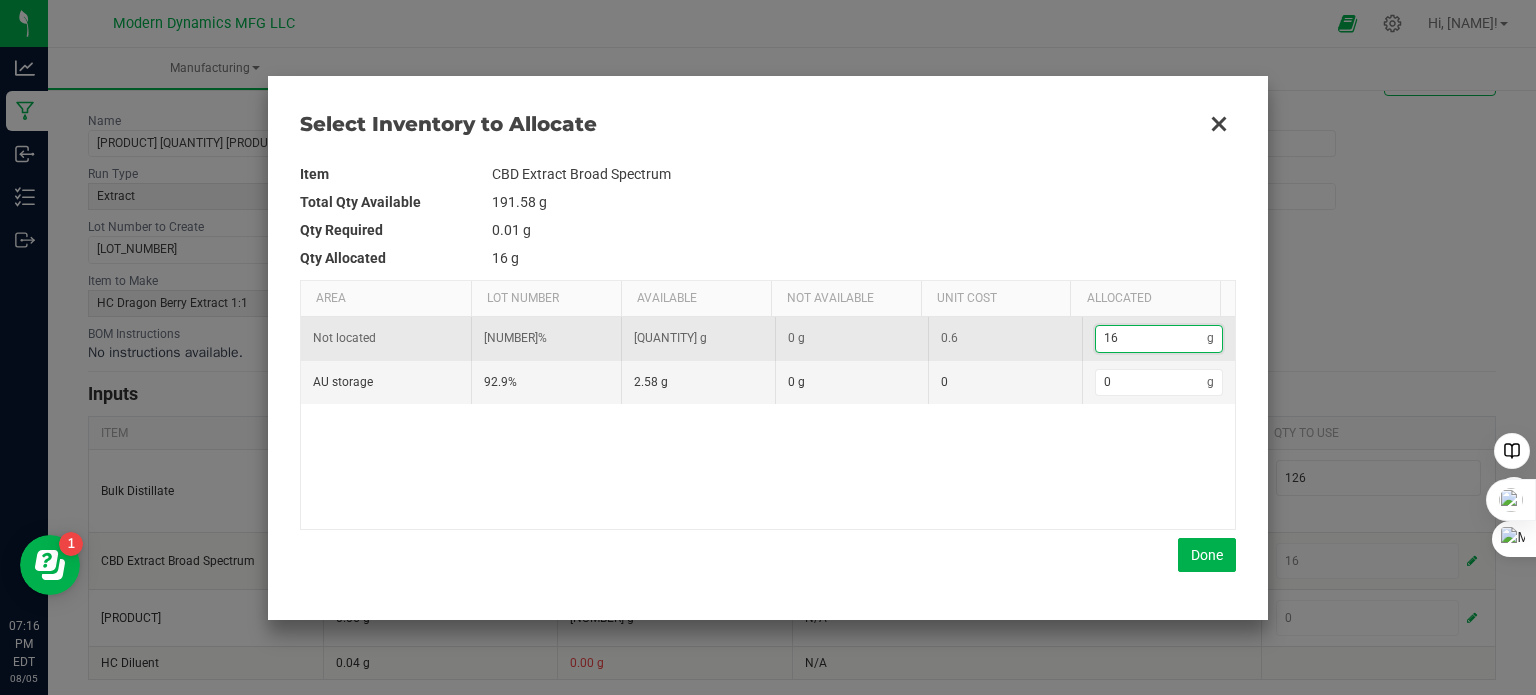 type on "169" 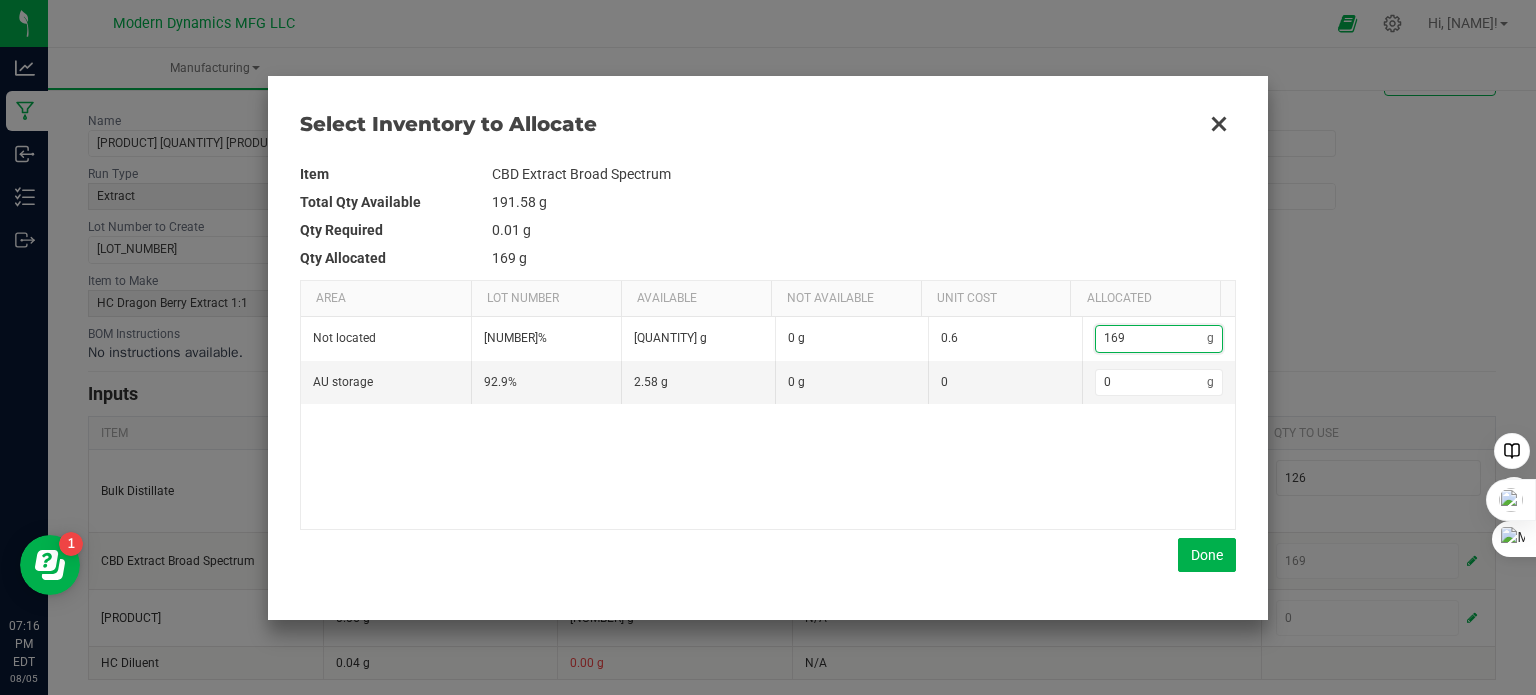 type on "169" 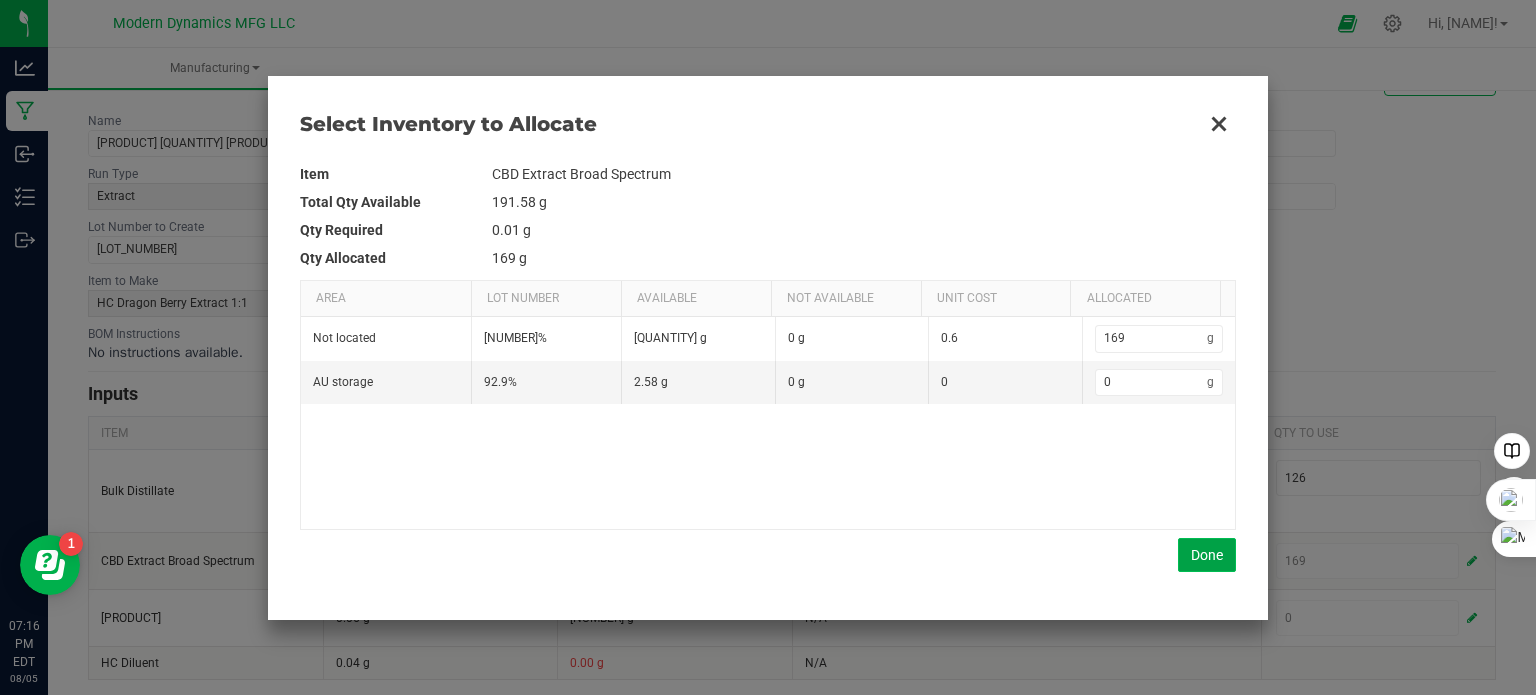 click on "Done" at bounding box center [1207, 555] 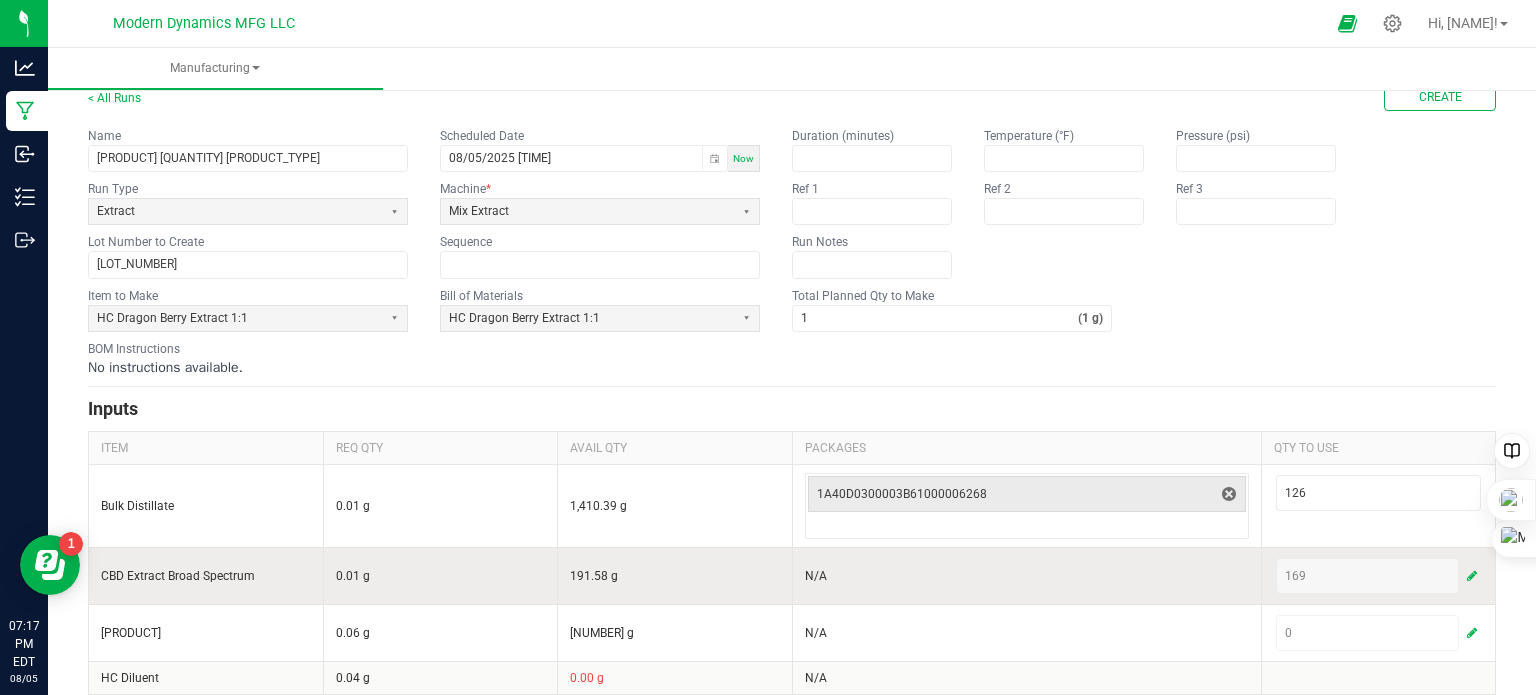 scroll, scrollTop: 52, scrollLeft: 0, axis: vertical 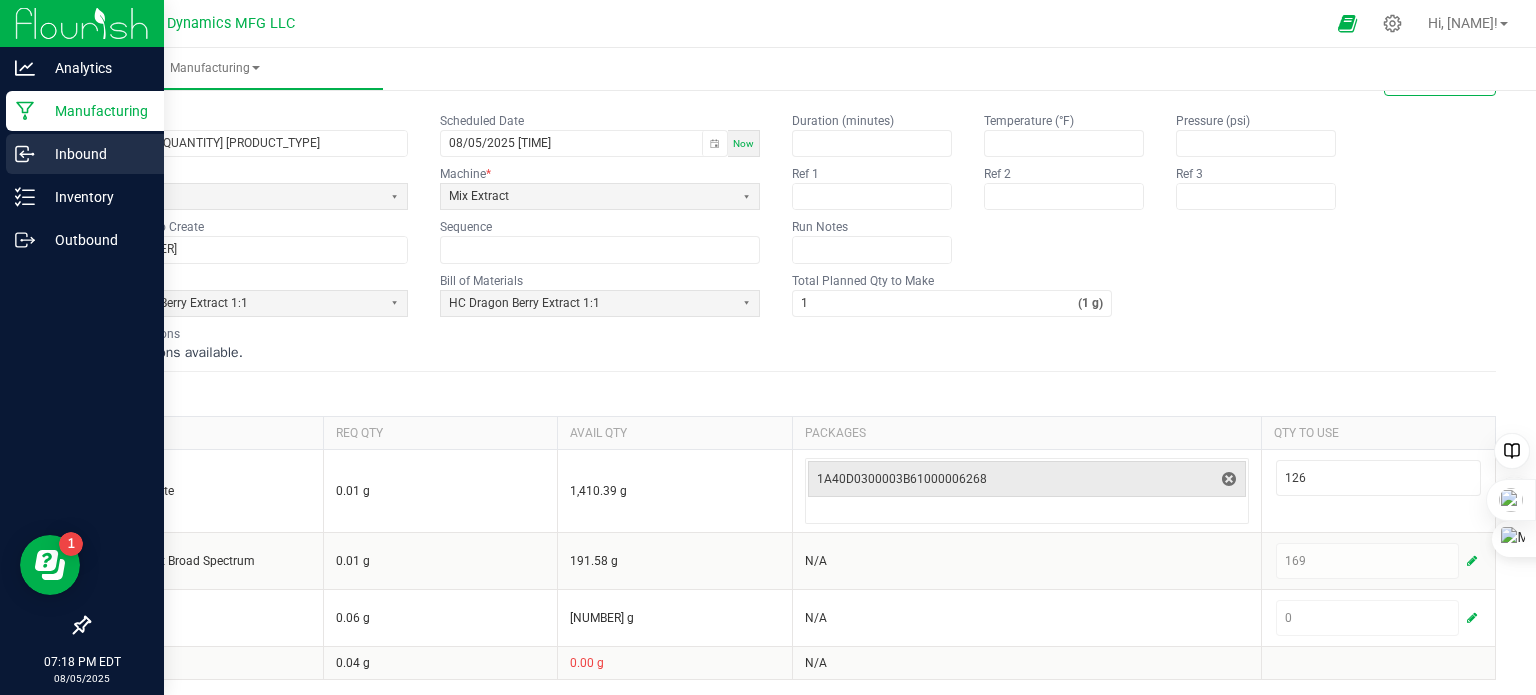click on "Inbound" at bounding box center (95, 154) 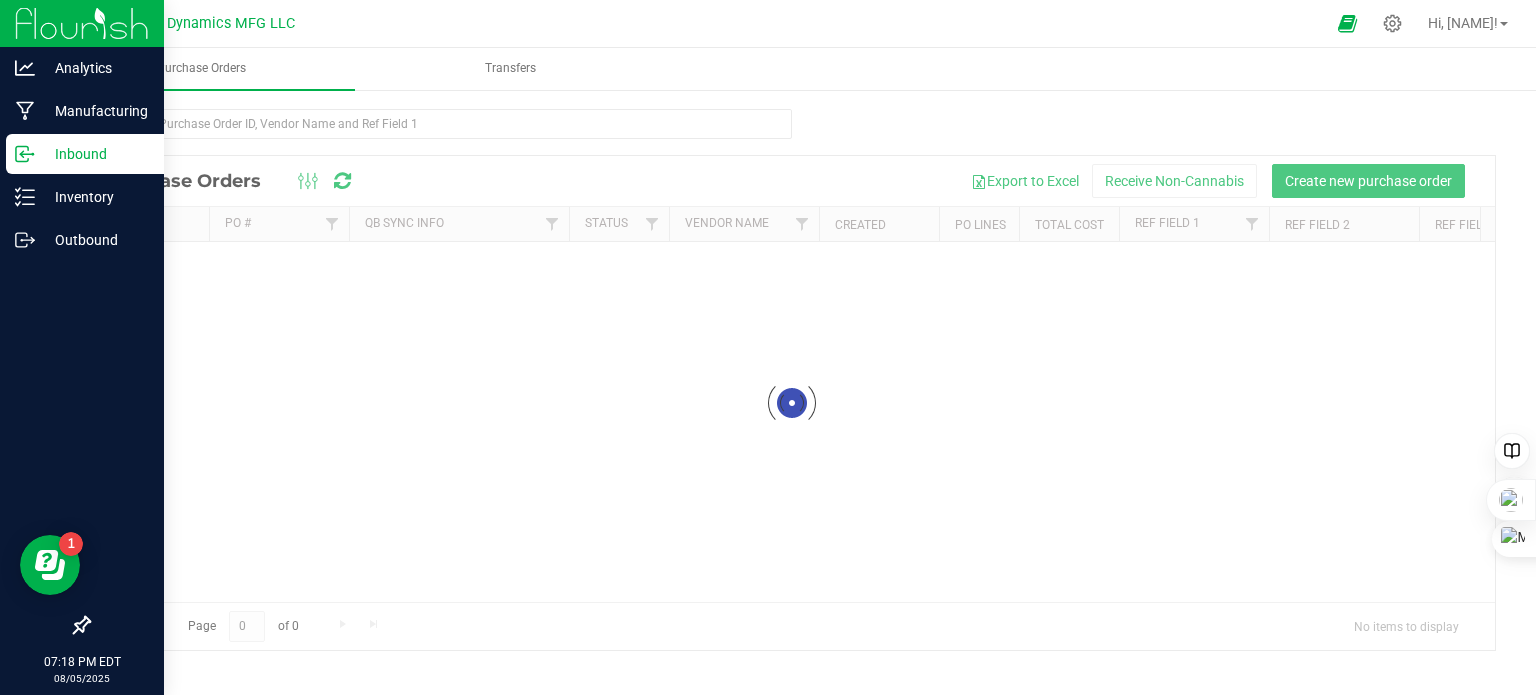 scroll, scrollTop: 0, scrollLeft: 0, axis: both 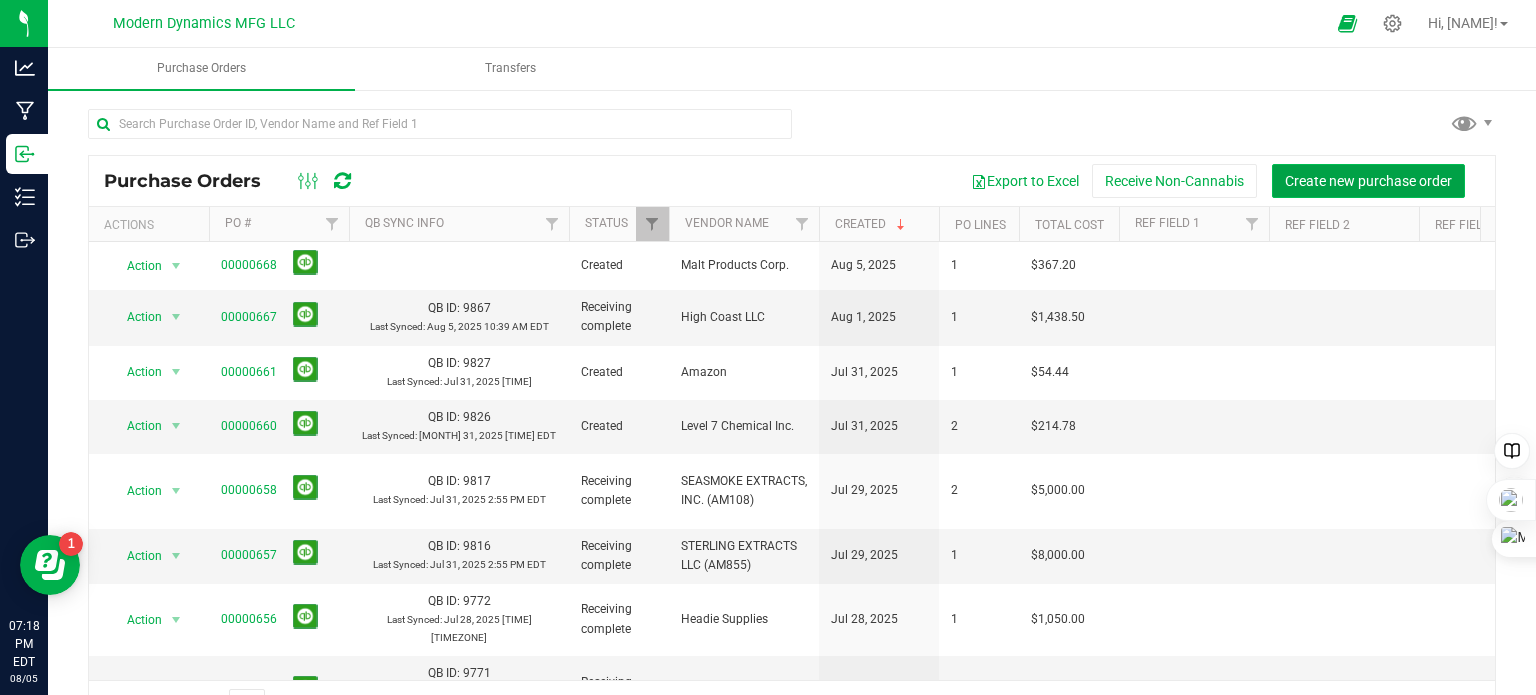 click on "Create new purchase order" at bounding box center [1368, 181] 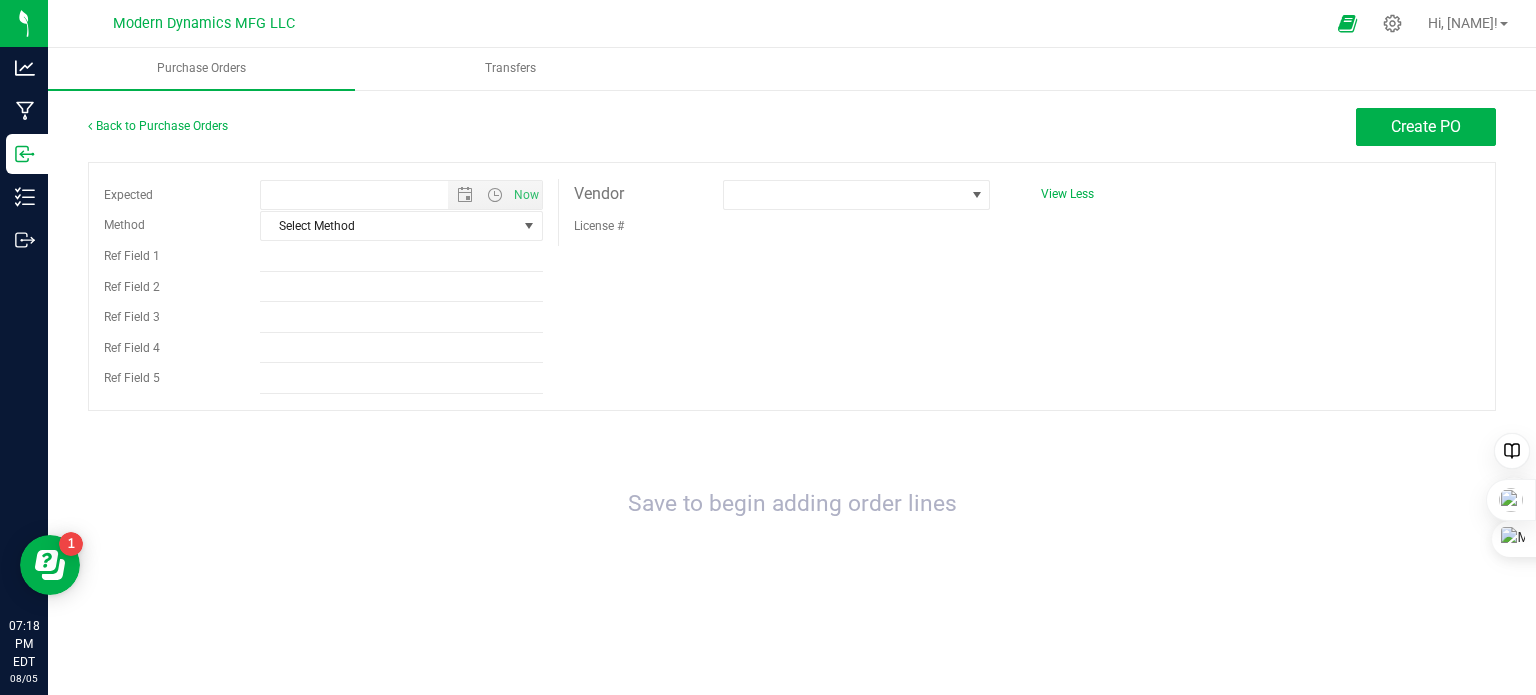 type on "[MONTH]/[DAY]/[YEAR] [HOUR]:[MINUTE] [AM/PM]" 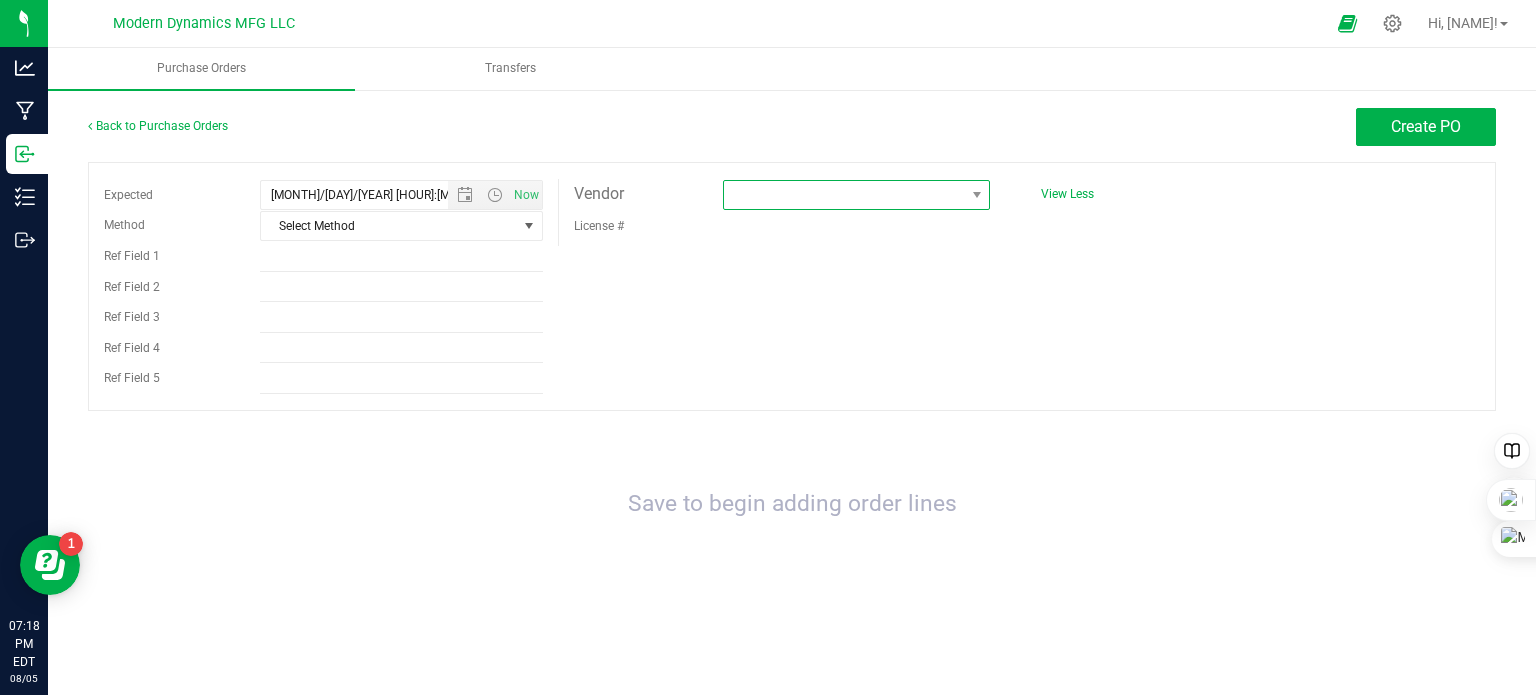 click at bounding box center [844, 195] 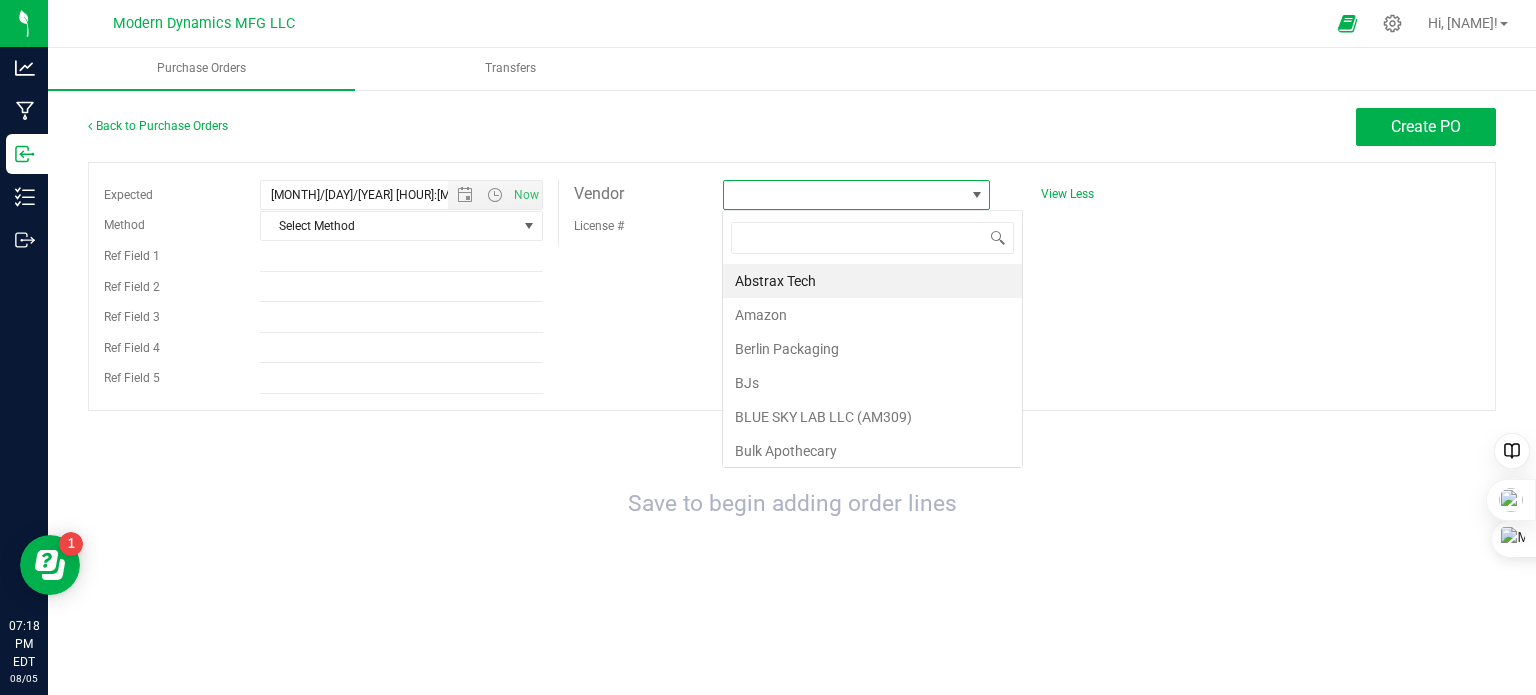 scroll, scrollTop: 99970, scrollLeft: 99732, axis: both 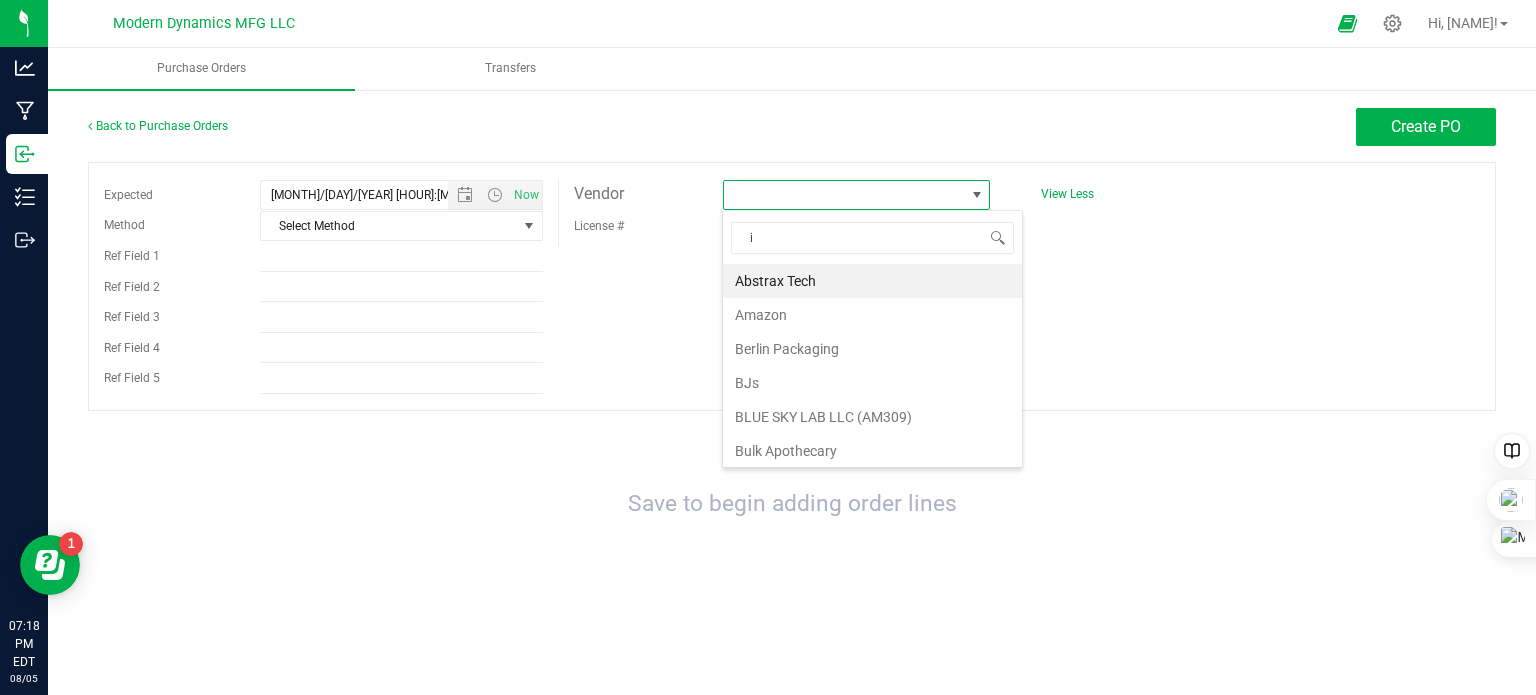 type on "in" 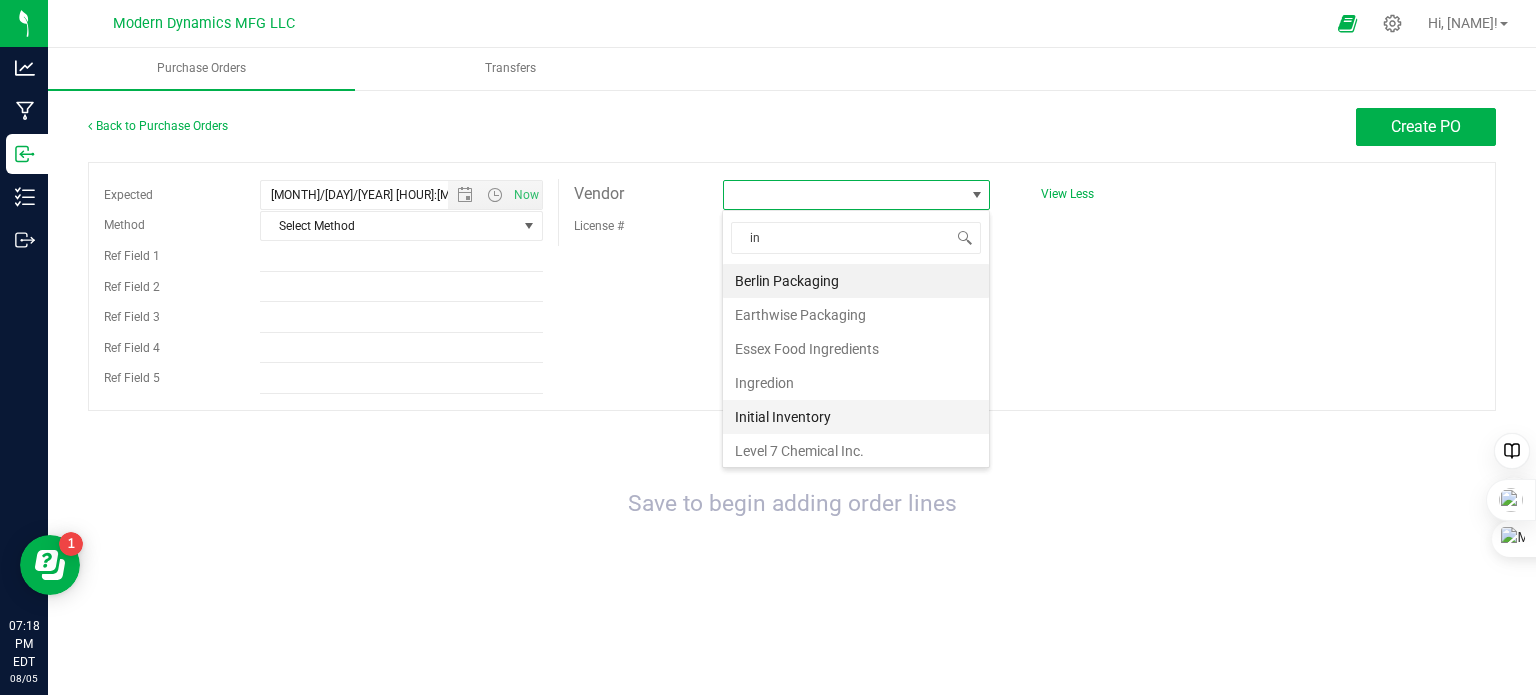 click on "Initial Inventory" at bounding box center [856, 417] 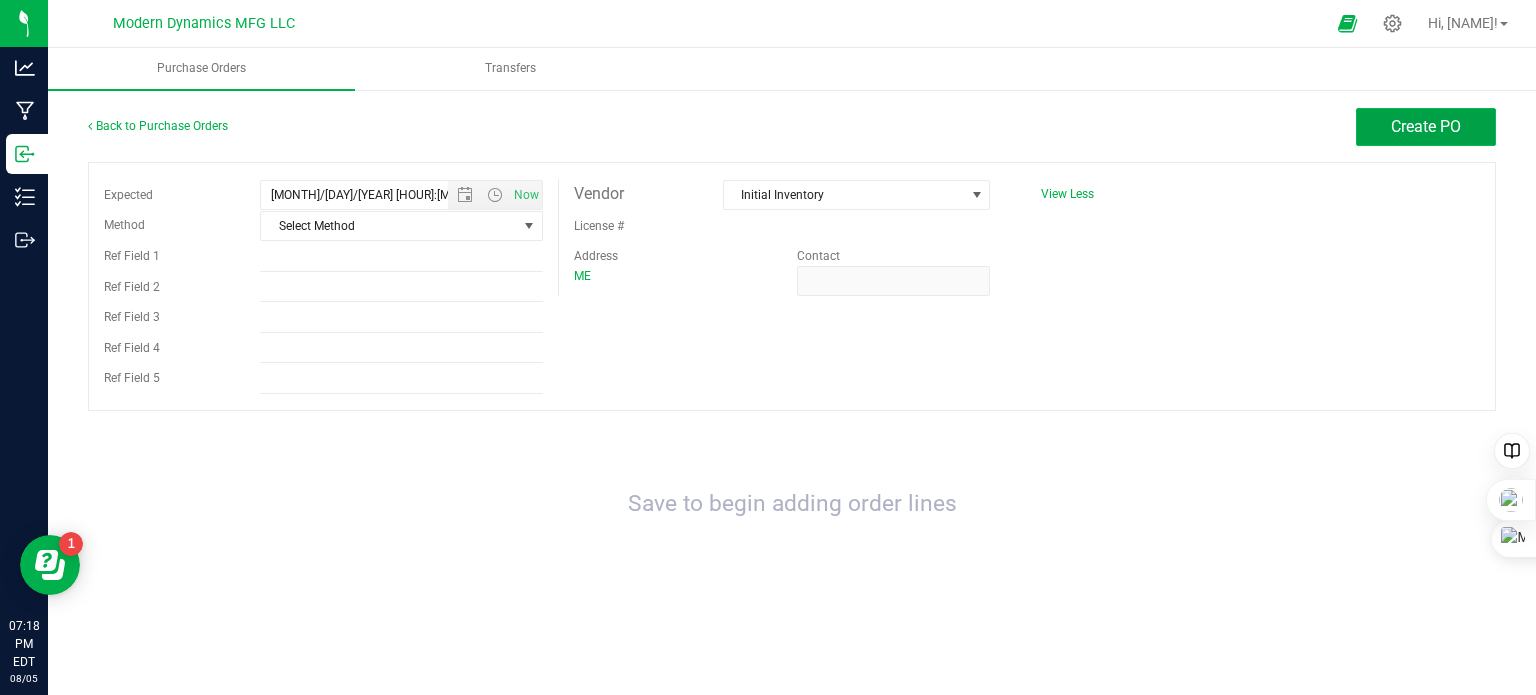 click on "Create PO" at bounding box center (1426, 127) 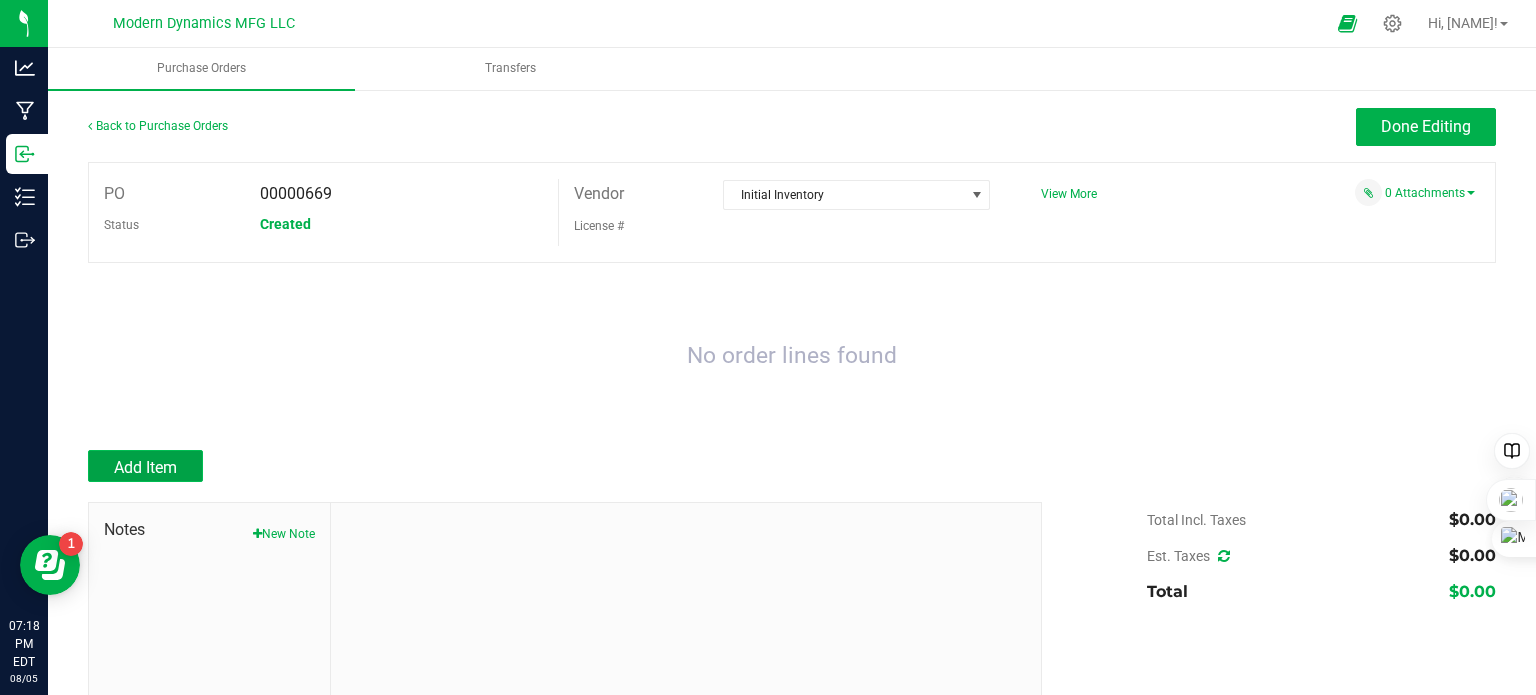 click on "Add Item" at bounding box center (145, 467) 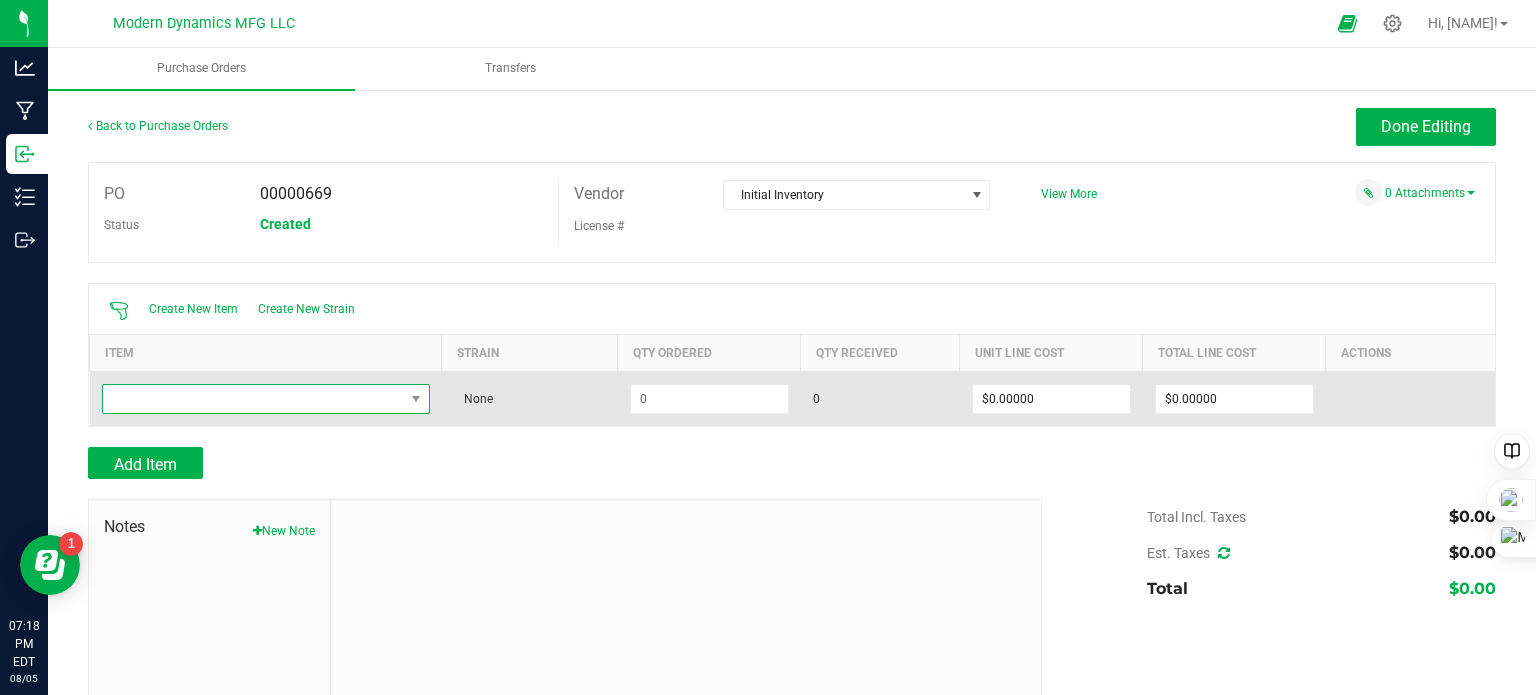 click at bounding box center [253, 399] 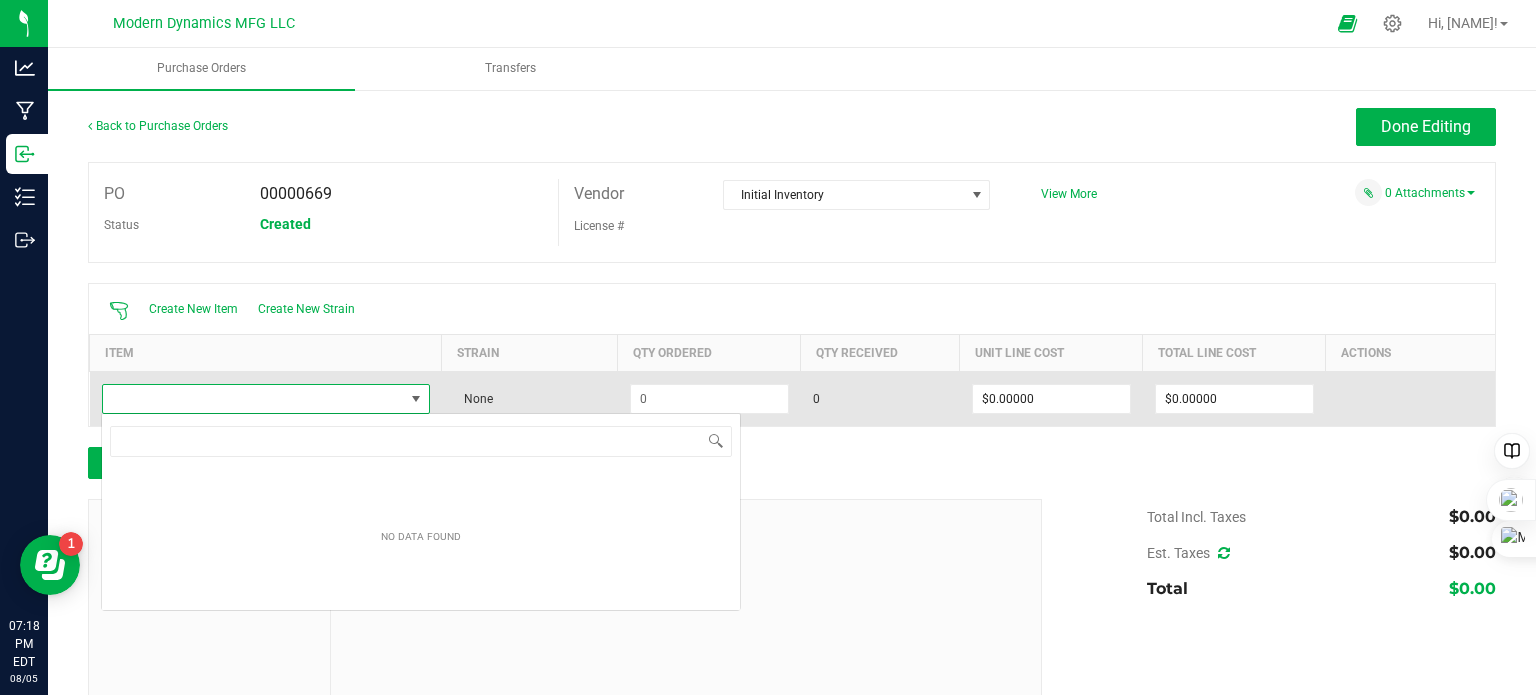 scroll, scrollTop: 99970, scrollLeft: 99675, axis: both 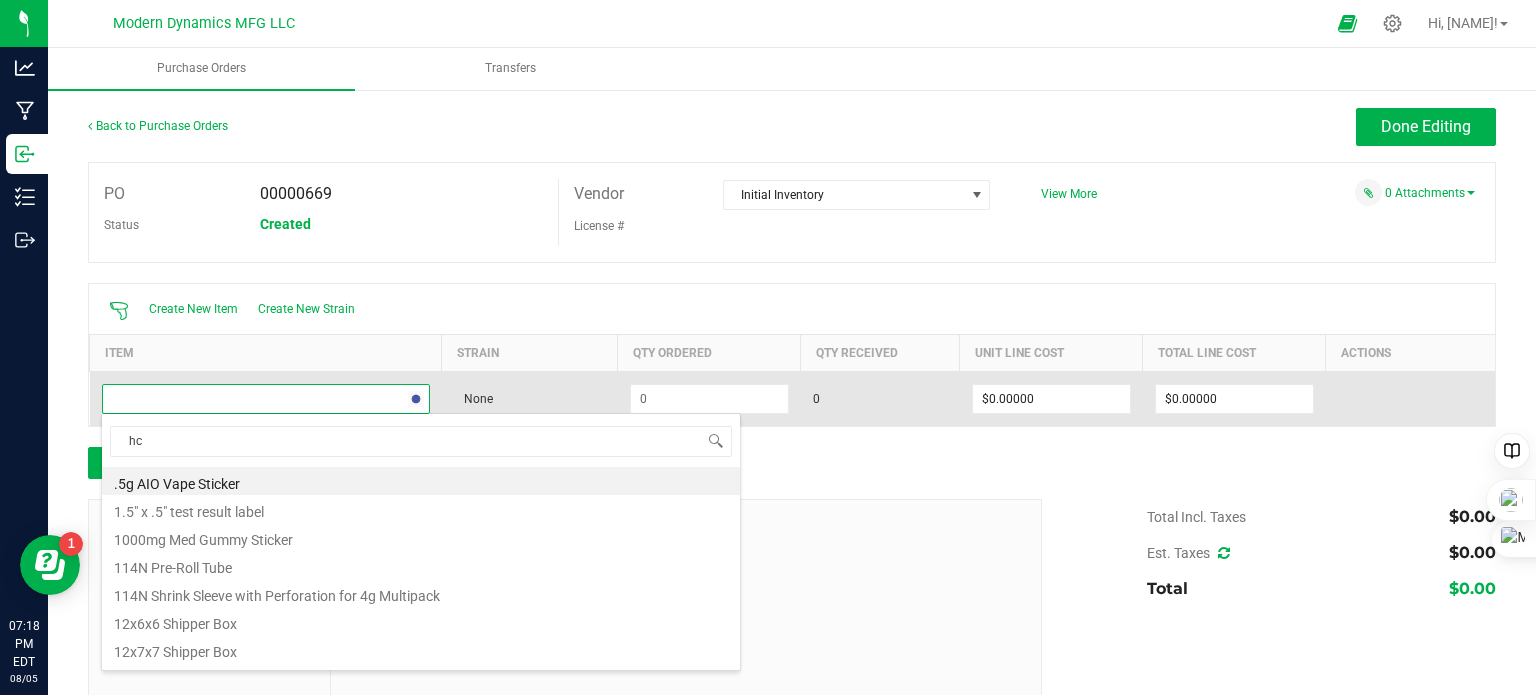 type on "hc d" 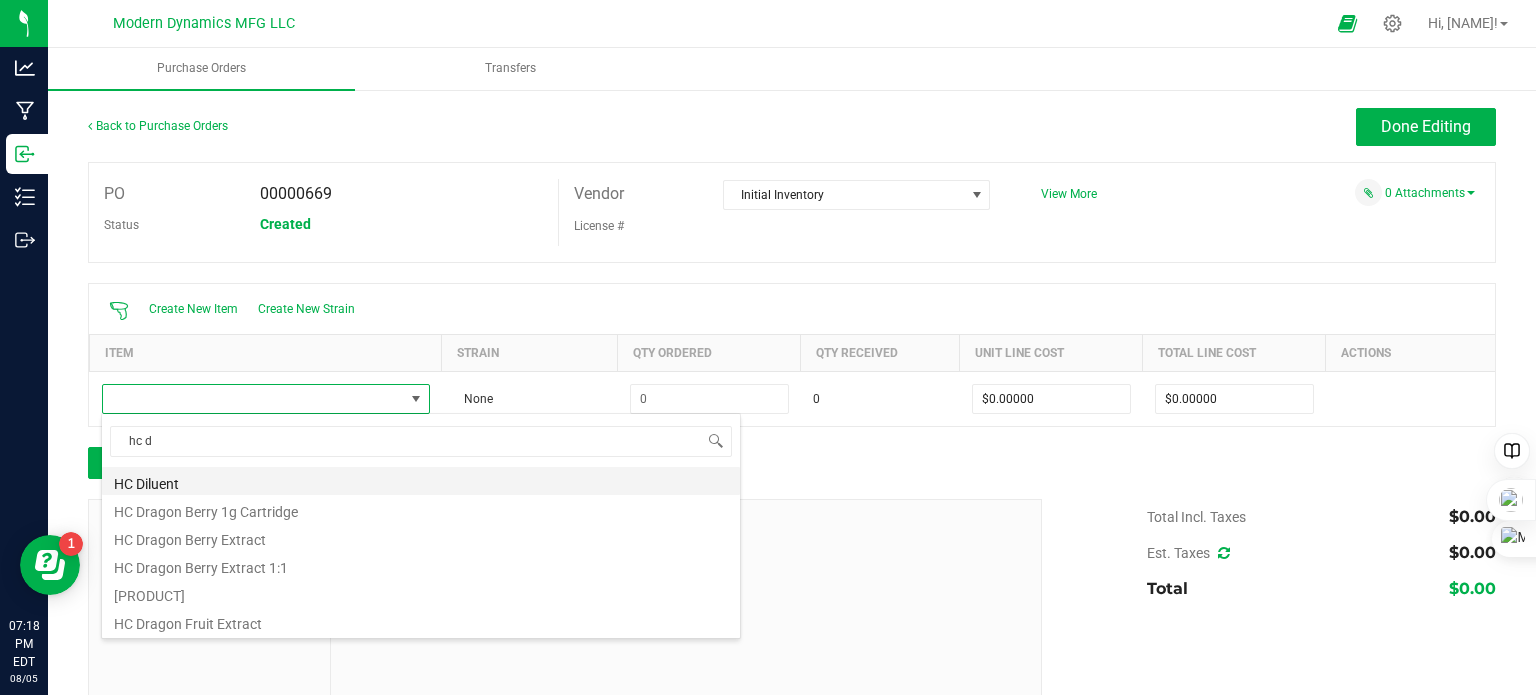 click on "HC Diluent" at bounding box center [421, 481] 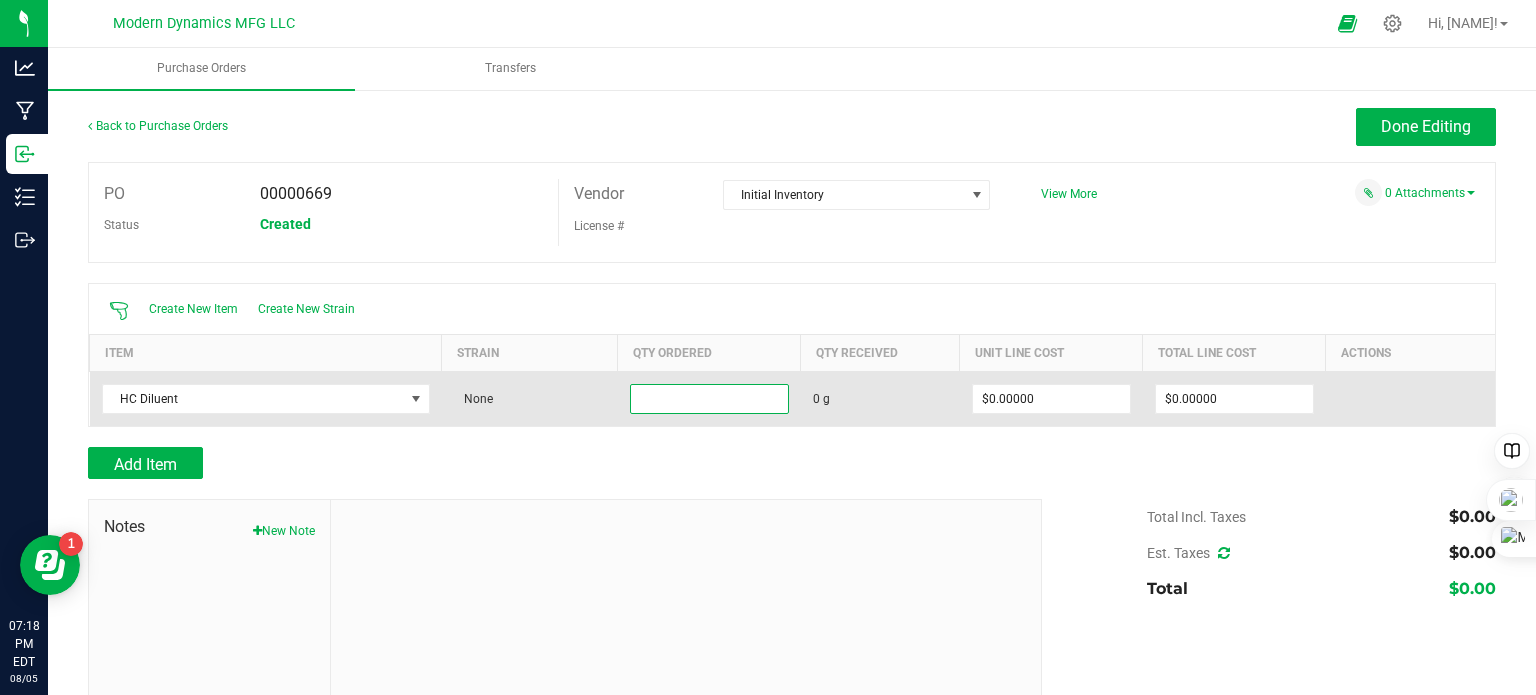 click at bounding box center [709, 399] 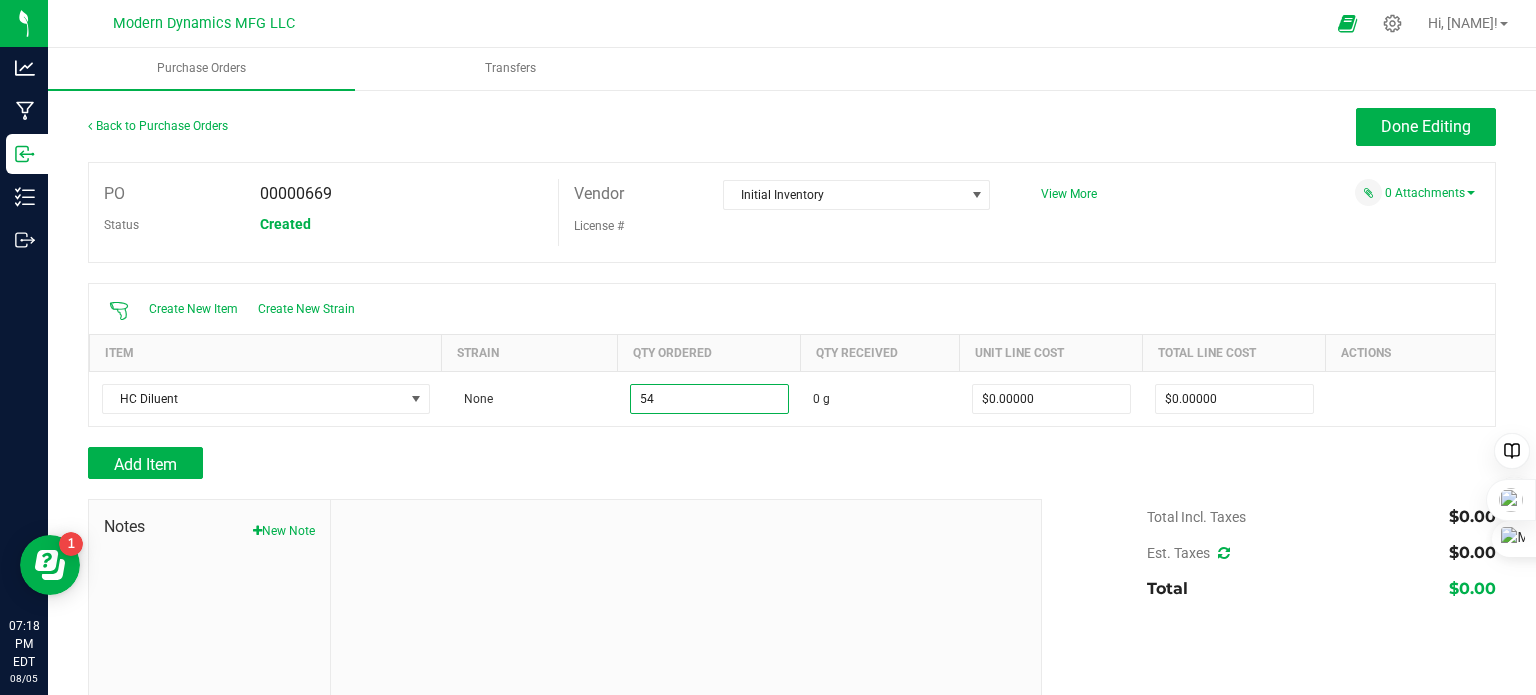 type on "54.0000 g" 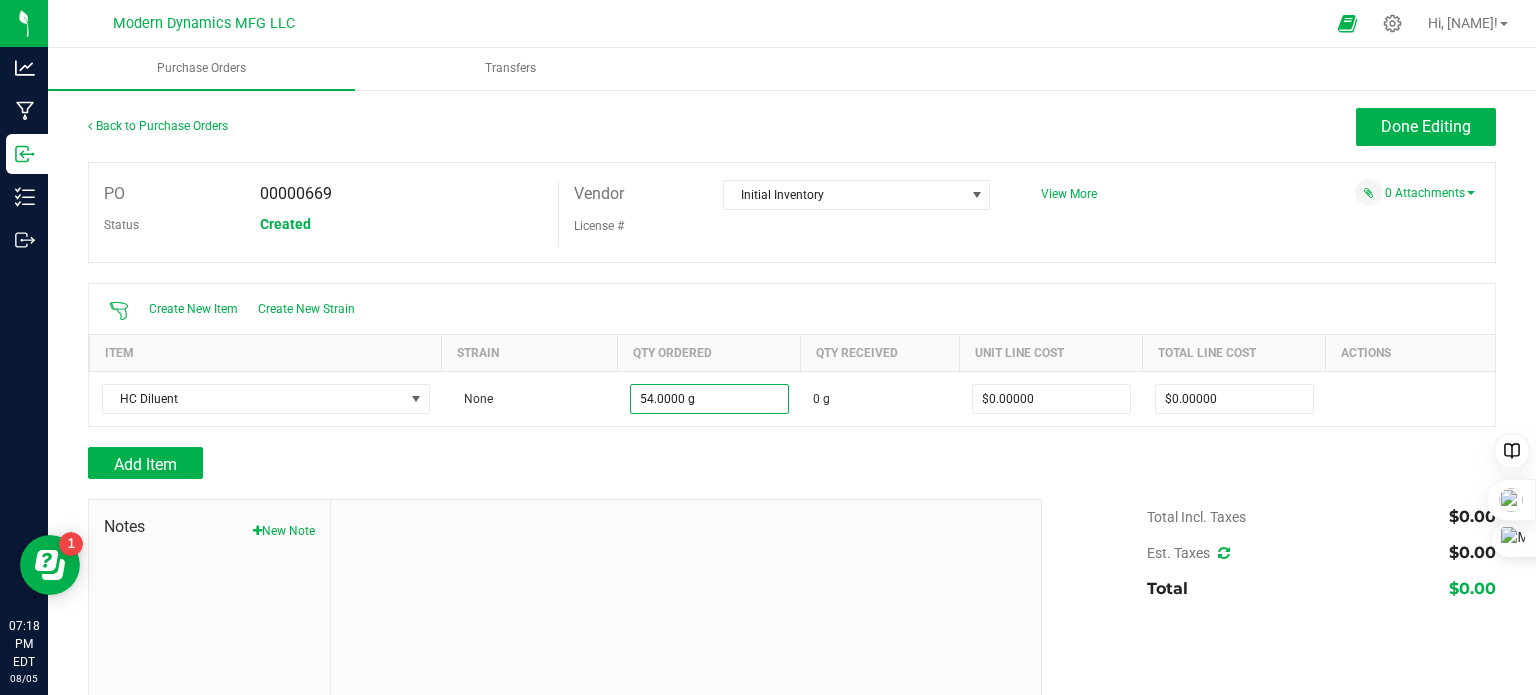 drag, startPoint x: 594, startPoint y: 473, endPoint x: 557, endPoint y: 471, distance: 37.054016 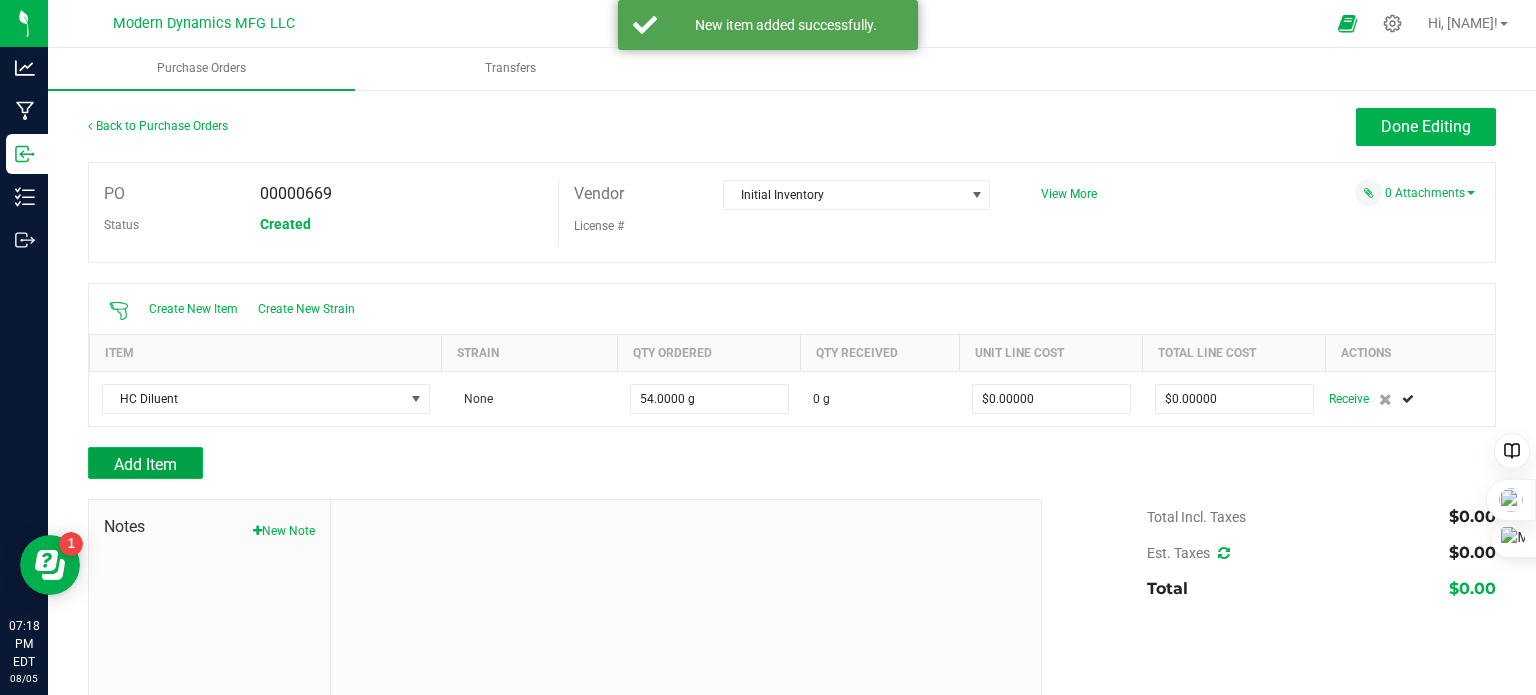 click on "Add Item" at bounding box center [145, 464] 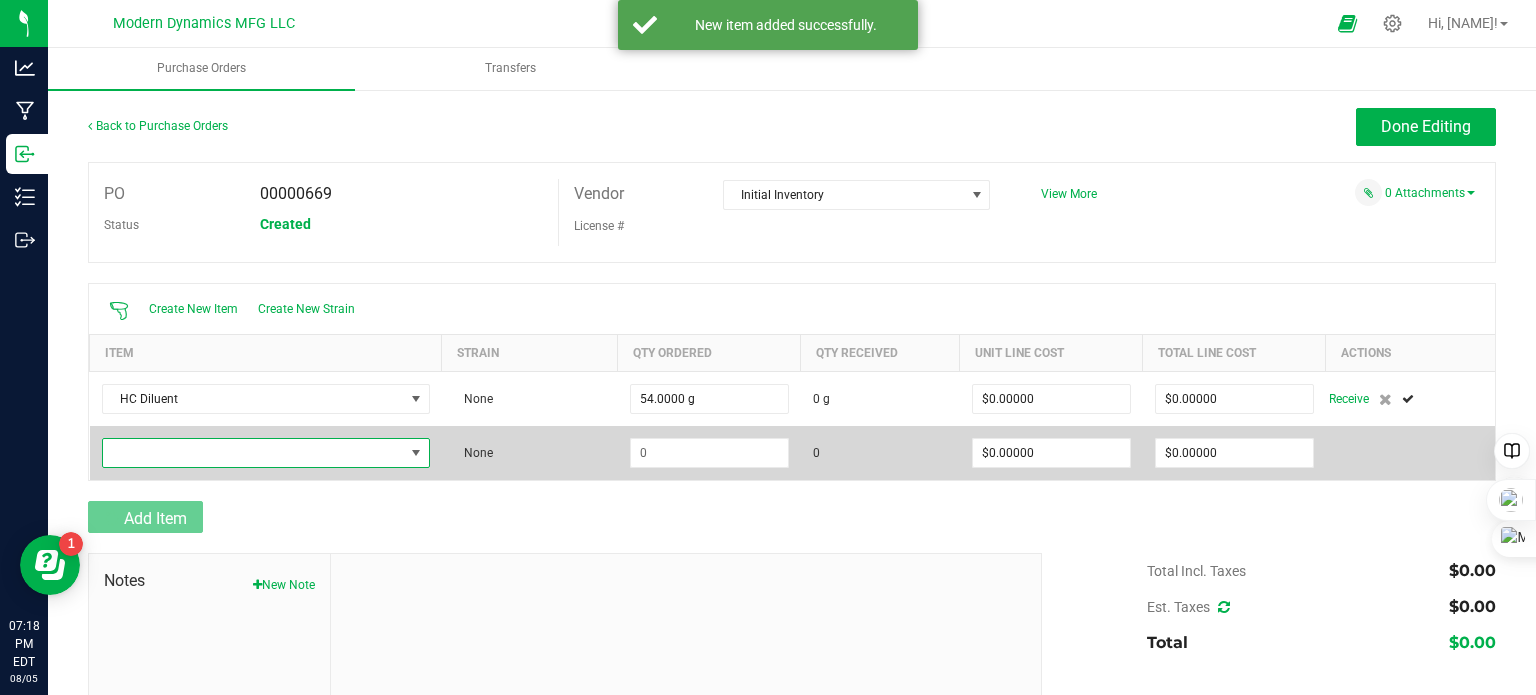 click at bounding box center [253, 453] 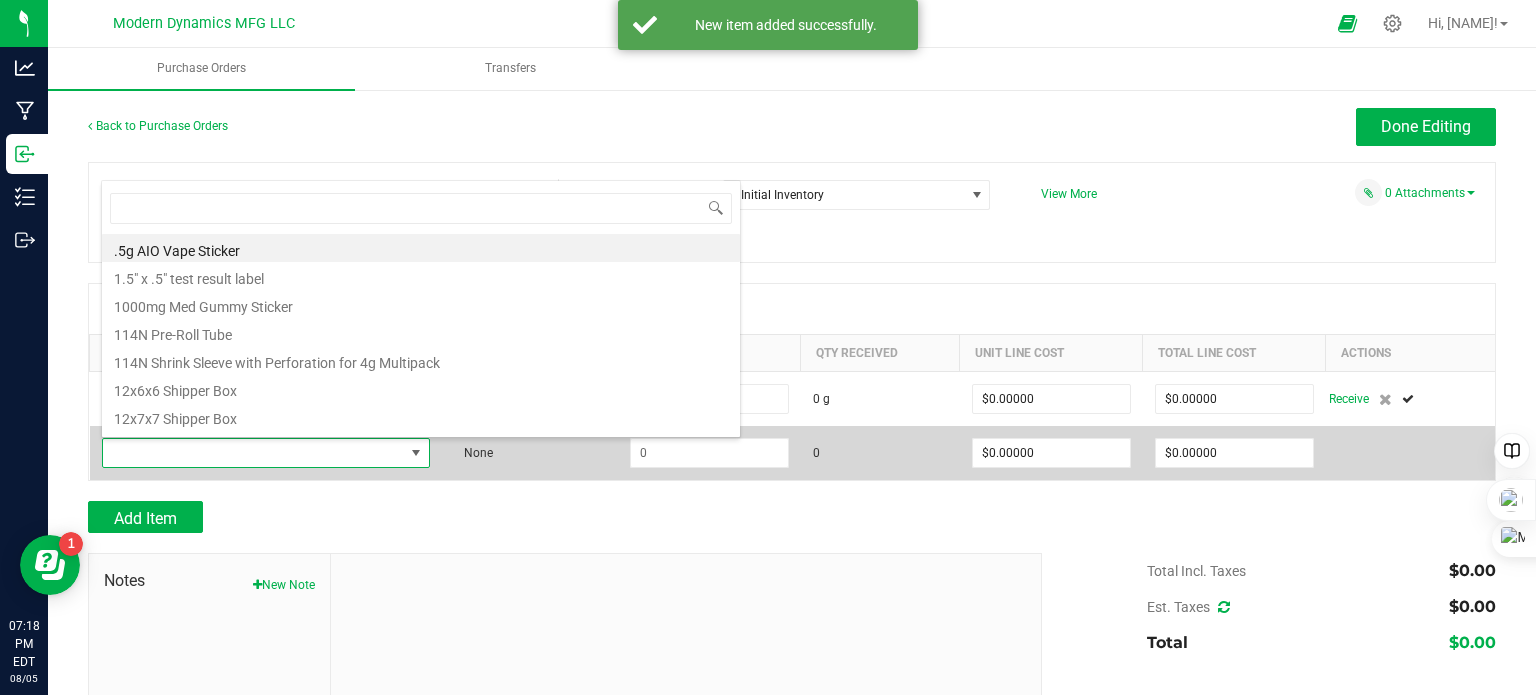 scroll, scrollTop: 99970, scrollLeft: 99675, axis: both 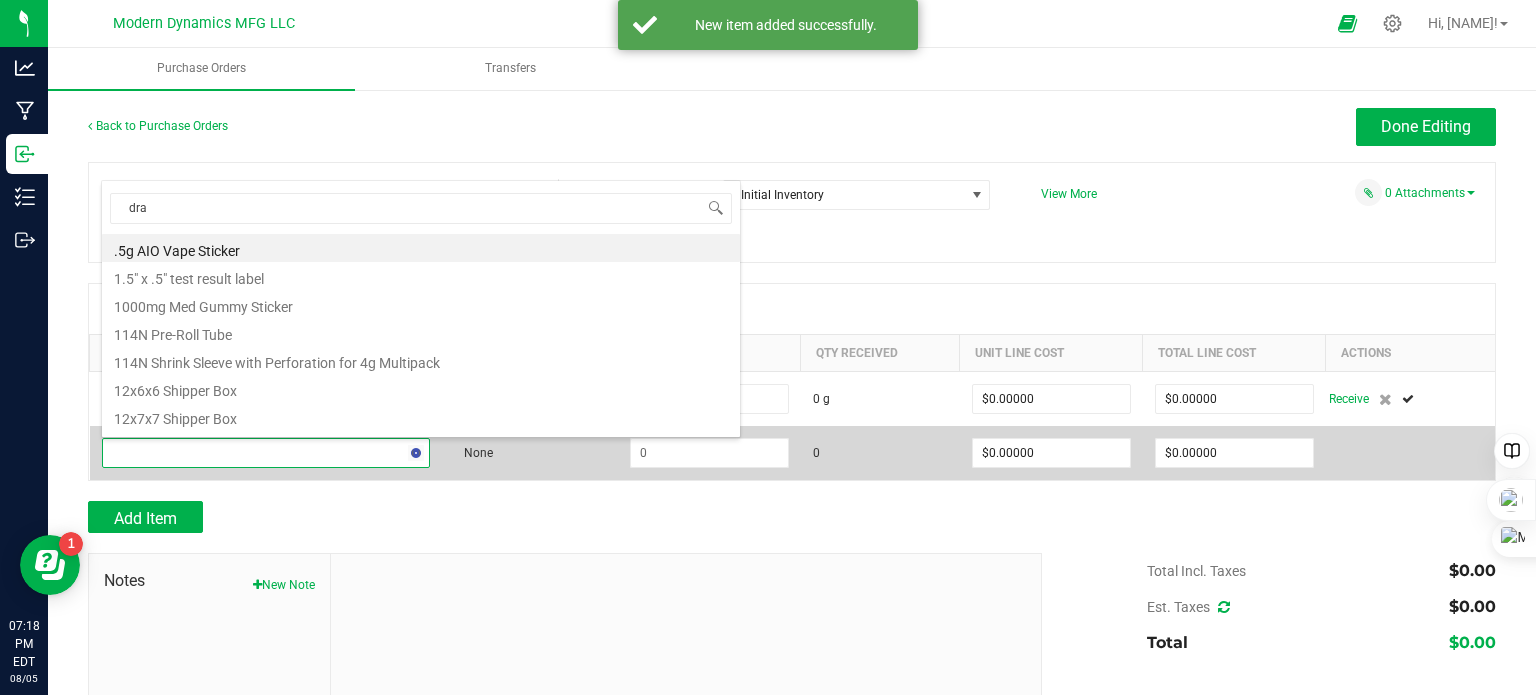 type on "drag" 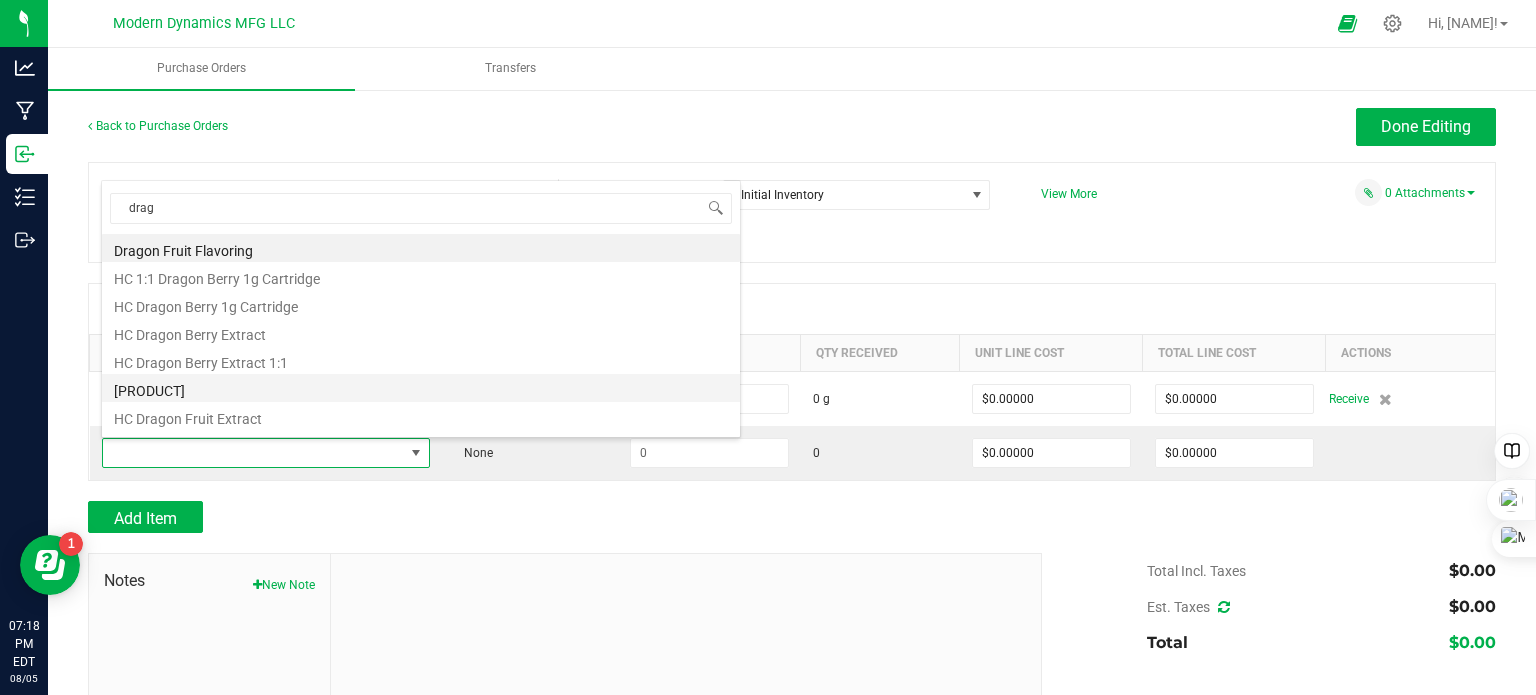 click on "[PRODUCT]" at bounding box center (421, 388) 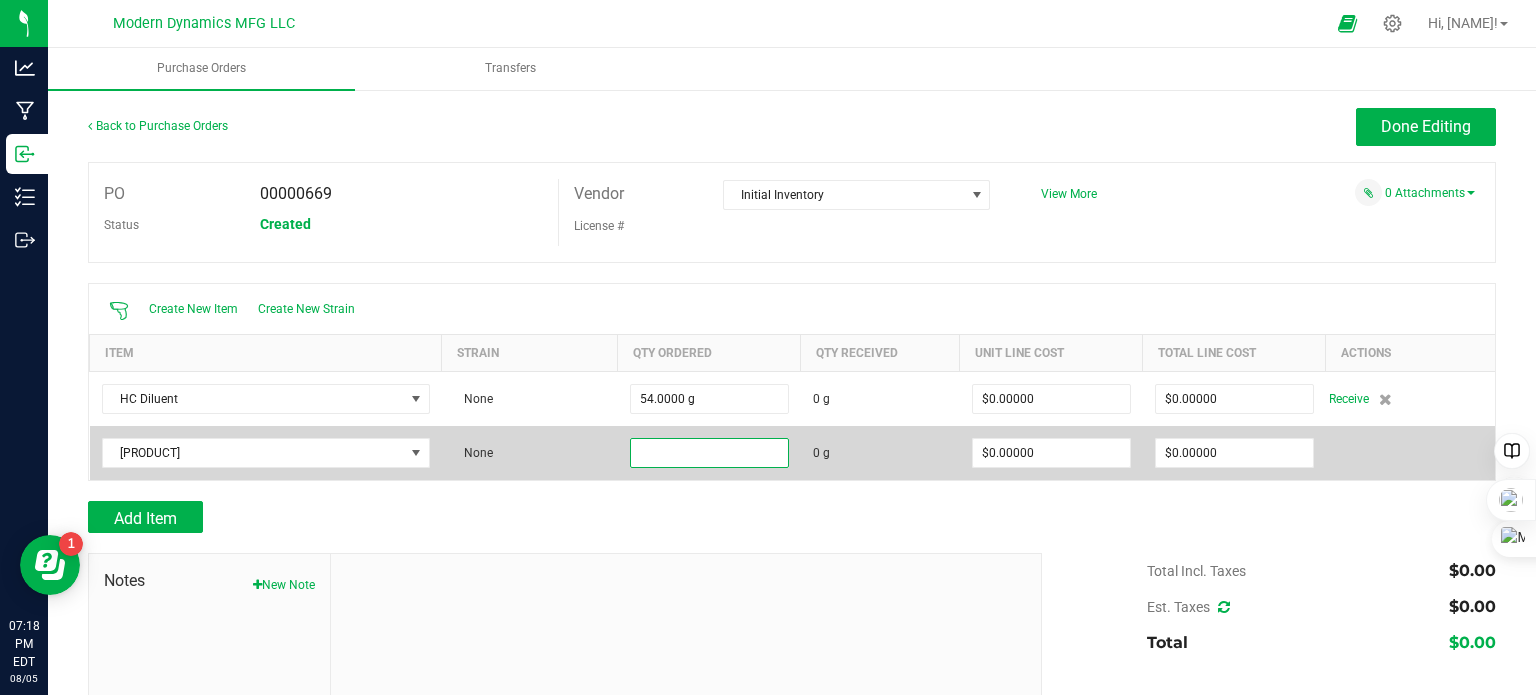 click at bounding box center (709, 453) 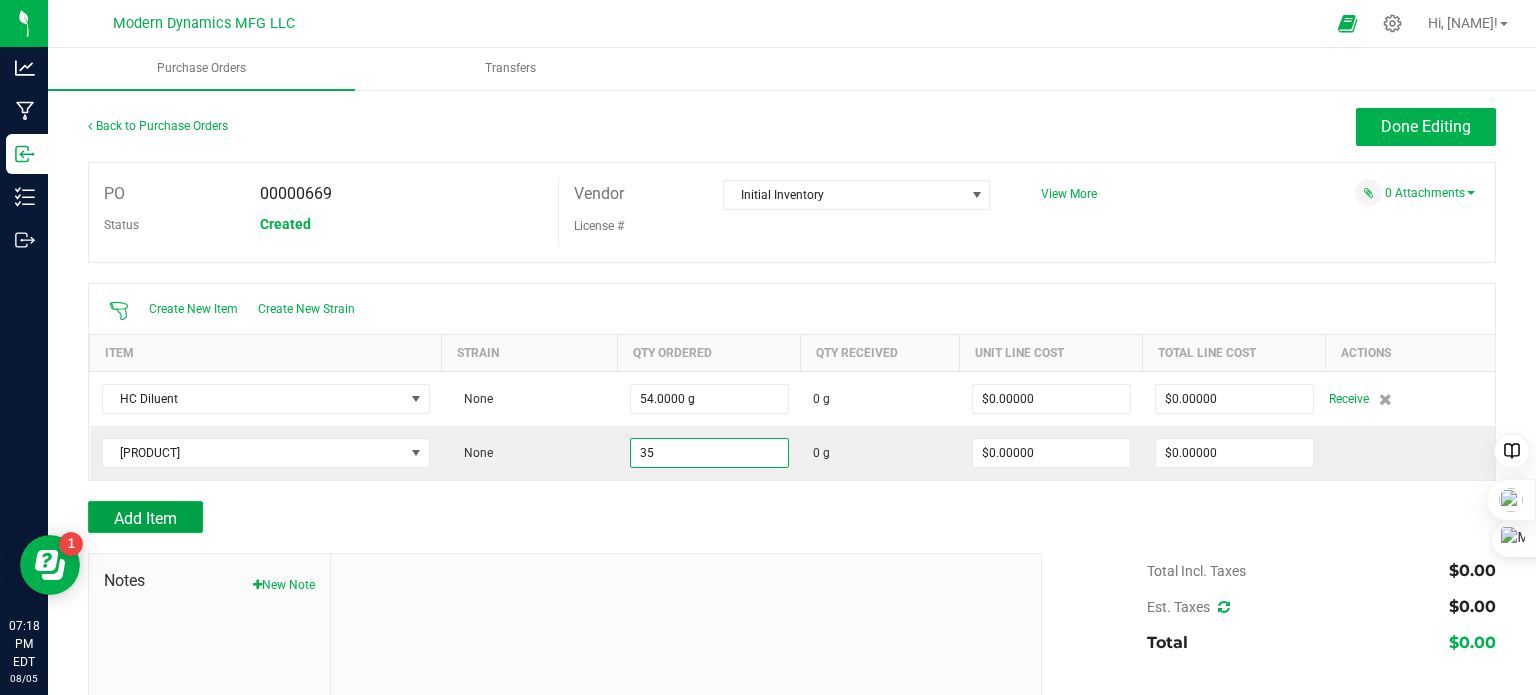 type on "[NUMBER] g" 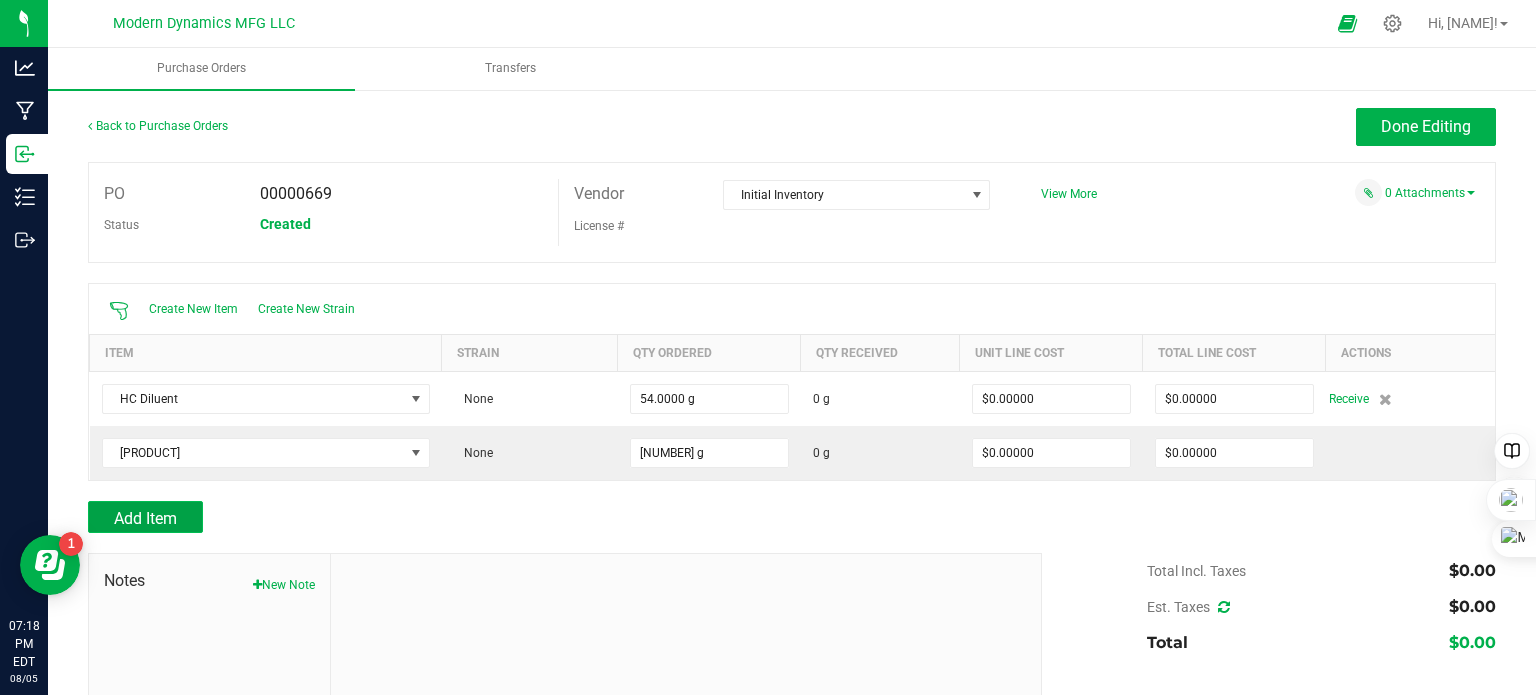 click on "Add Item" at bounding box center [145, 518] 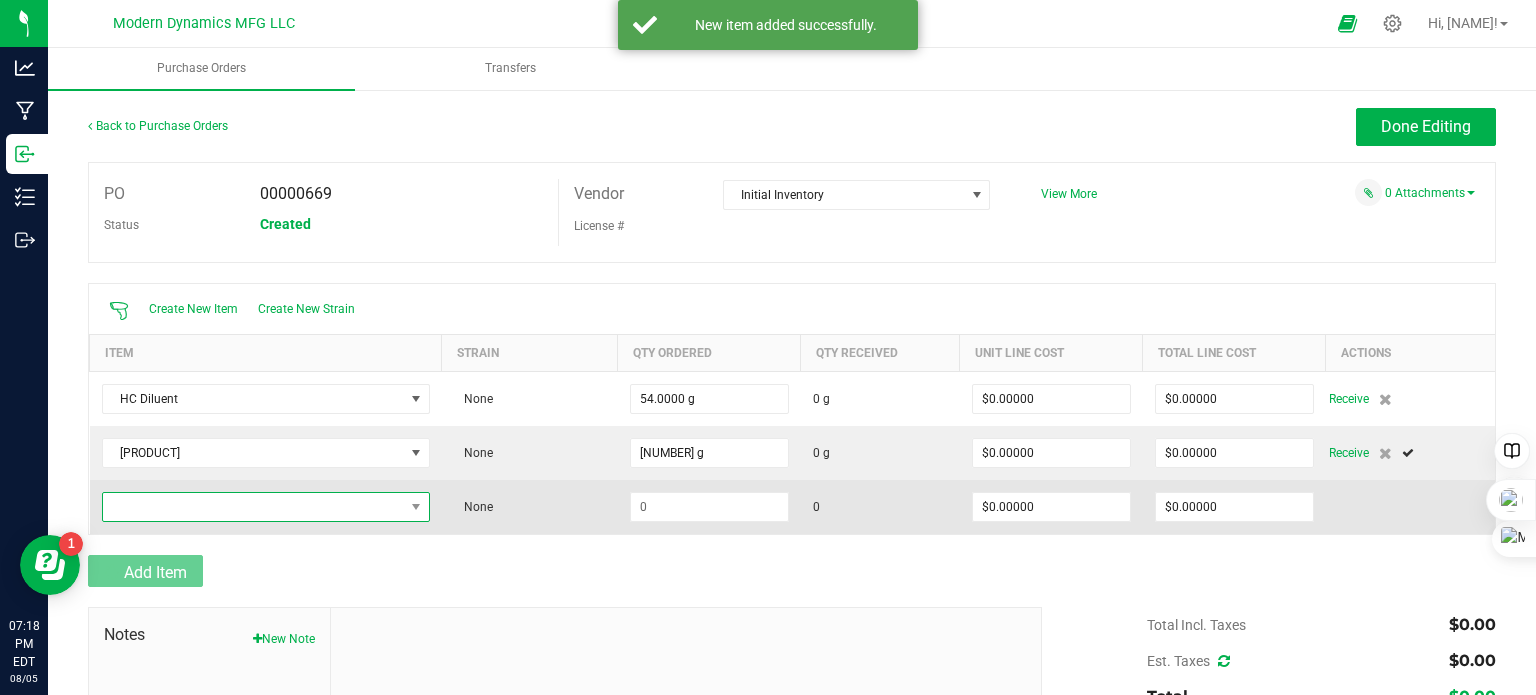 click at bounding box center (253, 507) 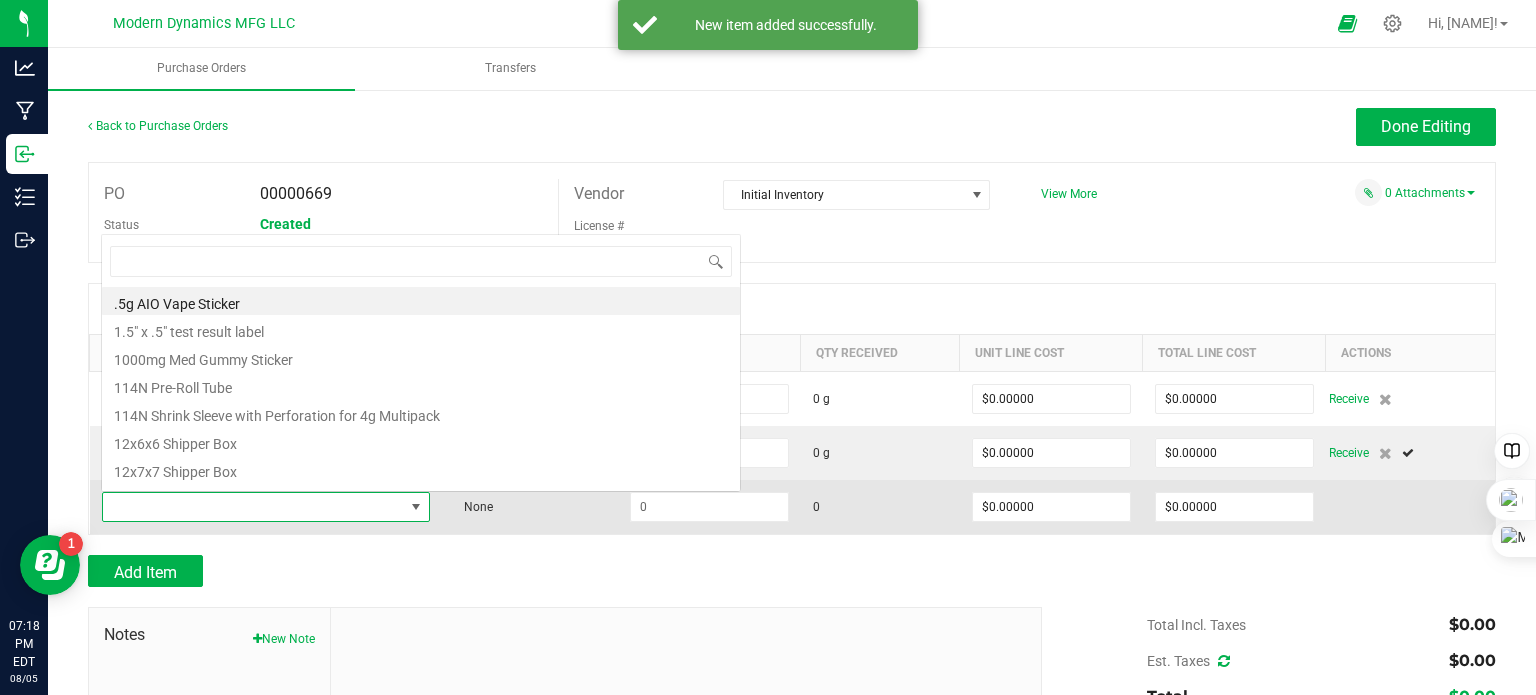 scroll, scrollTop: 0, scrollLeft: 0, axis: both 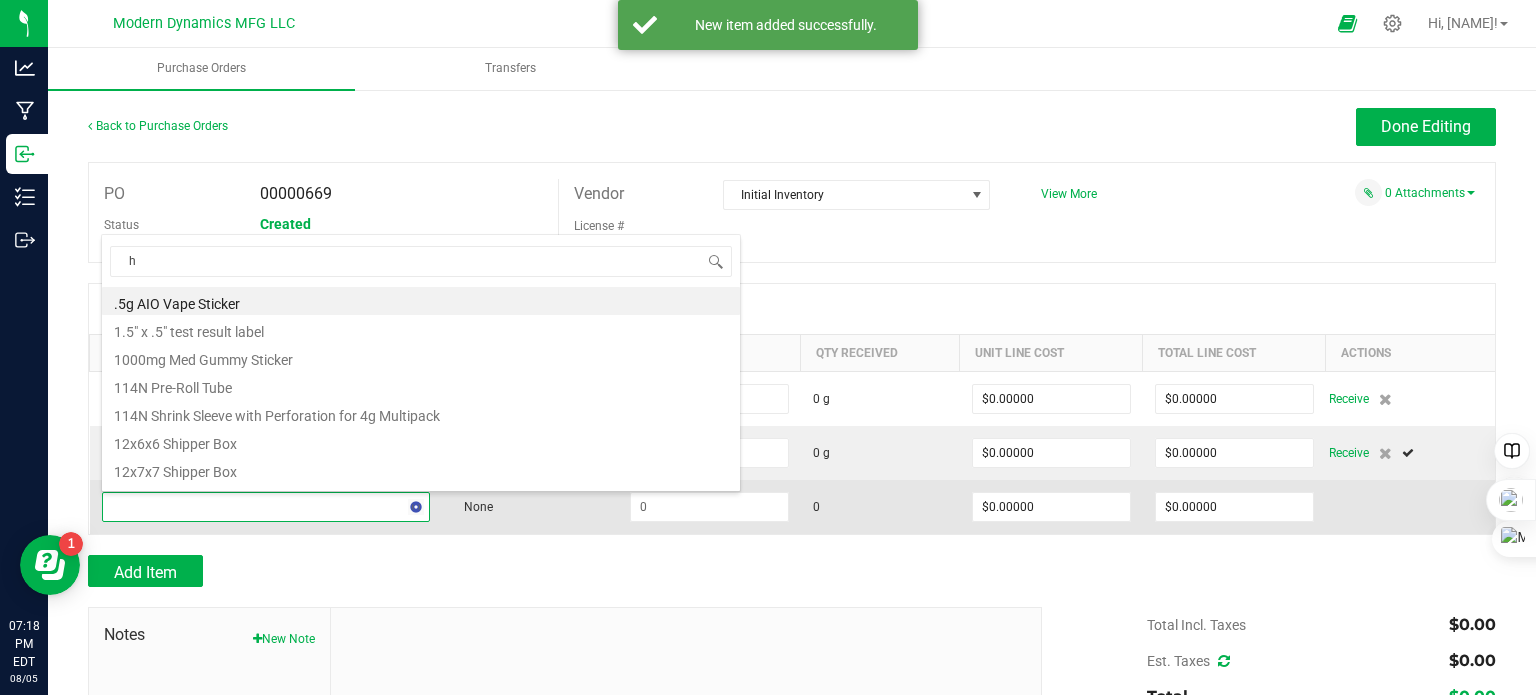 type on "hc" 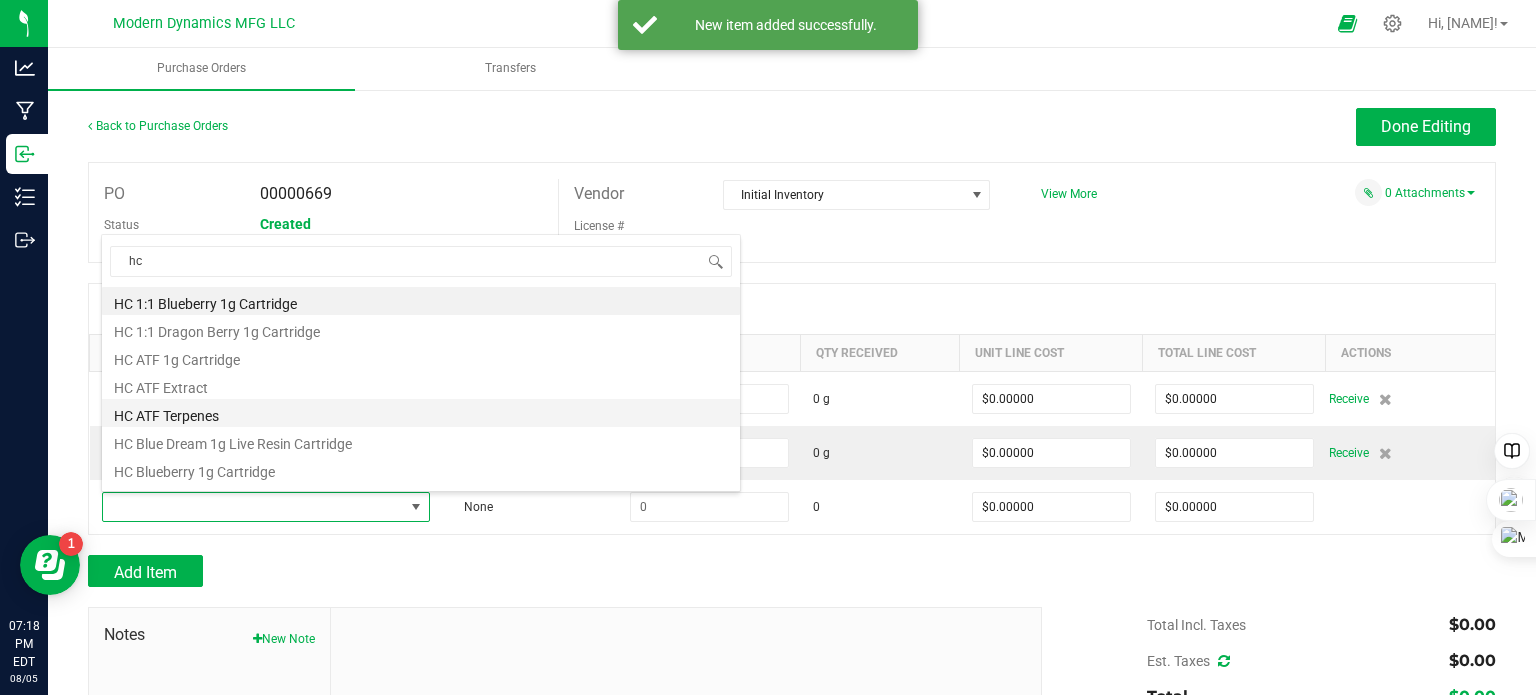 click on "HC ATF Terpenes" at bounding box center [421, 413] 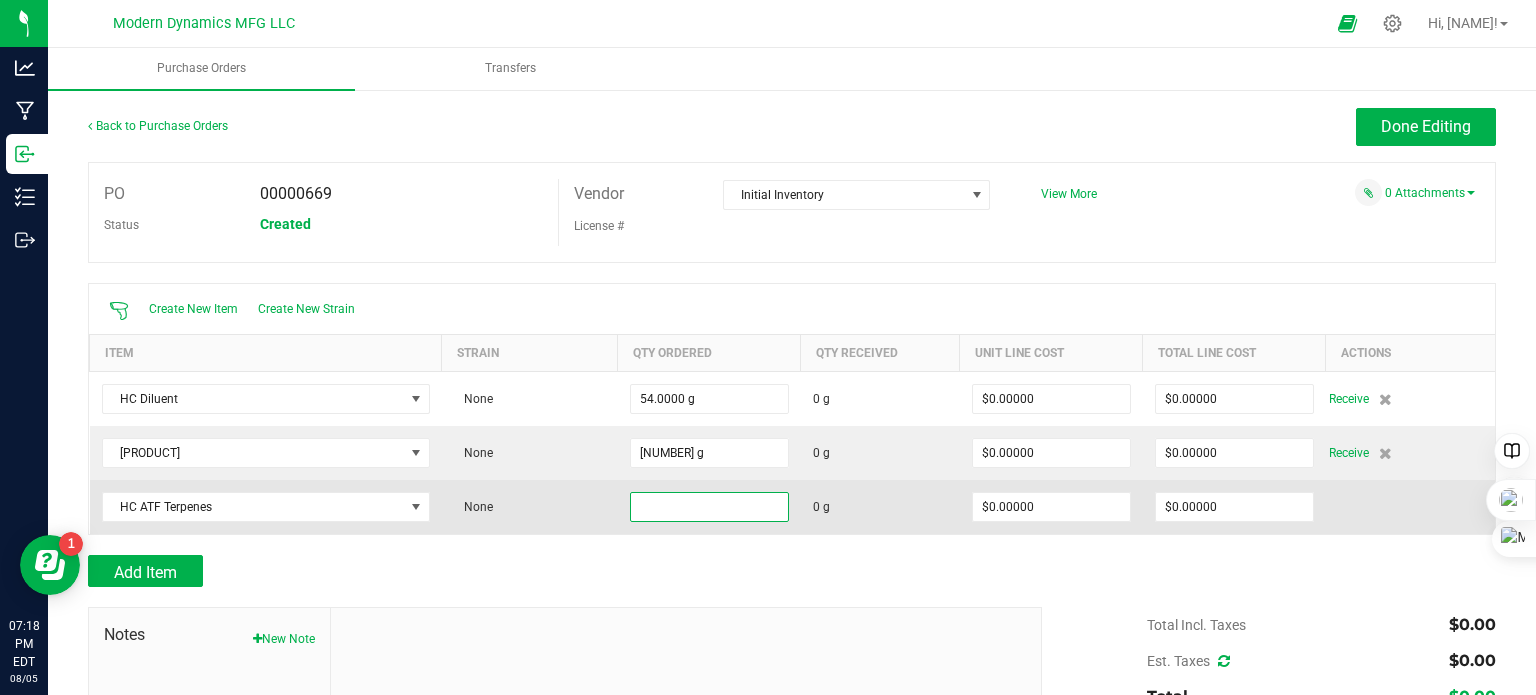 click at bounding box center (709, 507) 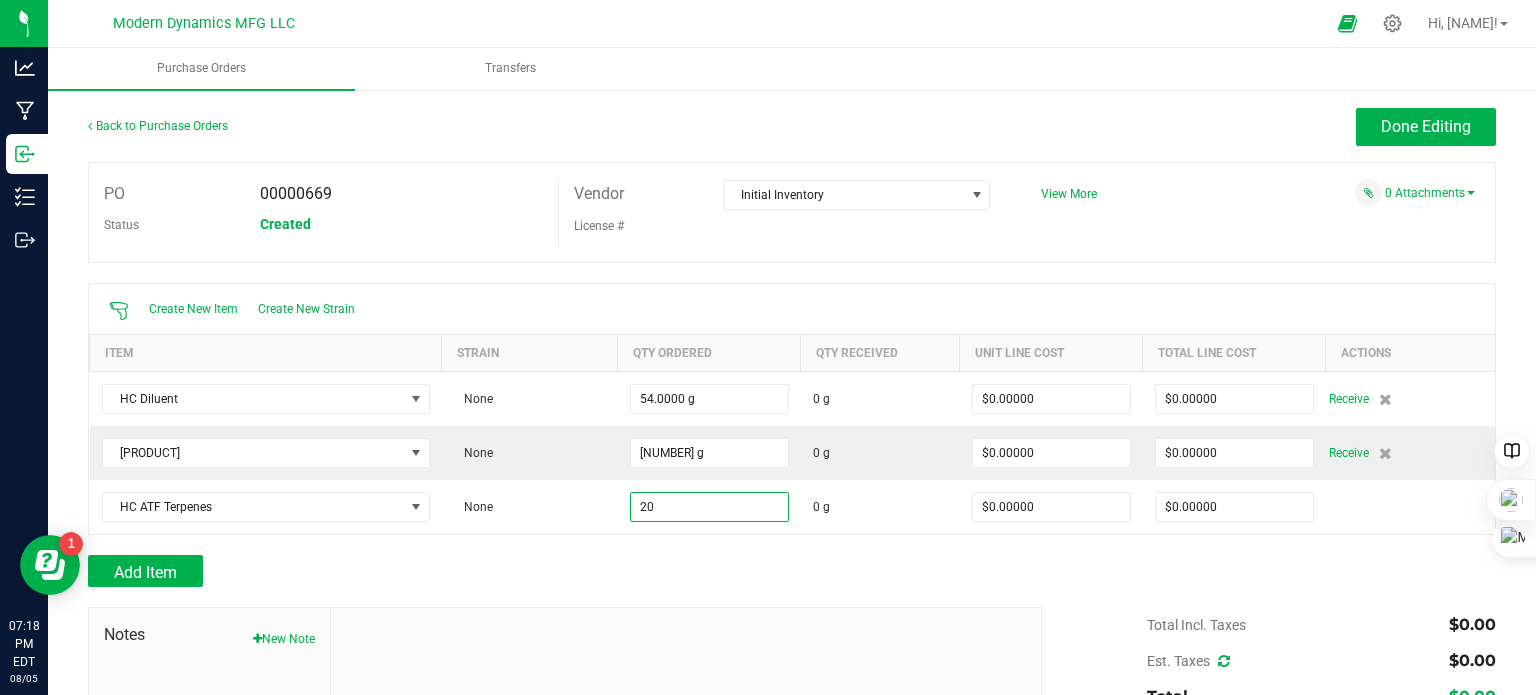 type on "20.0000 g" 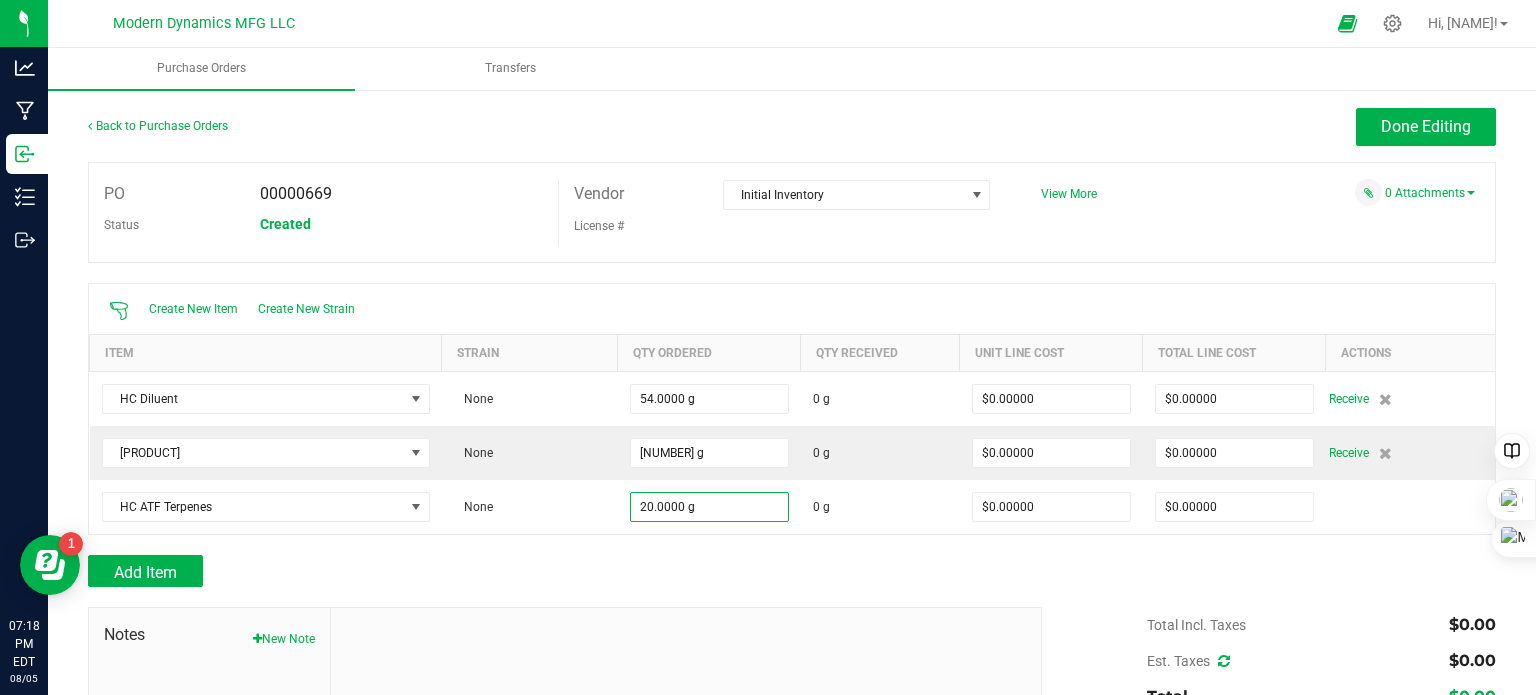 drag, startPoint x: 573, startPoint y: 568, endPoint x: 540, endPoint y: 574, distance: 33.54102 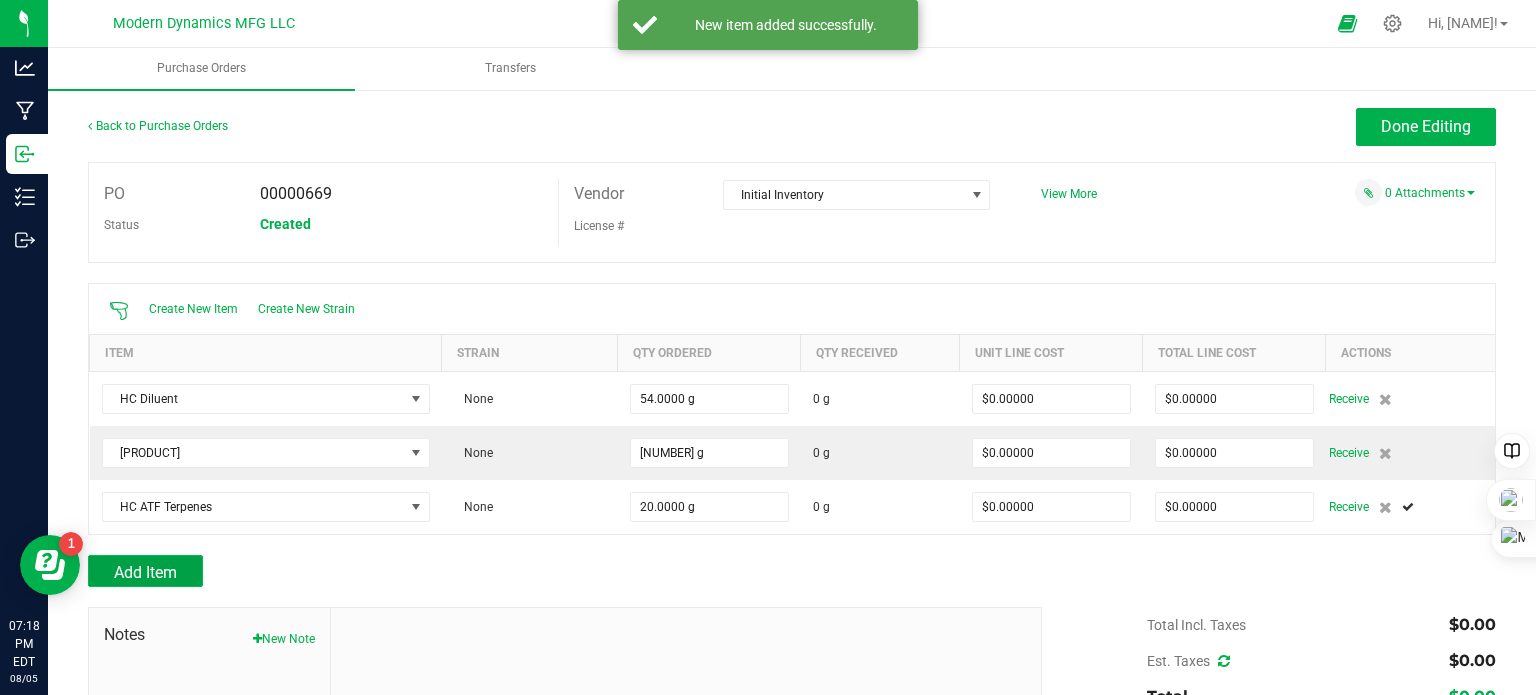 click on "Add Item" at bounding box center (145, 572) 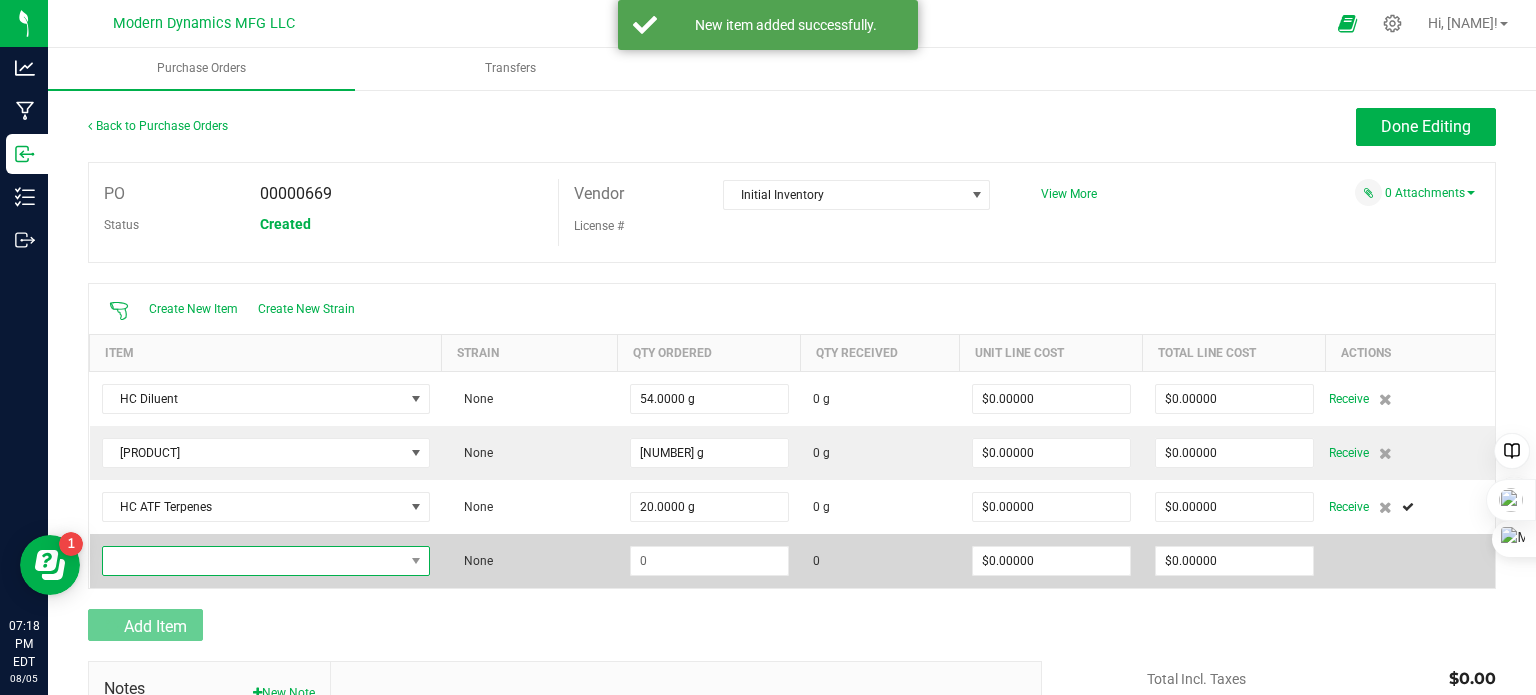 click at bounding box center [253, 561] 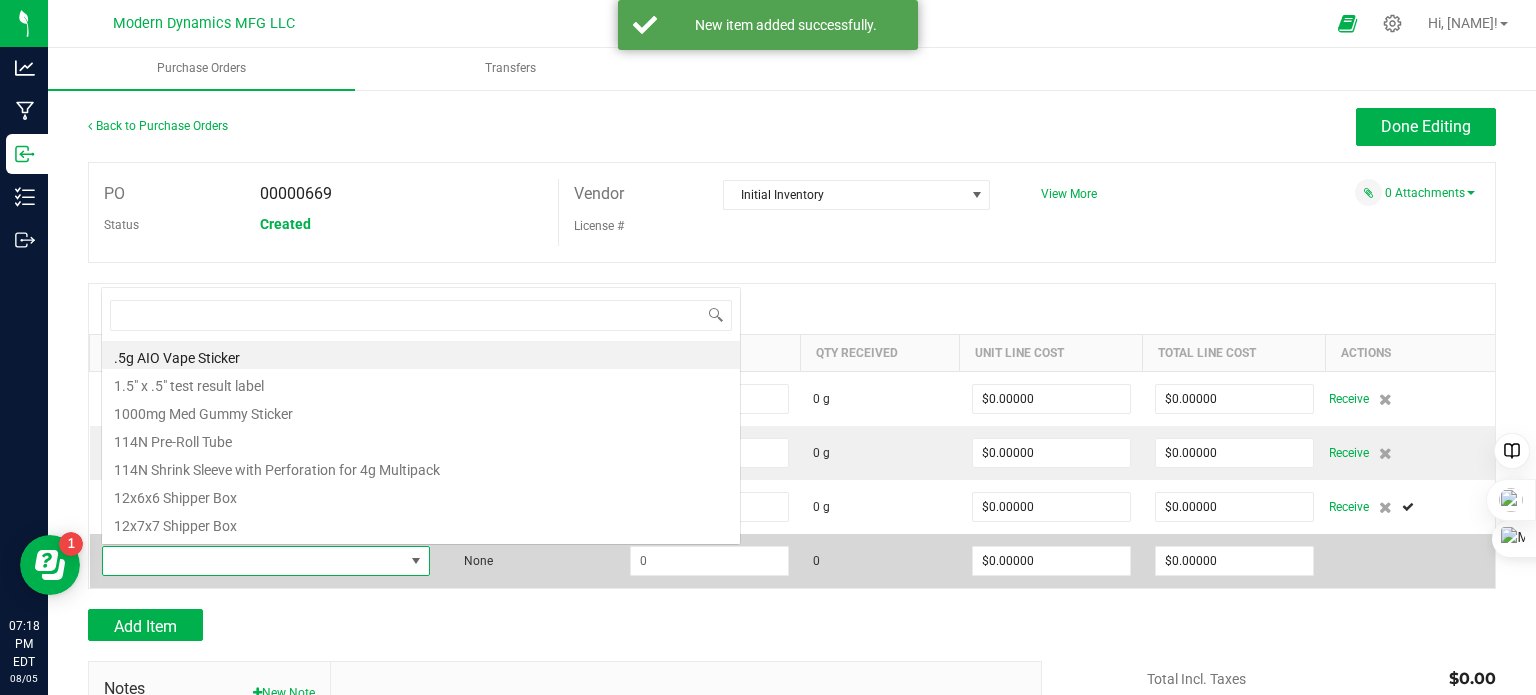 scroll, scrollTop: 0, scrollLeft: 0, axis: both 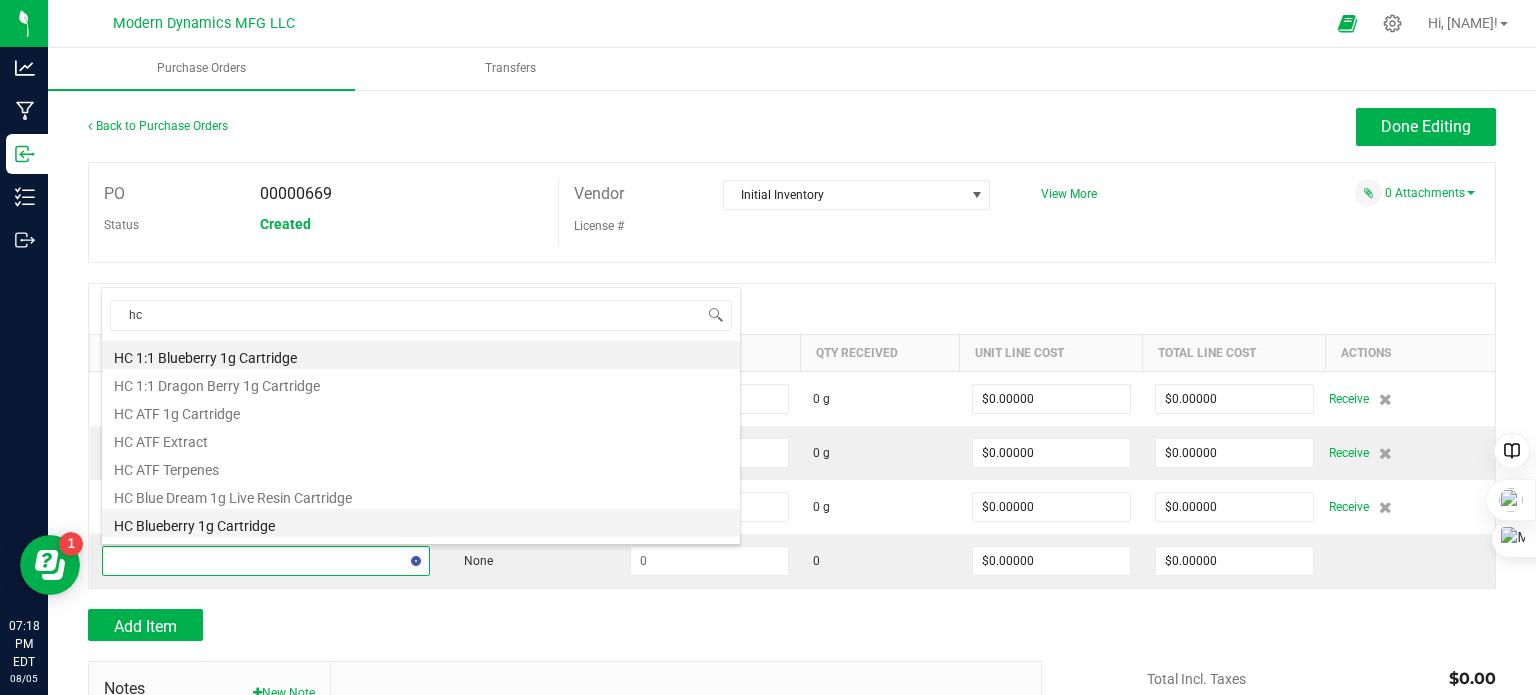 type on "hc y" 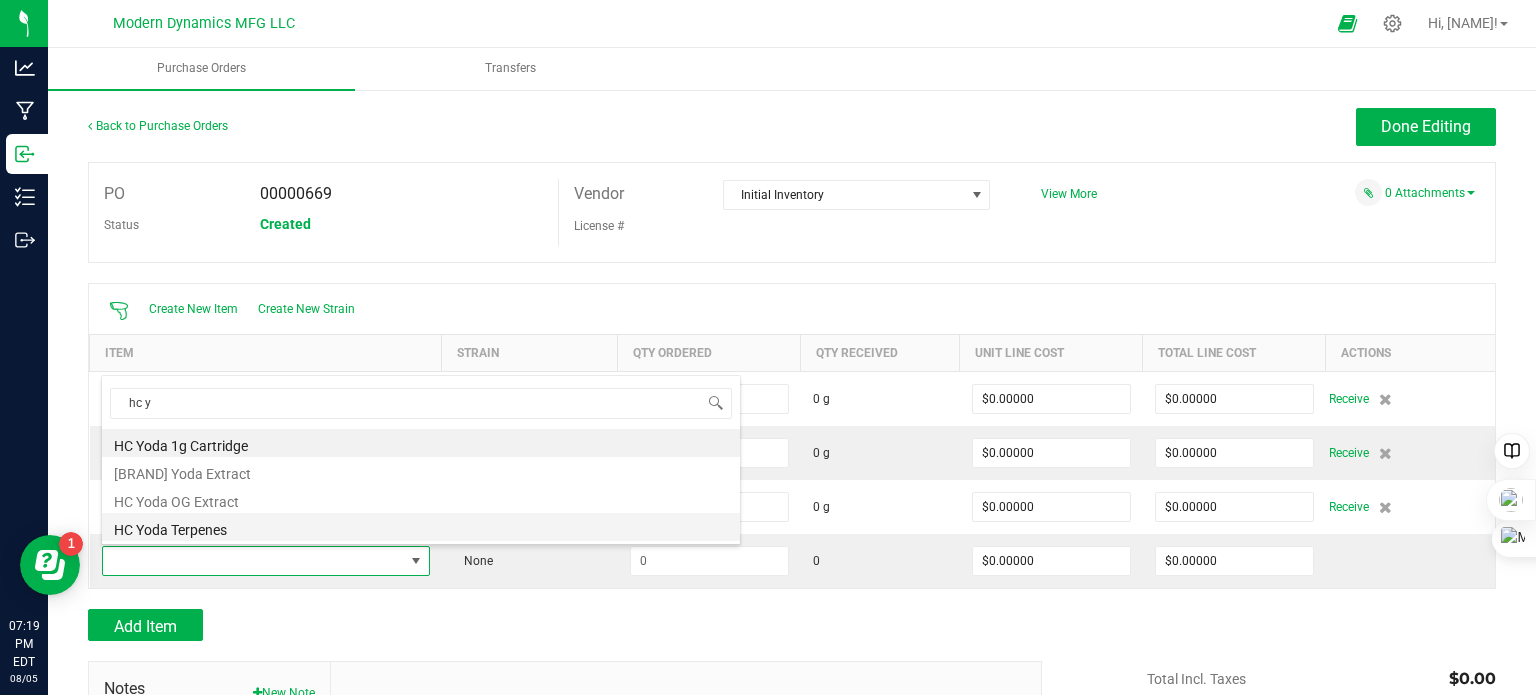click on "HC Yoda Terpenes" at bounding box center (421, 527) 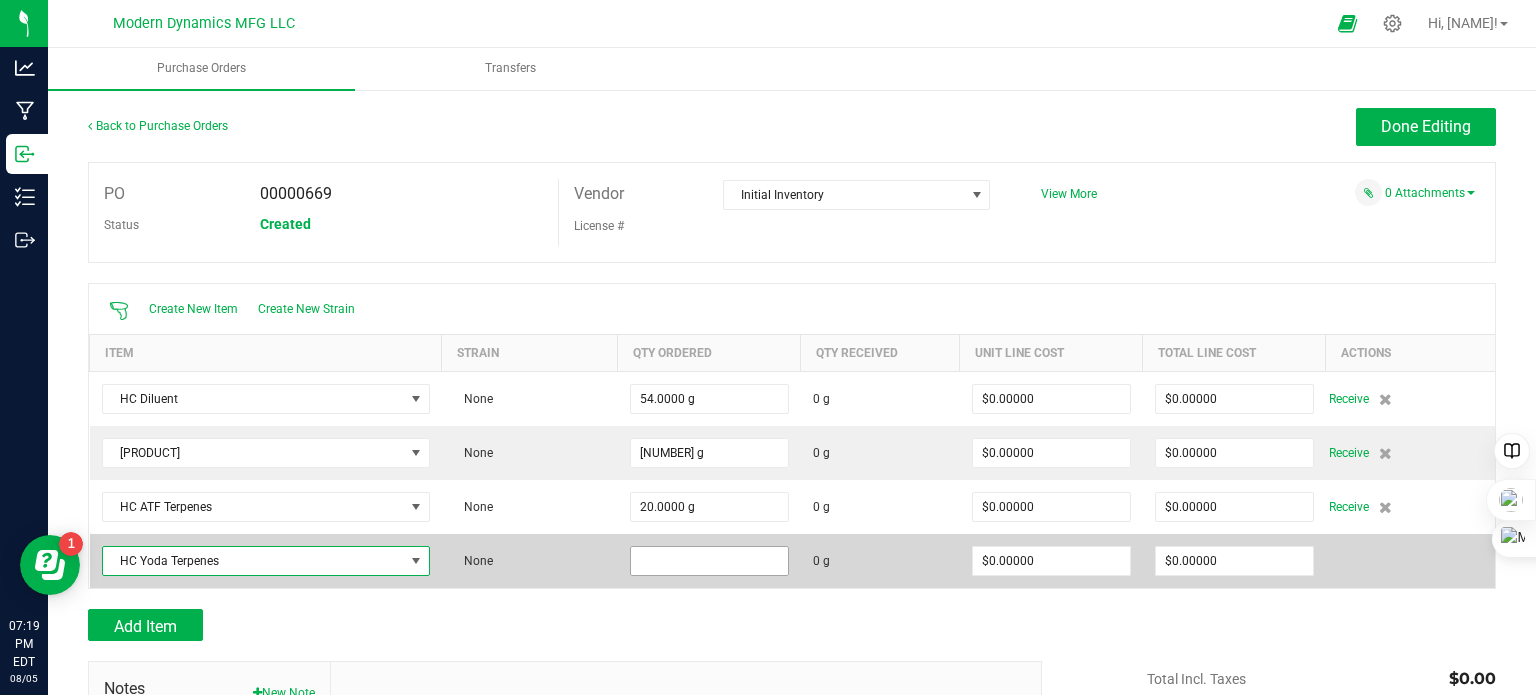 click at bounding box center [709, 561] 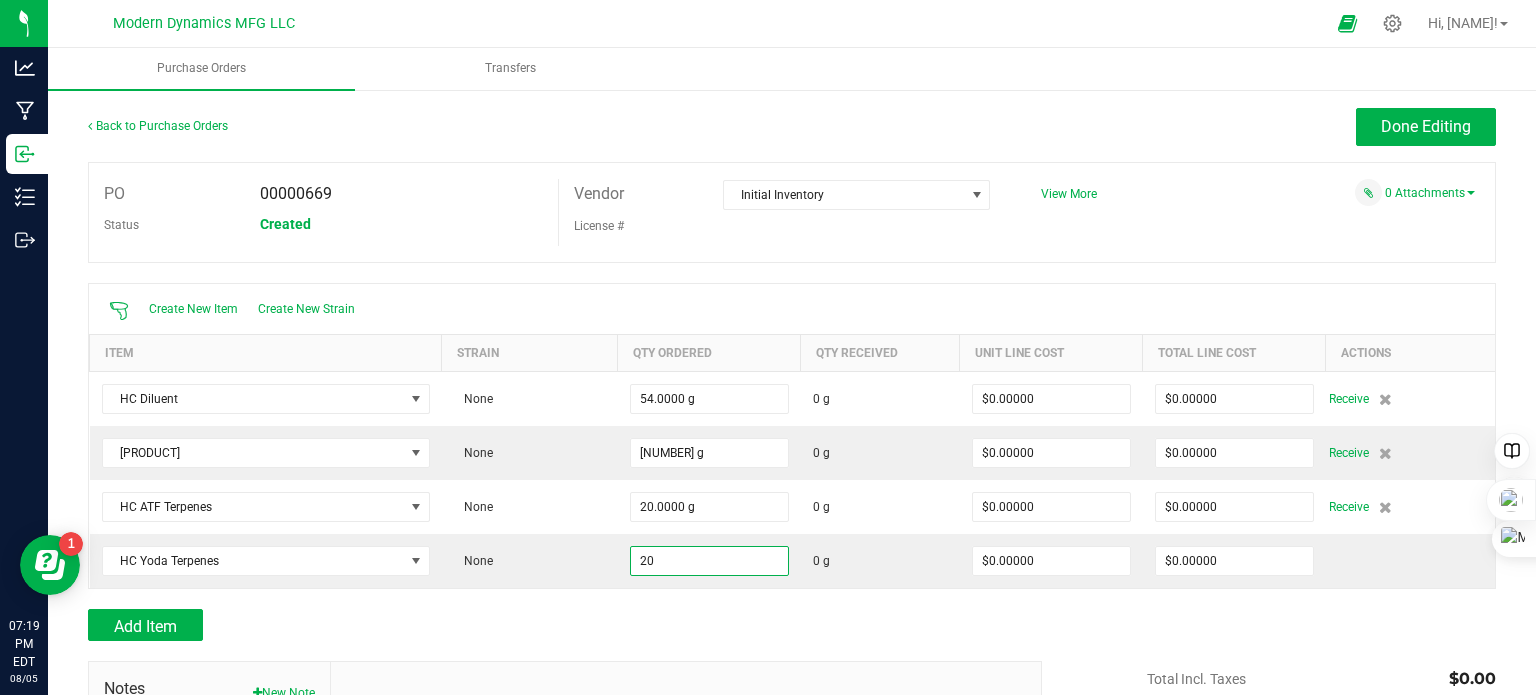 type on "20.0000 g" 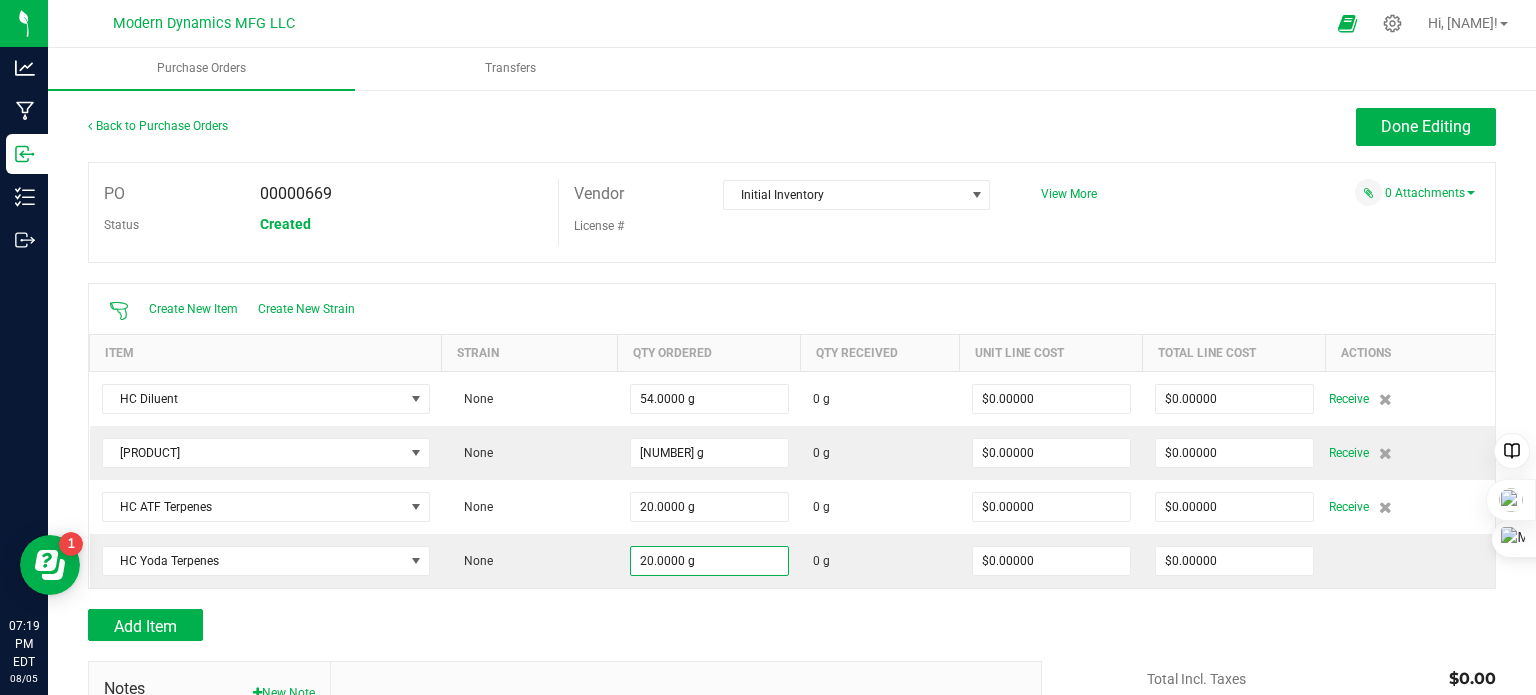 click on "Create New Item Create New Strain" at bounding box center (792, 309) 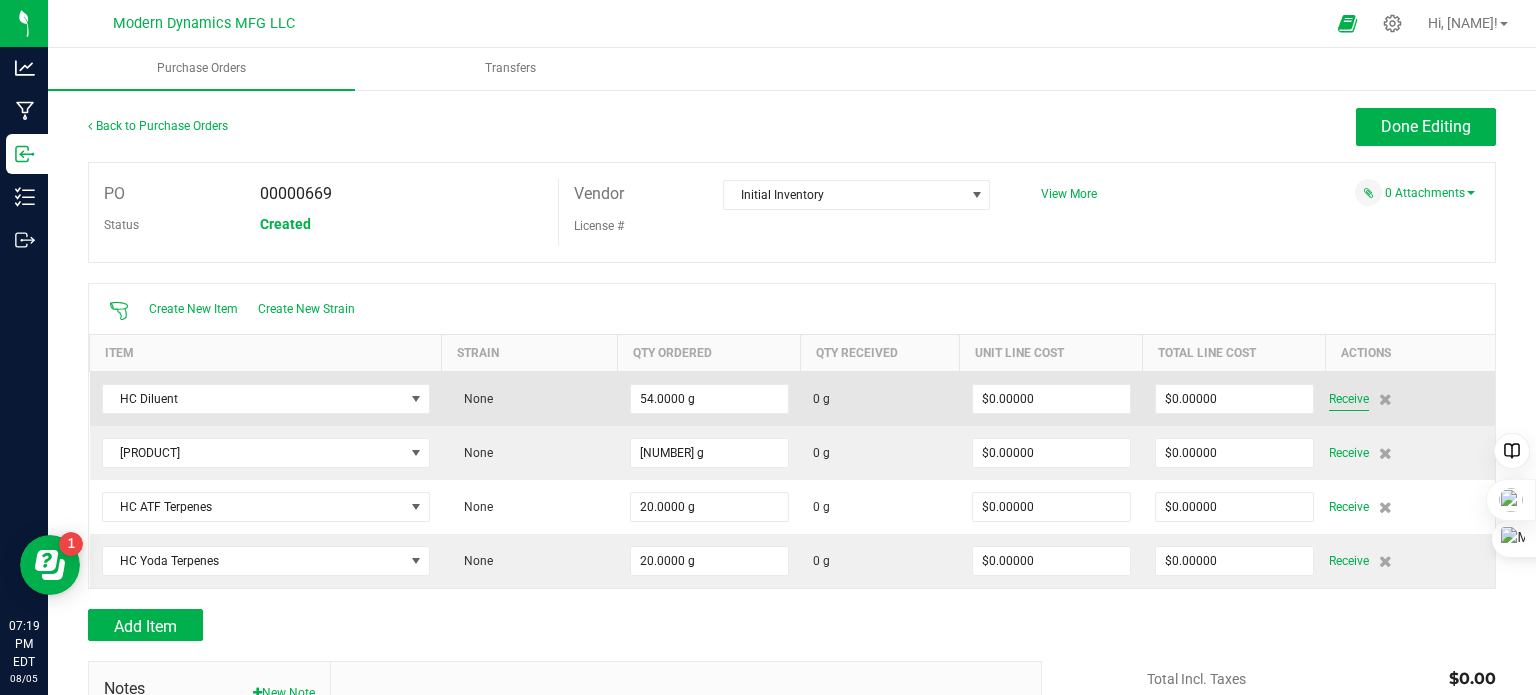 click on "Receive" at bounding box center [1349, 399] 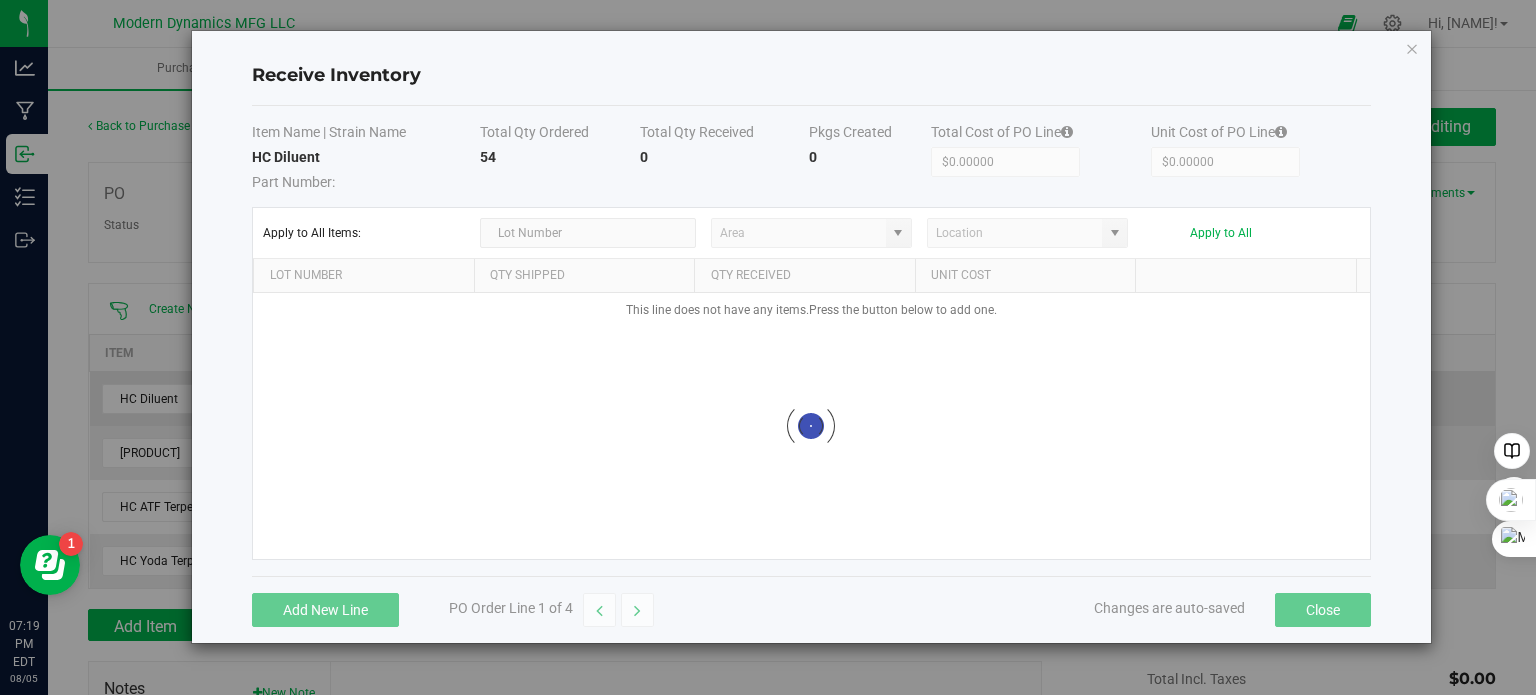 type on "AU storage" 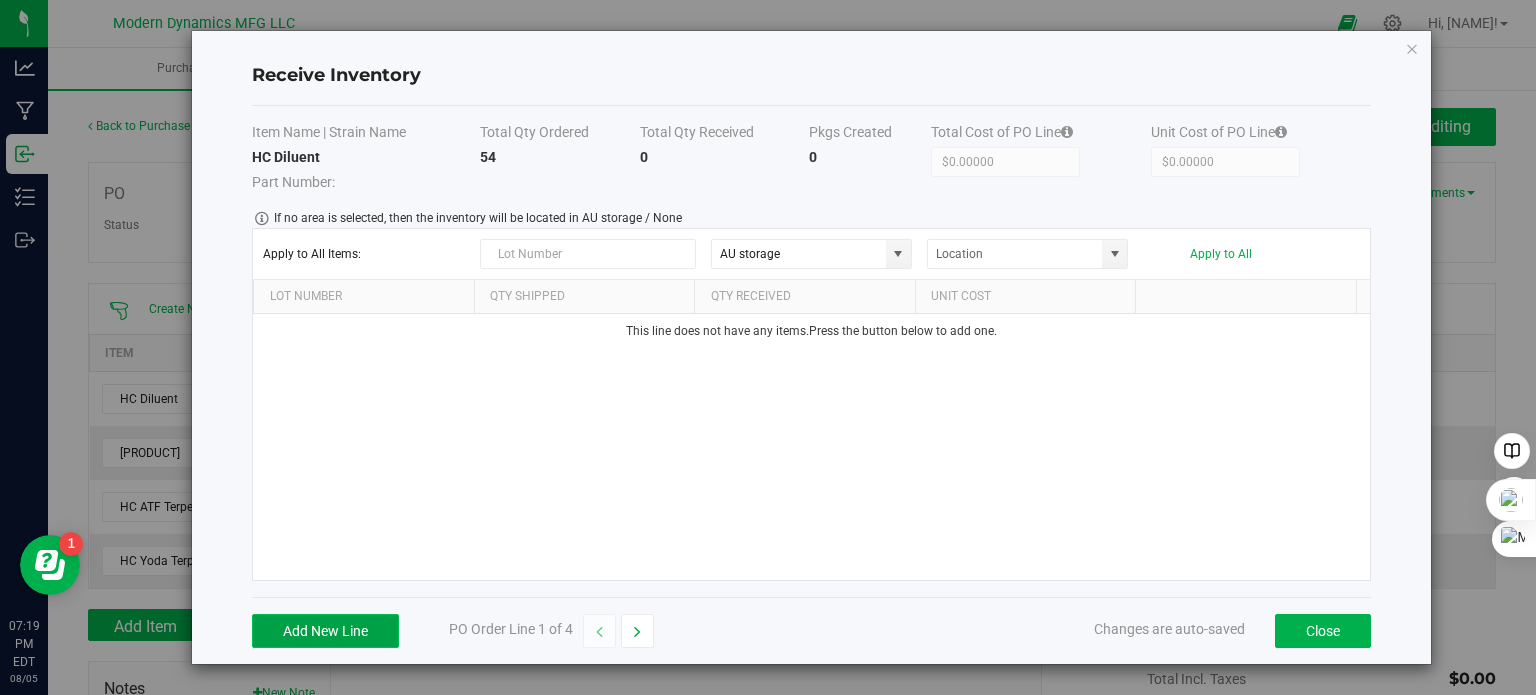 click on "Add New Line" at bounding box center (325, 631) 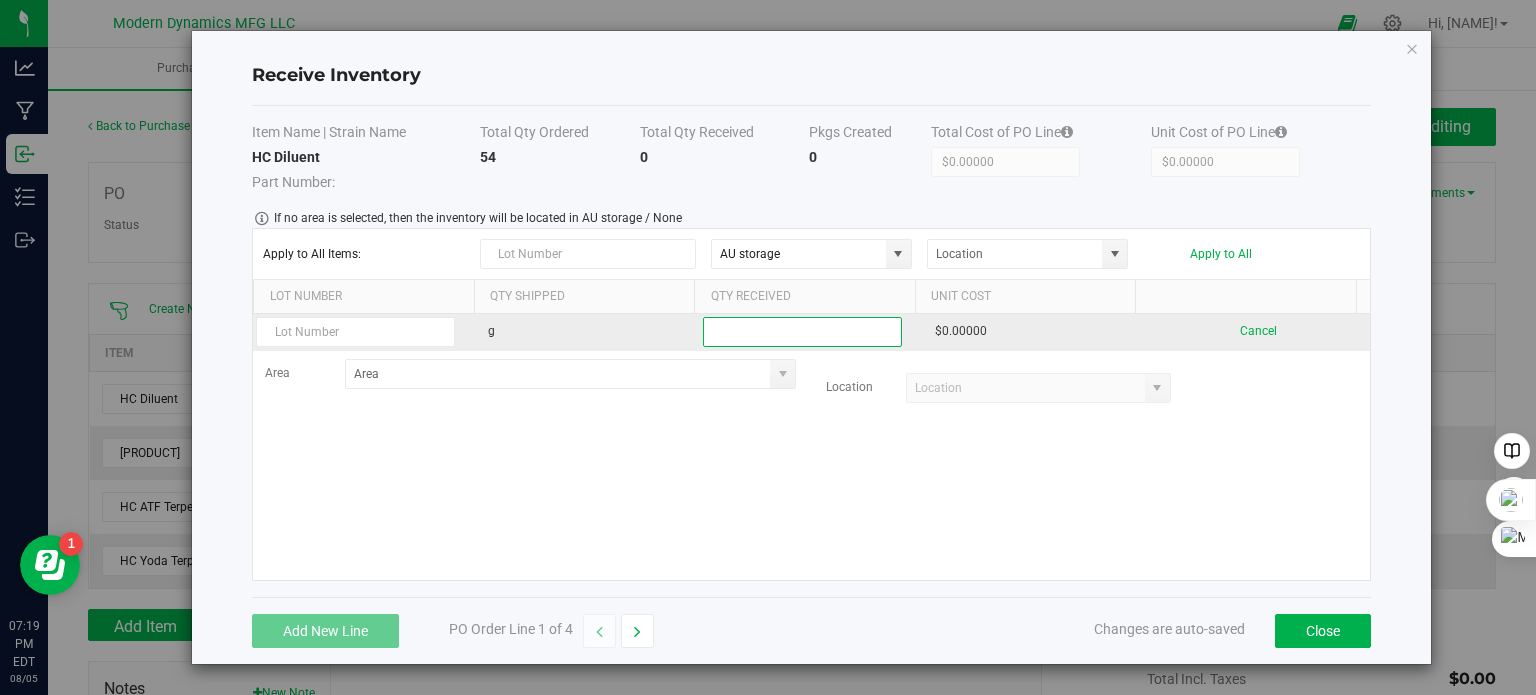 click at bounding box center (802, 332) 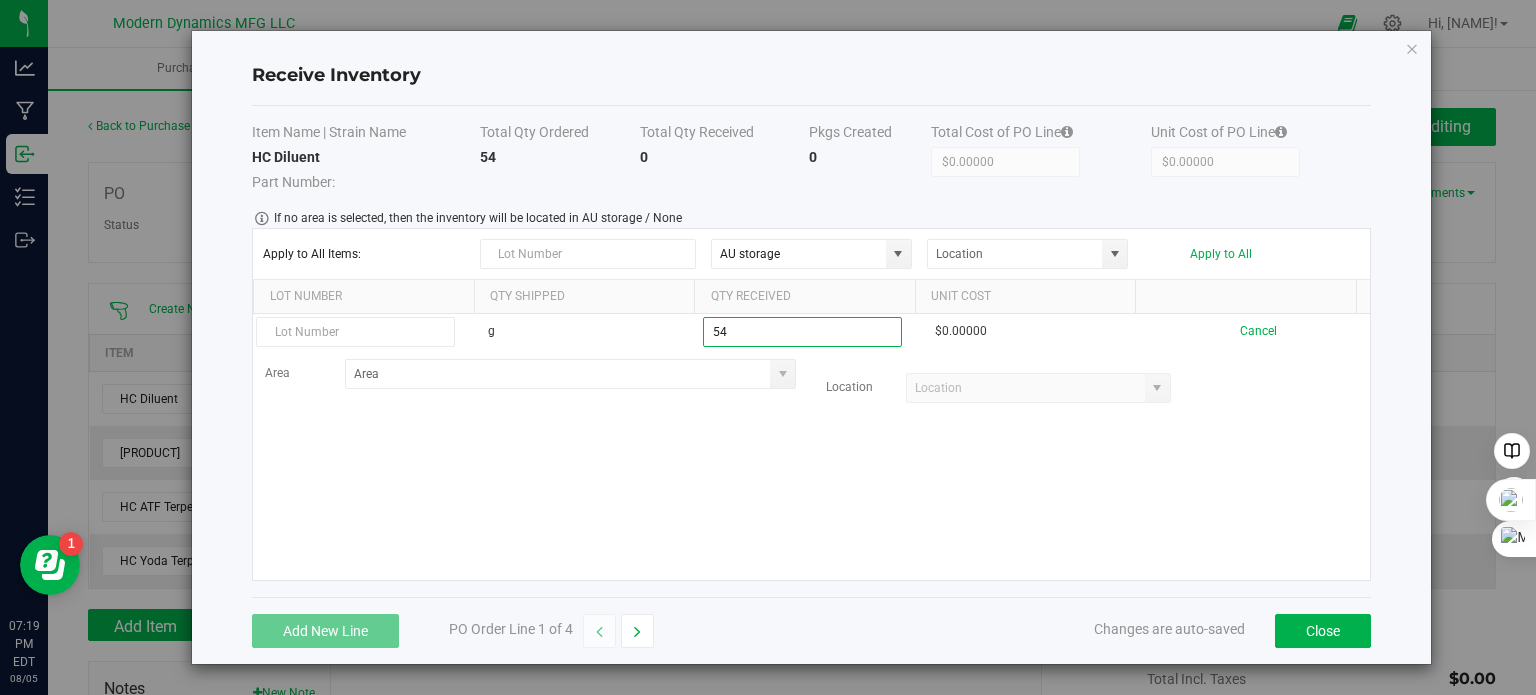 type on "54.0000 g" 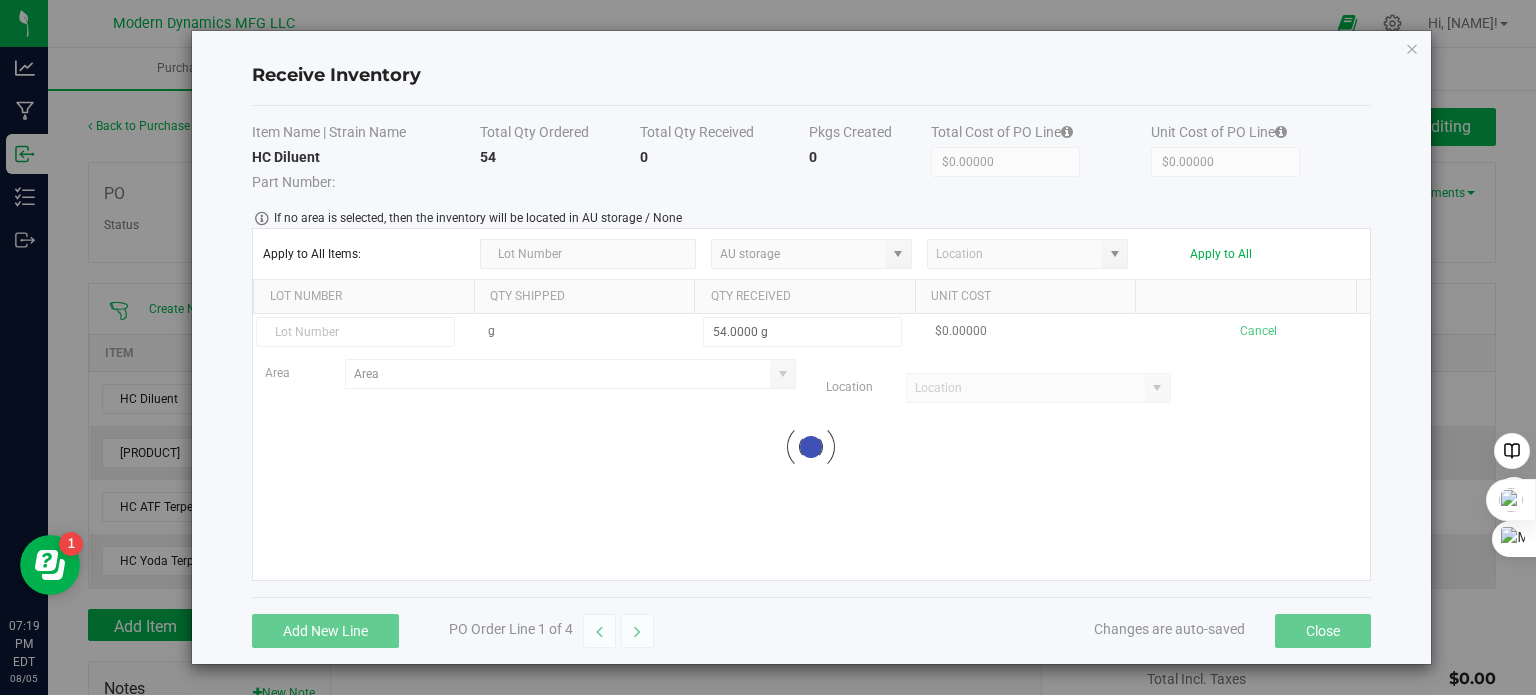 drag, startPoint x: 1131, startPoint y: 524, endPoint x: 1183, endPoint y: 460, distance: 82.46211 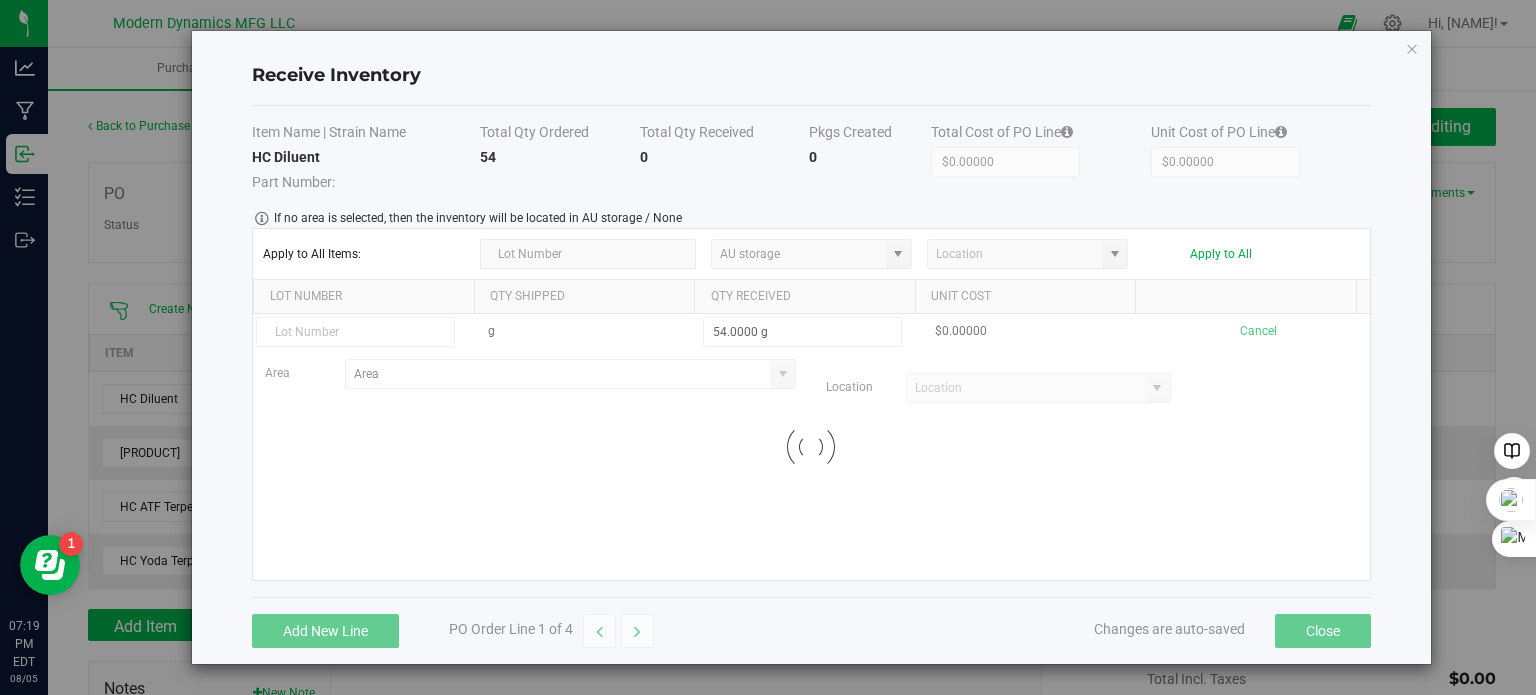 click on "g  [NUMBER] [PRICE]   Cancel   Area   Location  Loading" at bounding box center (811, 447) 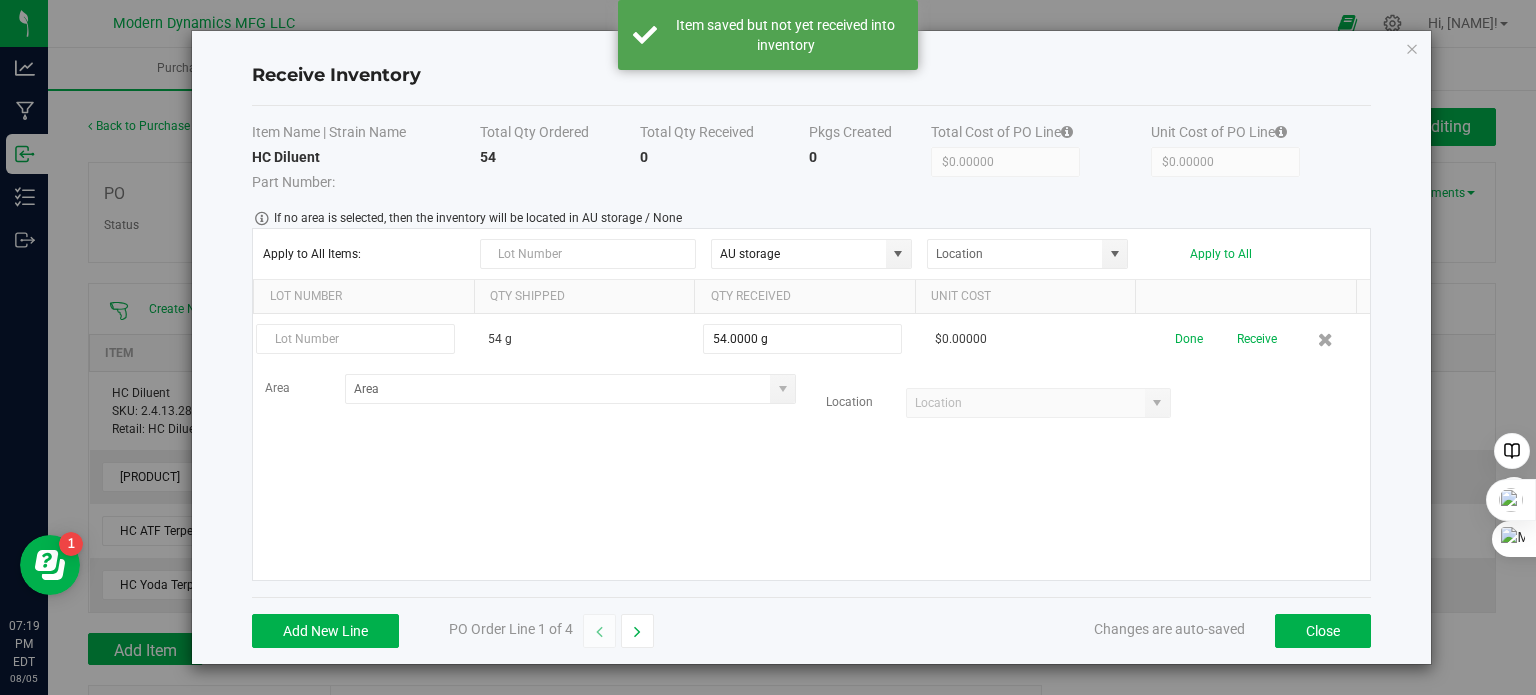click on "Receive" at bounding box center [1257, 339] 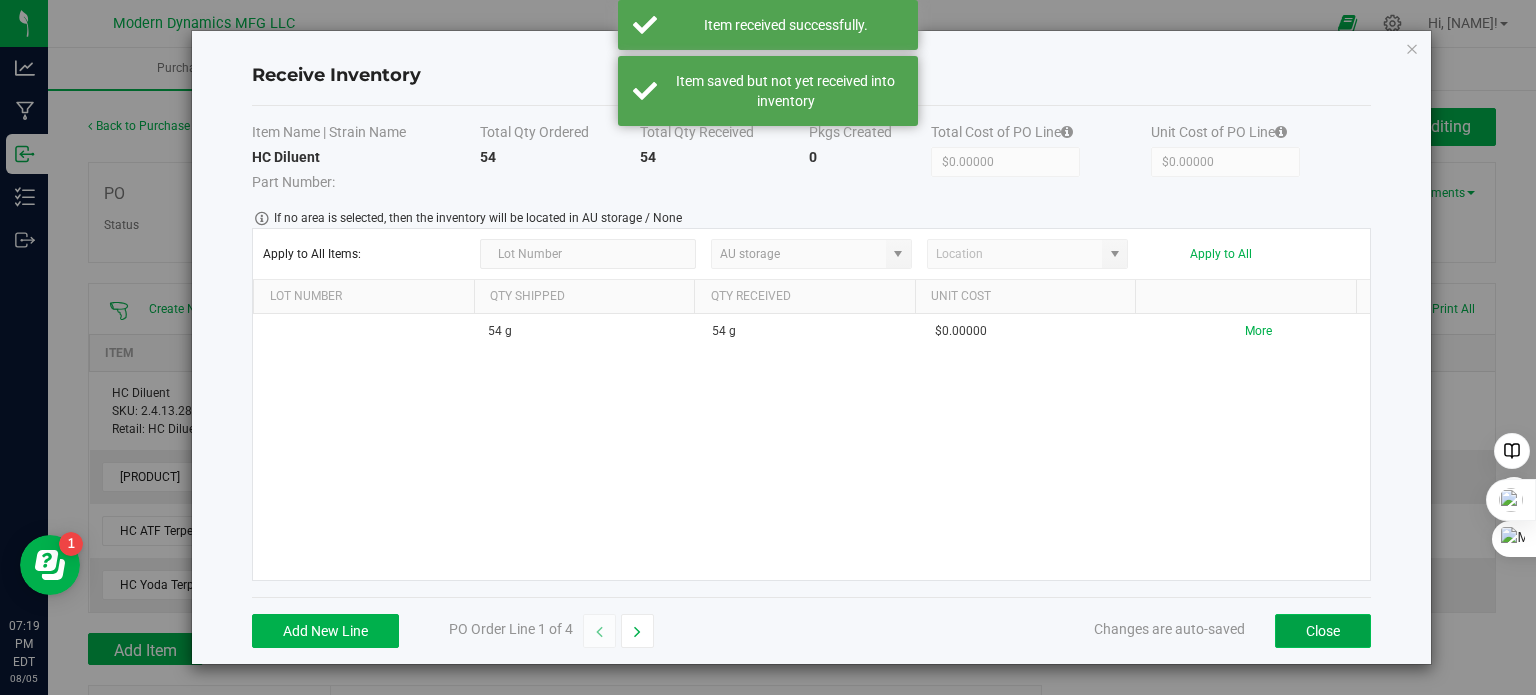 click on "Close" at bounding box center [1323, 631] 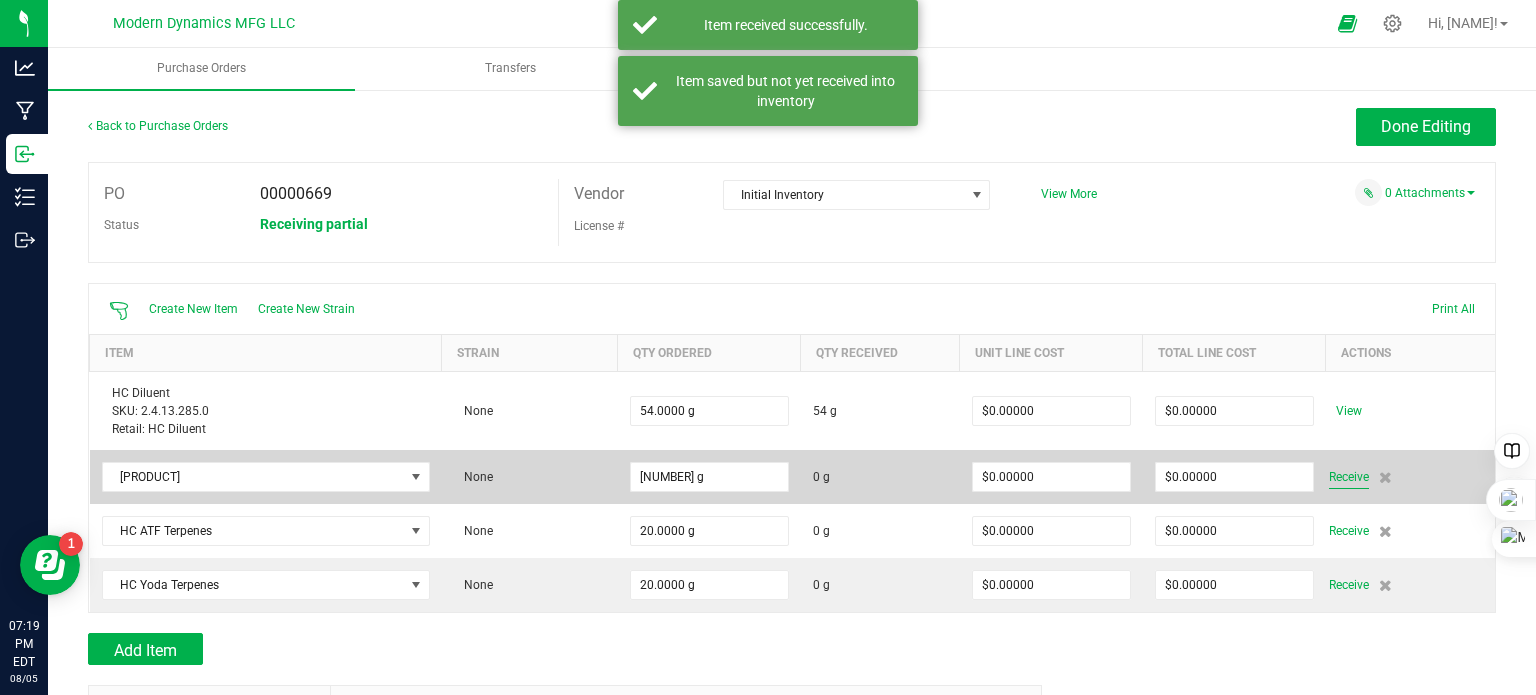 click on "Receive" at bounding box center [1349, 477] 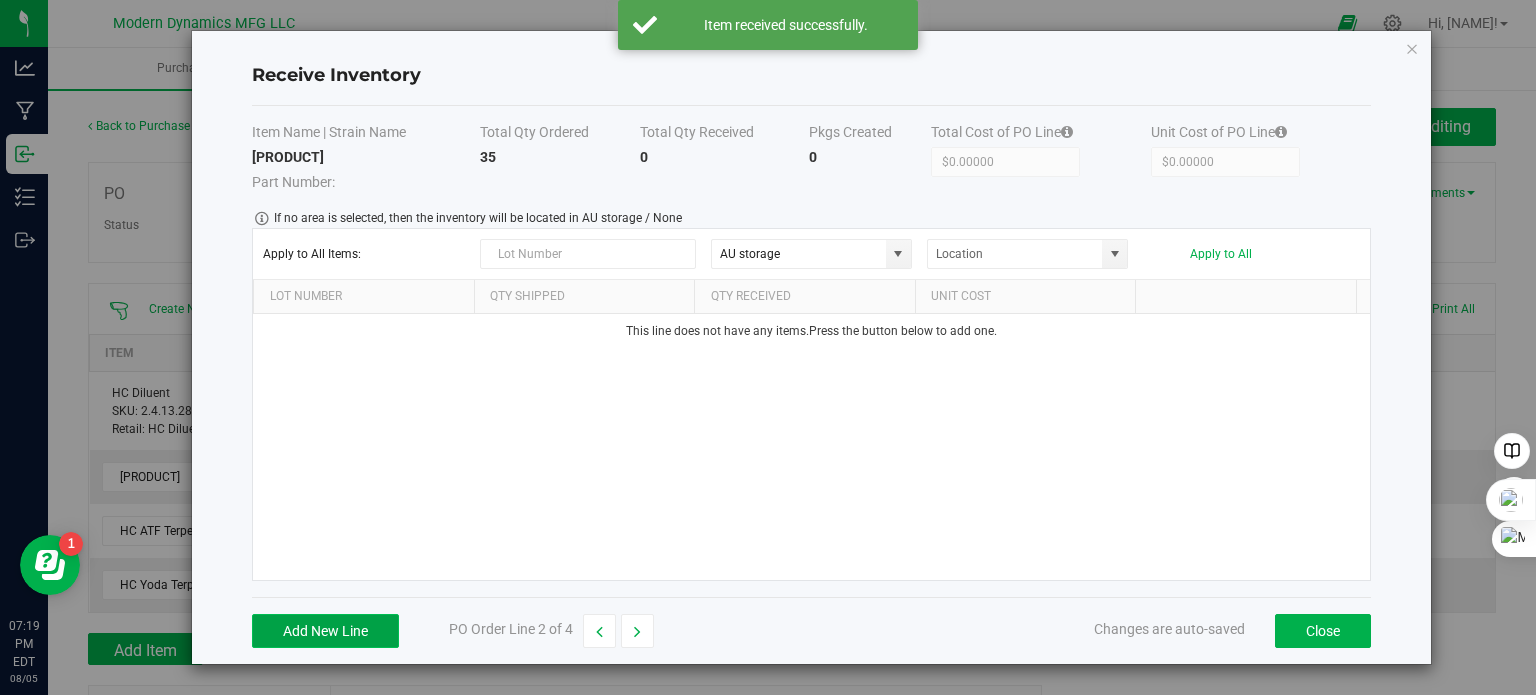 click on "Add New Line" at bounding box center [325, 631] 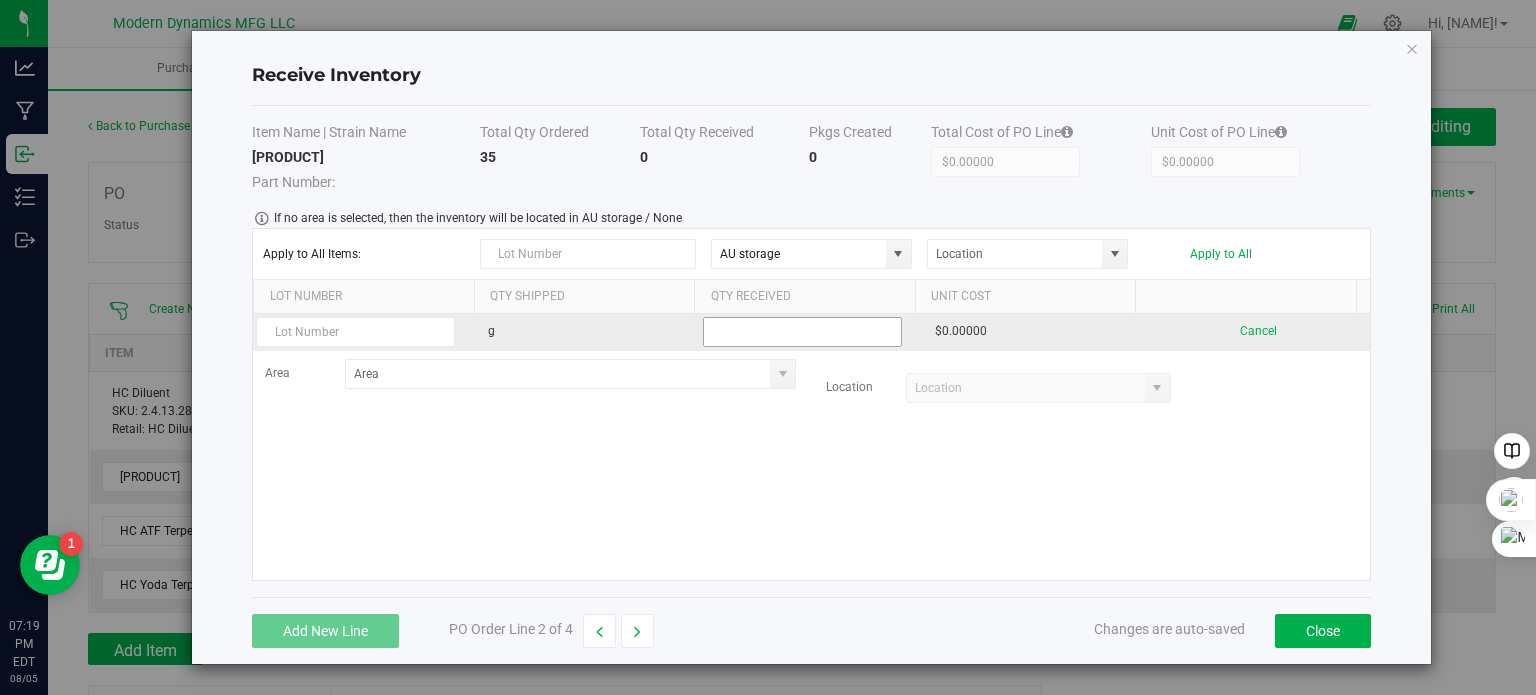 click at bounding box center (802, 332) 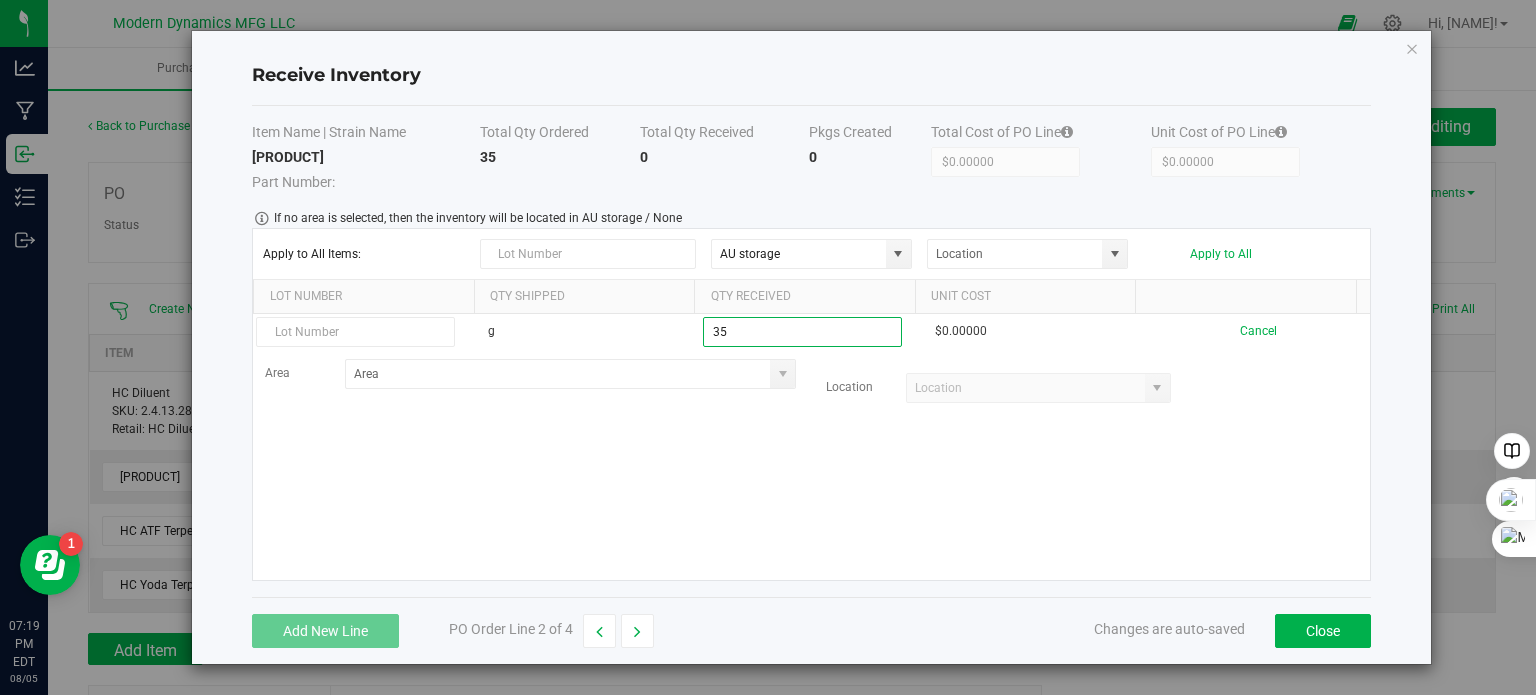 type on "[NUMBER] g" 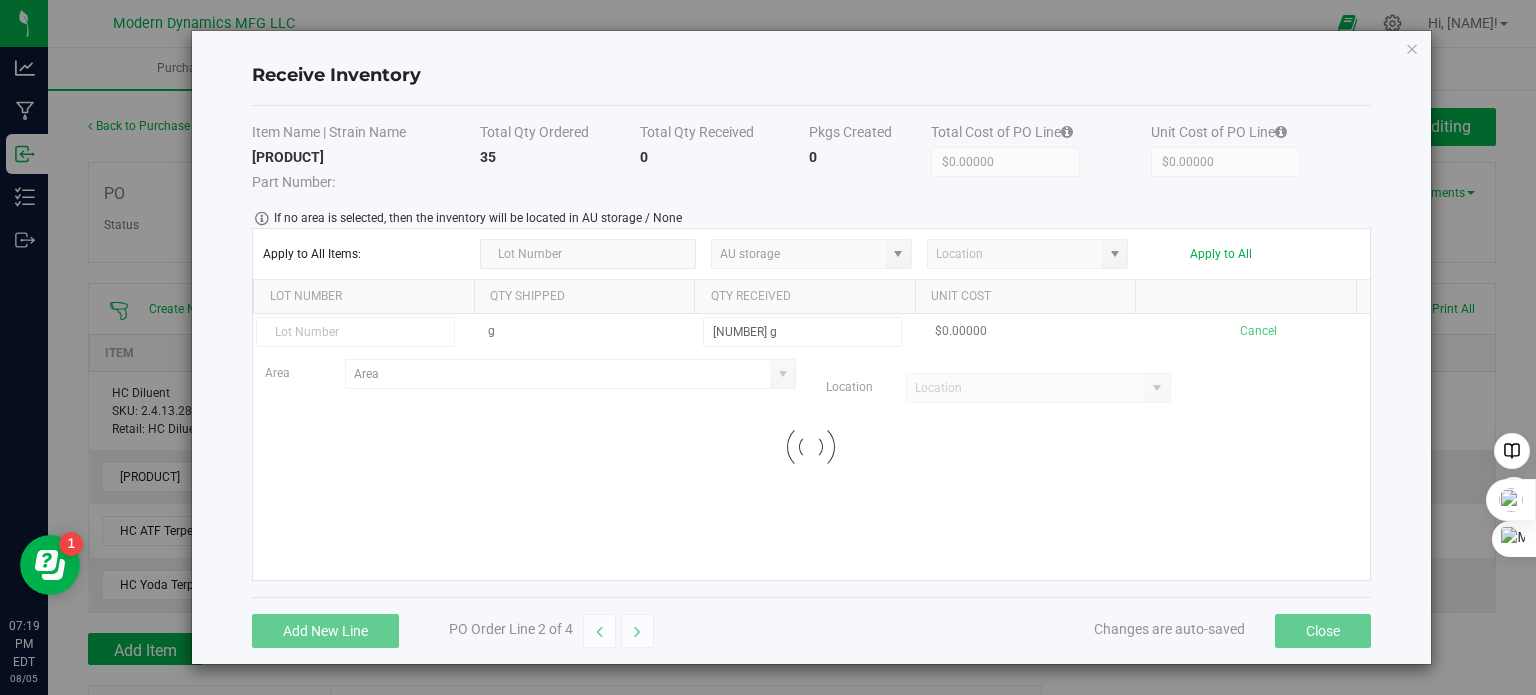 click on "g  [QUANTITY] g  [PRICE]   Cancel   Area   Location" at bounding box center (811, 447) 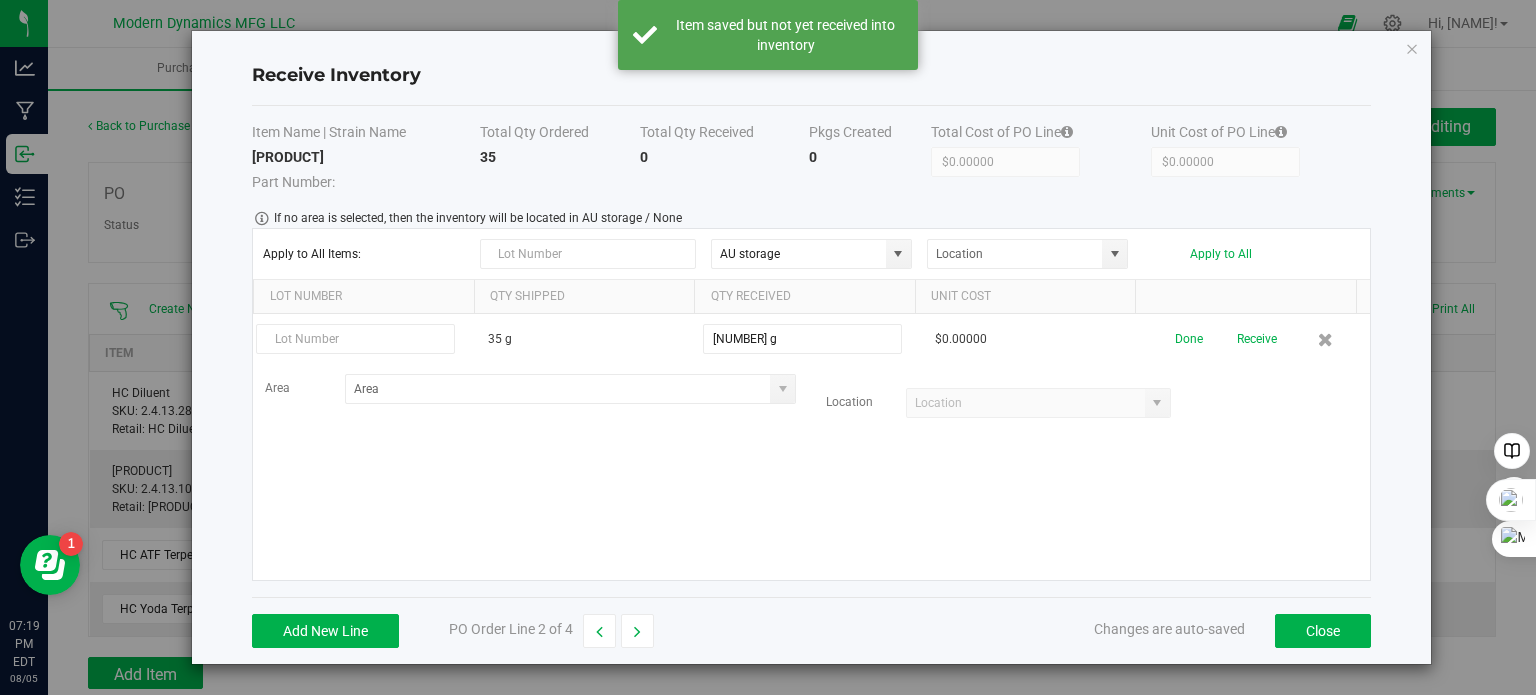 click on "Receive" at bounding box center [1257, 339] 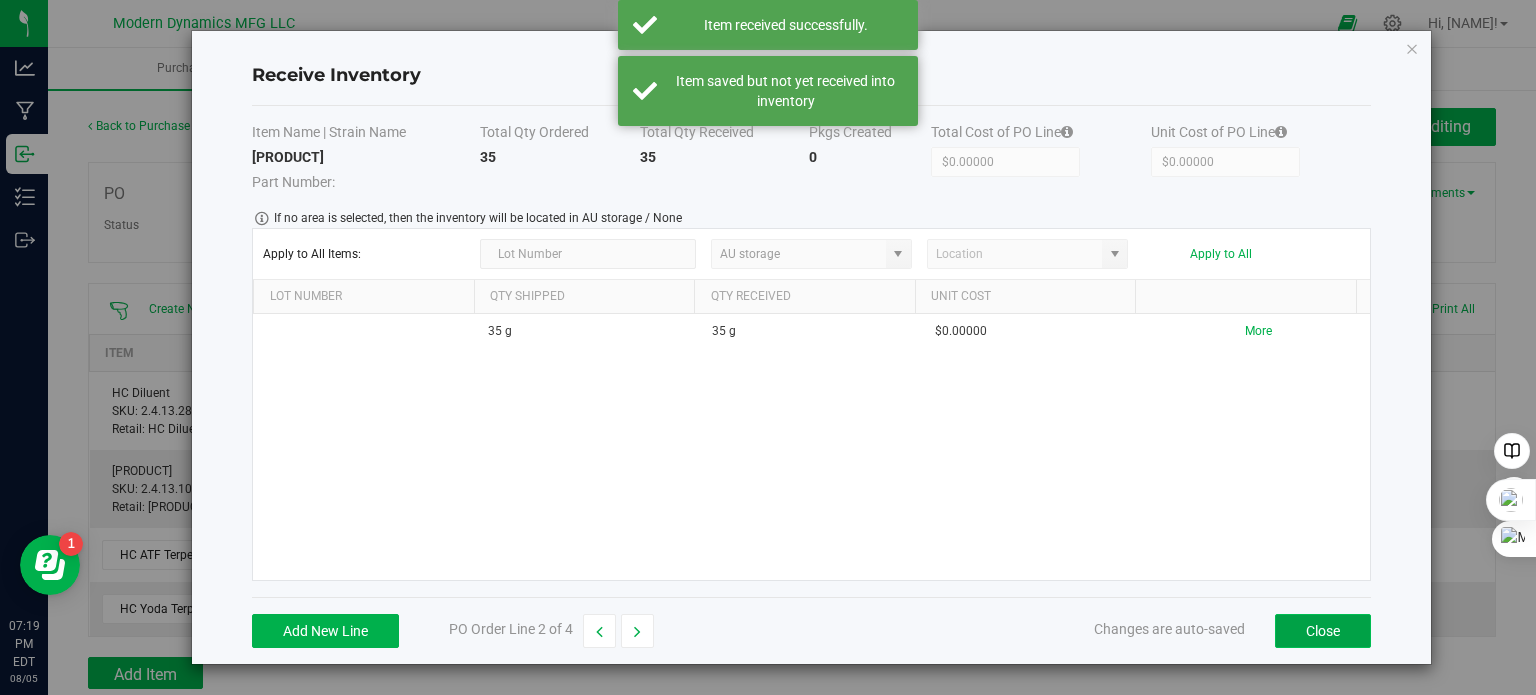 click on "Close" at bounding box center (1323, 631) 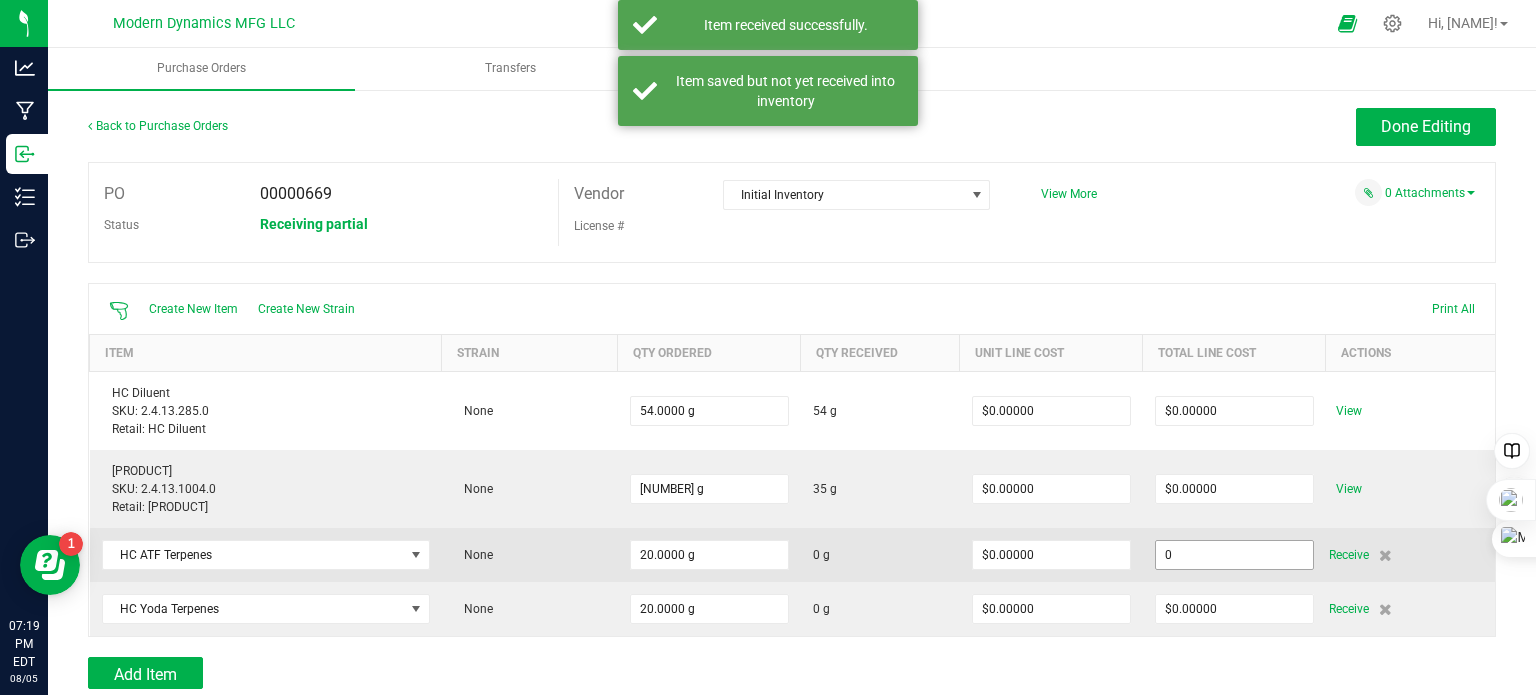 click on "0" at bounding box center [1234, 555] 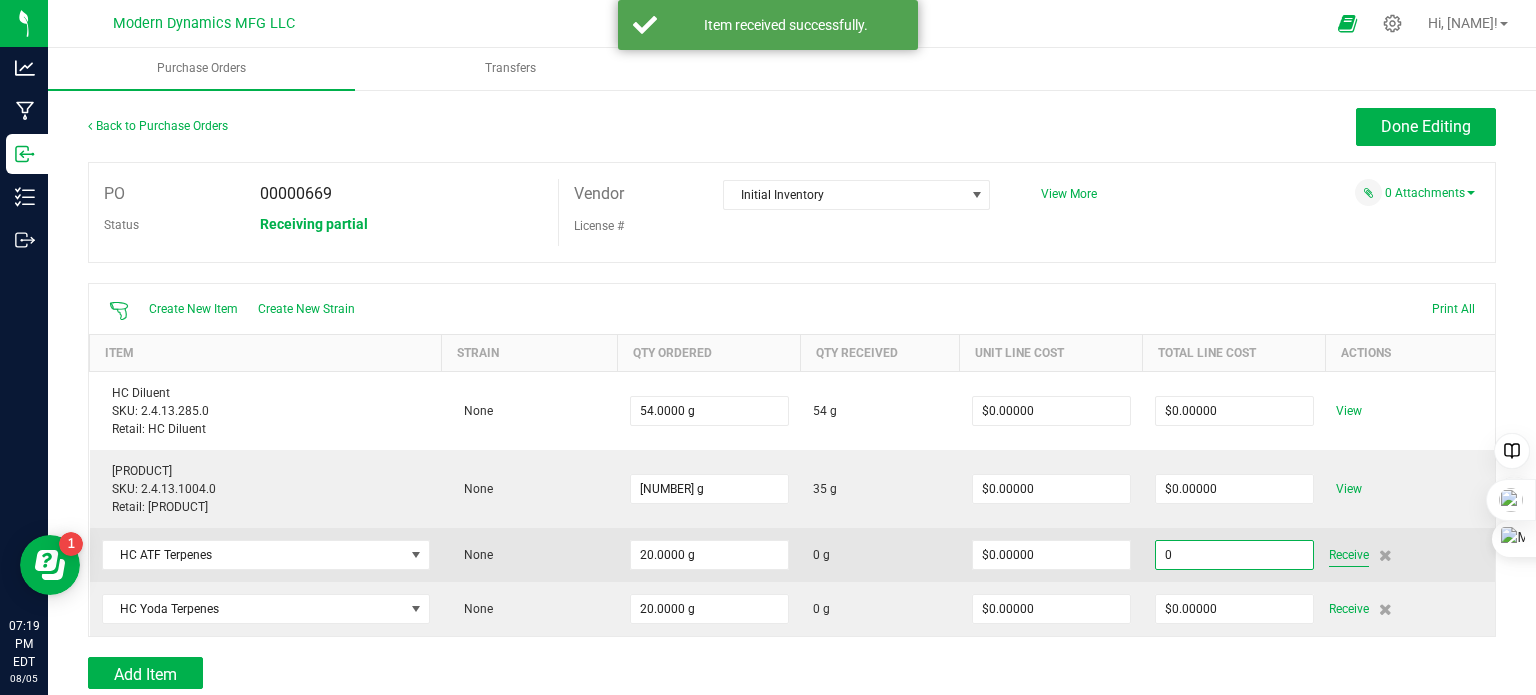 type on "$0.00000" 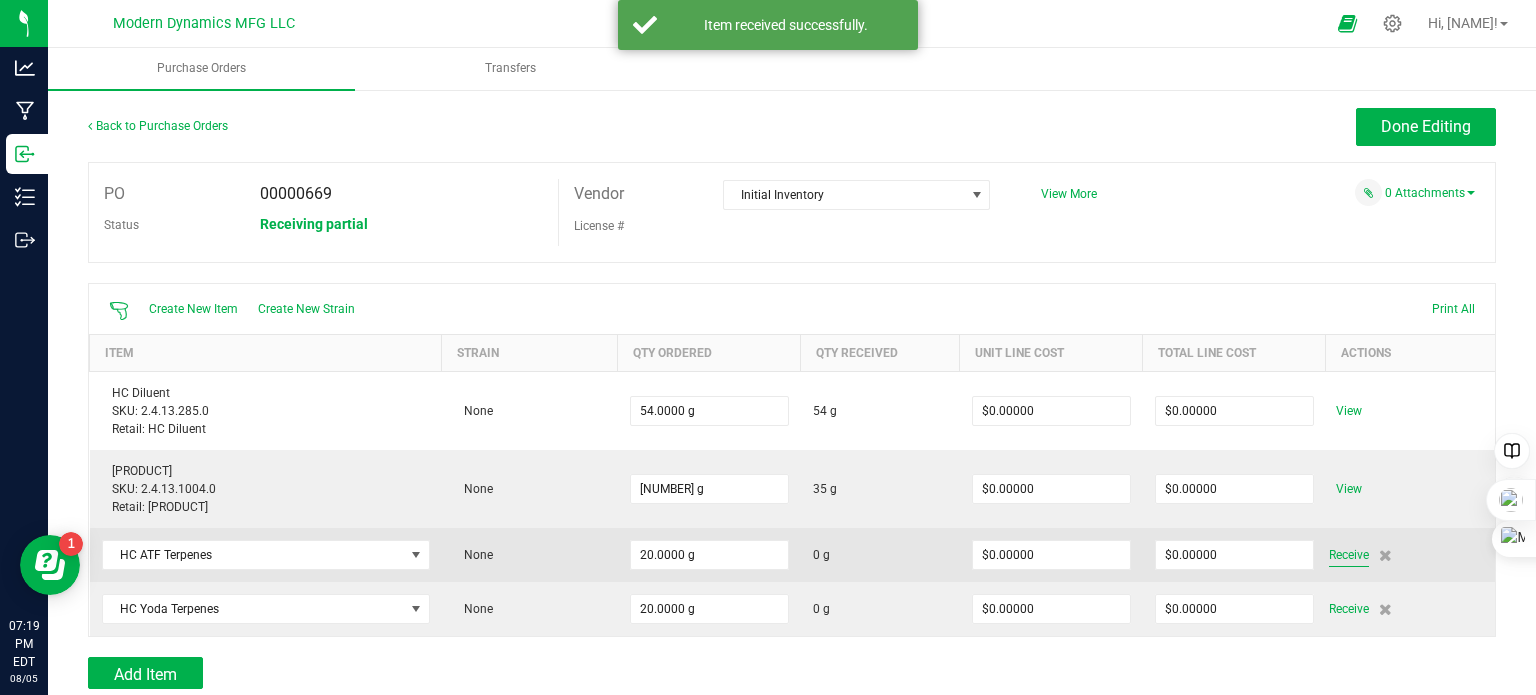 click on "Receive" at bounding box center [1349, 555] 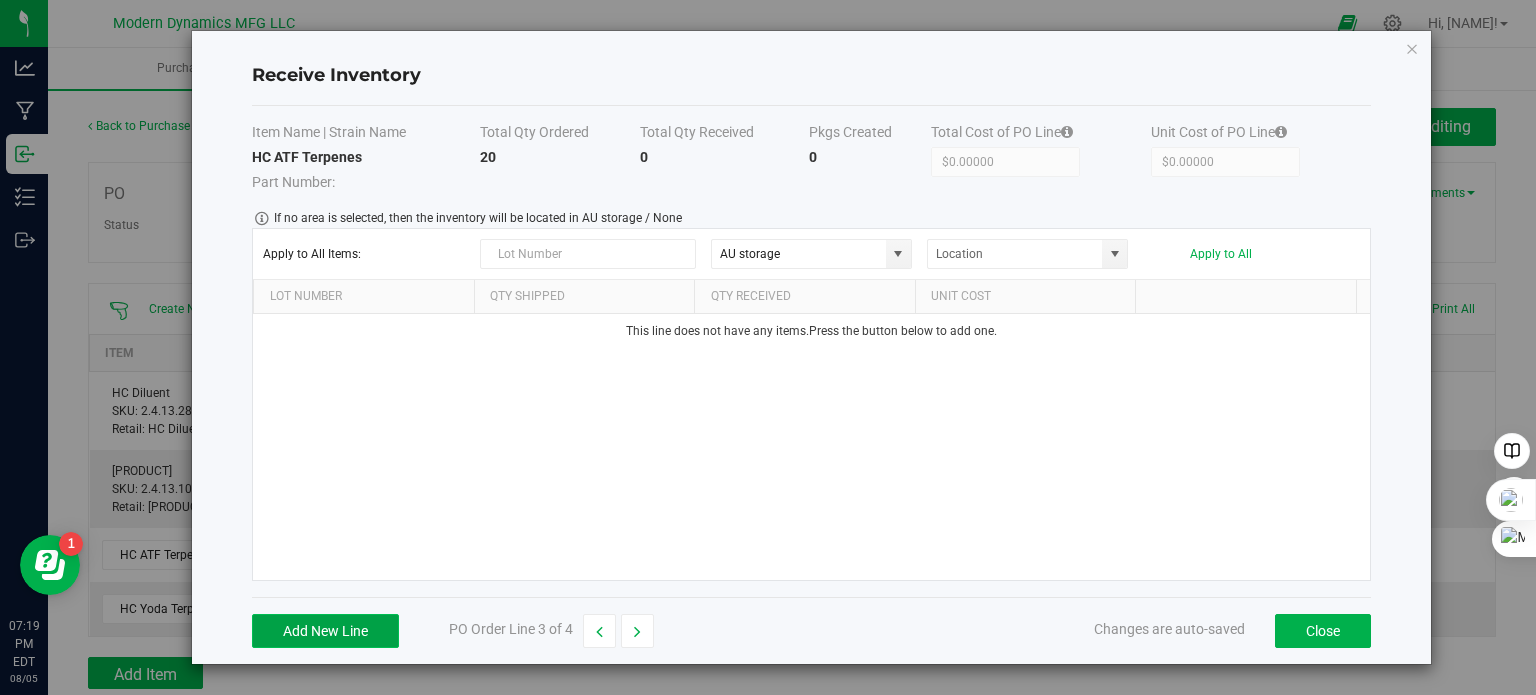 click on "Add New Line" at bounding box center (325, 631) 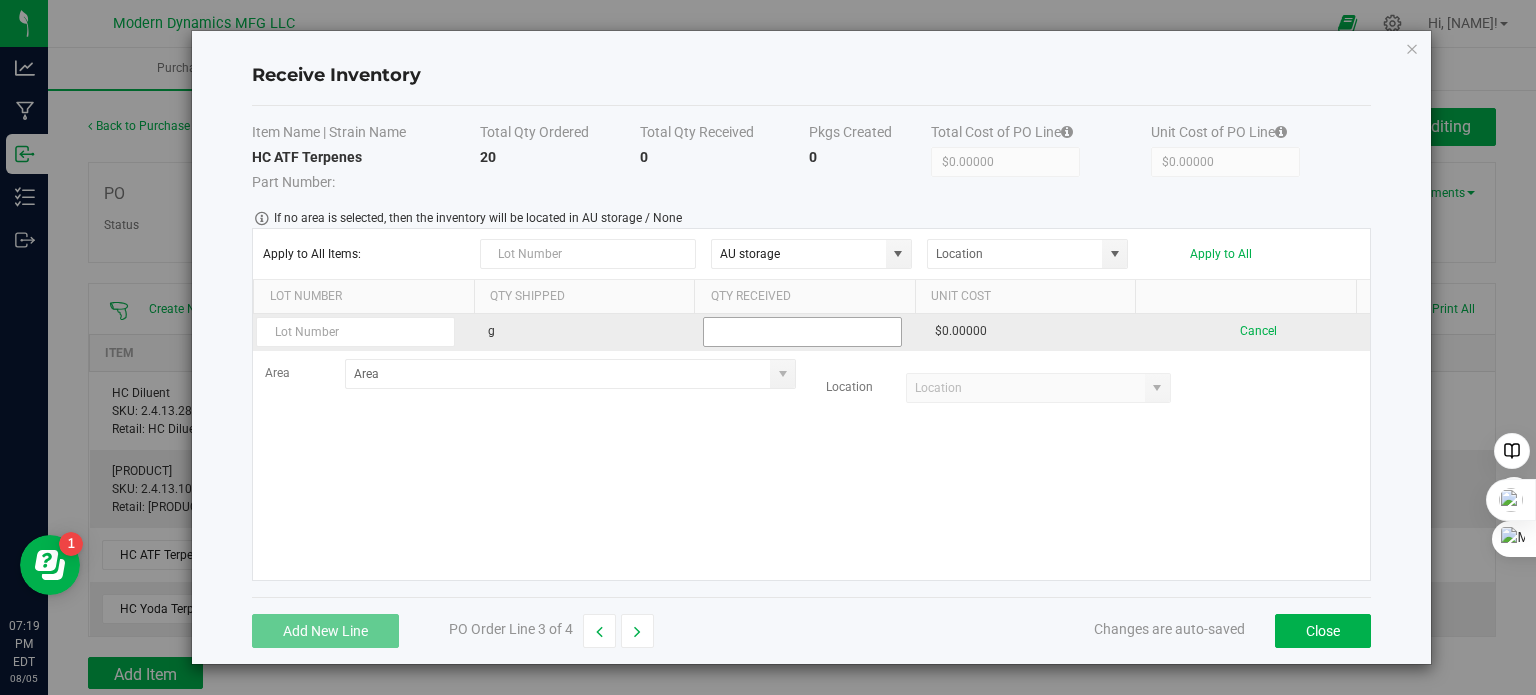 click at bounding box center (802, 332) 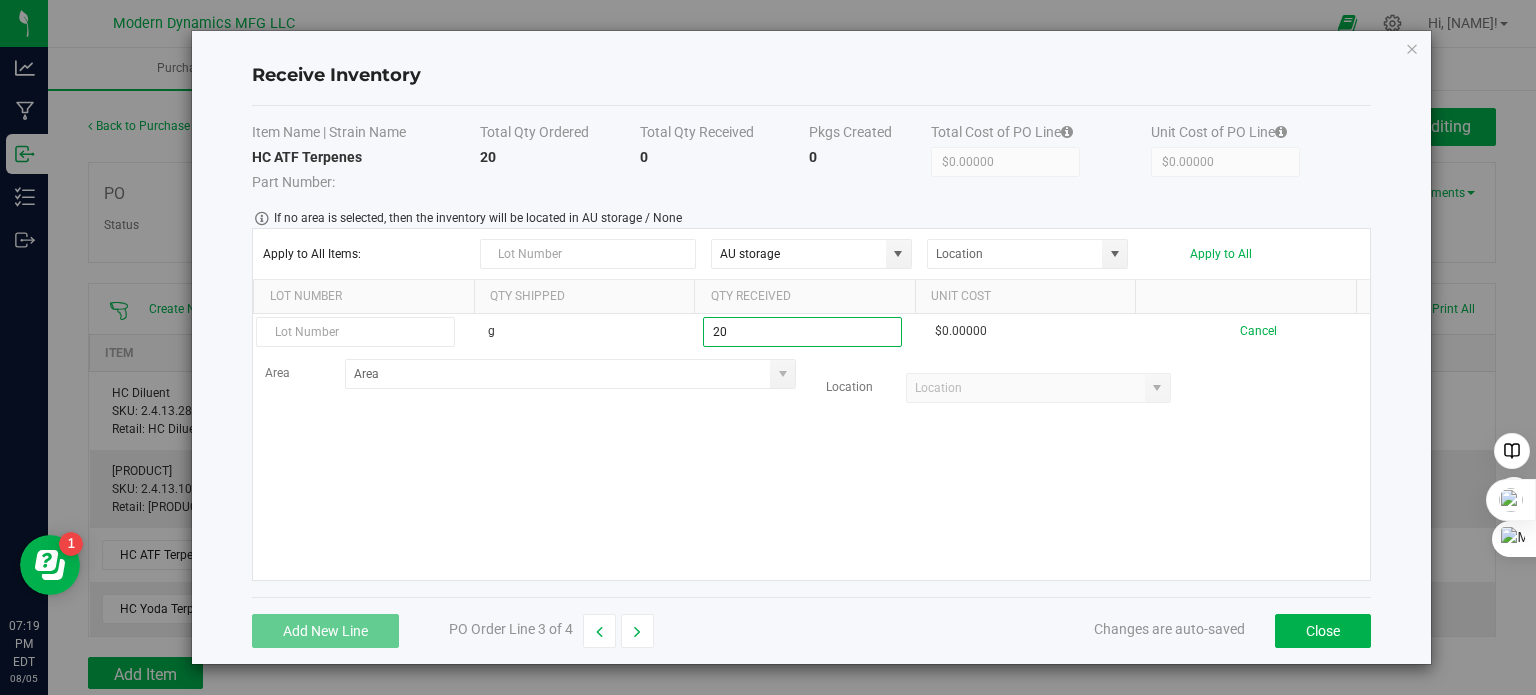 type on "20.0000 g" 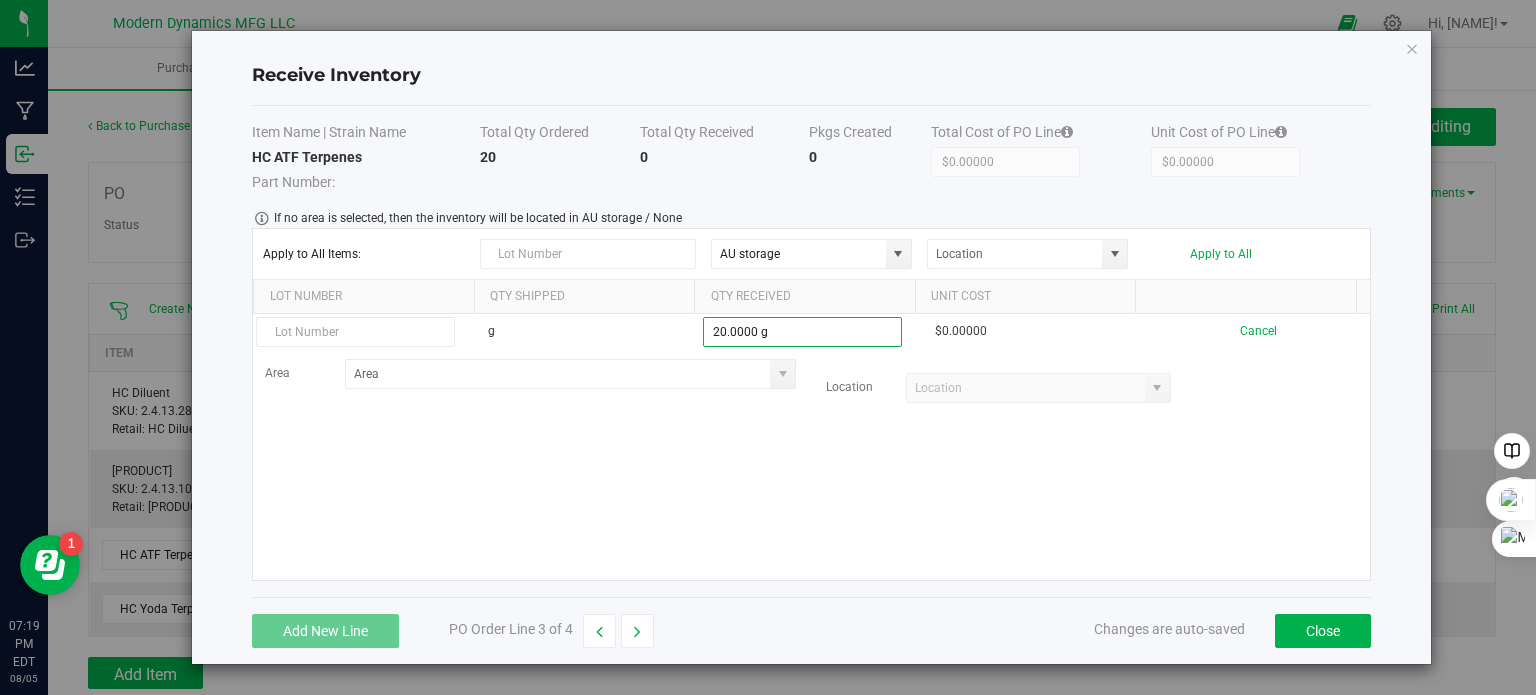 click on "g [NUMBER] g $[NUMBER] Cancel Area Location" at bounding box center [811, 447] 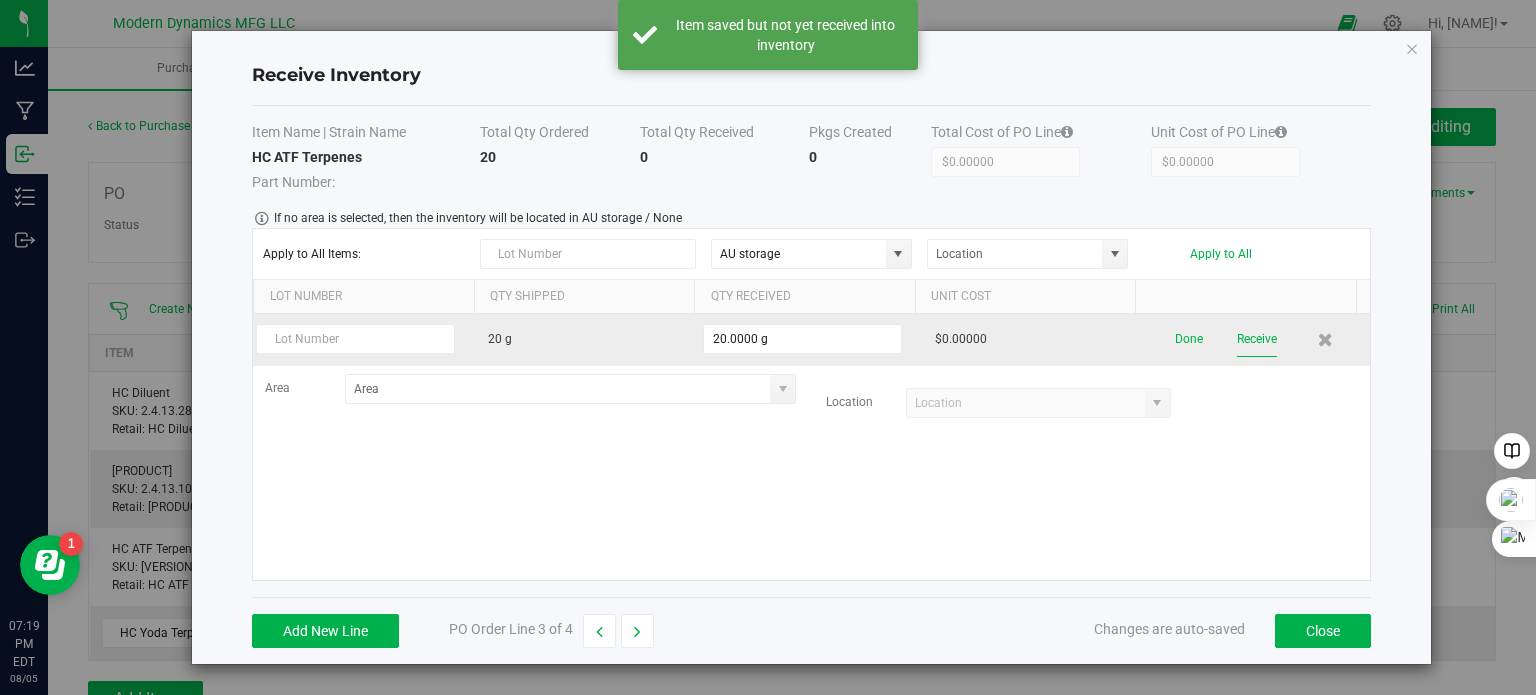 click on "Receive" at bounding box center (1257, 339) 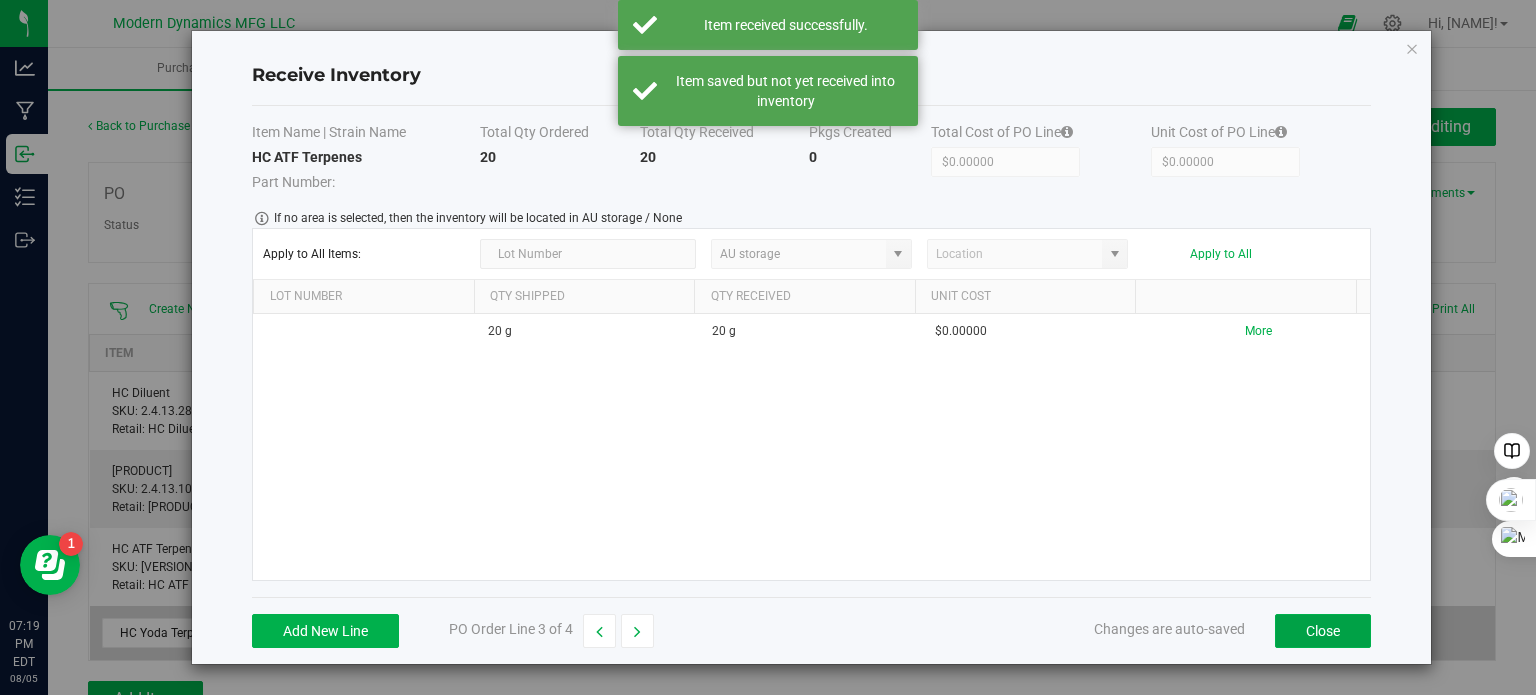 click on "Close" at bounding box center (1323, 631) 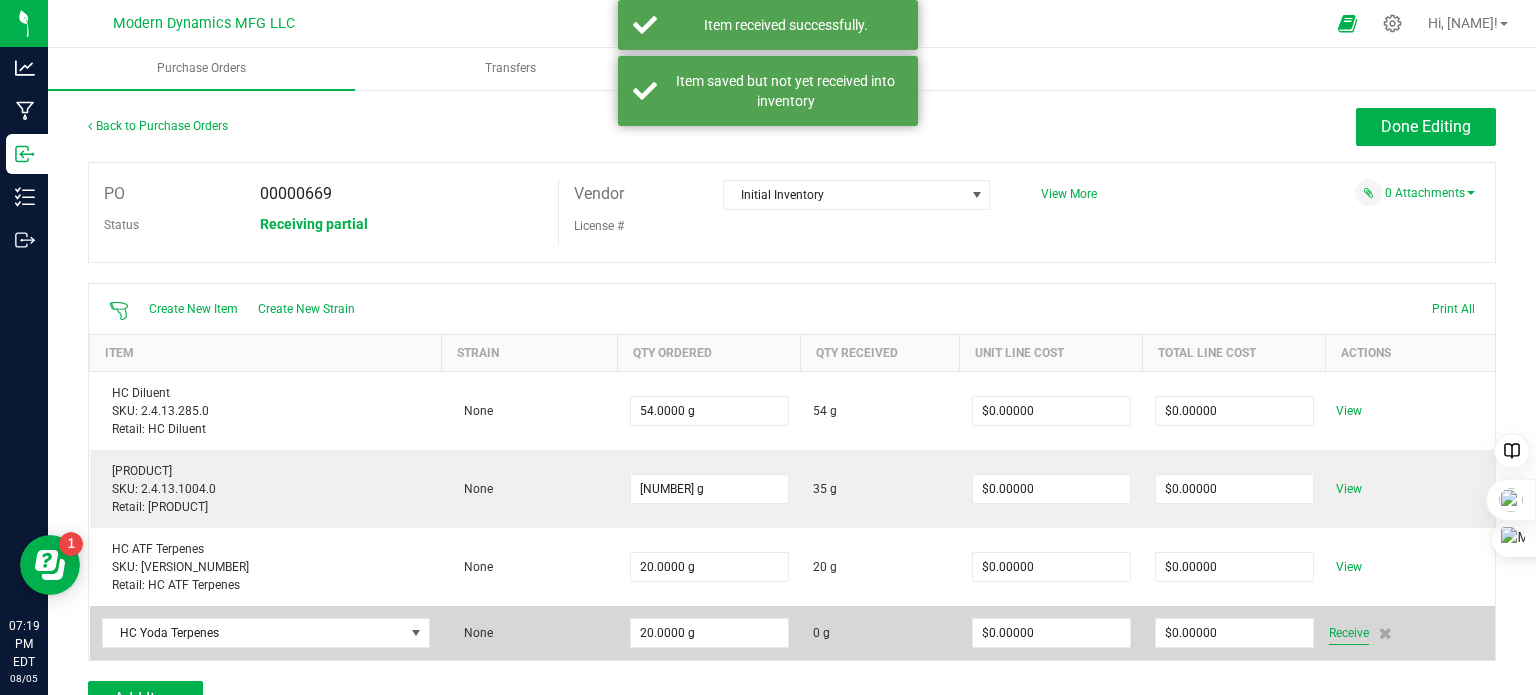 click on "Receive" at bounding box center (1349, 633) 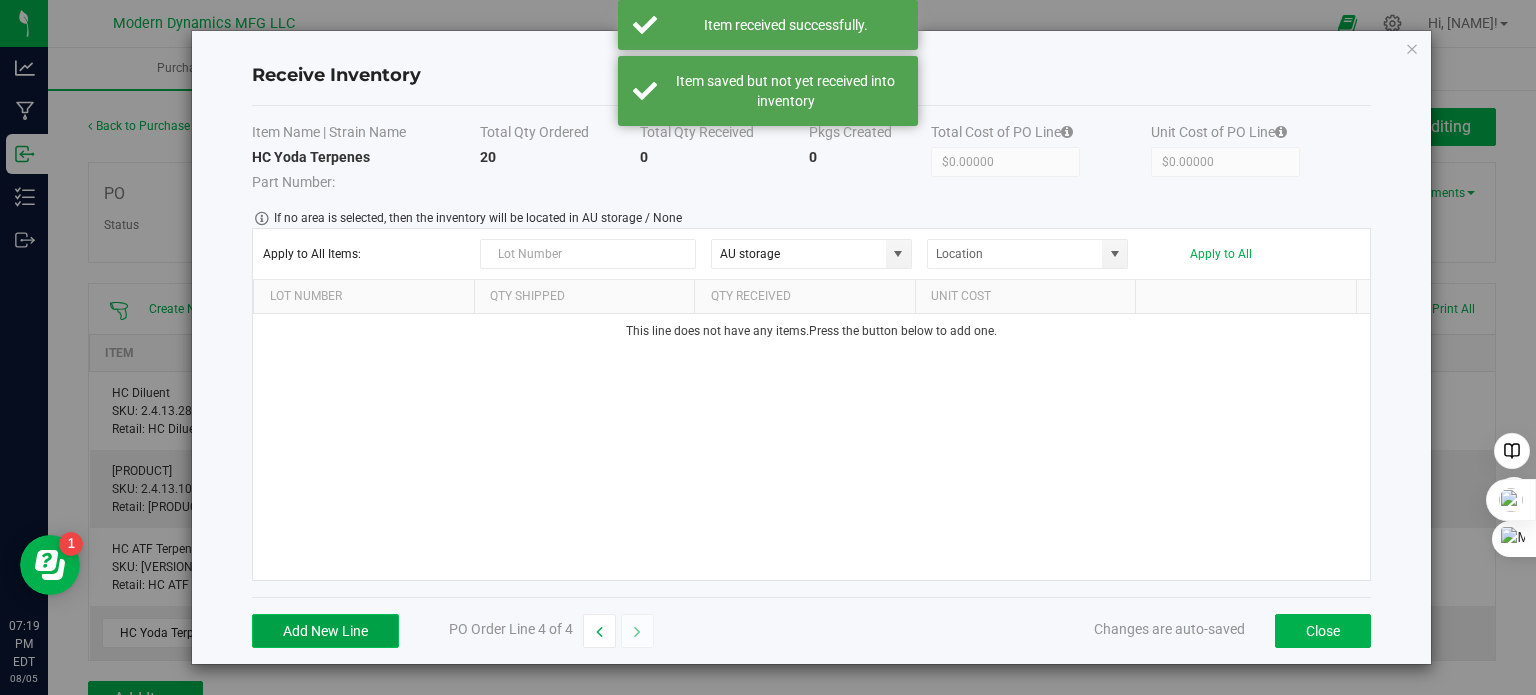 click on "Add New Line" at bounding box center (325, 631) 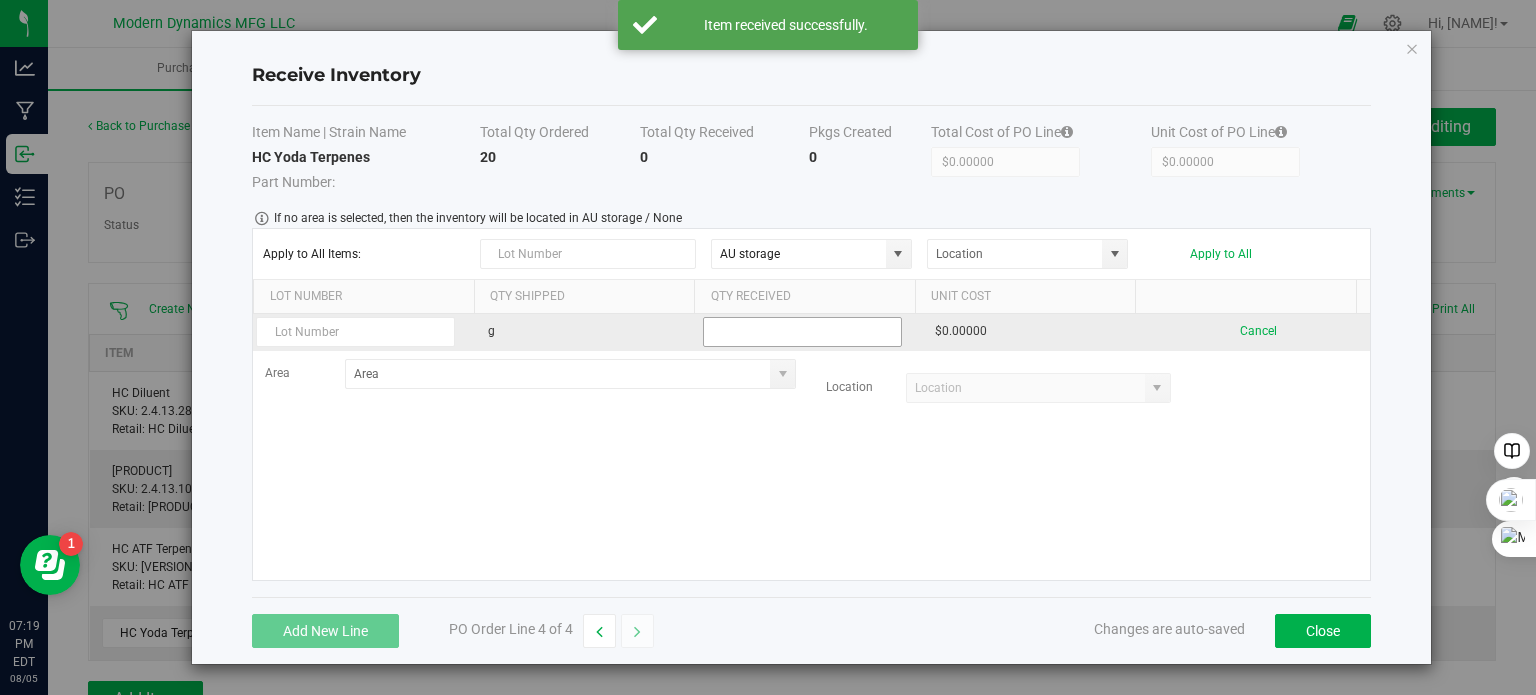 click at bounding box center [802, 332] 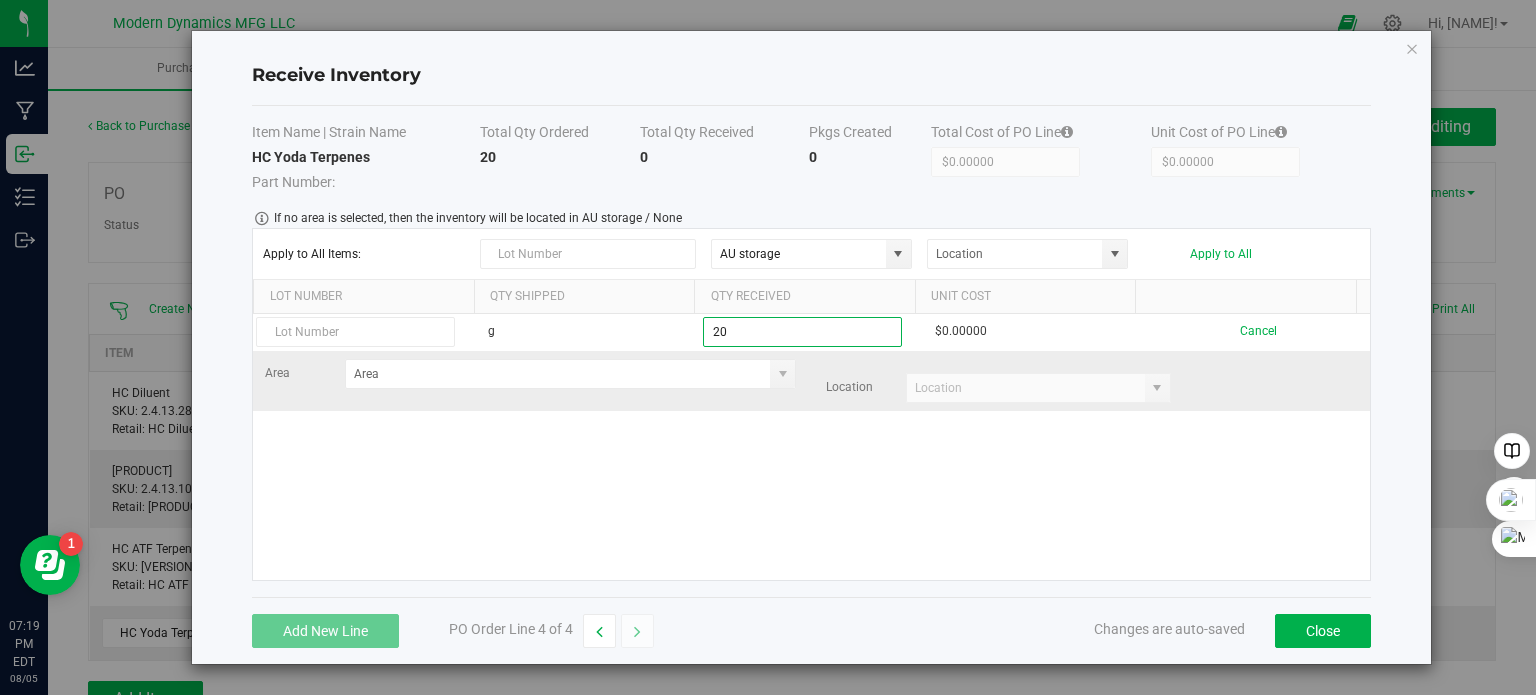 type on "20.0000 g" 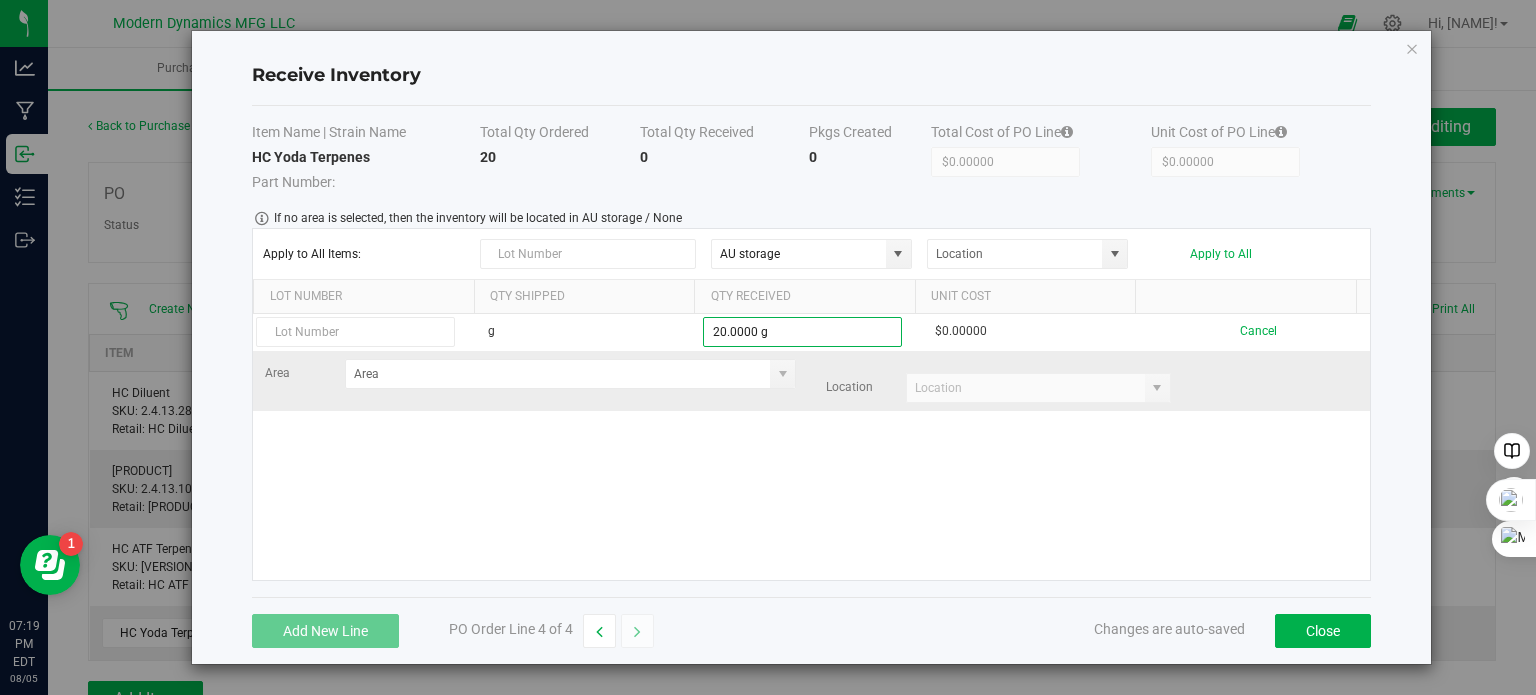 click on "g [NUMBER] g $[NUMBER] Cancel Area Location" at bounding box center (811, 447) 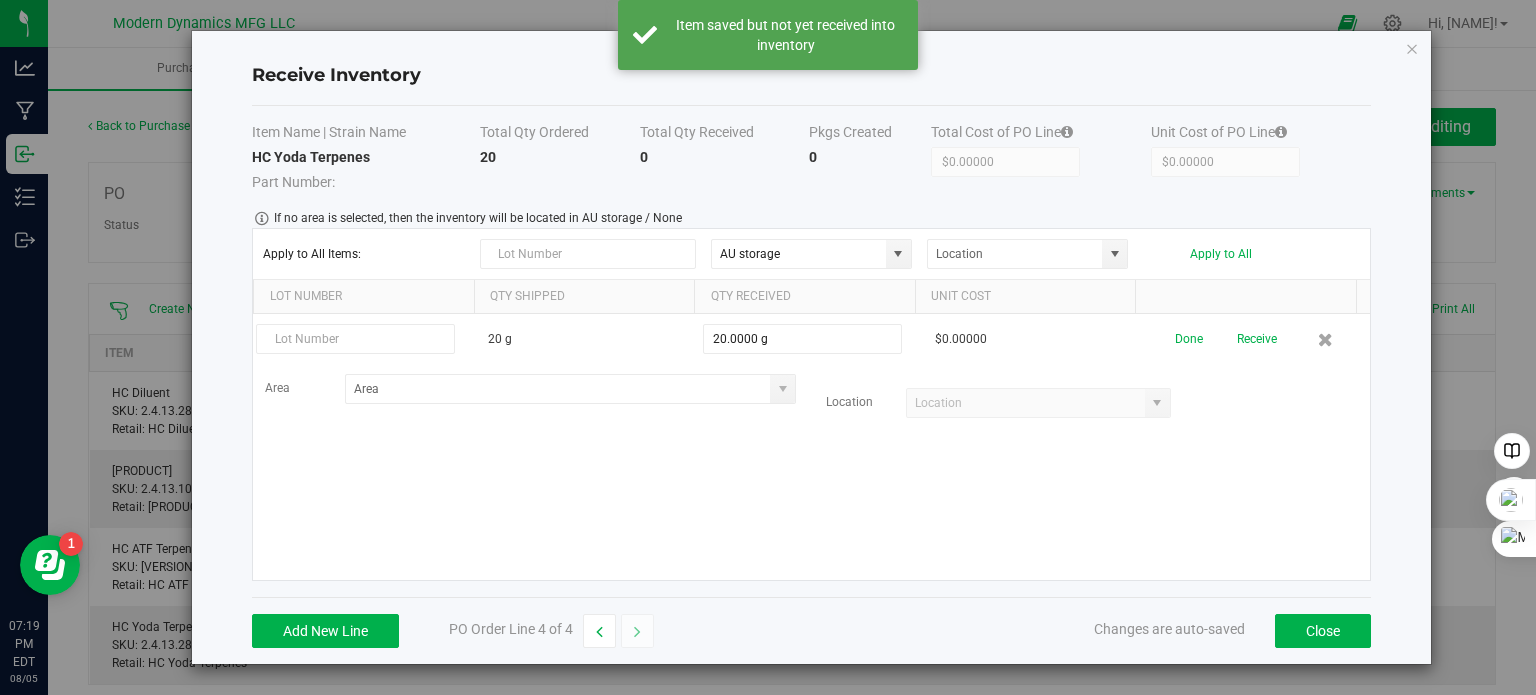 click on "Receive" at bounding box center (1257, 339) 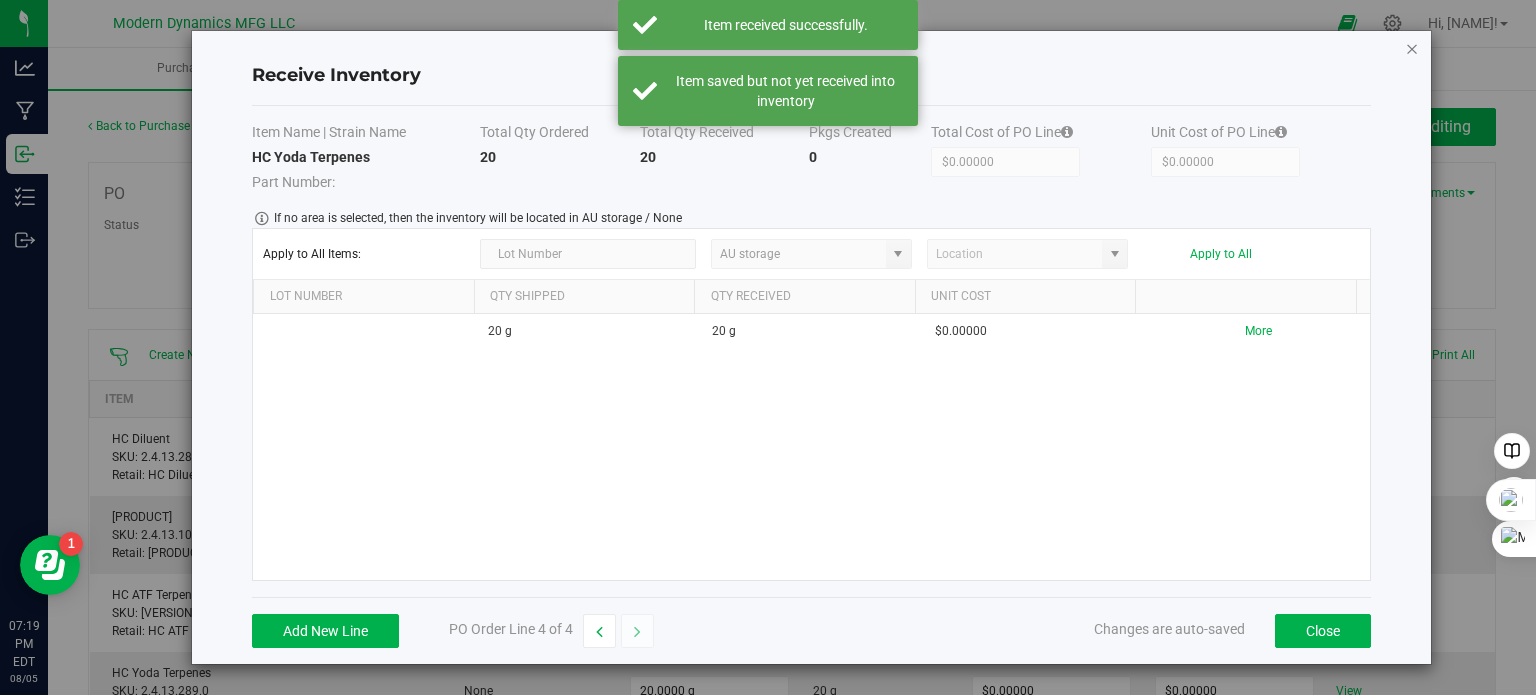 click at bounding box center [1412, 48] 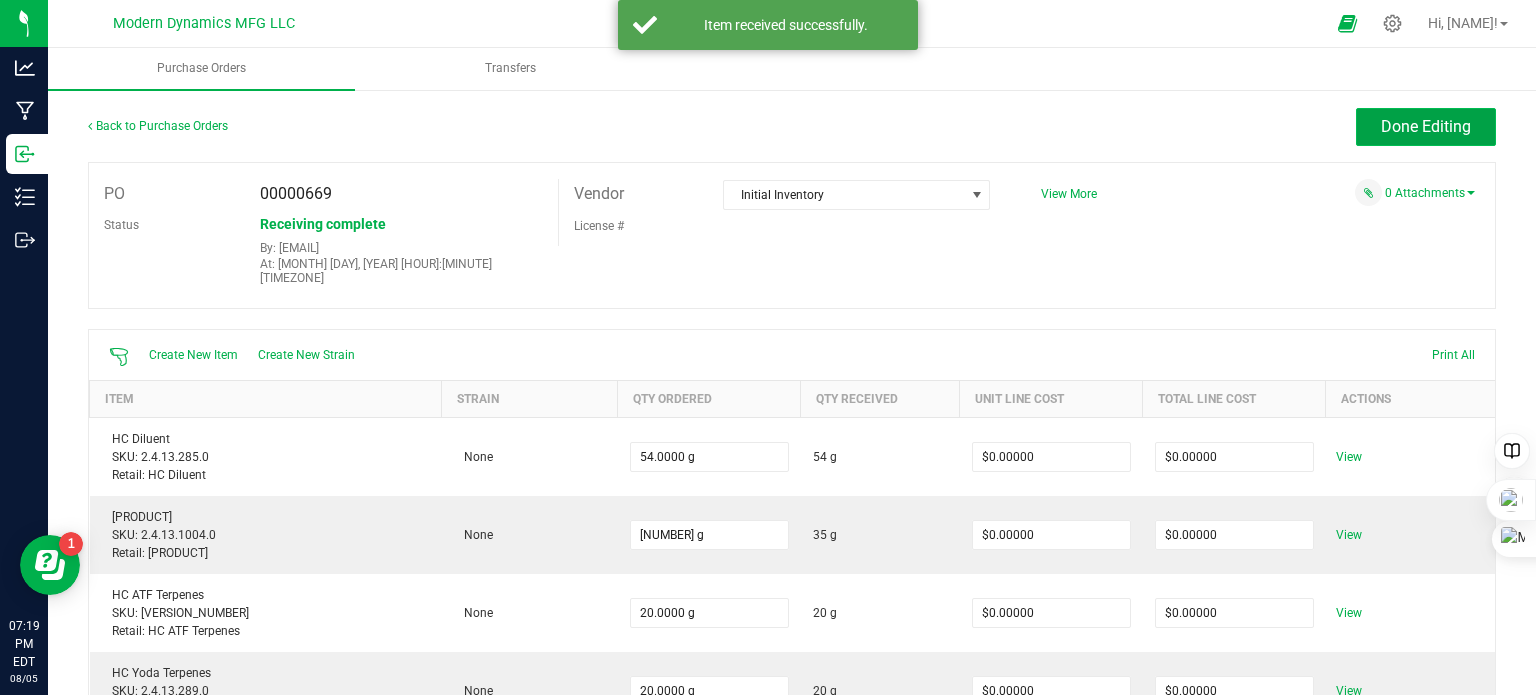 click on "Done Editing" at bounding box center (1426, 126) 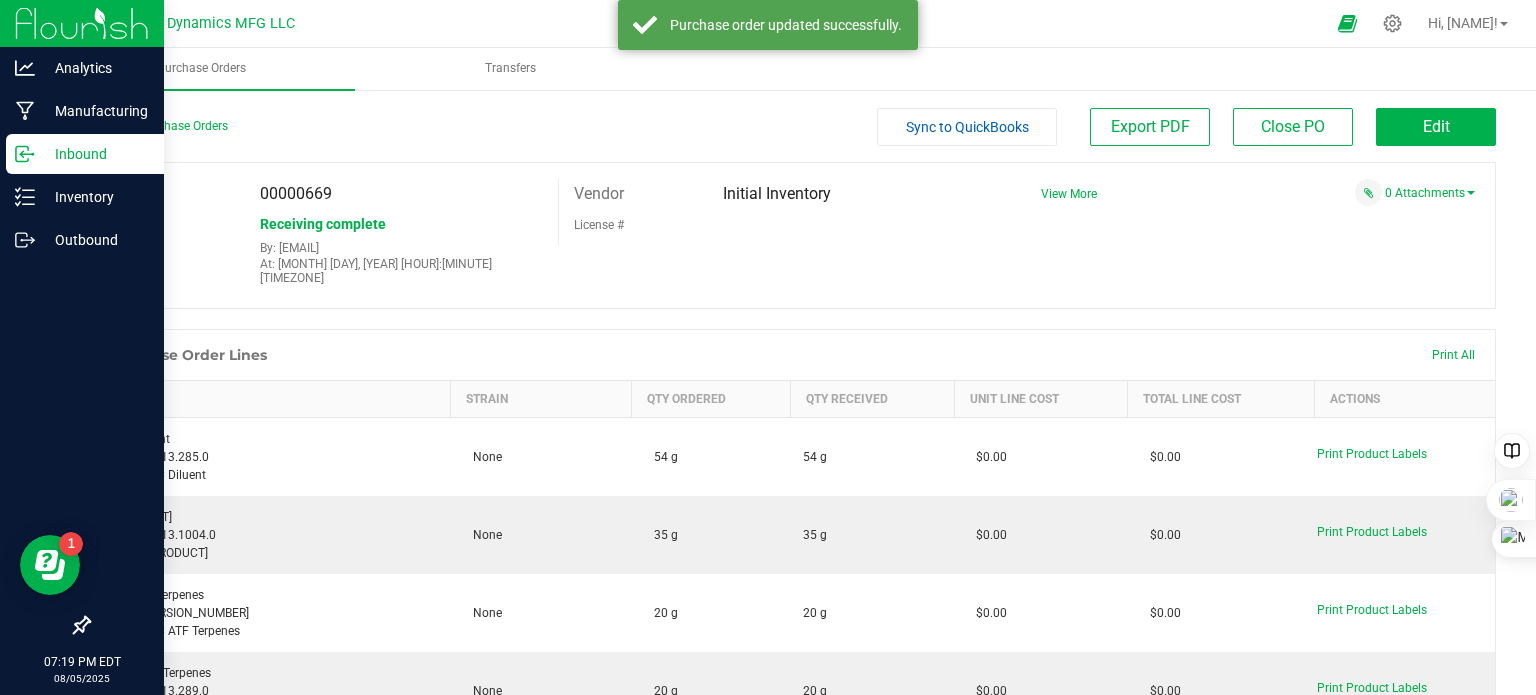 click 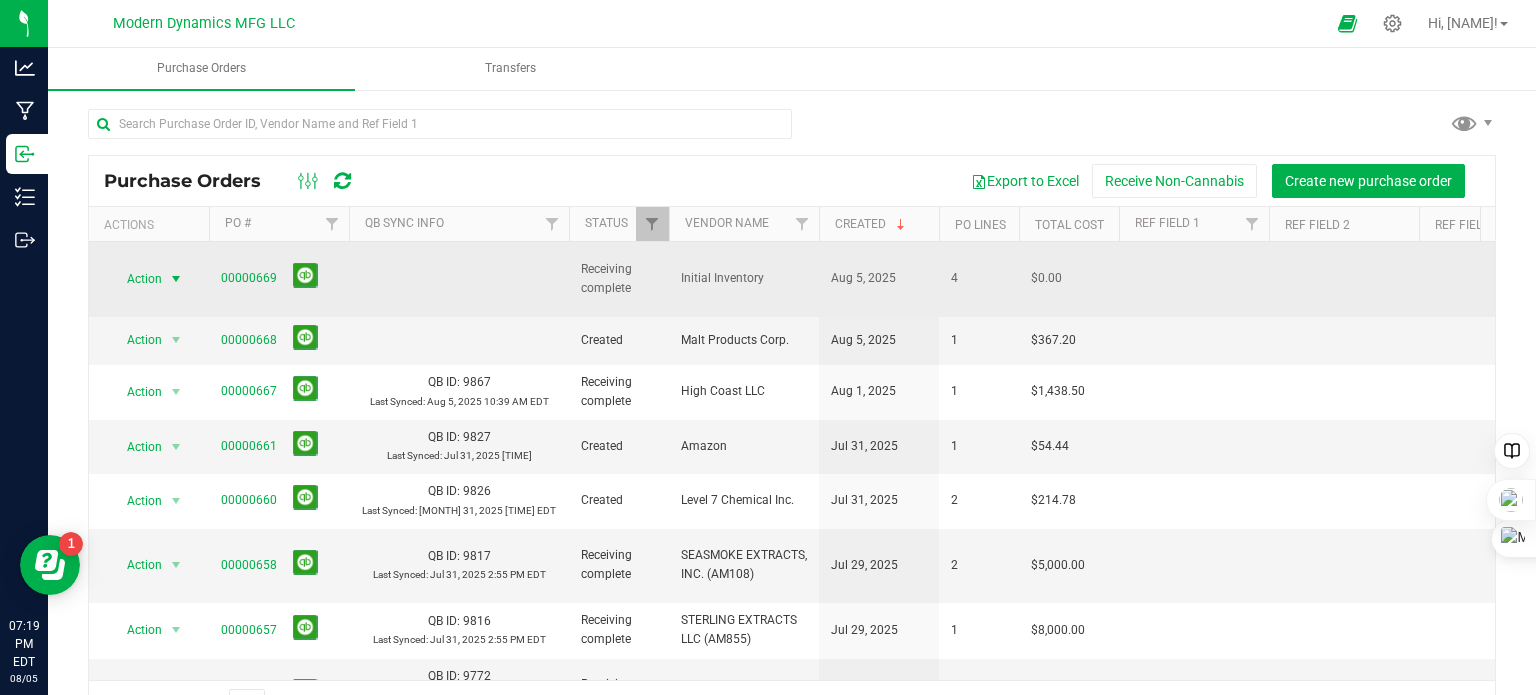 click at bounding box center (176, 279) 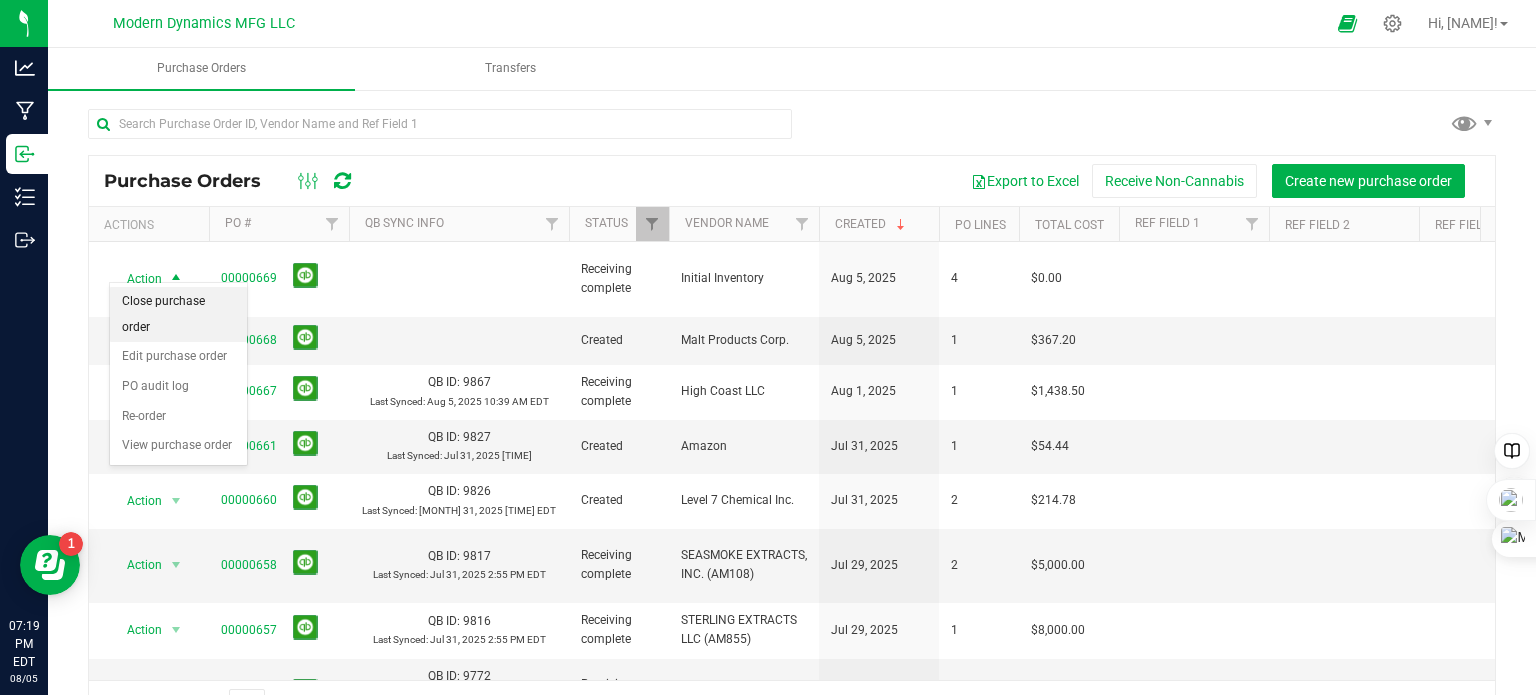 click on "Close purchase order" at bounding box center [178, 314] 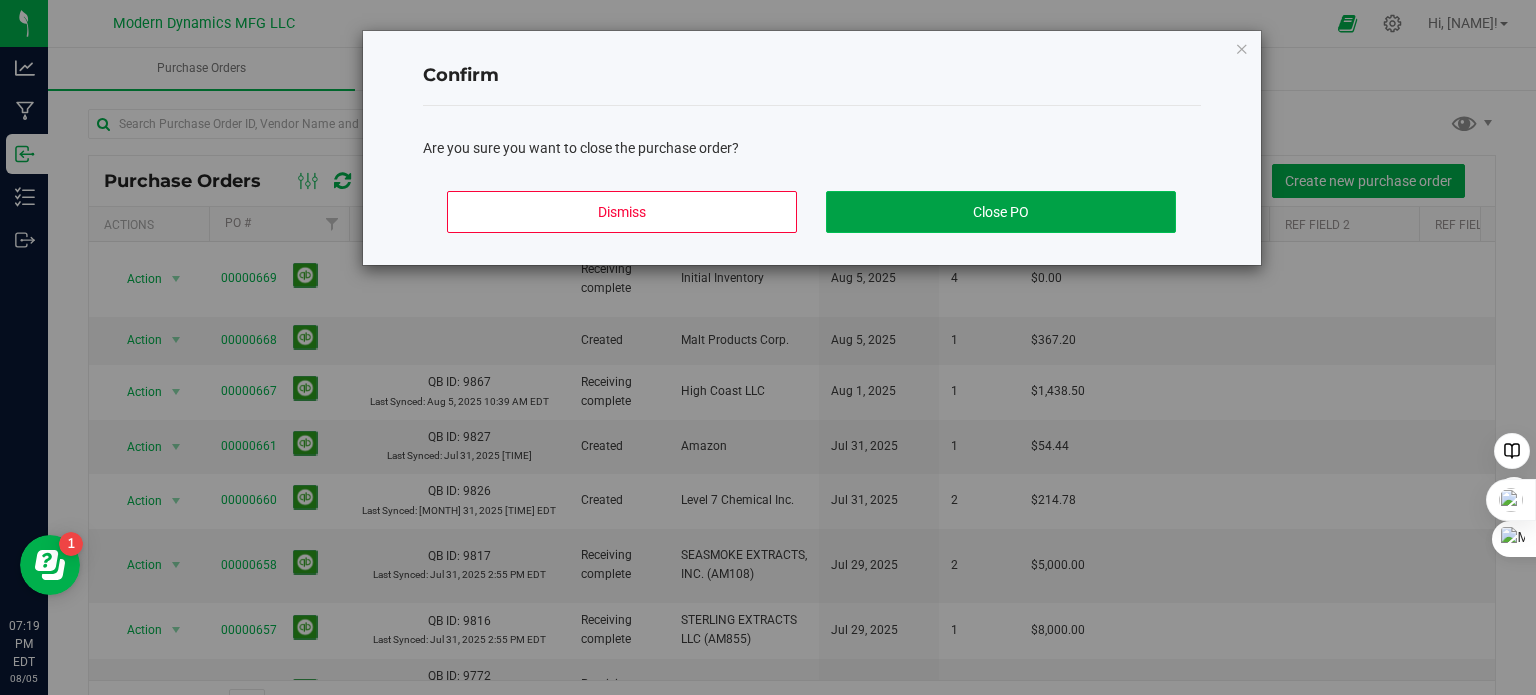 click on "Close PO" at bounding box center (1001, 212) 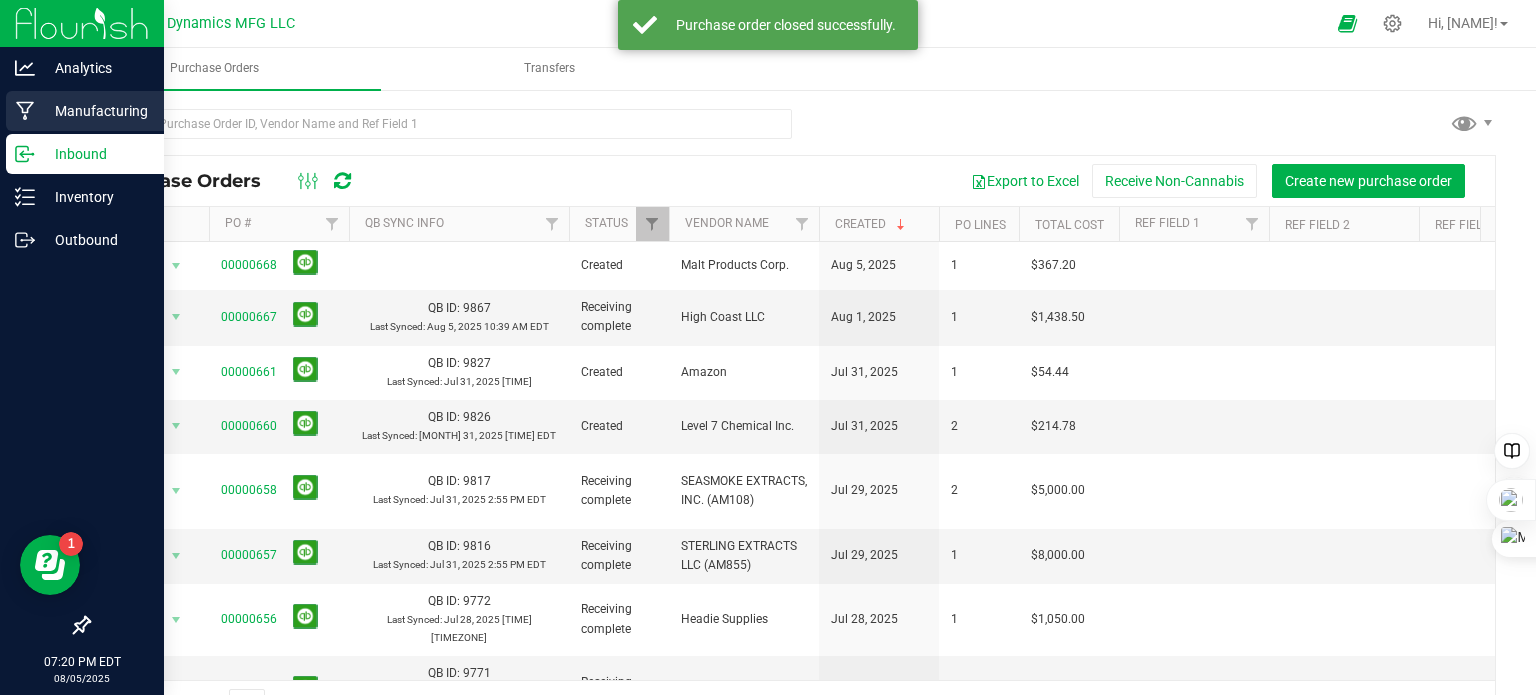 click 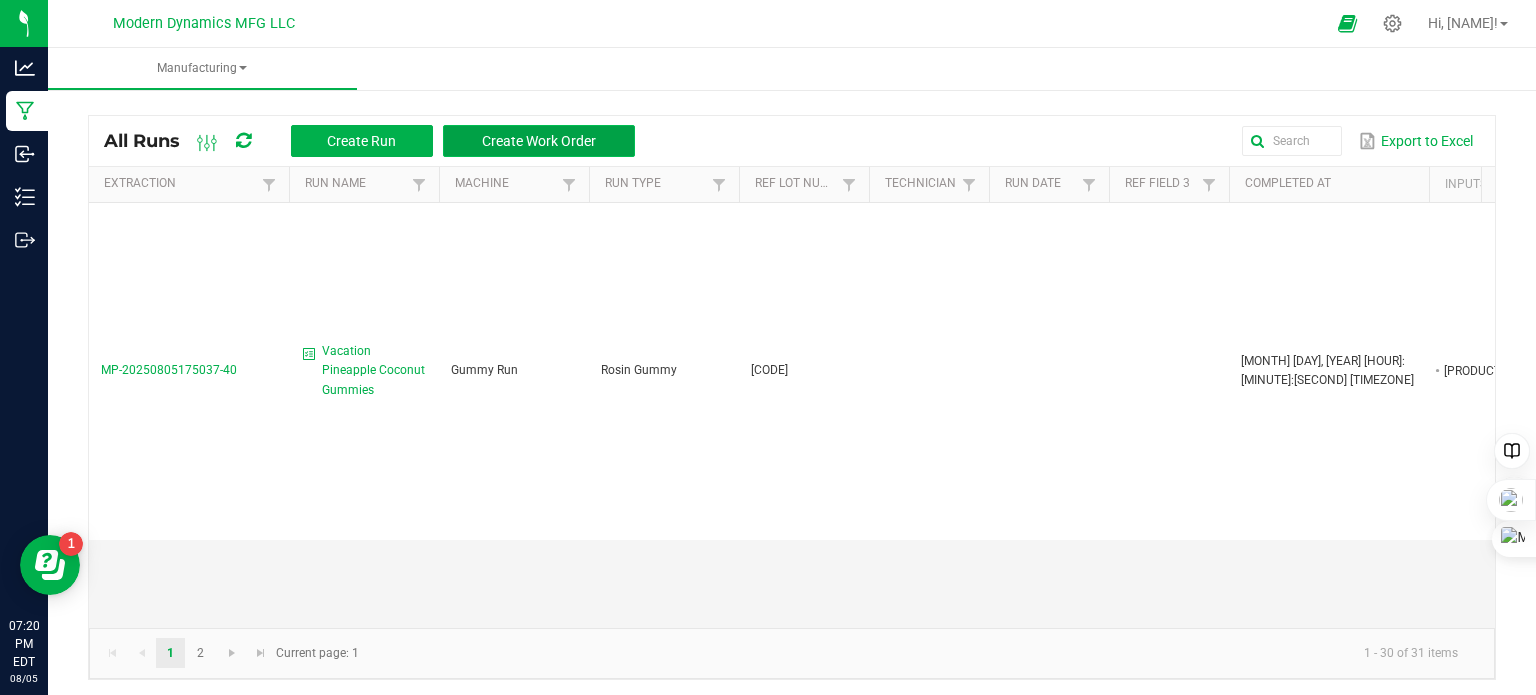 click on "Create Work Order" at bounding box center (539, 141) 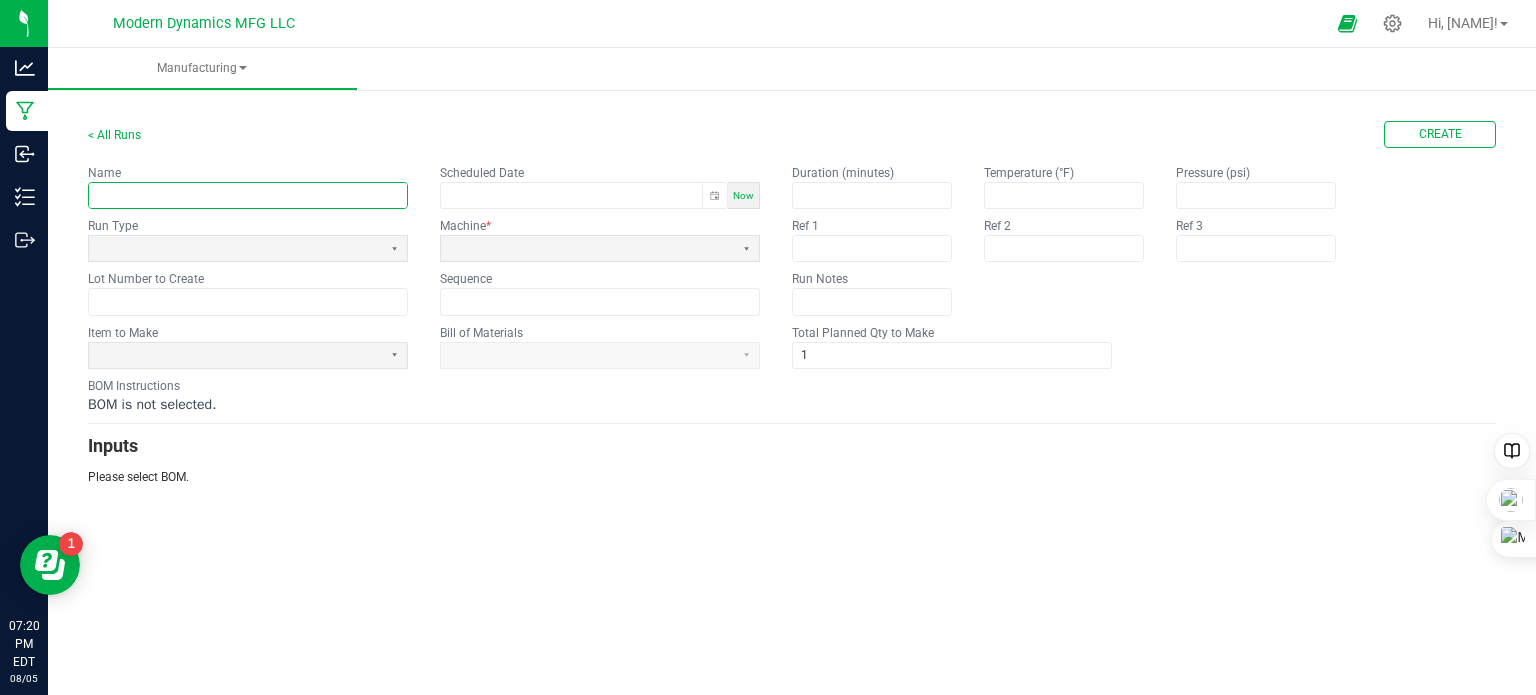 click at bounding box center [248, 195] 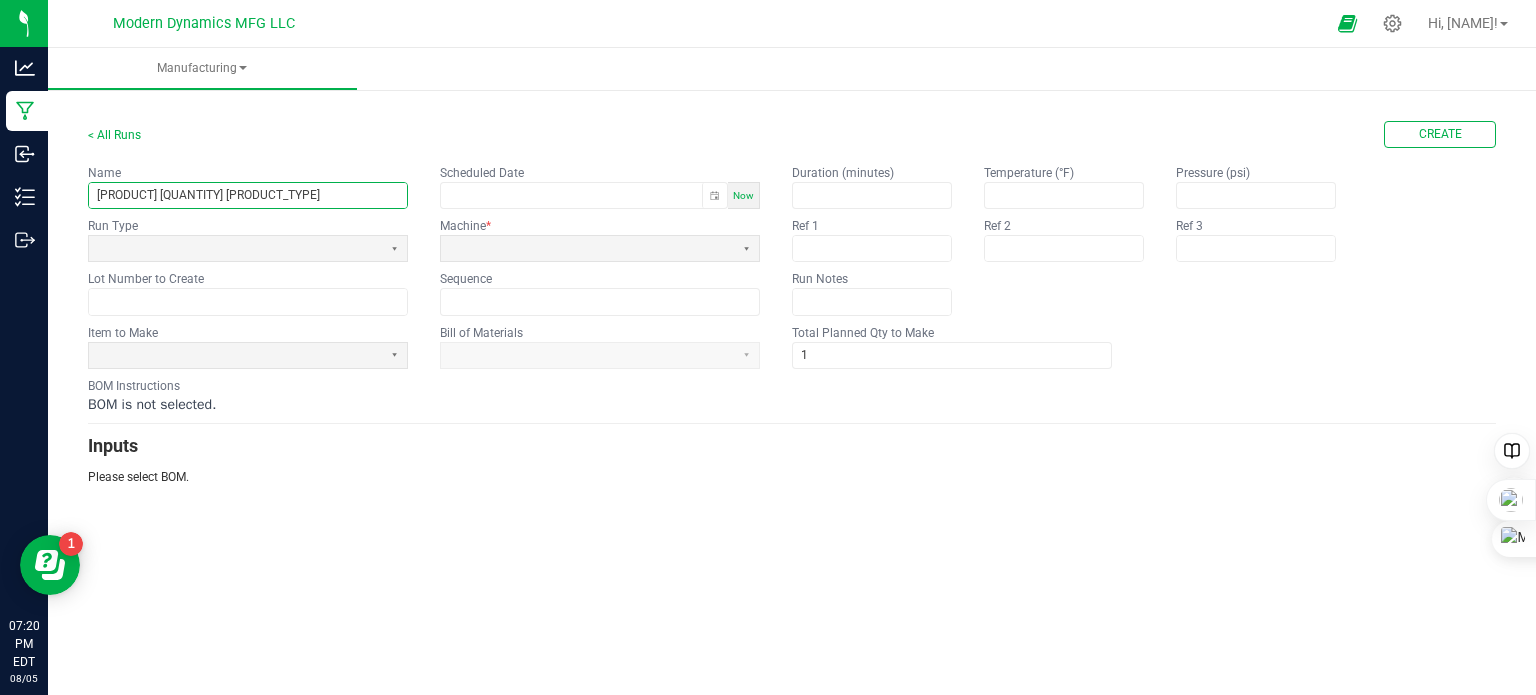 type on "[PRODUCT] [QUANTITY] [PRODUCT_TYPE]" 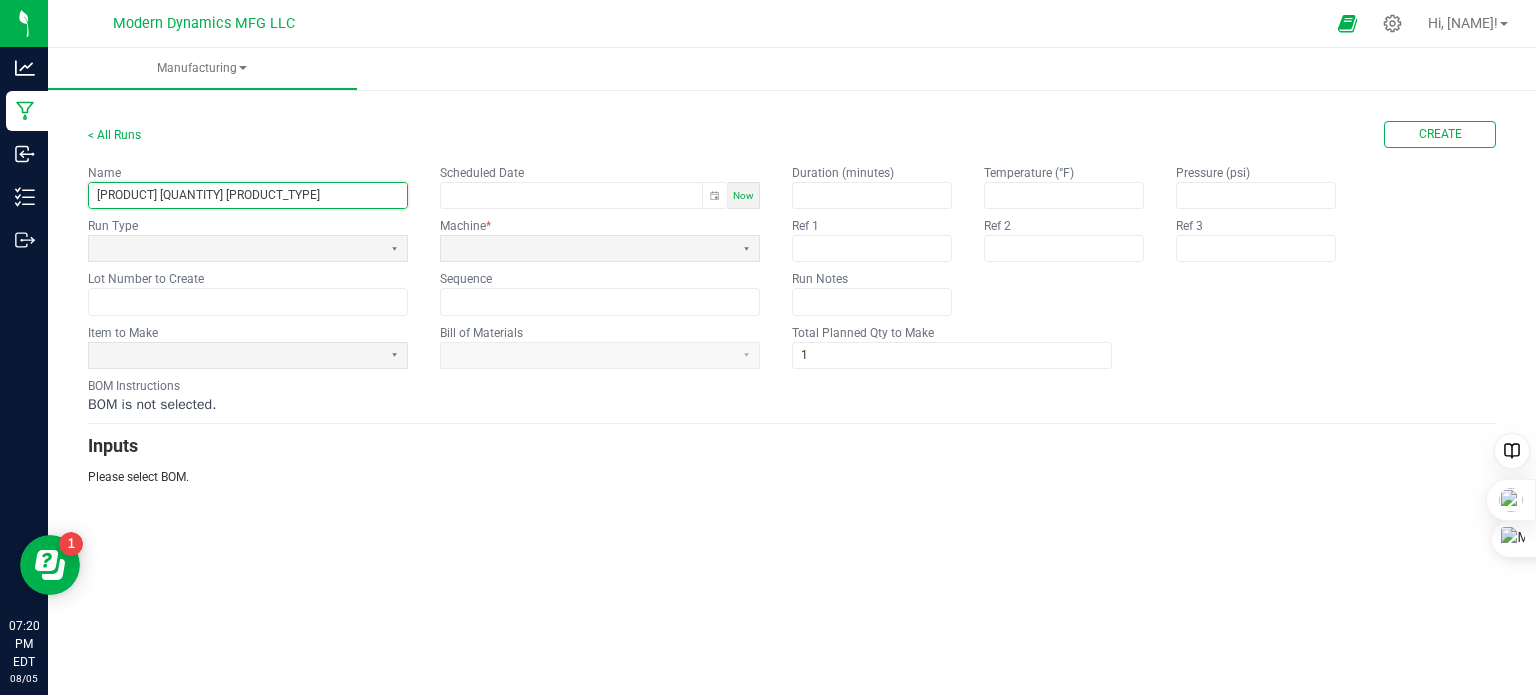 click on "Now" at bounding box center [743, 195] 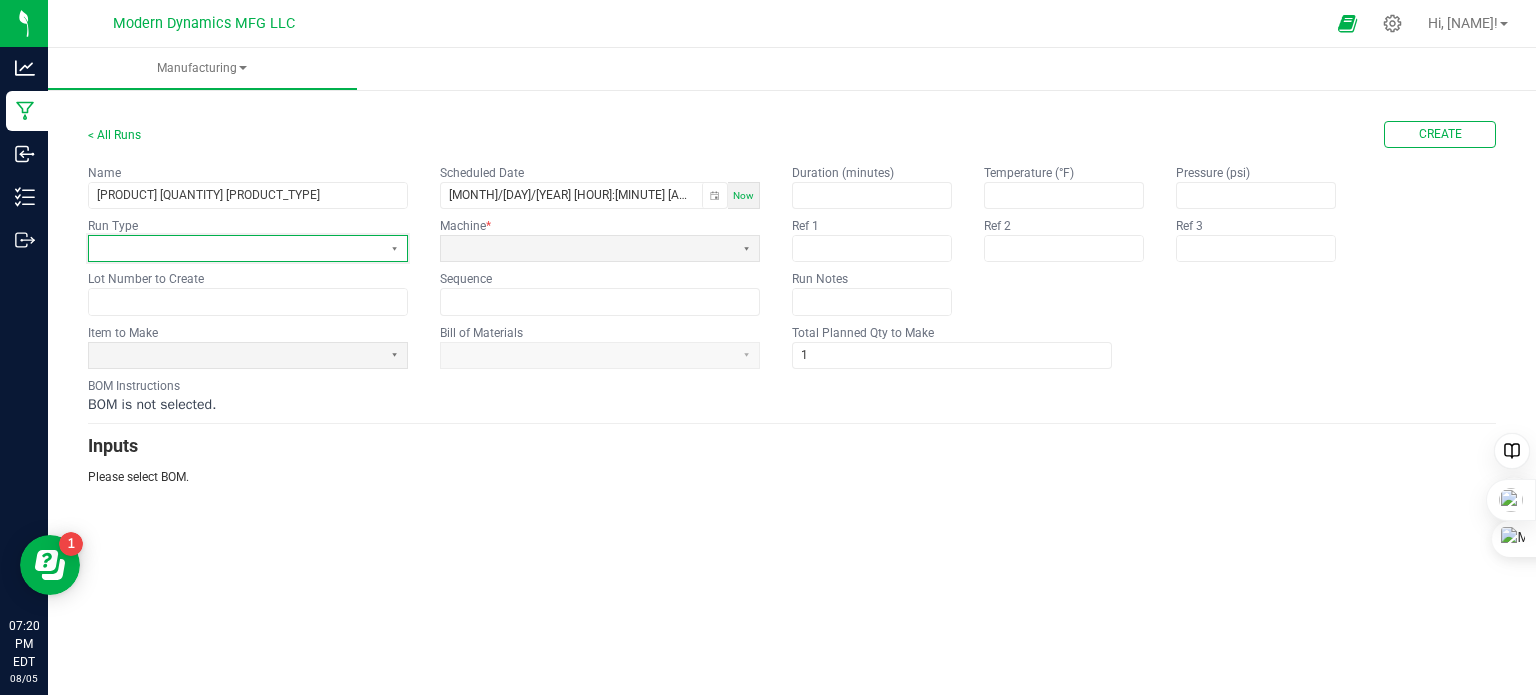 click at bounding box center (235, 248) 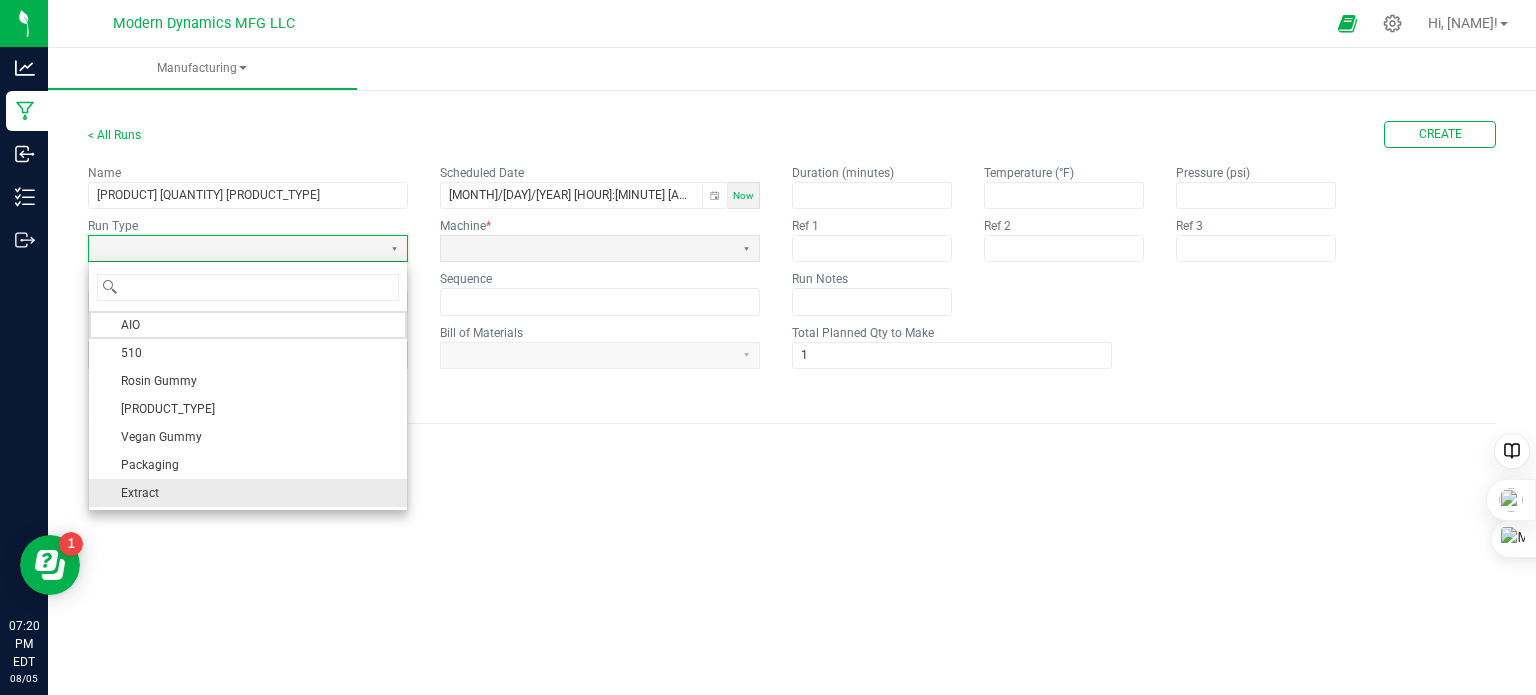 click on "Extract" at bounding box center (248, 493) 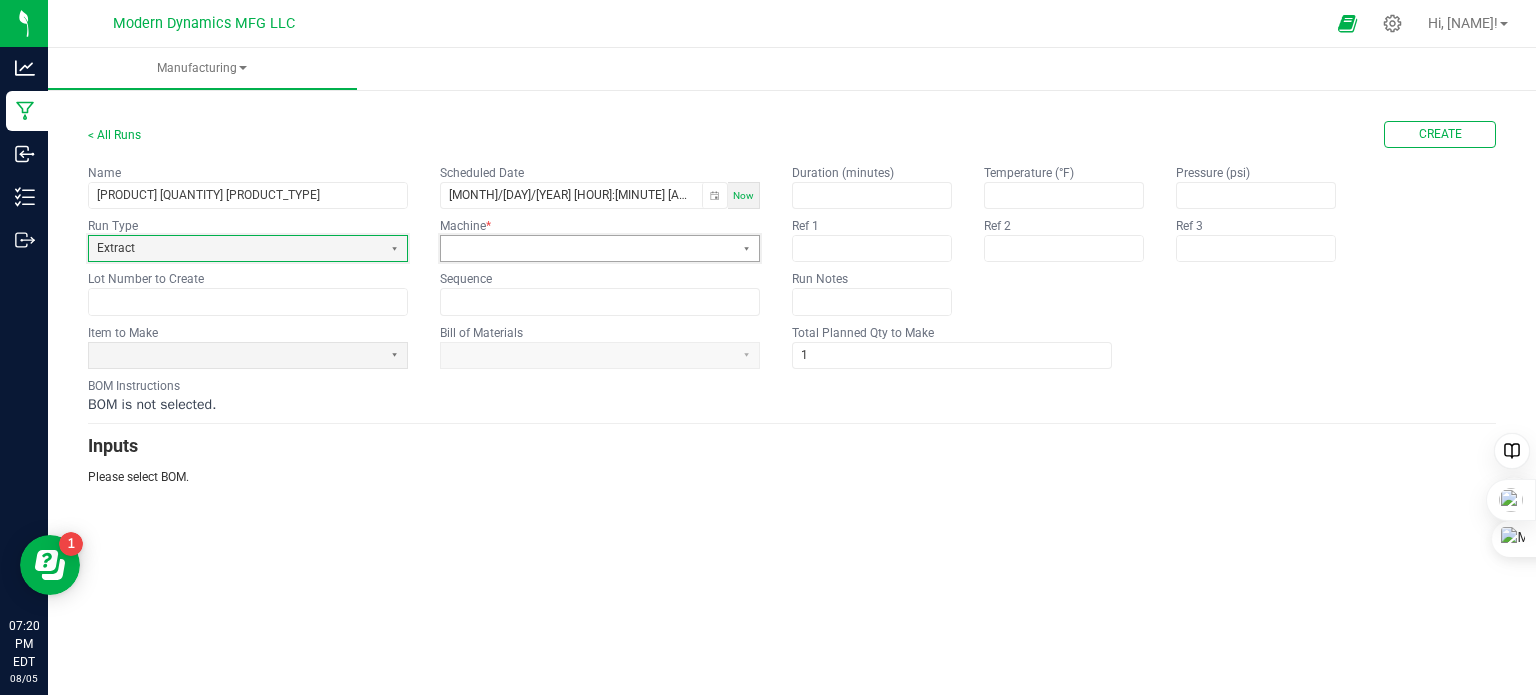 click at bounding box center [587, 248] 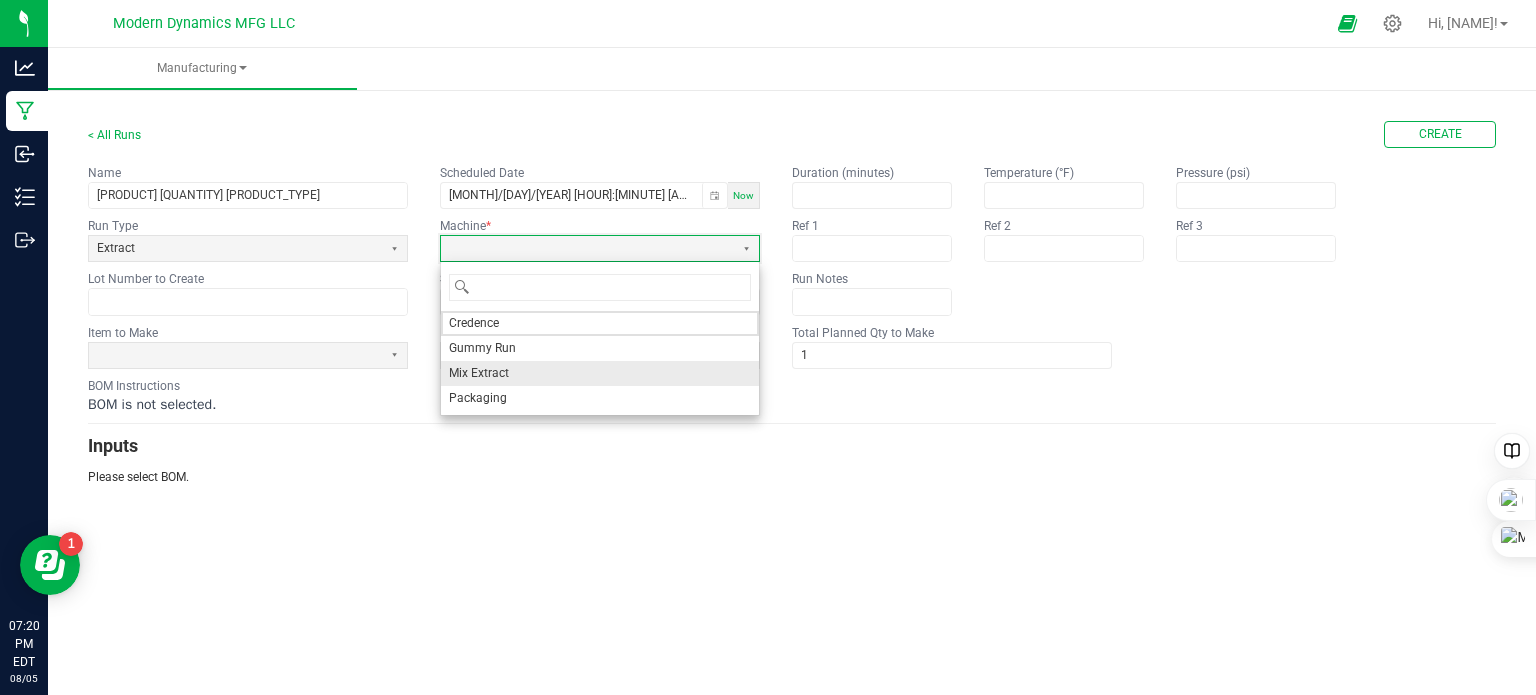 click on "Mix Extract" at bounding box center (600, 373) 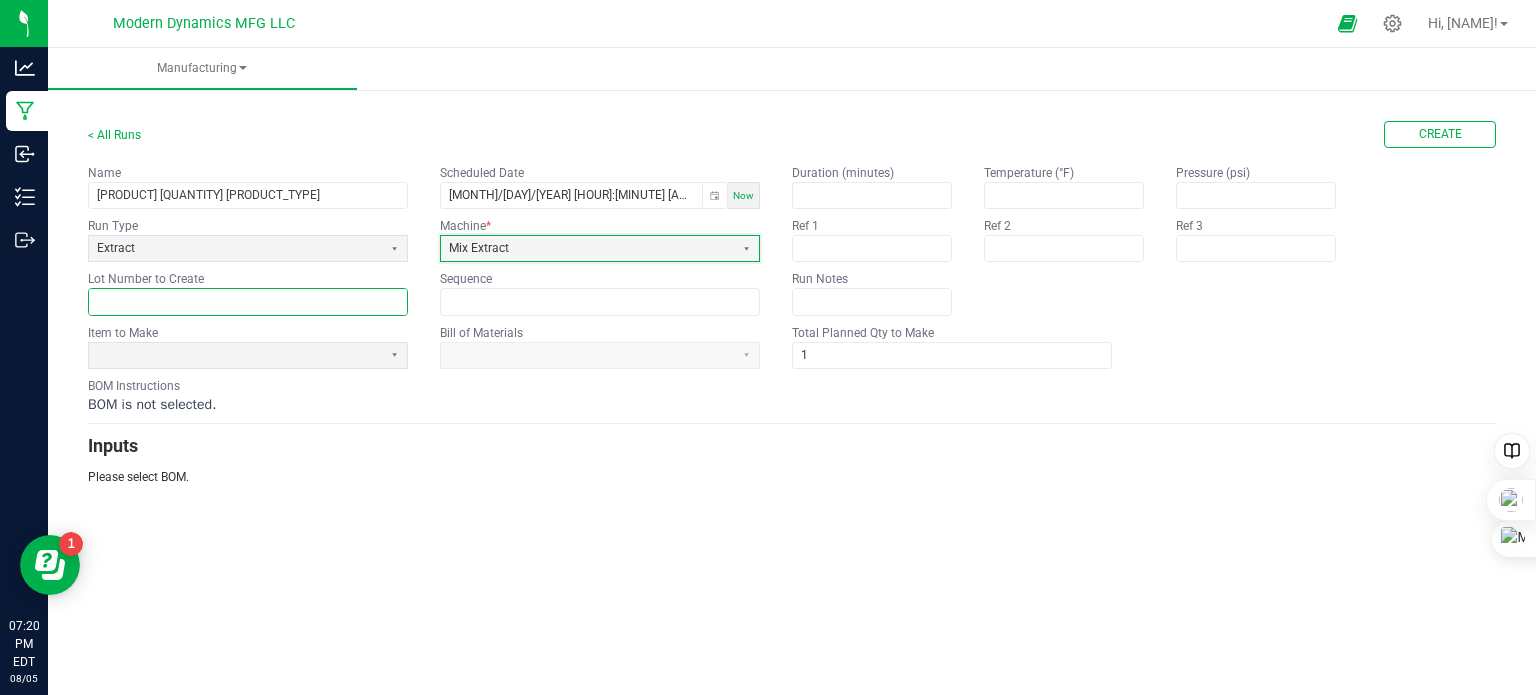 click at bounding box center (248, 301) 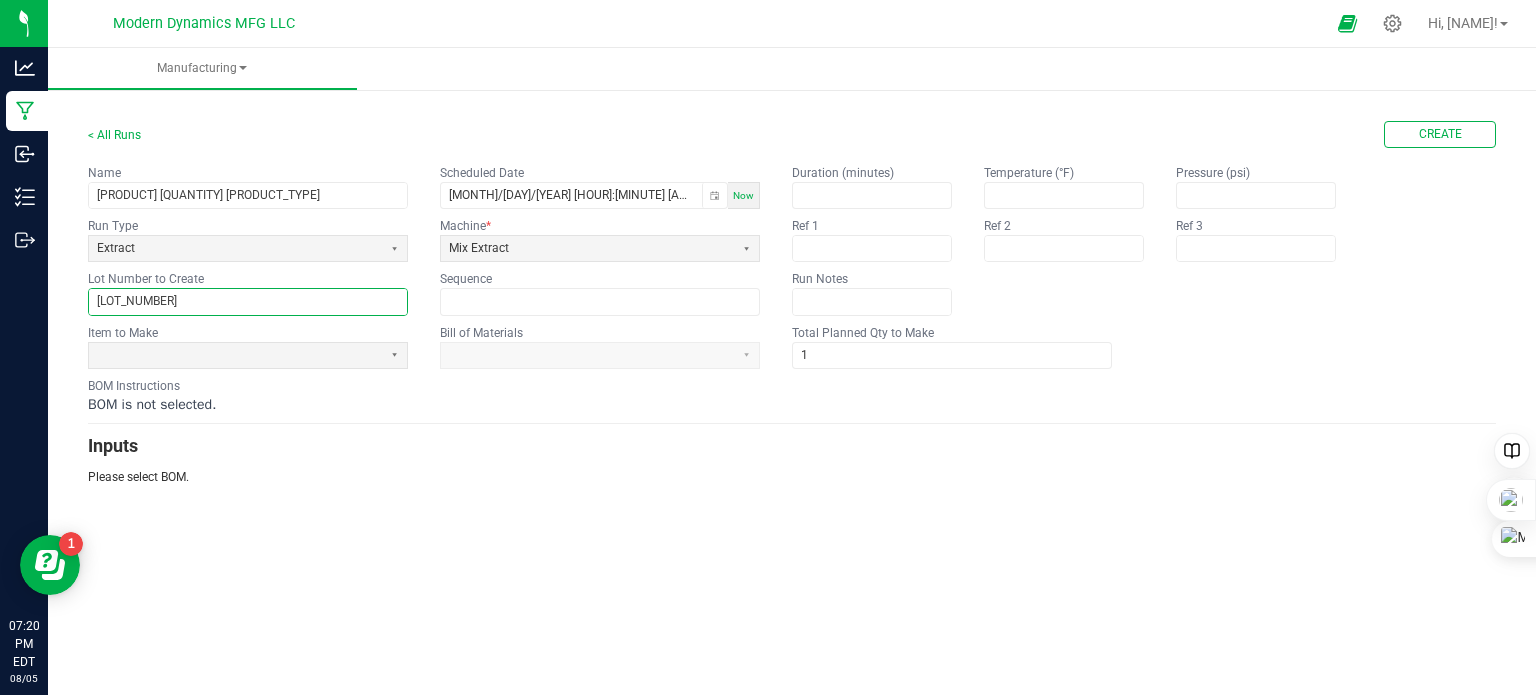 type on "[LOT_NUMBER]" 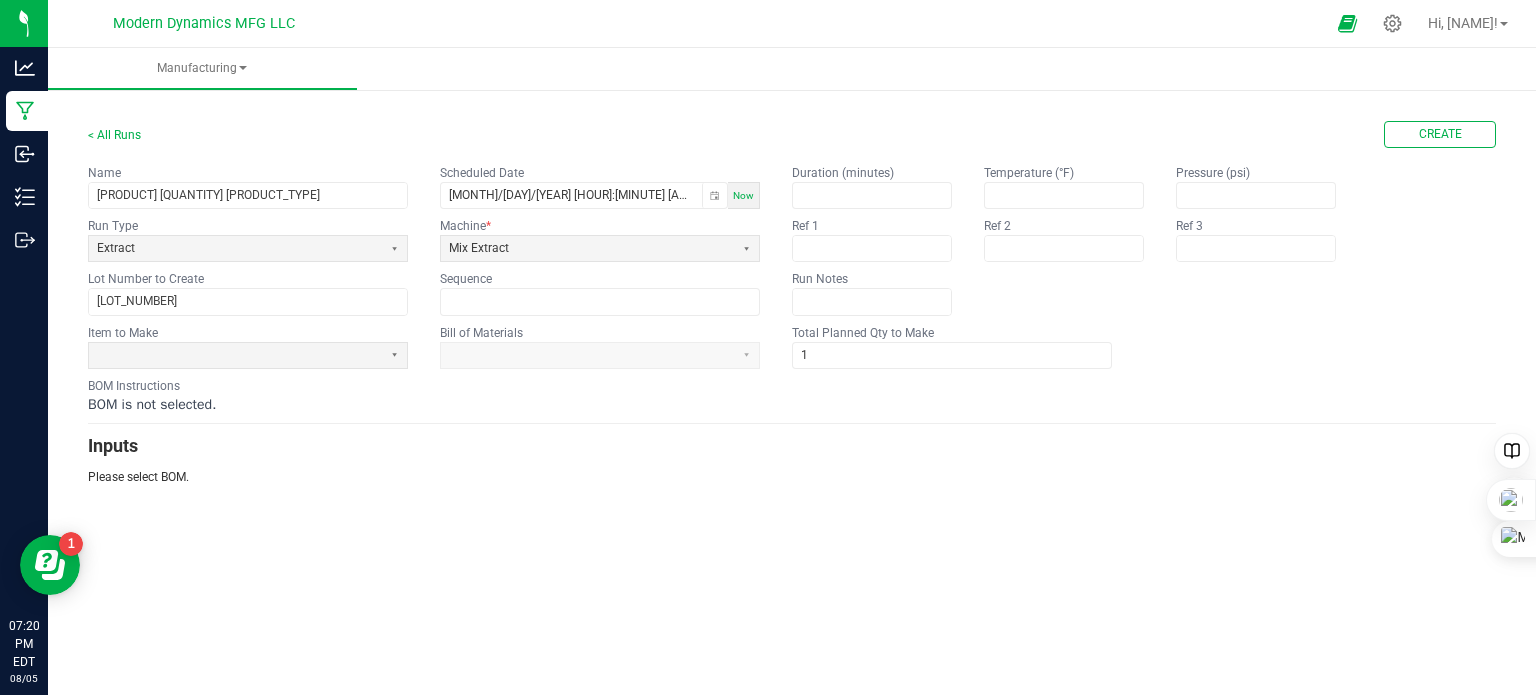 click on "< All Runs   Create     Name  [PRODUCT]    Scheduled Date  [MONTH]/[DAY]/[YEAR] [HOUR]:[MINUTE] [AMPM] Now    Run Type  Extract    Machine  * Mix Extract    Lot Number to Create  [LOT_NUMBER]    Sequence     Duration (minutes)     Temperature (°F)   Pressure (psi)    Ref 1     Ref 2   Ref 3    Run Notes   Item to Make  Bill of Materials  Total Planned Qty to Make 1   BOM Instructions BOM is not selected. Inputs  Please select BOM." at bounding box center [792, 303] 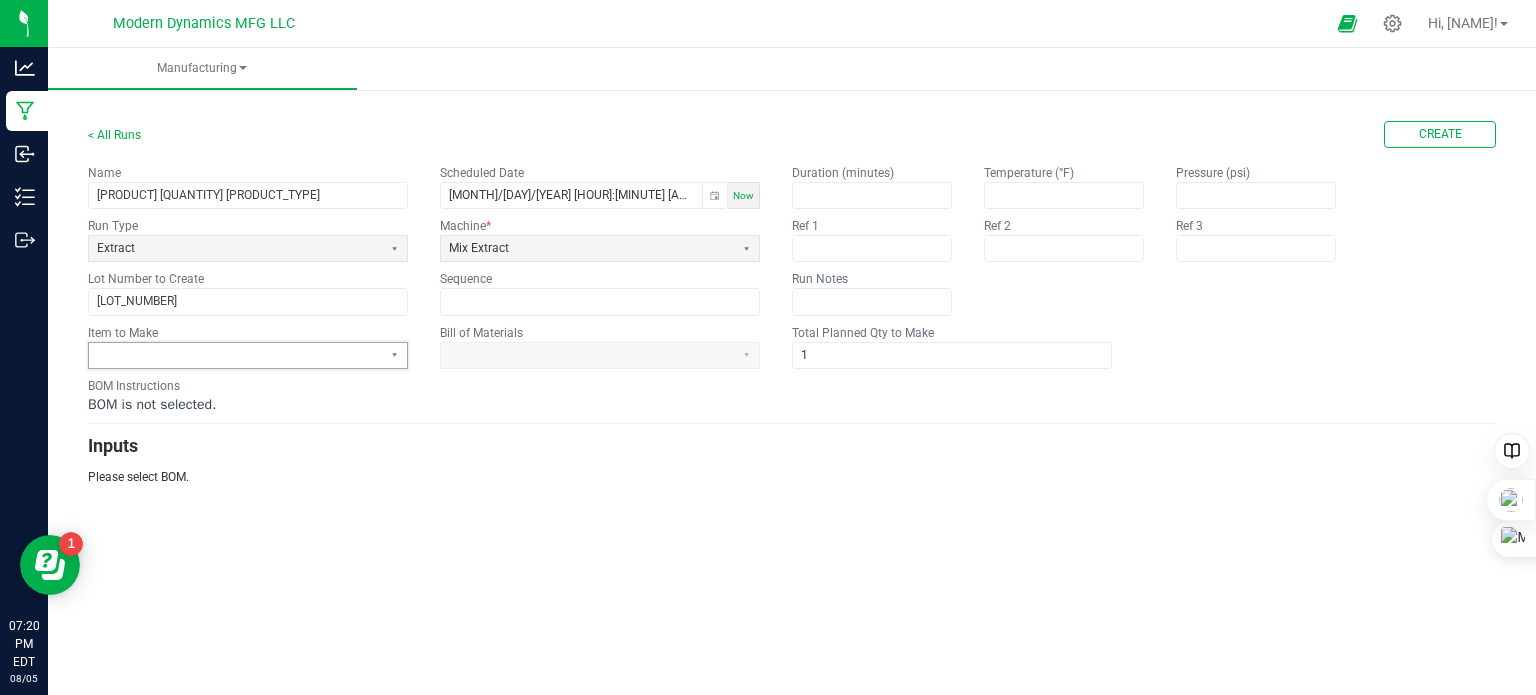 click at bounding box center [235, 355] 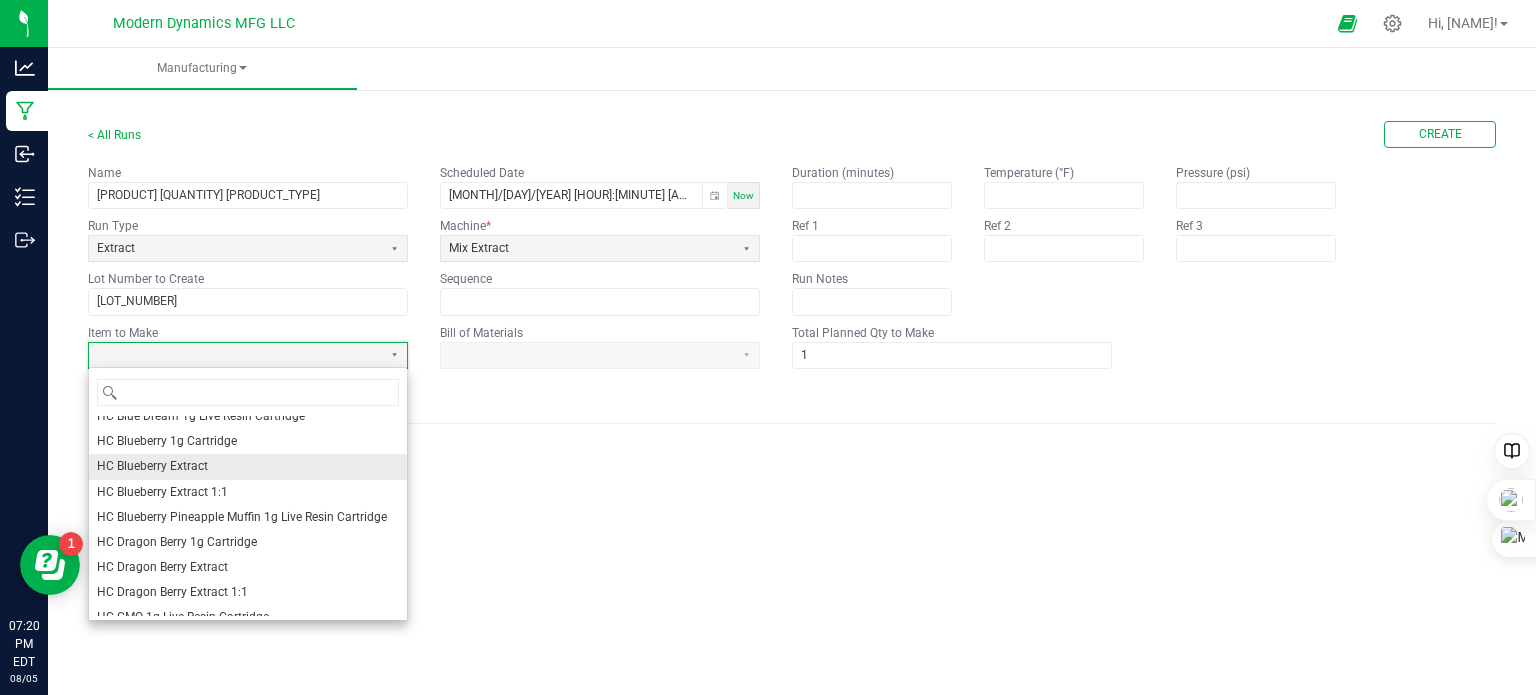 scroll, scrollTop: 800, scrollLeft: 0, axis: vertical 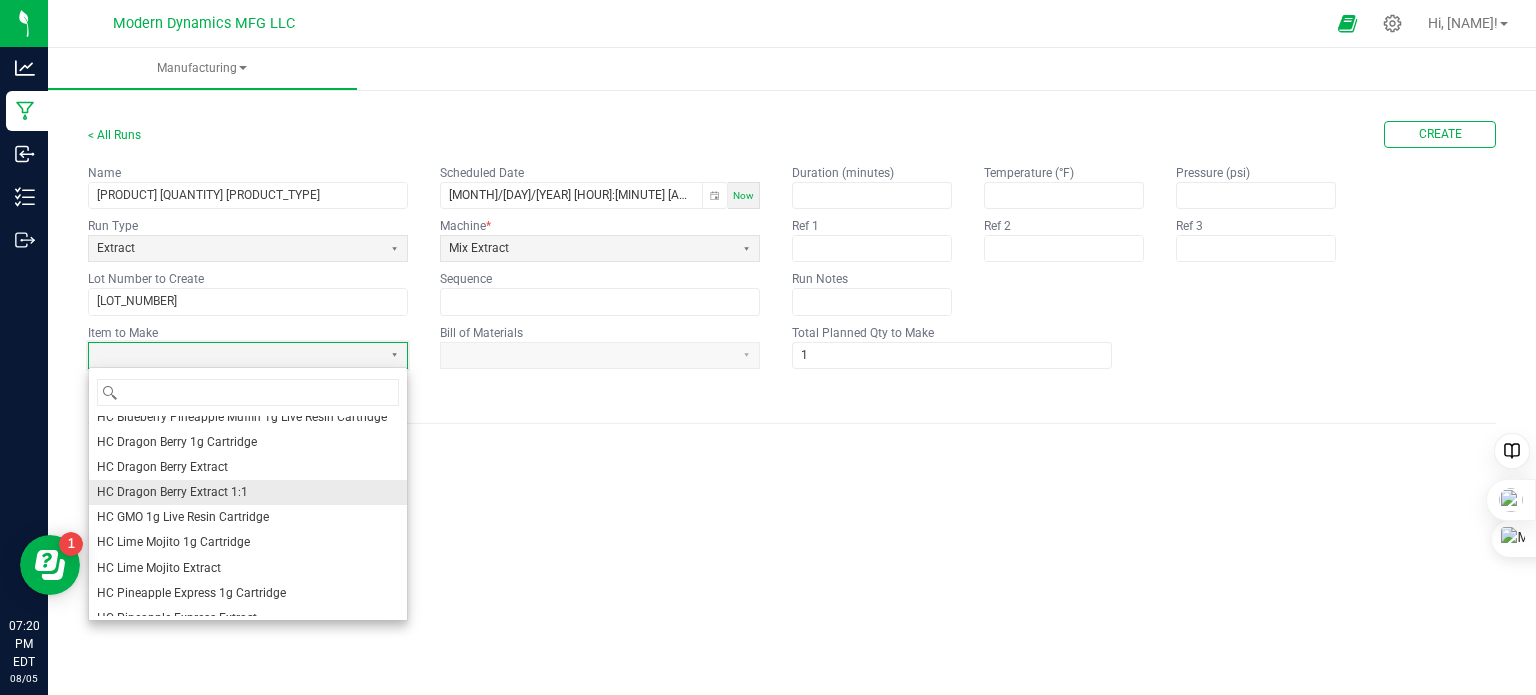click on "HC Dragon Berry Extract 1:1" at bounding box center [248, 492] 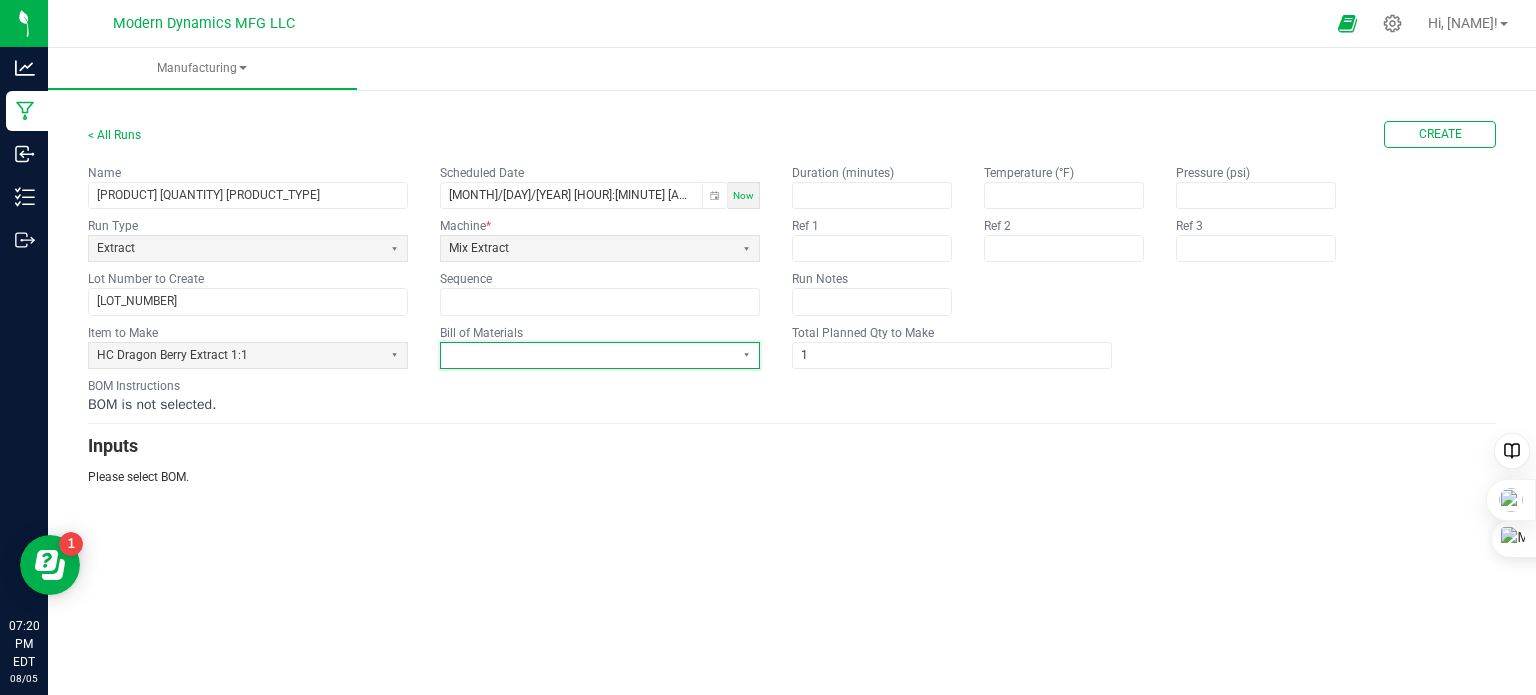 click at bounding box center [587, 355] 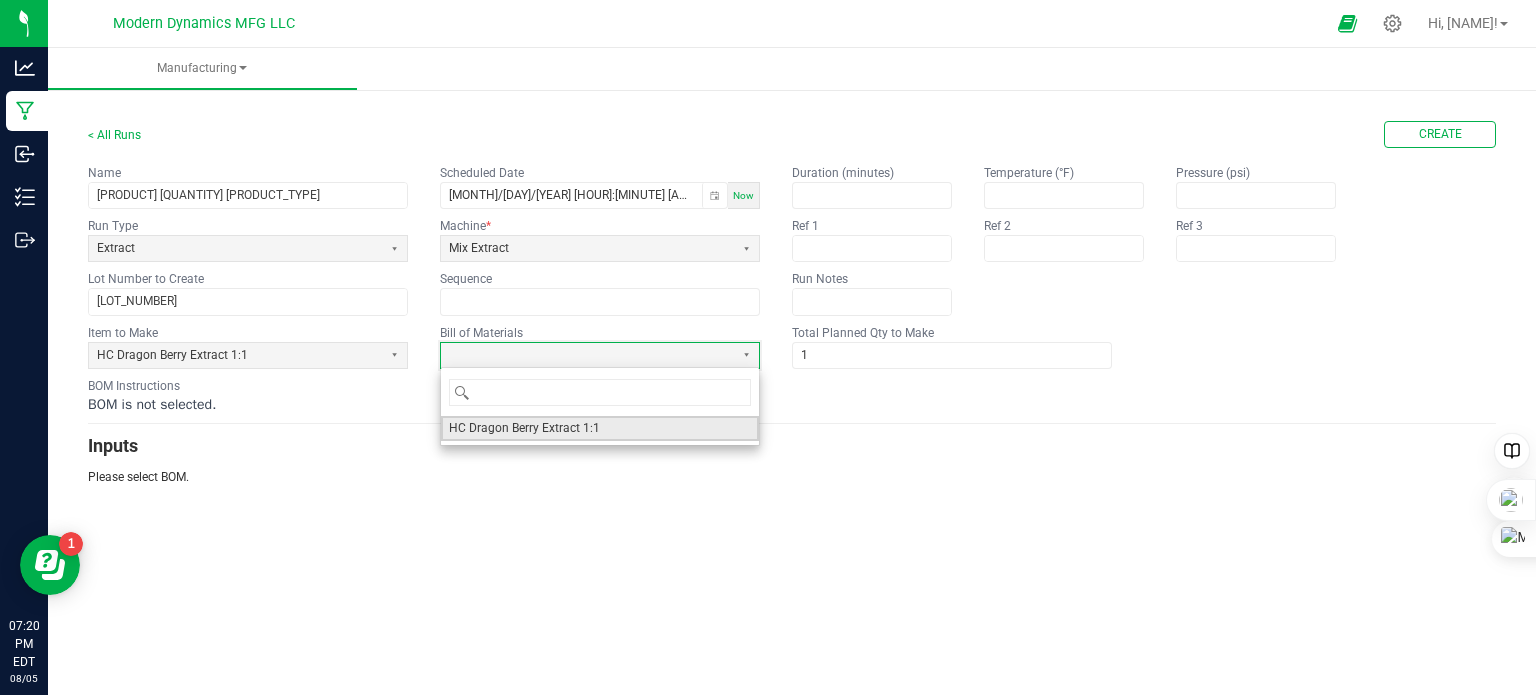 click on "HC Dragon Berry Extract 1:1" at bounding box center [524, 428] 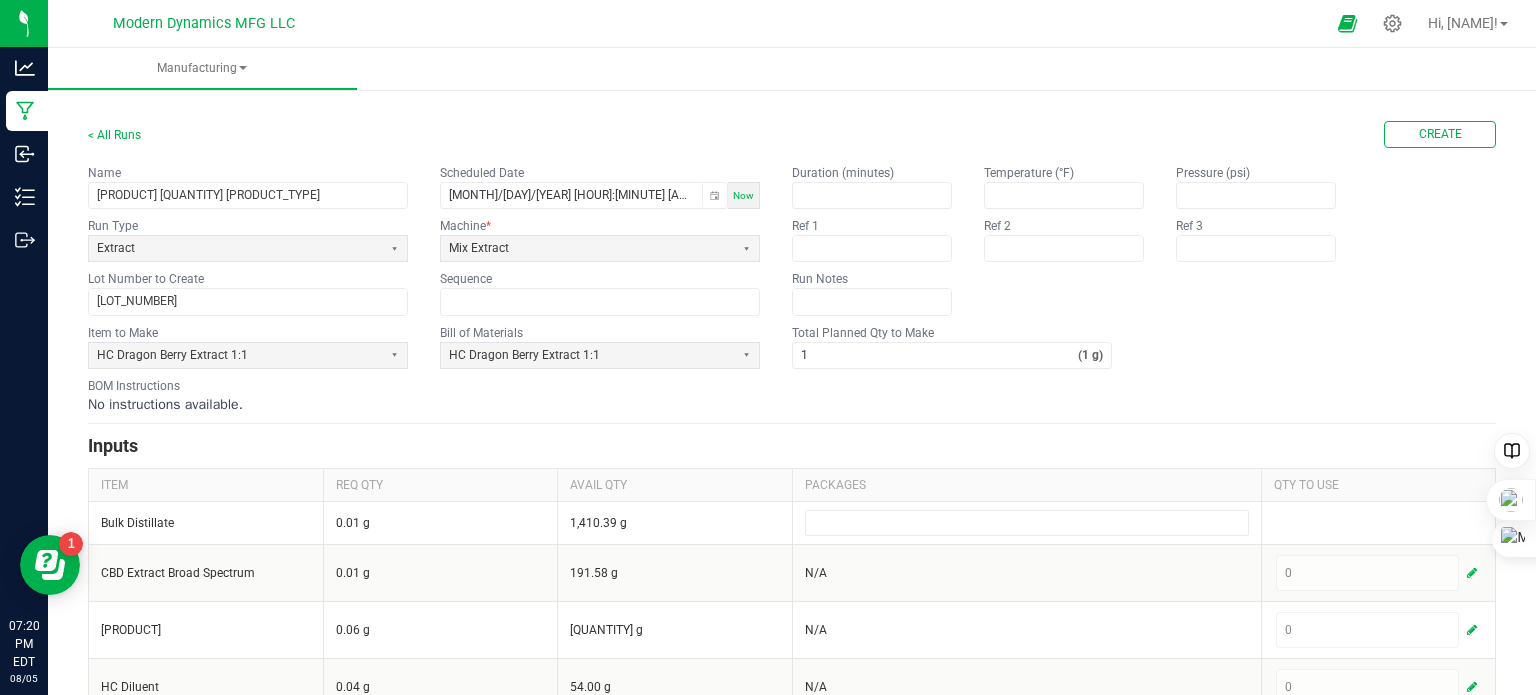 click on "Work Order Output   Item   High Coast Dragon Berry Extract 1:1   Total Qty  1 package  totaling 328 g  *   Created Date/Time  [MONTH] [DAY], [YEAR] [HOUR]:[MINUTE] [AM/PM] Now  Trade Sample   Production Batch   Checking Production Batch will remove test results in METRC from the created/converted package(s).   Lot Number  (Optional) HCDB1:1EX250805  Common Lot Number from Input Packages   Ref Field 1   Ref Field 2   Release Notes/Ref Field 3   *   Area of New Pkg   Moisture %   Serving Size   Extraction   Use By Date  Now  Production Date  Now  Packaged Date  [MONTH] [DAY], [YEAR] 3 Top Cannabinoids  Add New  % #1 #2 #3 3 Top Terpenes  Add New  mg/g #1 #2 #3 Assign Tag  Required: 1 tag   Selected:   0 tags   Search for a Specific Tag   Pro tips  Ctrl/Command + click  to select multiple rows or to deselect selected row | Shift + click  to select sequence  1A40D0300003B61000006447   1A40D0300003B61000006448   1A40D0300003B61000006449   1A40D0300003B61000006450   1A40D0300003B61000006451   1A40D0300003B61000006452   1A40D0300003B61000006453   Cancel" at bounding box center [792, 418] 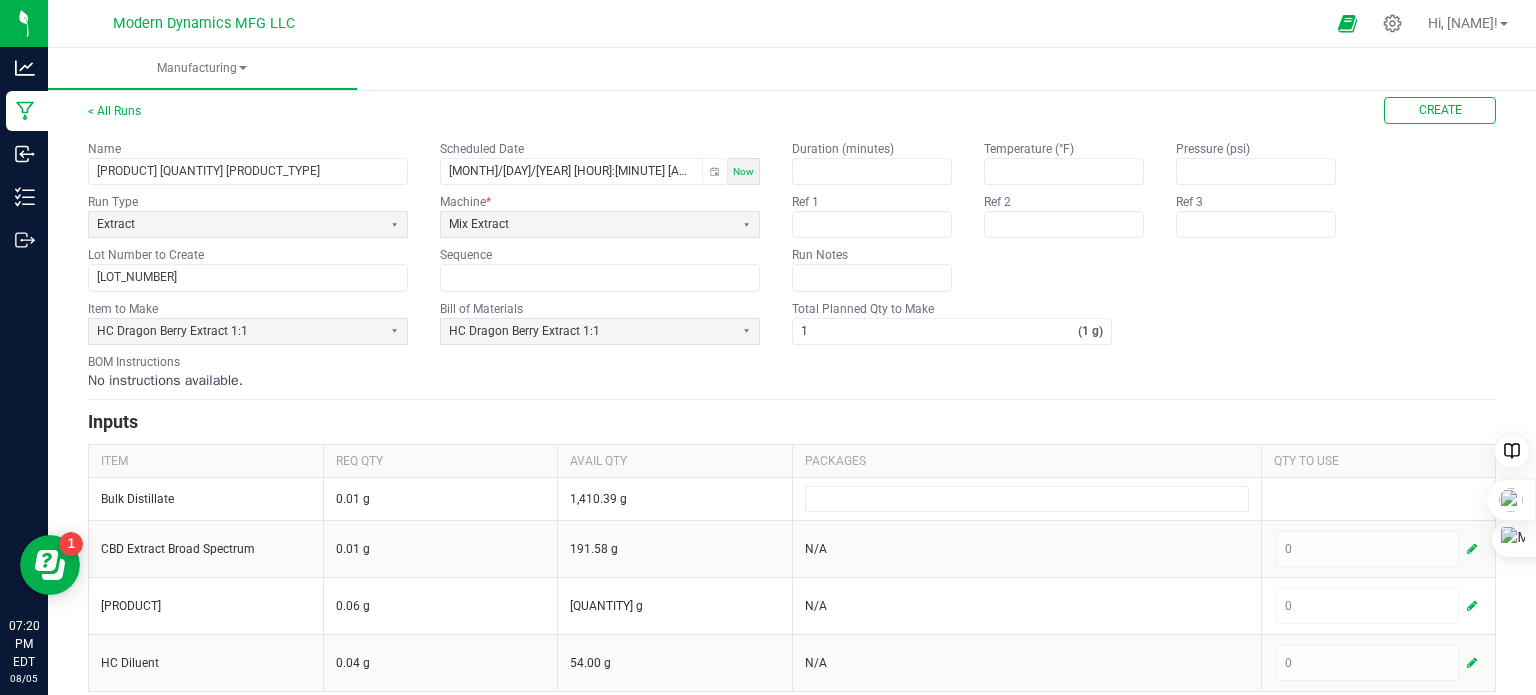 scroll, scrollTop: 36, scrollLeft: 0, axis: vertical 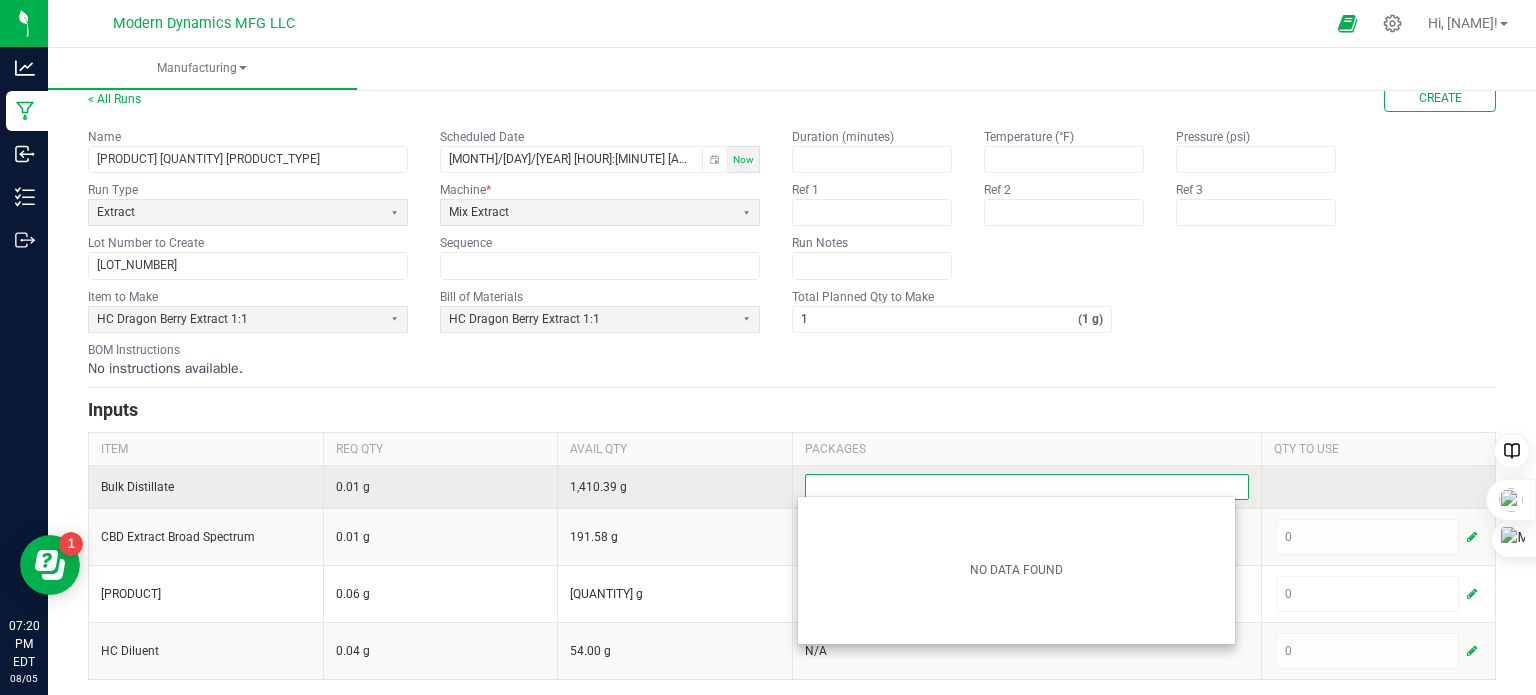 click at bounding box center (1027, 487) 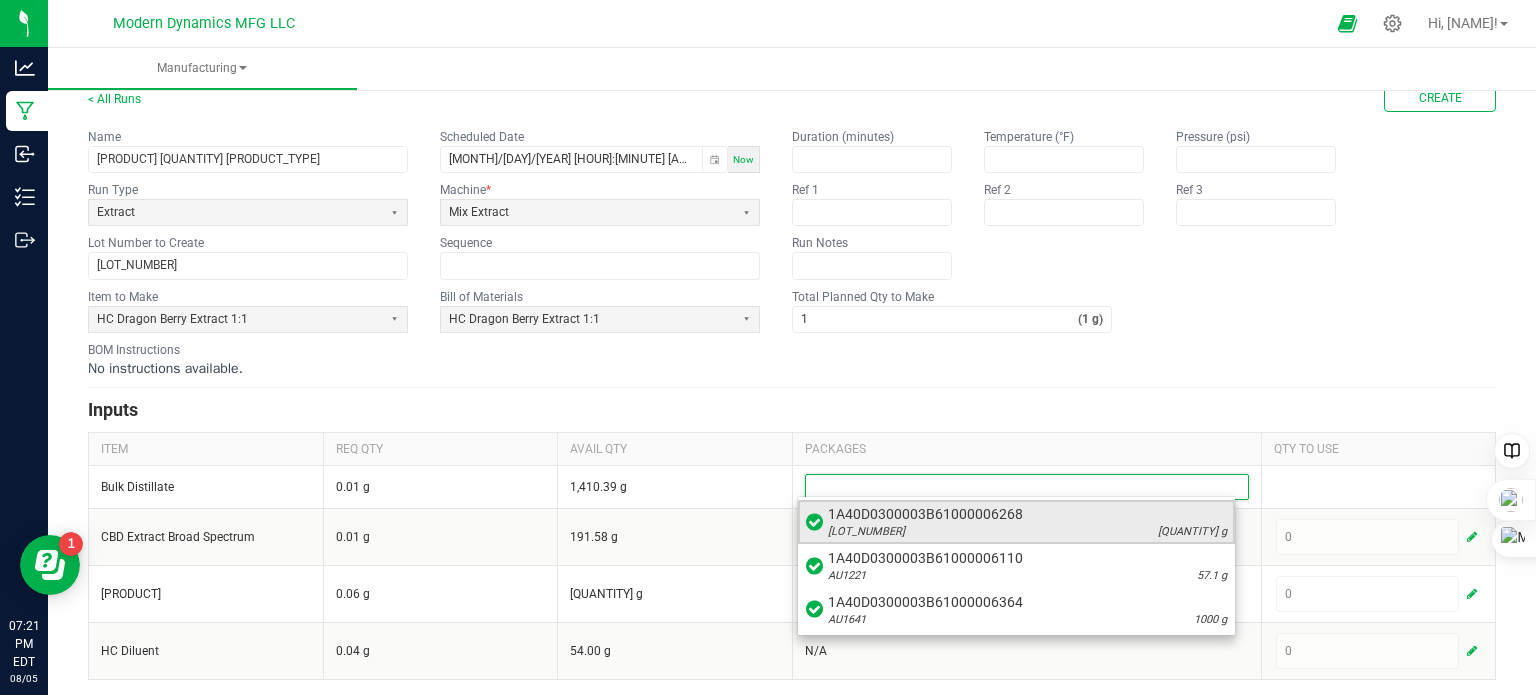 click on "1A40D0300003B61000006268" at bounding box center [1027, 514] 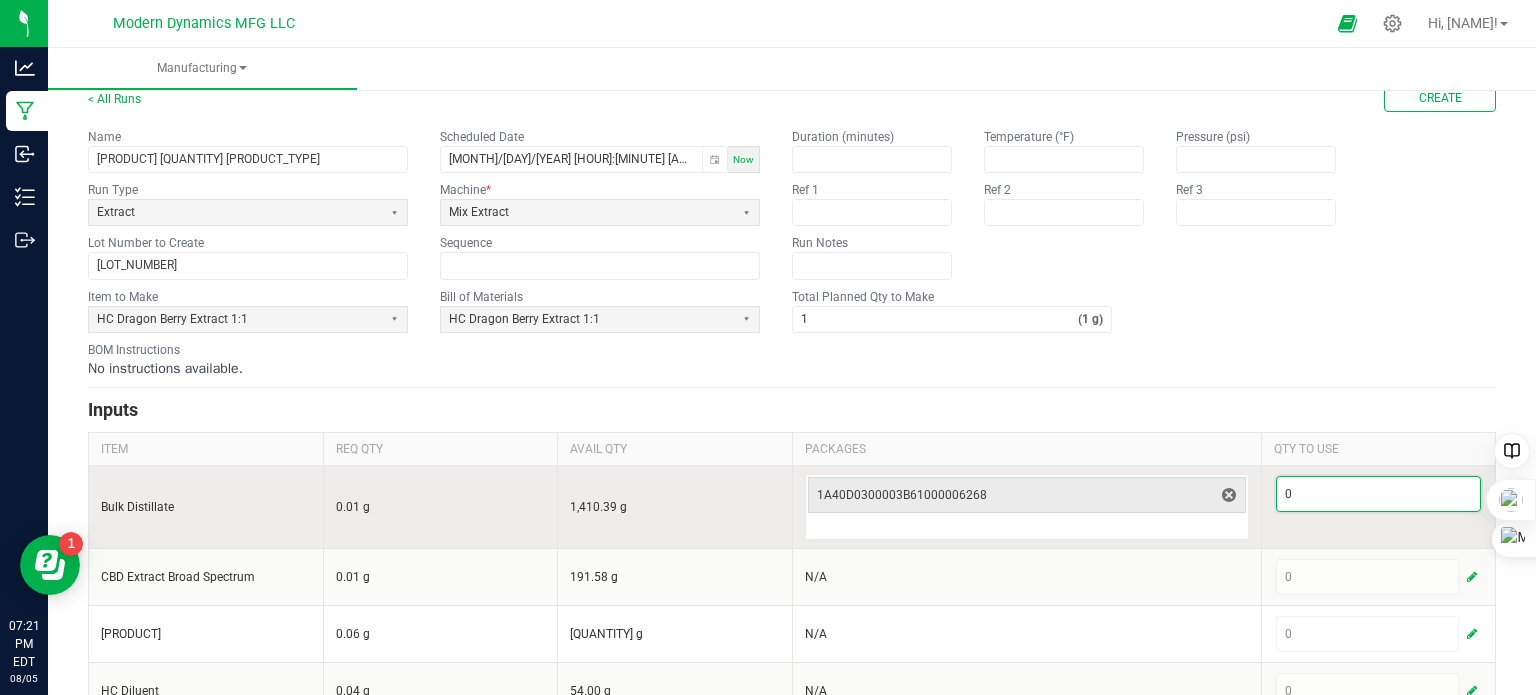 click on "0" at bounding box center [1379, 494] 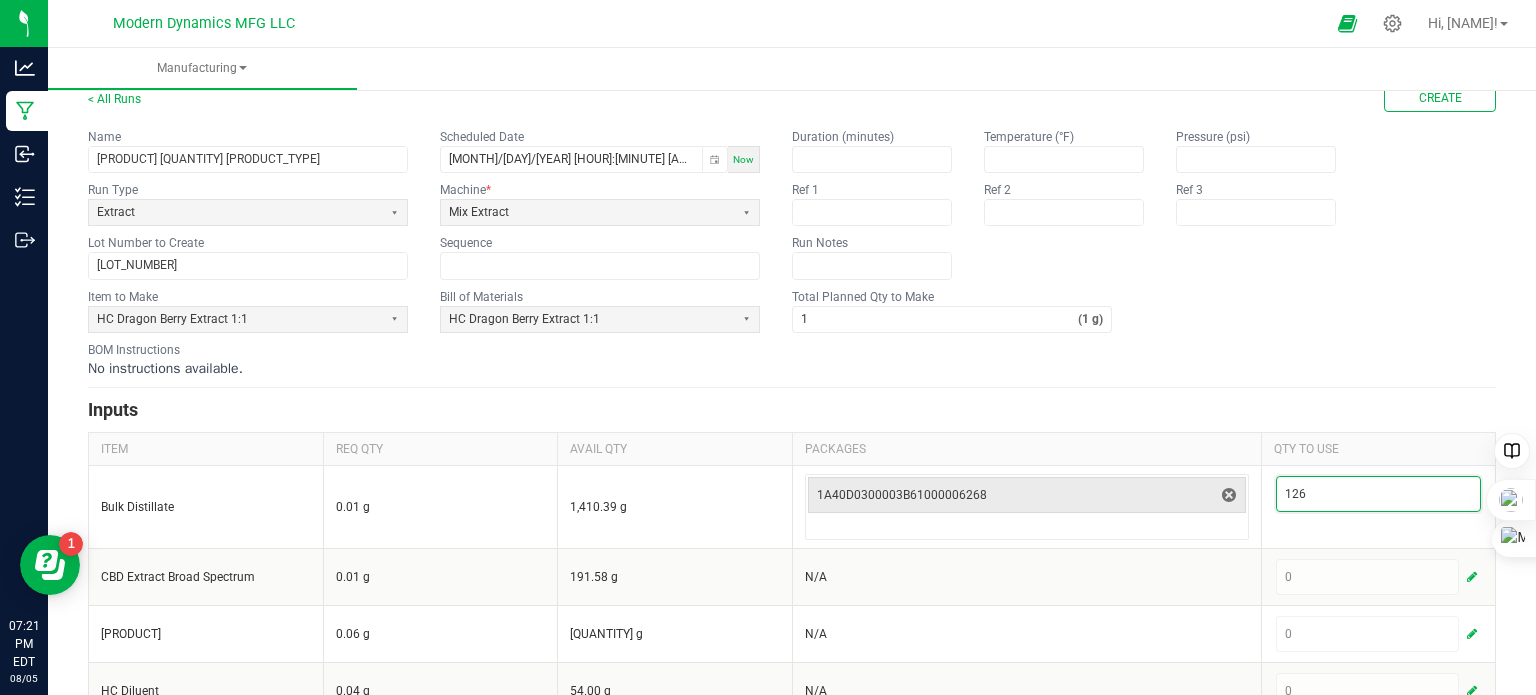 type on "126" 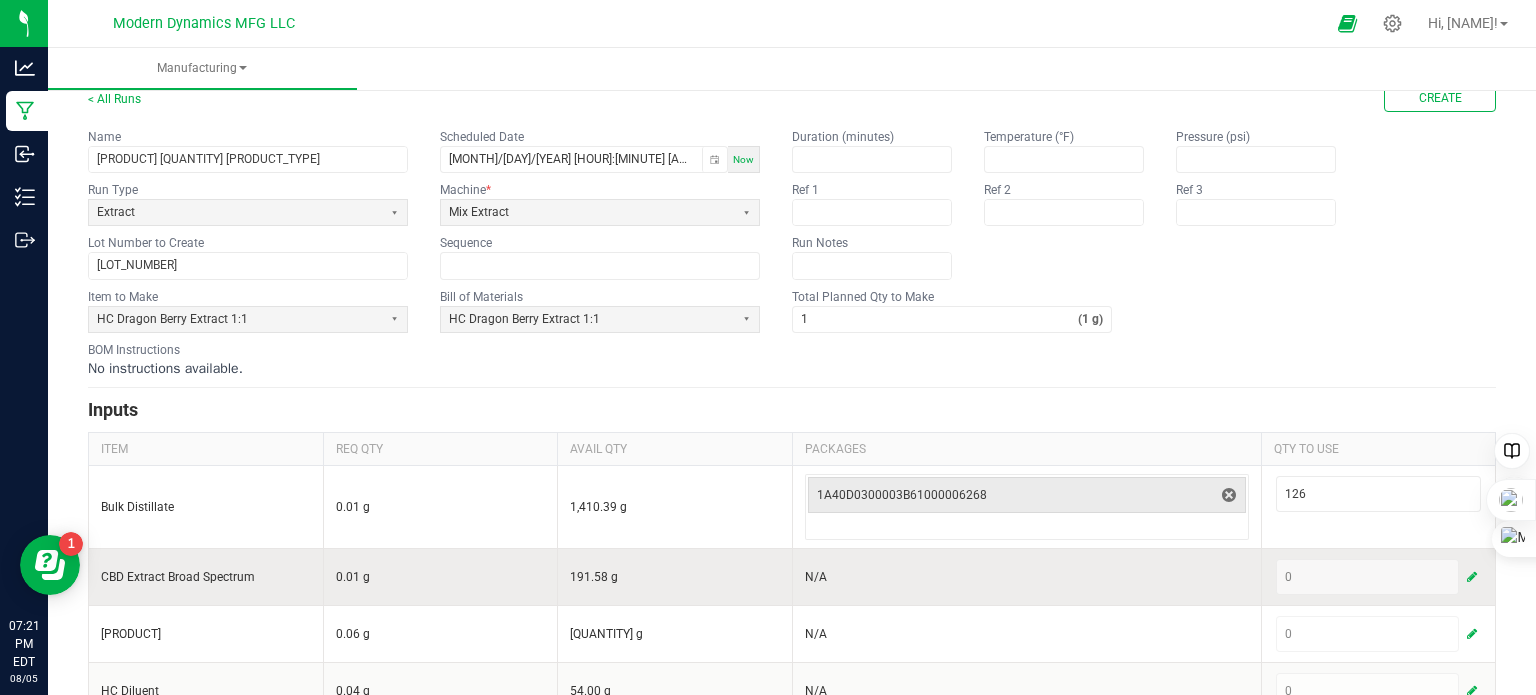 click at bounding box center (1472, 577) 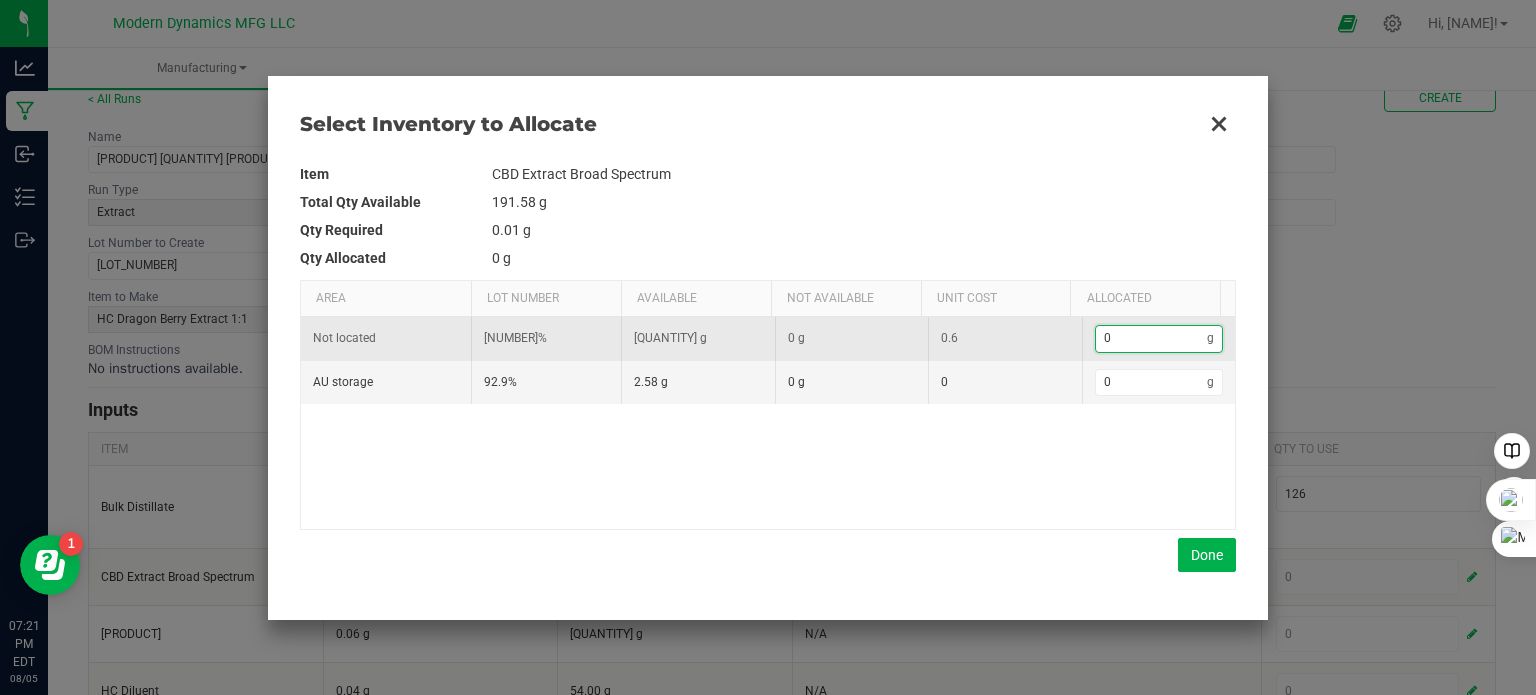 click on "0" at bounding box center [1152, 338] 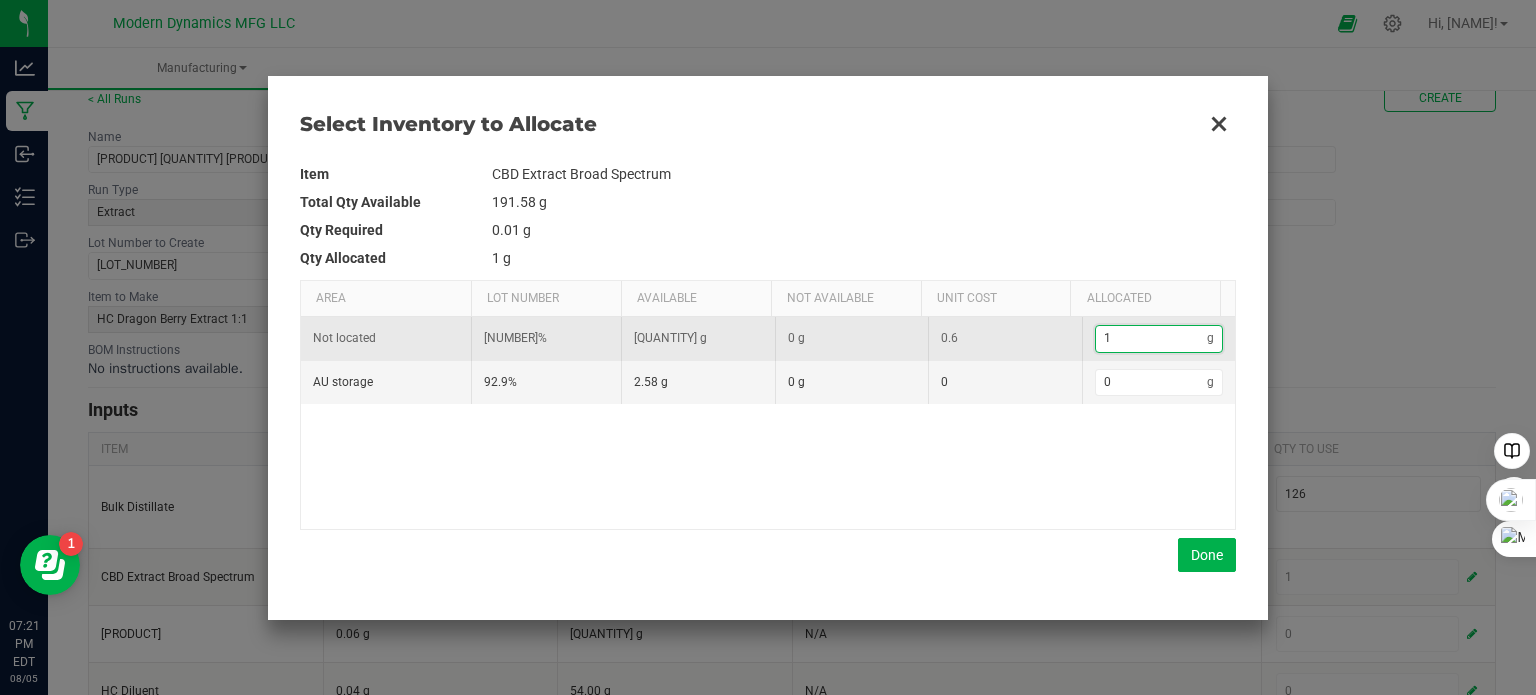 type on "16" 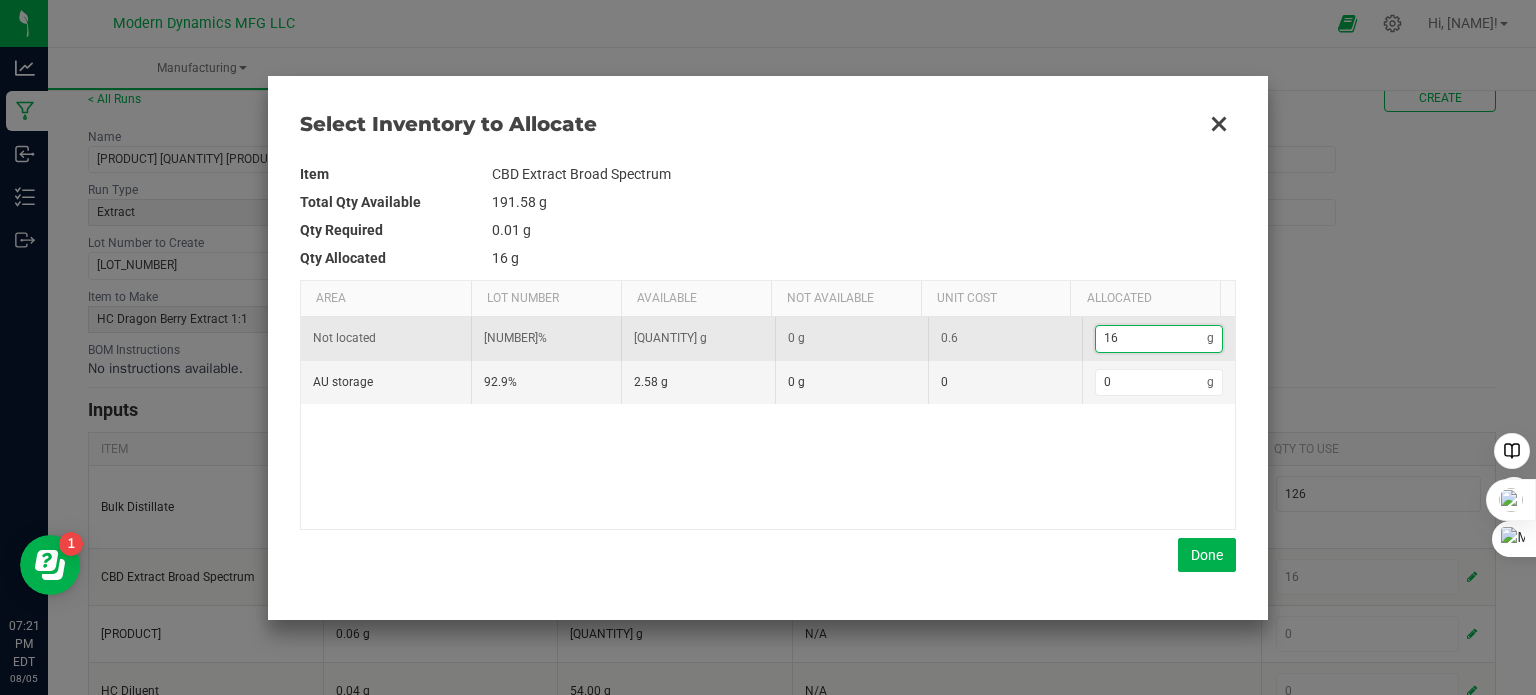 type on "169" 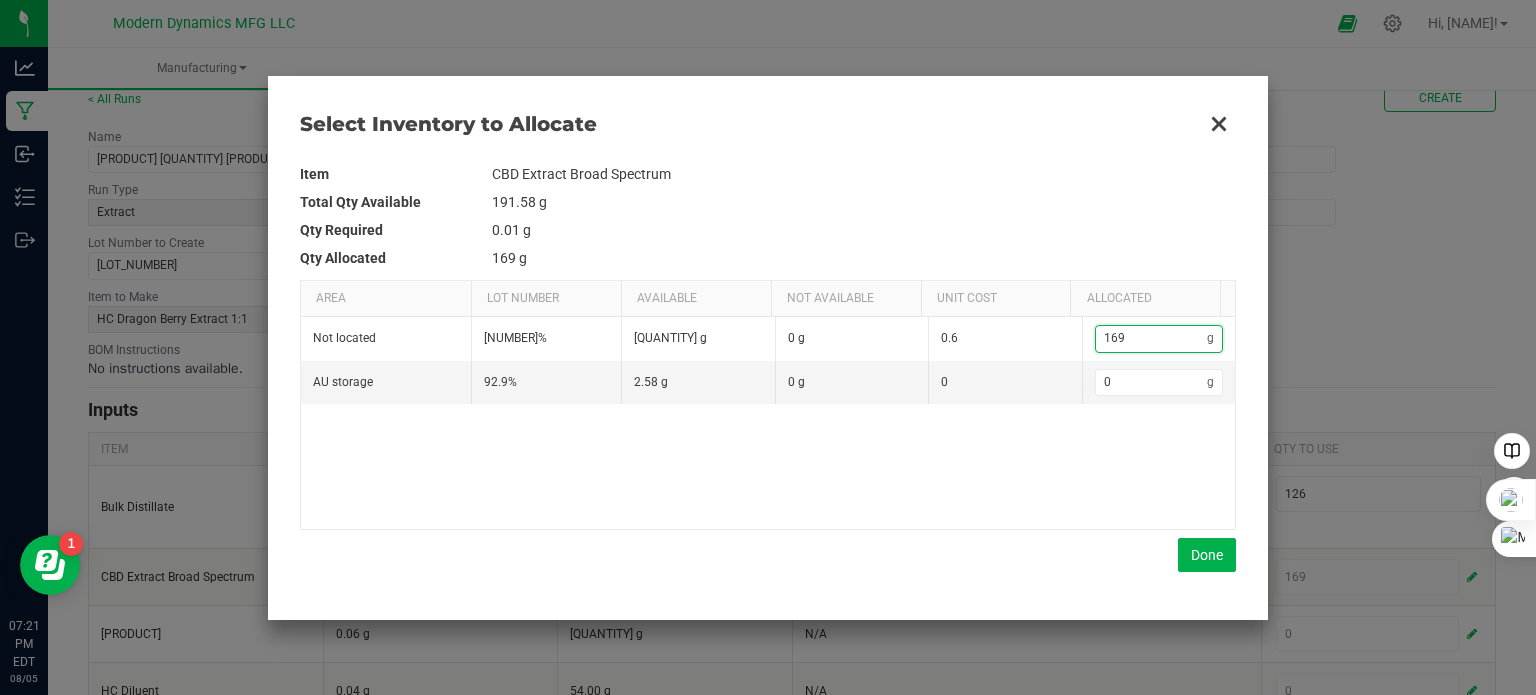 type on "169" 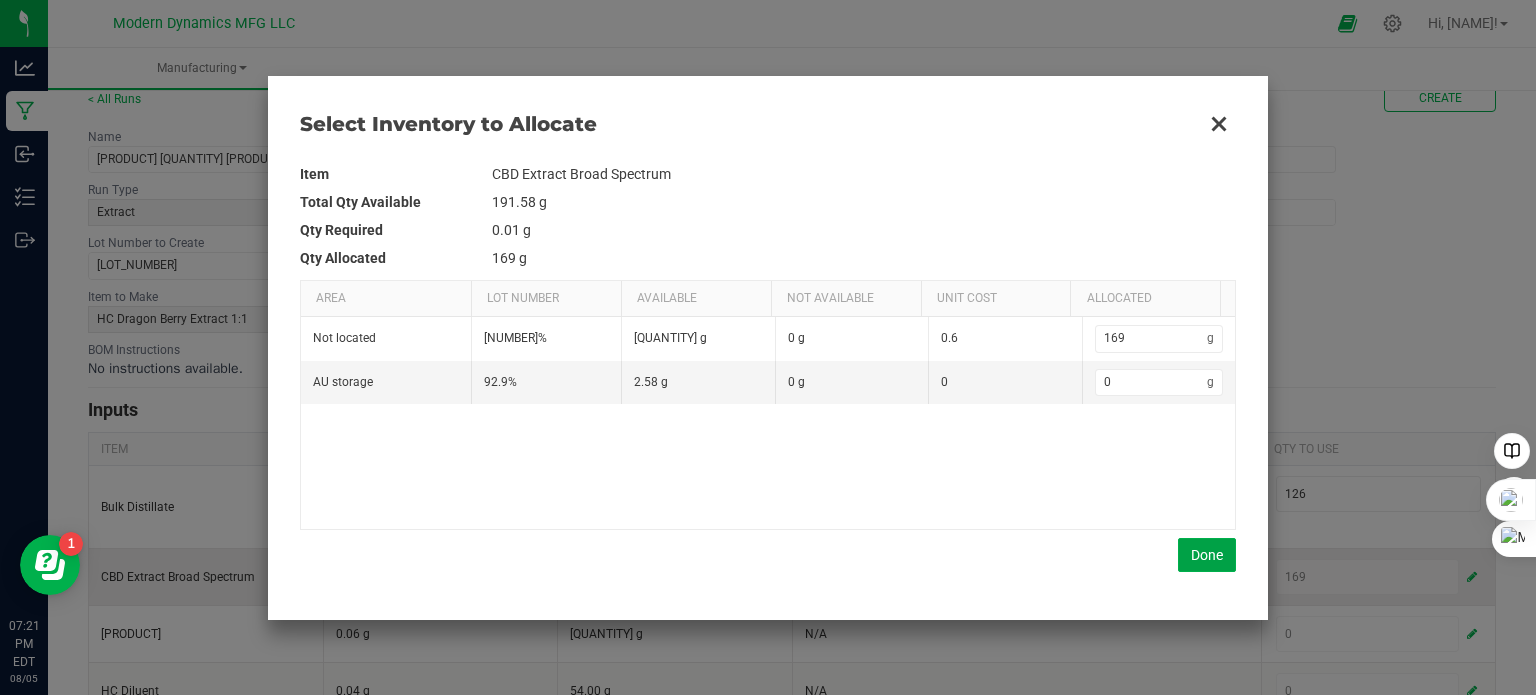 click on "Done" at bounding box center [1207, 555] 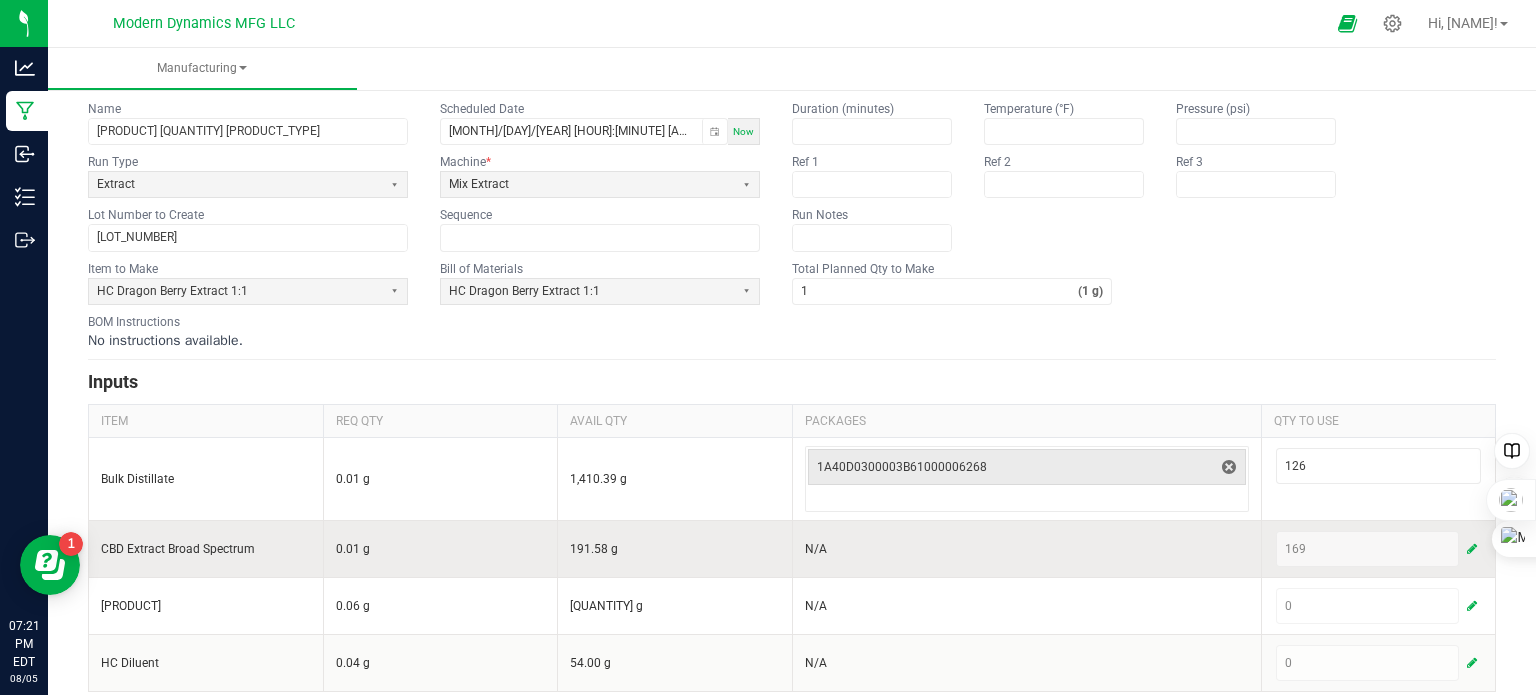 scroll, scrollTop: 76, scrollLeft: 0, axis: vertical 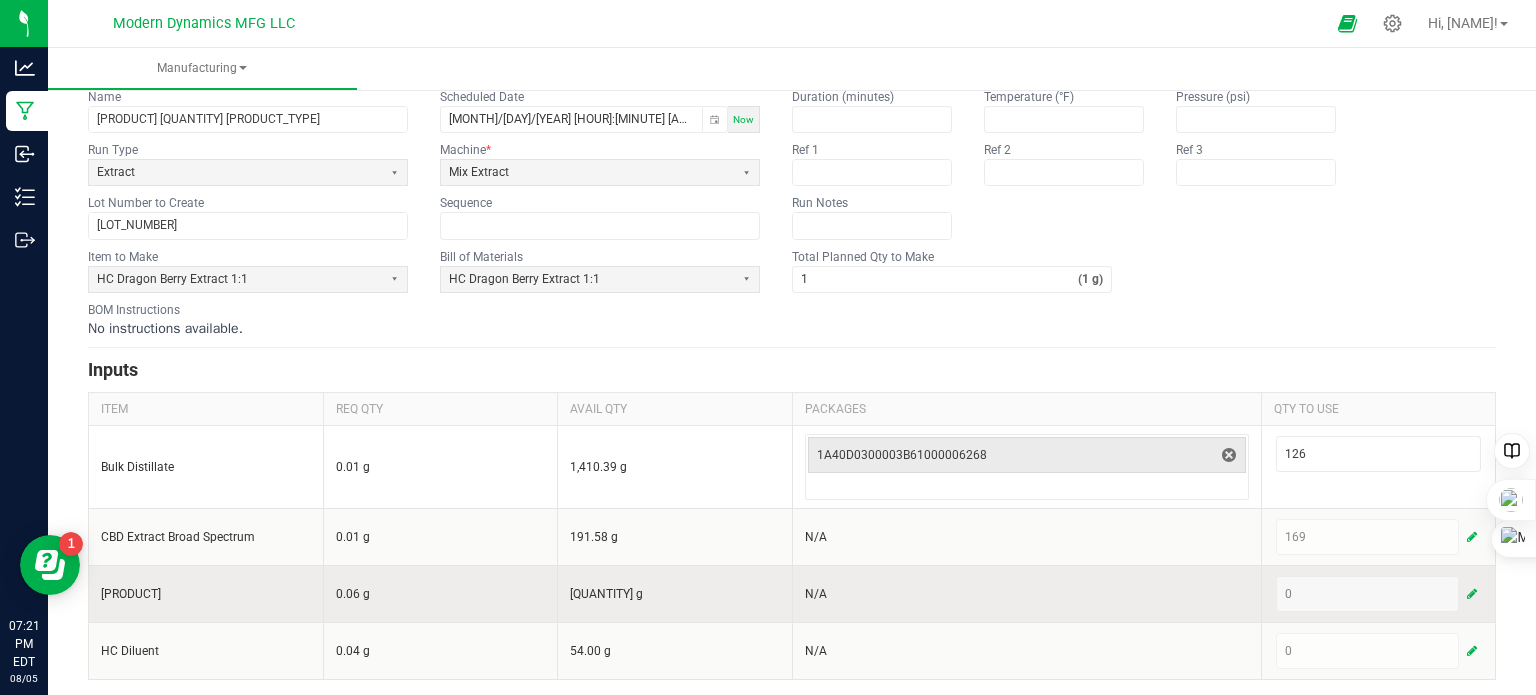 click at bounding box center [1472, 594] 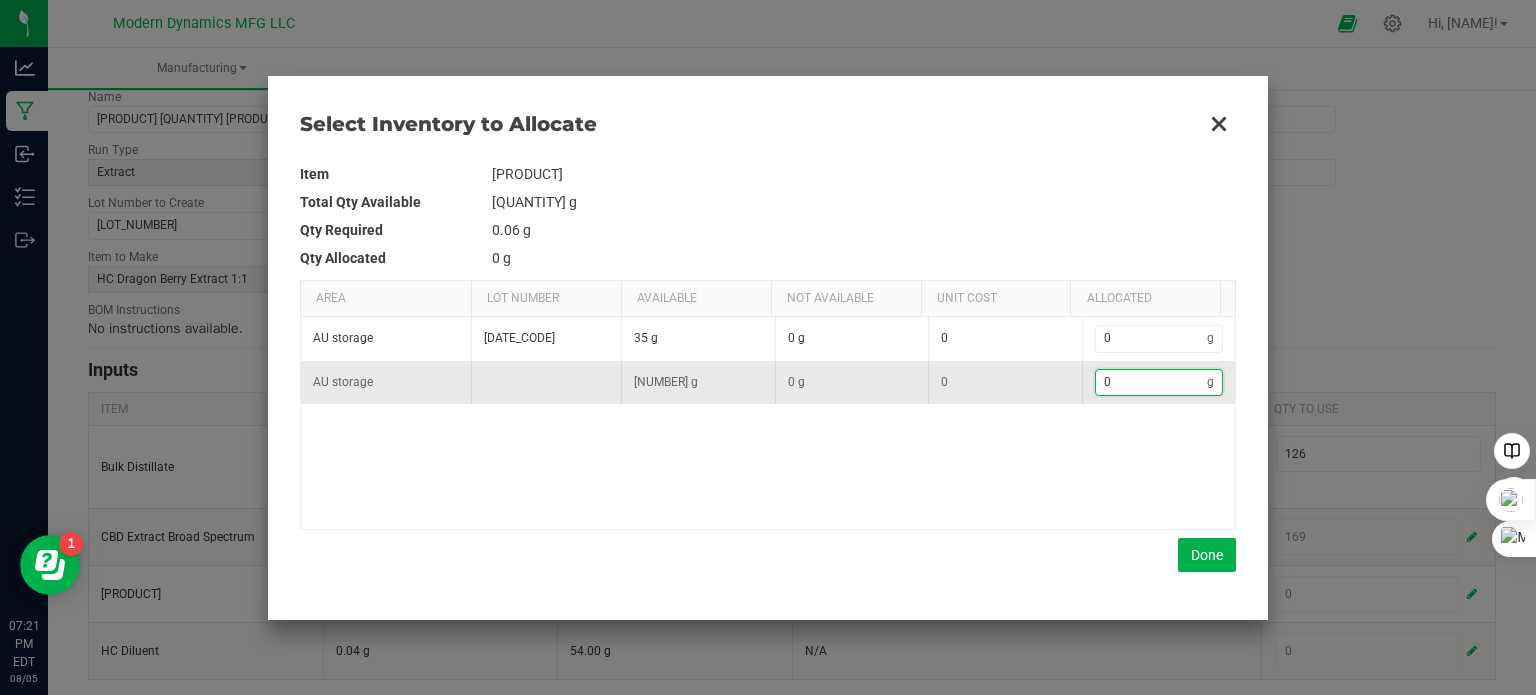 click on "0" at bounding box center [1152, 382] 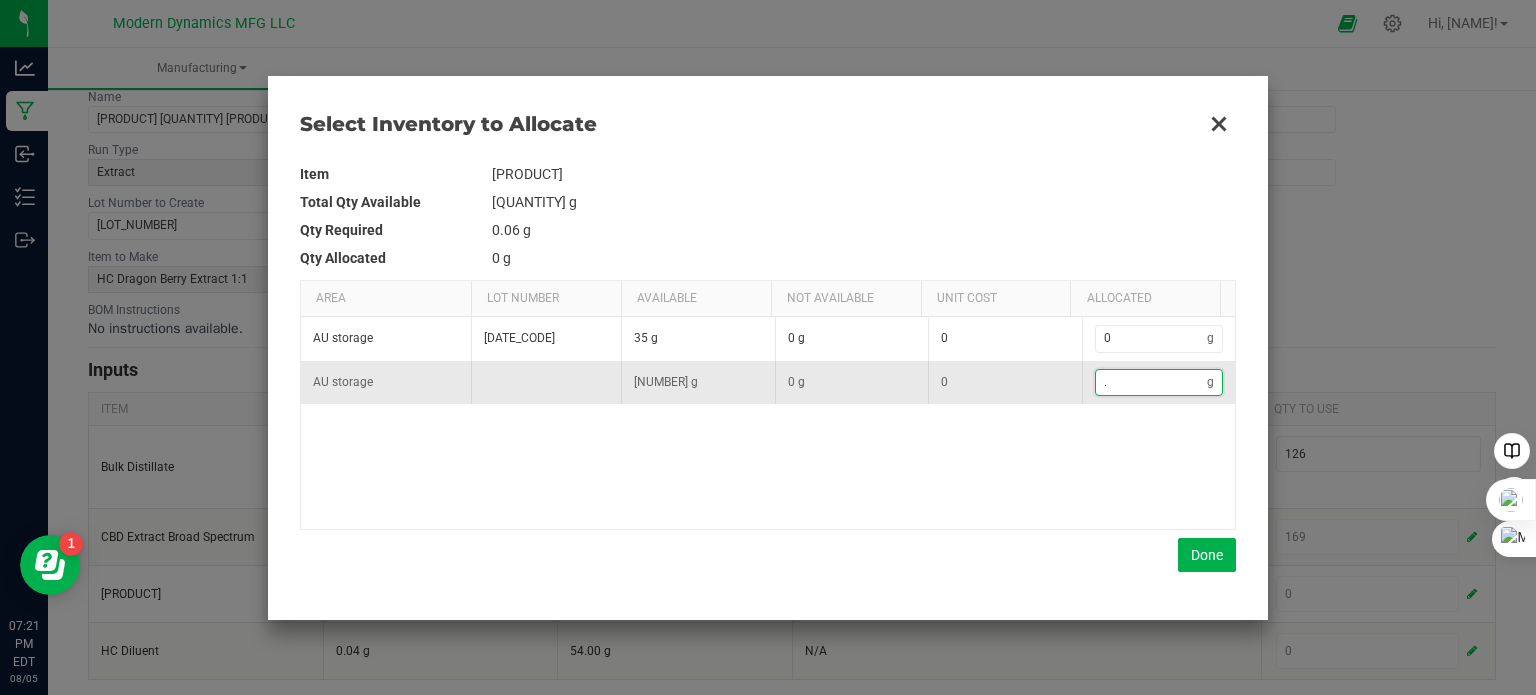 type on "0.9" 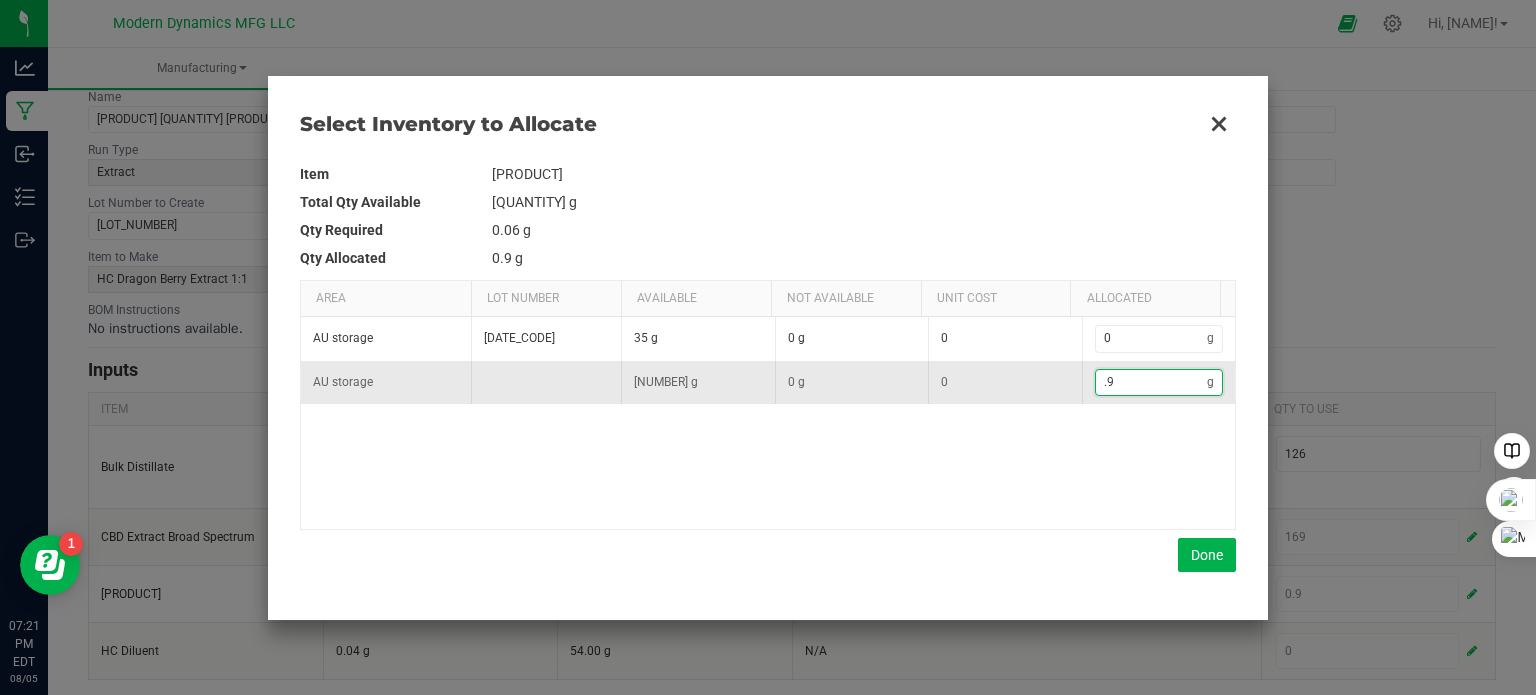 type on "0.92" 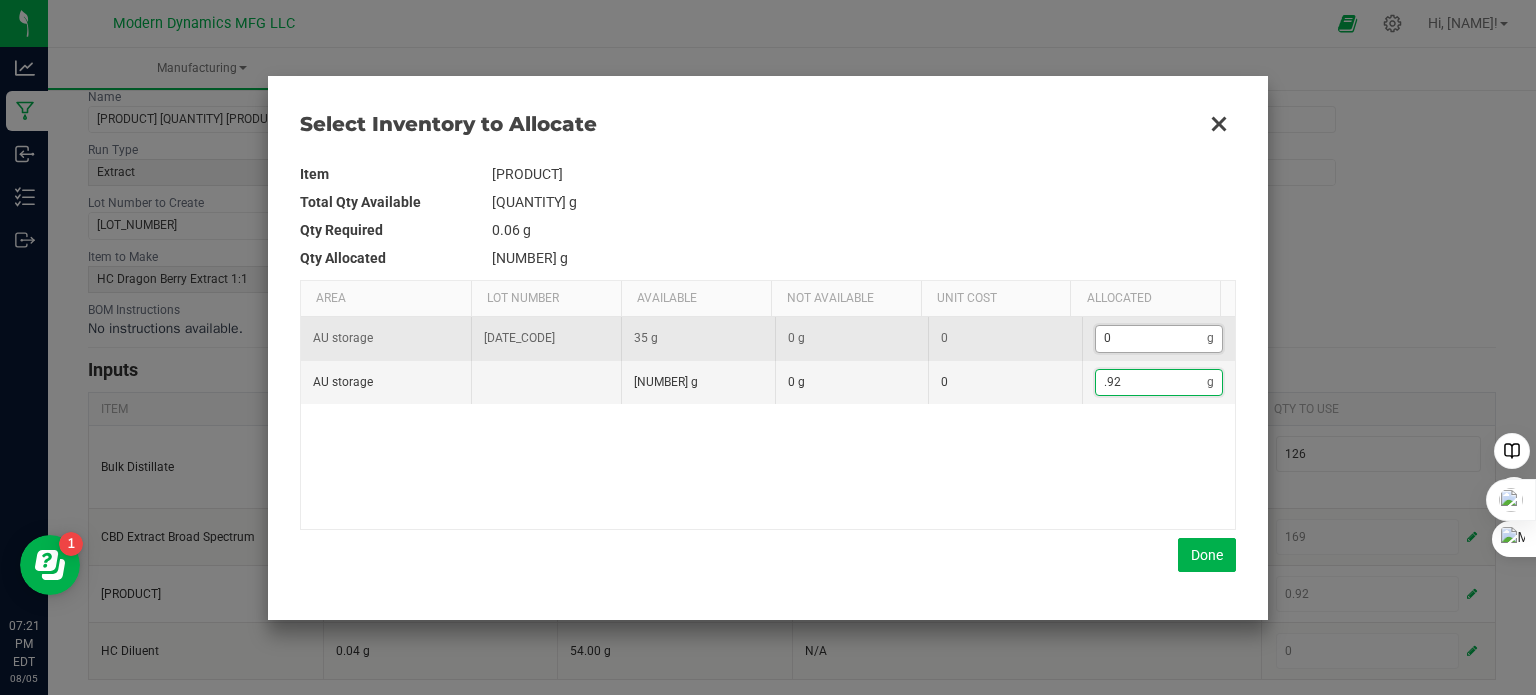 type on "0.92" 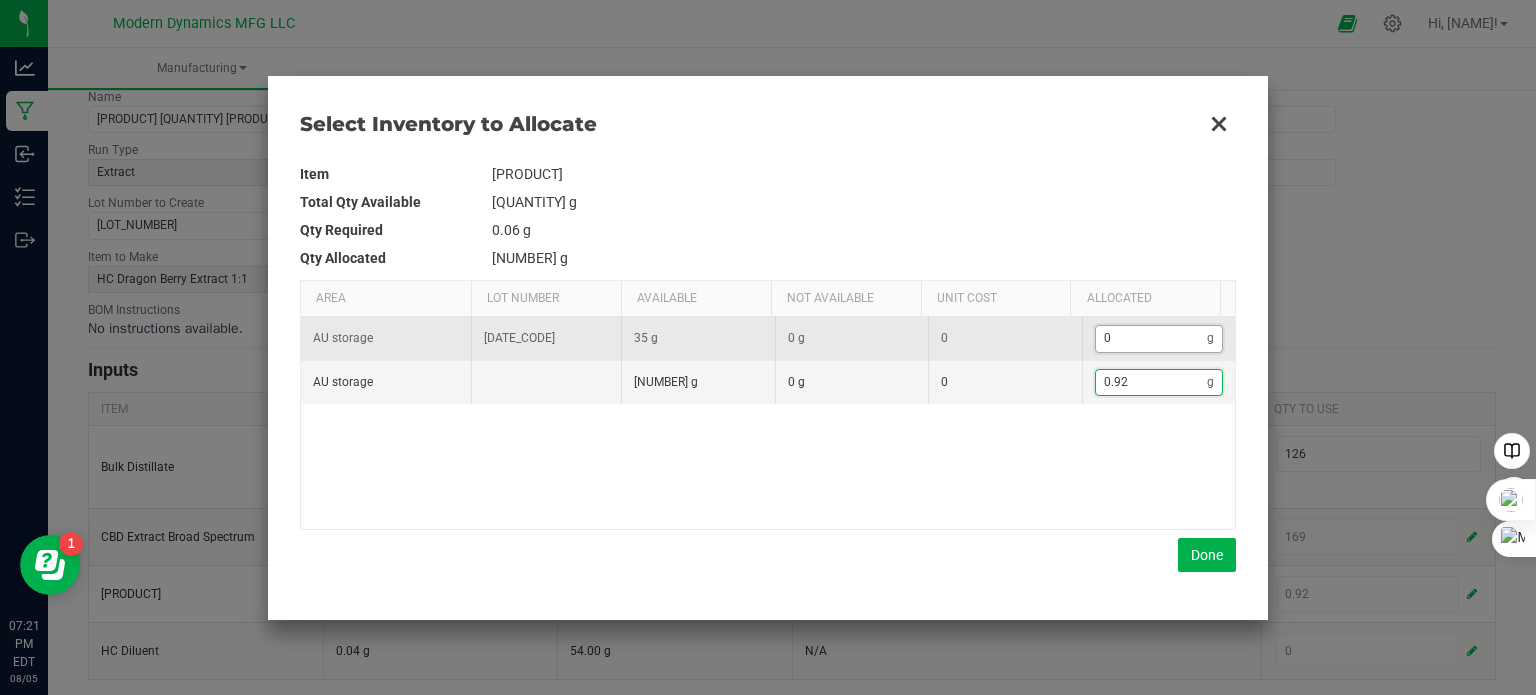 click on "0" at bounding box center [1152, 338] 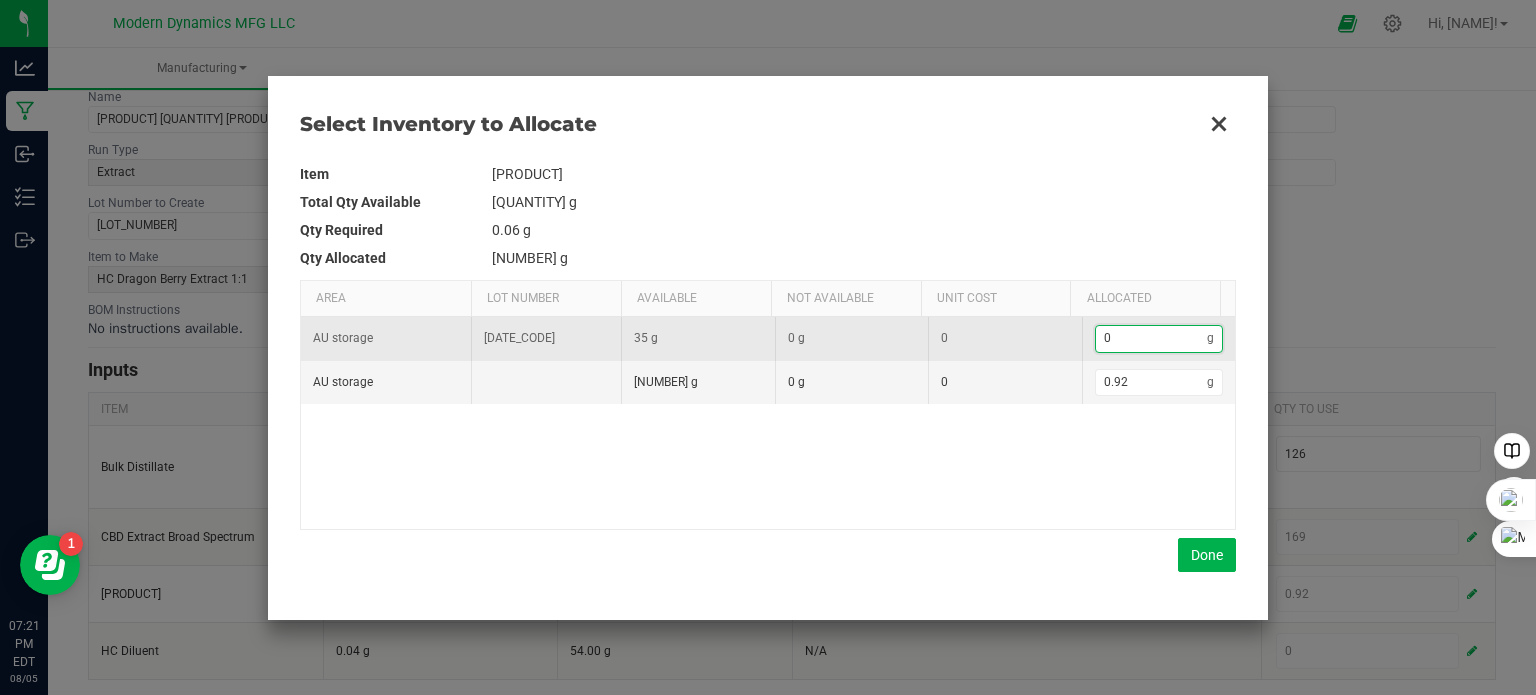 type on "1.92" 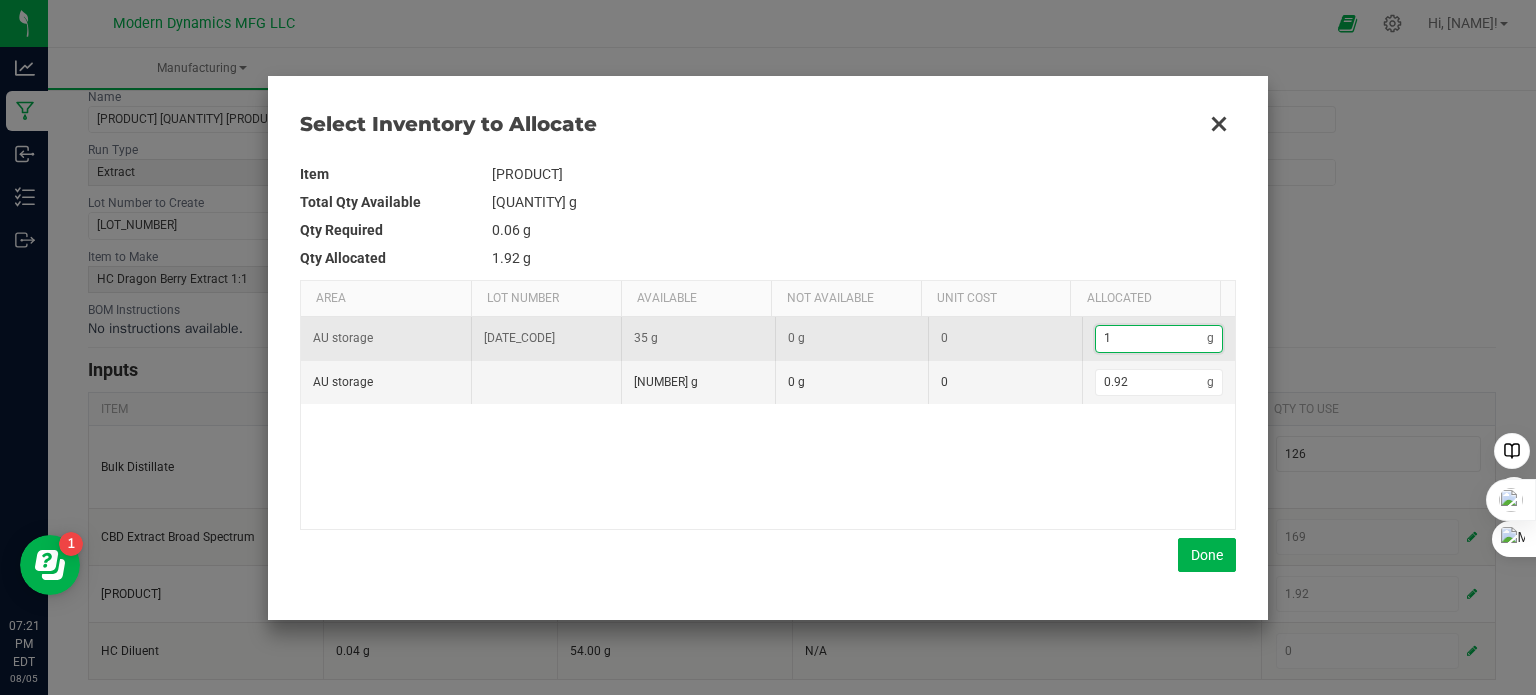 type on "13.92" 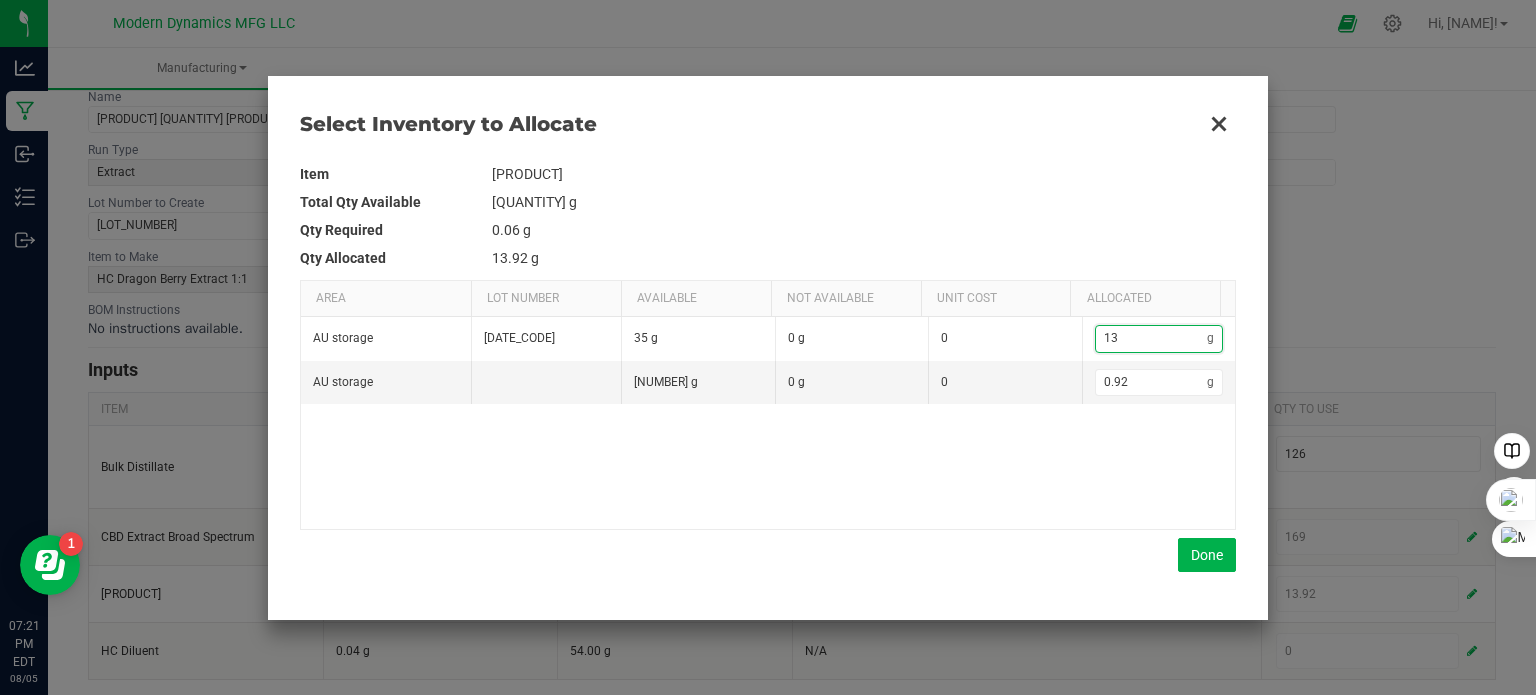 type on "13" 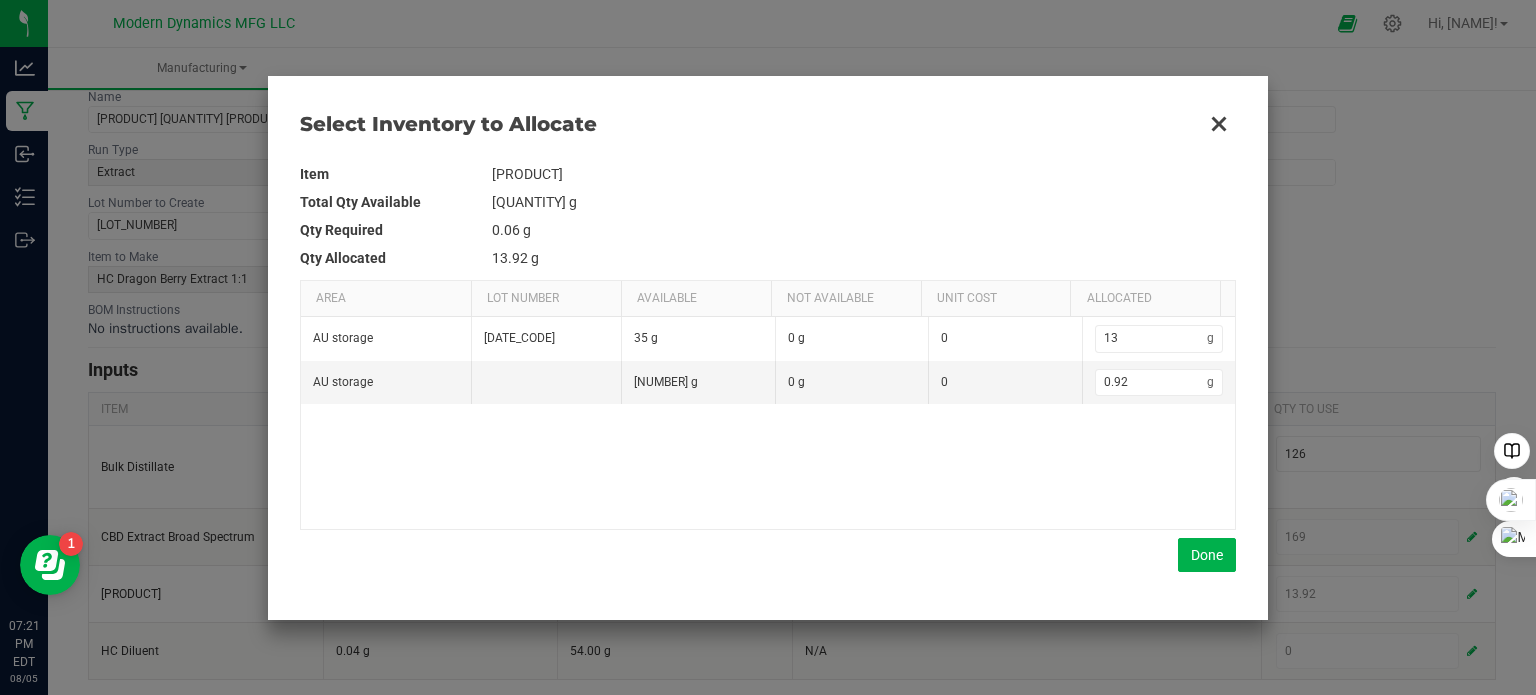 click on "AU storage  AUG052025-1205  35 g   0 g  0 13 g  AU storage   0.92 g   0 g  0 0.92 g" at bounding box center (768, 422) 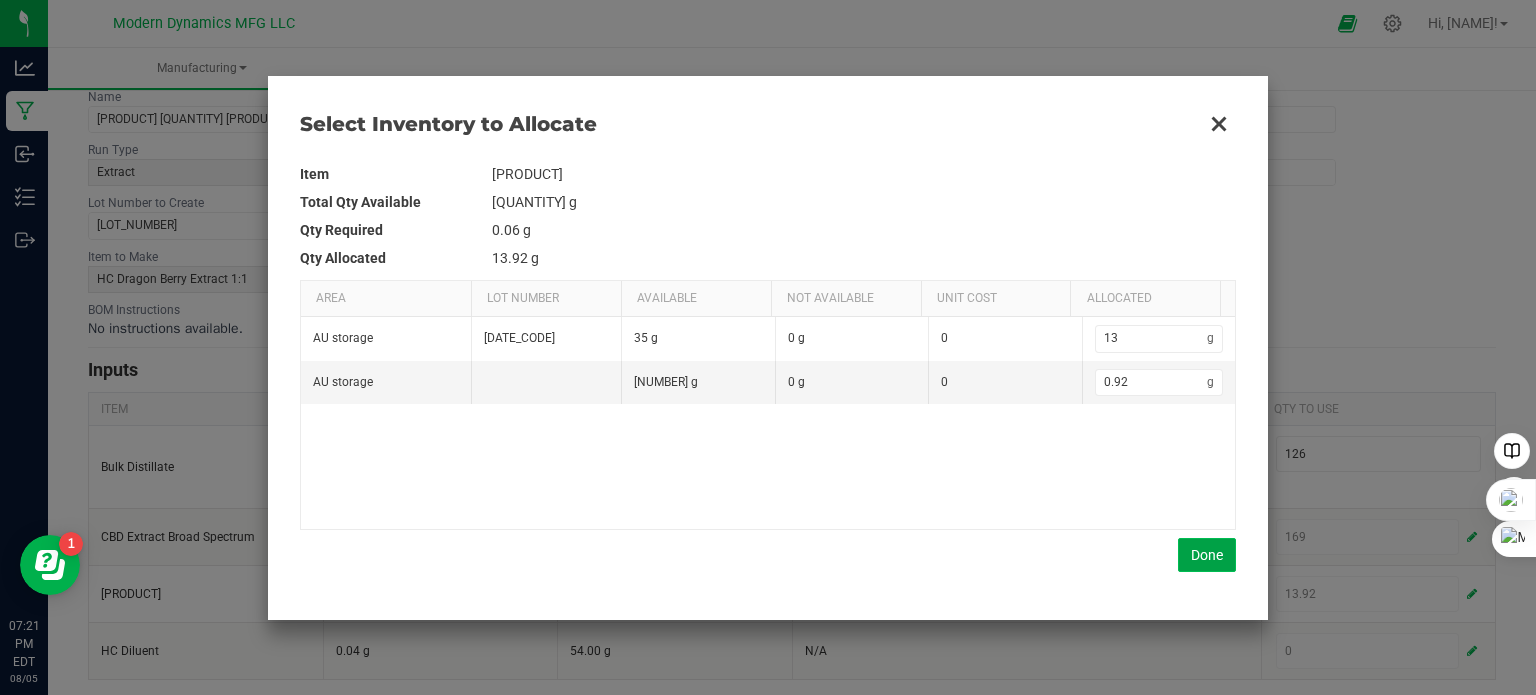 click on "Done" at bounding box center [1207, 555] 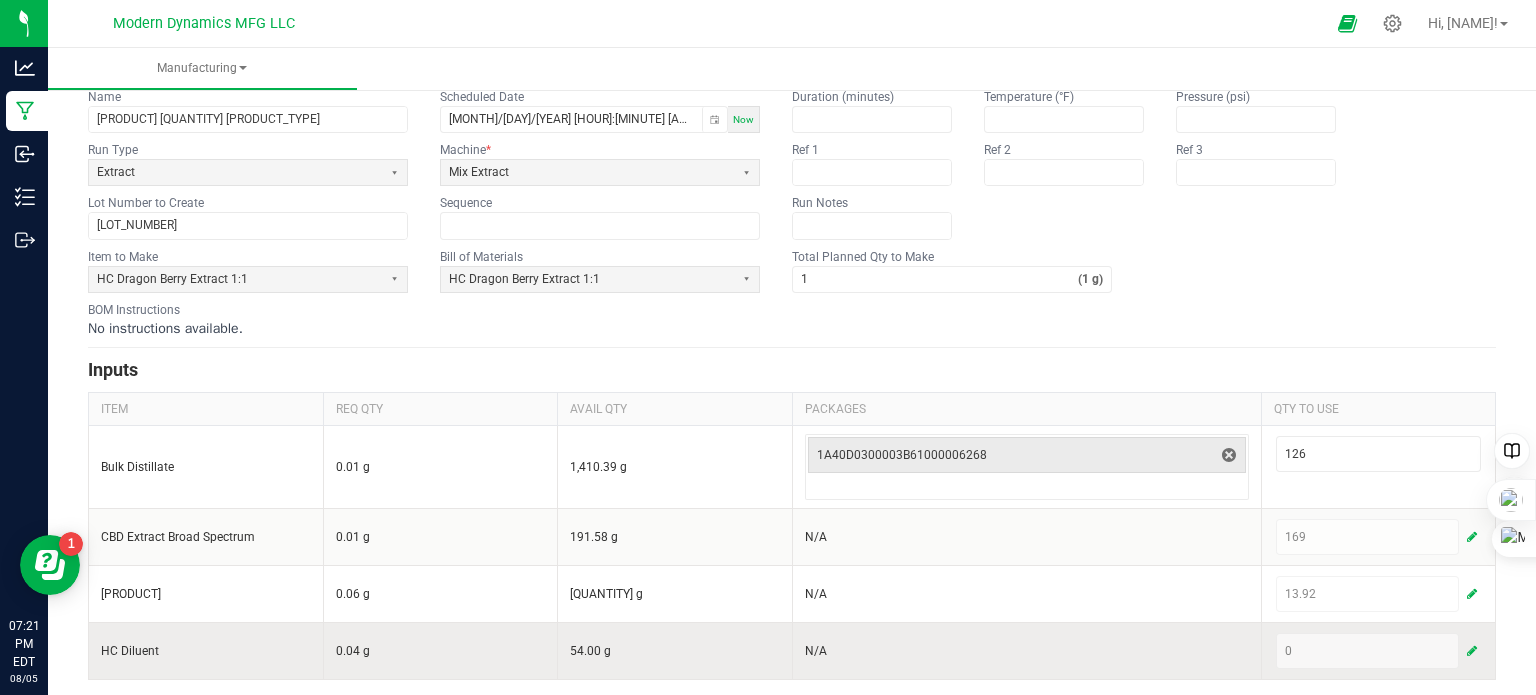 click at bounding box center (1472, 651) 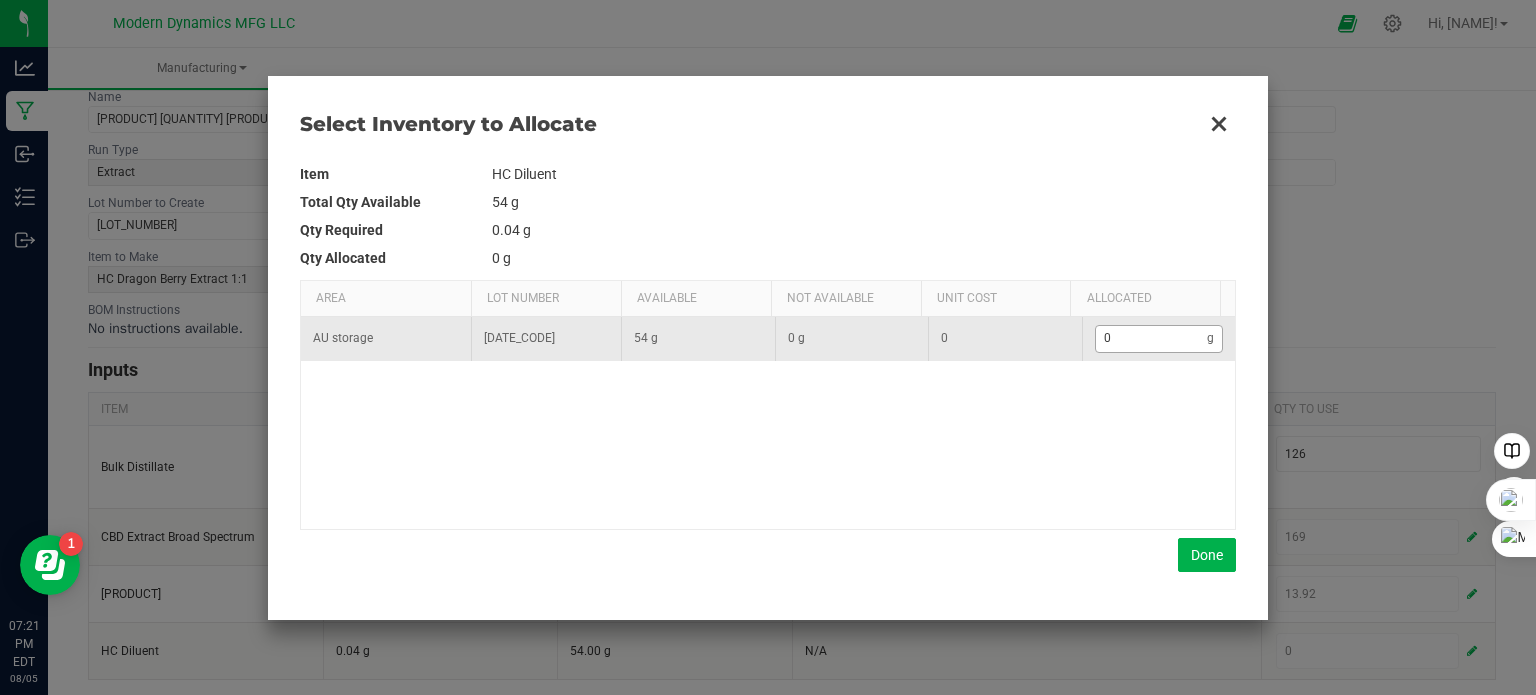 click on "0 g" at bounding box center (1159, 338) 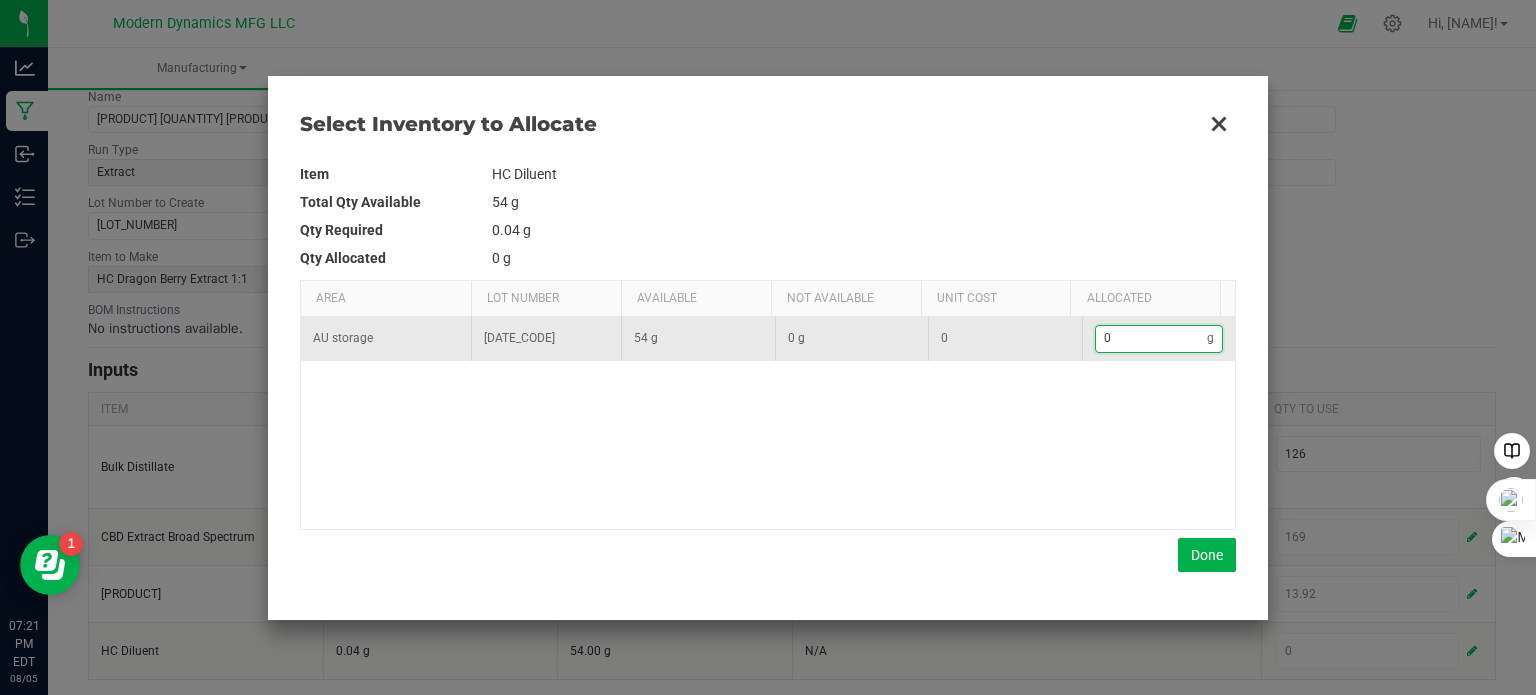 click on "0" at bounding box center (1152, 338) 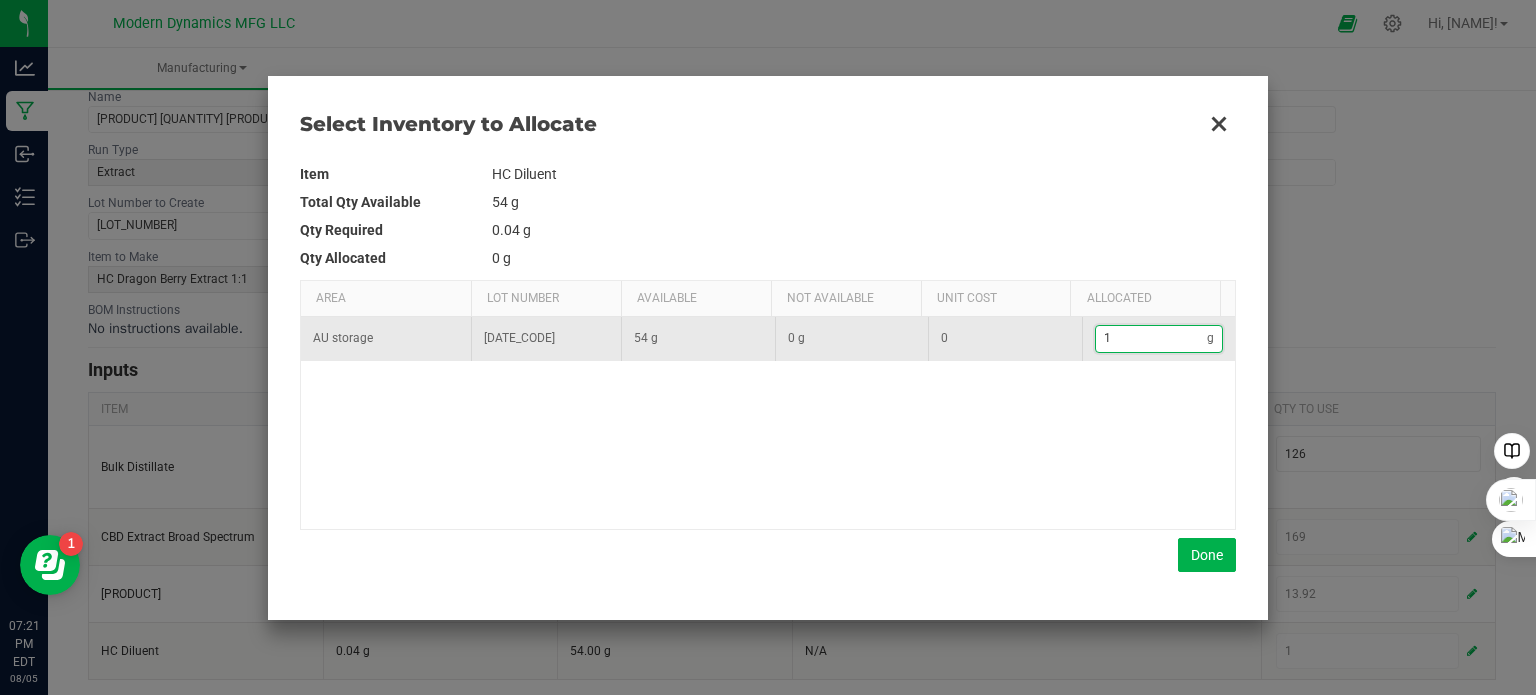 type on "13" 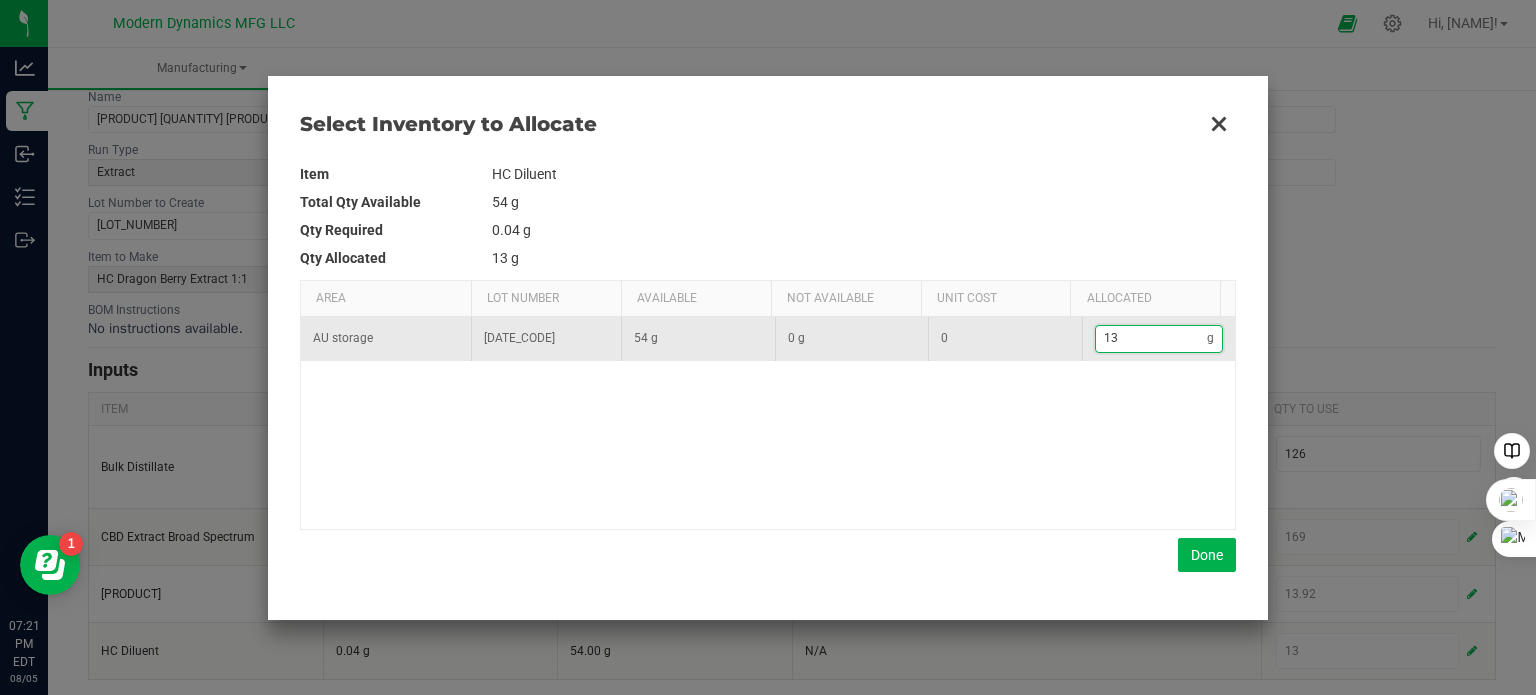 type on "13." 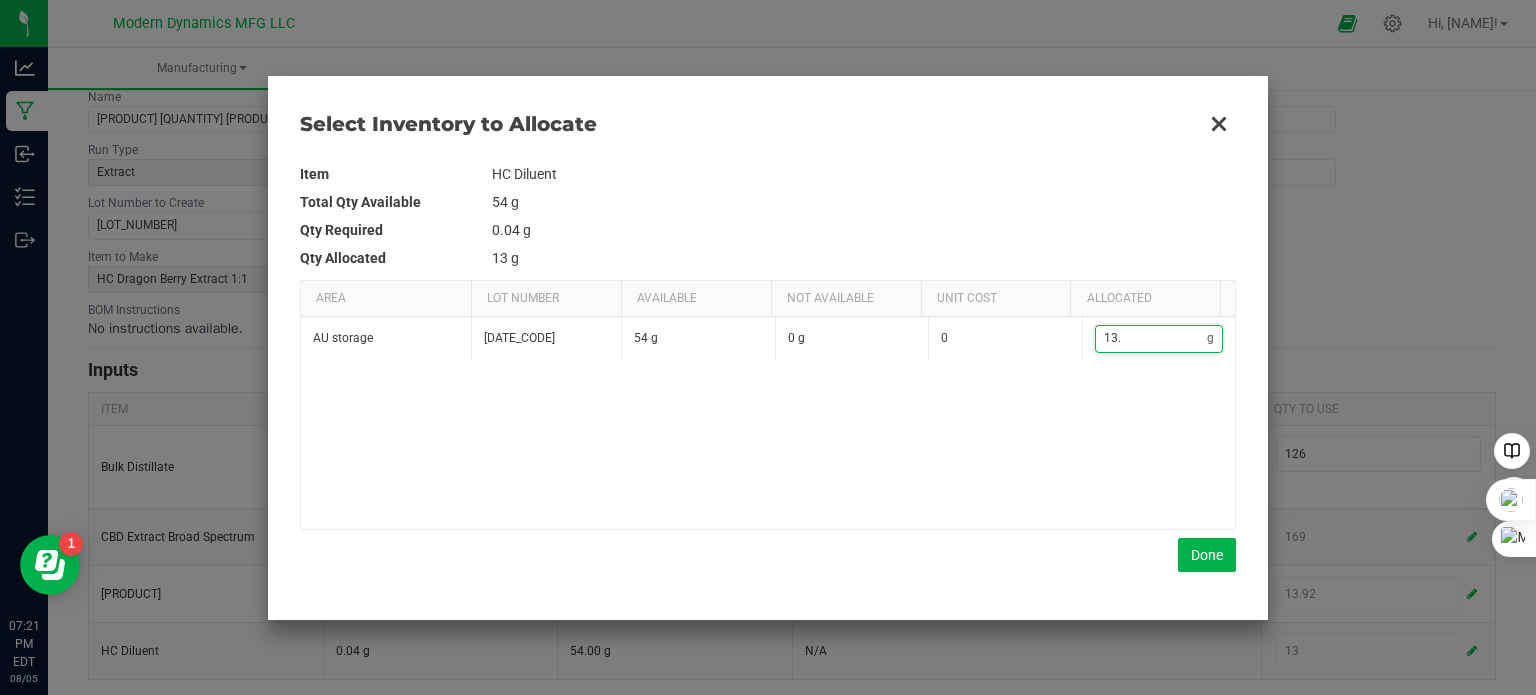 type on "13.3" 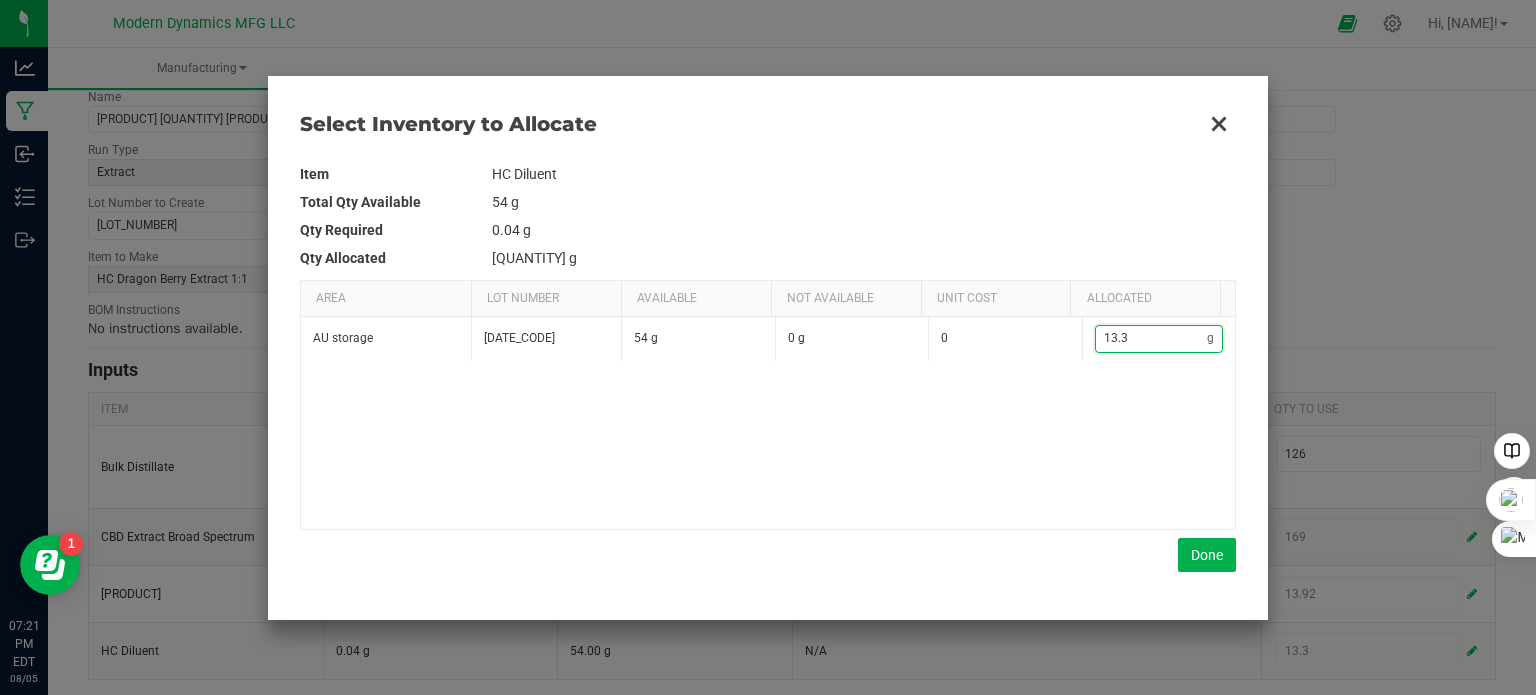 type on "13.3" 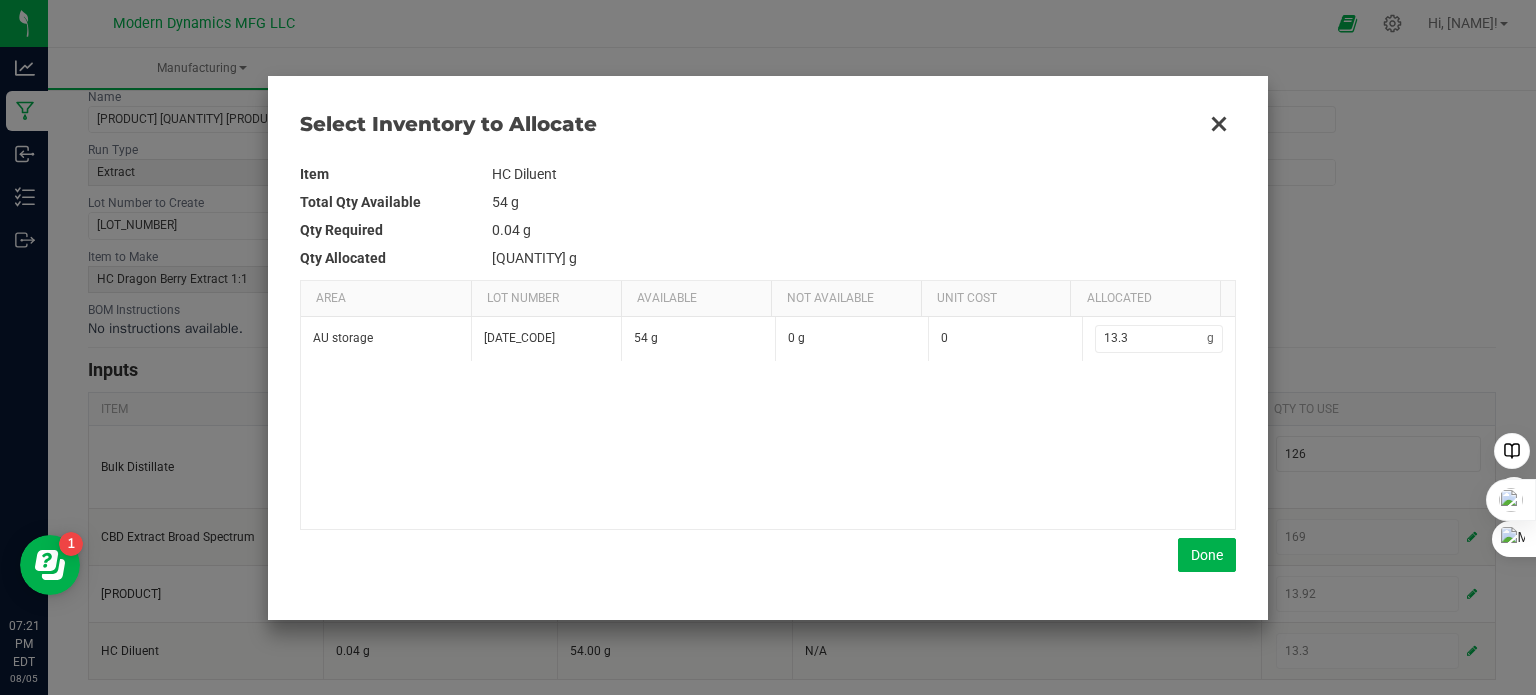 drag, startPoint x: 1019, startPoint y: 419, endPoint x: 1064, endPoint y: 447, distance: 53 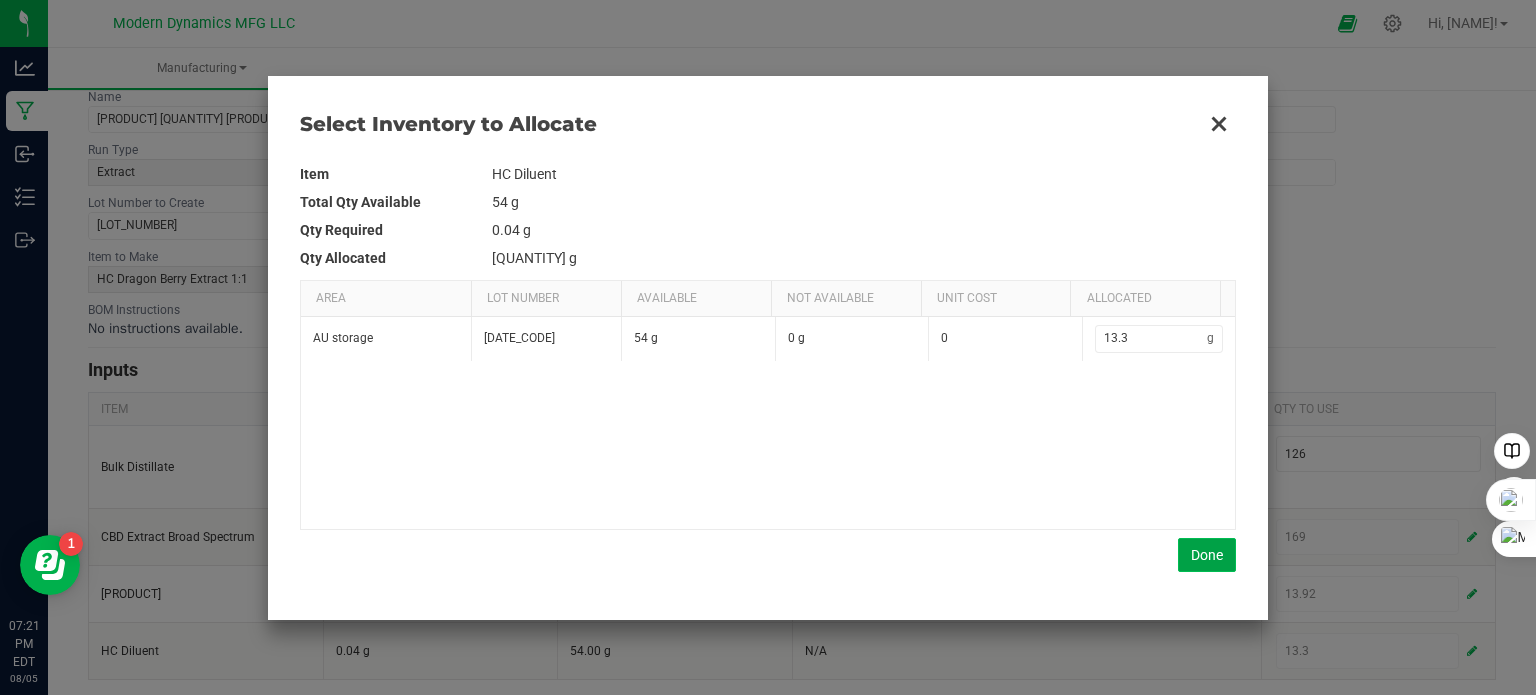 click on "Done" at bounding box center (1207, 555) 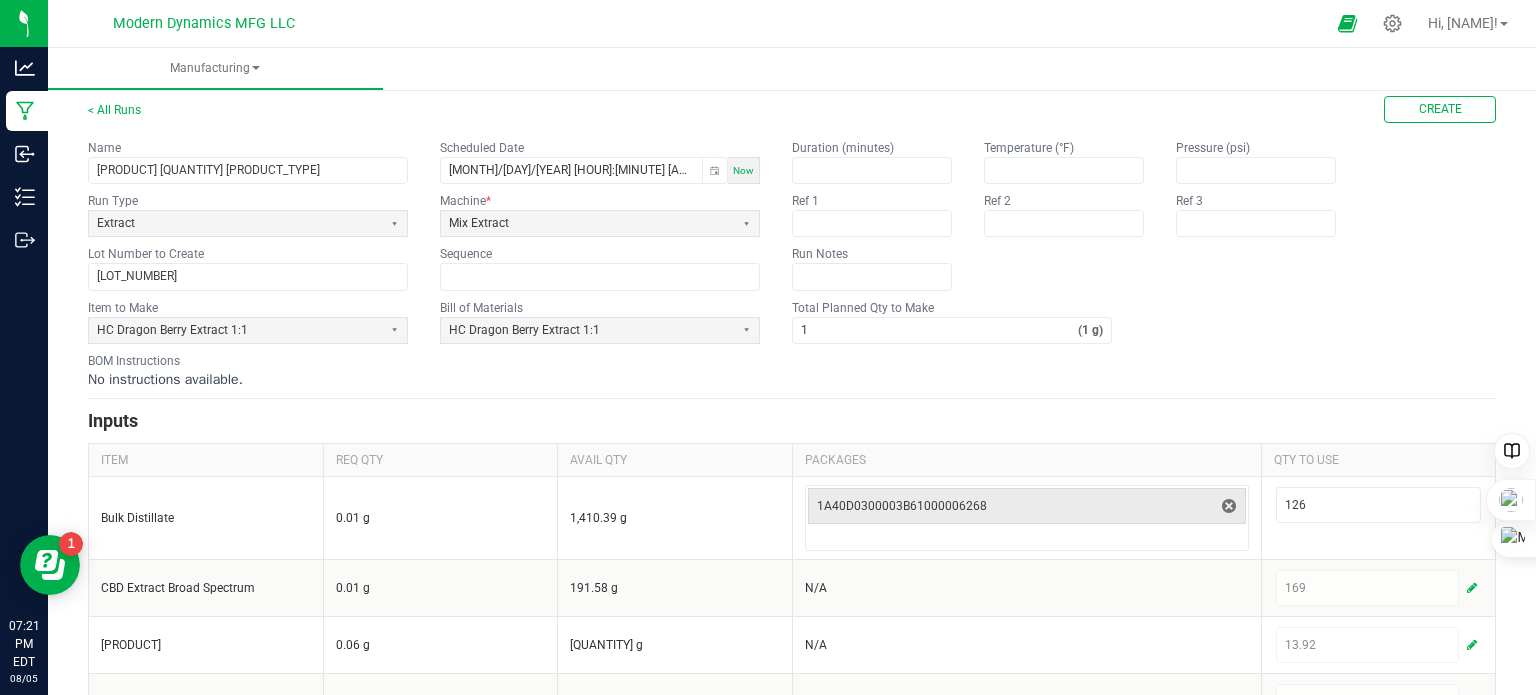 scroll, scrollTop: 0, scrollLeft: 0, axis: both 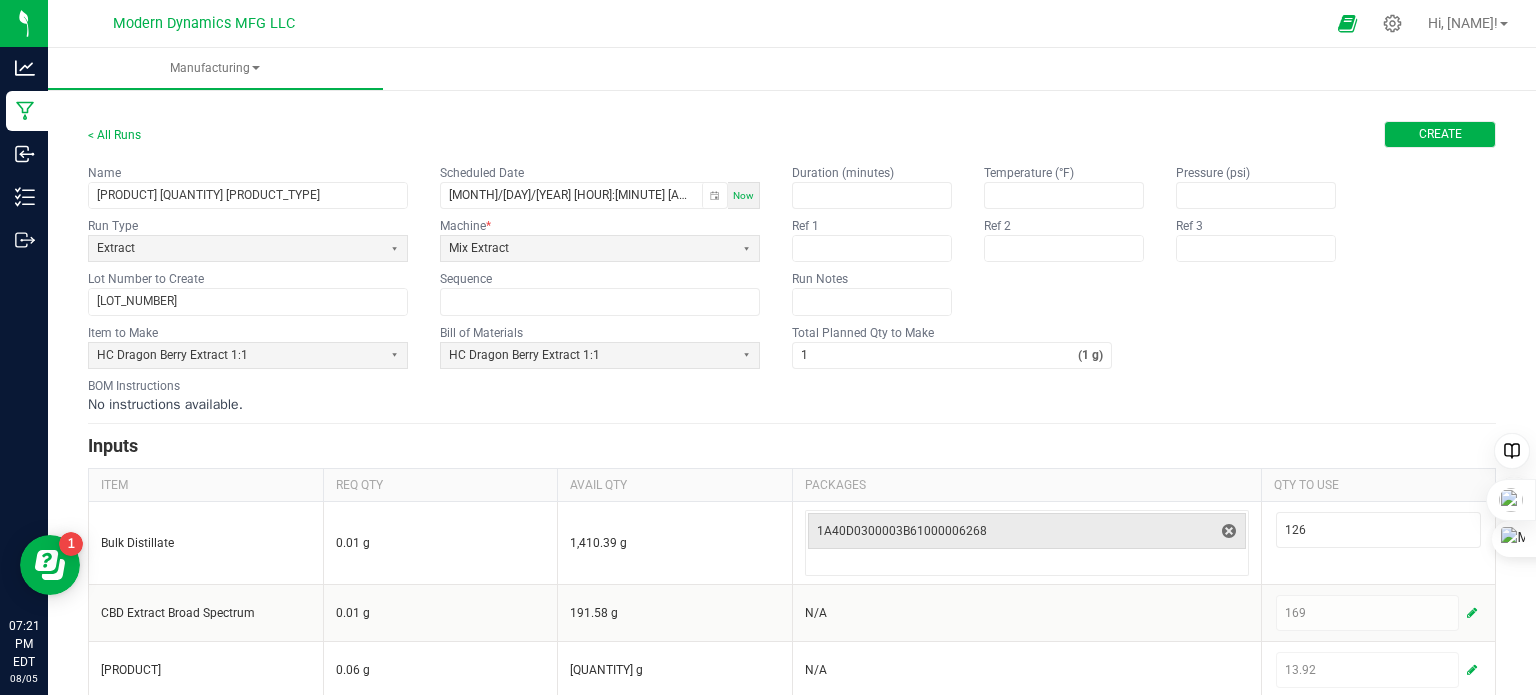 click on "Create" at bounding box center (1440, 134) 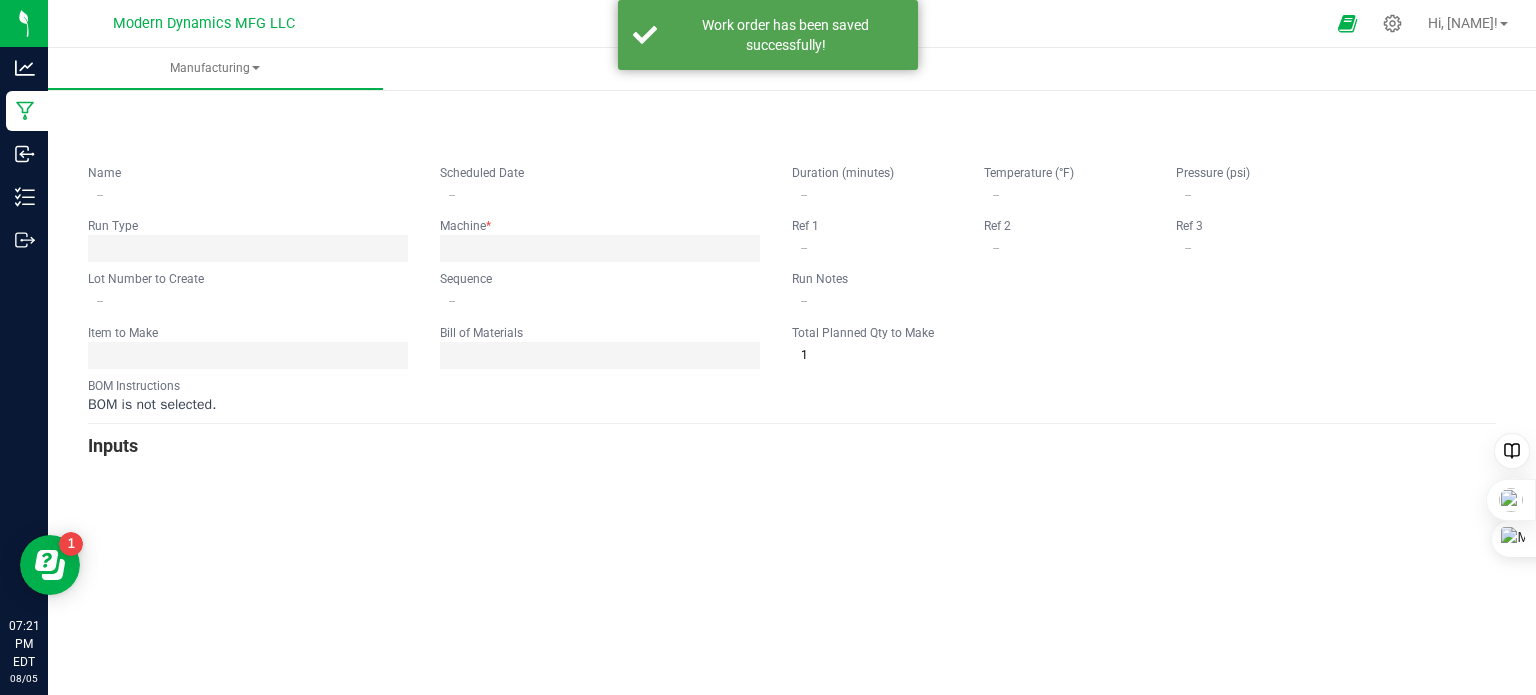 type on "[PRODUCT] [QUANTITY] [PRODUCT_TYPE]" 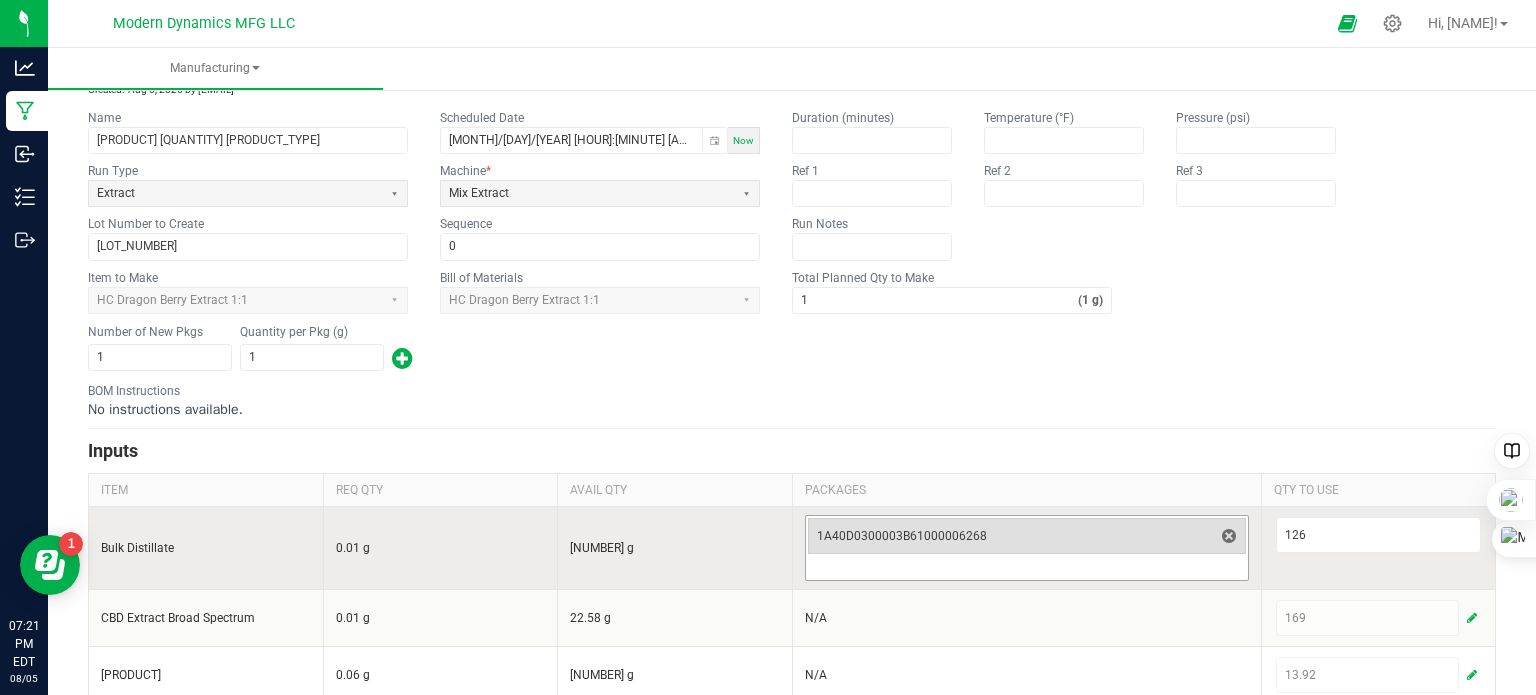 scroll, scrollTop: 0, scrollLeft: 0, axis: both 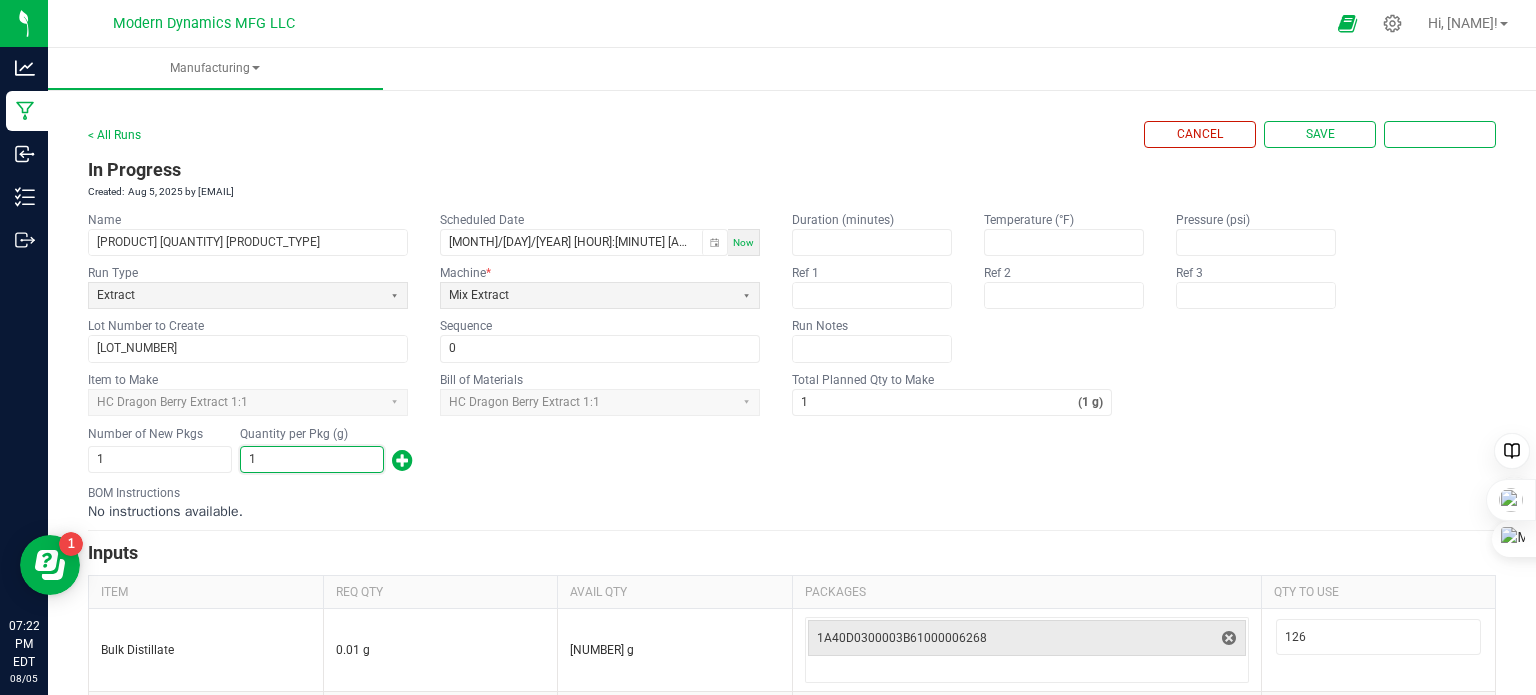 click on "1" at bounding box center (312, 459) 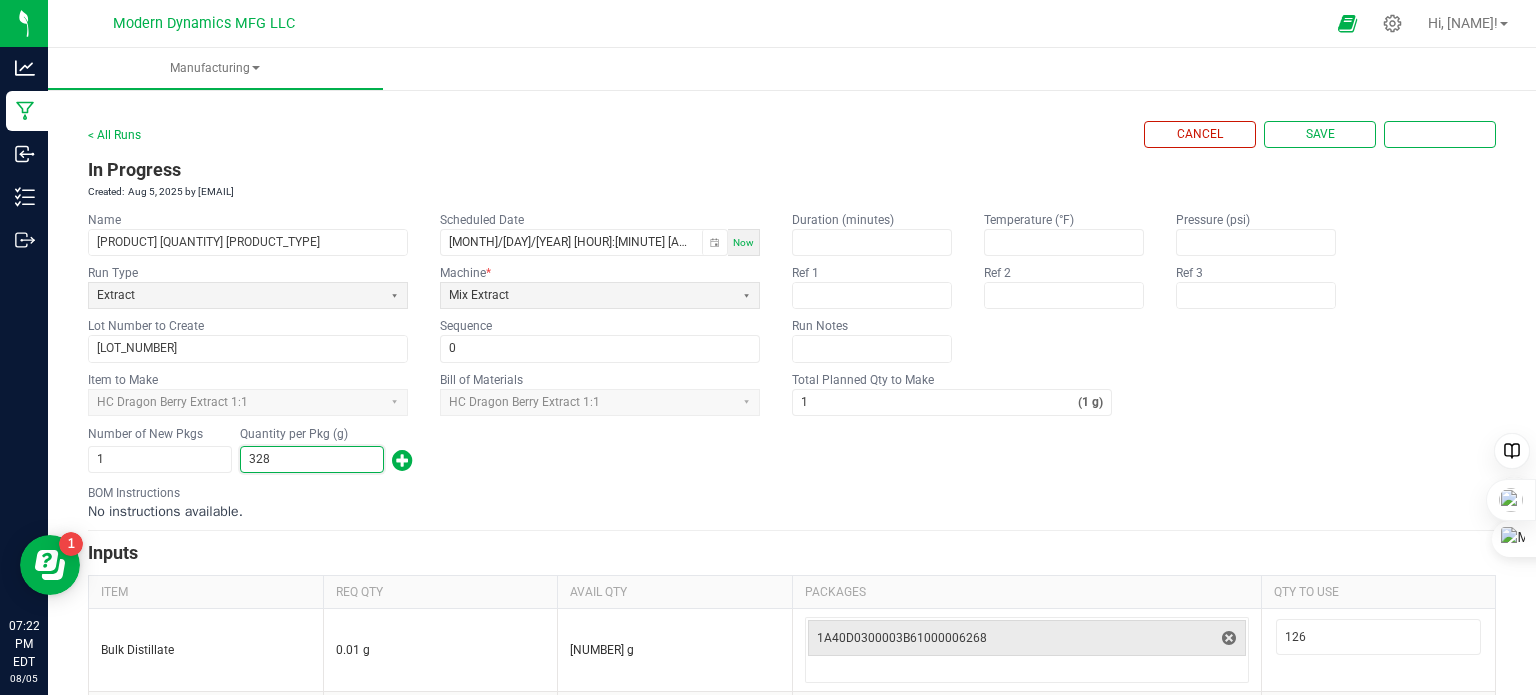 type on "328" 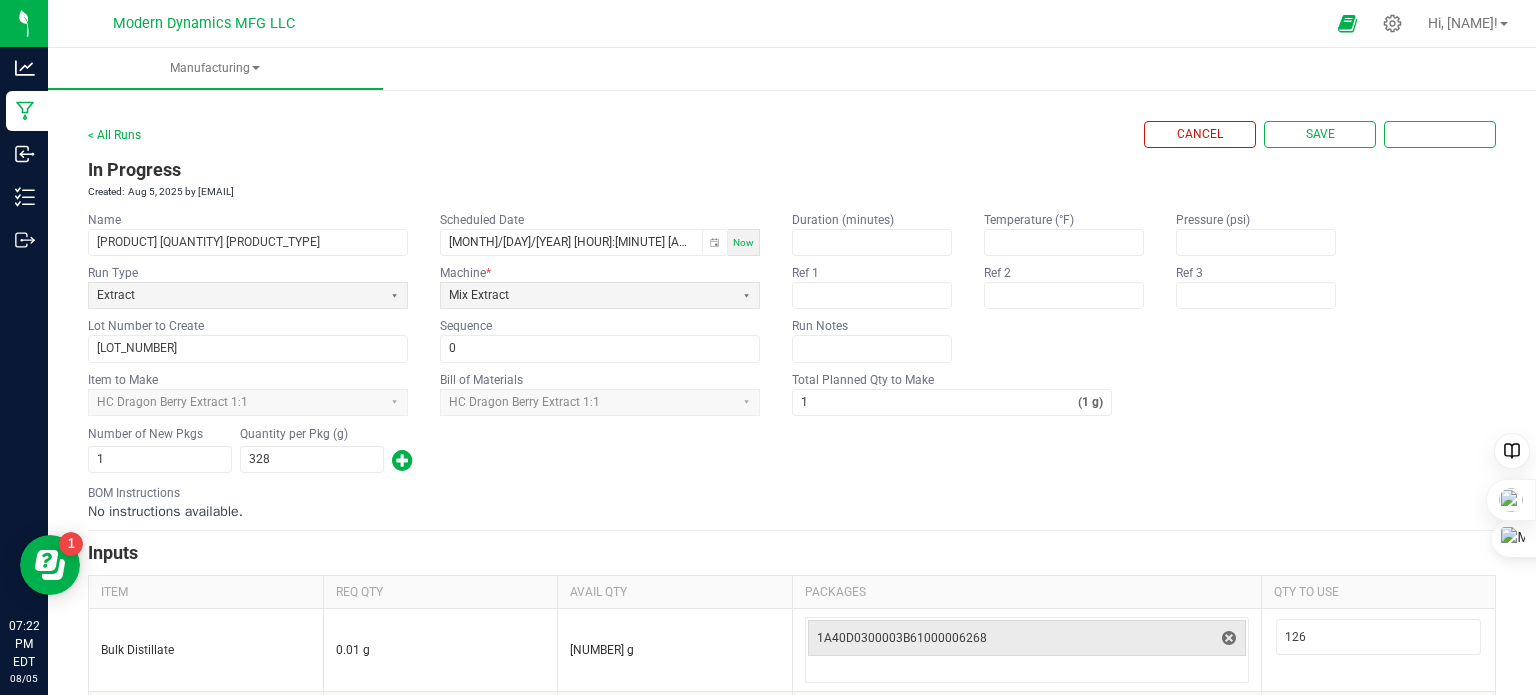 click on "Analytics Manufacturing Inbound Inventory Outbound 07:29 PM EDT 08/05/2025  08/05   Modern Dynamics MFG LLC   Hi, Dean!
Manufacturing   < All Runs   Cancel   Save   Complete  In Progress Created:  Aug 5, 2025 by dean@moderndynamicsmfg.com     Name  High Coast Dragon Berry 1:1 Extract    Scheduled Date  08/05/2025 7:20 PM Now    Run Type  Extract    Machine  * Mix Extract    Lot Number to Create  HCDB1-1EX250805    Sequence  0    Duration (minutes)     Temperature (°F)   Pressure (psi)    Ref 1     Ref 2   Ref 3    Run Notes   Item to Make HC Dragon Berry Extract 1:1  Bill of Materials HC Dragon Berry Extract 1:1  Total Planned Qty to Make 1 (1 g)   Number of New Pkgs 1   Quantity per Pkg (g) 328     BOM Instructions No instructions available. Inputs ITEM REQ QTY AVAIL QTY PACKAGES QTY TO USE Bulk Distillate  0.01 g   1,284.39 g  1A40D0300003B61000006268 126 CBD Extract Broad Spectrum  0.01 g   22.58 g  N/A 169 HC Dragon Berry Terpenes  0.06 g   22.00 g  N/A 13.92 HC Diluent  0.04 g   40.70 g  N/A 13.3" at bounding box center [792, 492] 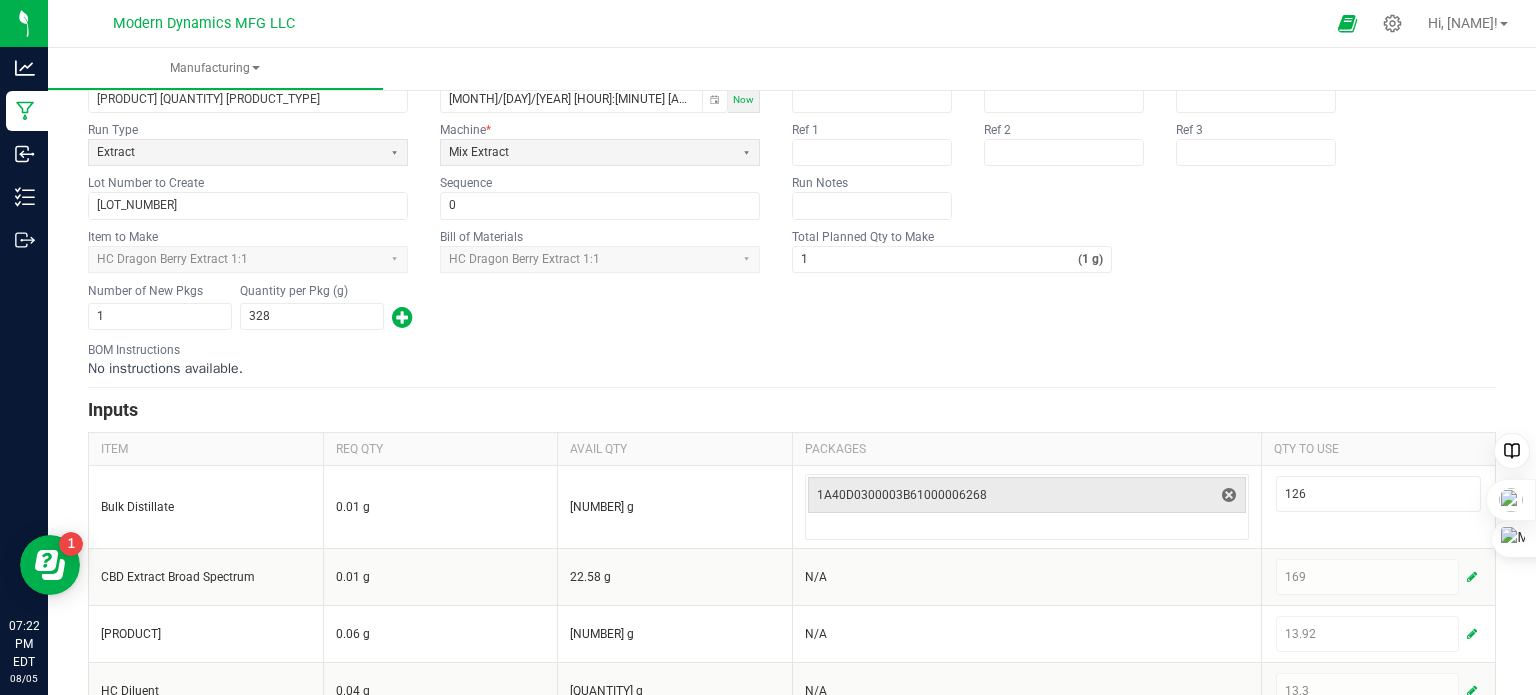 scroll, scrollTop: 184, scrollLeft: 0, axis: vertical 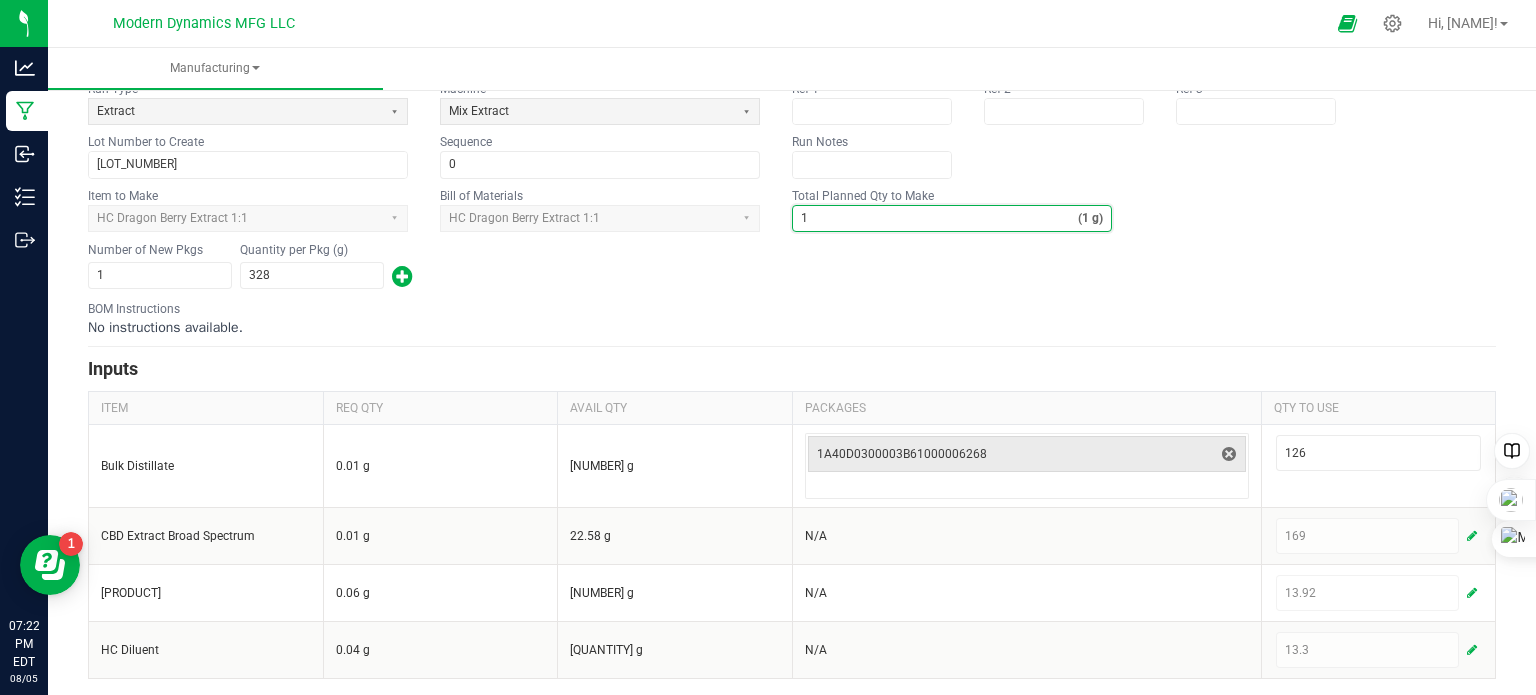 click on "1" at bounding box center (935, 218) 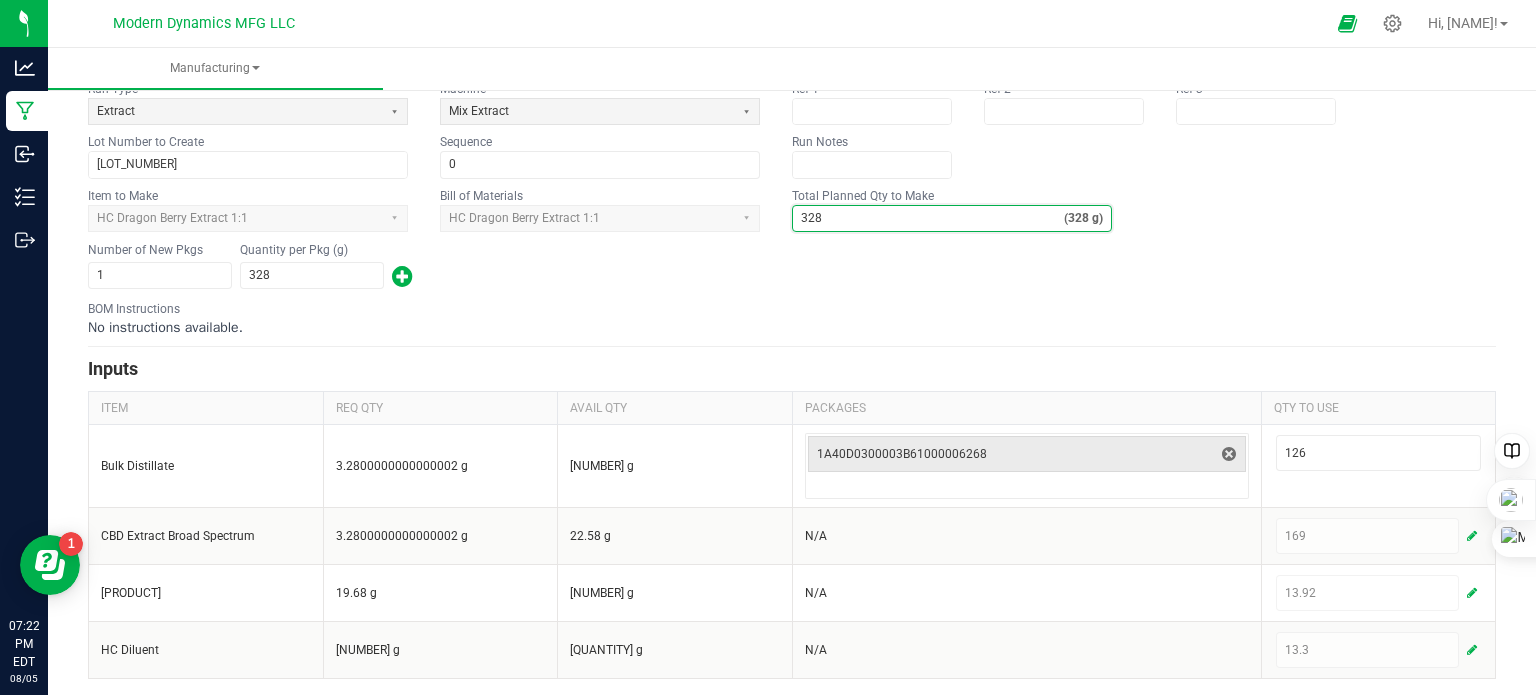 type on "328" 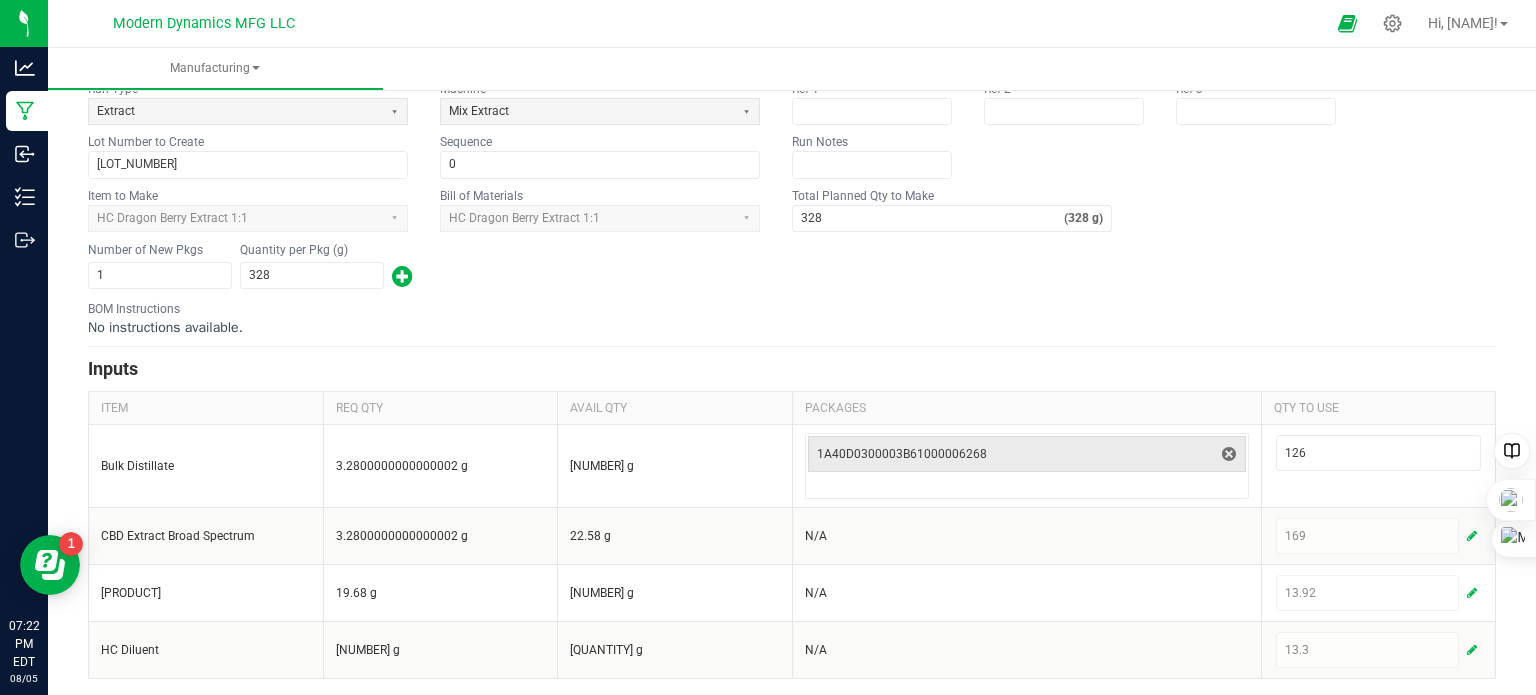 click on "Number of New Pkgs [NUMBER] Quantity per Pkg (g) [NUMBER]" at bounding box center [792, 266] 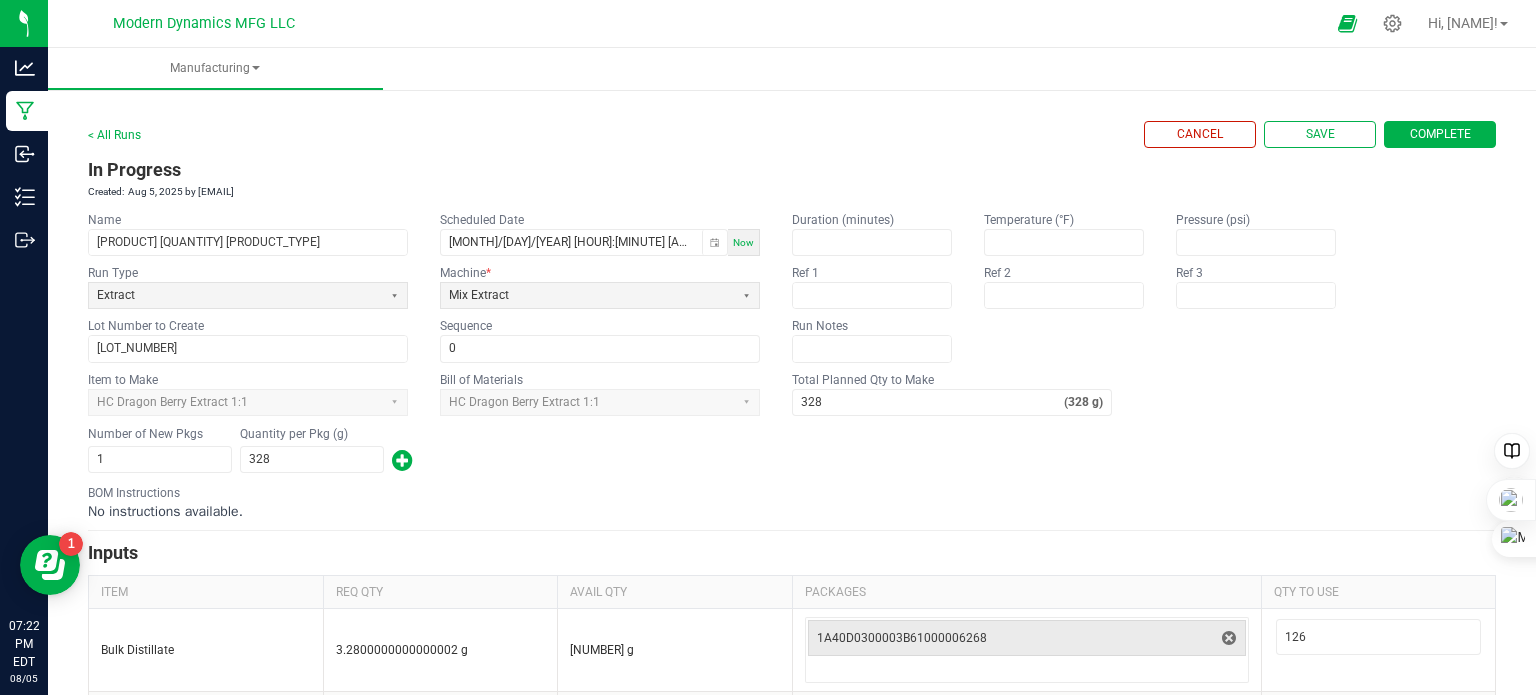 click on "Complete" at bounding box center [1440, 134] 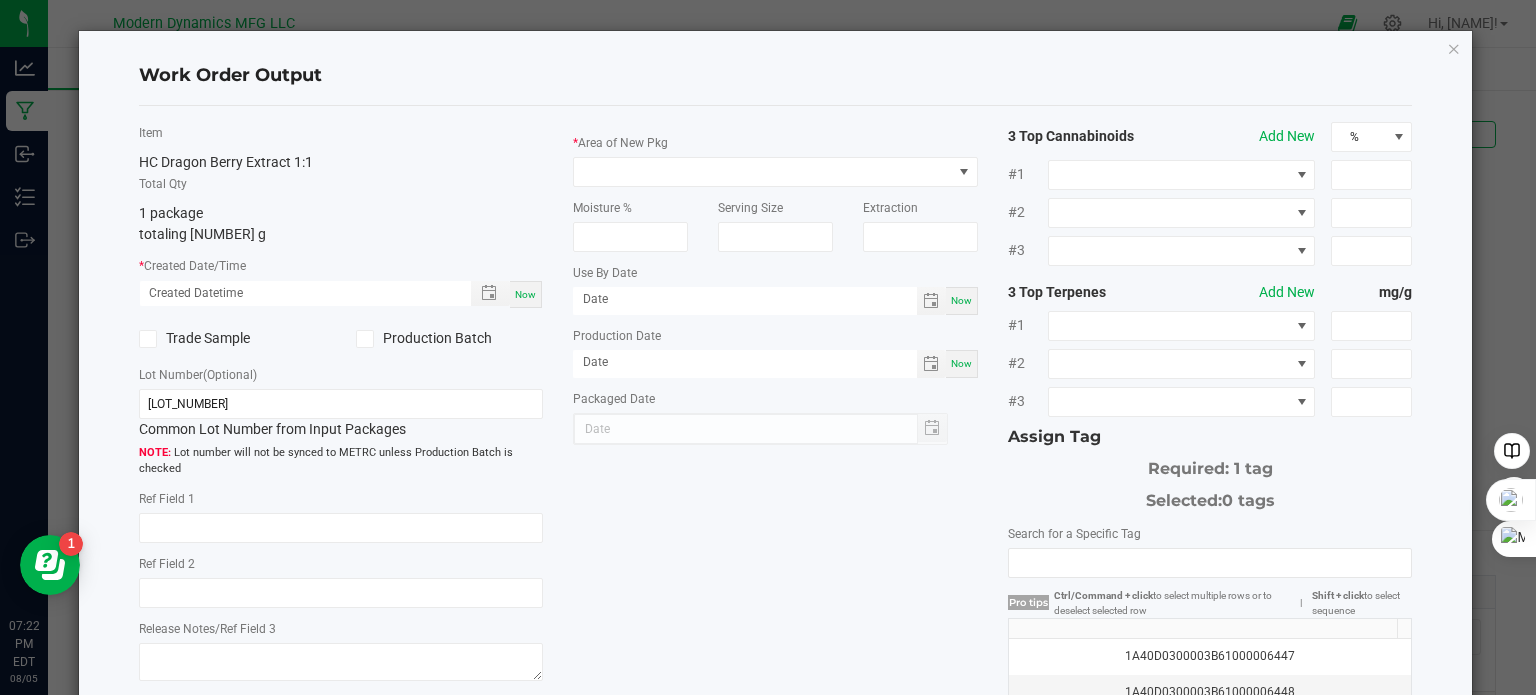 click on "Now" at bounding box center [525, 294] 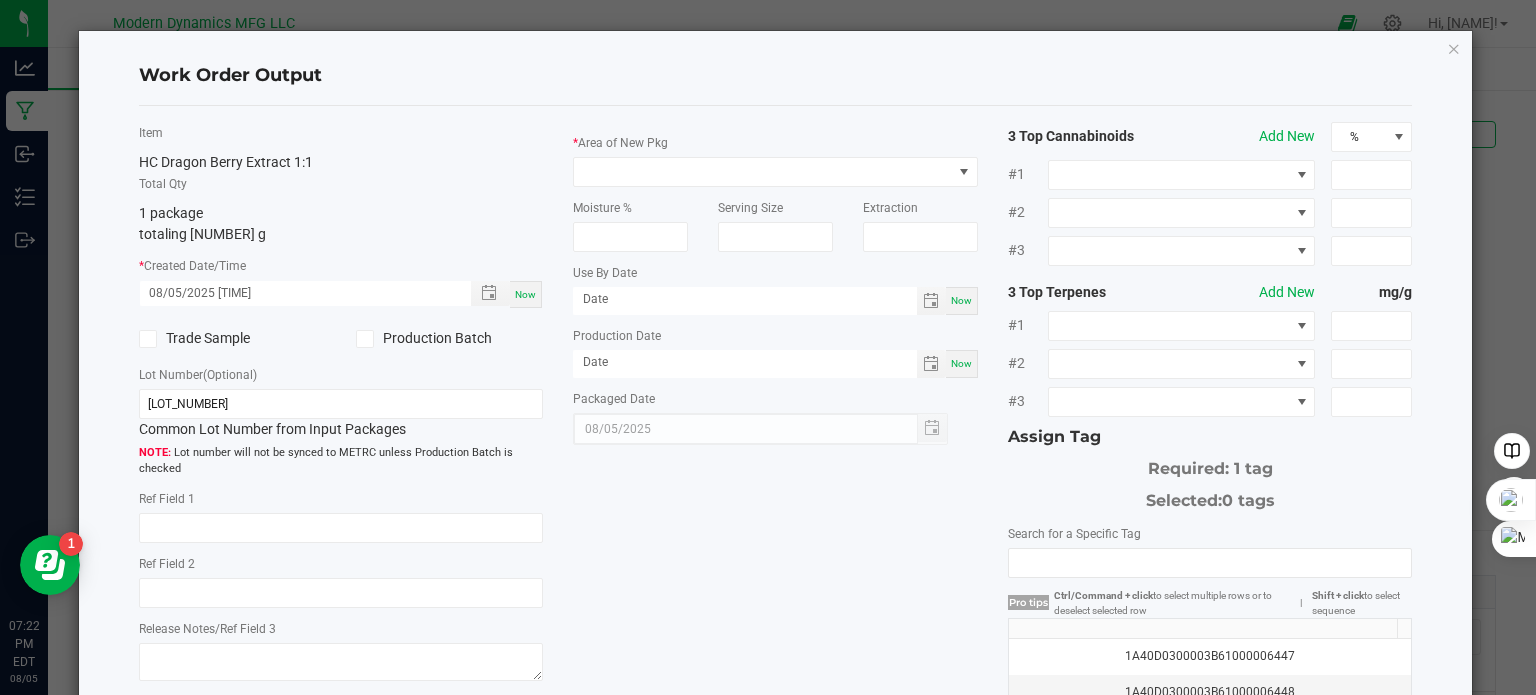 click 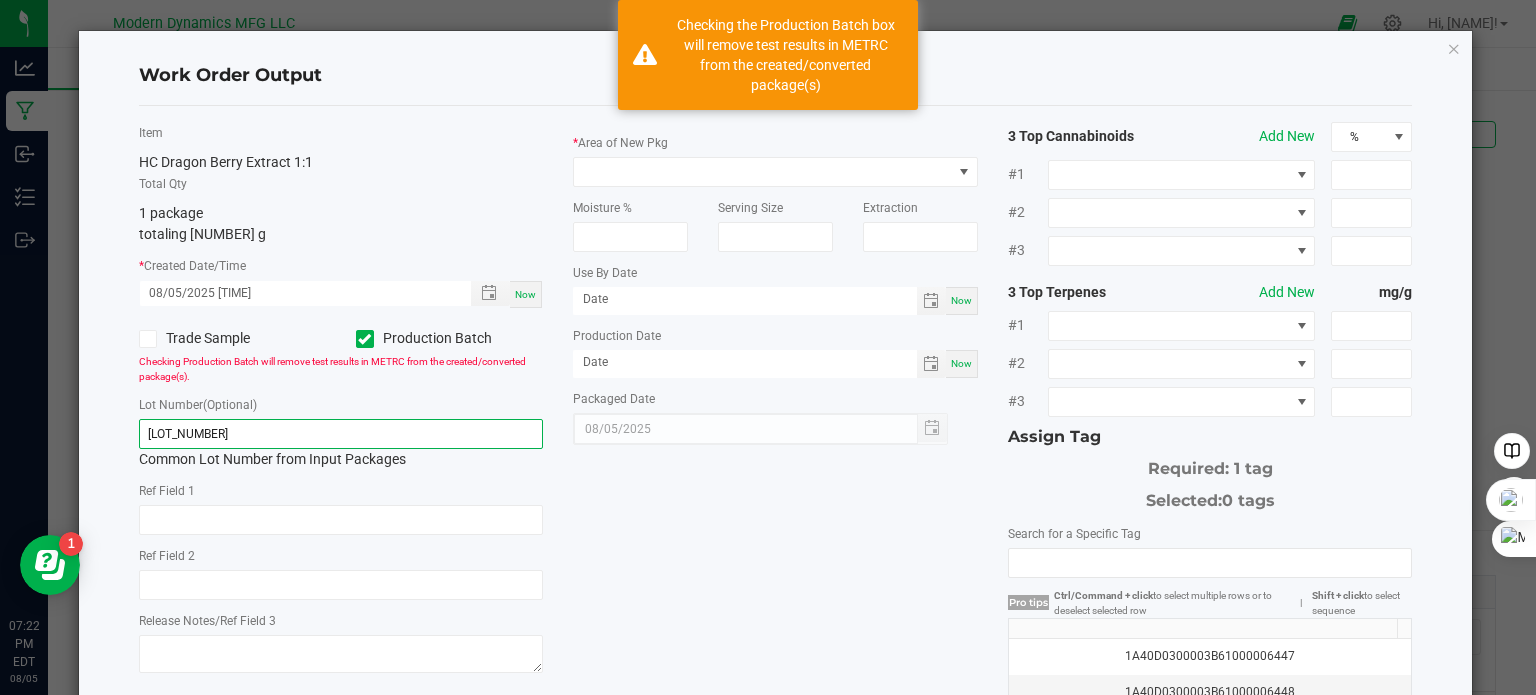 click on "[LOT_NUMBER]" 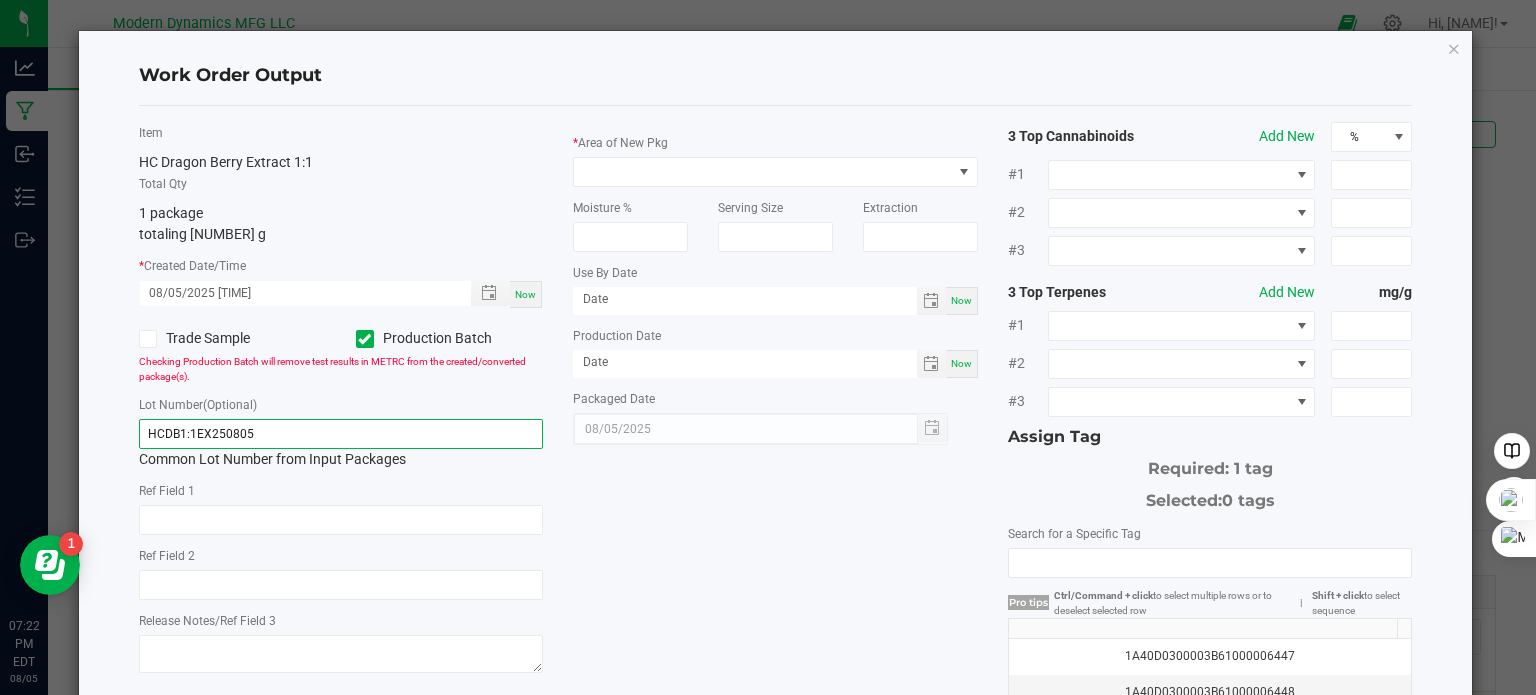type on "HCDB1:1EX250805" 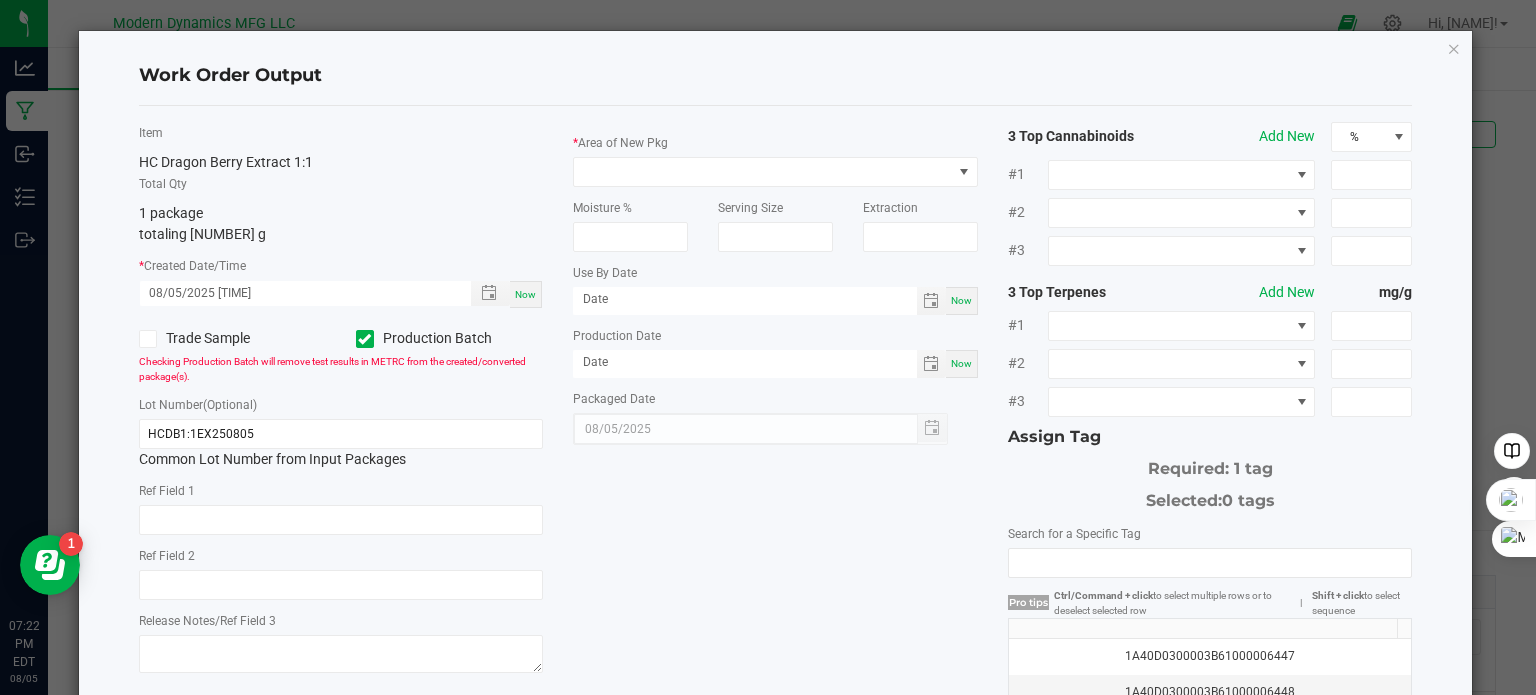 click on "Item   High Coast Dragon Berry Extract 1:1   Total Qty  1 package  totaling 328 g  *   Created Date/Time  [MONTH] [DAY], [YEAR] [HOUR]:[MINUTE] [AM/PM] Now  Trade Sample   Production Batch   Checking Production Batch will remove test results in METRC from the created/converted package(s).   Lot Number  (Optional) HCDB1:1EX250805  Common Lot Number from Input Packages   Ref Field 1   Ref Field 2   Release Notes/Ref Field 3   *   Area of New Pkg   Moisture %   Serving Size   Extraction   Use By Date  Now  Production Date  Now  Packaged Date  [MONTH] [DAY], [YEAR] 3 Top Cannabinoids  Add New  % #1 #2 #3 3 Top Terpenes  Add New  mg/g #1 #2 #3 Assign Tag  Required: 1 tag   Selected:   0 tags   Search for a Specific Tag   Pro tips  Ctrl/Command + click  to select multiple rows or to deselect selected row | Shift + click  to select sequence  1A40D0300003B61000006447   1A40D0300003B61000006448   1A40D0300003B61000006449   1A40D0300003B61000006450   1A40D0300003B61000006451   1A40D0300003B61000006452   1A40D0300003B61000006453   1A40D0300003B61000006454" 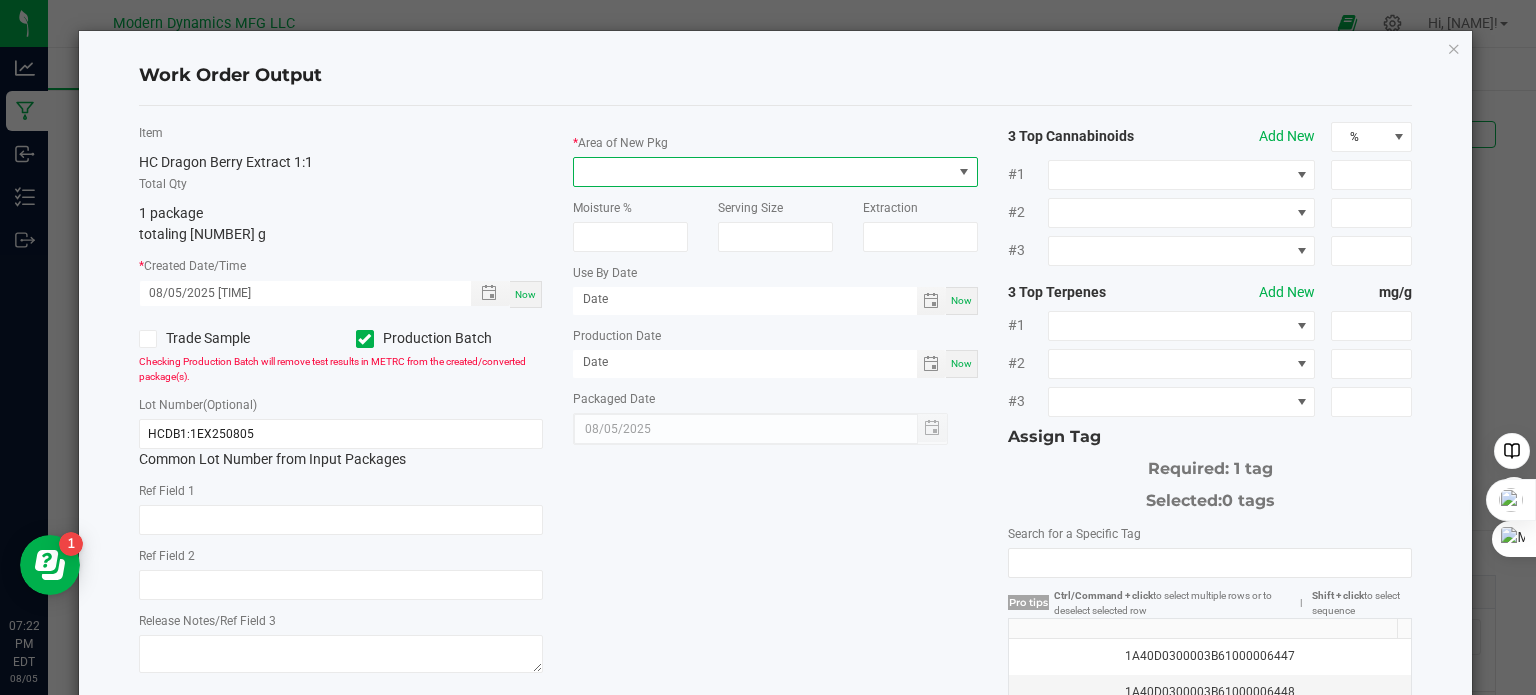 click at bounding box center [763, 172] 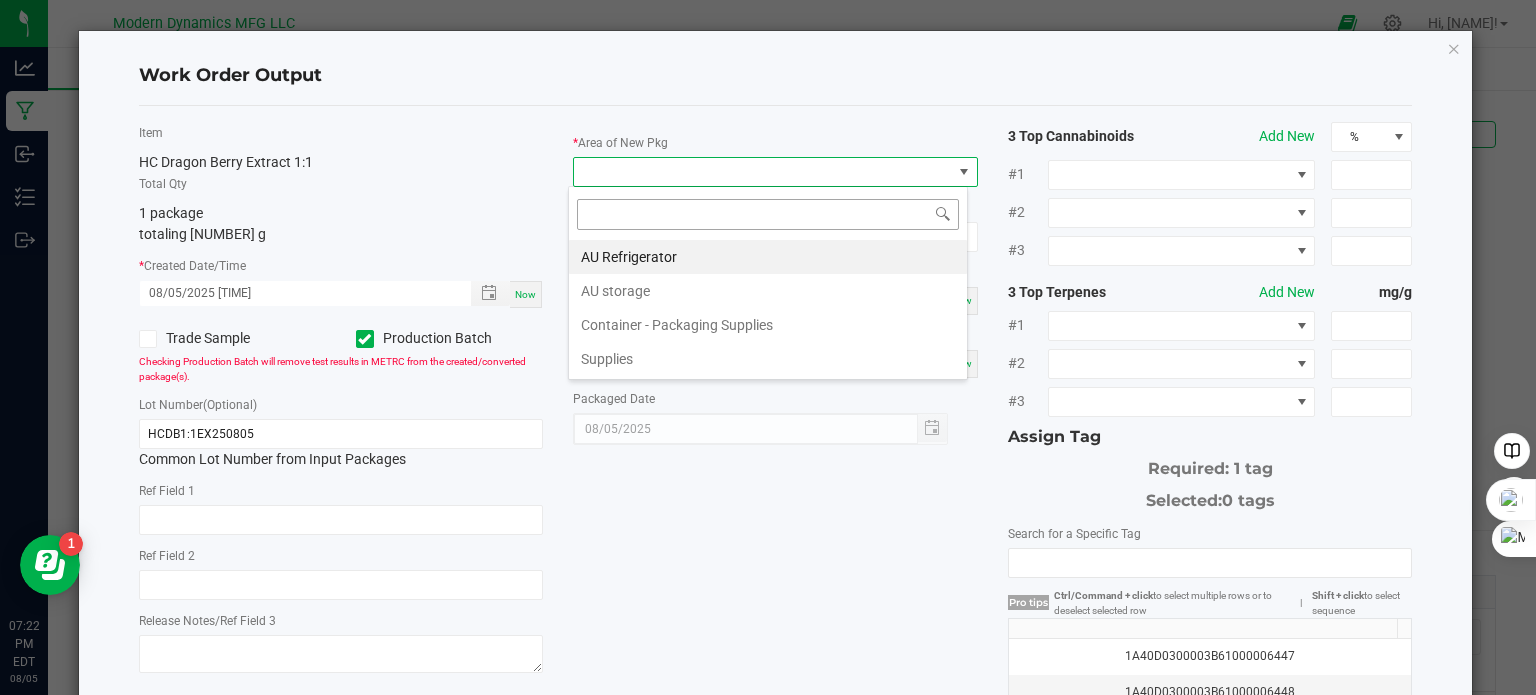 scroll, scrollTop: 99970, scrollLeft: 99600, axis: both 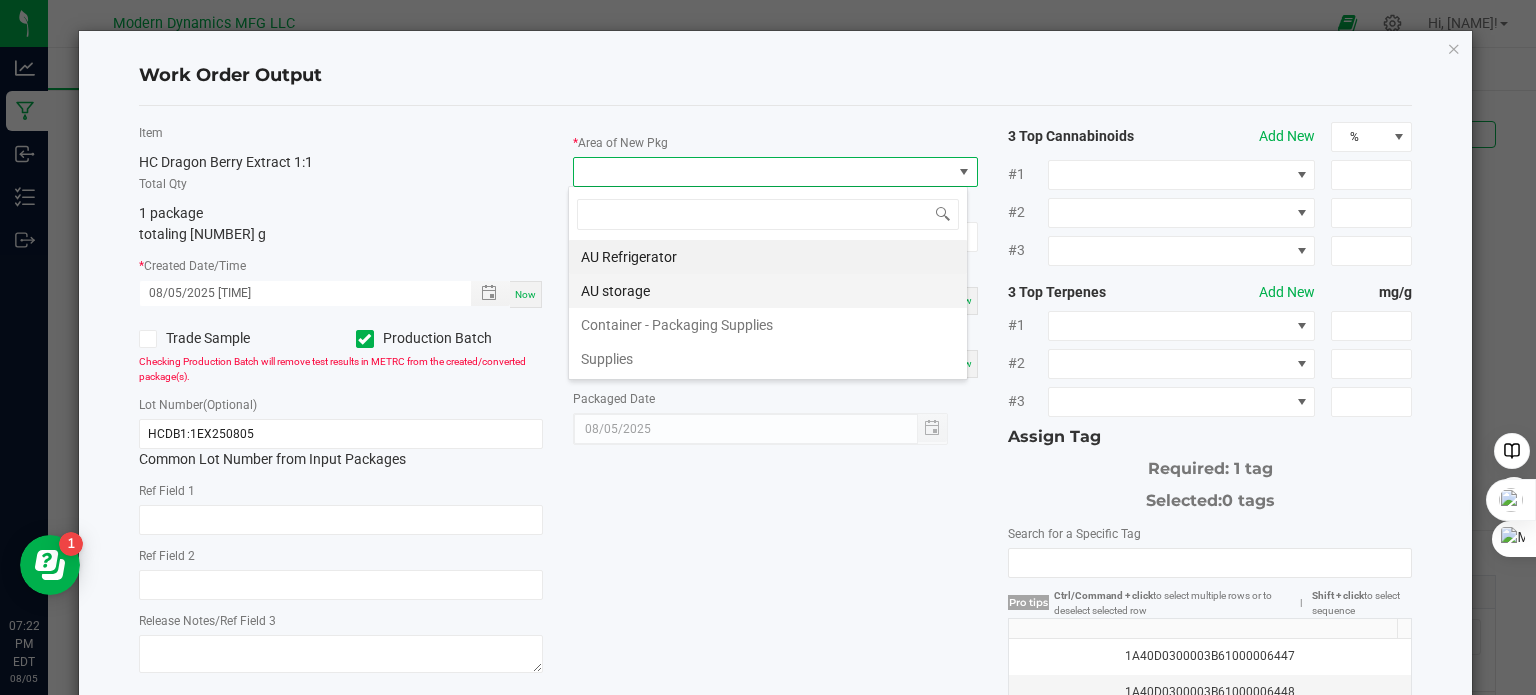 click on "AU storage" at bounding box center (768, 291) 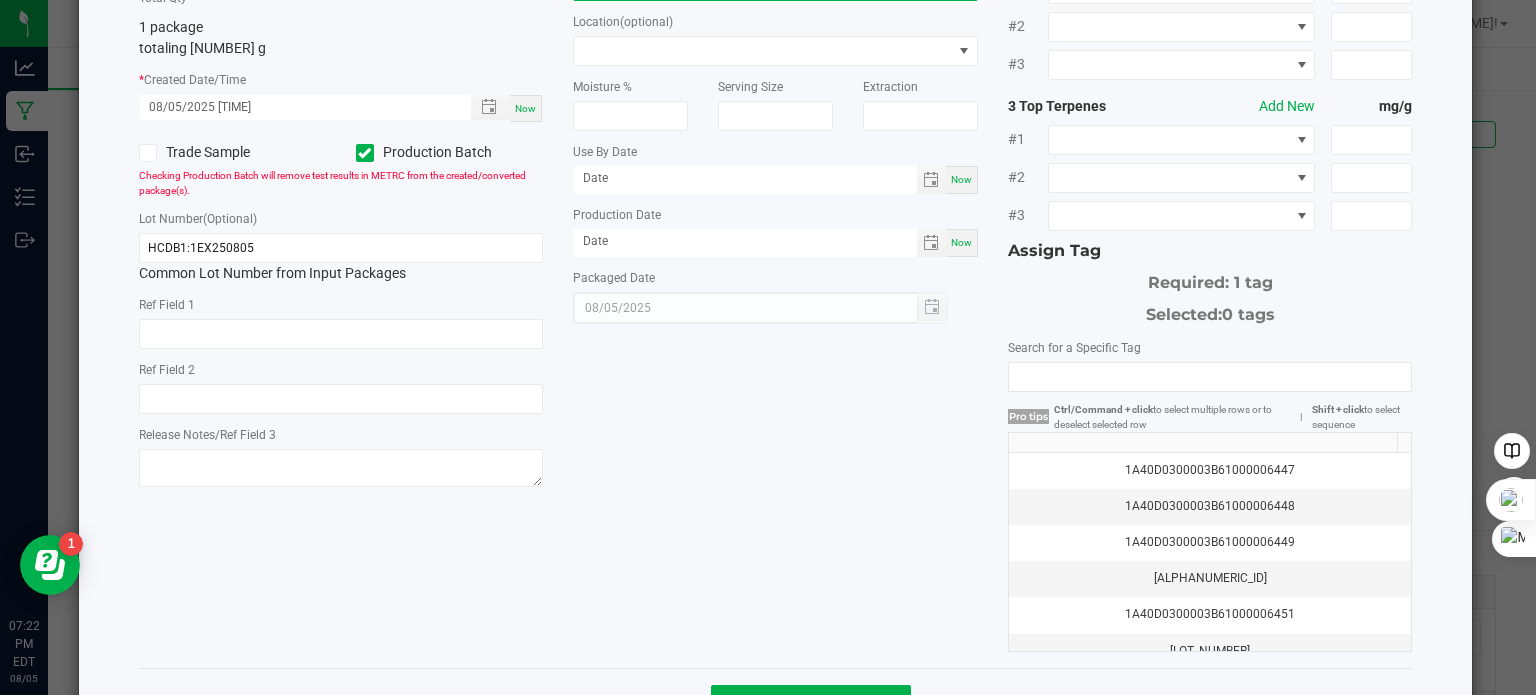 scroll, scrollTop: 155, scrollLeft: 0, axis: vertical 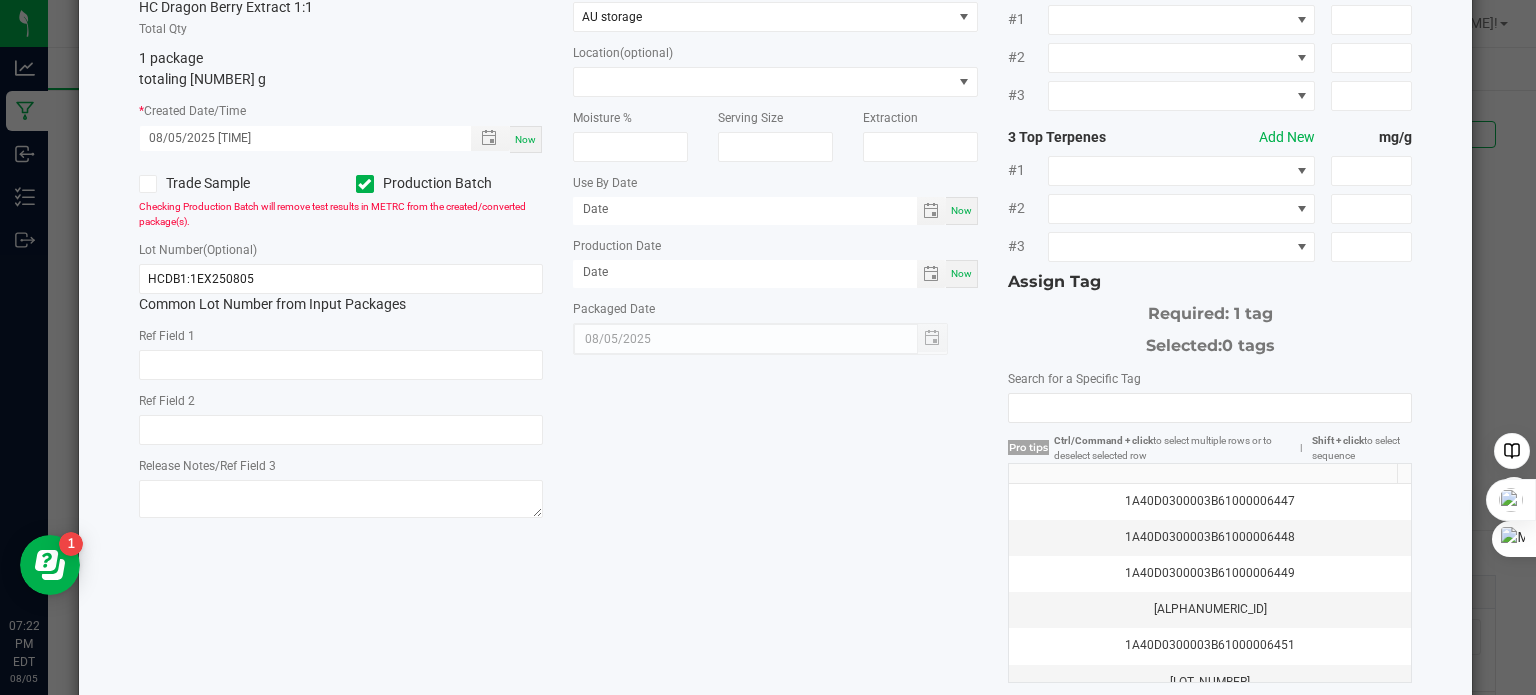 click on "Now" at bounding box center (525, 139) 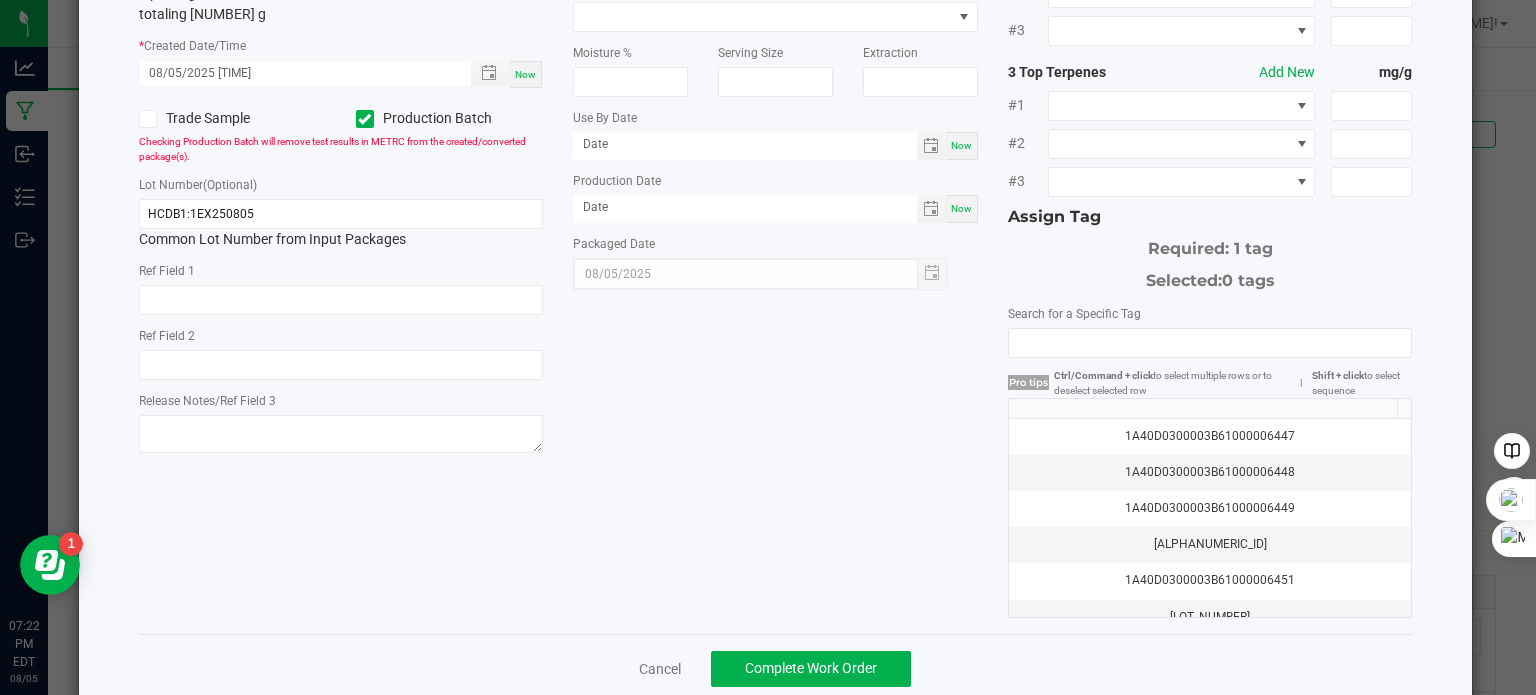 scroll, scrollTop: 255, scrollLeft: 0, axis: vertical 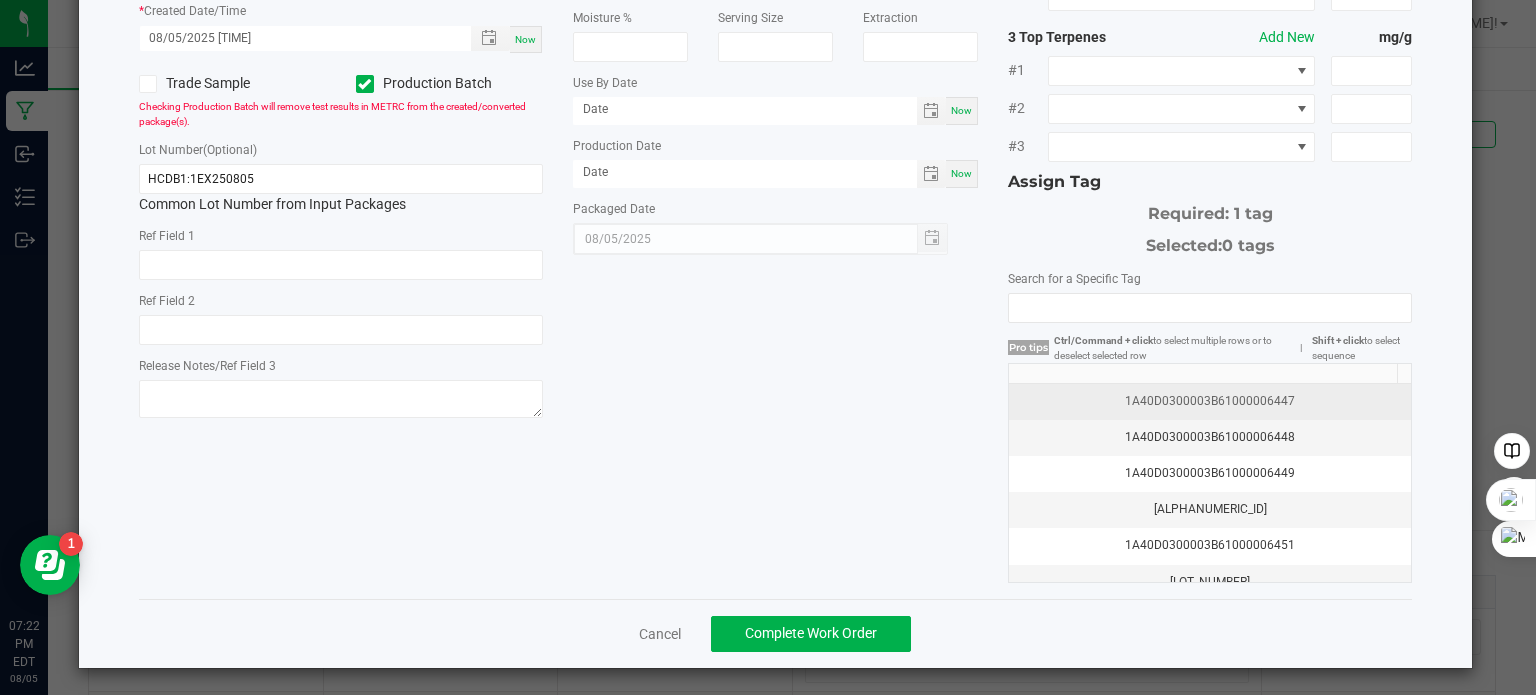 click on "1A40D0300003B61000006447" 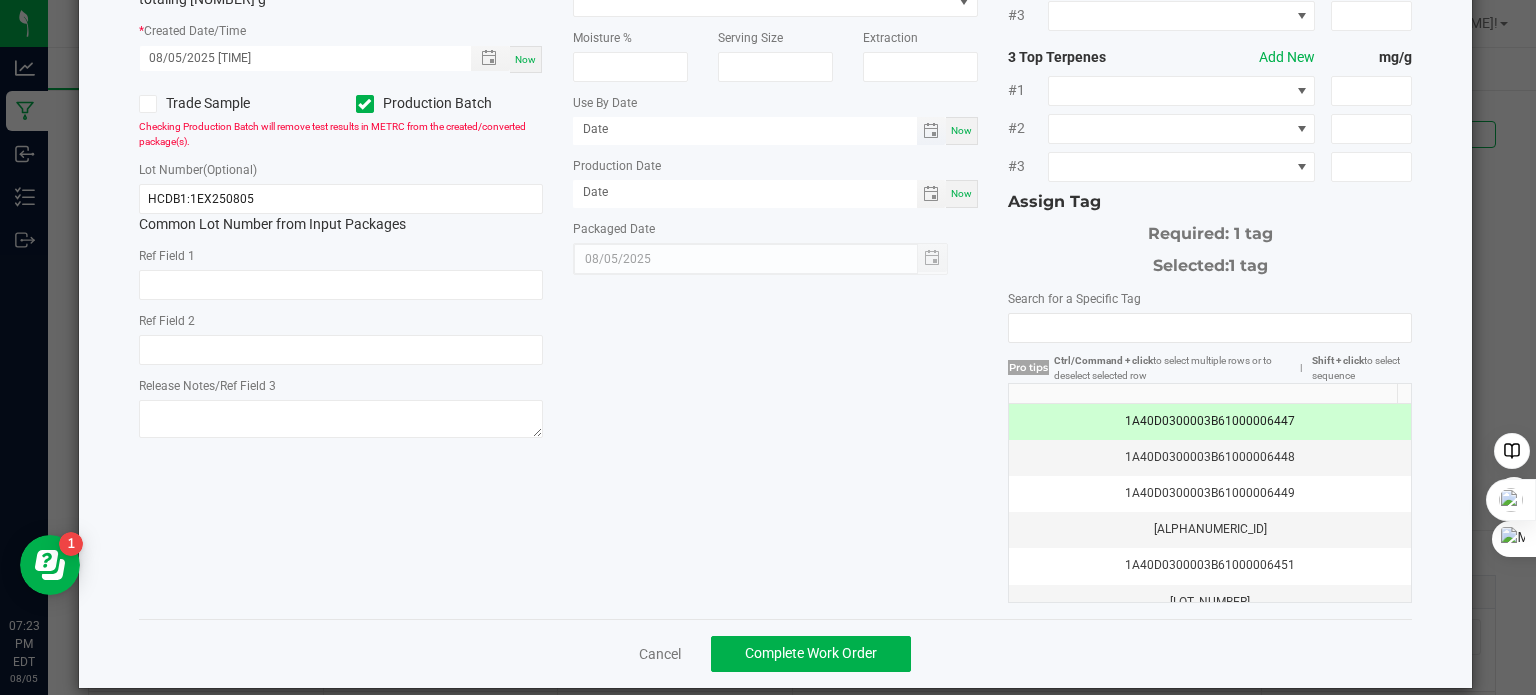 scroll, scrollTop: 255, scrollLeft: 0, axis: vertical 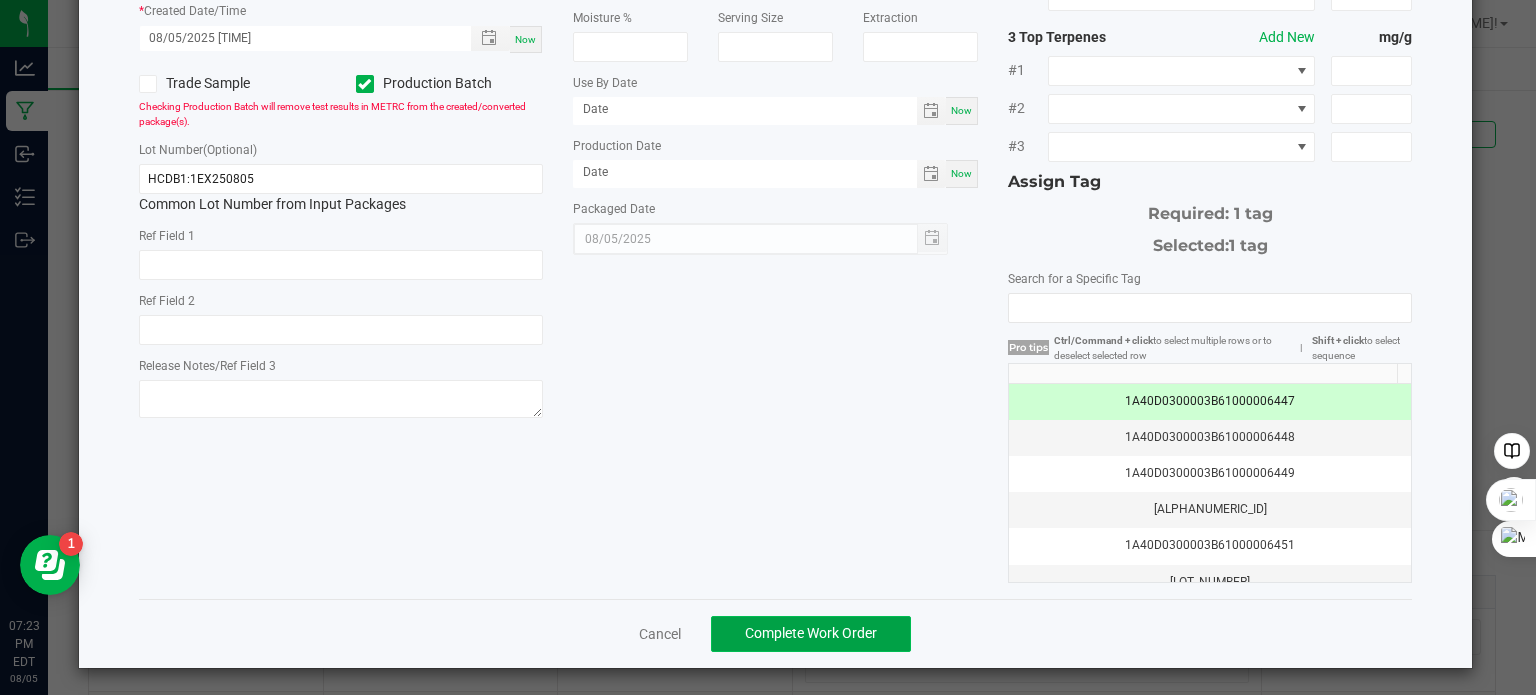 click on "Complete Work Order" 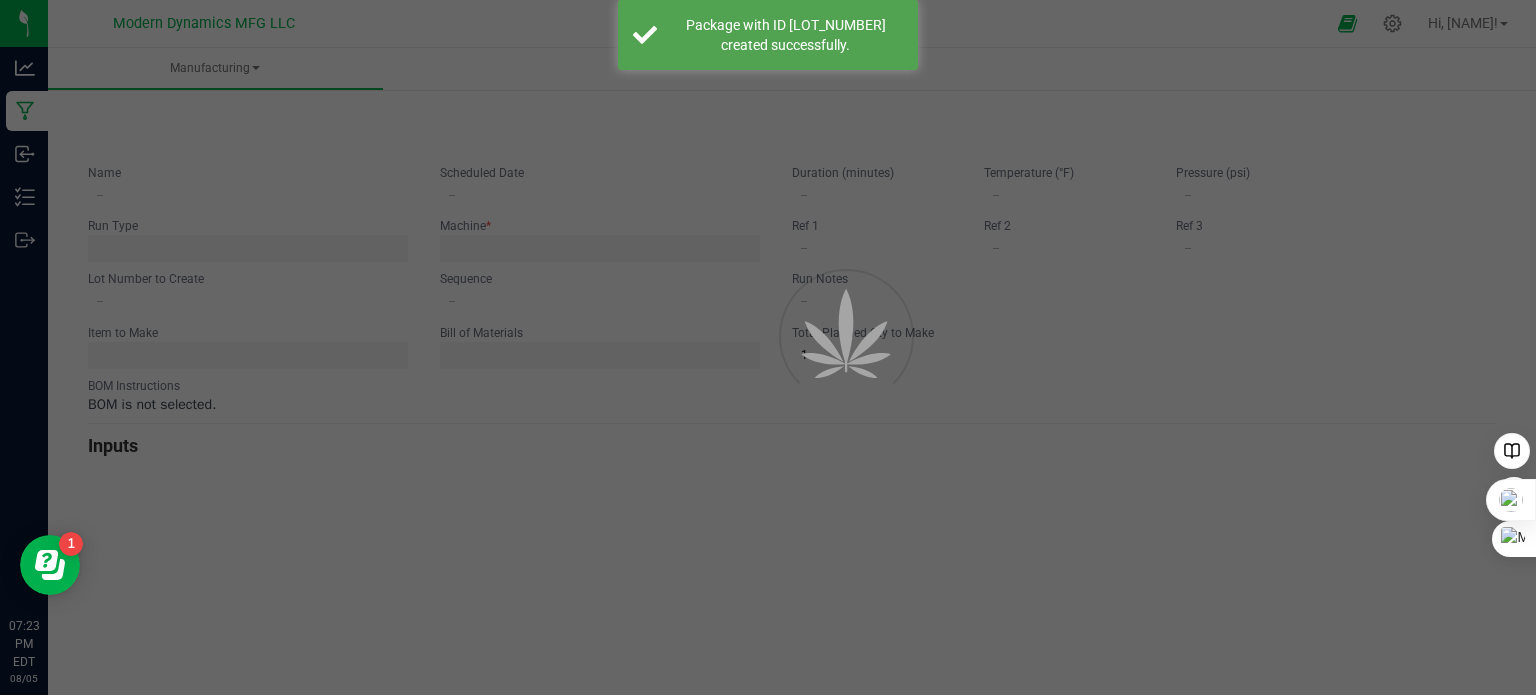 type on "[PRODUCT] [QUANTITY] [PRODUCT_TYPE]" 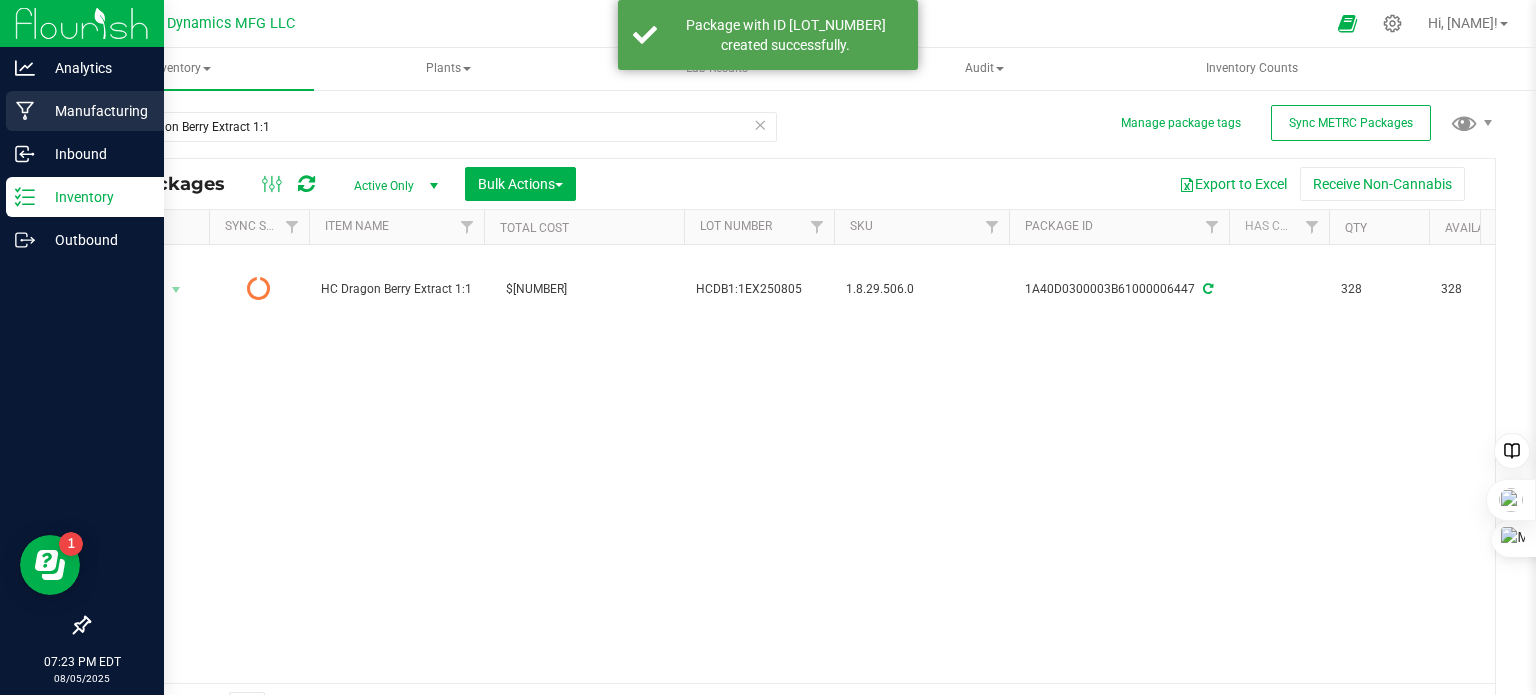 click 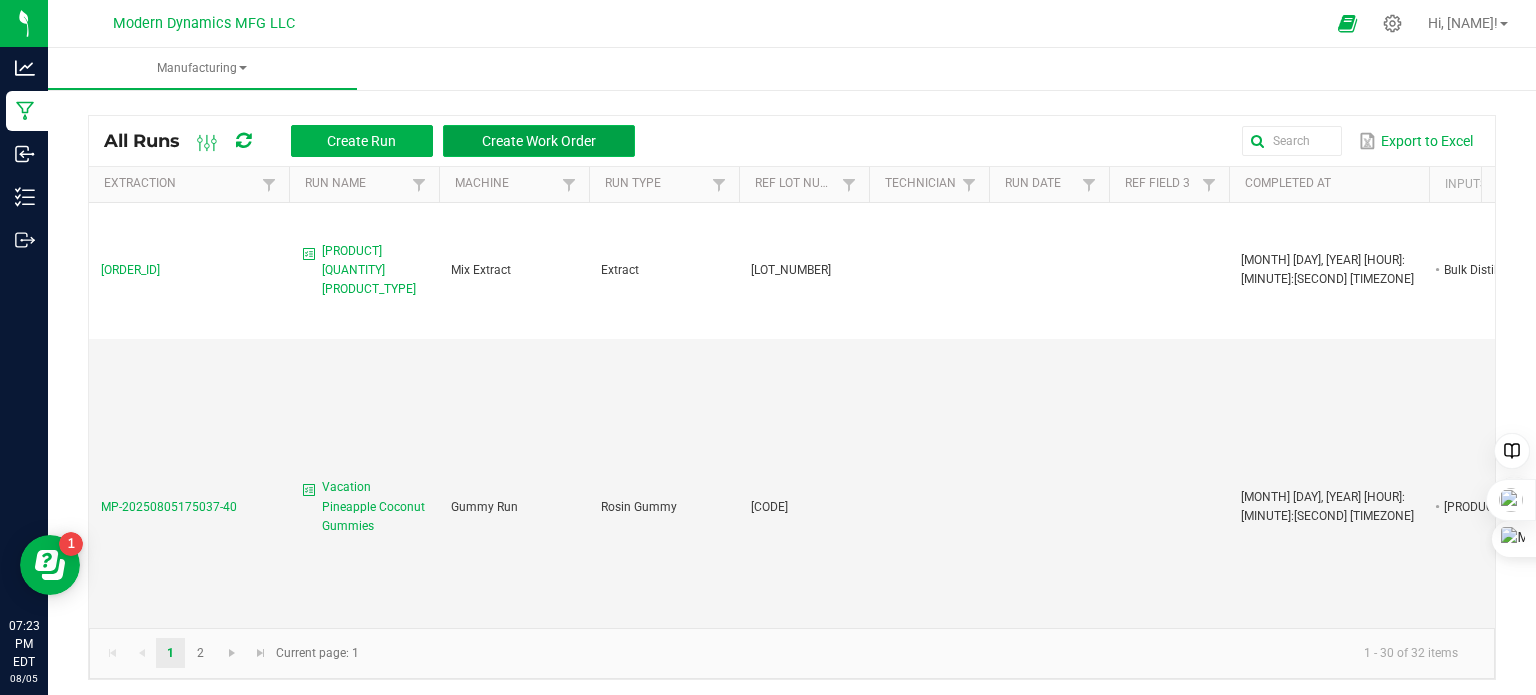 click on "Create Work Order" at bounding box center (539, 141) 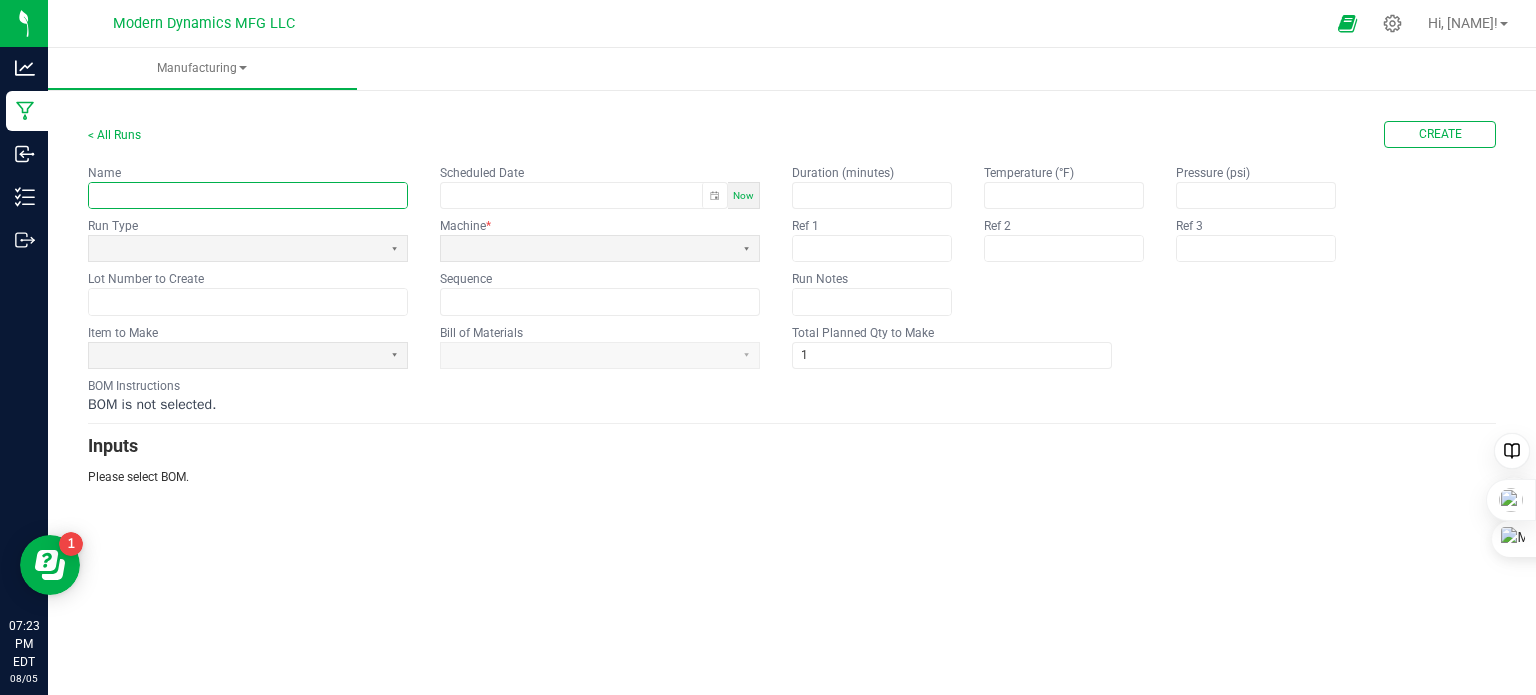 click at bounding box center (248, 195) 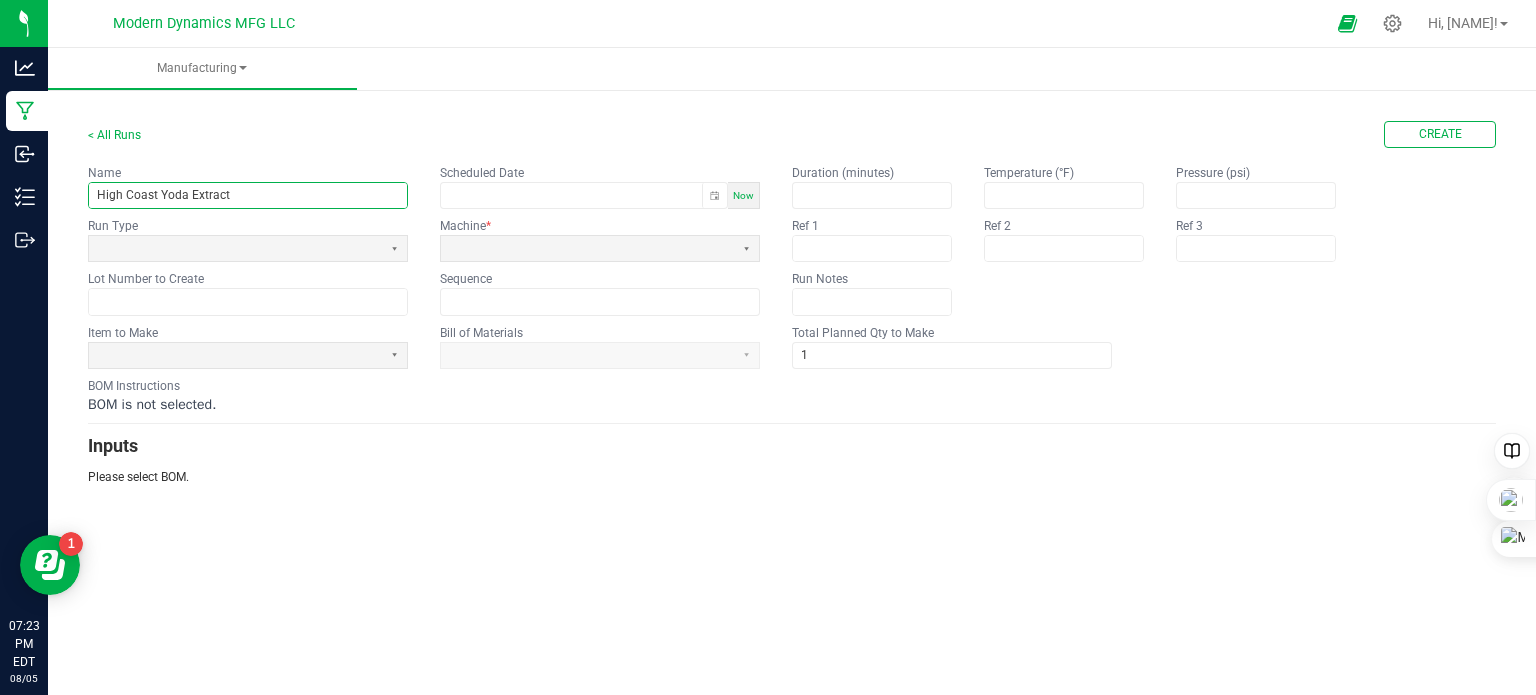 type on "High Coast Yoda Extract" 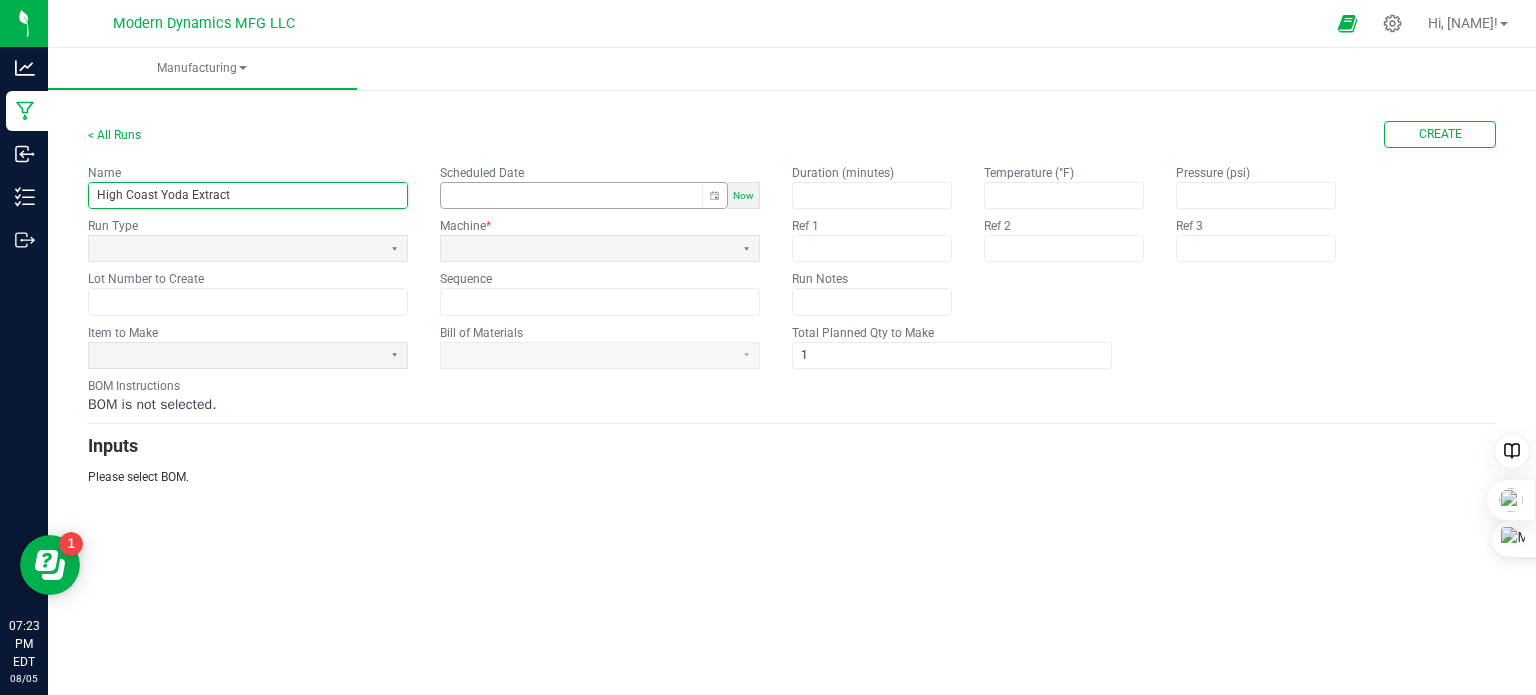 drag, startPoint x: 740, startPoint y: 191, endPoint x: 682, endPoint y: 195, distance: 58.137768 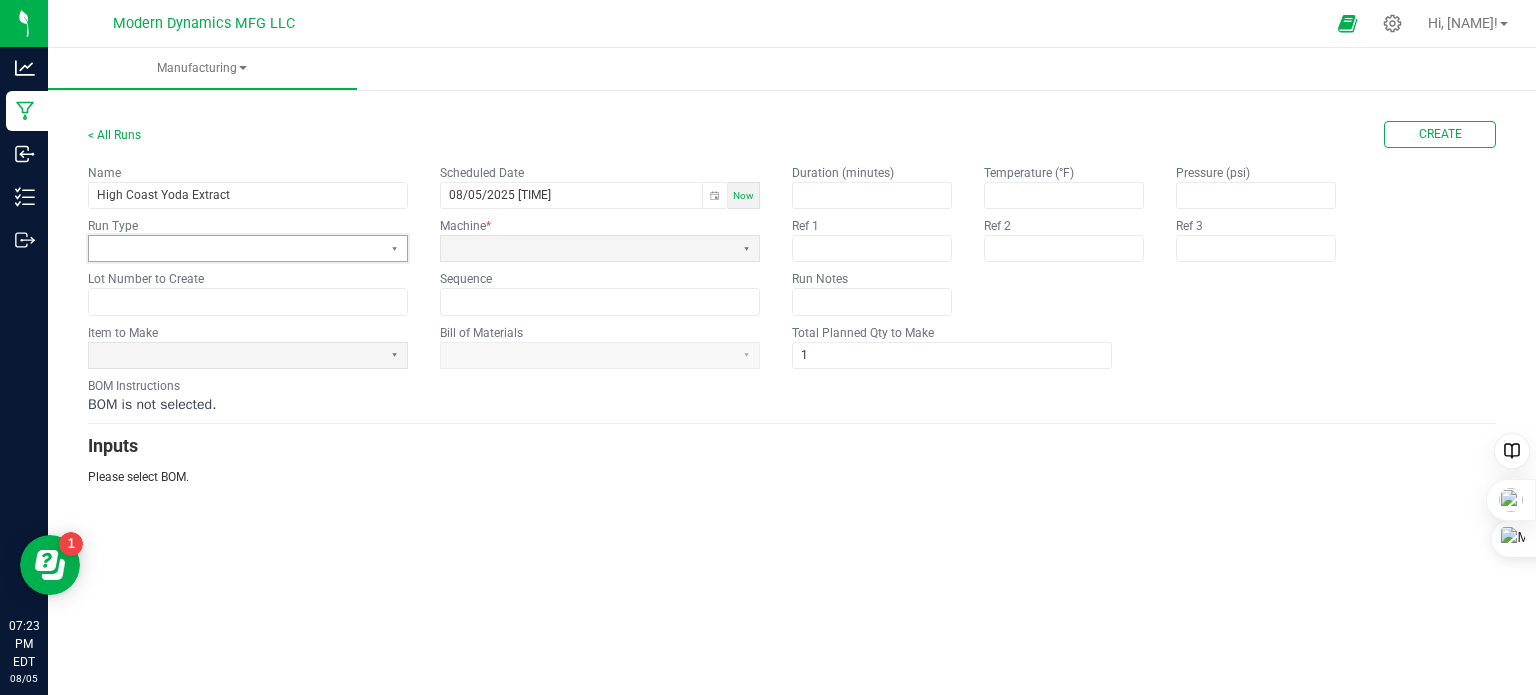click at bounding box center [235, 248] 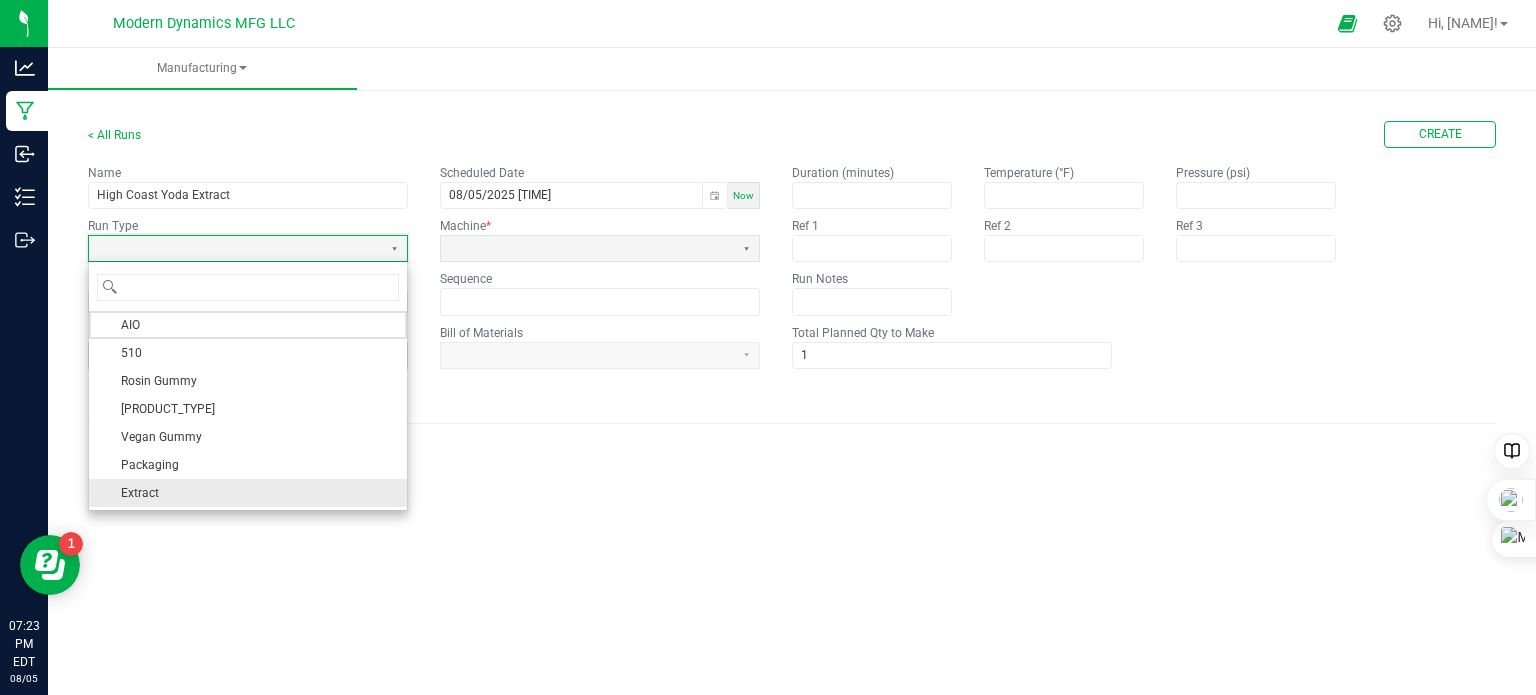 click on "Extract" at bounding box center (248, 493) 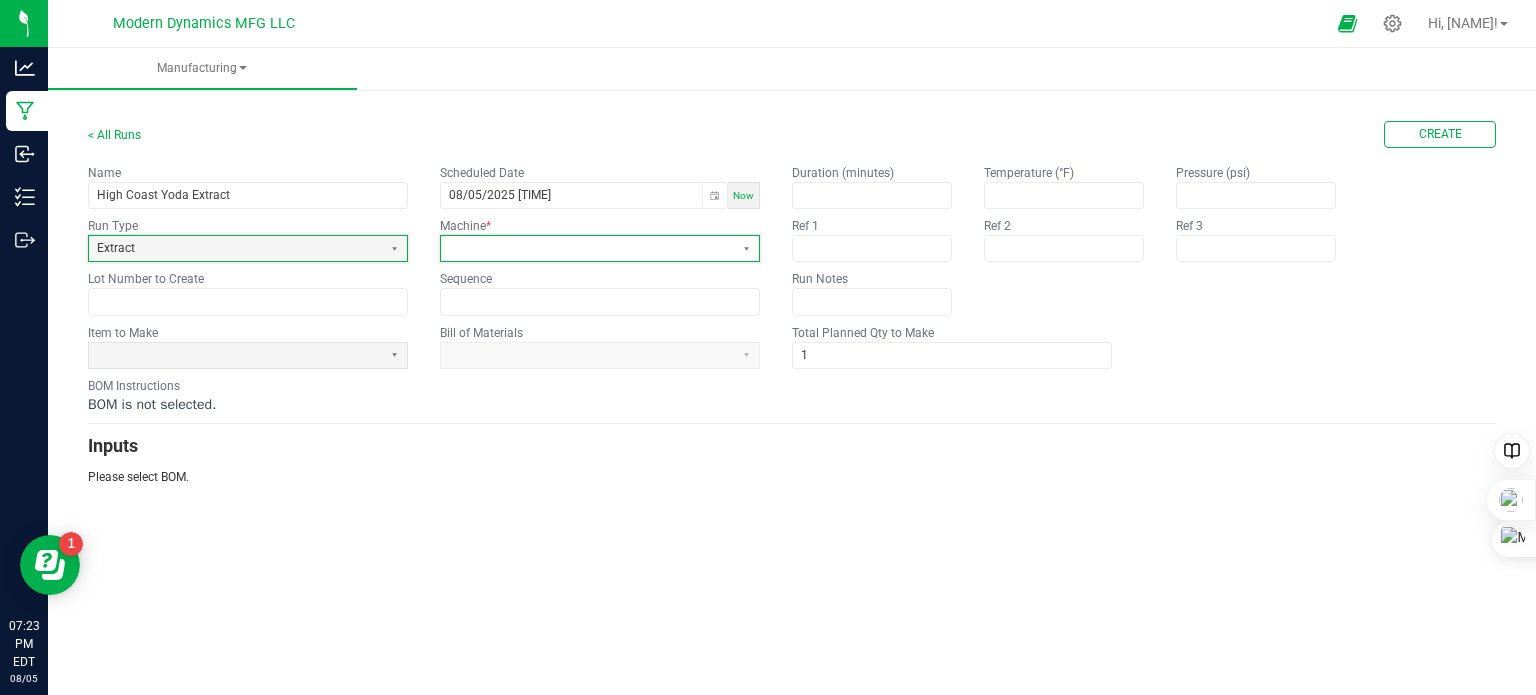 drag, startPoint x: 544, startPoint y: 251, endPoint x: 551, endPoint y: 259, distance: 10.630146 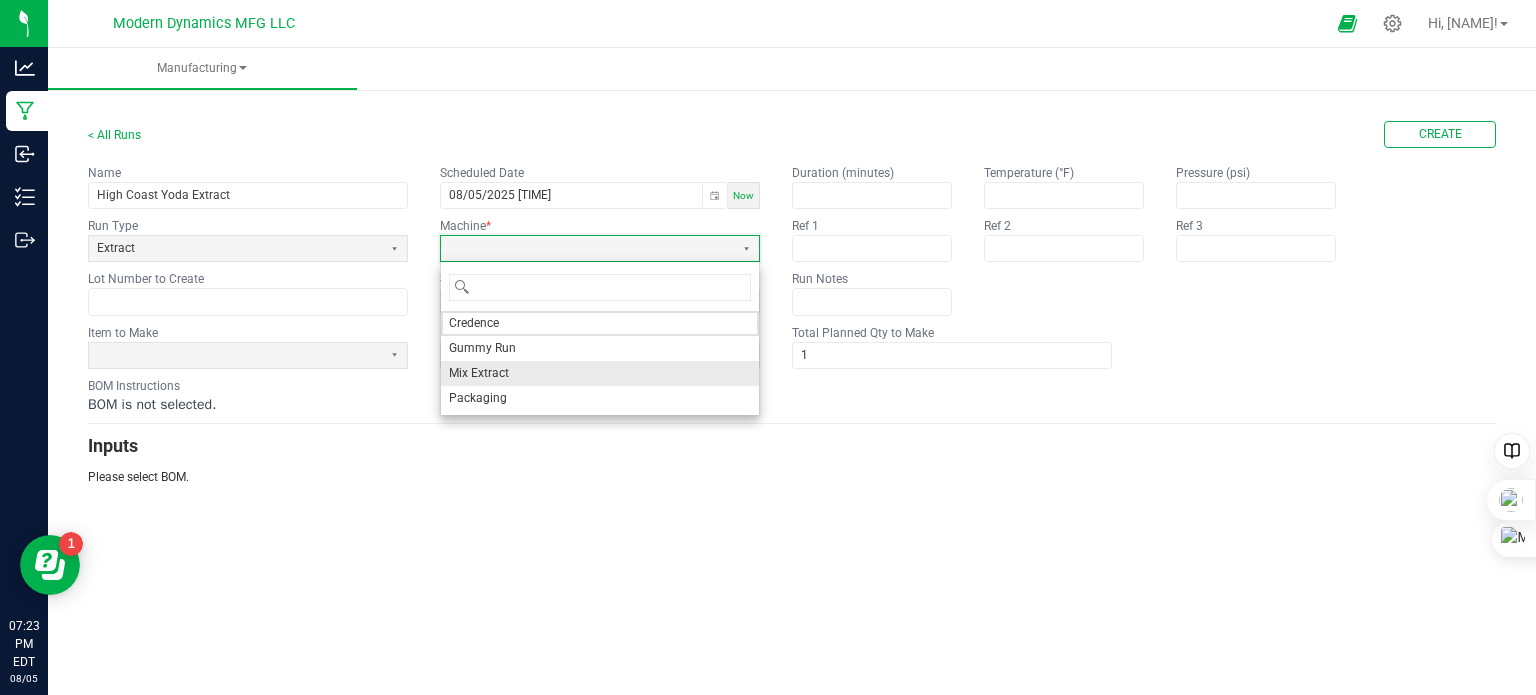 click on "Mix Extract" at bounding box center (600, 373) 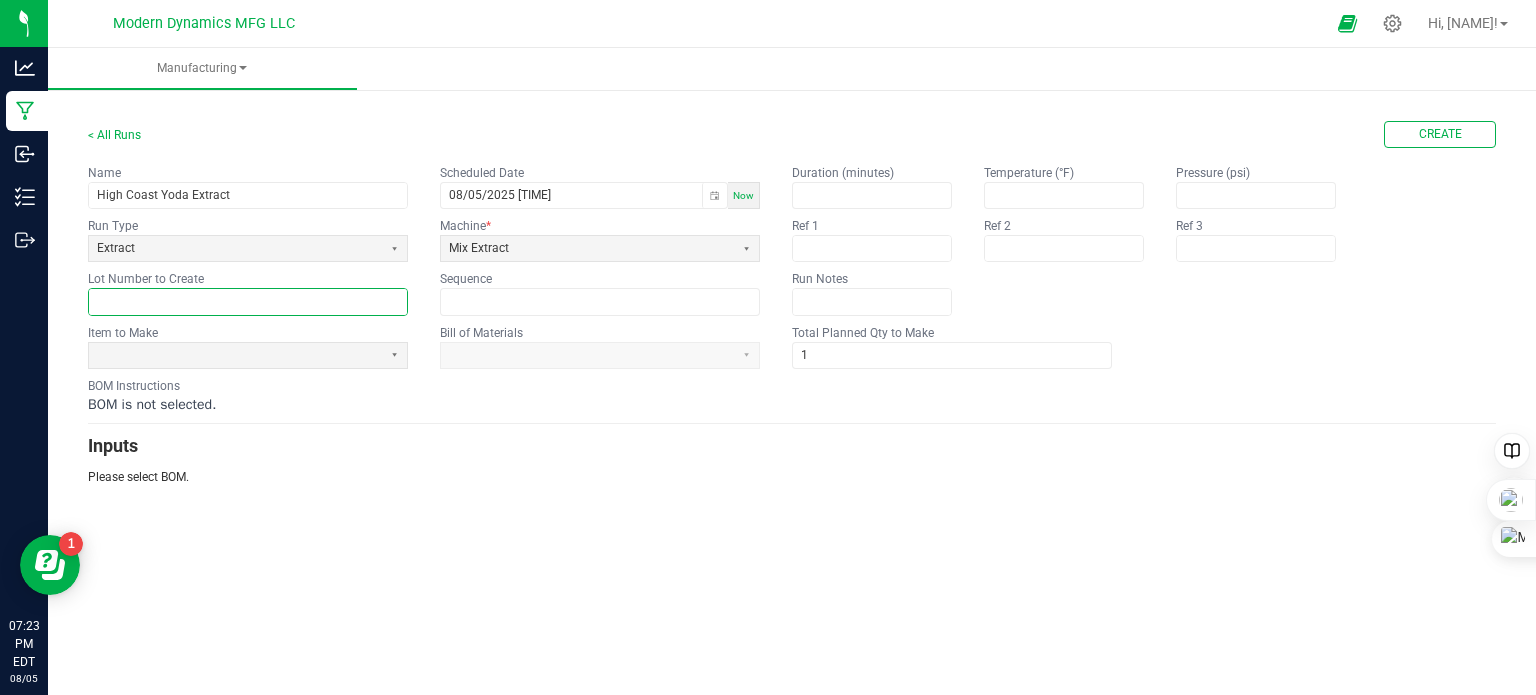 click at bounding box center (248, 301) 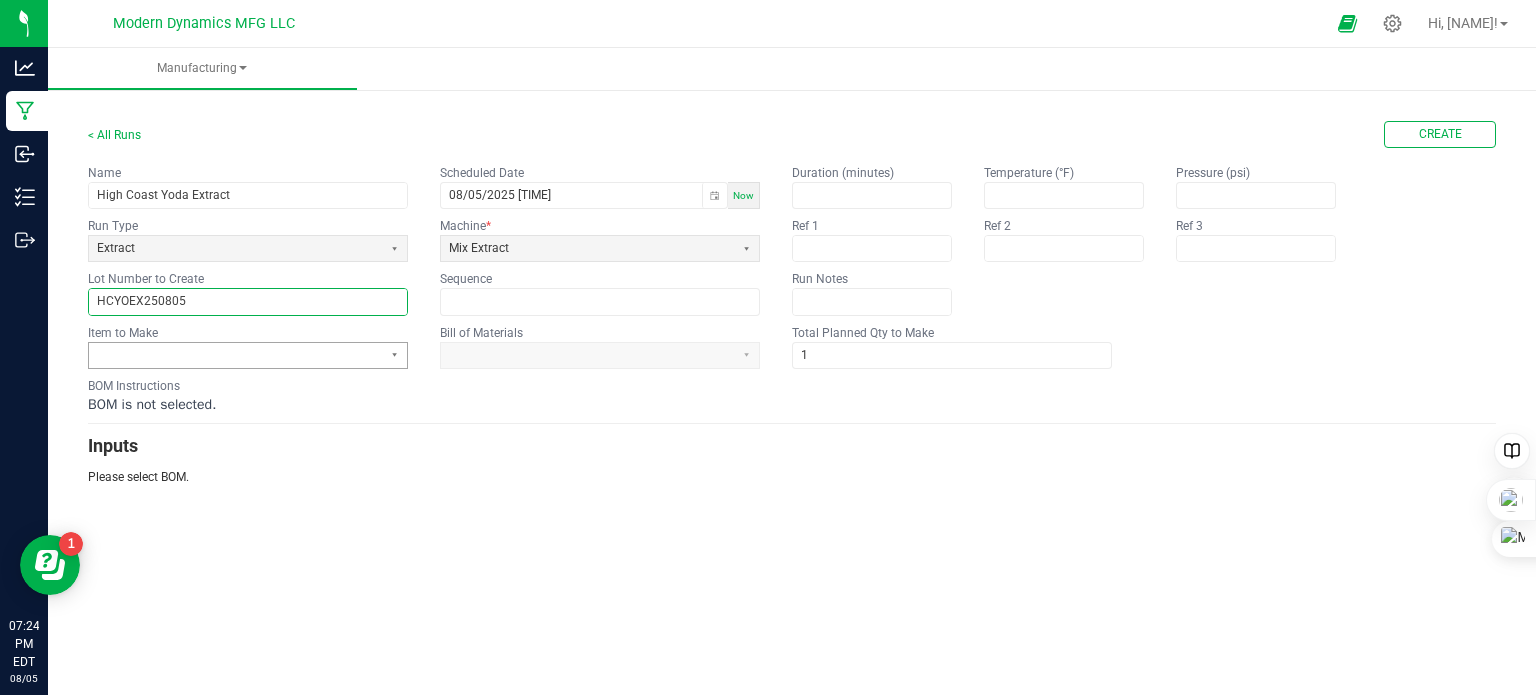 type on "HCYOEX250805" 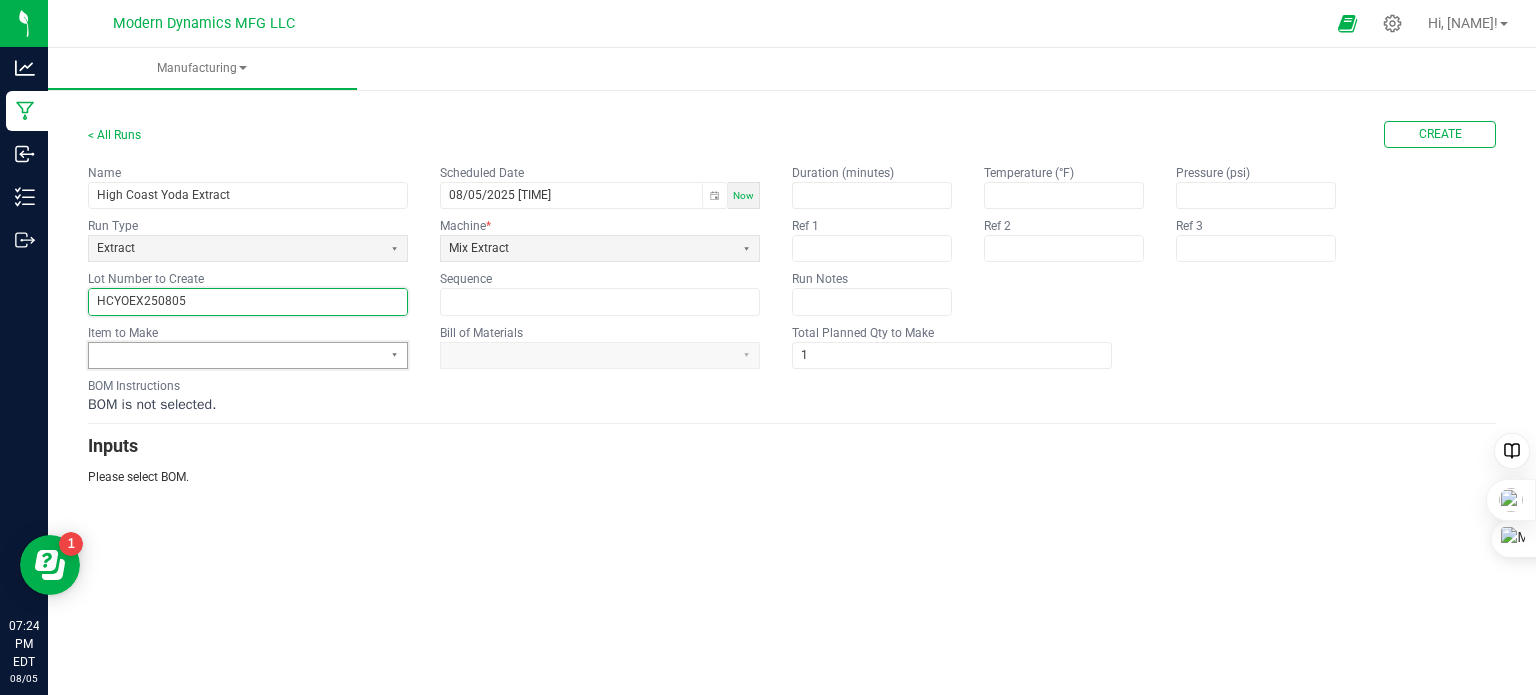 click at bounding box center [235, 355] 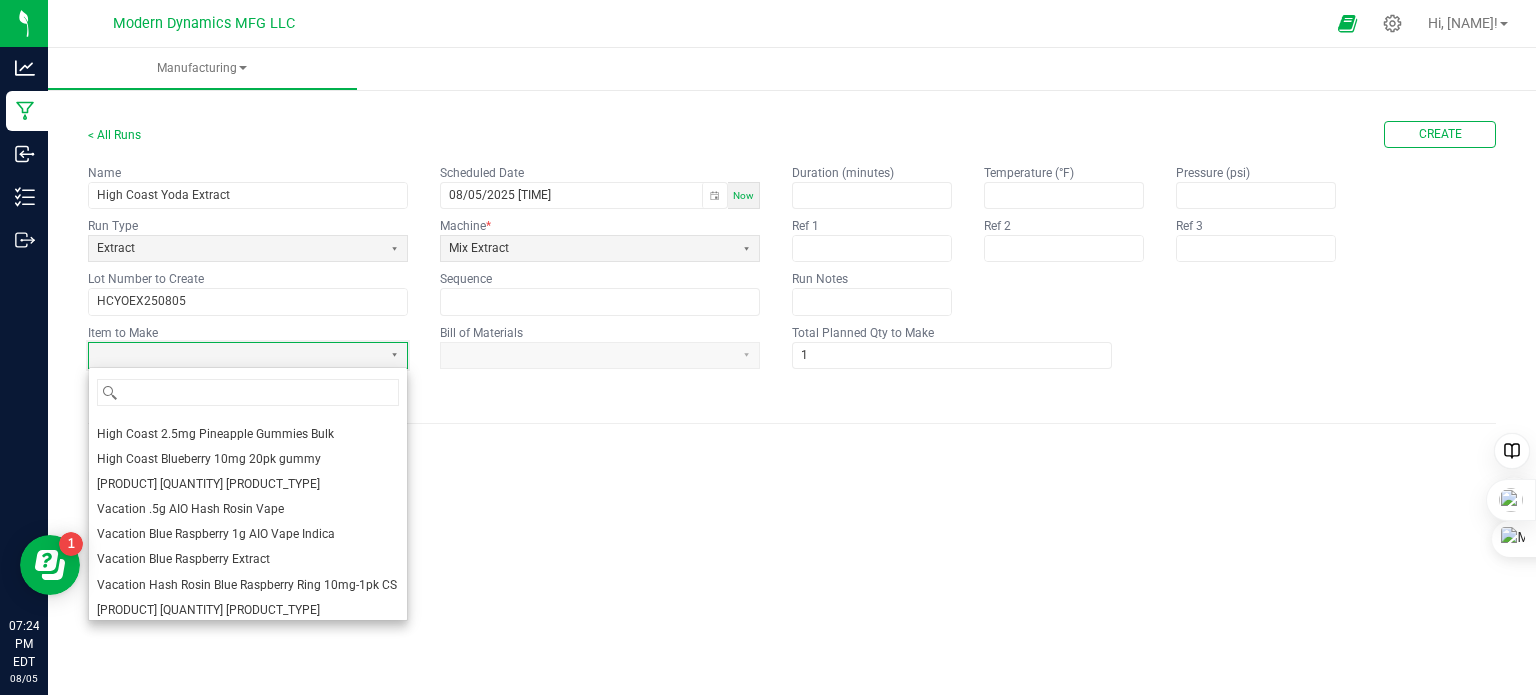 scroll, scrollTop: 1100, scrollLeft: 0, axis: vertical 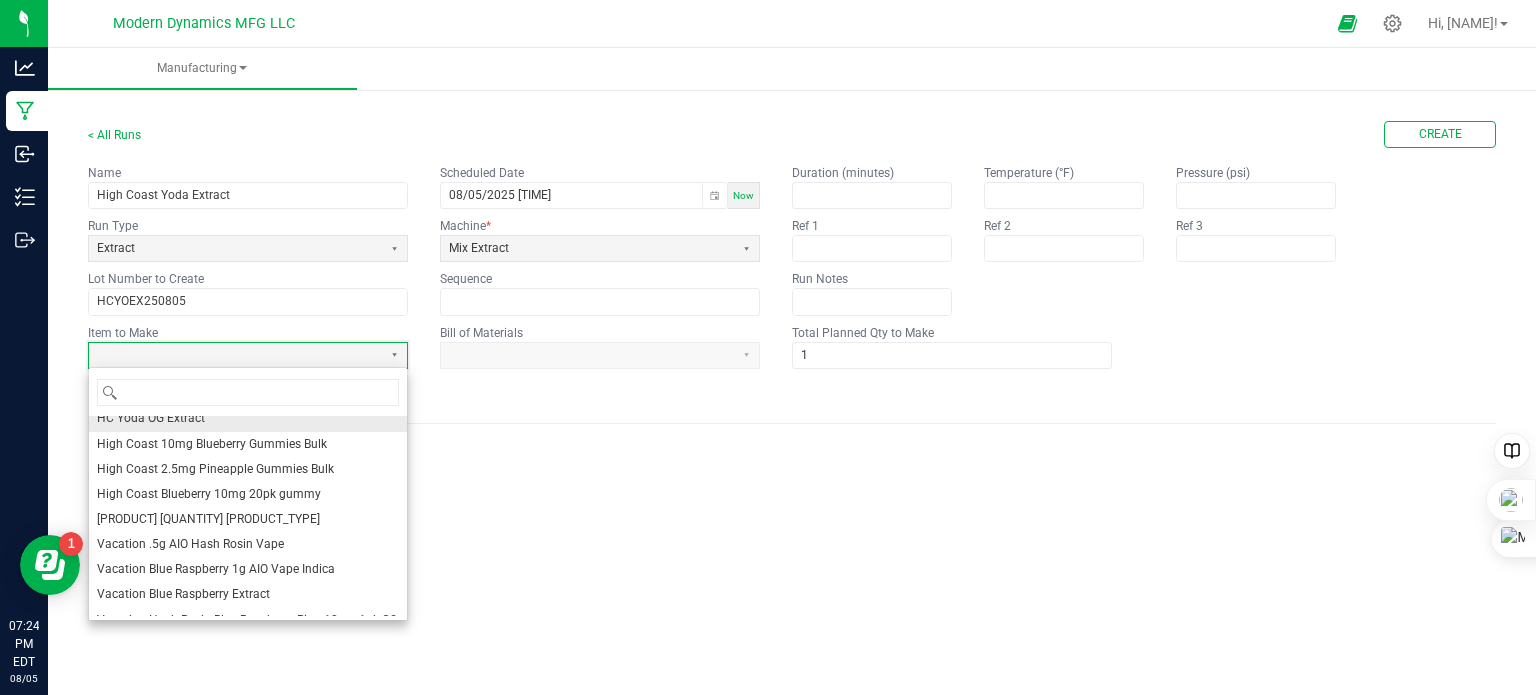 click on "HC Yoda OG Extract" at bounding box center (248, 418) 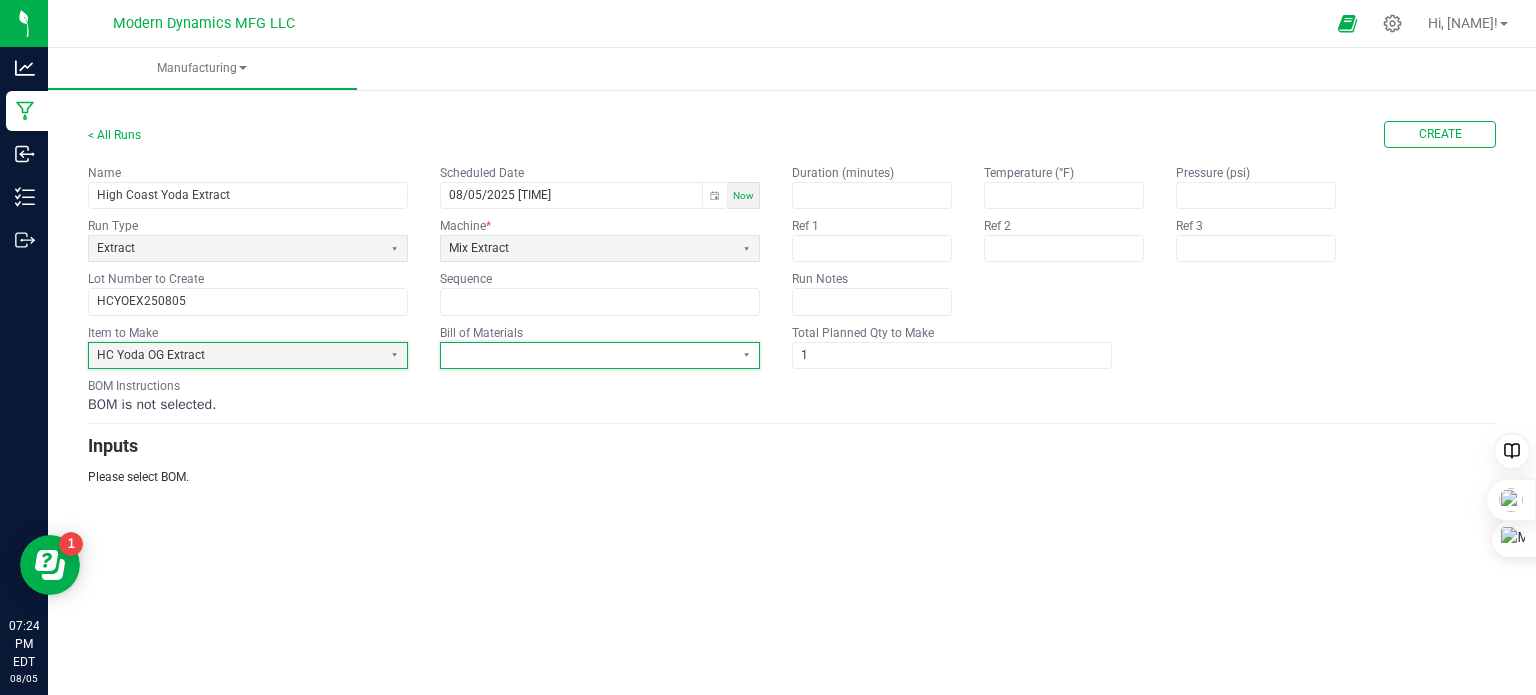 click at bounding box center [587, 355] 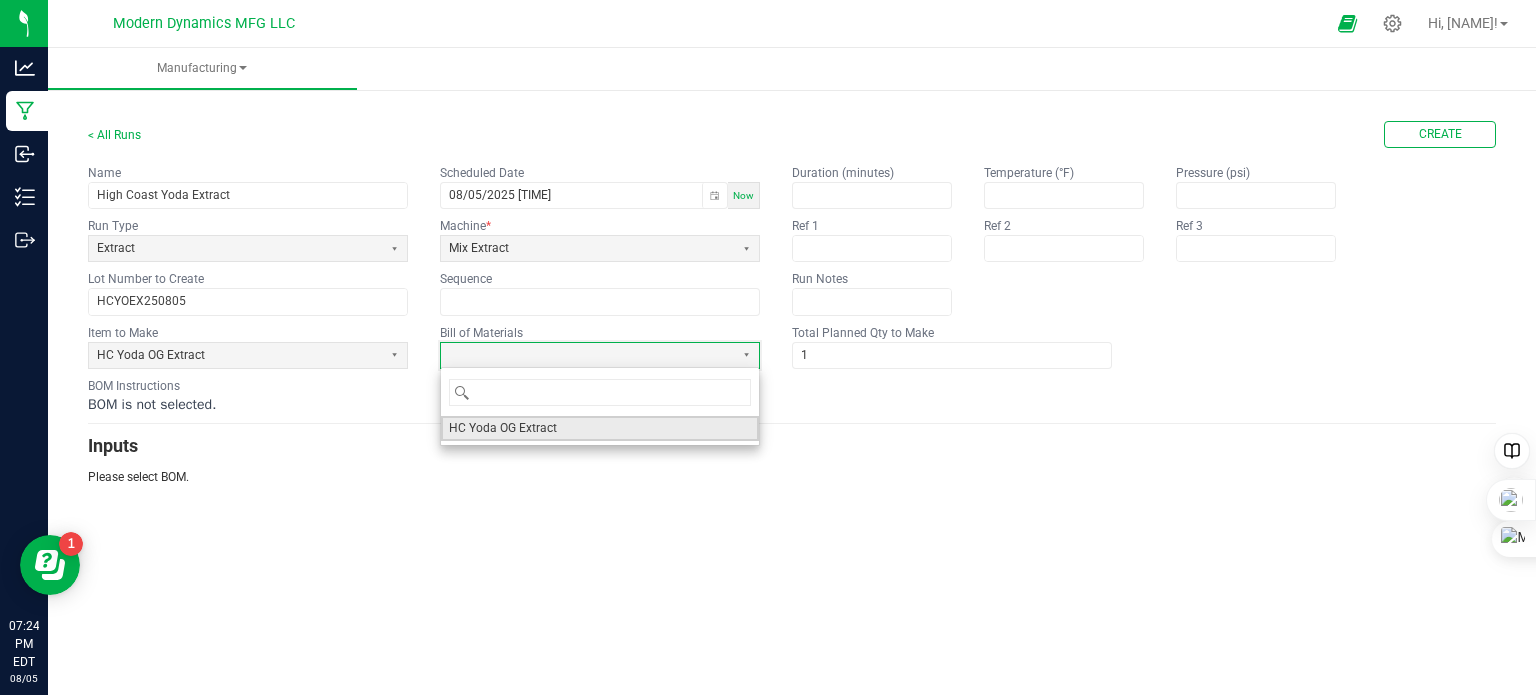 click on "HC Yoda OG Extract" at bounding box center (503, 428) 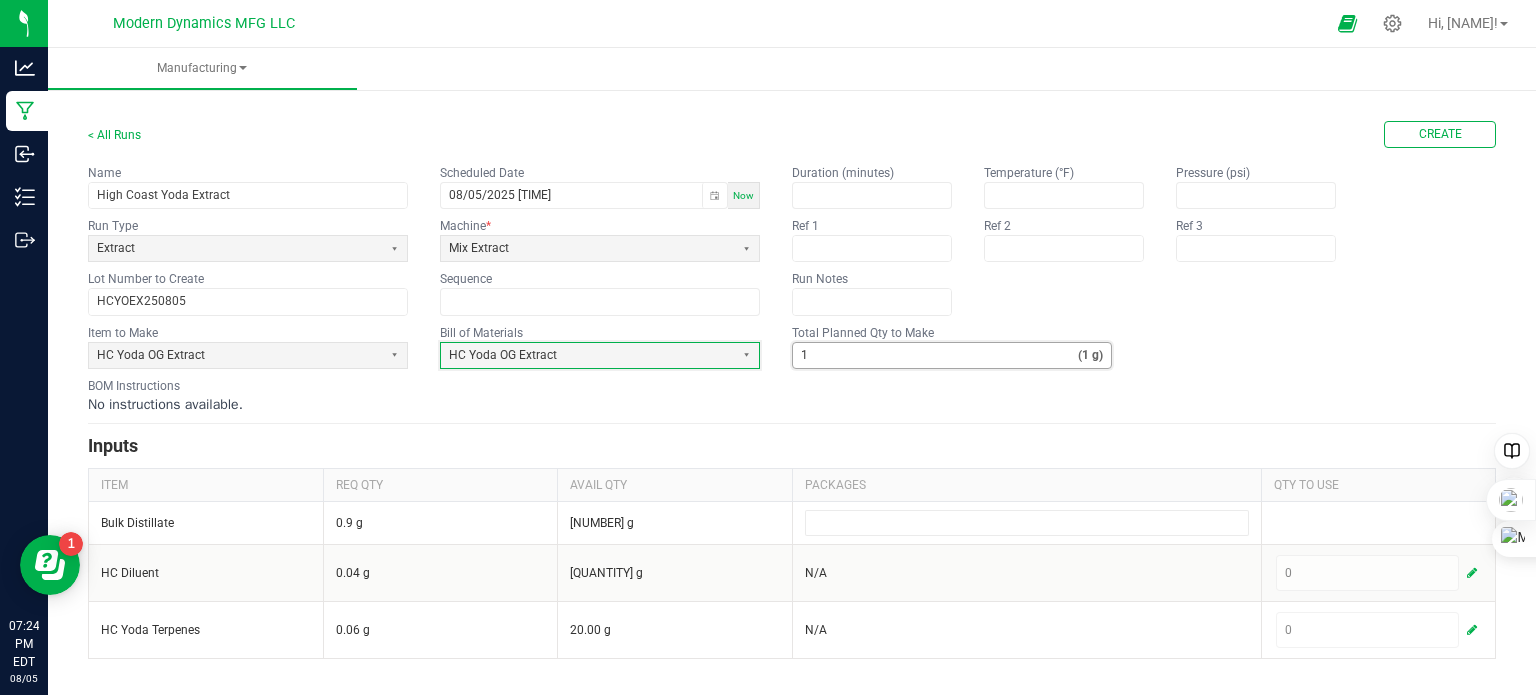 click on "1" at bounding box center (935, 355) 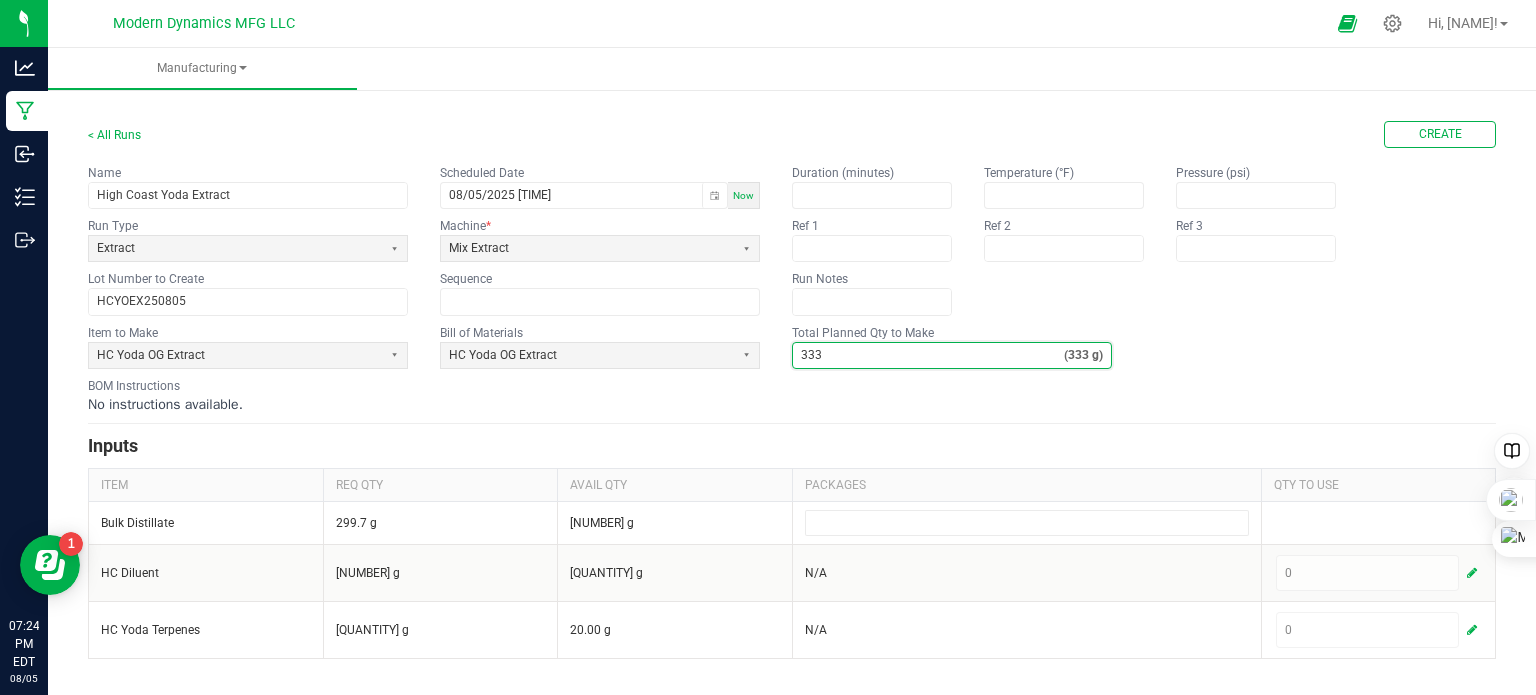 type on "333" 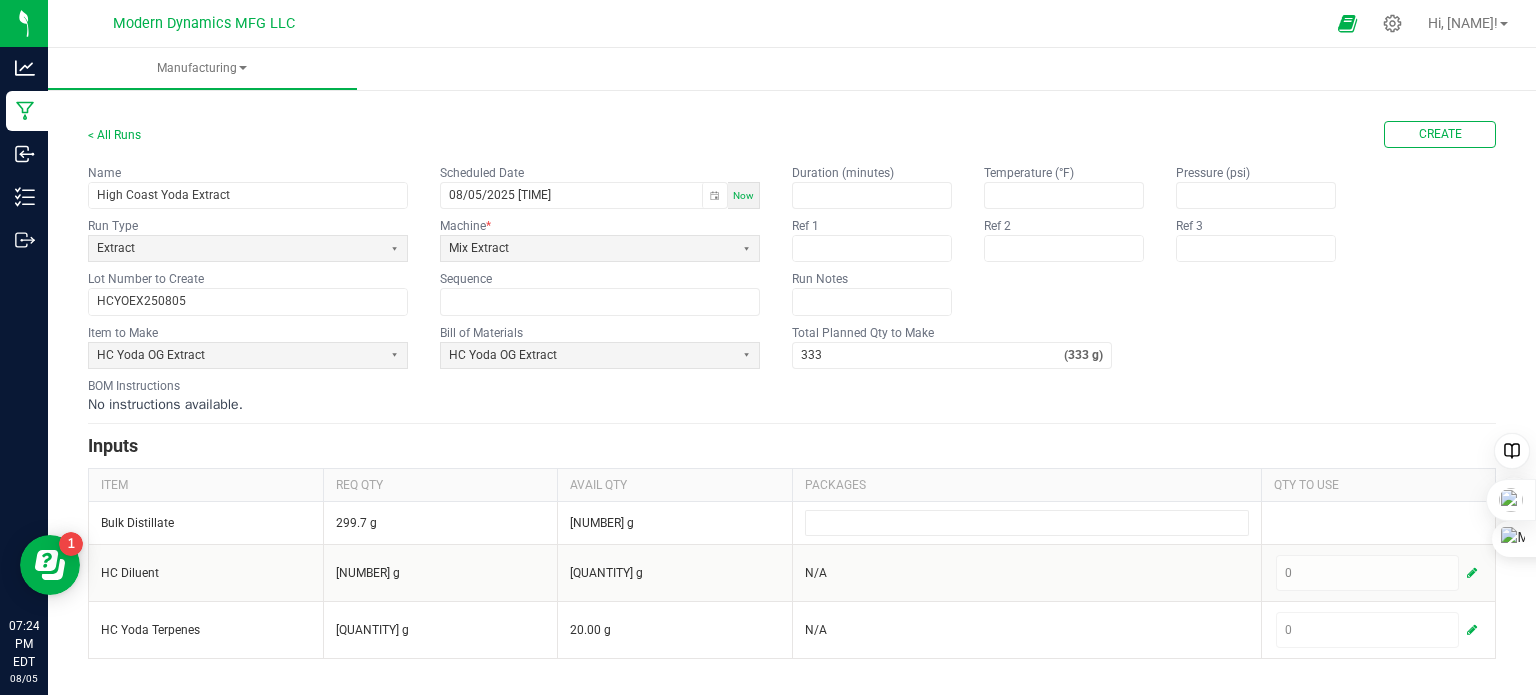 click on "No instructions available." at bounding box center (792, 405) 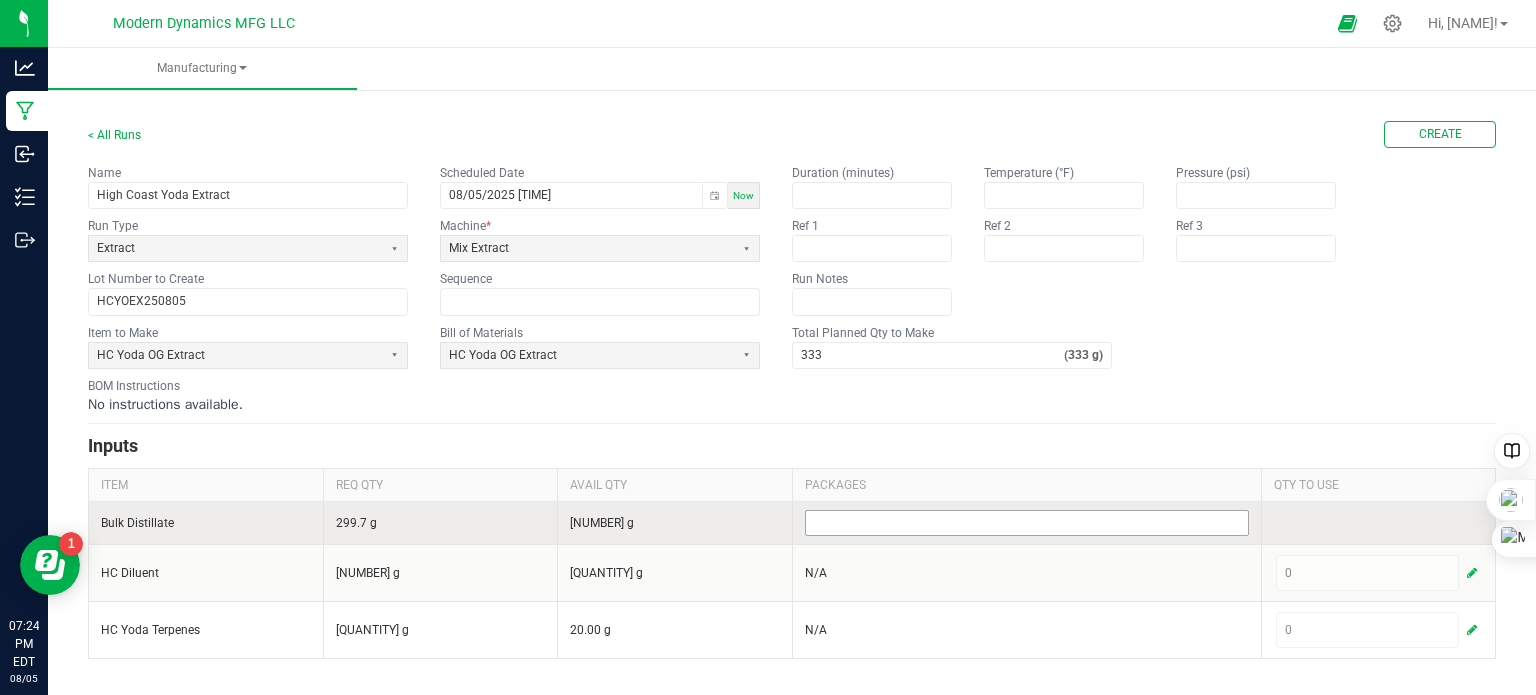 click at bounding box center (1027, 523) 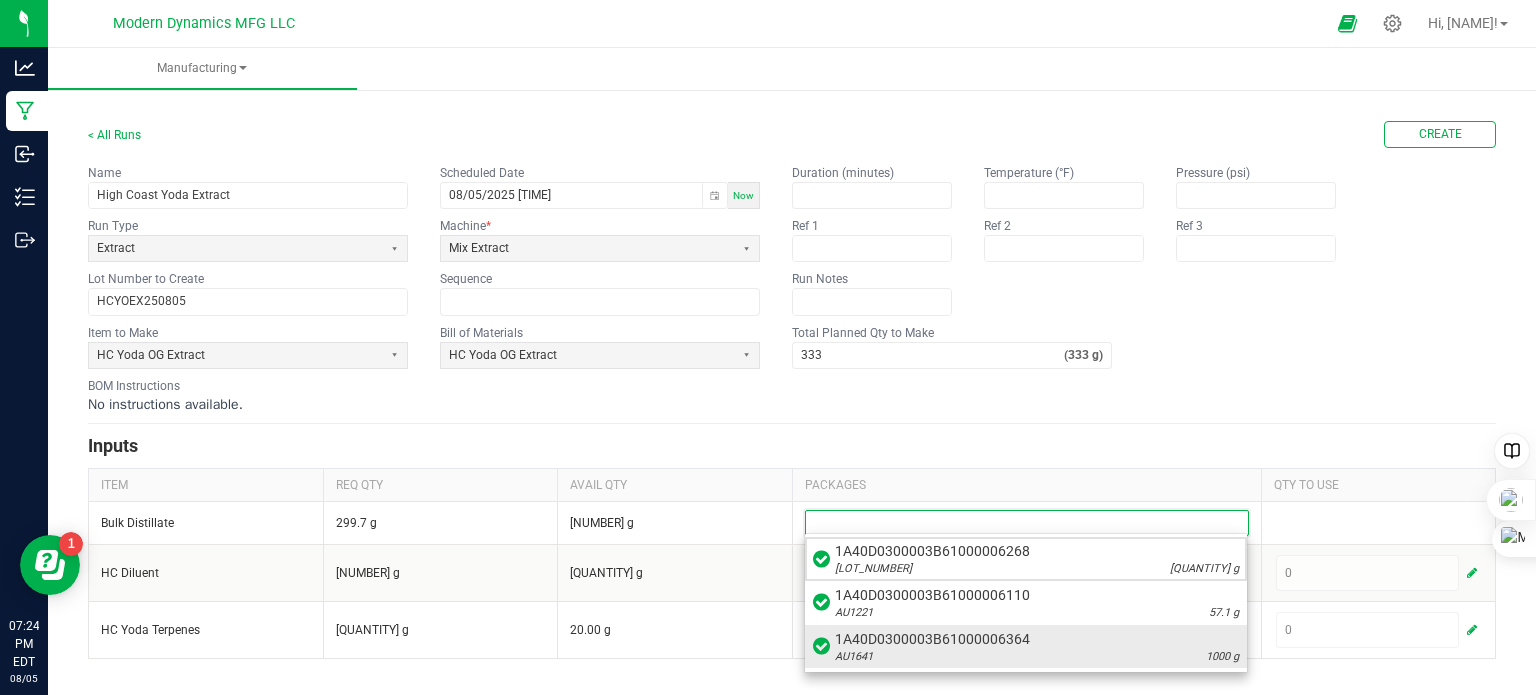 click on "1A40D0300003B61000006364" at bounding box center [1037, 639] 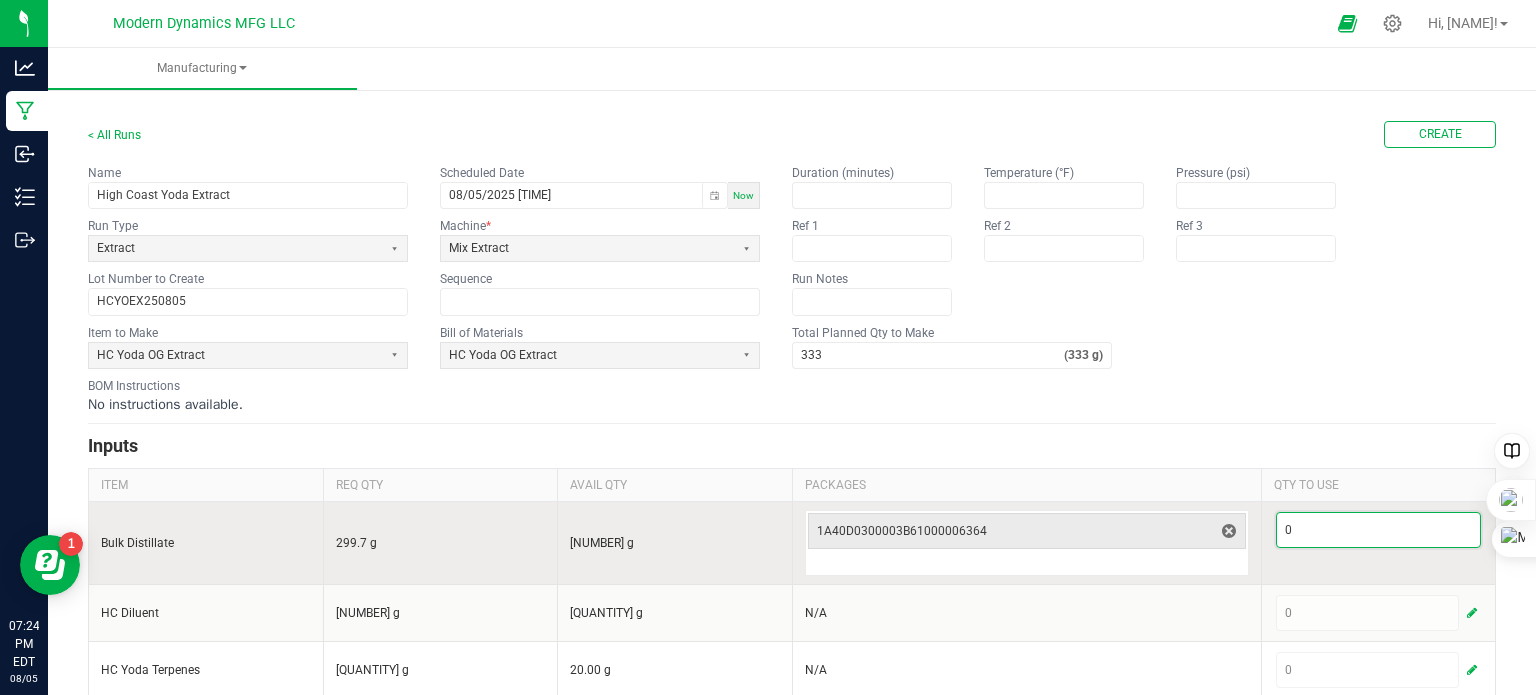 click on "0" at bounding box center (1379, 530) 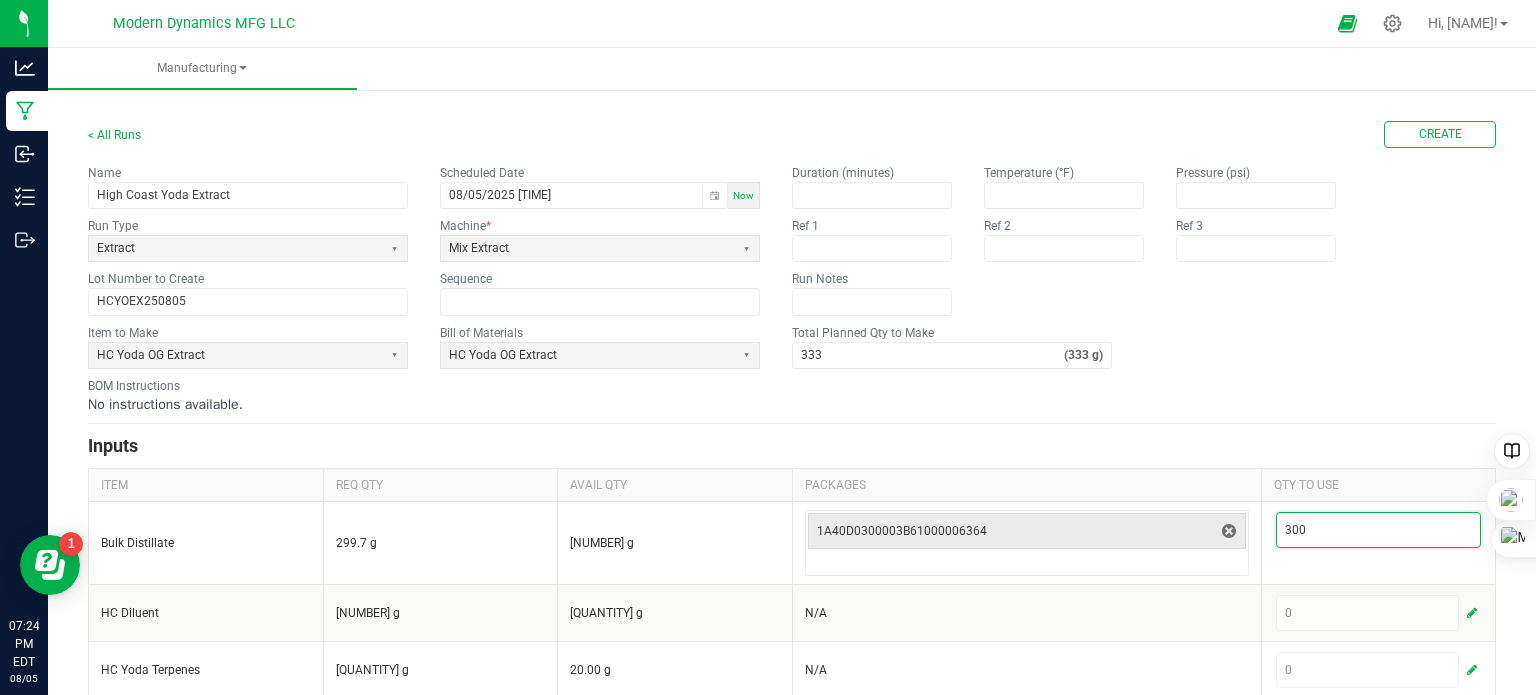 type on "300" 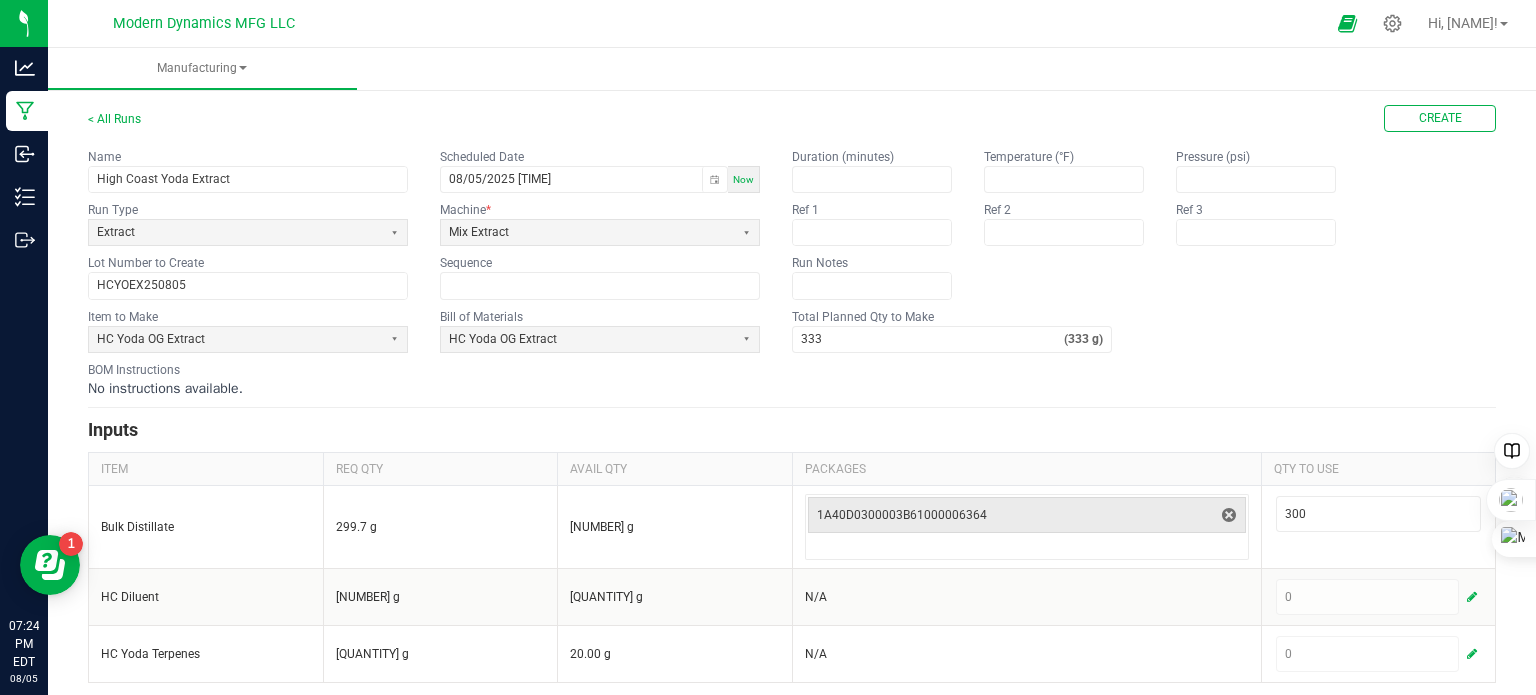 scroll, scrollTop: 20, scrollLeft: 0, axis: vertical 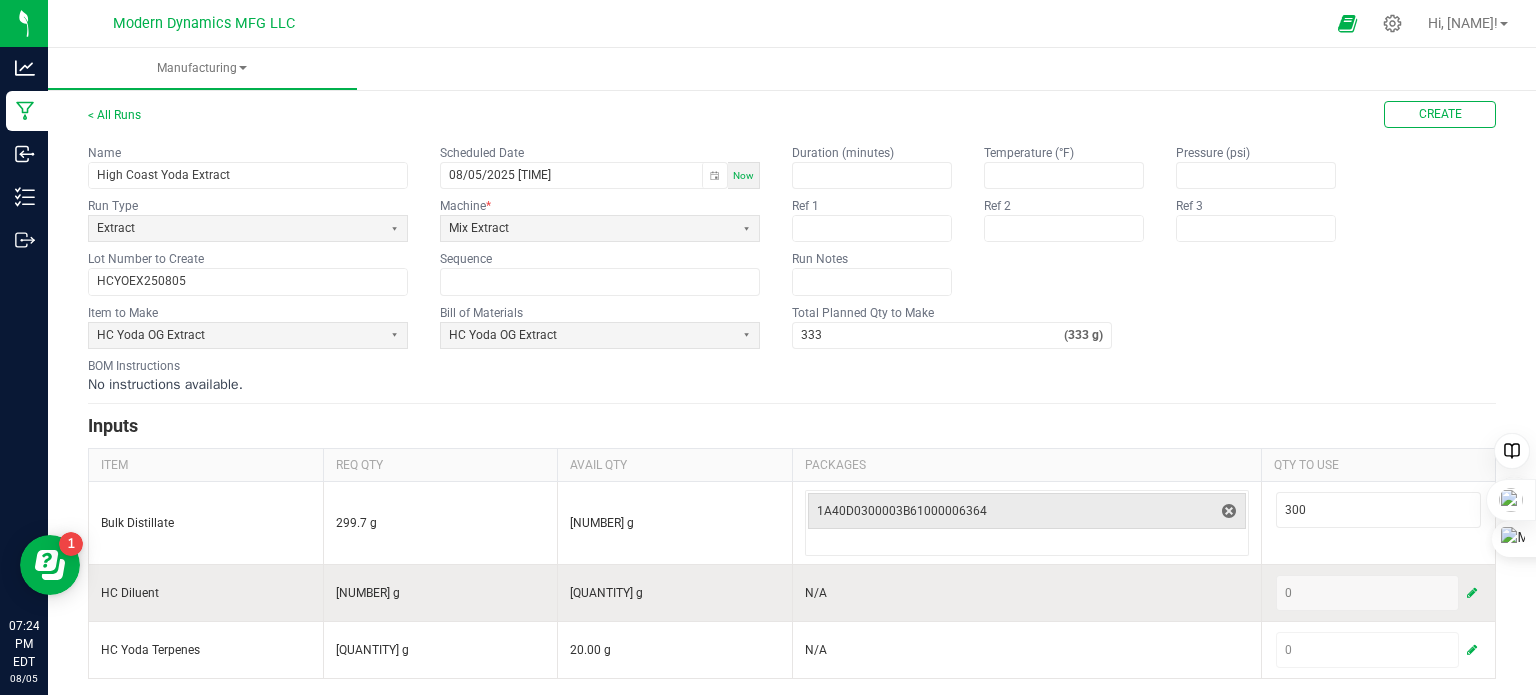 click at bounding box center [1472, 593] 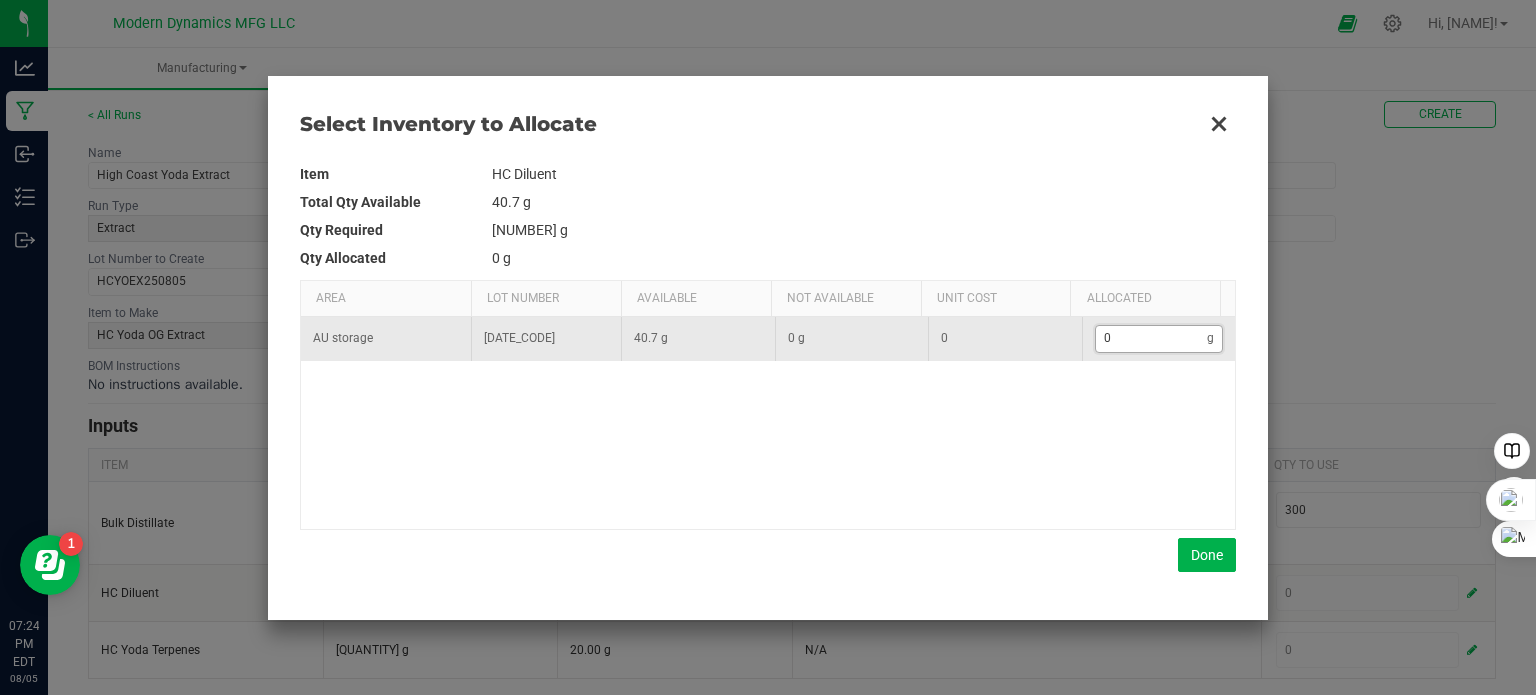 click on "0" at bounding box center (1152, 338) 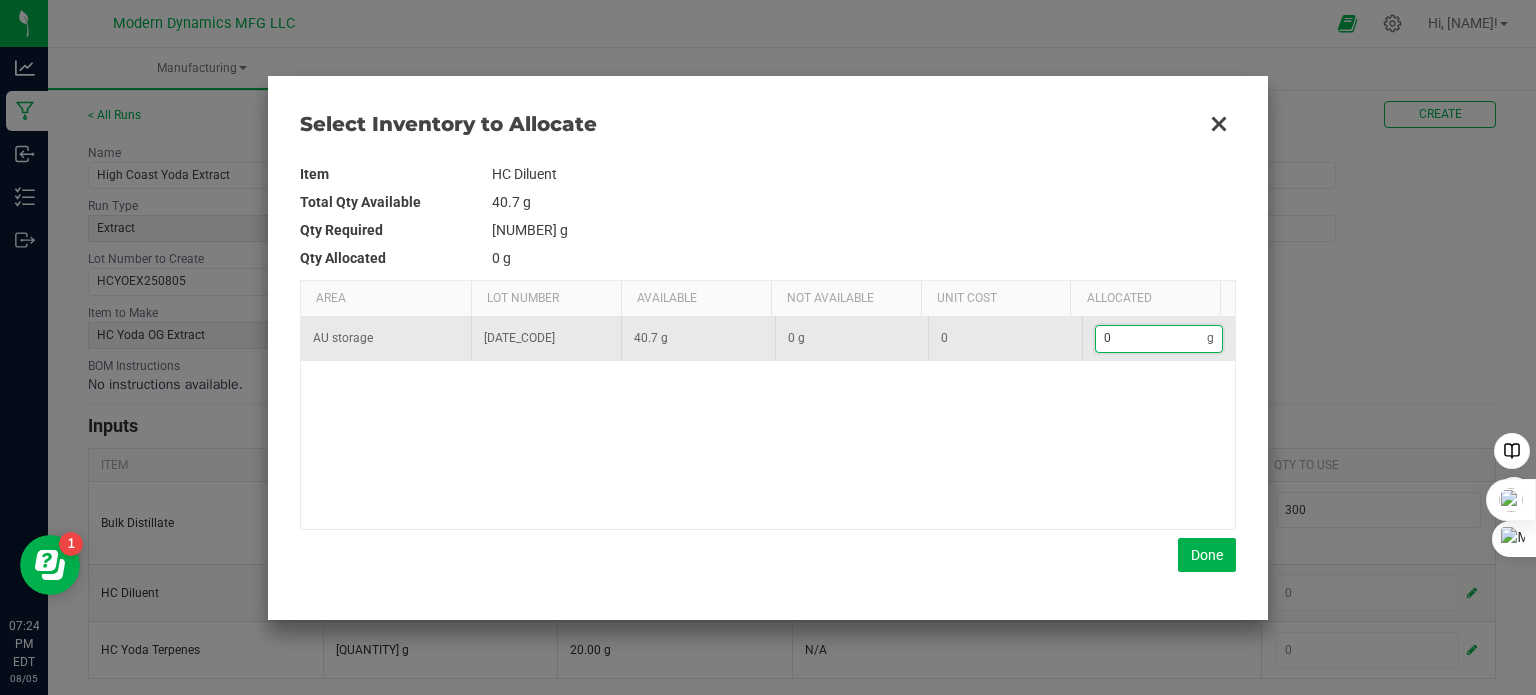 type on "1" 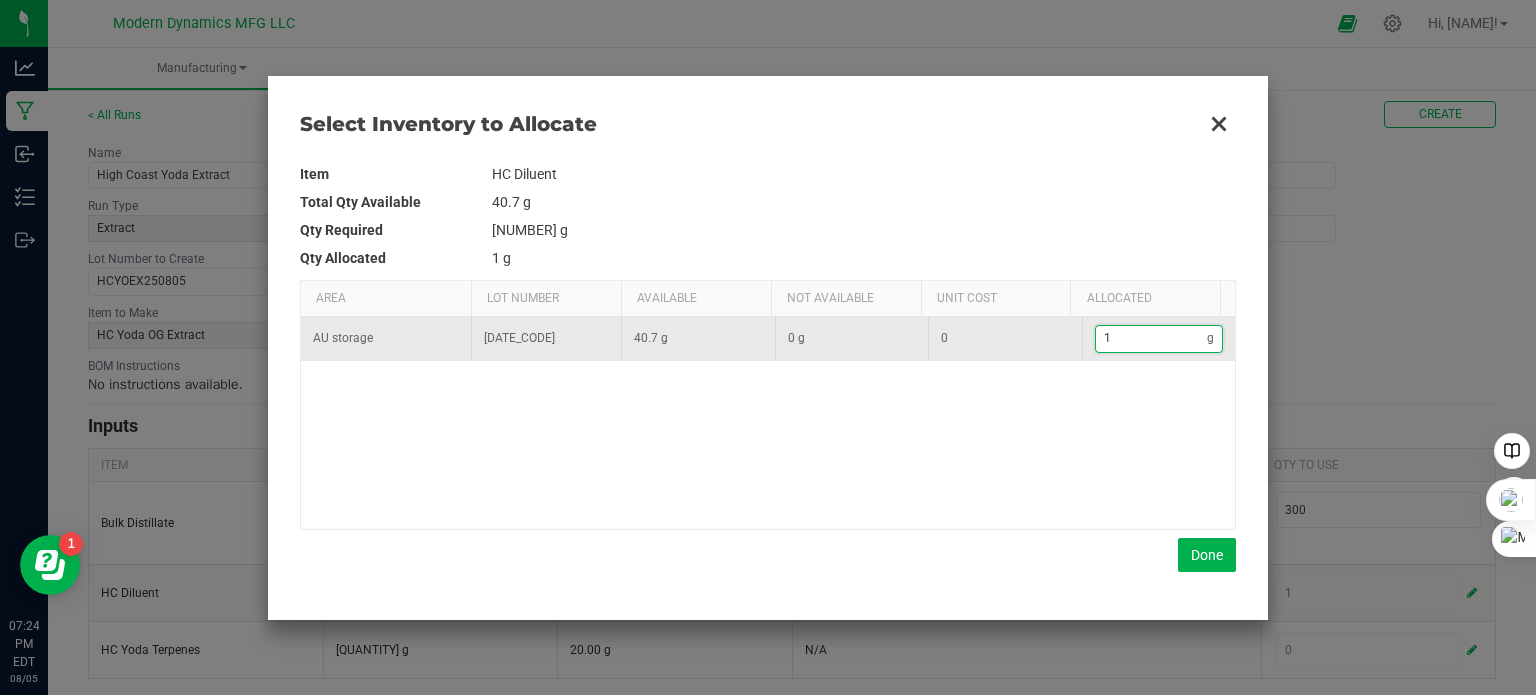 type on "13" 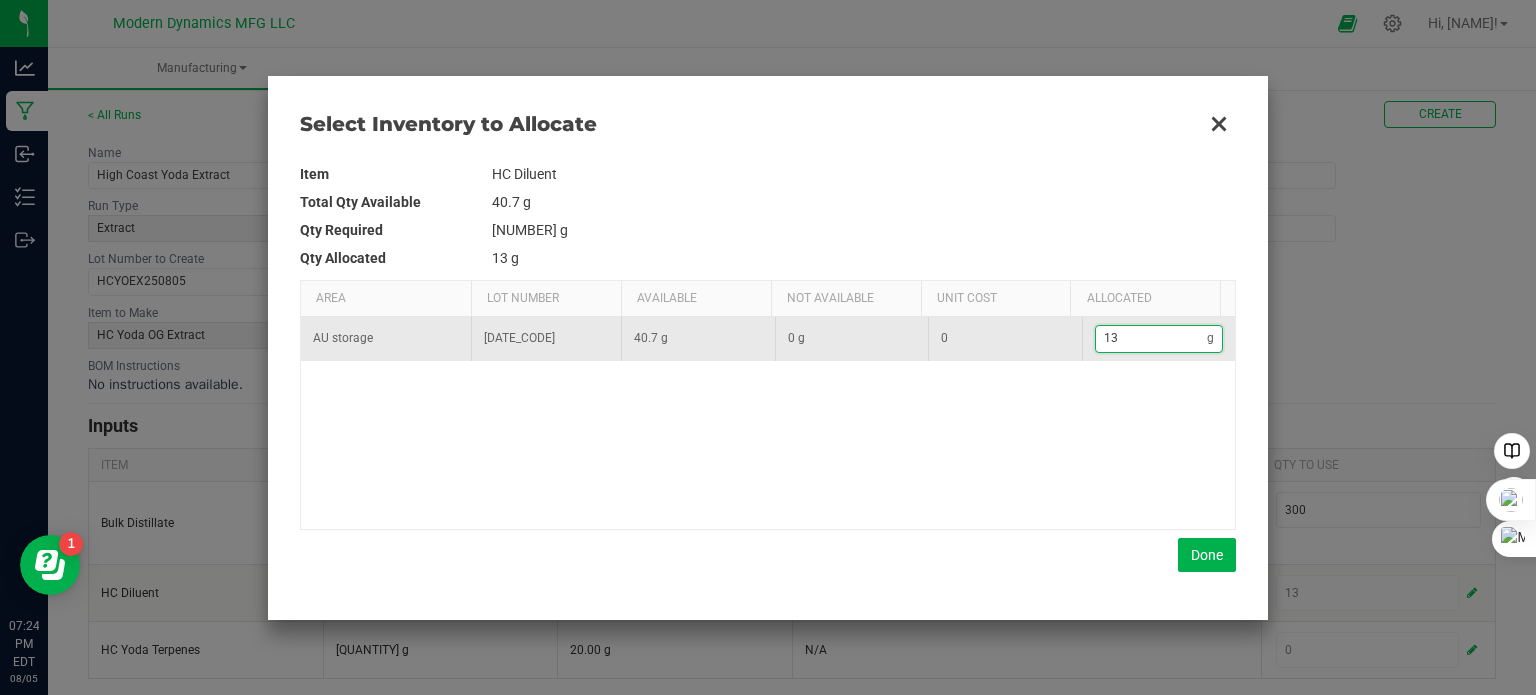 type on "13." 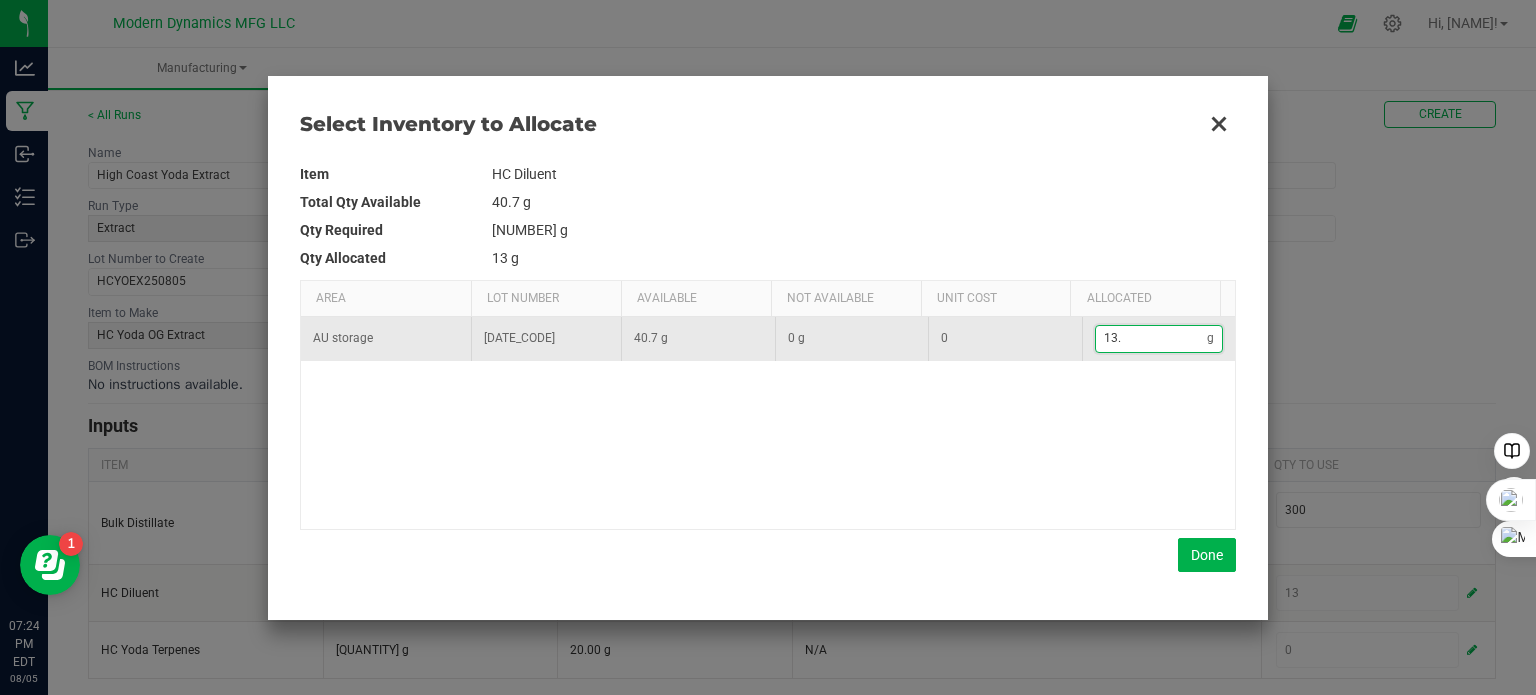 type on "13.3" 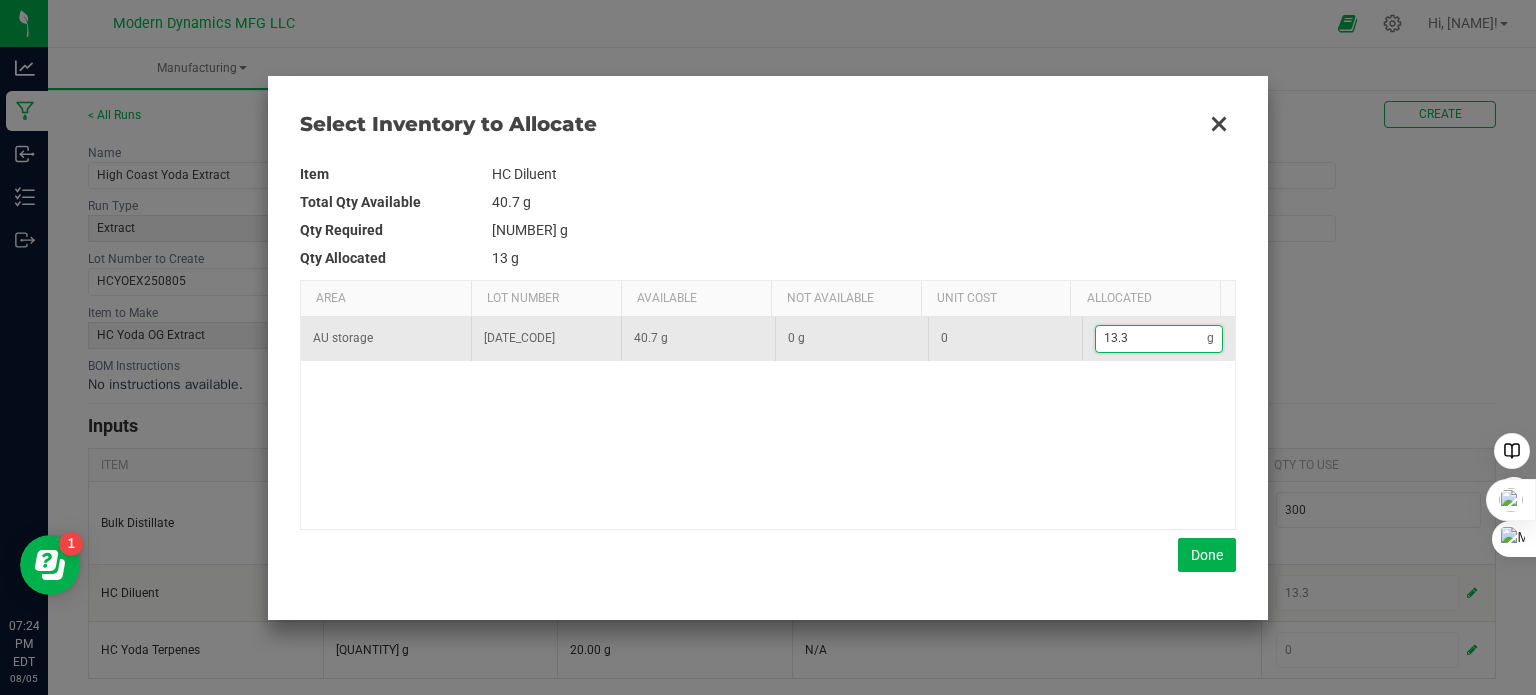 type on "[NUMBER]" 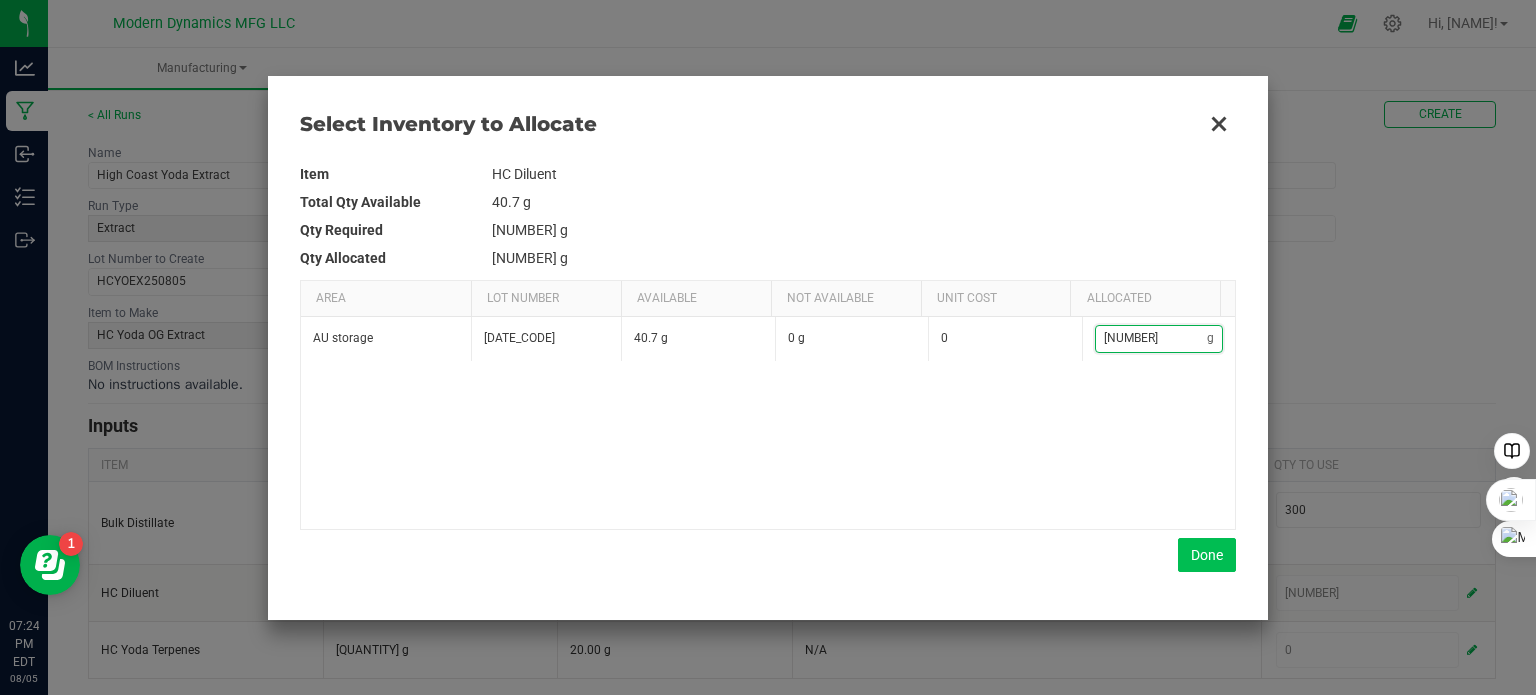 type on "[NUMBER]" 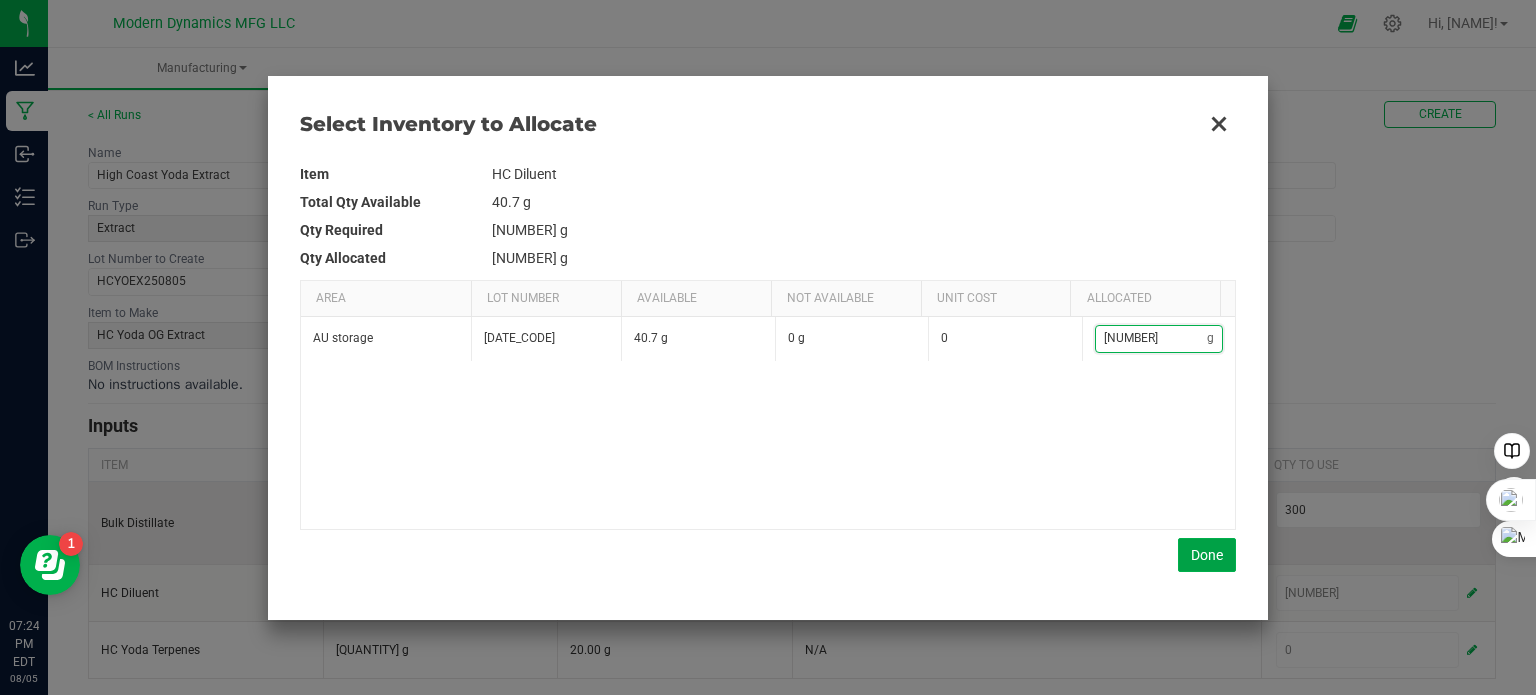 click on "Done" at bounding box center [1207, 555] 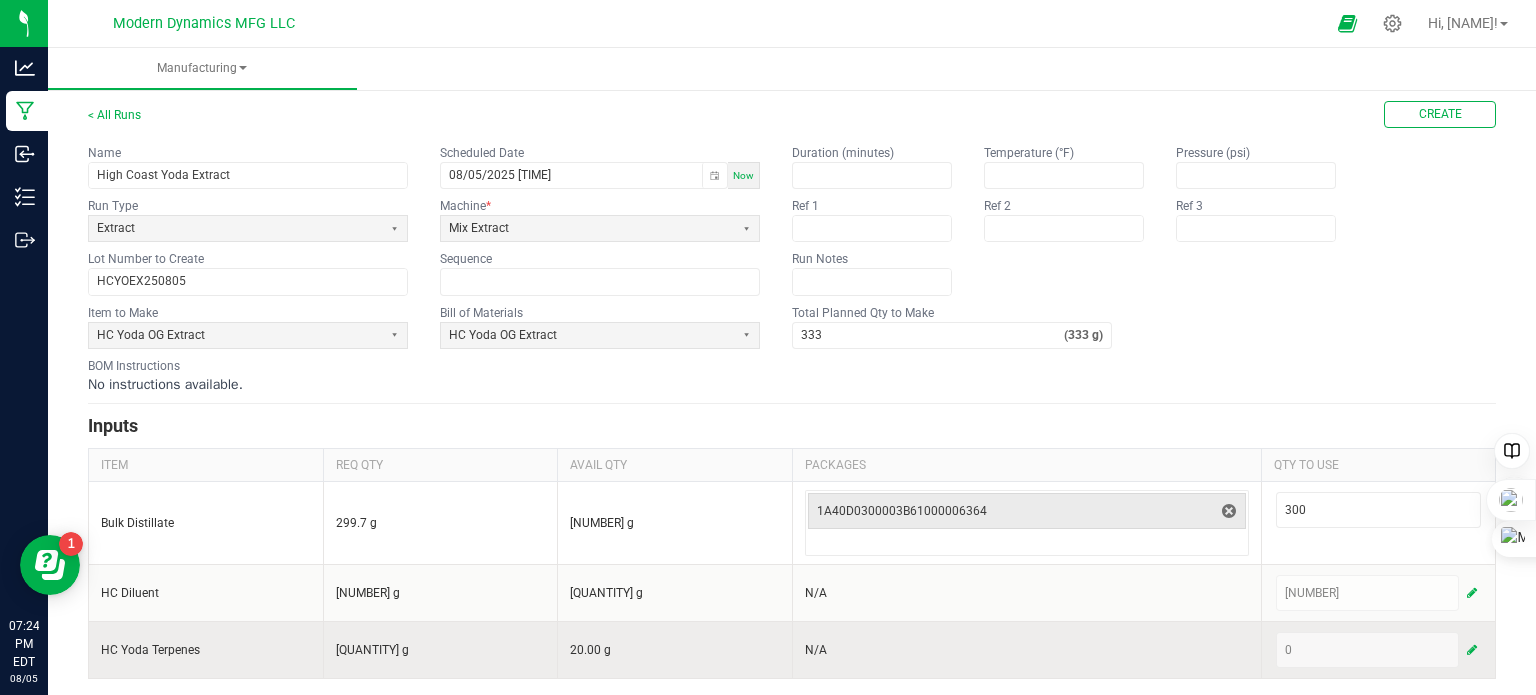 click at bounding box center (1472, 650) 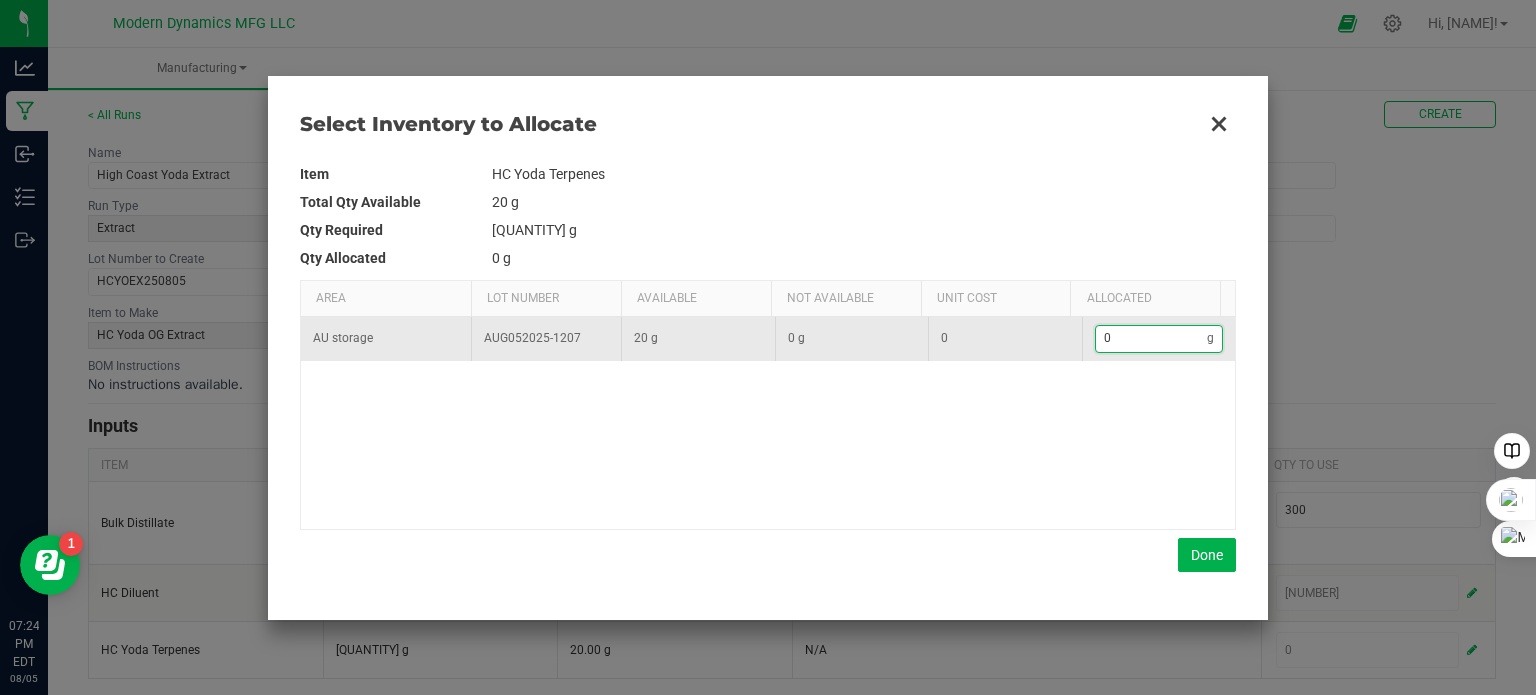 click on "0" at bounding box center (1152, 338) 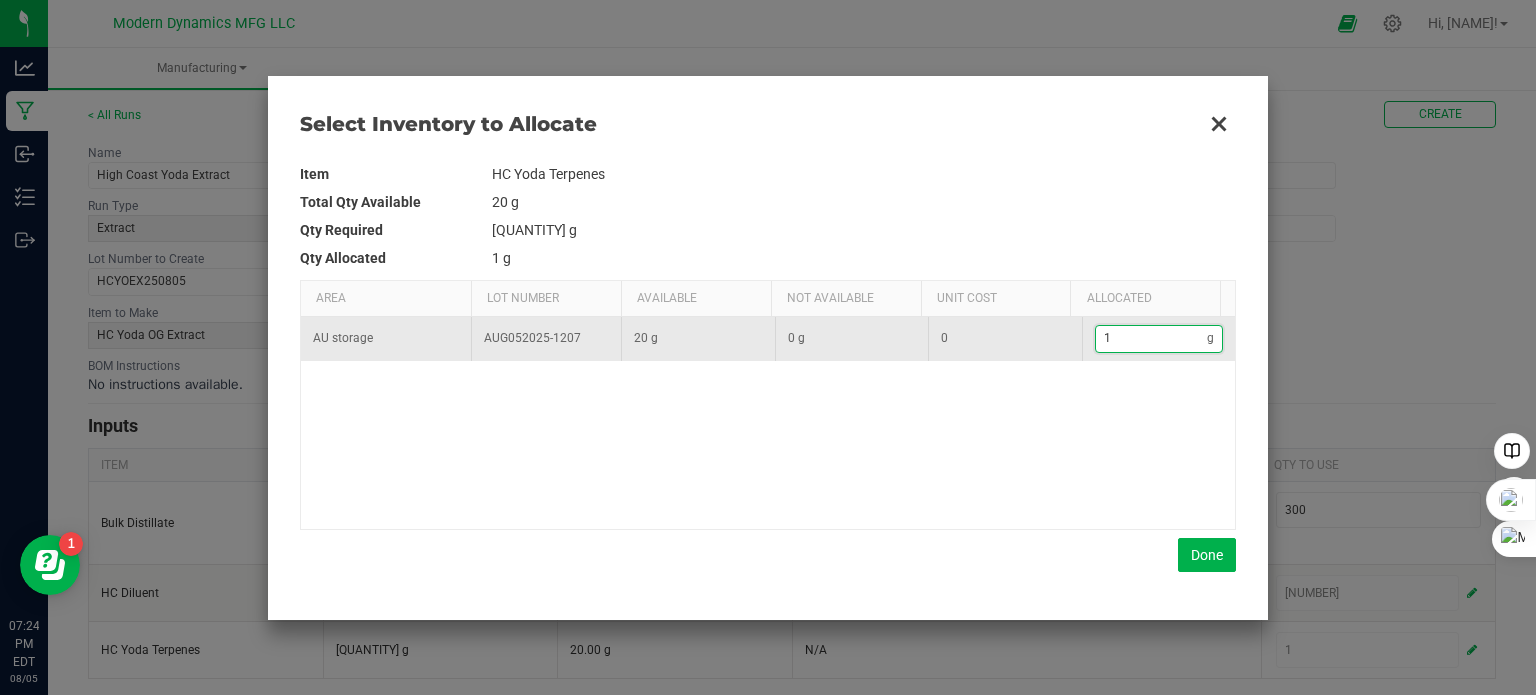 type on "19" 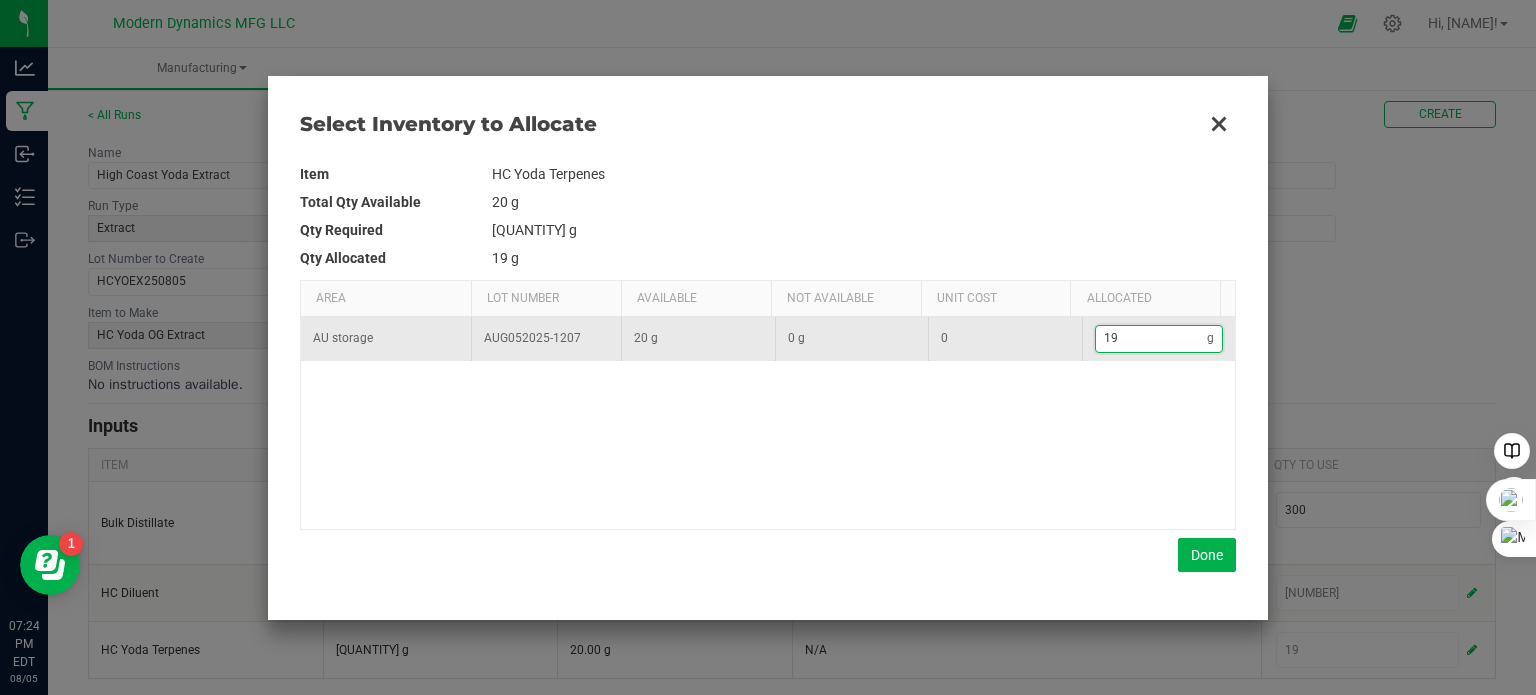 type on "19." 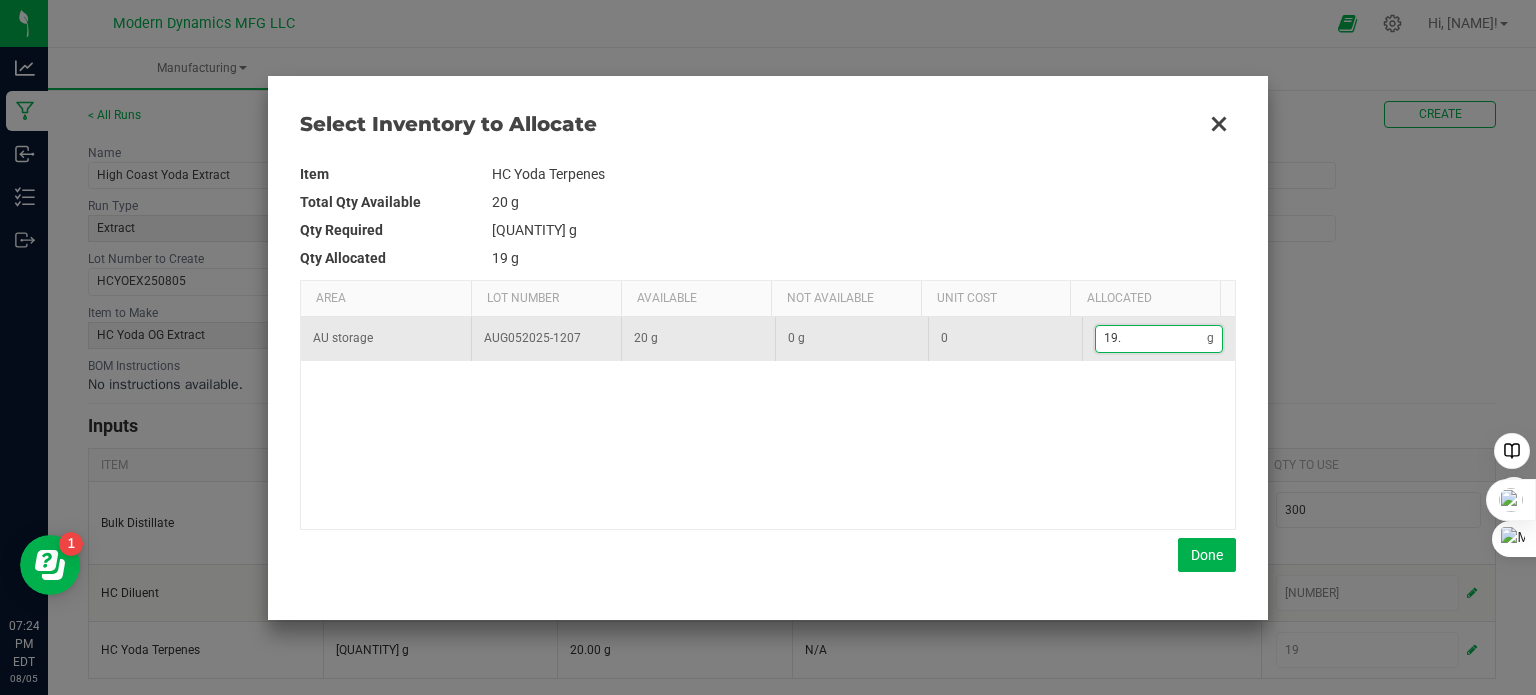 type on "19.9" 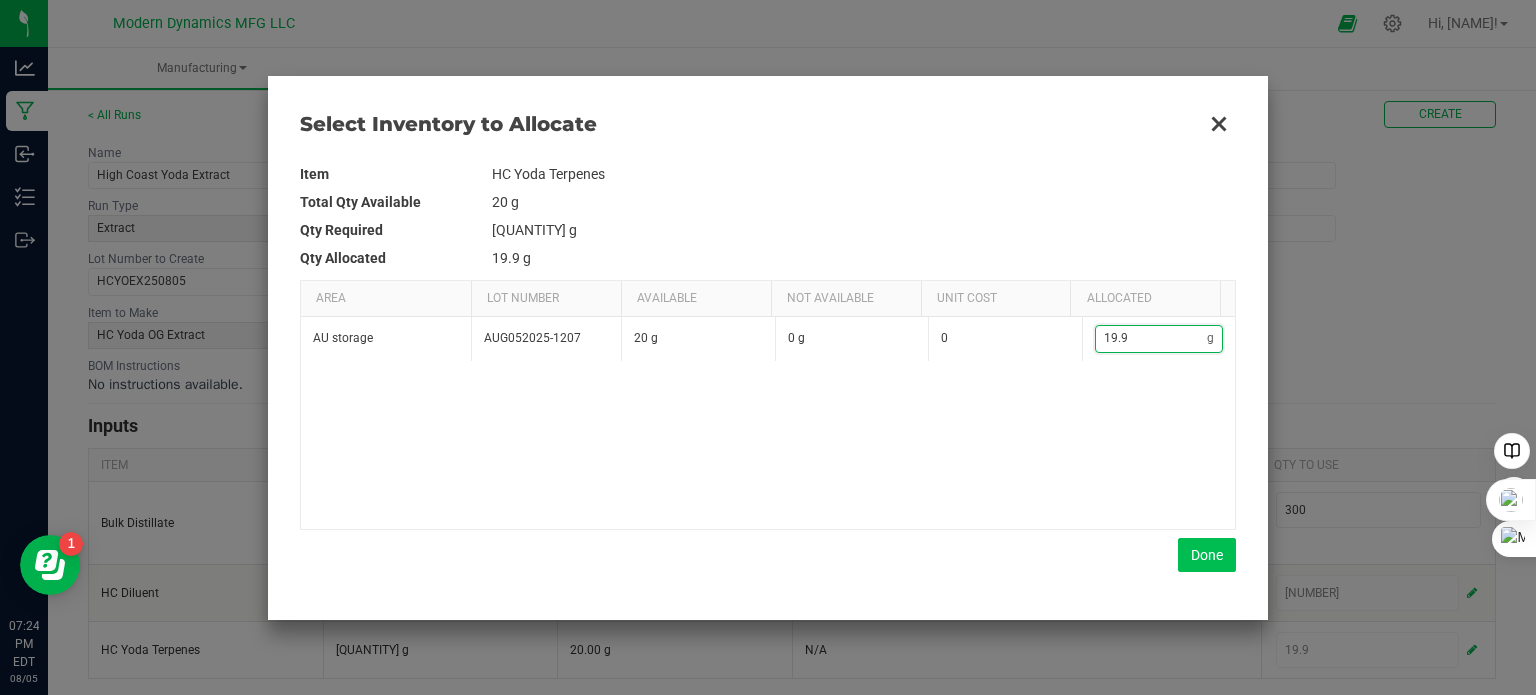 type on "19.9" 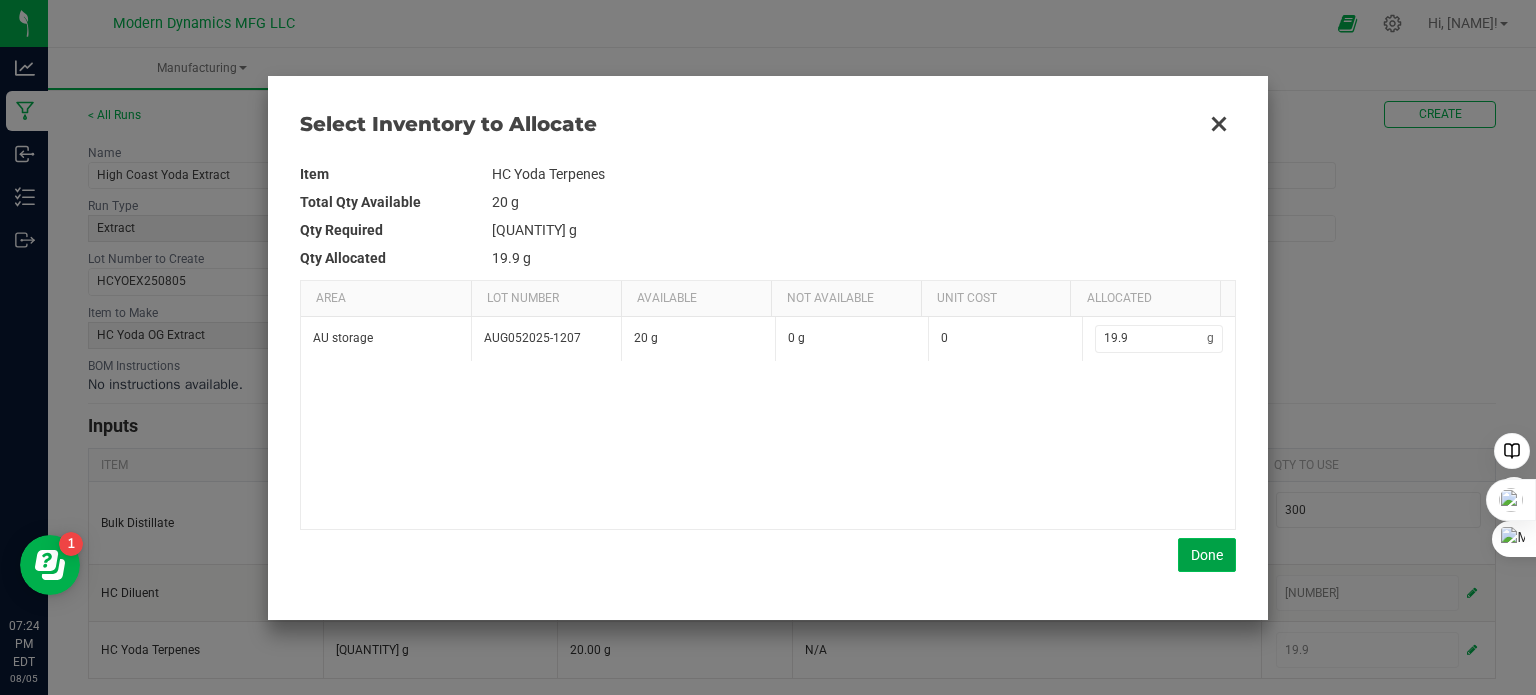 click on "Done" at bounding box center (1207, 555) 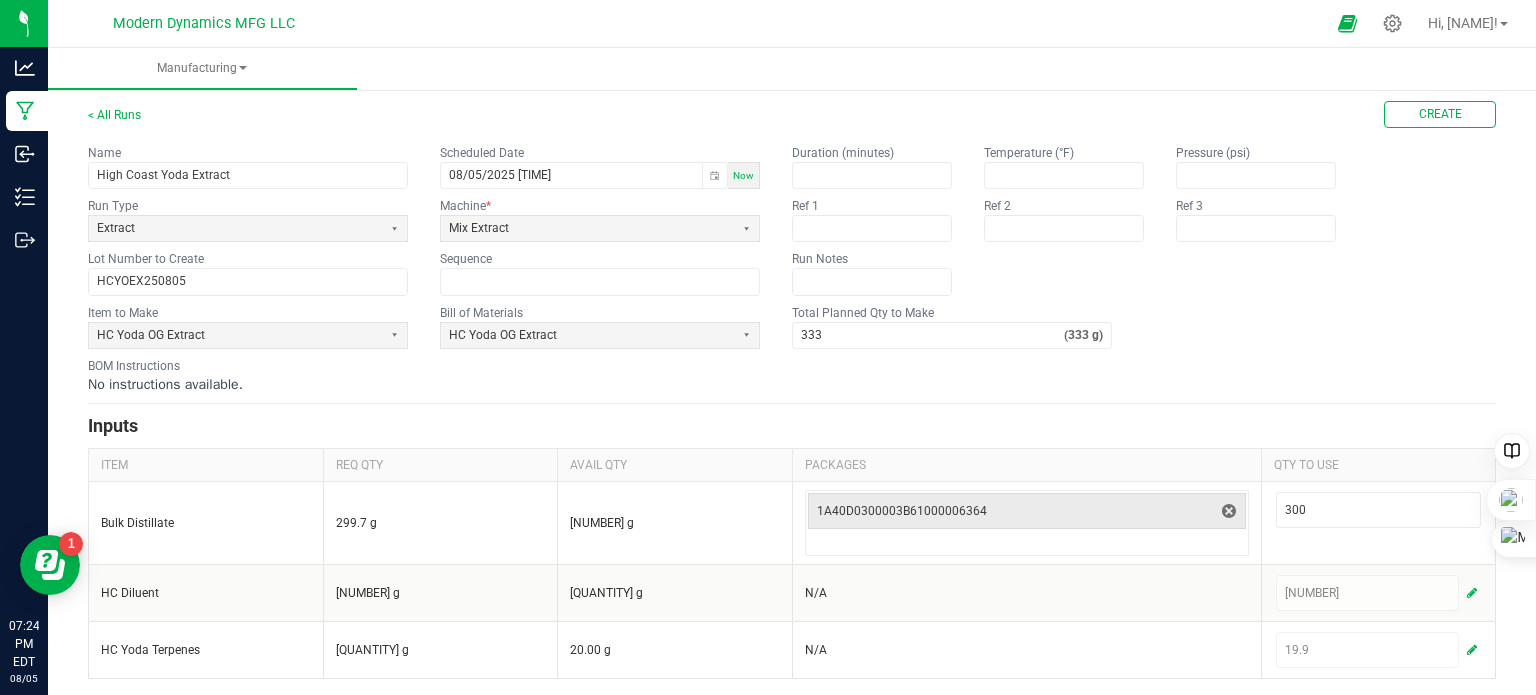 scroll, scrollTop: 0, scrollLeft: 0, axis: both 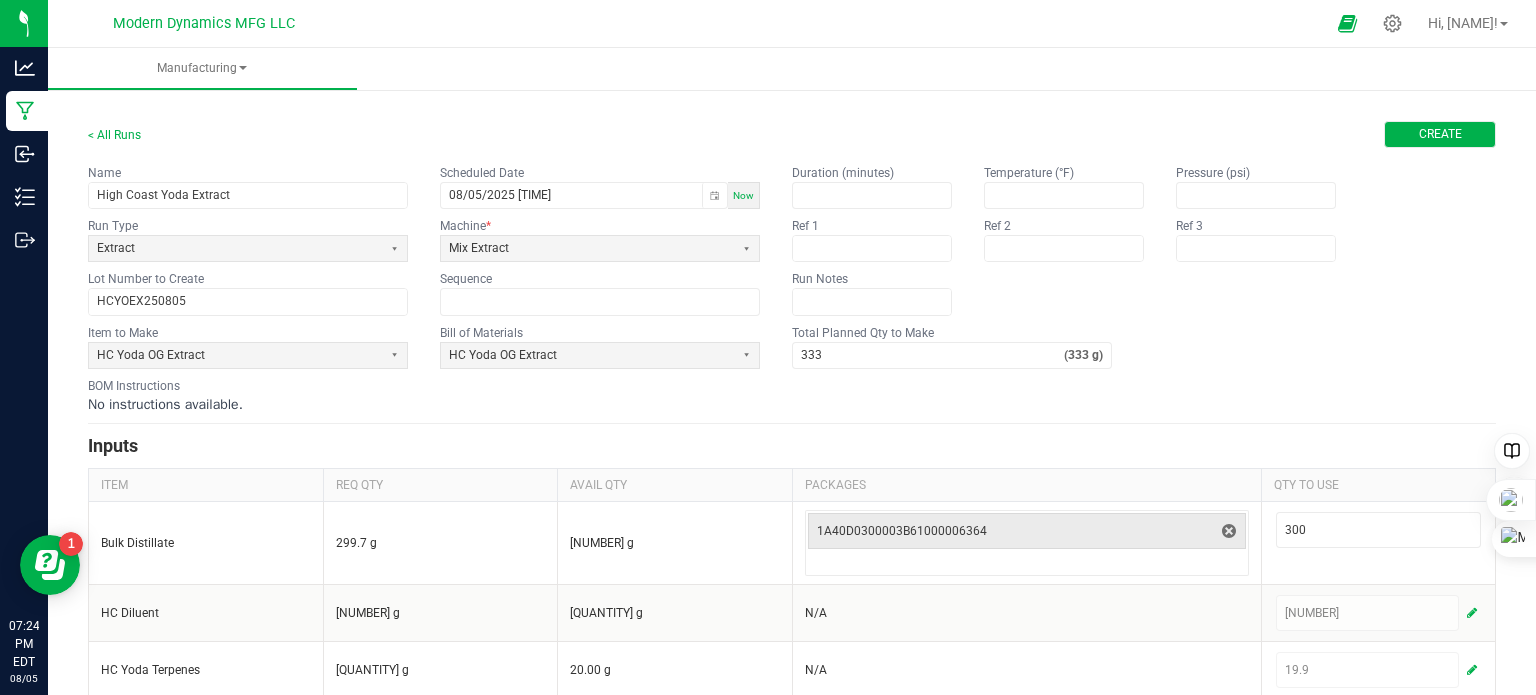 click on "Create" at bounding box center (1440, 134) 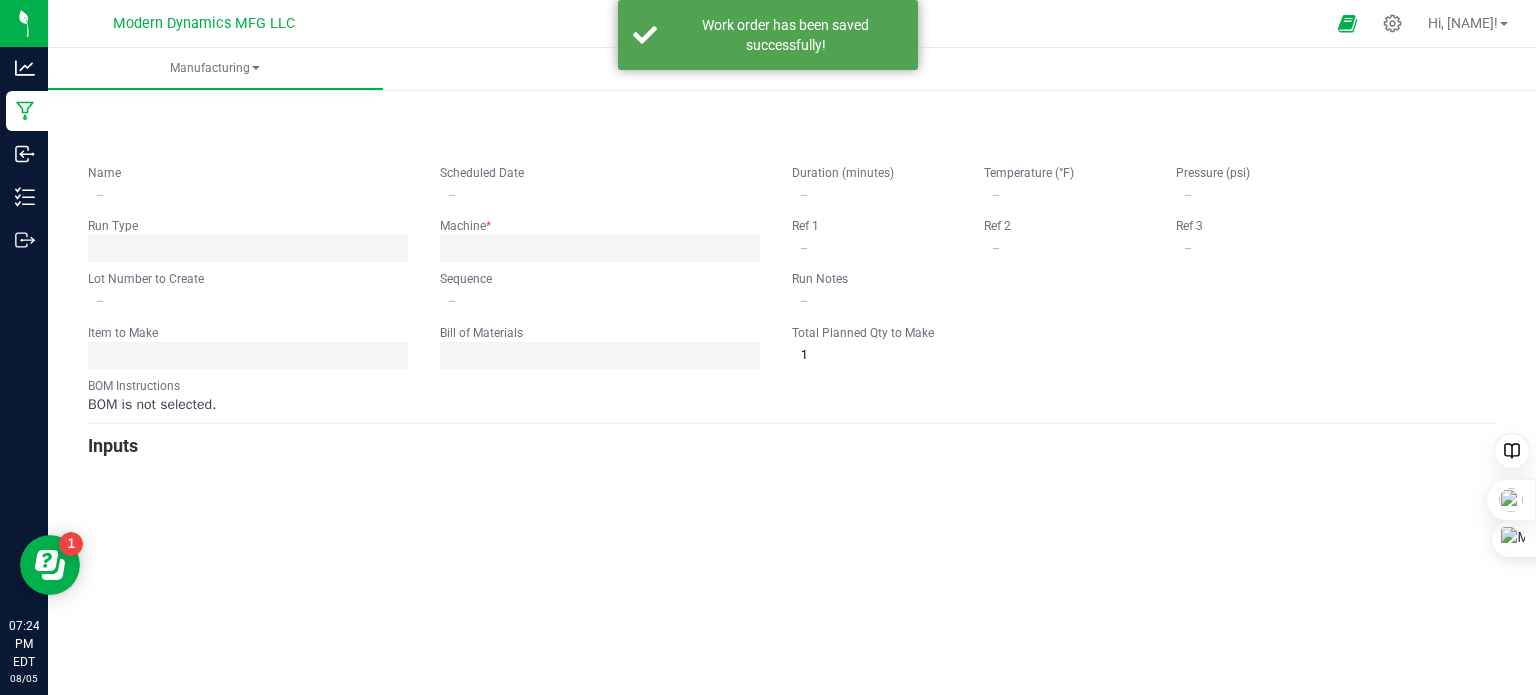type on "High Coast Yoda Extract" 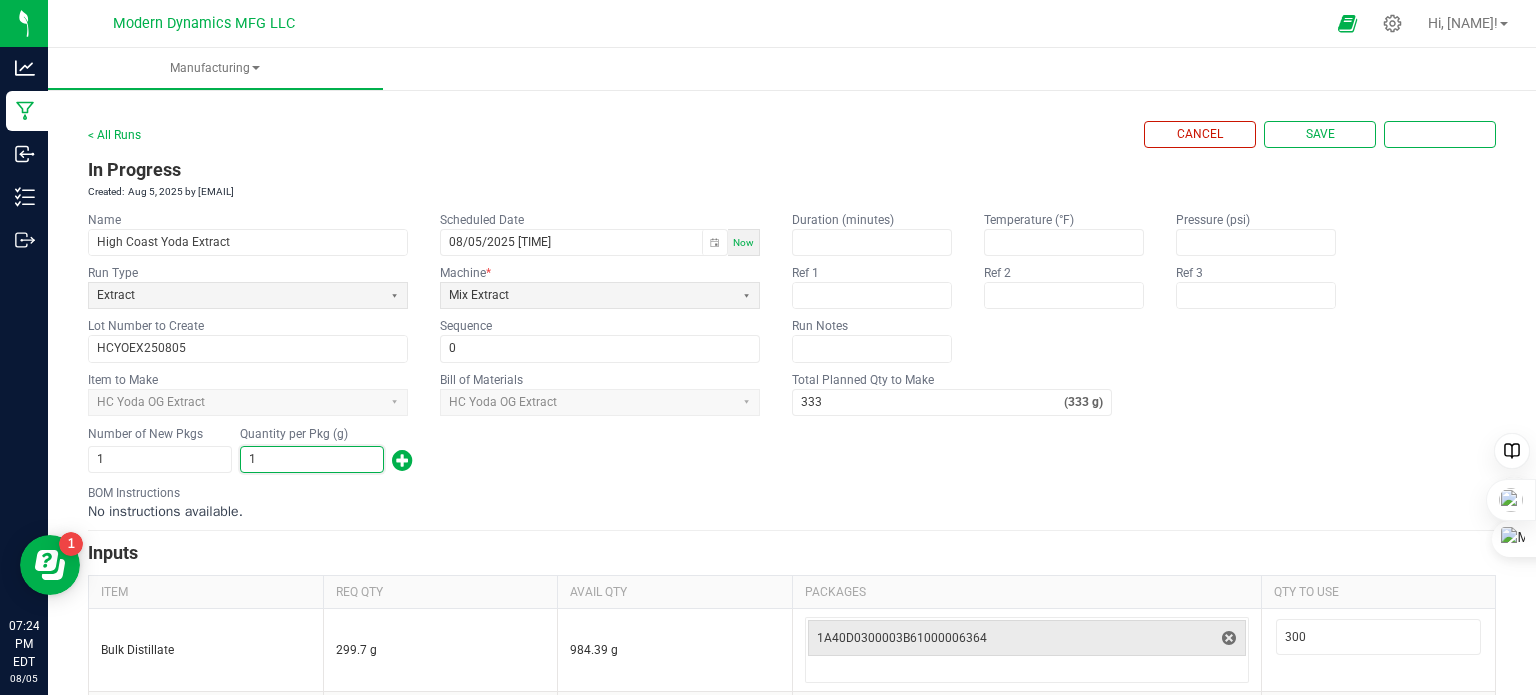 click on "1" at bounding box center (312, 459) 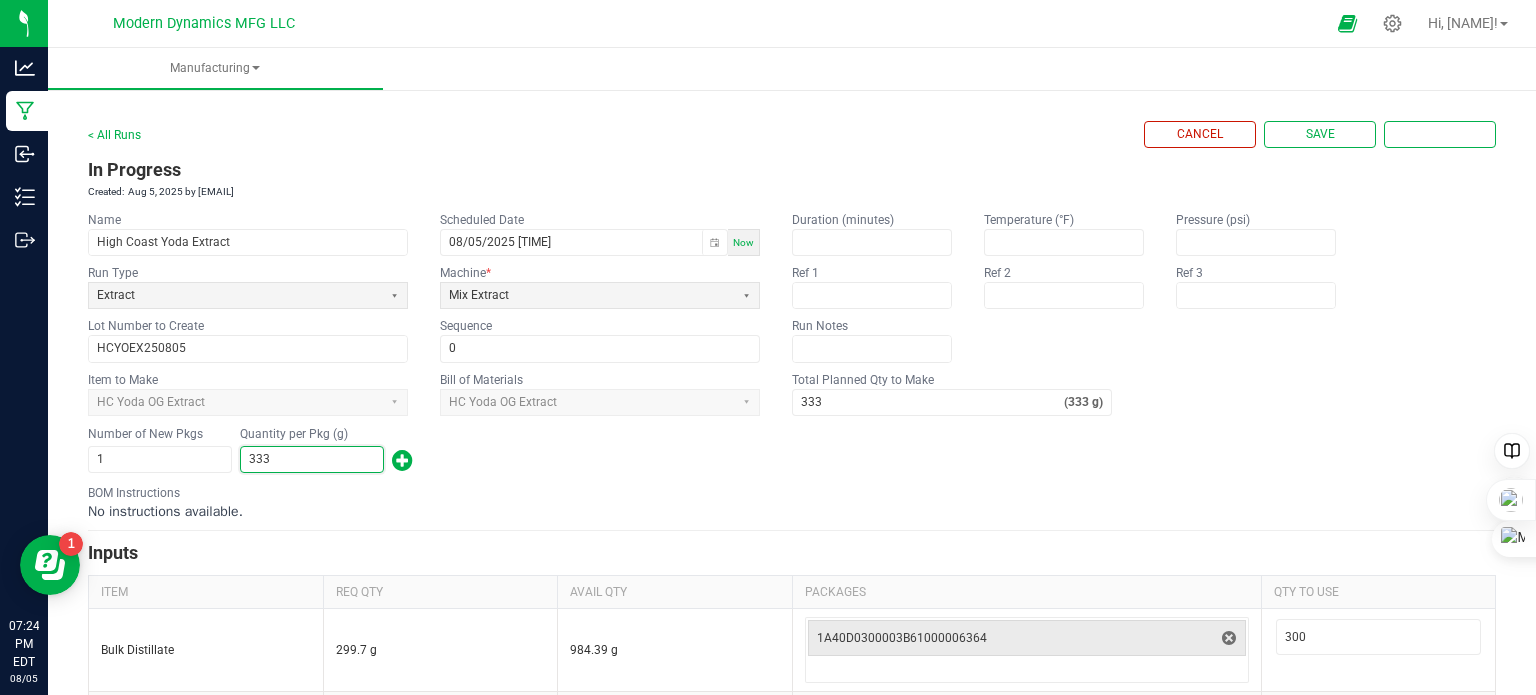 type on "333" 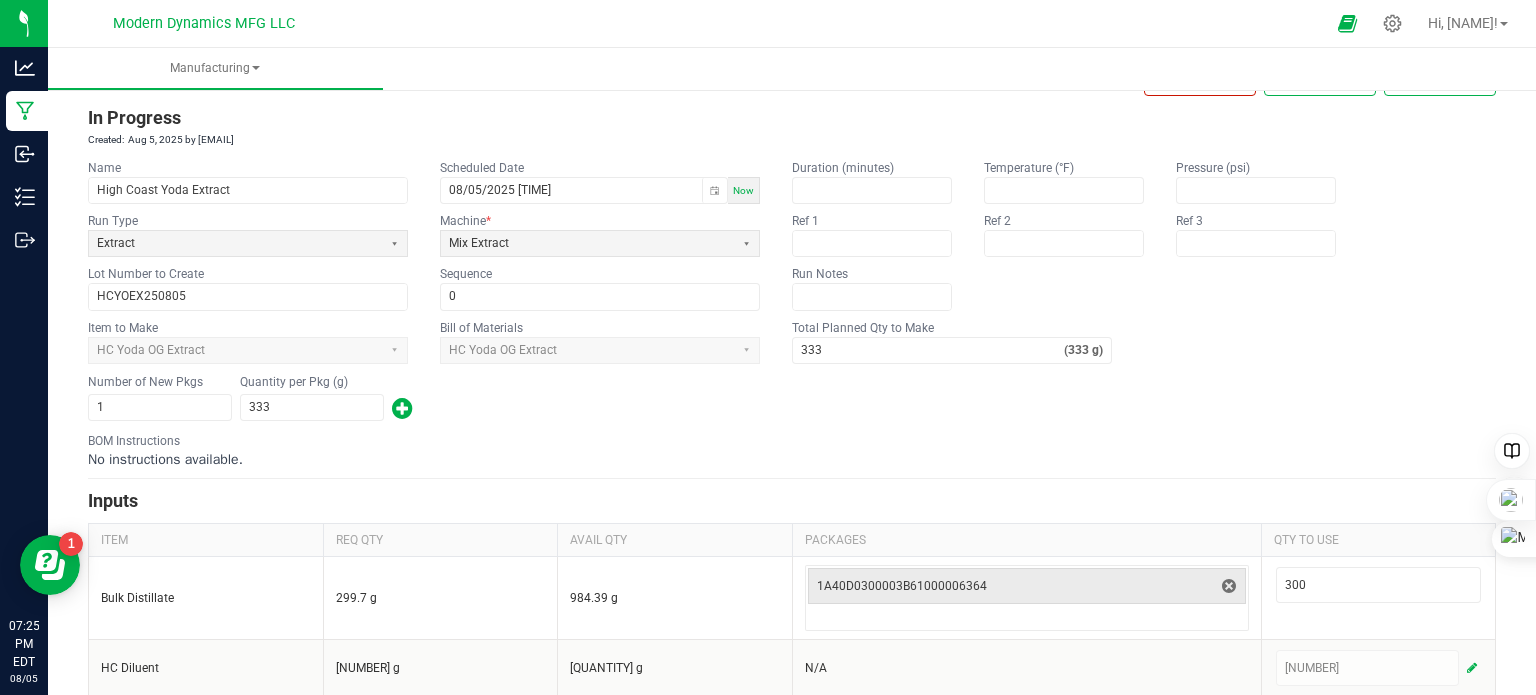 scroll, scrollTop: 0, scrollLeft: 0, axis: both 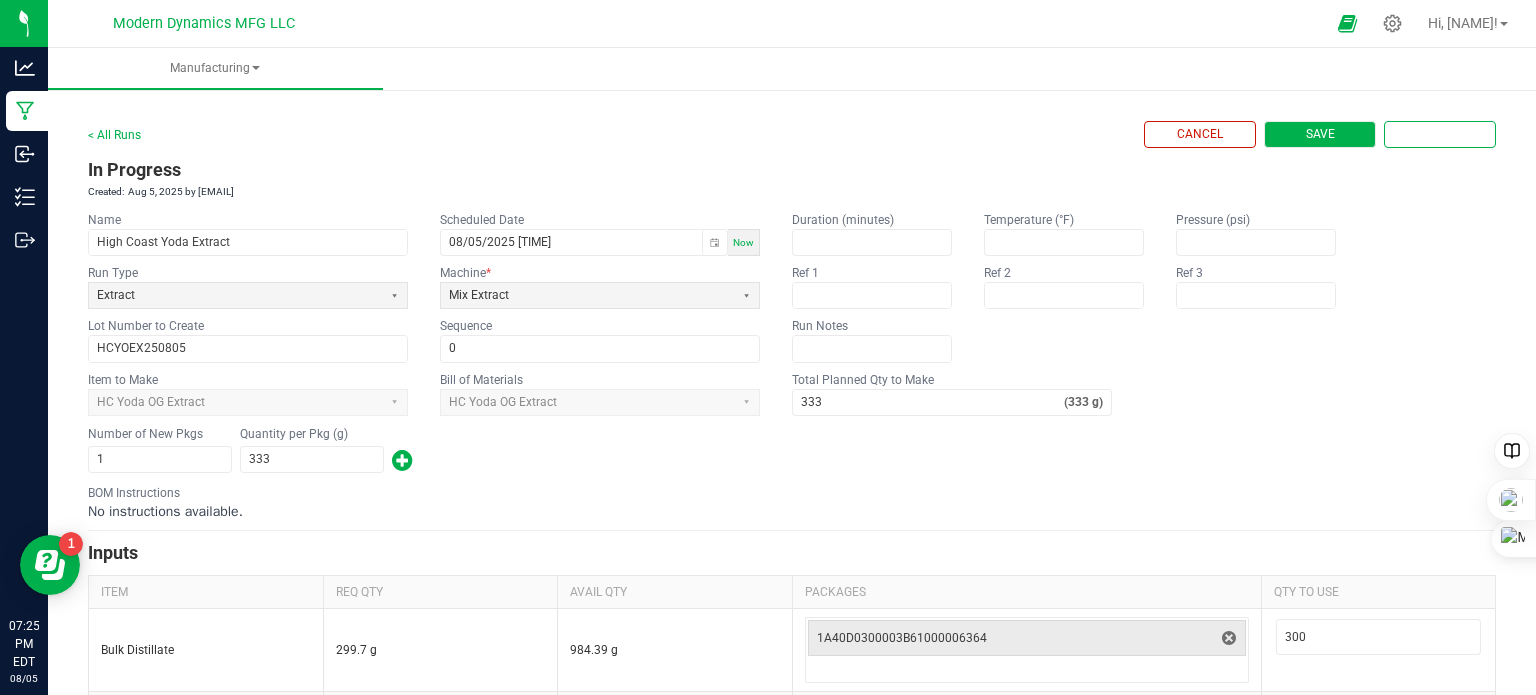 click on "Save" at bounding box center (1320, 134) 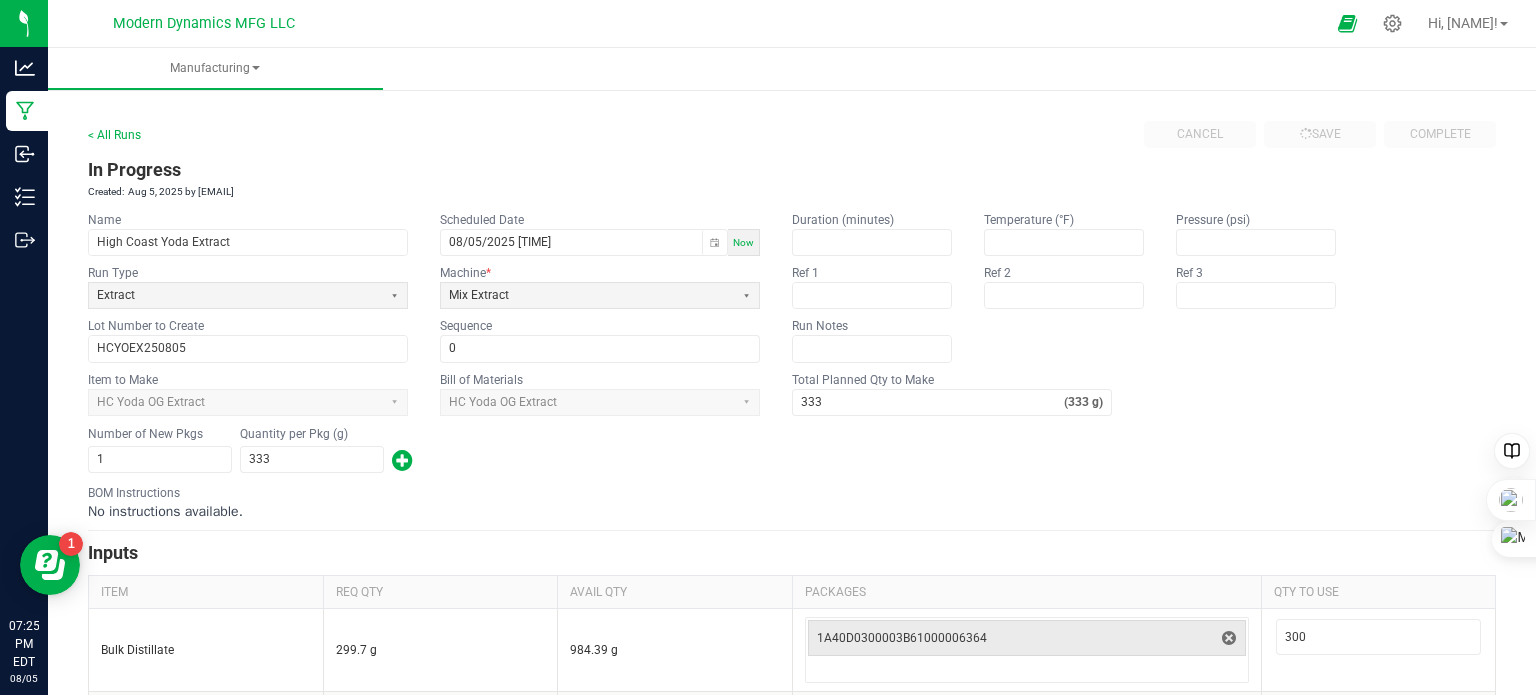 type 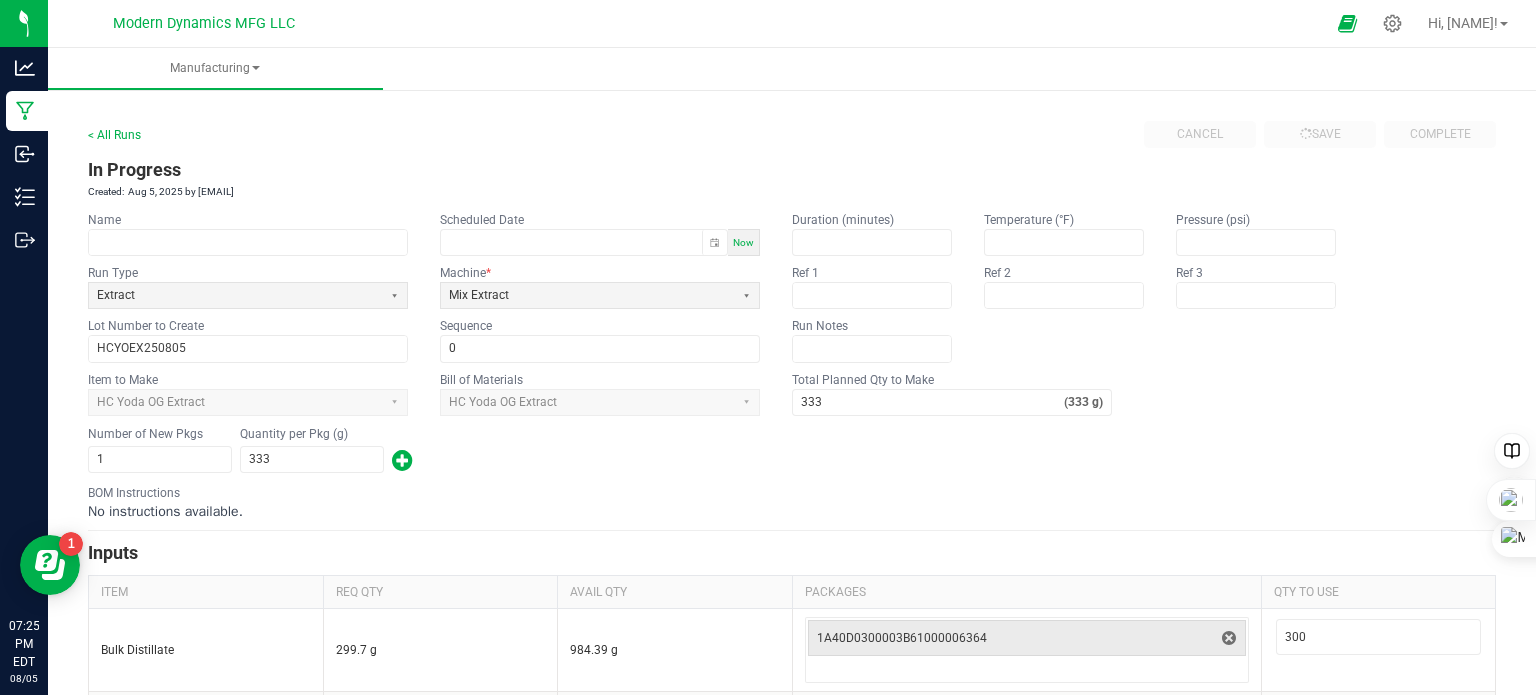 type 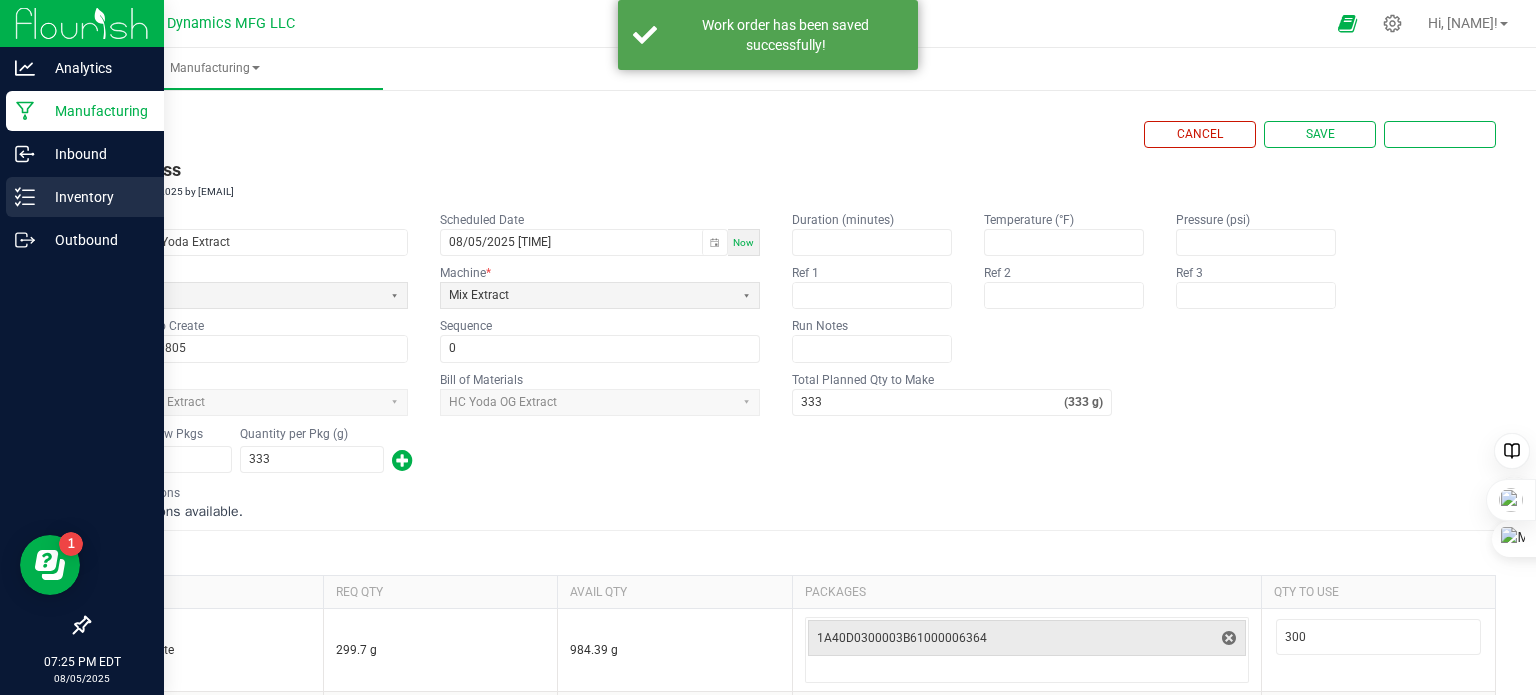 click 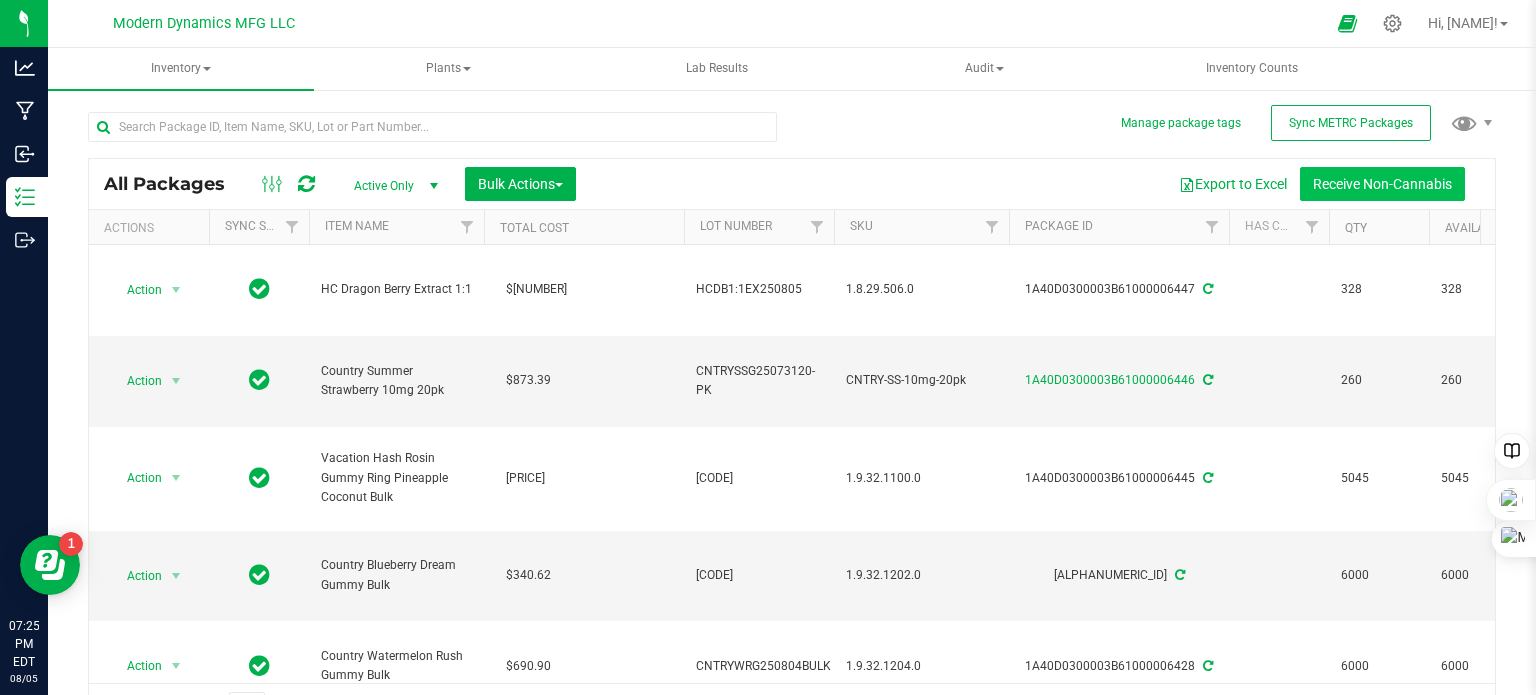 click on "Receive Non-Cannabis" at bounding box center (1382, 184) 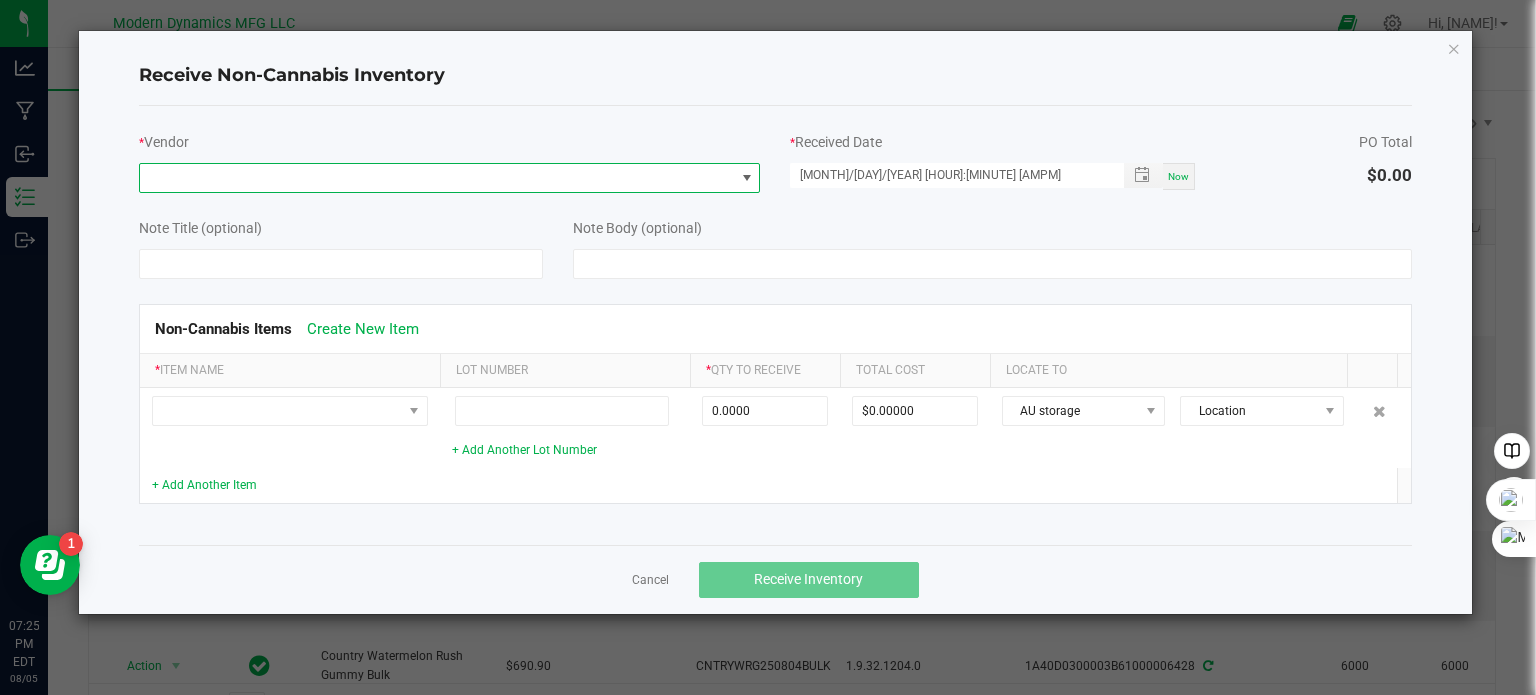 click at bounding box center (437, 178) 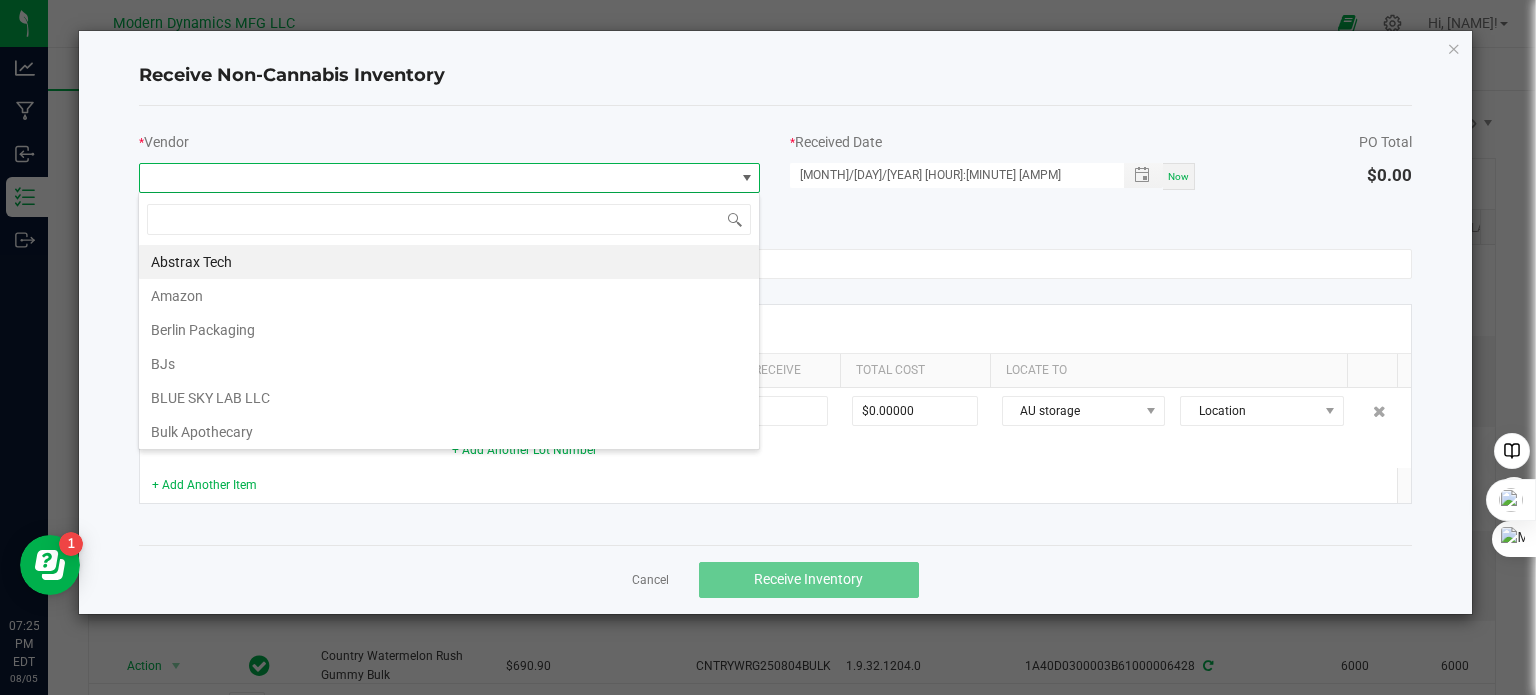 scroll, scrollTop: 99970, scrollLeft: 99377, axis: both 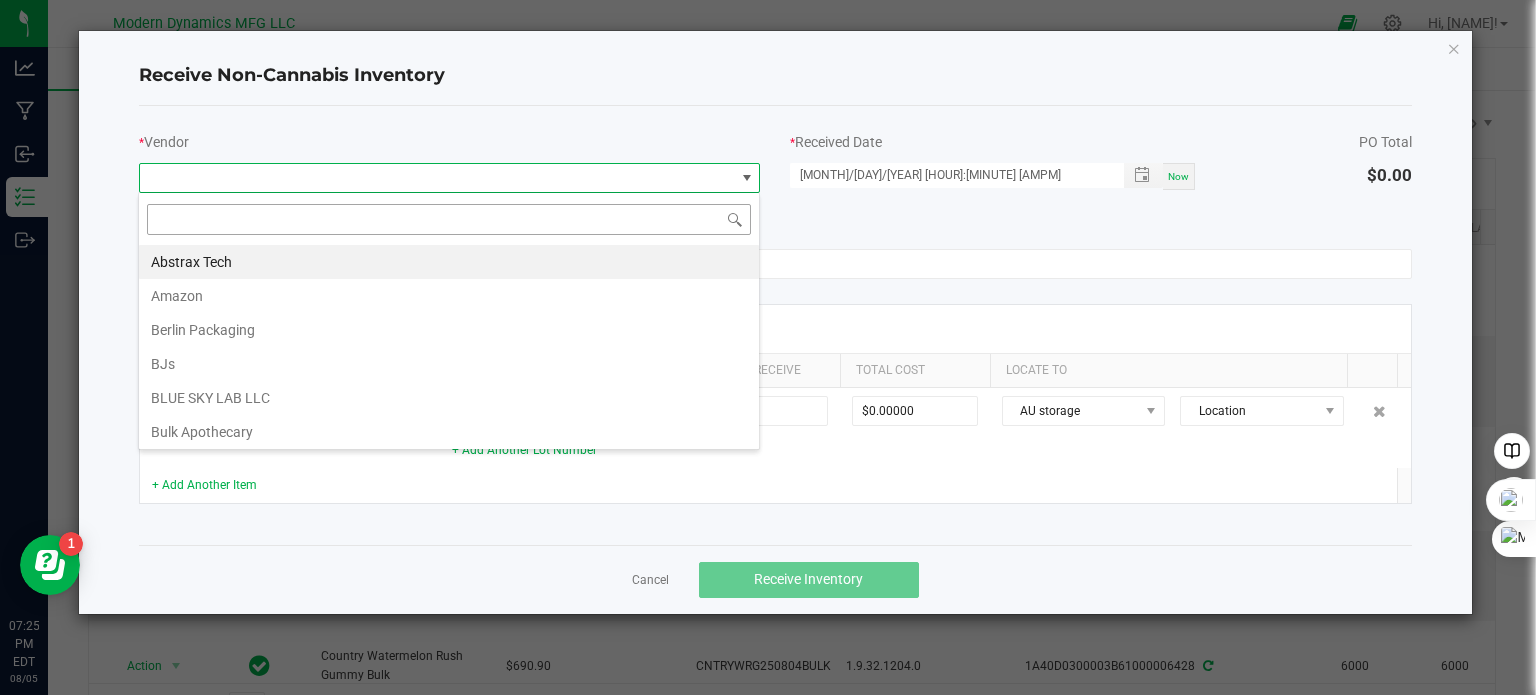 type on "n" 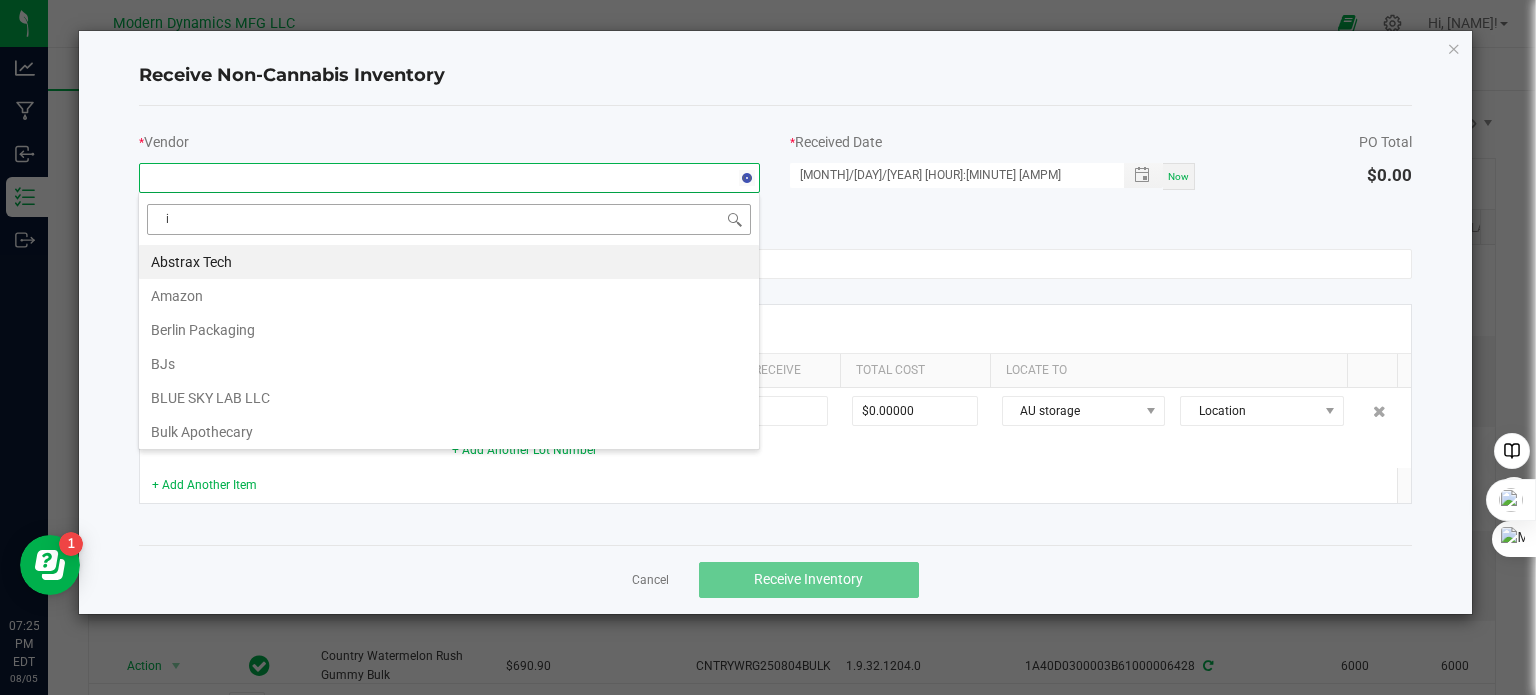 type on "in" 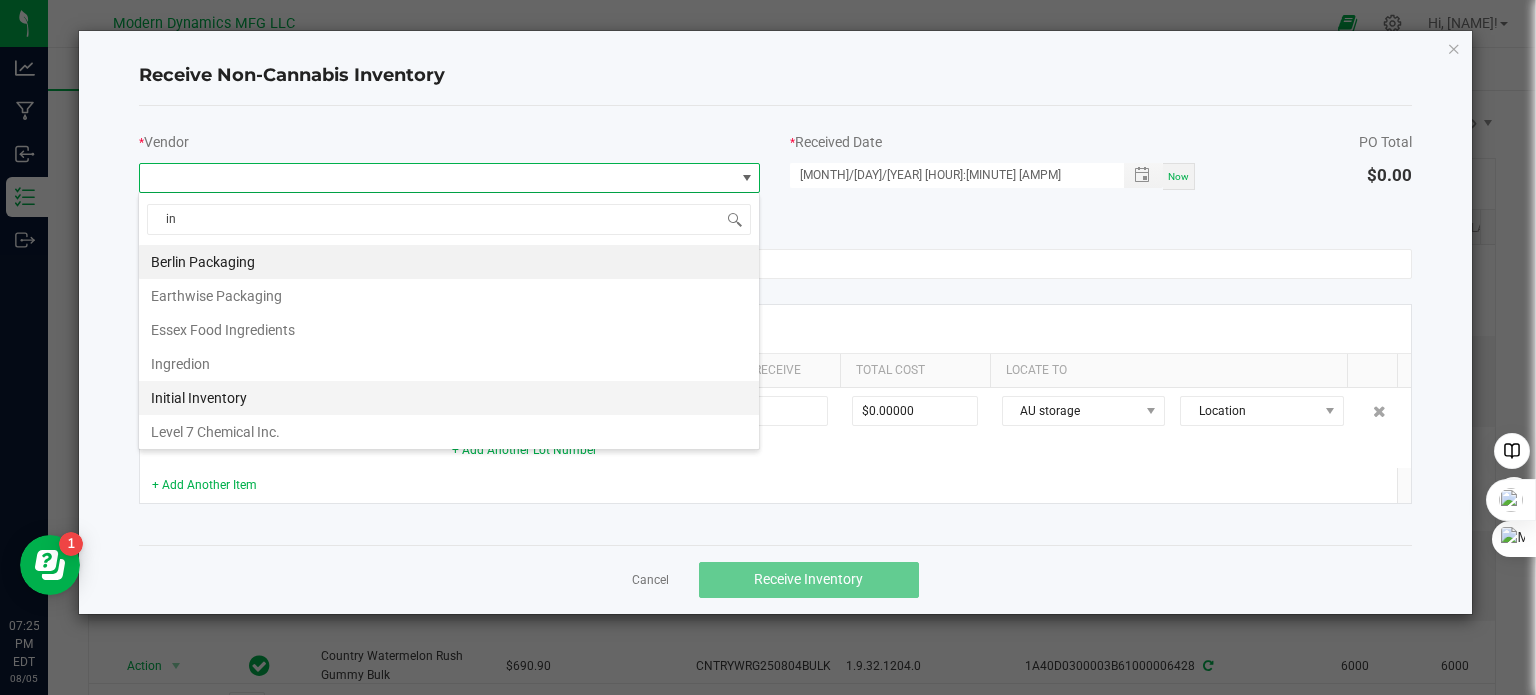 click on "Initial Inventory" at bounding box center [449, 398] 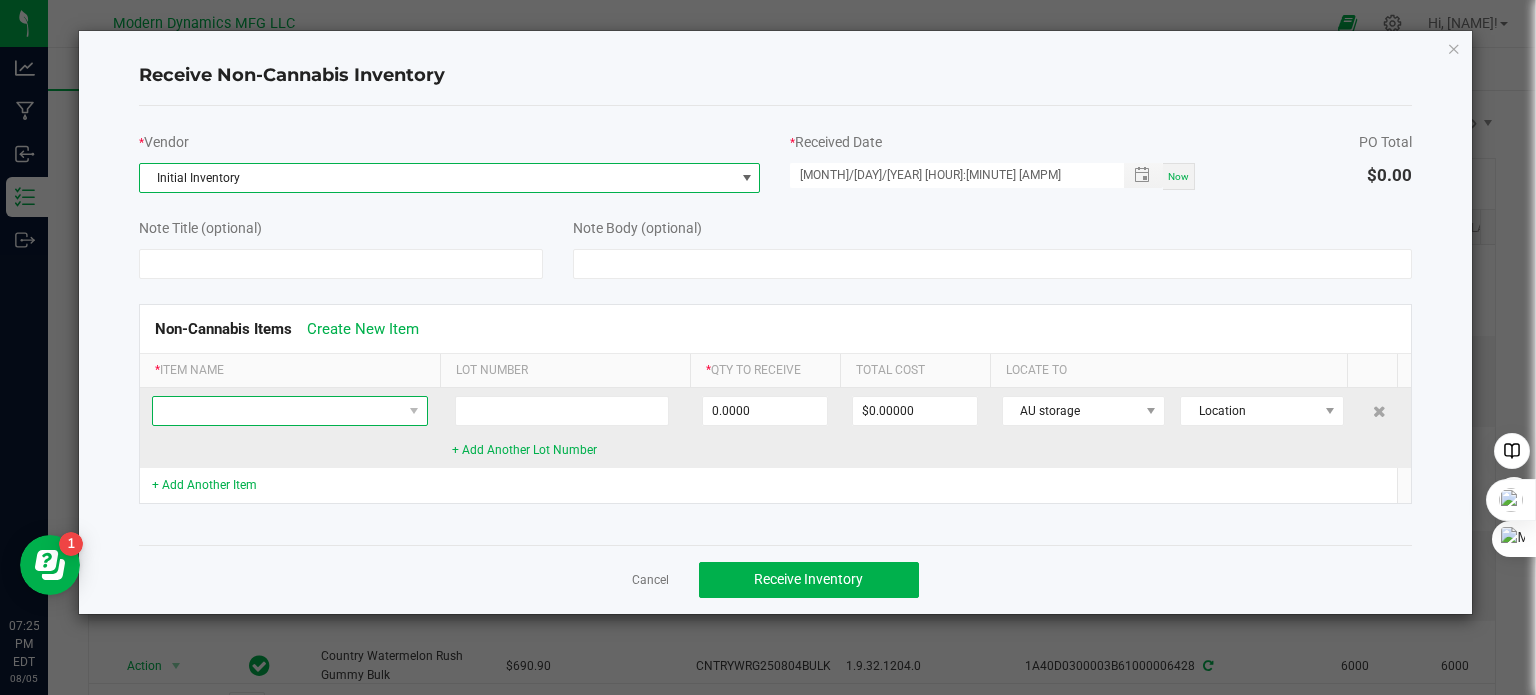 click at bounding box center (277, 411) 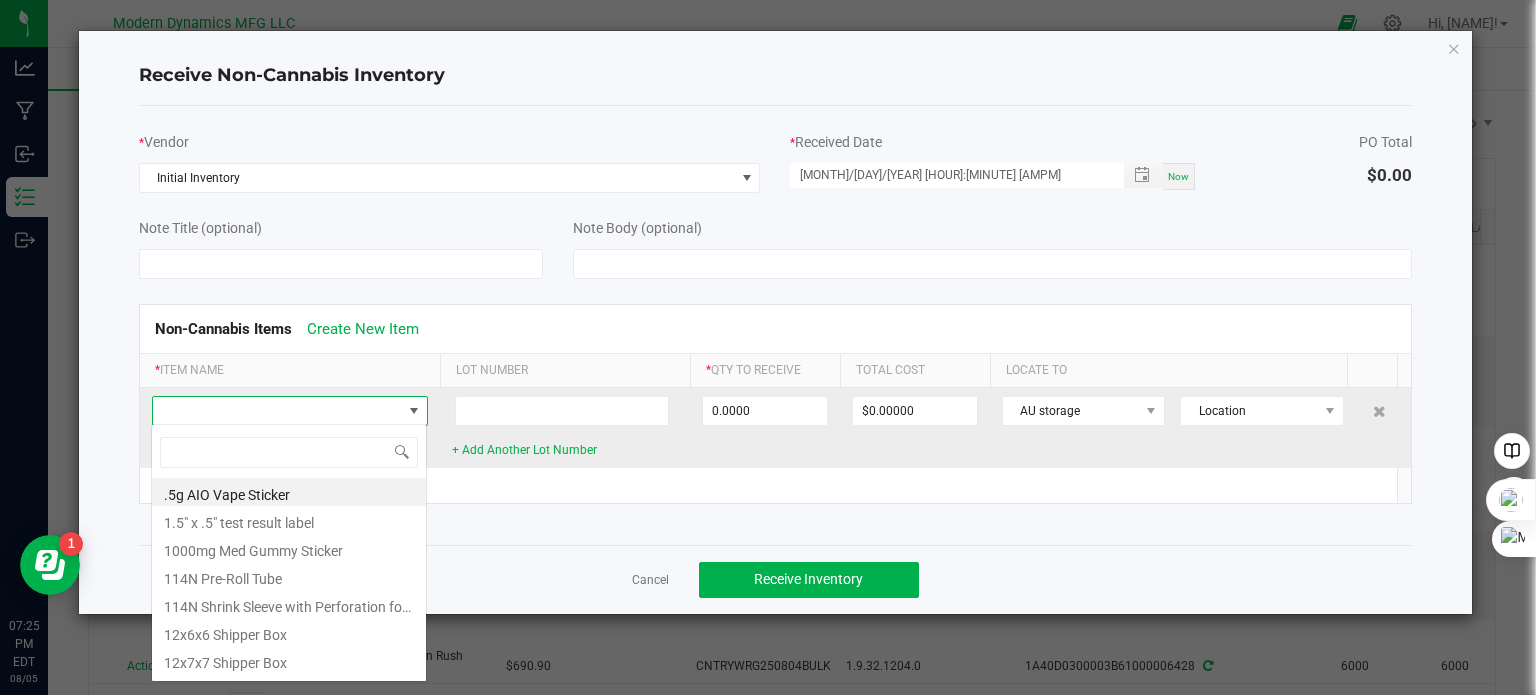 scroll, scrollTop: 99970, scrollLeft: 99724, axis: both 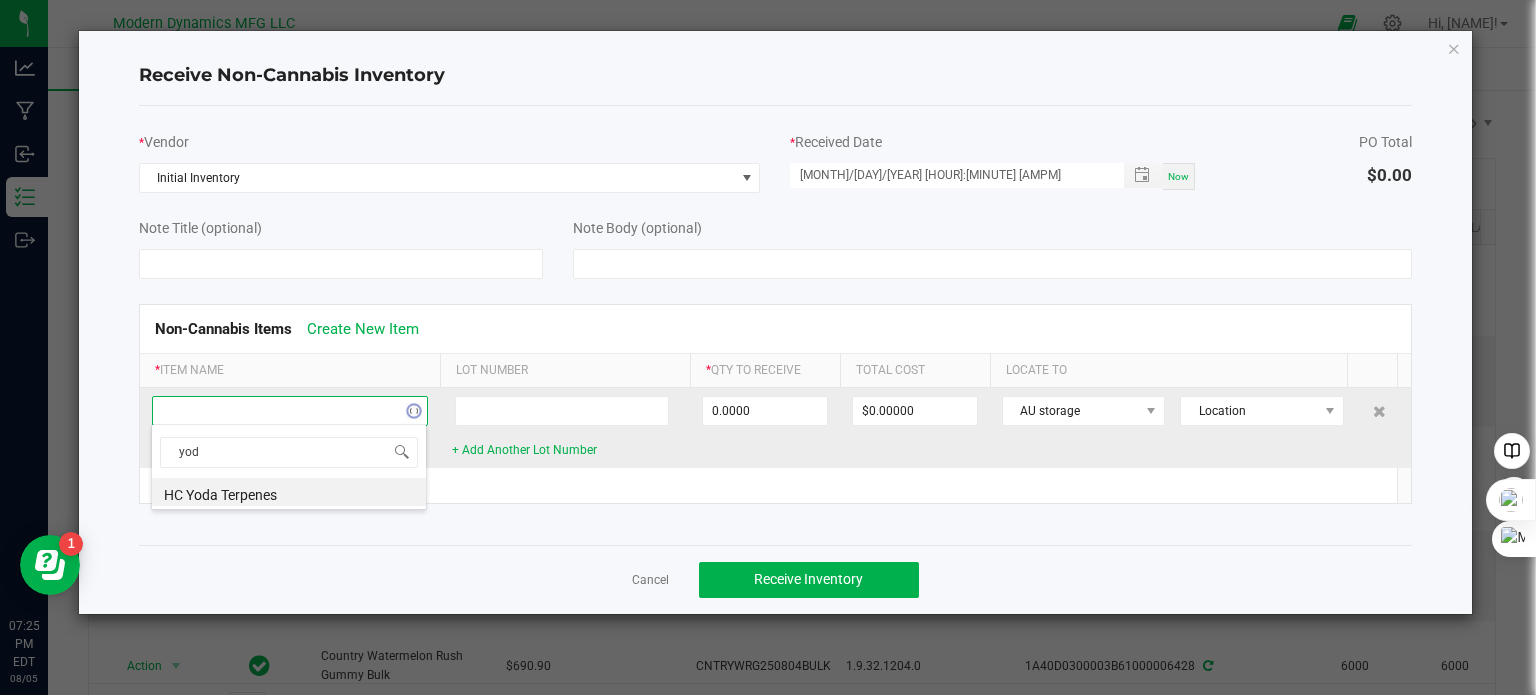 type on "yoda" 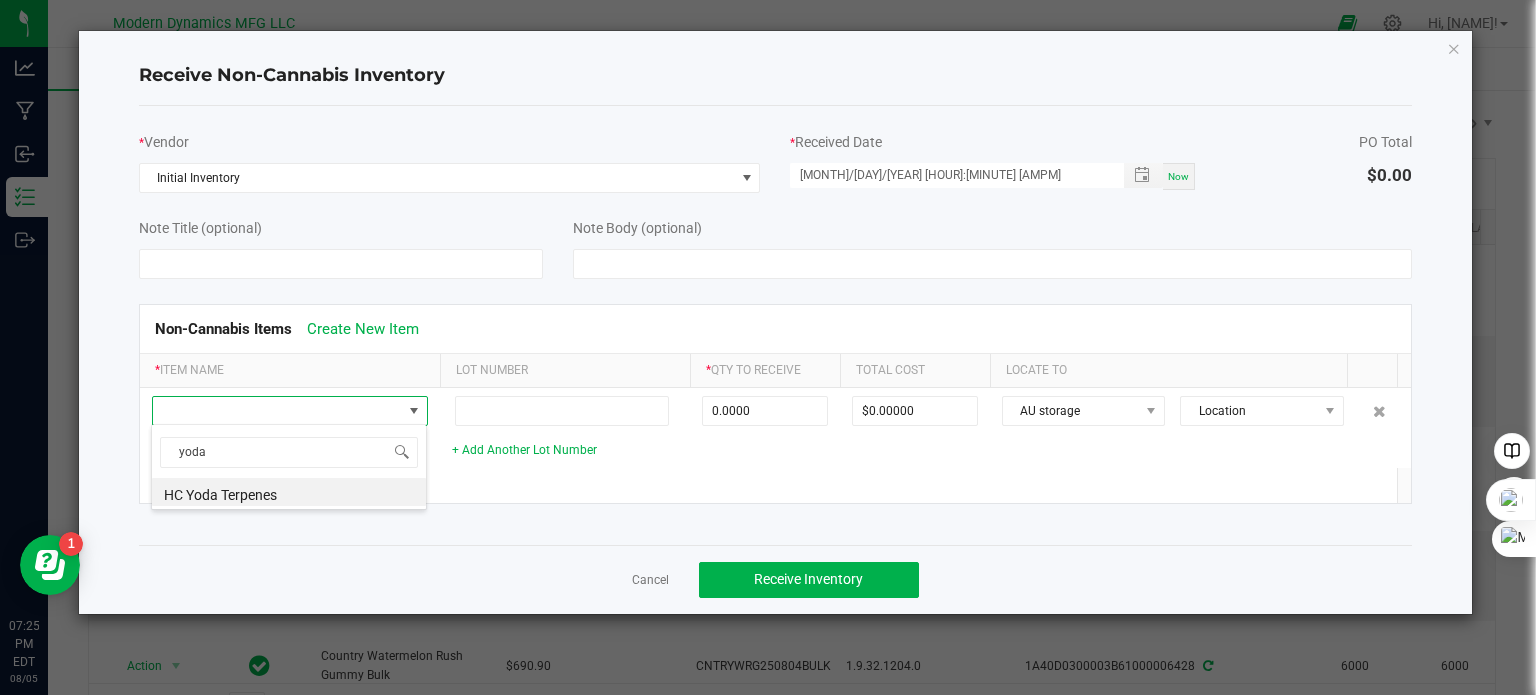 click on "HC Yoda Terpenes" at bounding box center (289, 492) 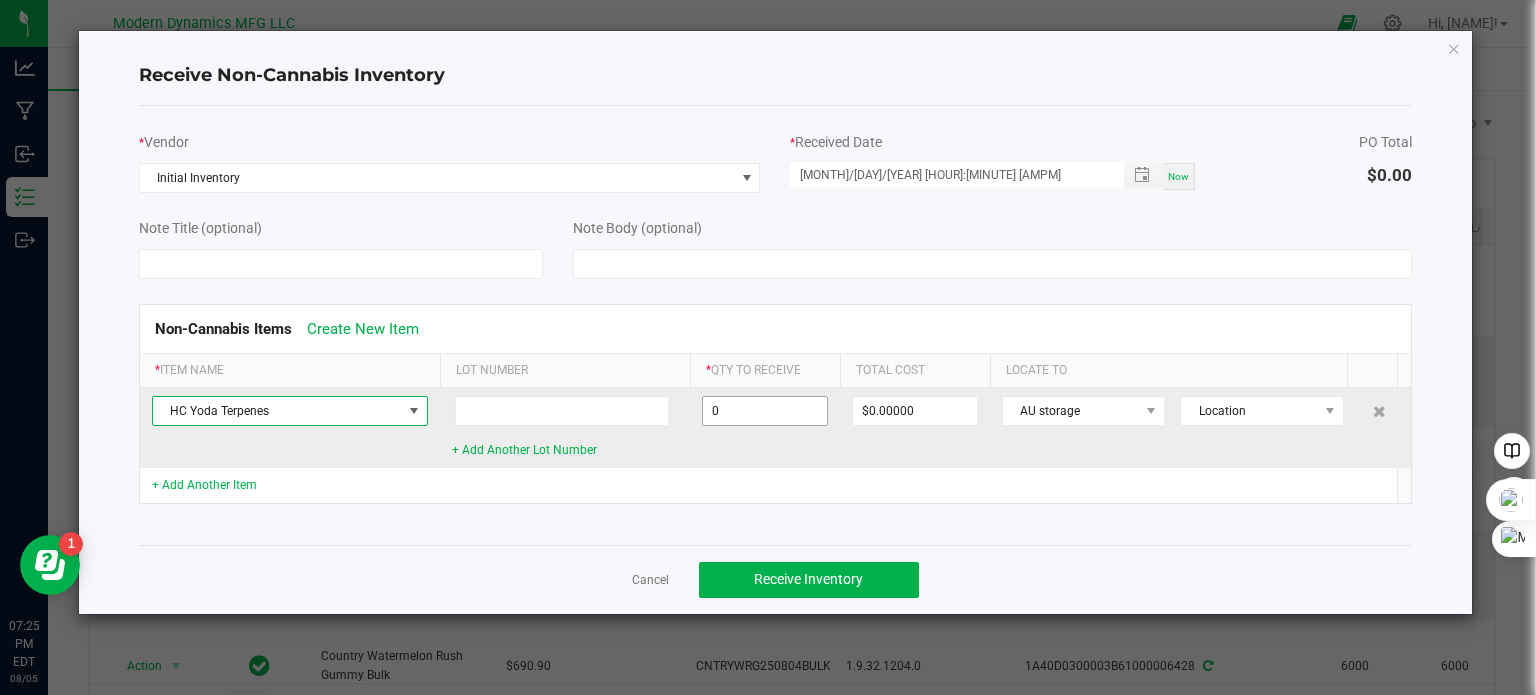 click on "0" at bounding box center (765, 411) 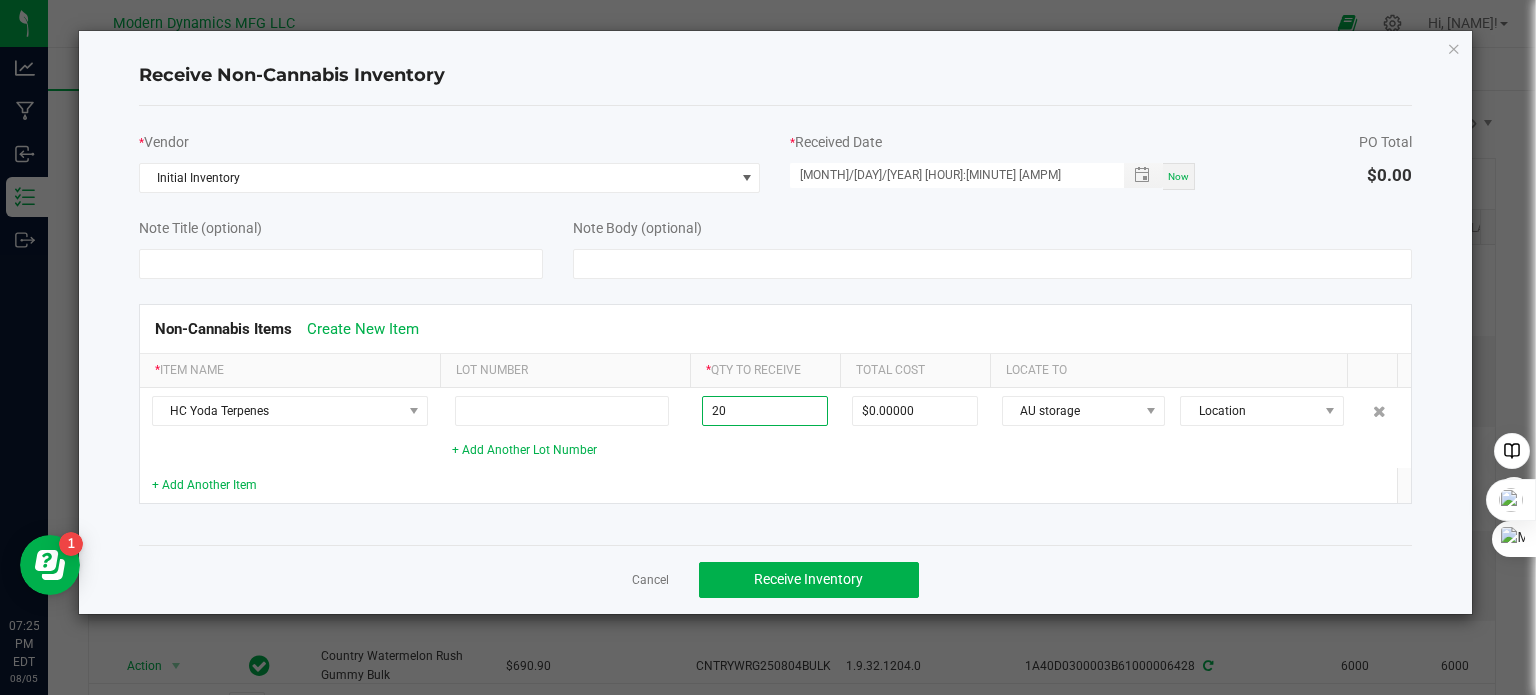 type on "20.0000 g" 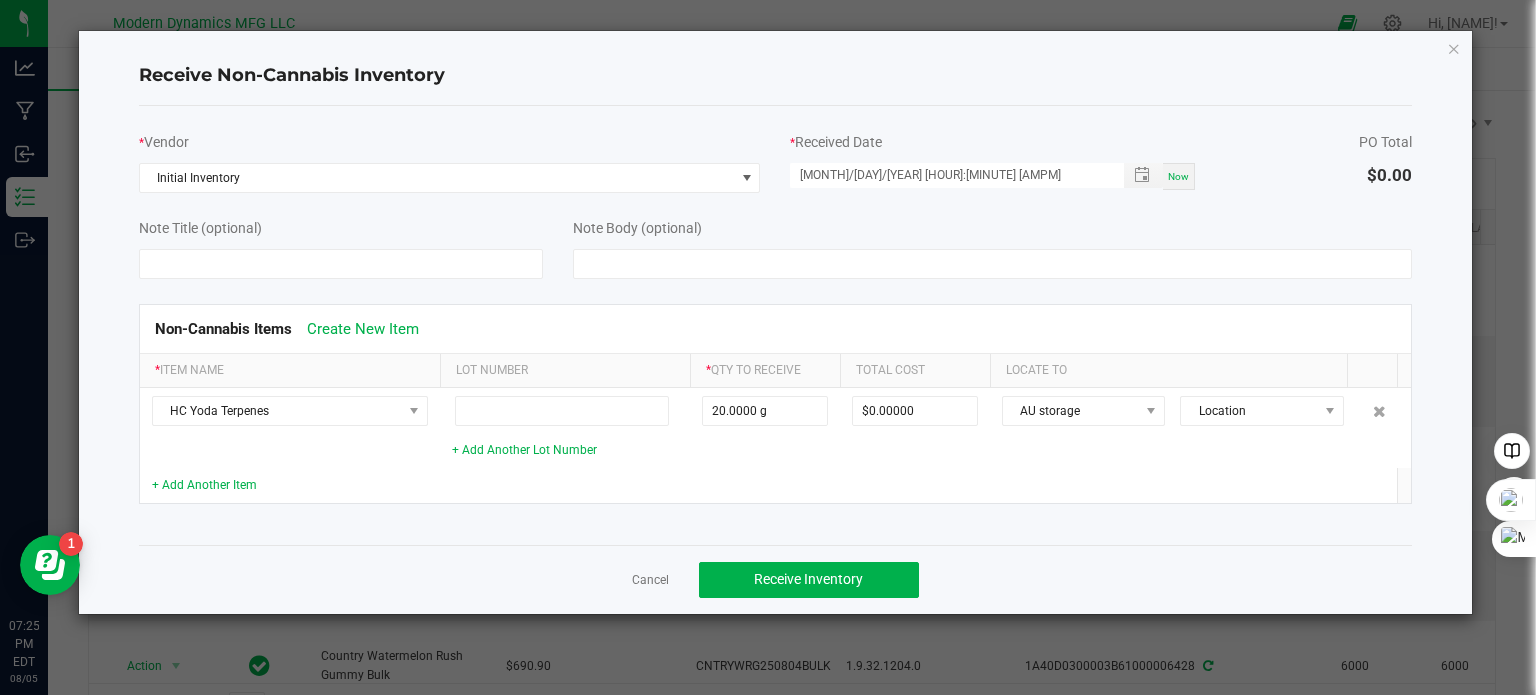 drag, startPoint x: 848, startPoint y: 476, endPoint x: 1011, endPoint y: 469, distance: 163.15024 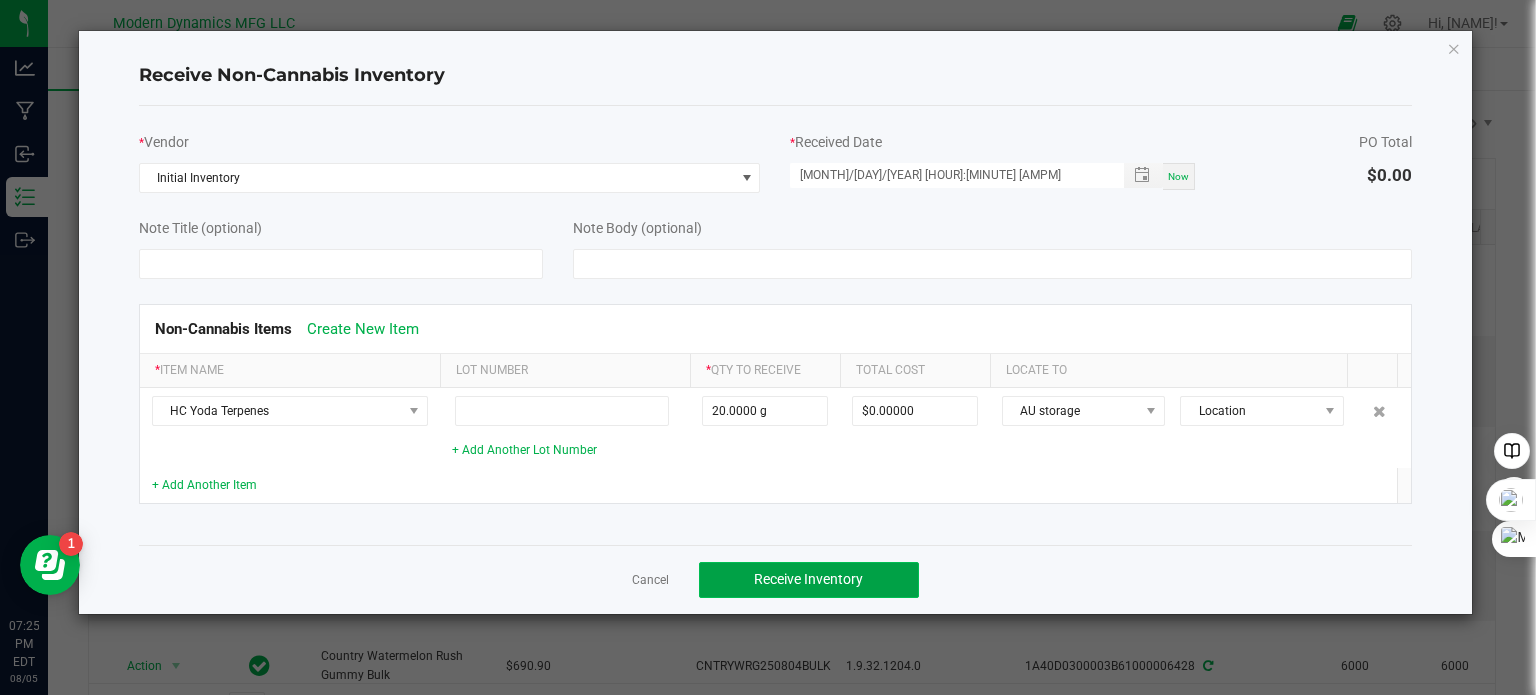click on "Receive Inventory" 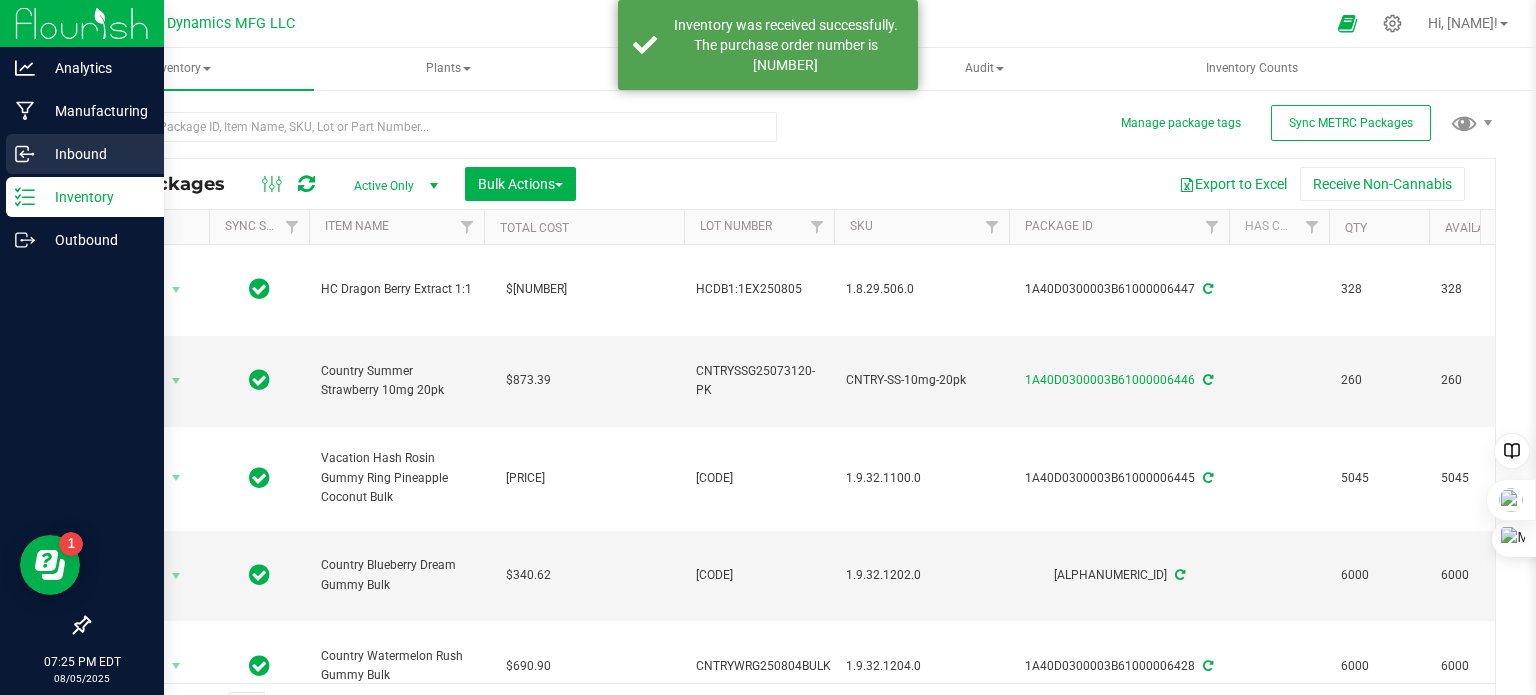 click 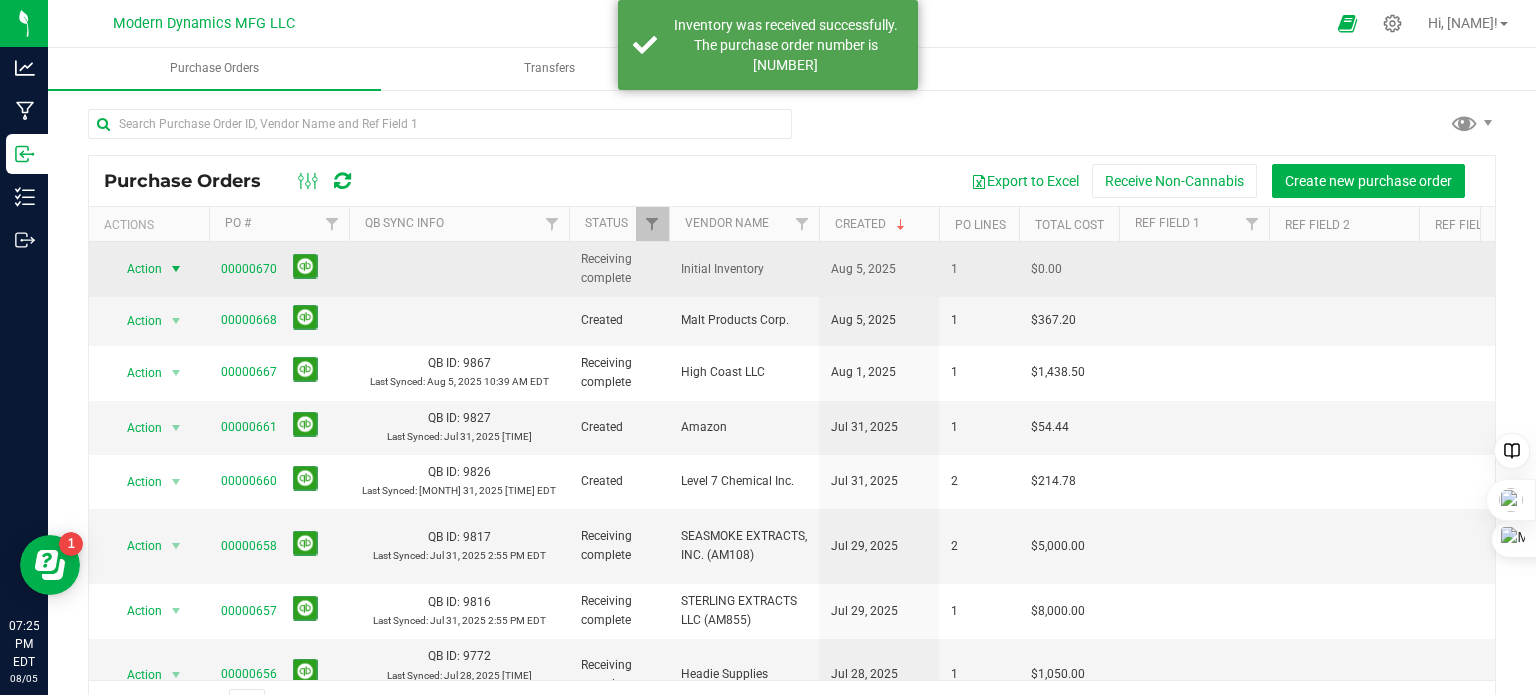 click at bounding box center (176, 269) 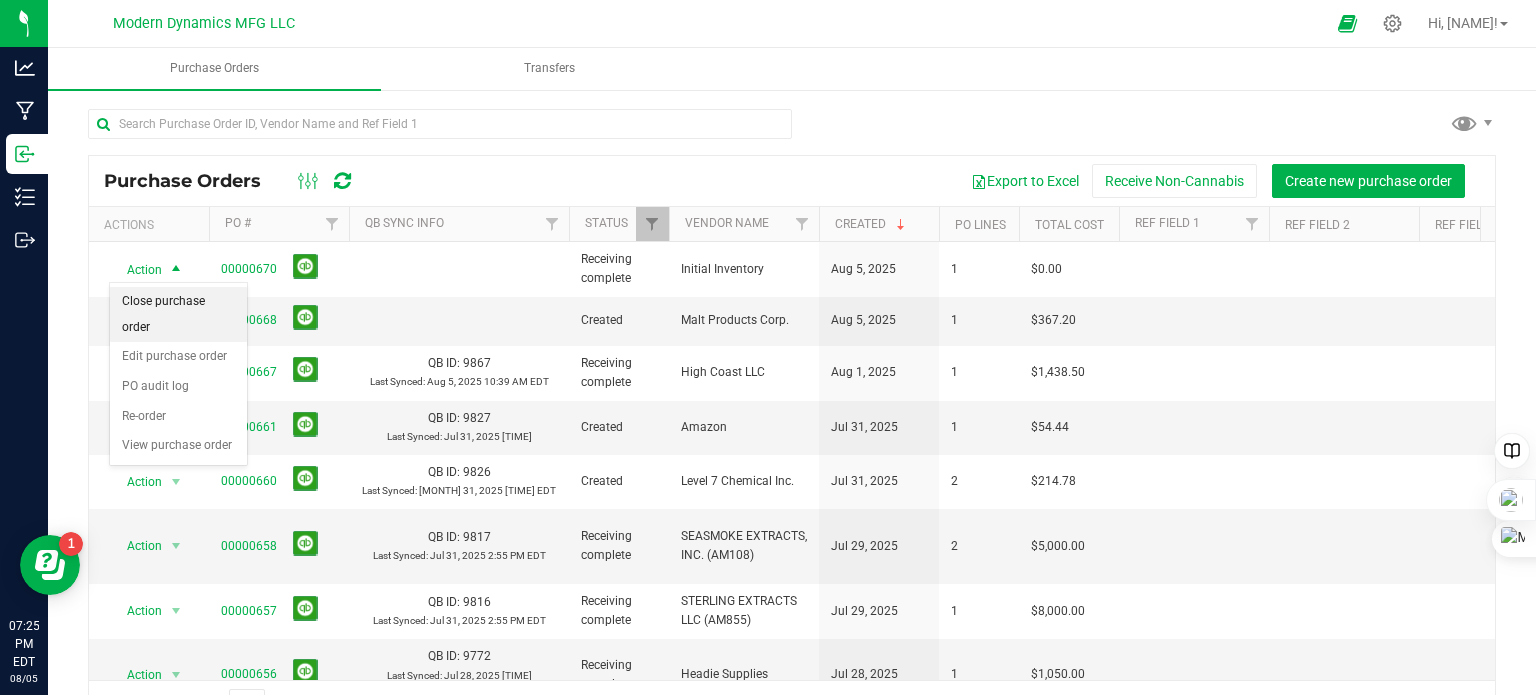 click on "Close purchase order" at bounding box center [178, 314] 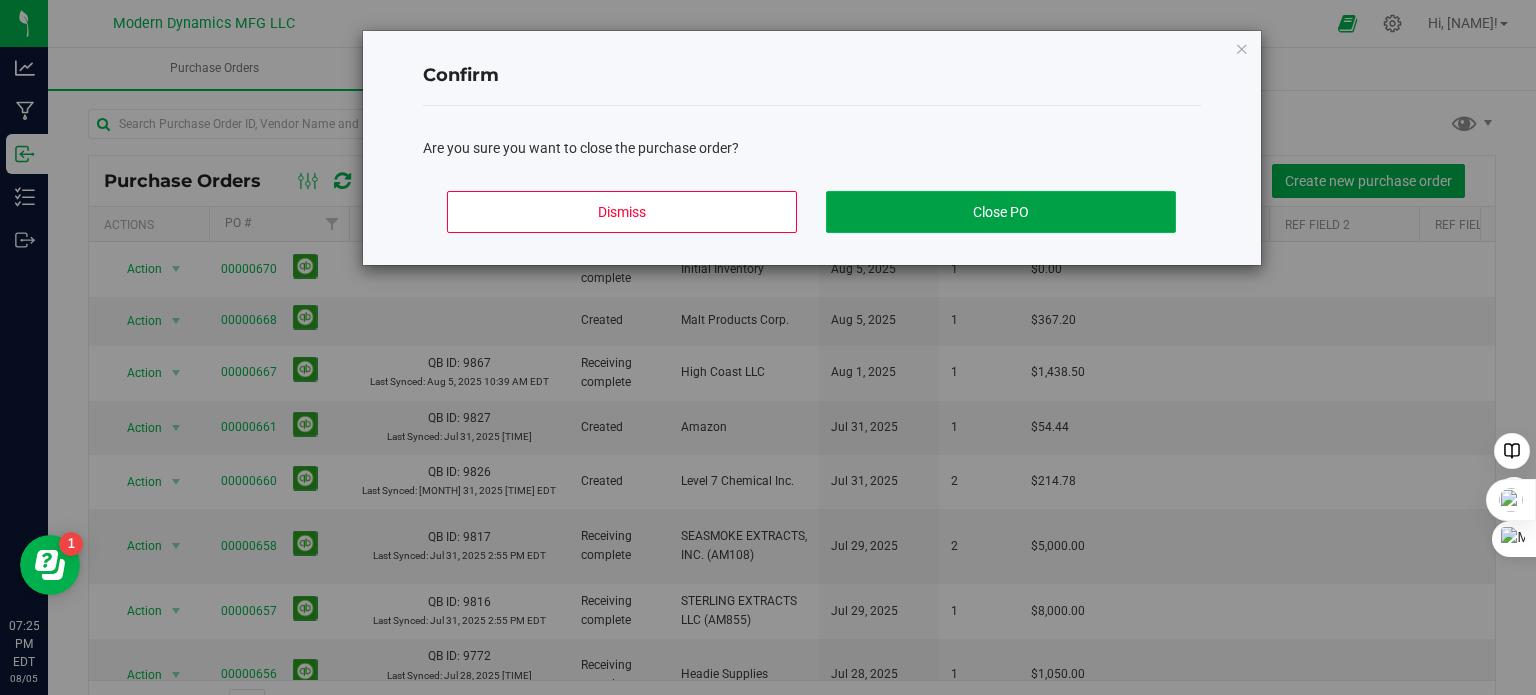 click on "Close PO" at bounding box center [1001, 212] 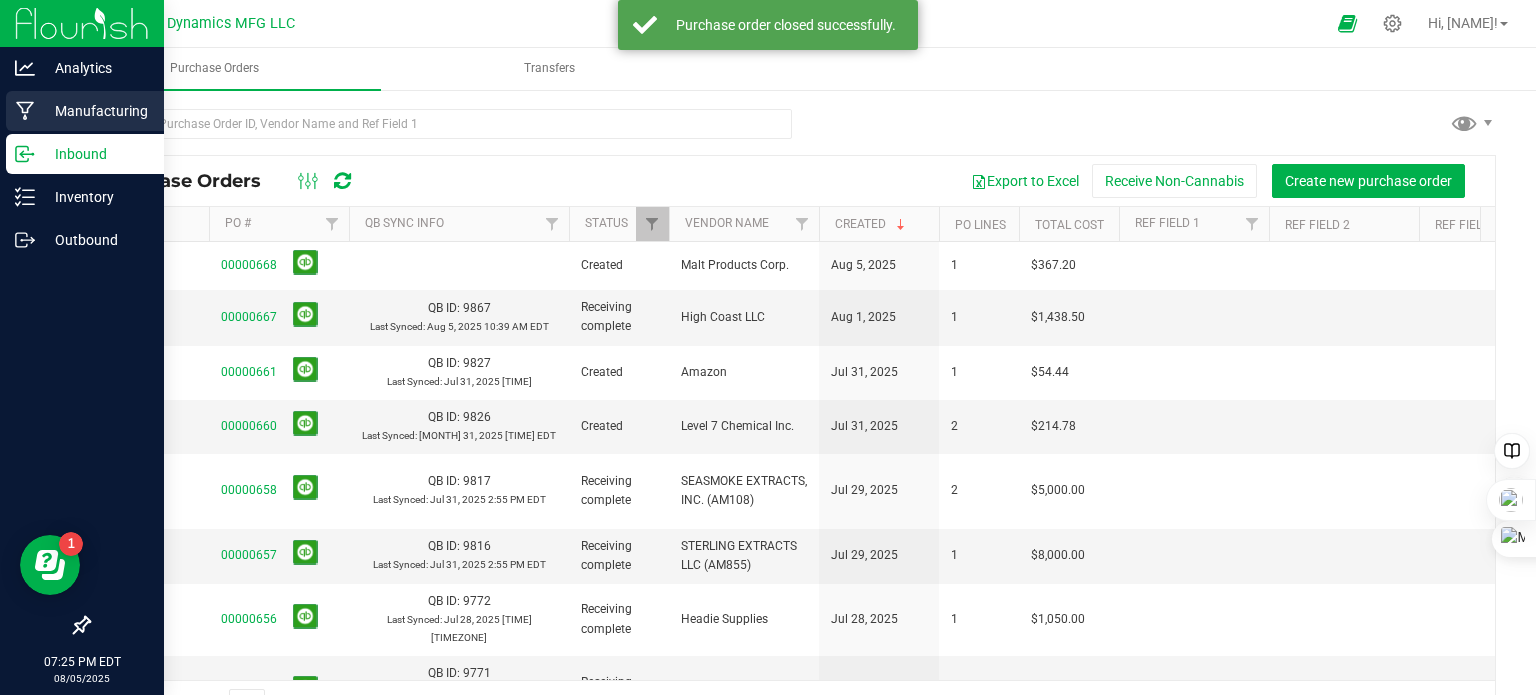 click on "Manufacturing" at bounding box center (85, 111) 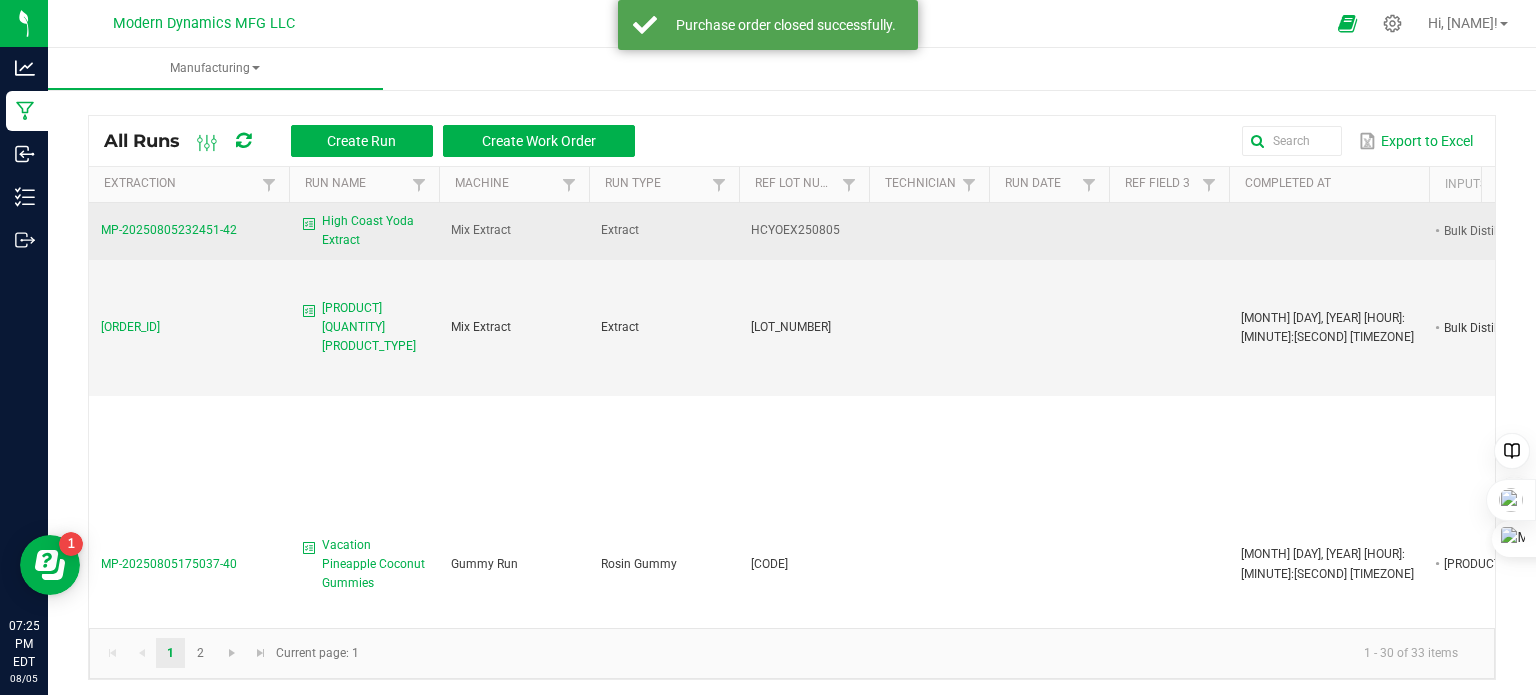 click on "High Coast Yoda Extract" at bounding box center [374, 231] 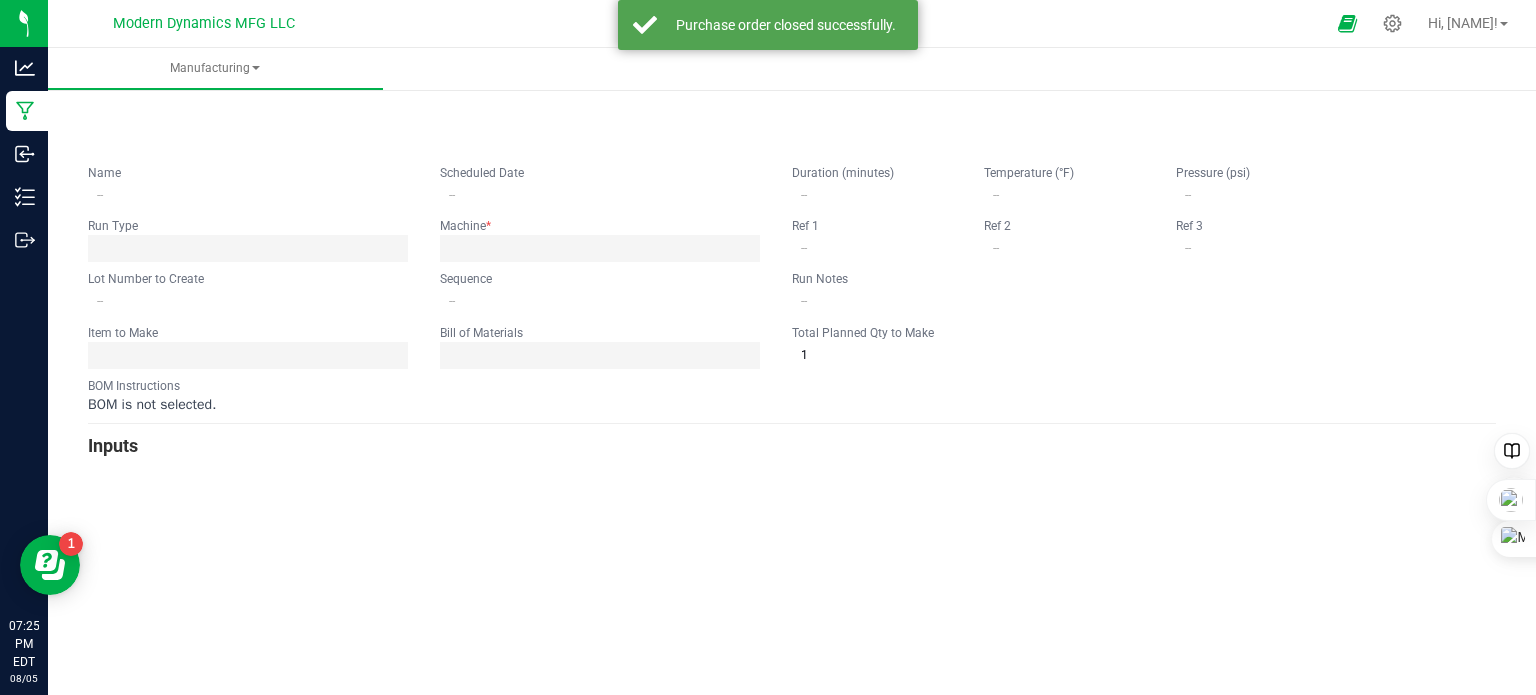 type on "High Coast Yoda Extract" 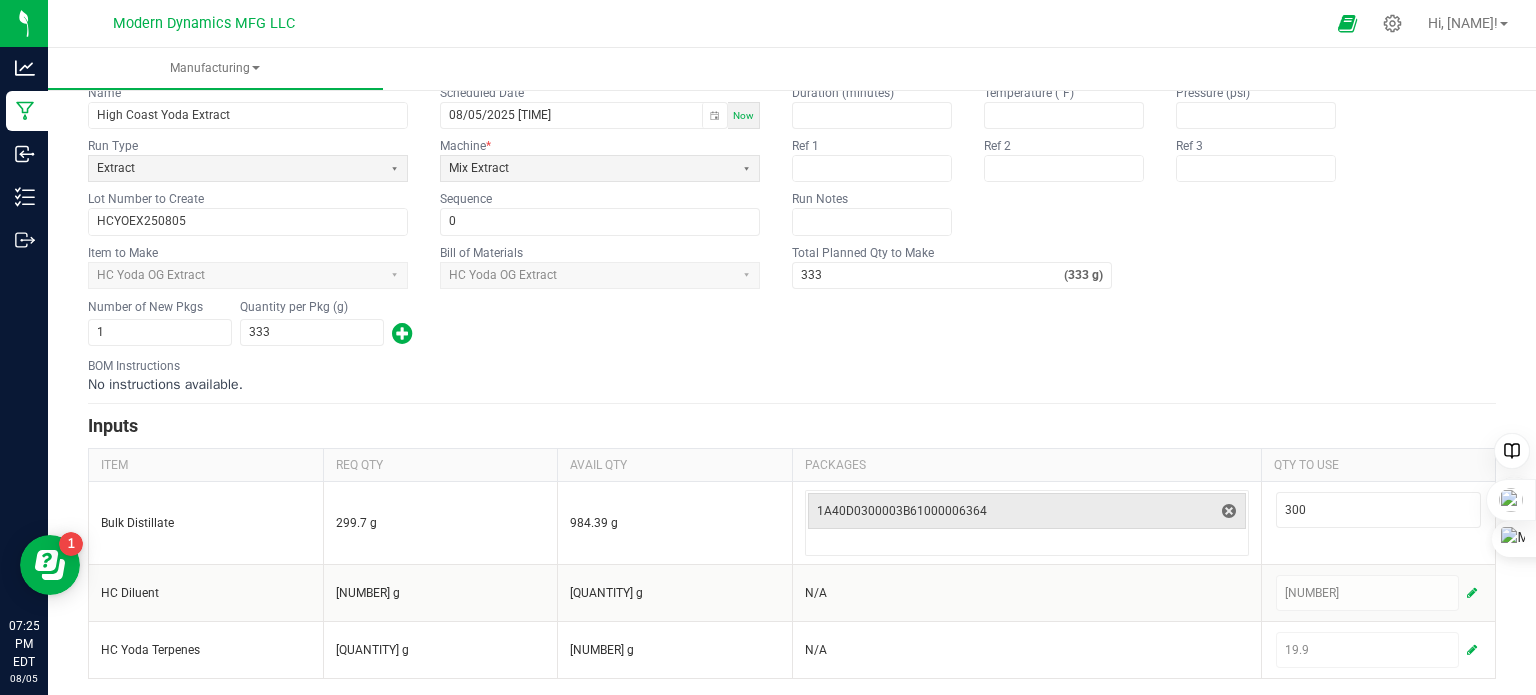 scroll, scrollTop: 0, scrollLeft: 0, axis: both 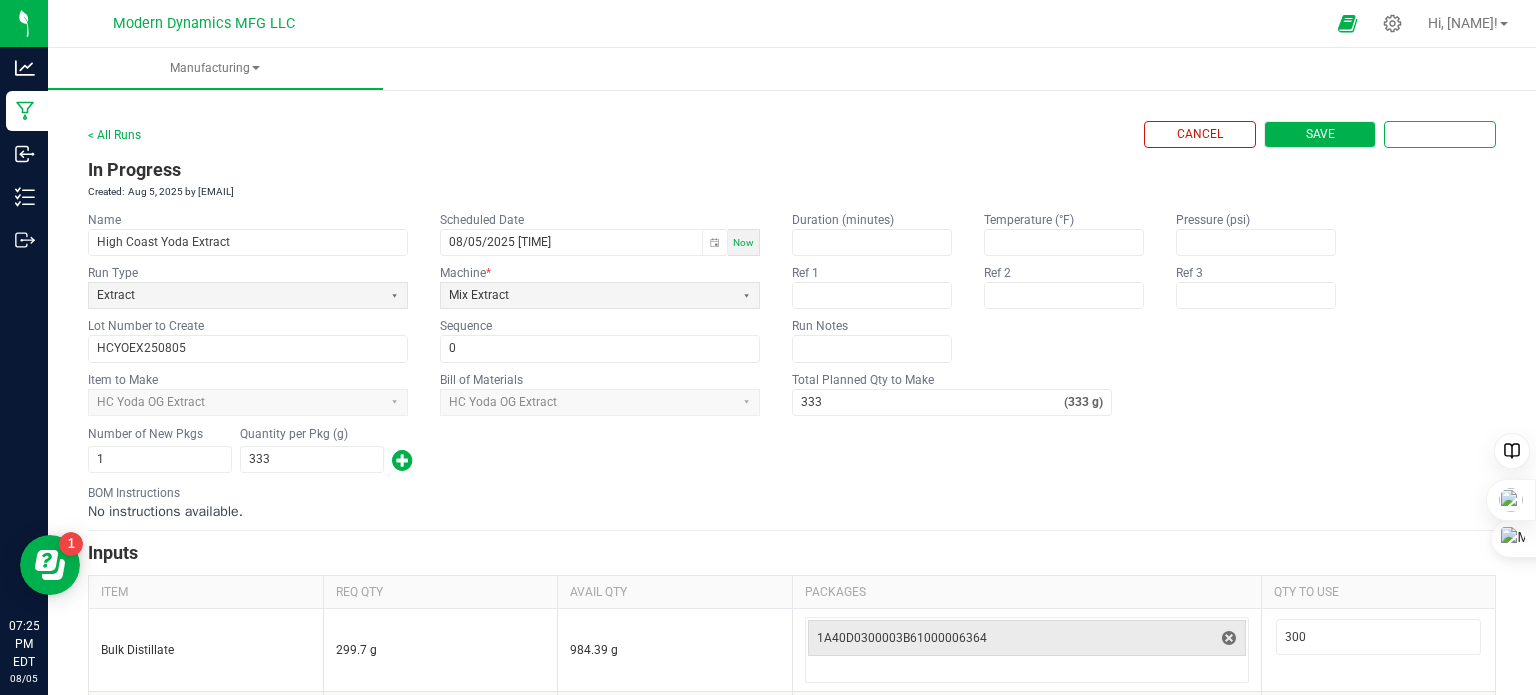 click on "Save" at bounding box center (1320, 134) 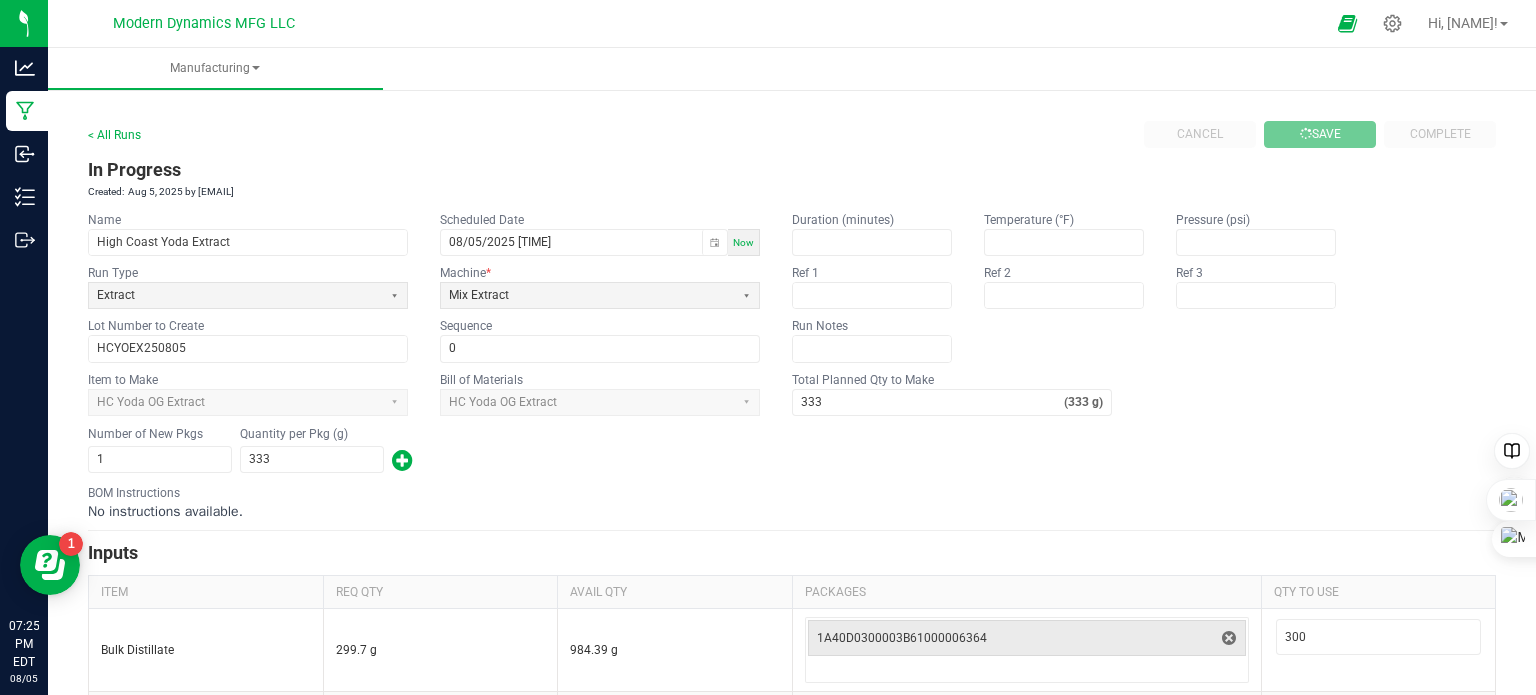 type 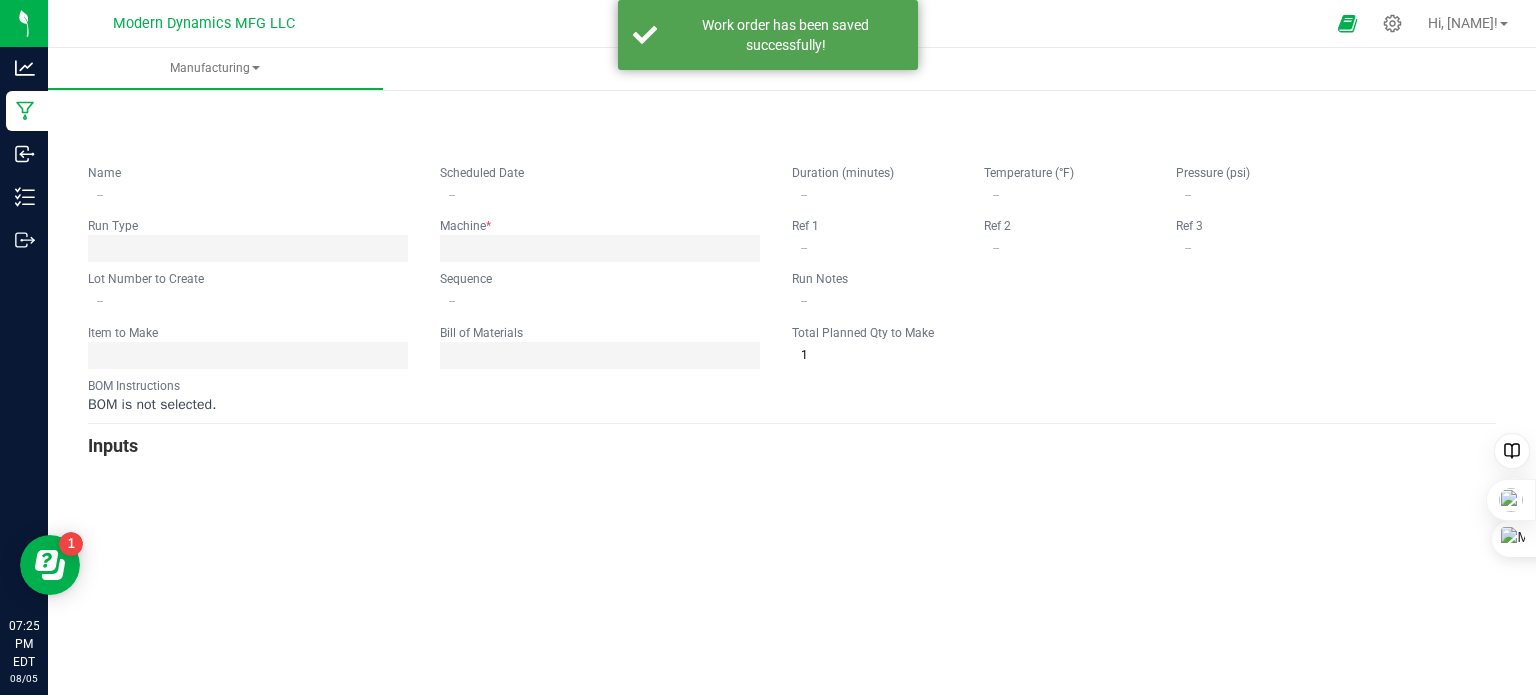 type on "High Coast Yoda Extract" 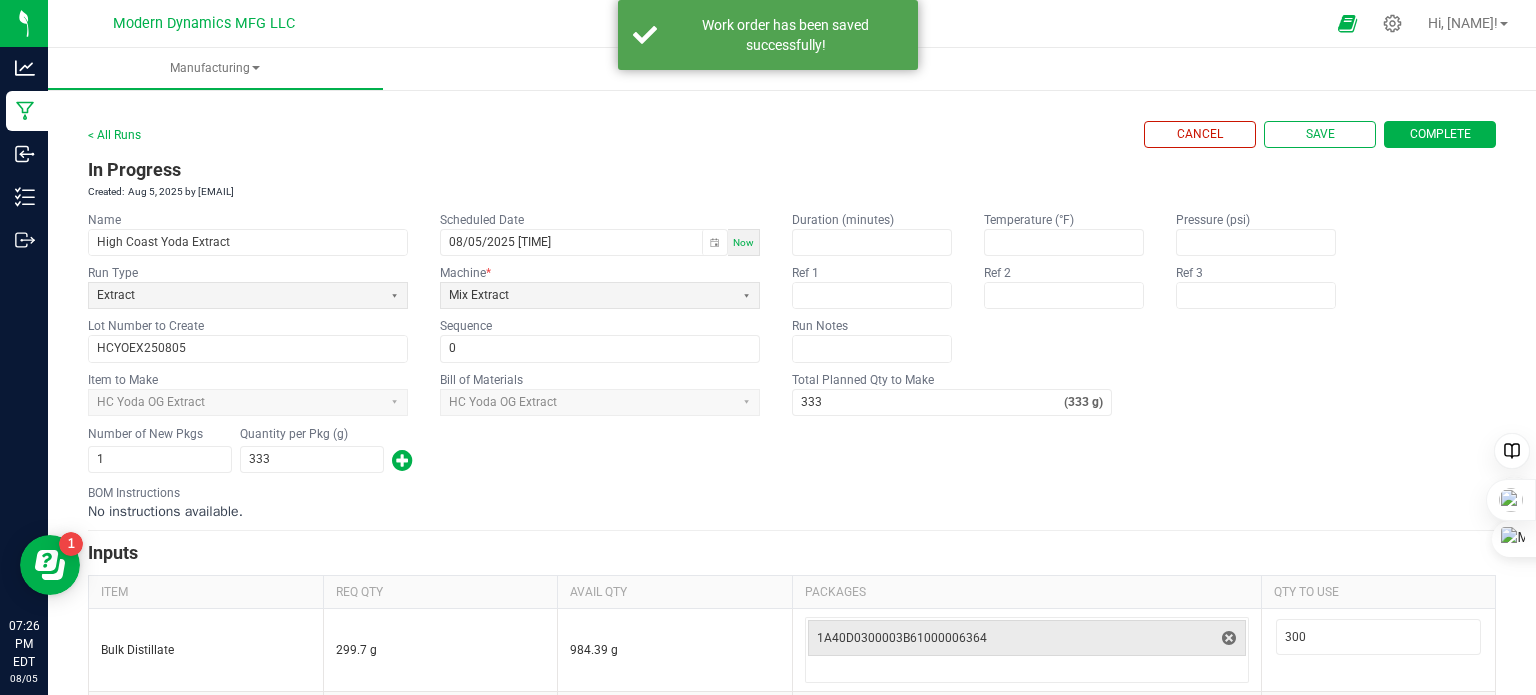 click on "Complete" at bounding box center [1440, 134] 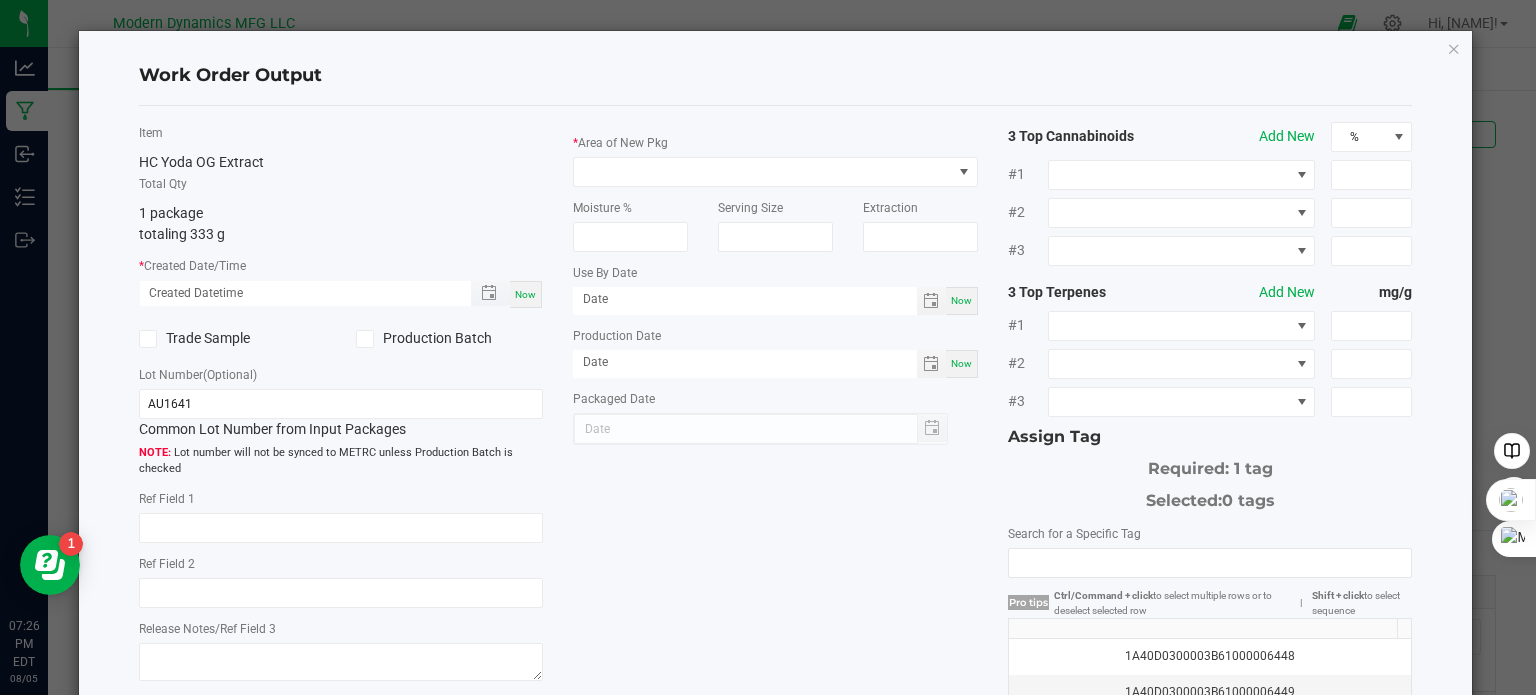 drag, startPoint x: 529, startPoint y: 297, endPoint x: 464, endPoint y: 303, distance: 65.27634 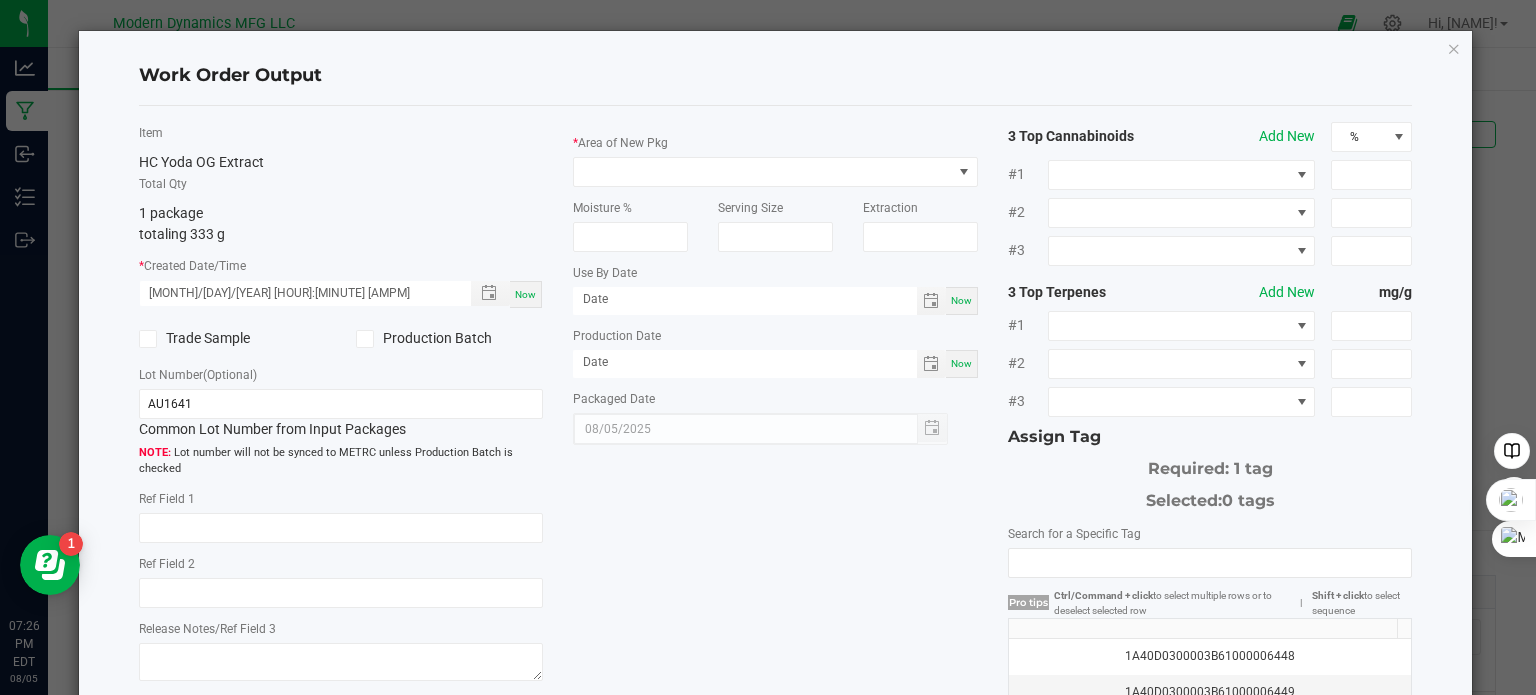click on "Production Batch" 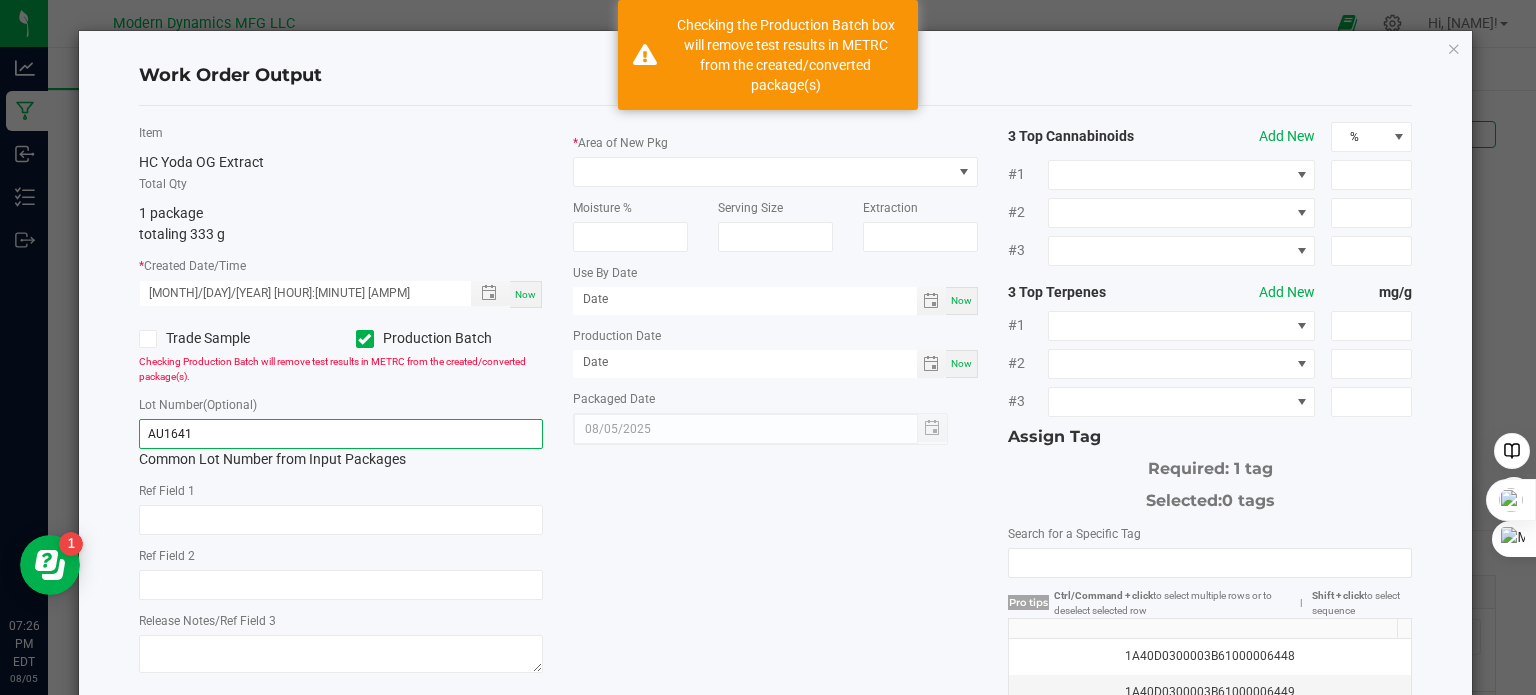 click on "AU1641" 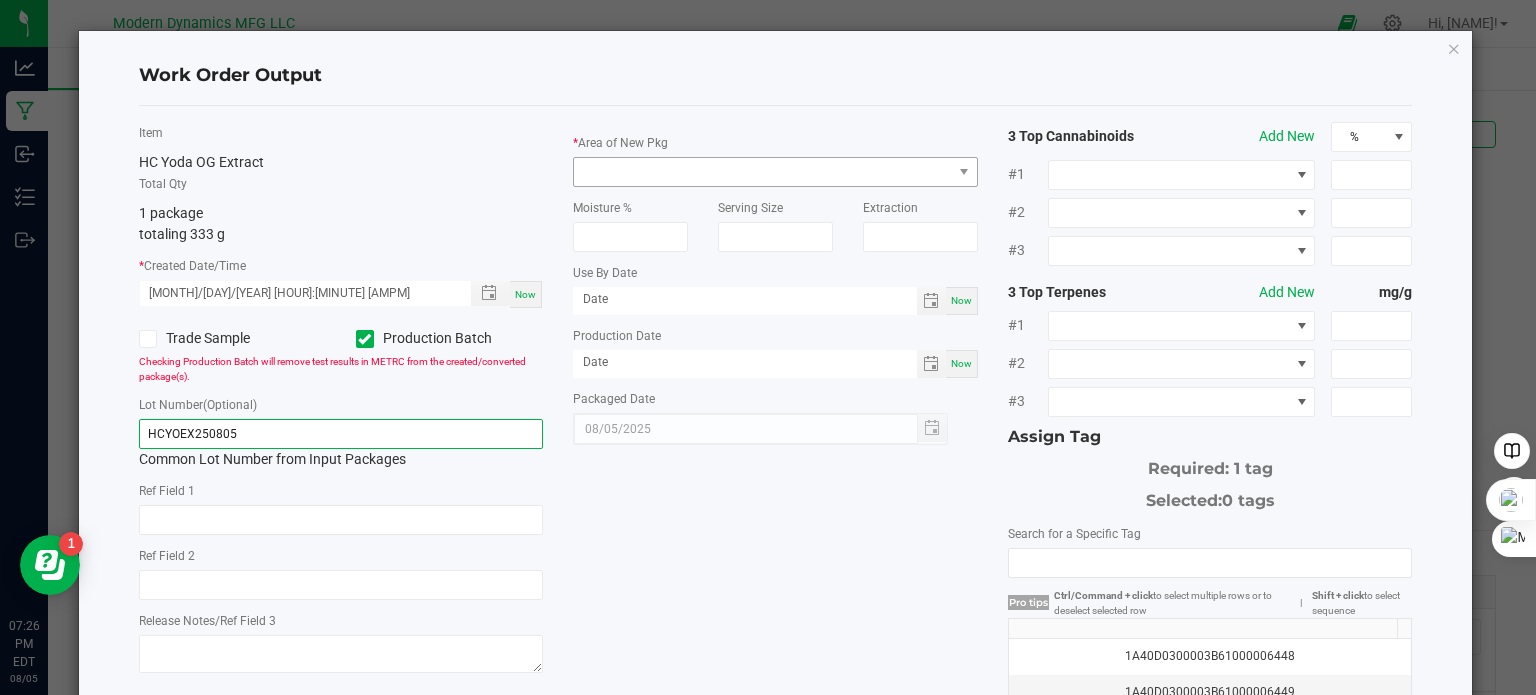 type on "HCYOEX250805" 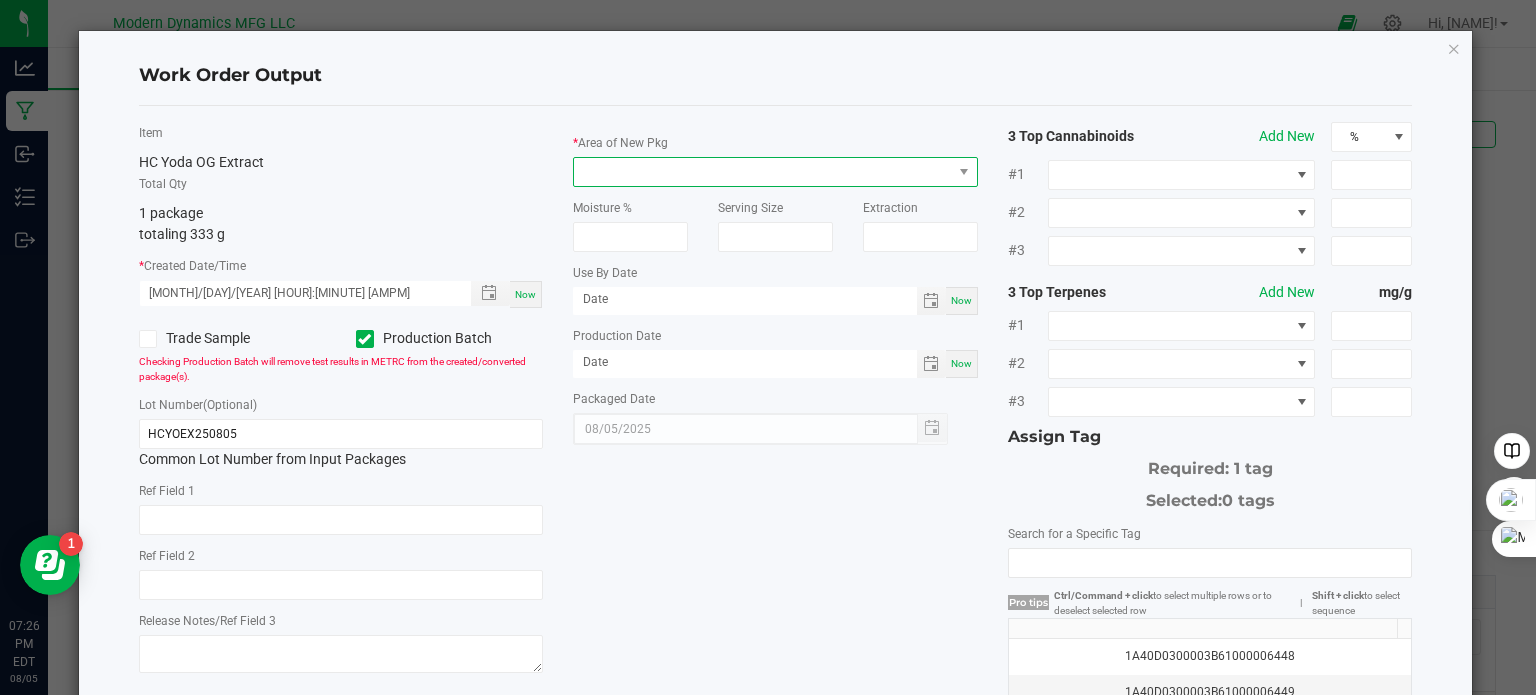 click at bounding box center [763, 172] 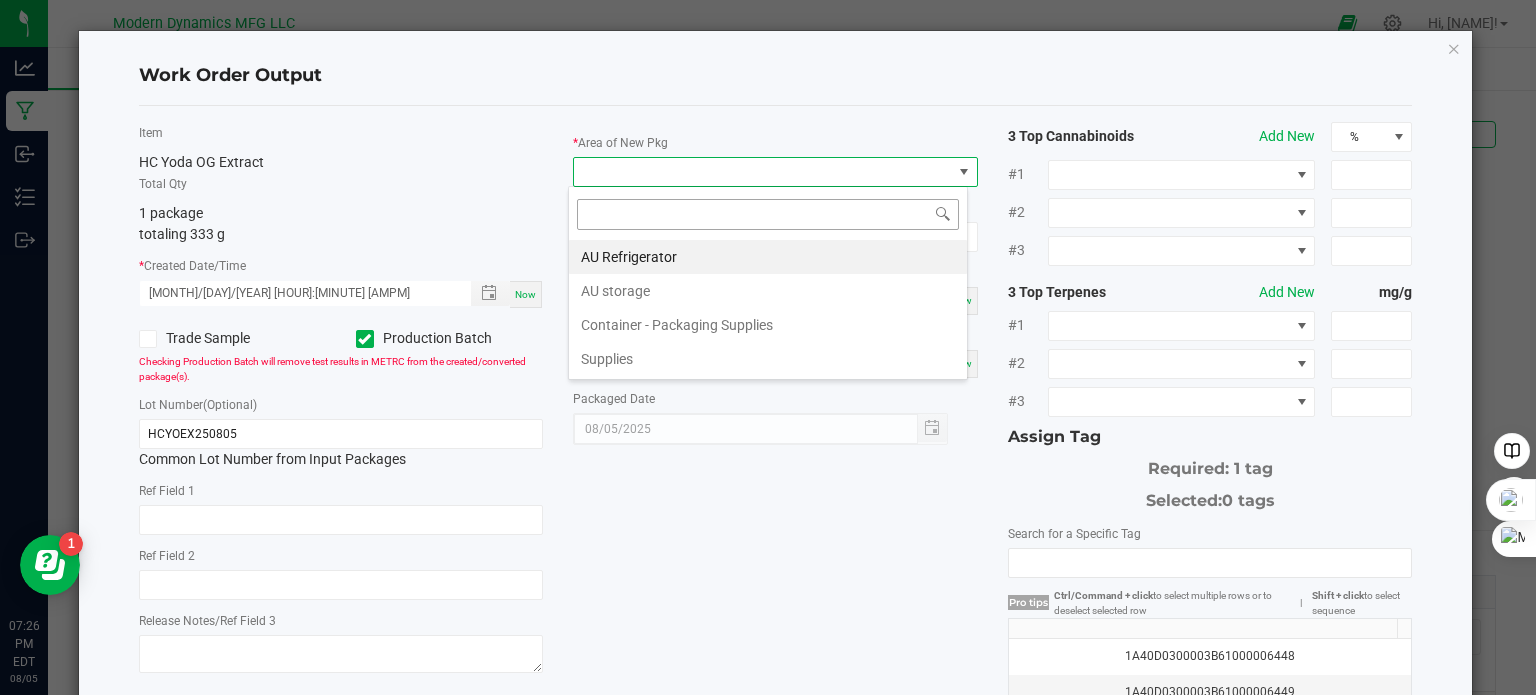 scroll, scrollTop: 99970, scrollLeft: 99600, axis: both 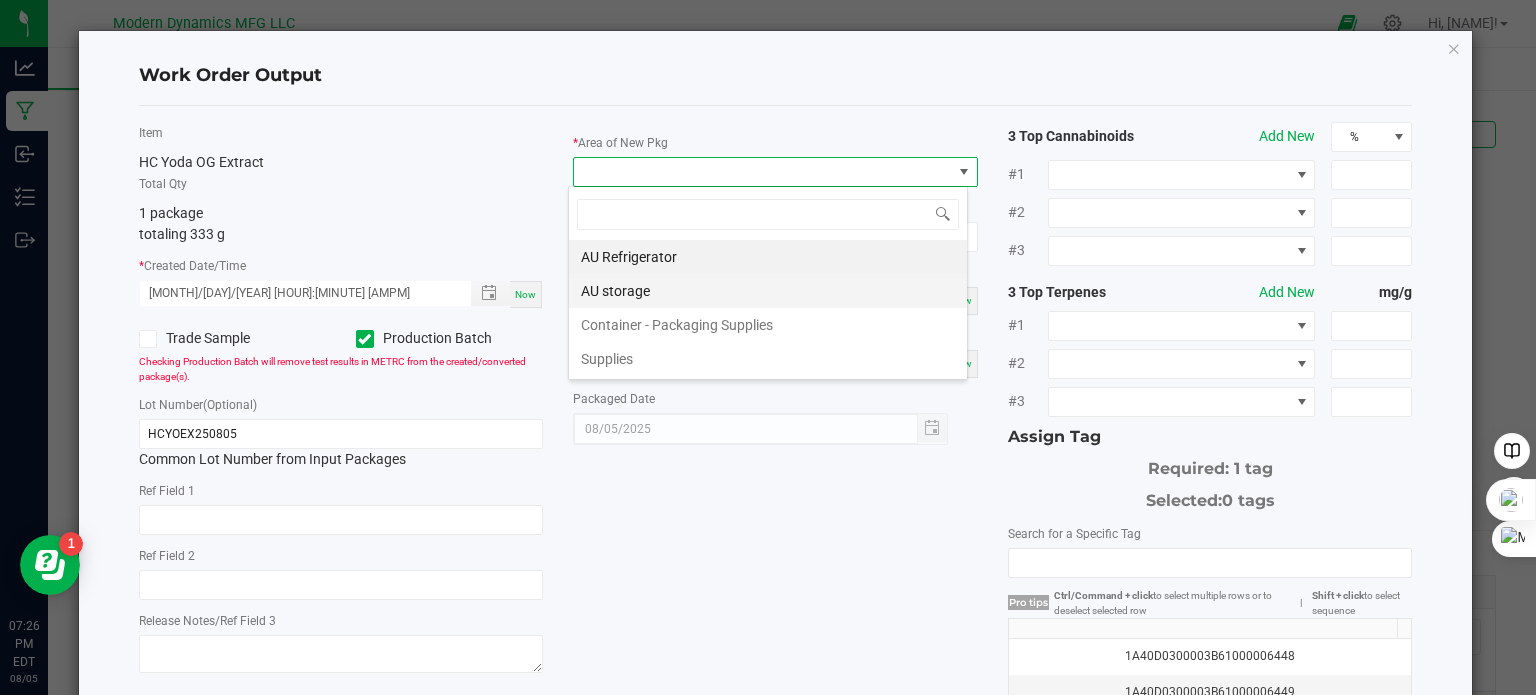 click on "AU storage" at bounding box center [768, 291] 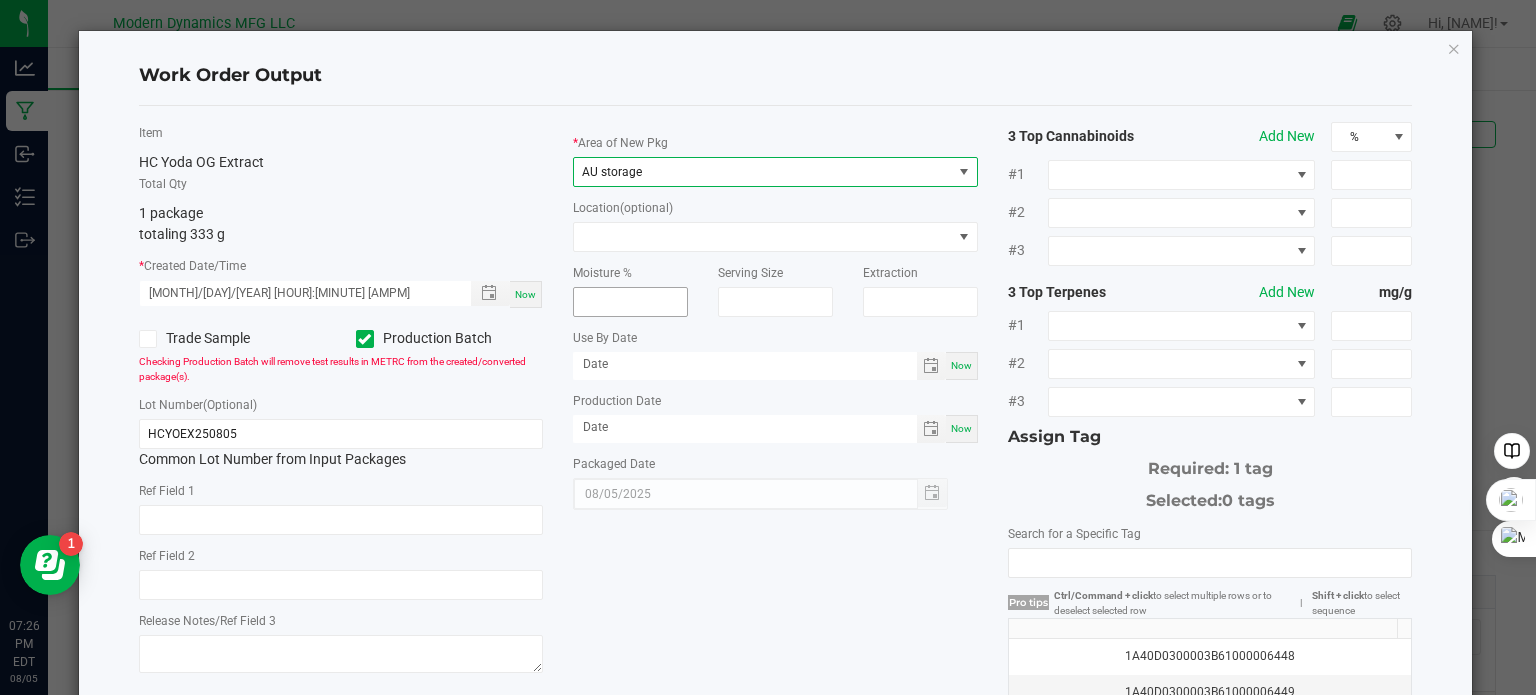 drag, startPoint x: 518, startPoint y: 298, endPoint x: 648, endPoint y: 299, distance: 130.00385 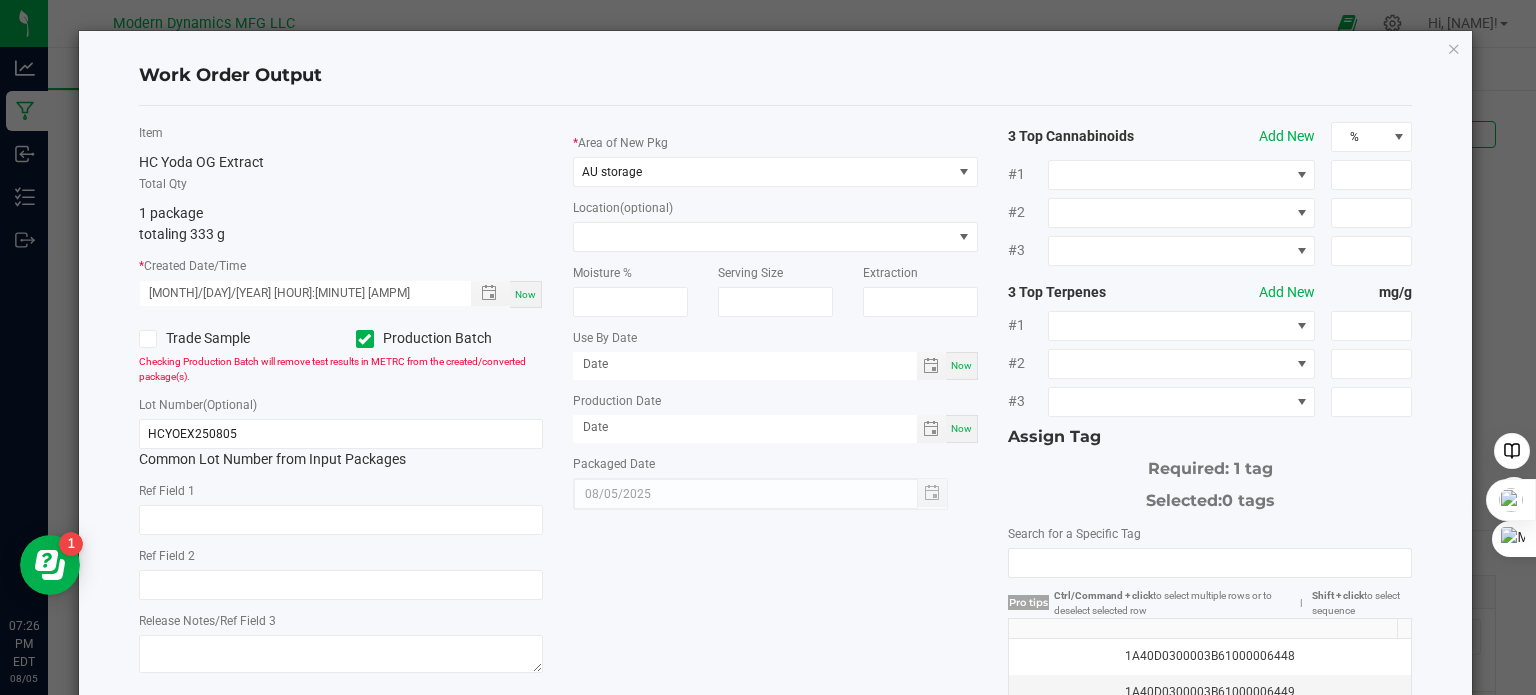 scroll, scrollTop: 255, scrollLeft: 0, axis: vertical 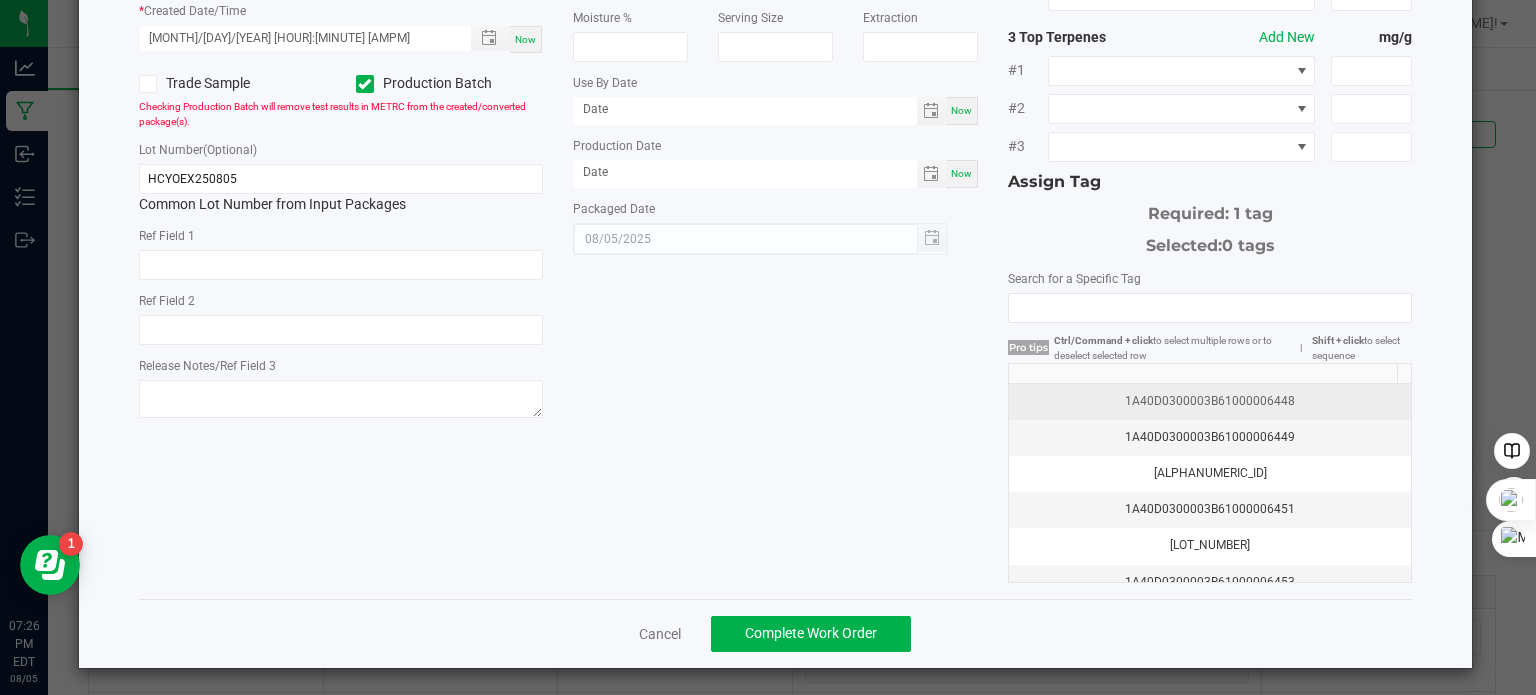 click on "1A40D0300003B61000006448" 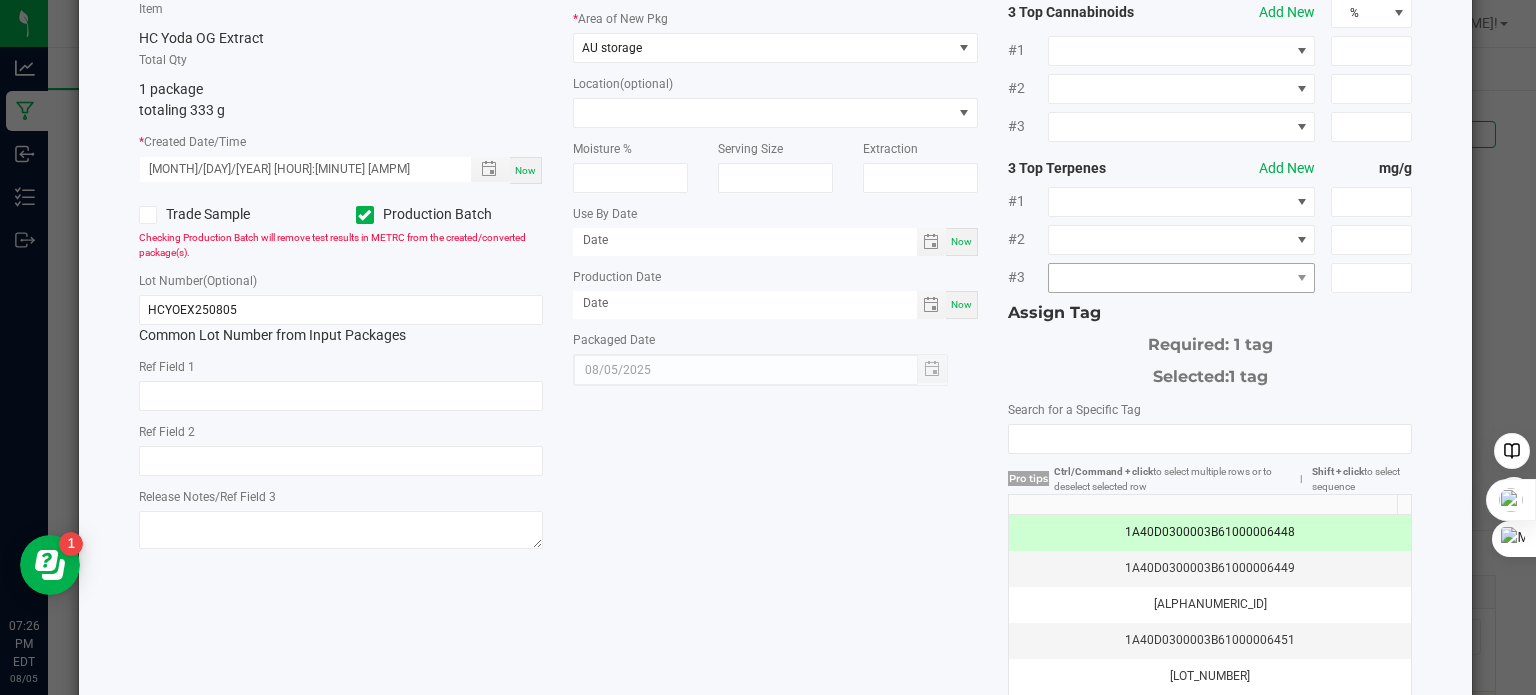 scroll, scrollTop: 255, scrollLeft: 0, axis: vertical 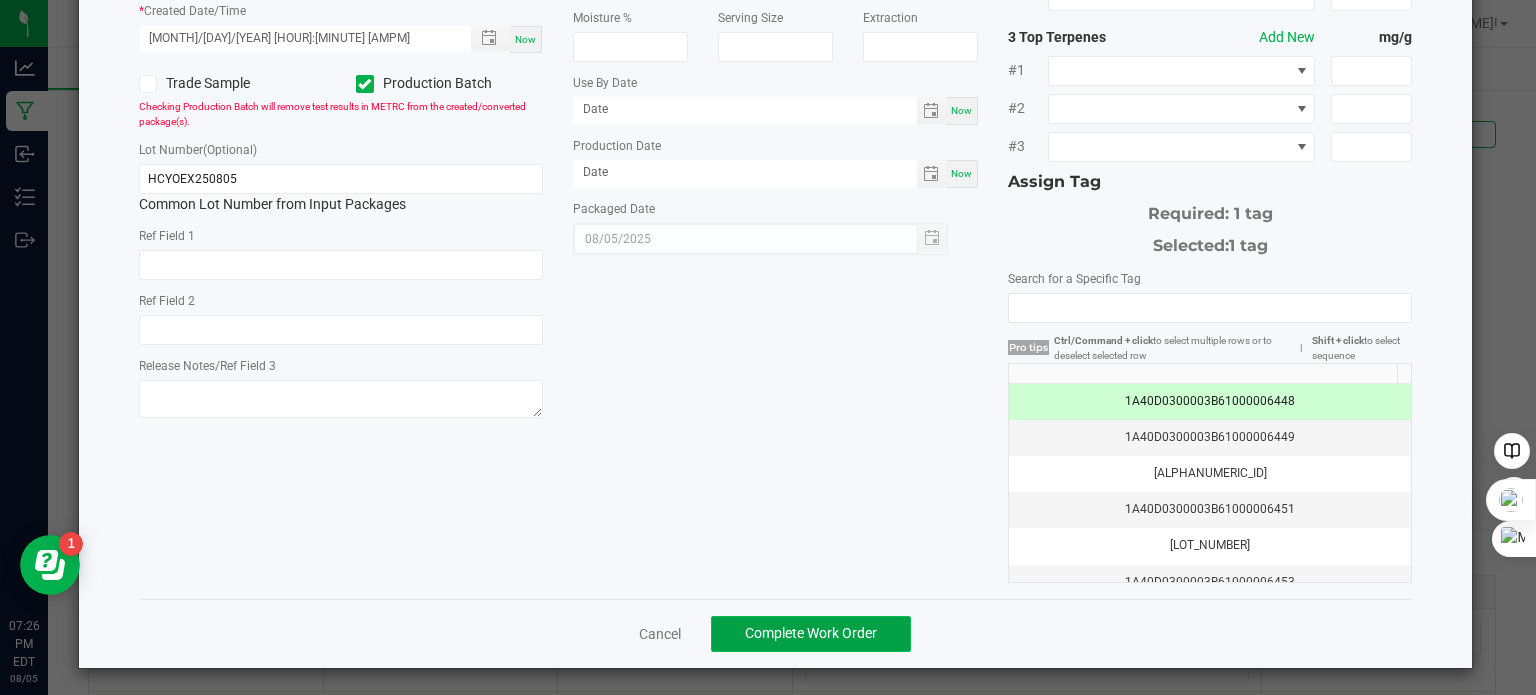 click on "Complete Work Order" 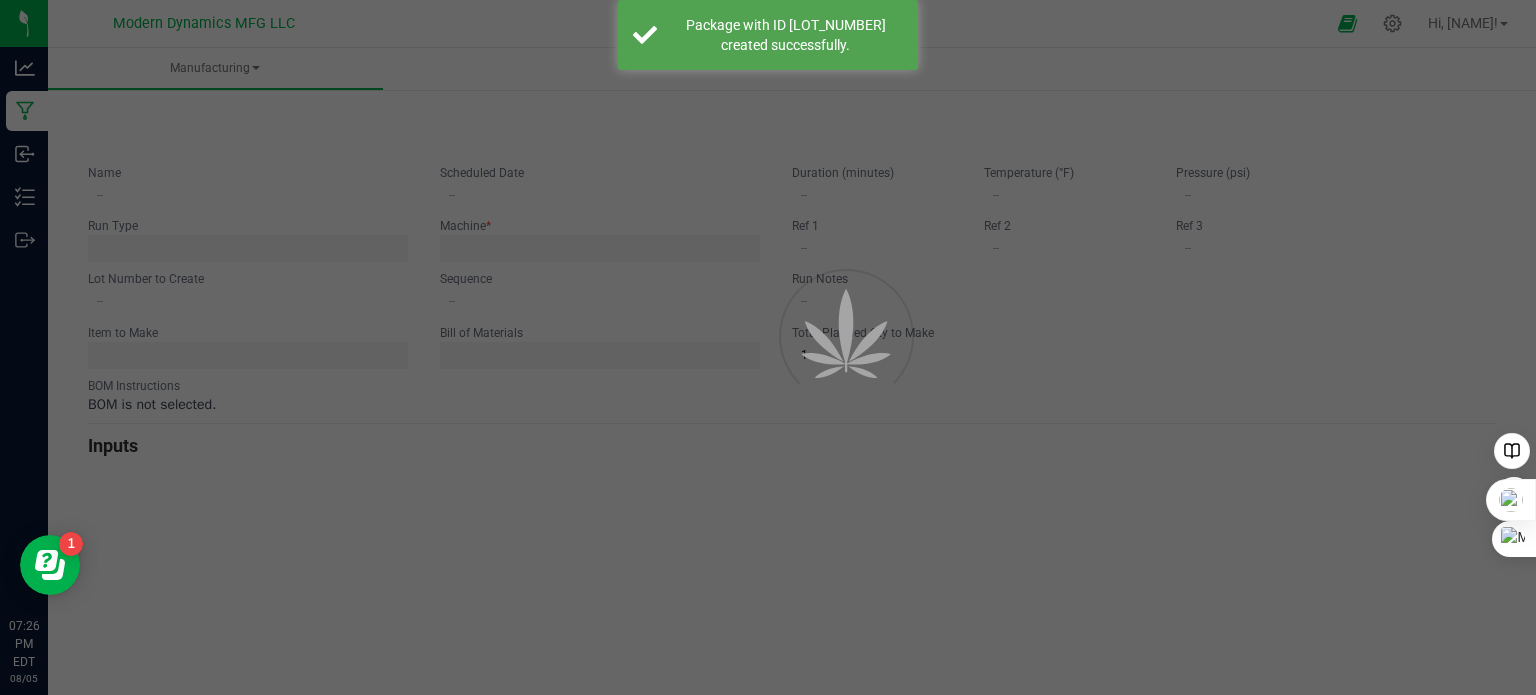 type on "High Coast Yoda Extract" 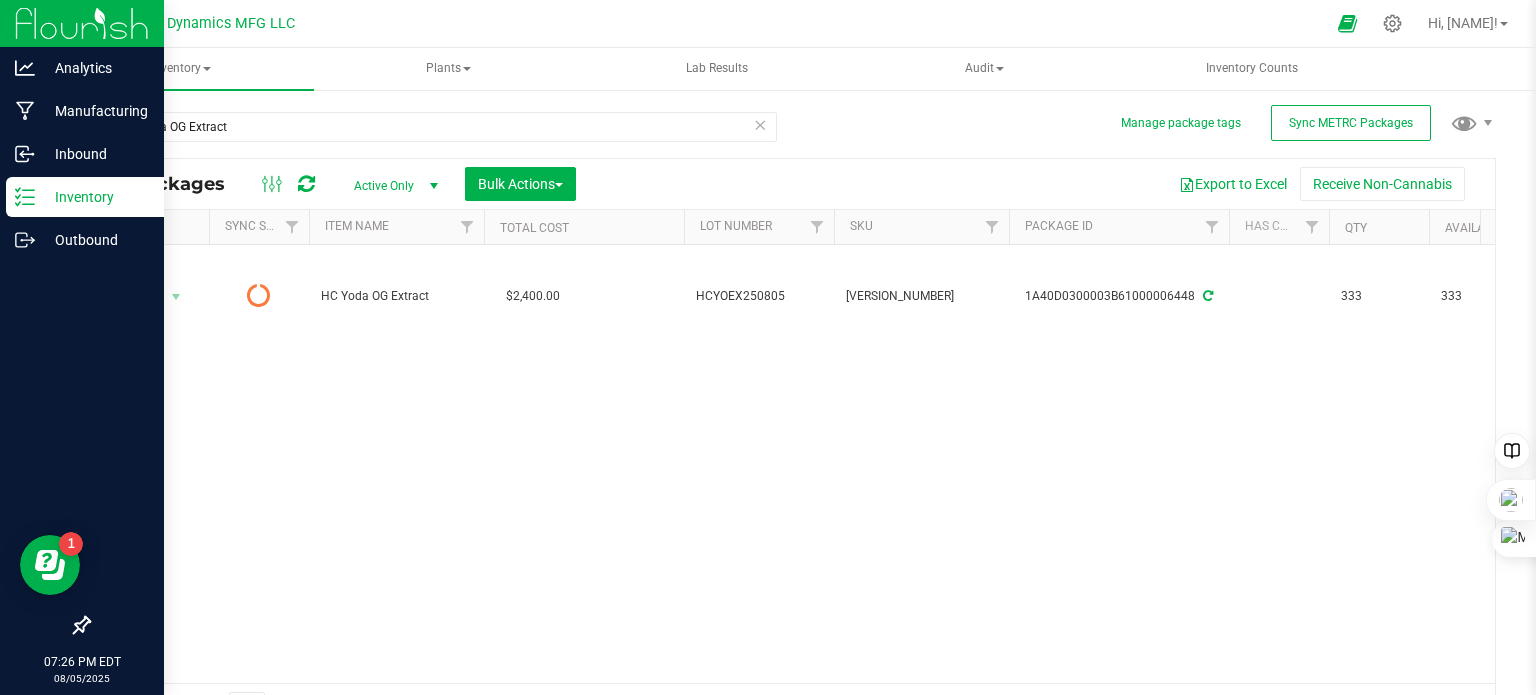 click on "Inventory" at bounding box center (95, 197) 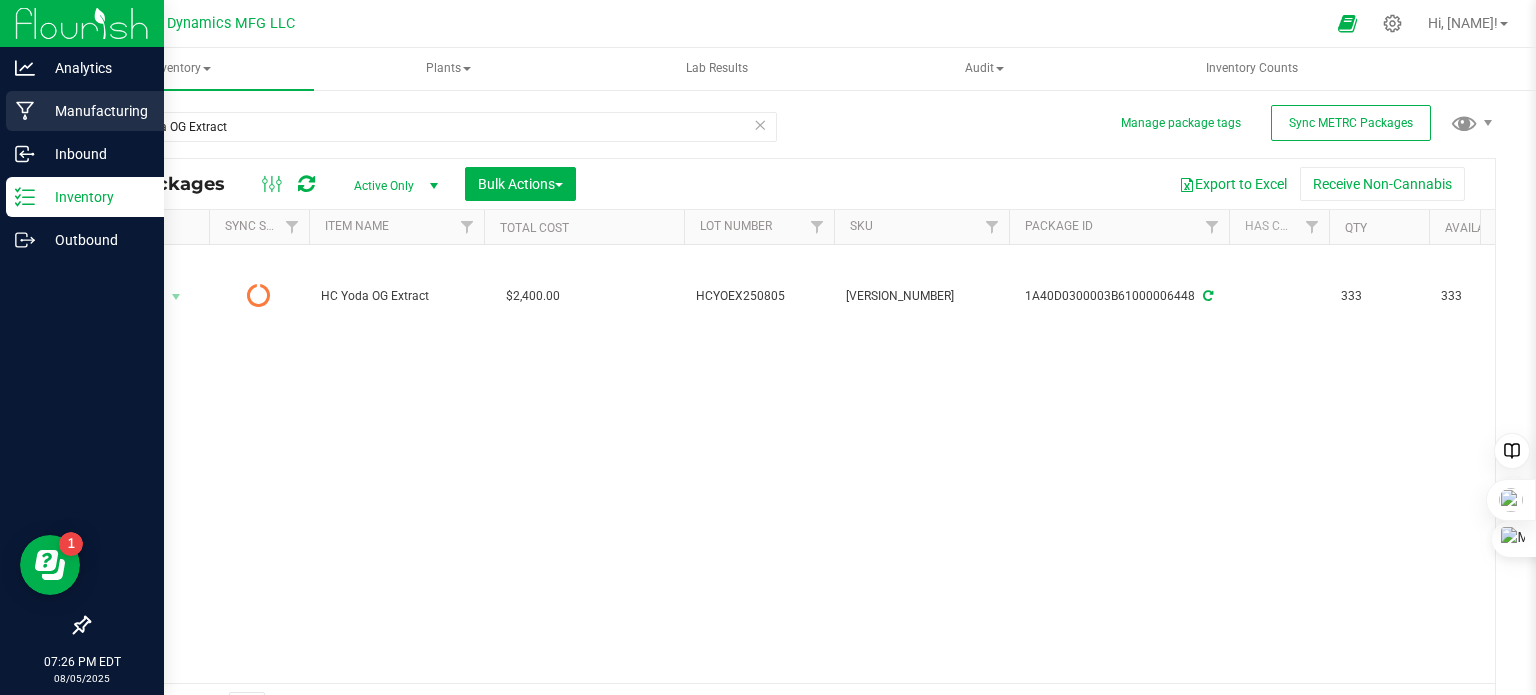 click on "Manufacturing" at bounding box center [95, 111] 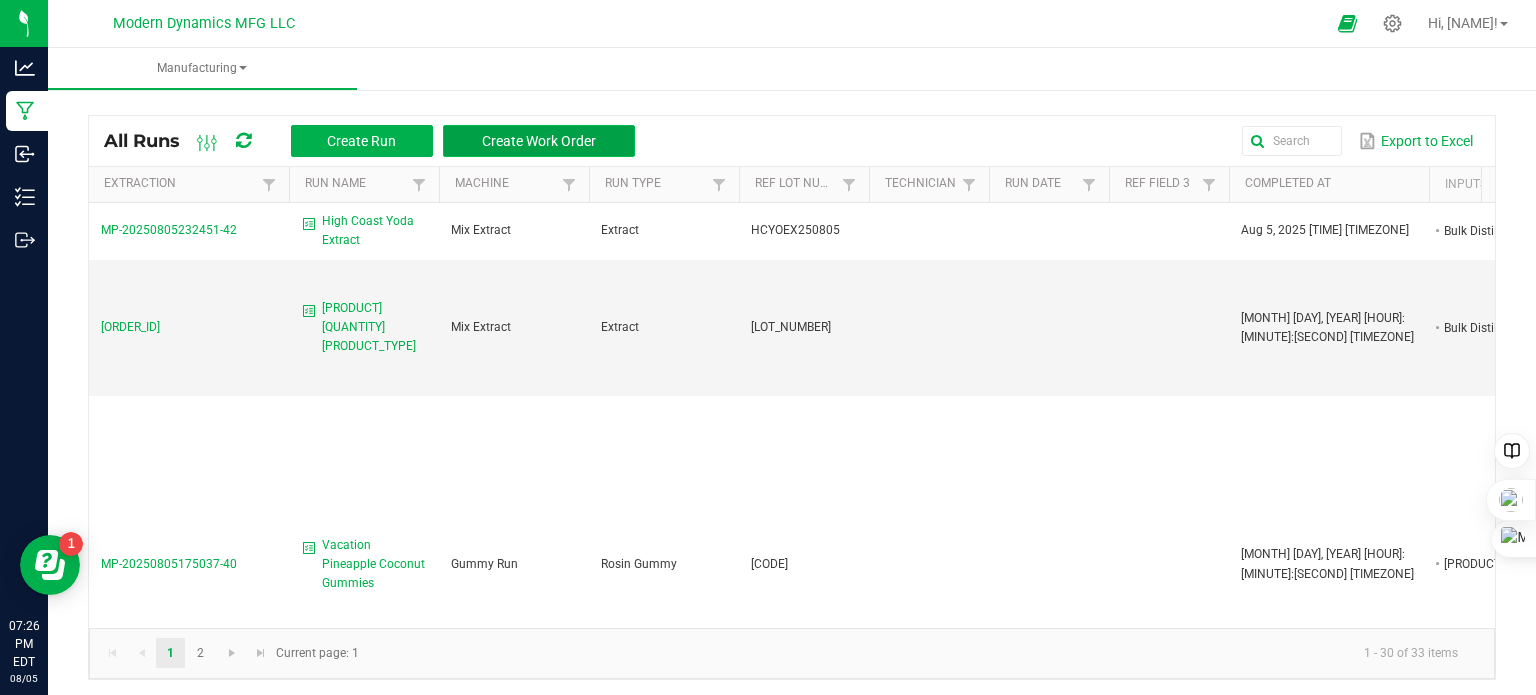 click on "Create Work Order" at bounding box center [539, 141] 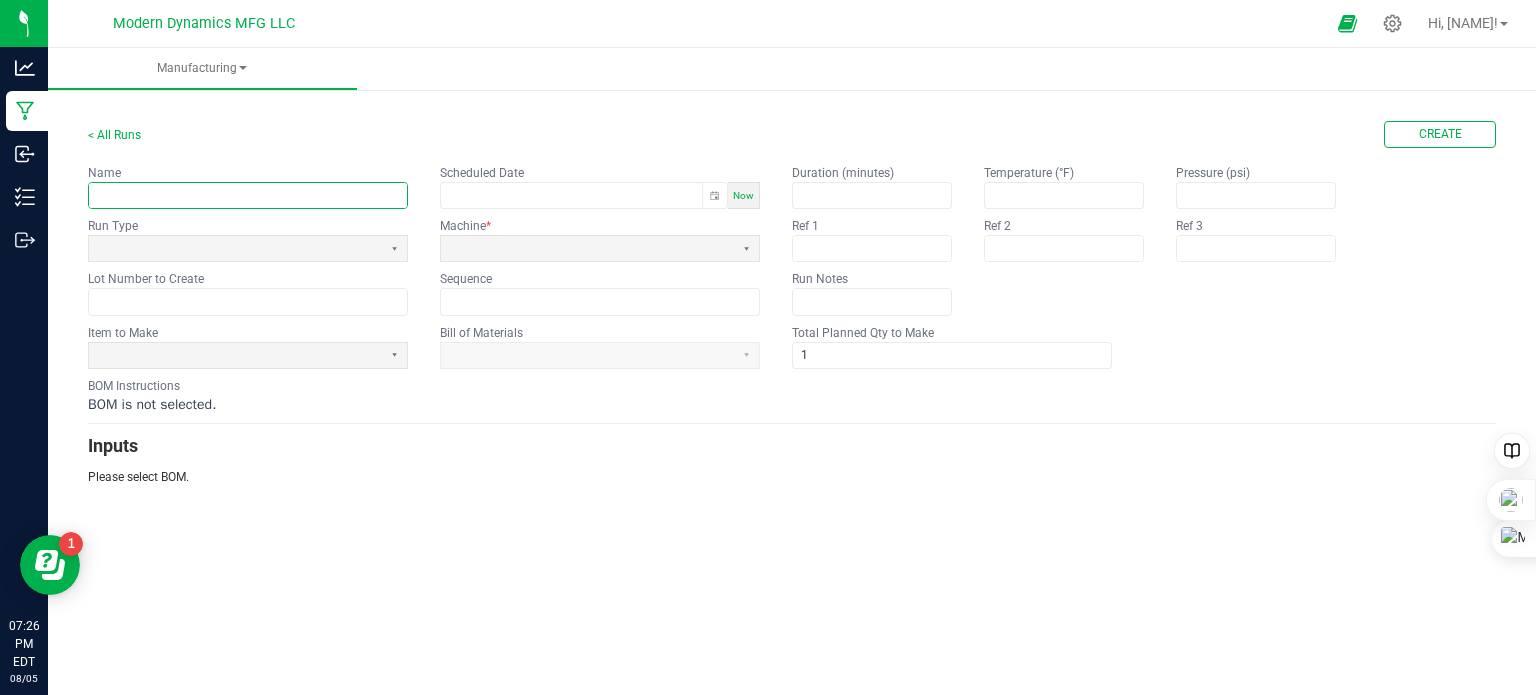 click at bounding box center (248, 195) 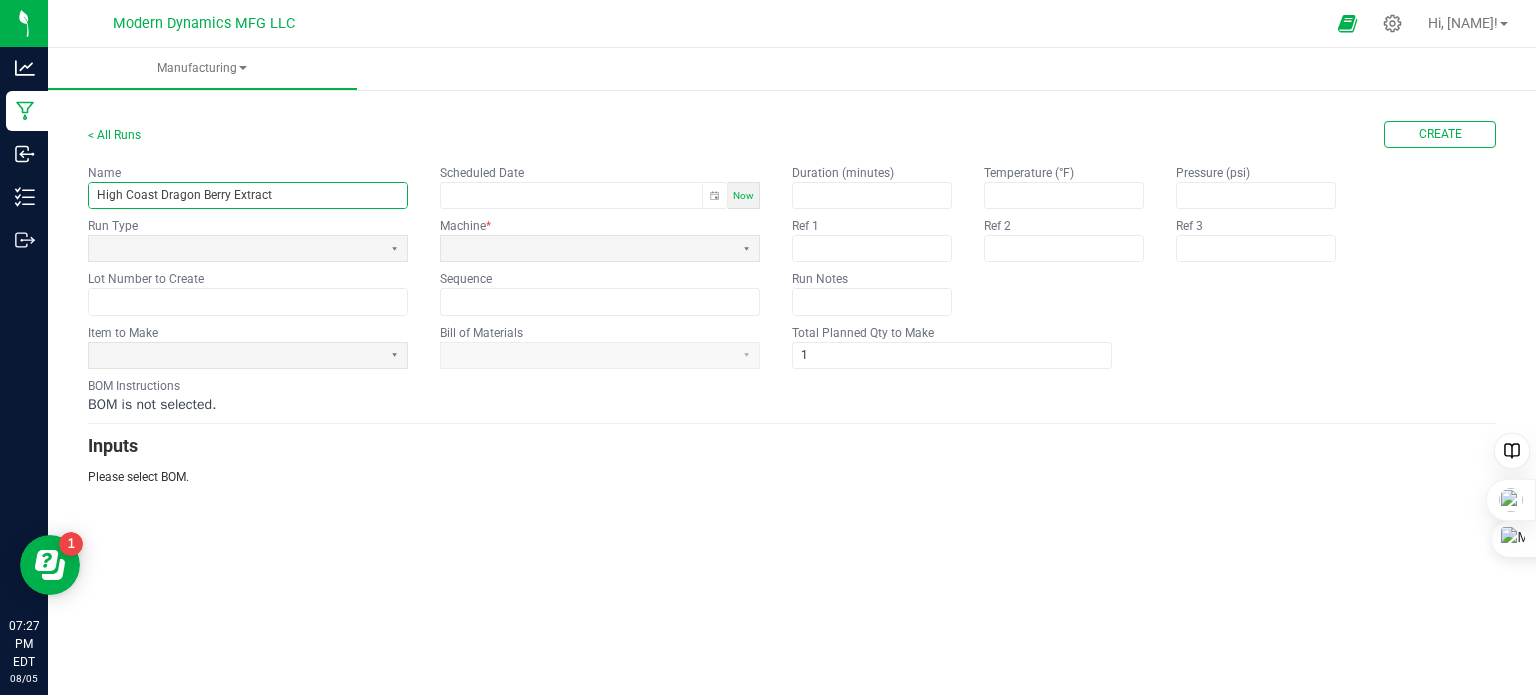 type on "High Coast Dragon Berry Extract" 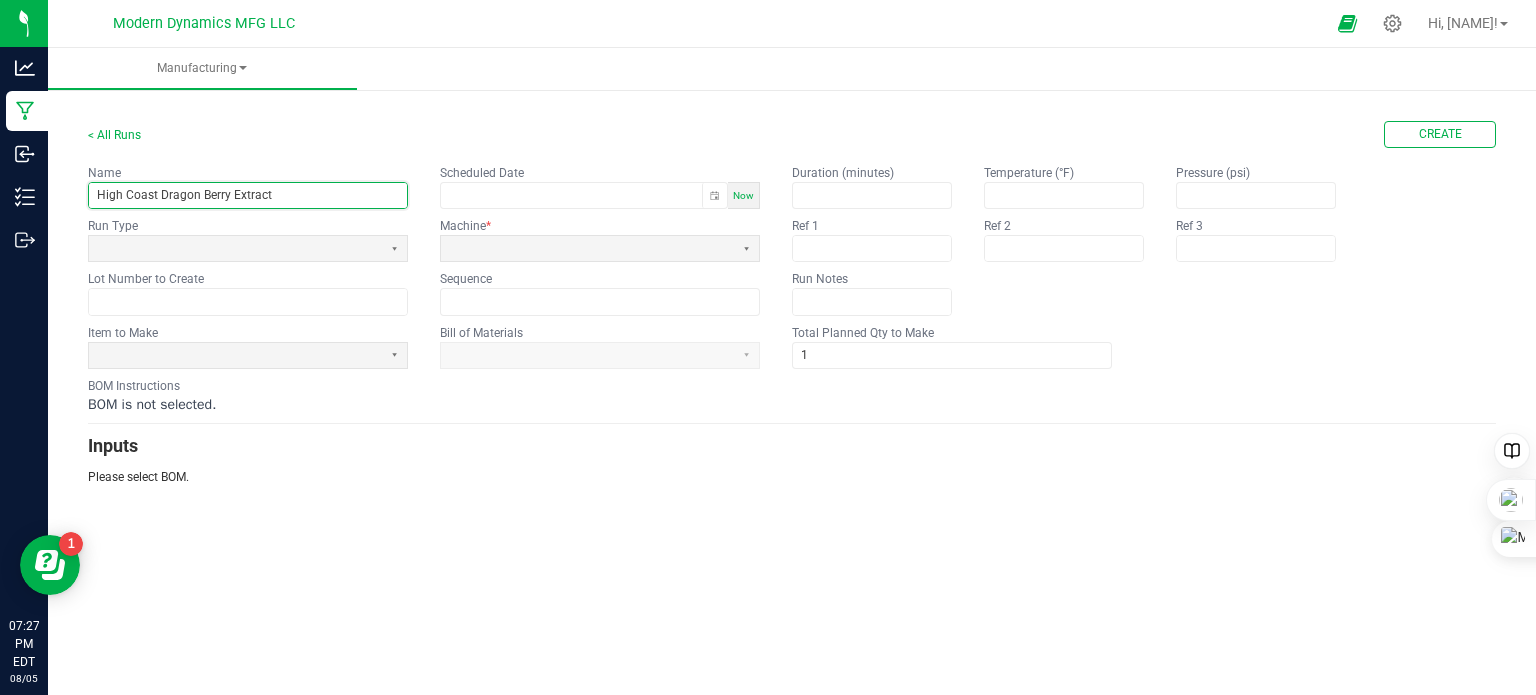 drag, startPoint x: 756, startPoint y: 193, endPoint x: 676, endPoint y: 172, distance: 82.710335 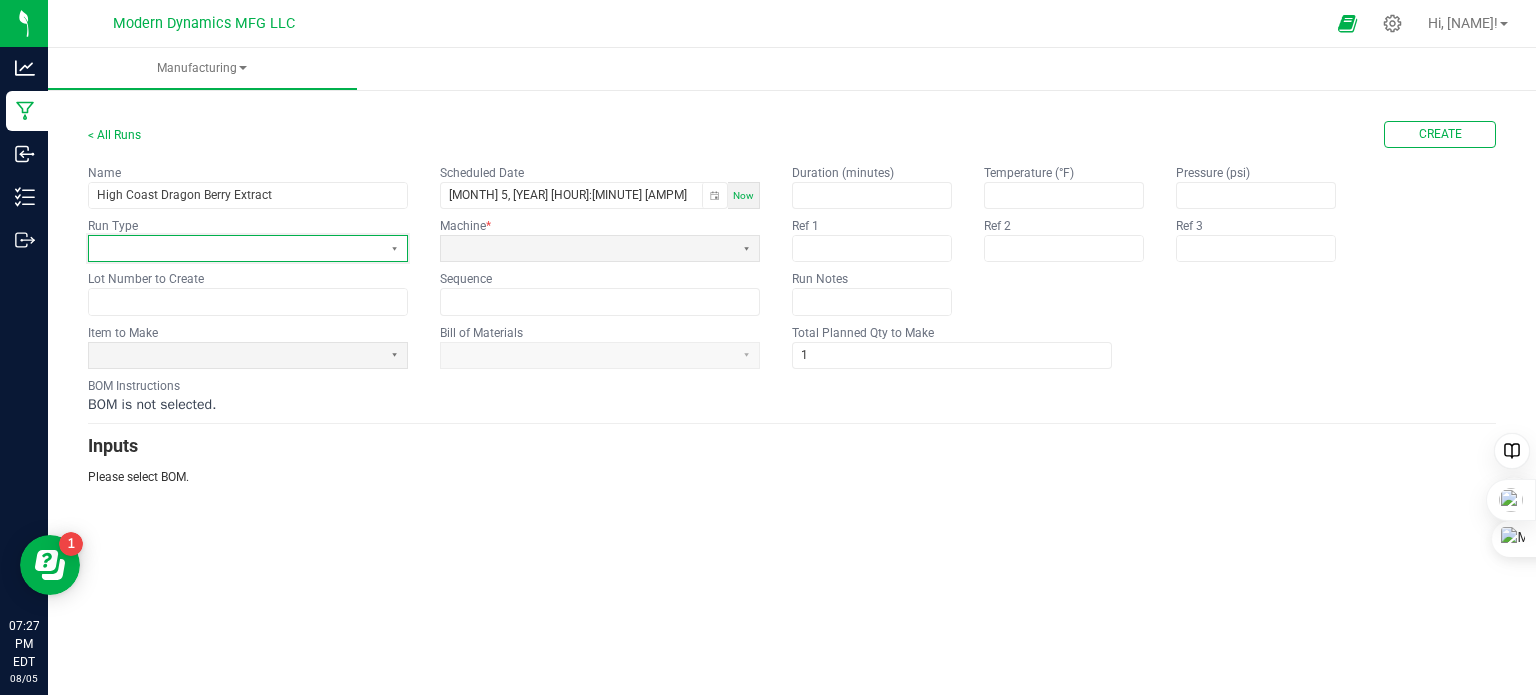 click at bounding box center [235, 248] 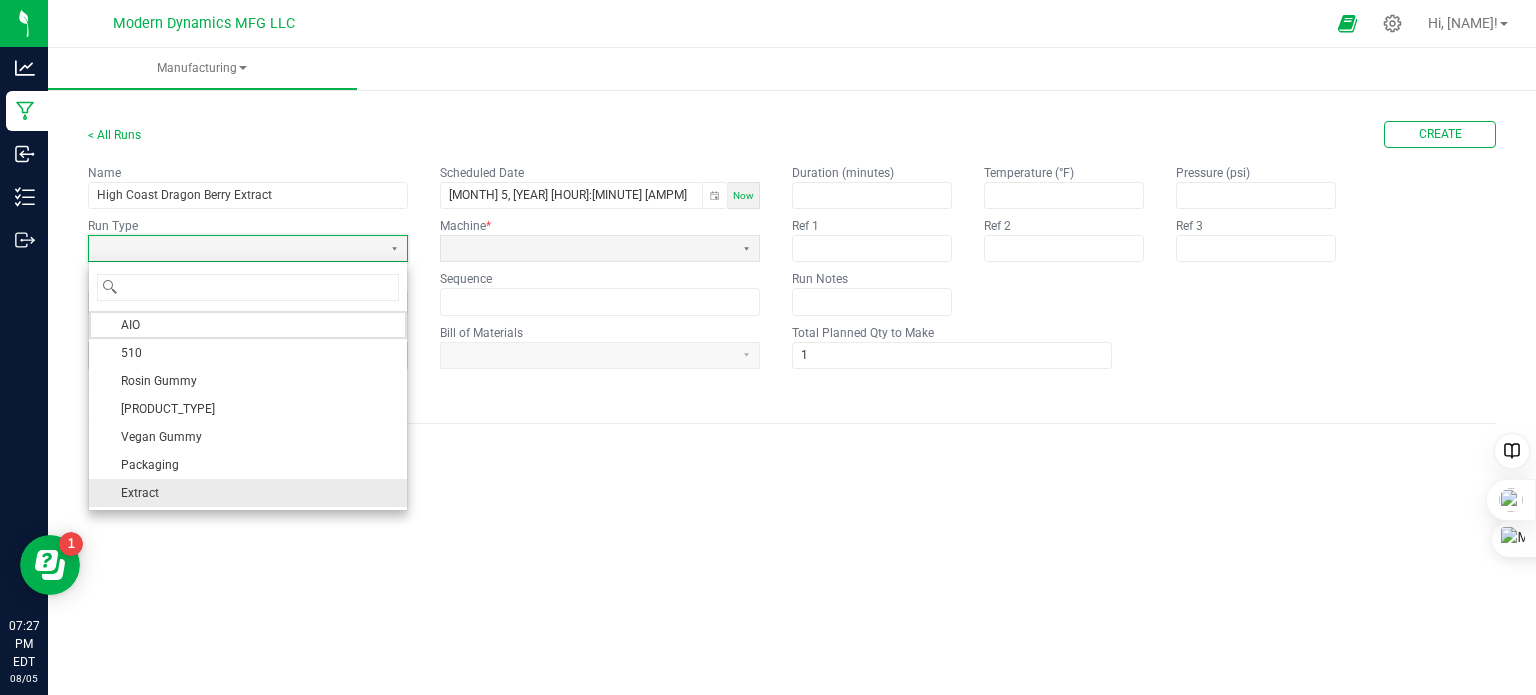 click on "Extract" at bounding box center [140, 493] 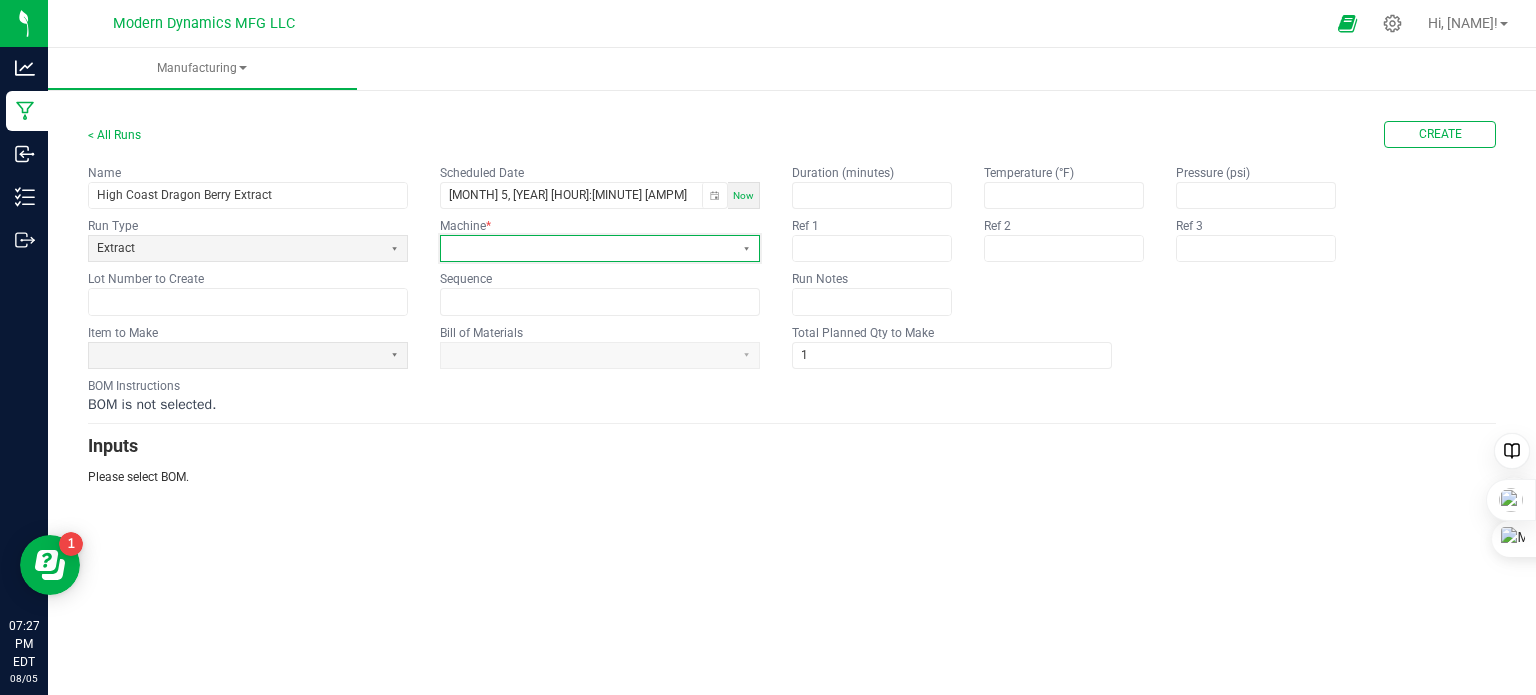 click at bounding box center [587, 248] 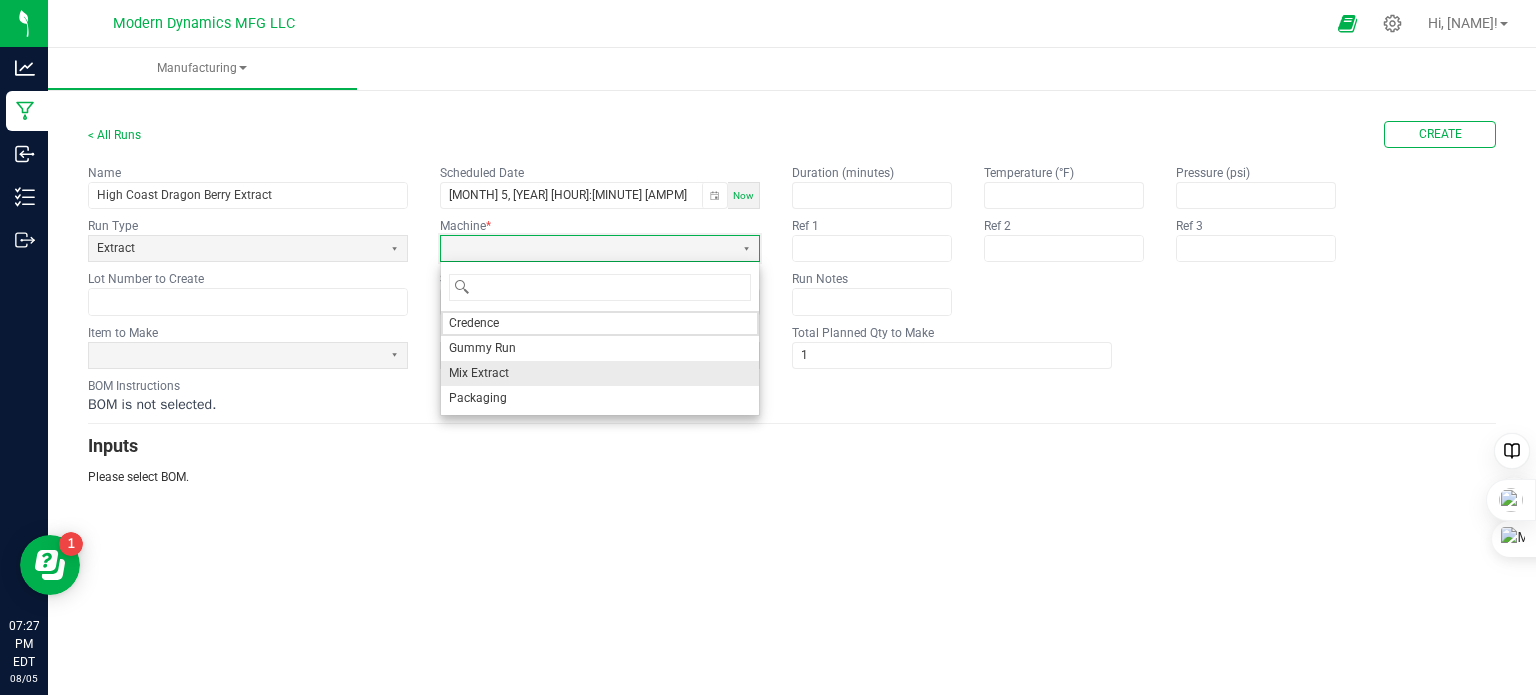 click on "Mix Extract" at bounding box center (600, 373) 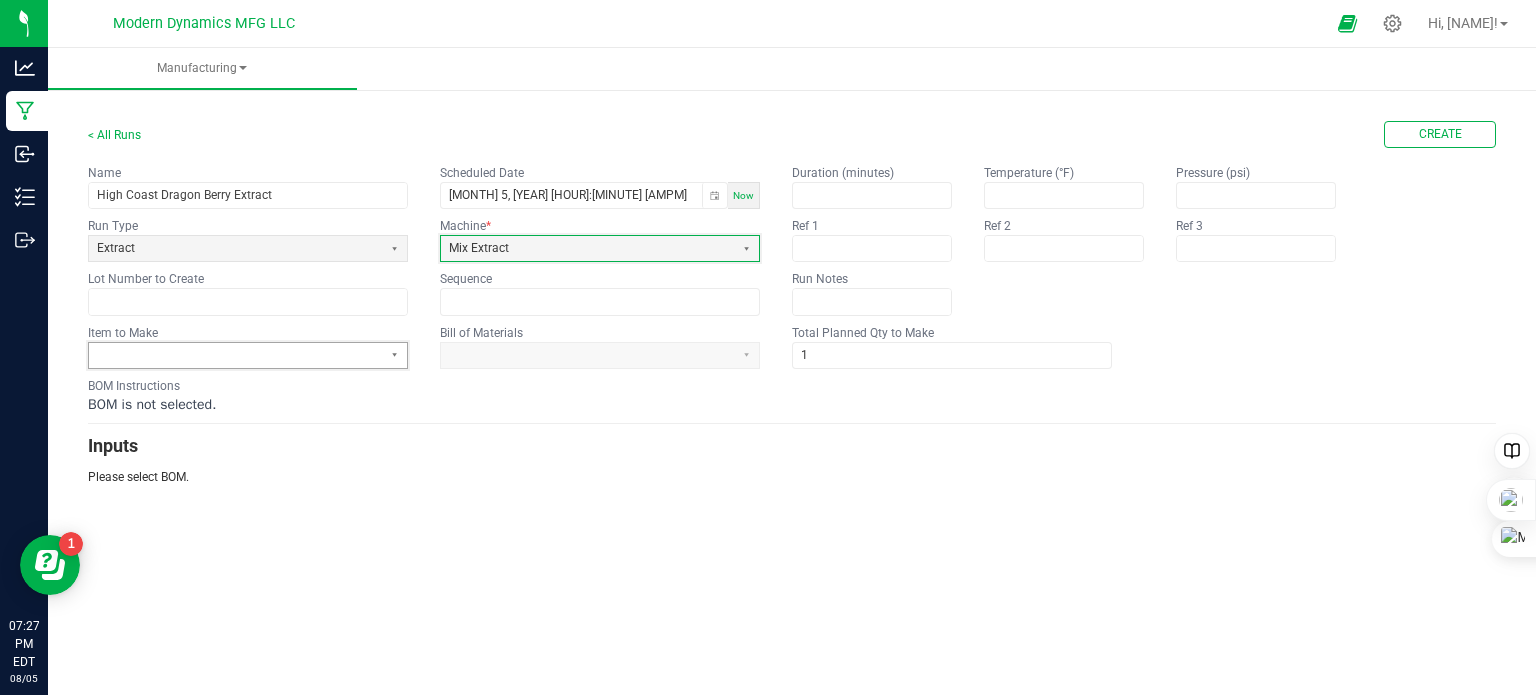 click at bounding box center (235, 355) 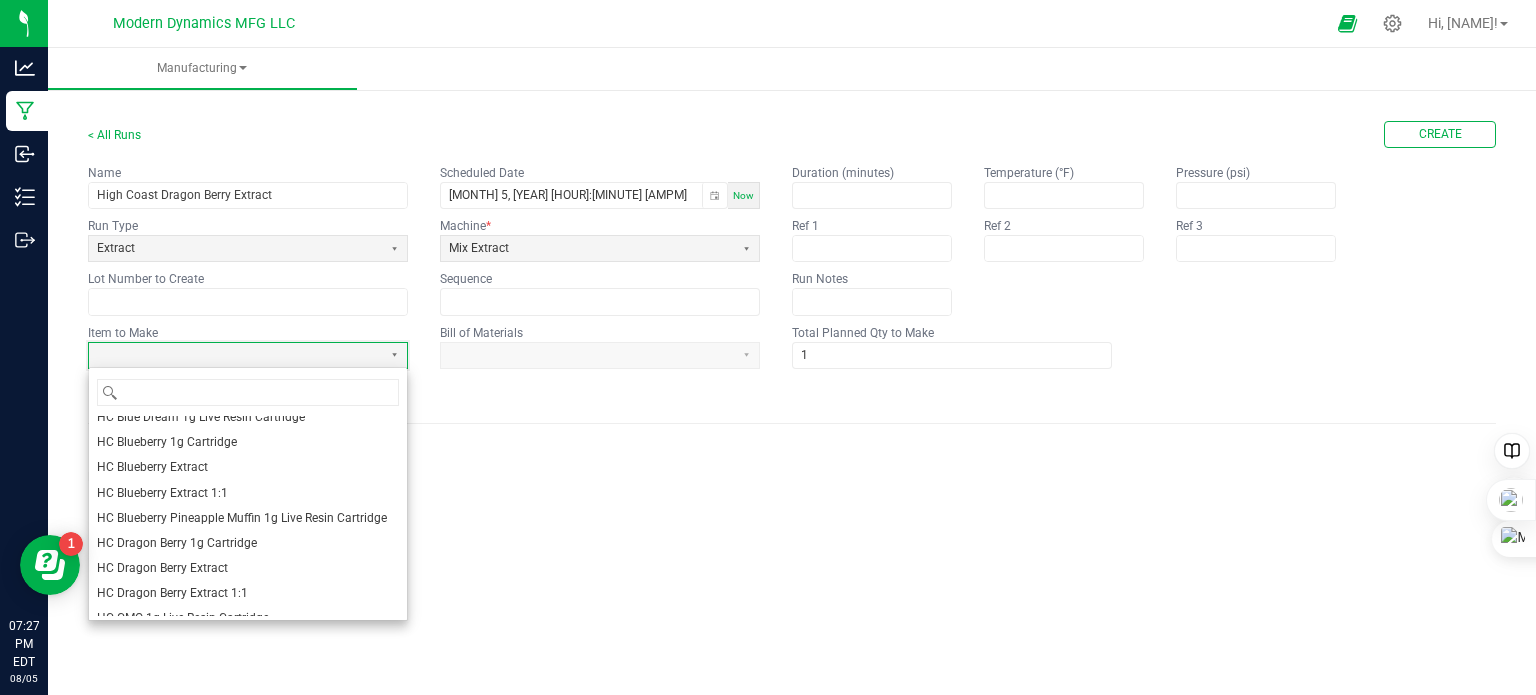 scroll, scrollTop: 800, scrollLeft: 0, axis: vertical 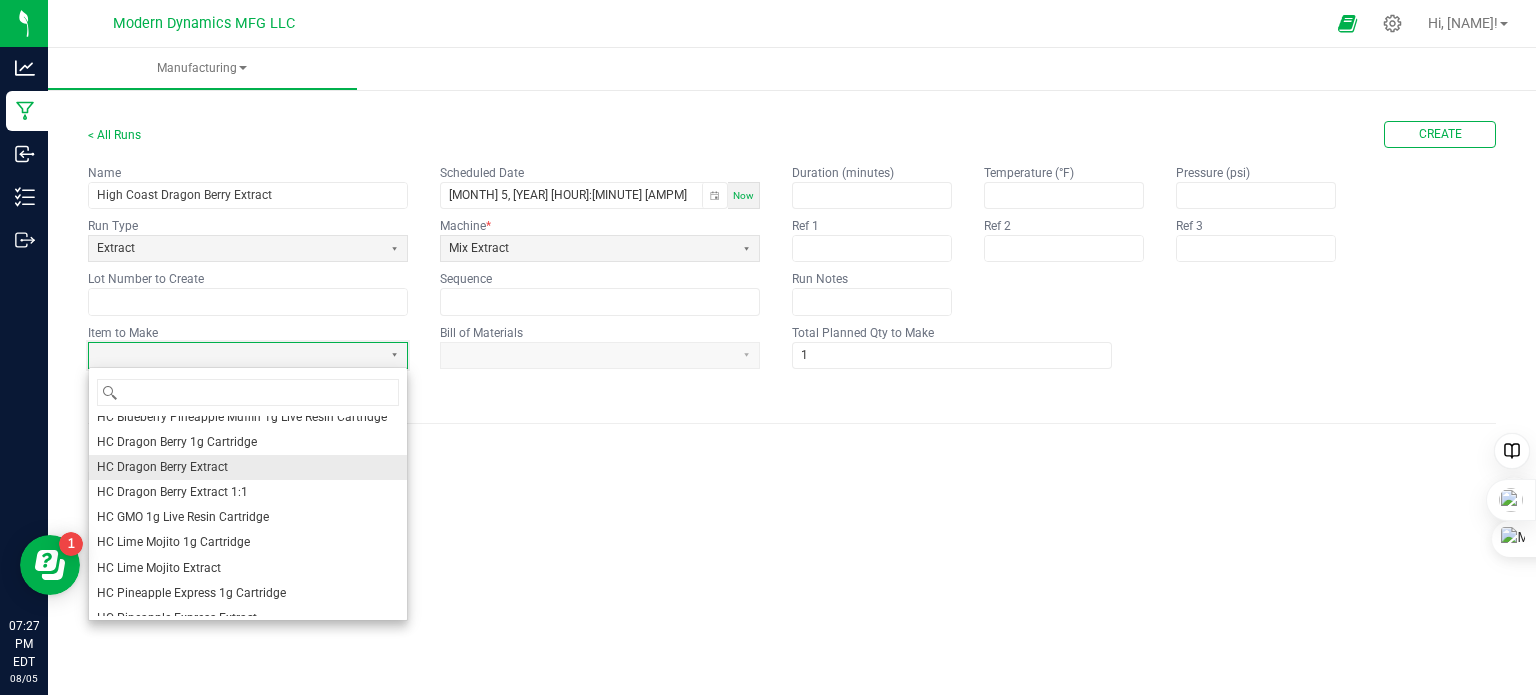 click on "HC Dragon Berry Extract" at bounding box center (162, 467) 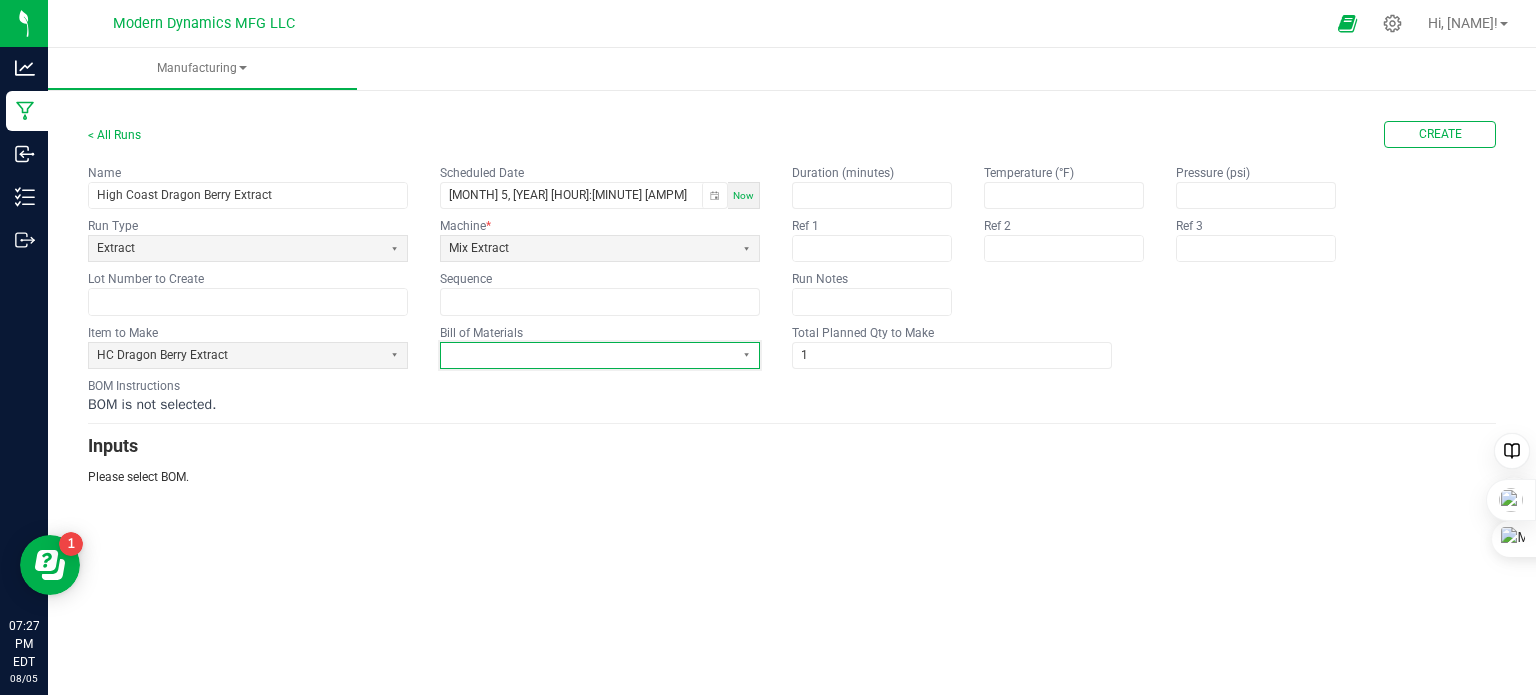 drag, startPoint x: 488, startPoint y: 347, endPoint x: 493, endPoint y: 358, distance: 12.083046 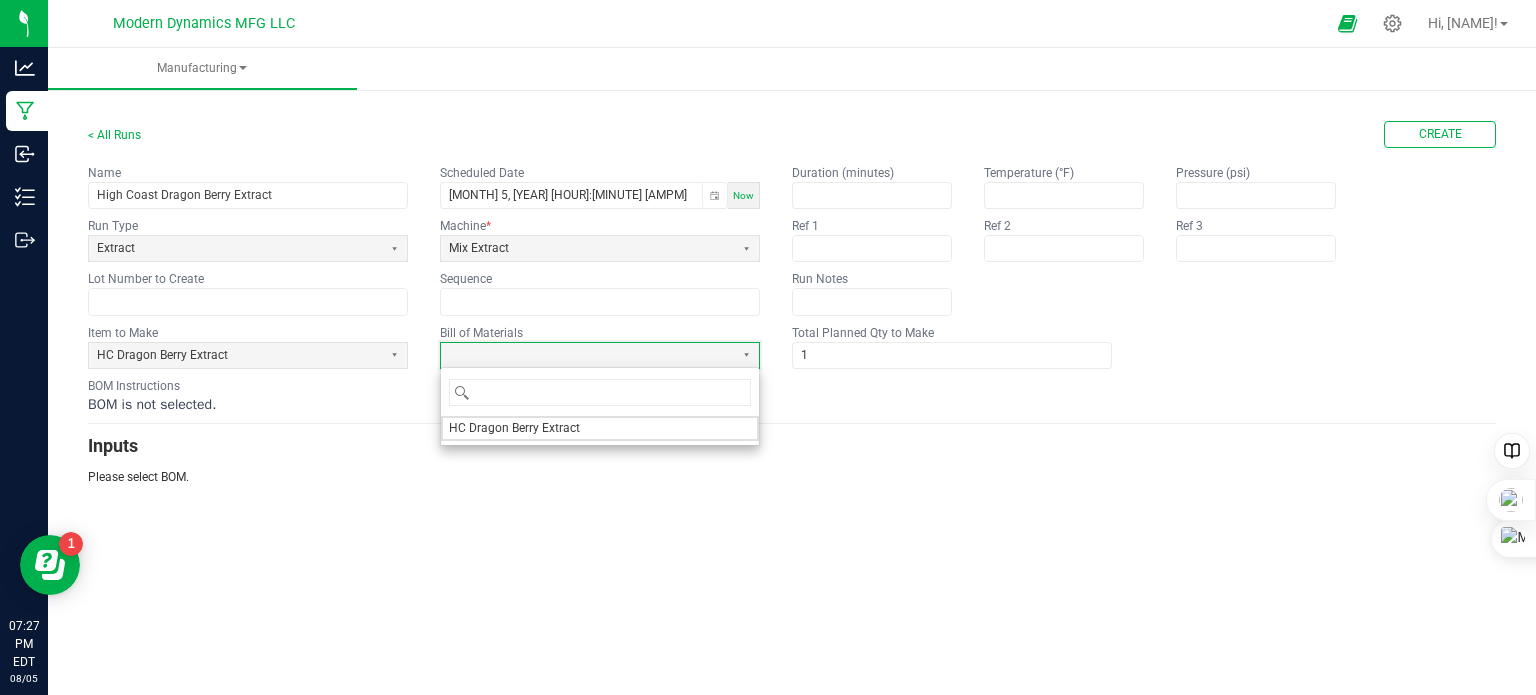 click on "HC Dragon Berry Extract" at bounding box center [514, 428] 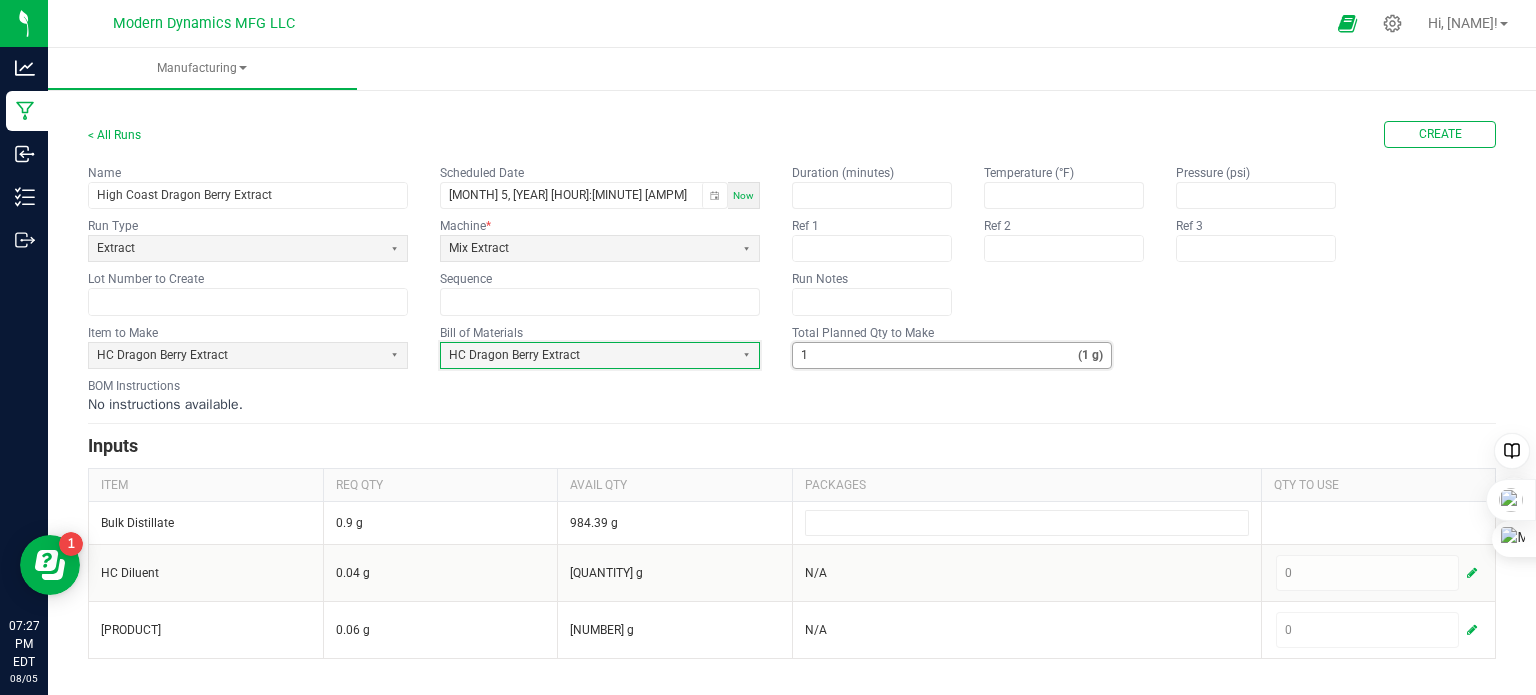 click on "1" at bounding box center [935, 355] 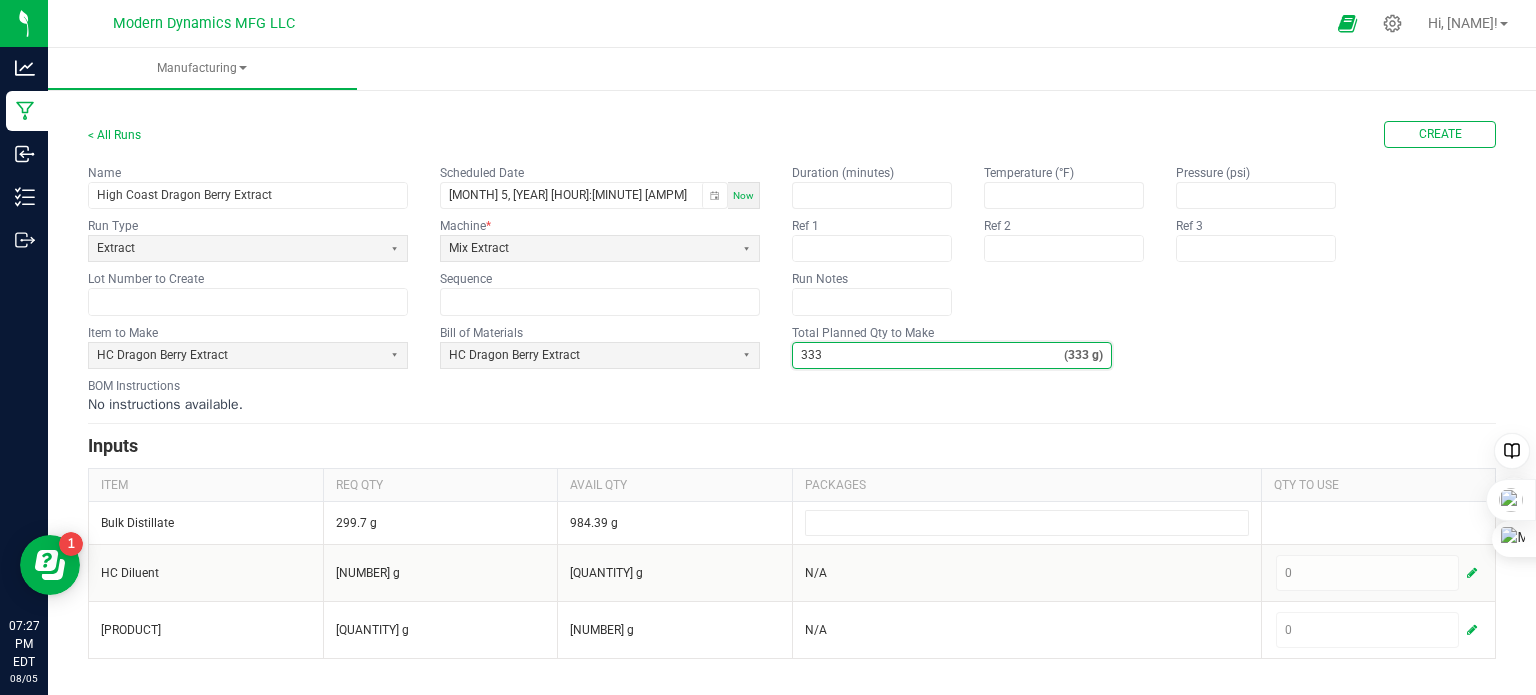 type on "333" 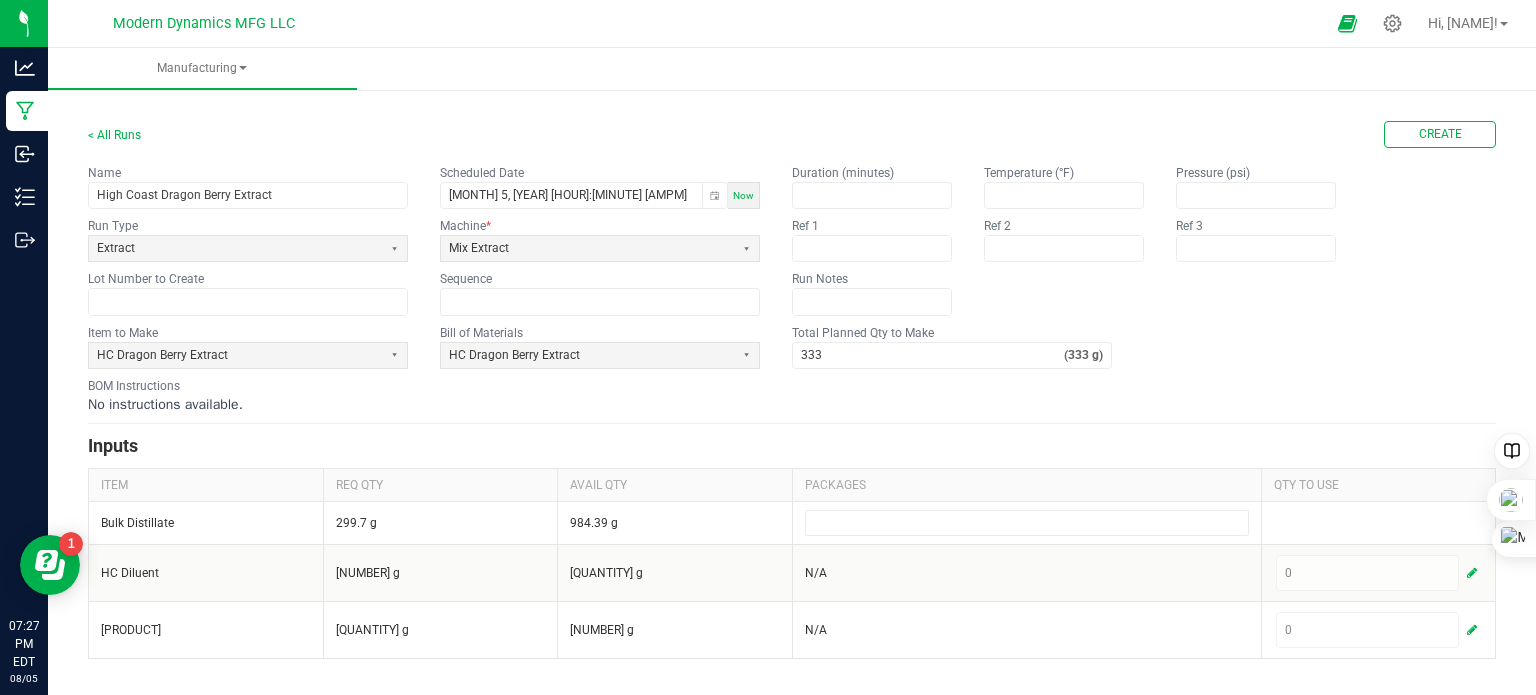 click on "No instructions available." at bounding box center [792, 405] 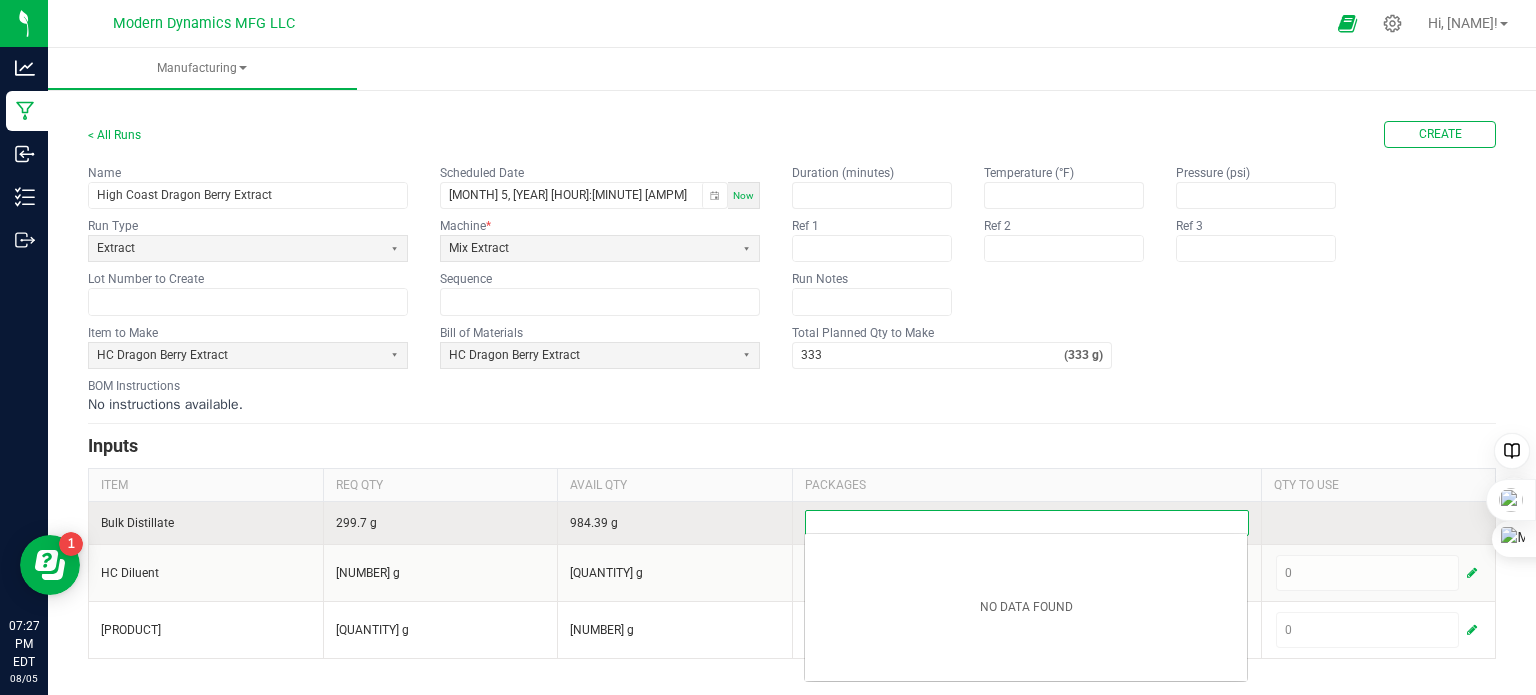 click at bounding box center [1027, 523] 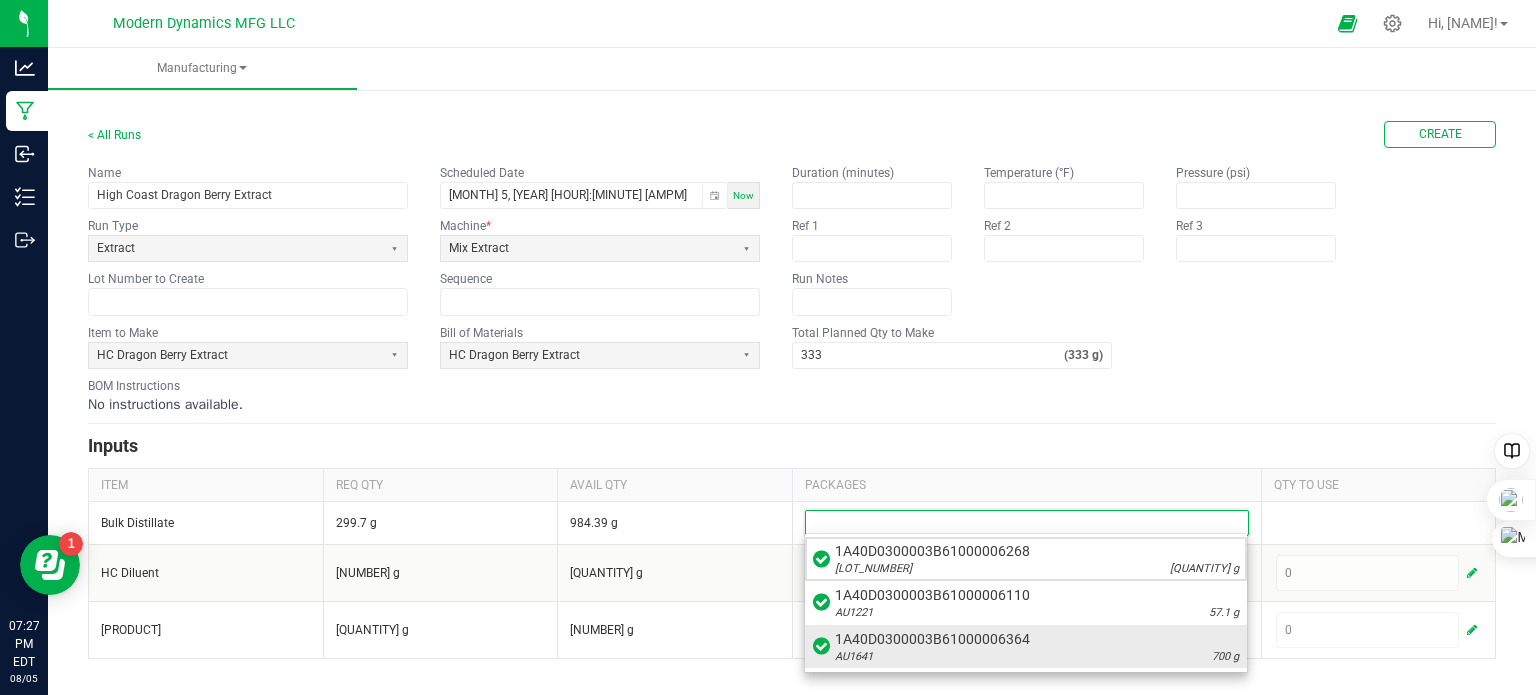 click on "1A40D0300003B61000006364" at bounding box center (1037, 639) 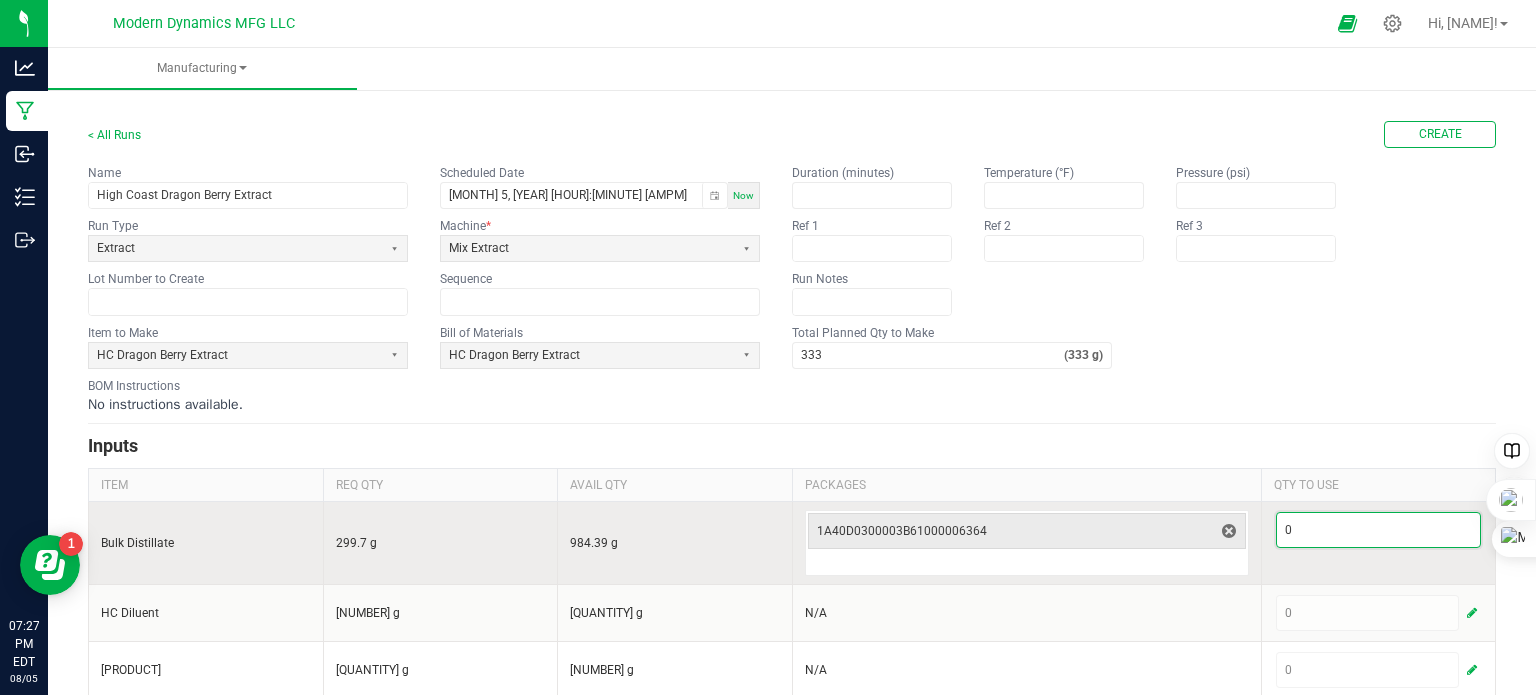 click on "0" at bounding box center [1379, 530] 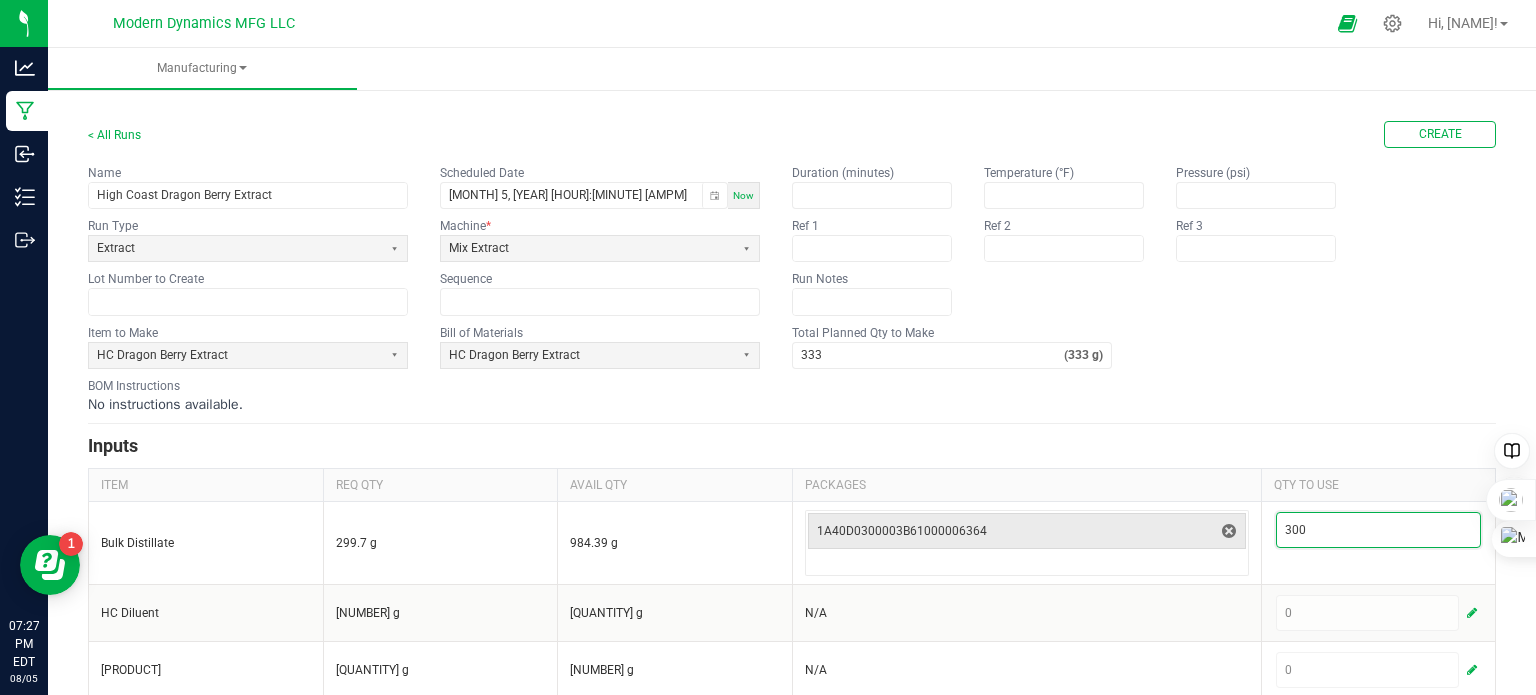 type on "300" 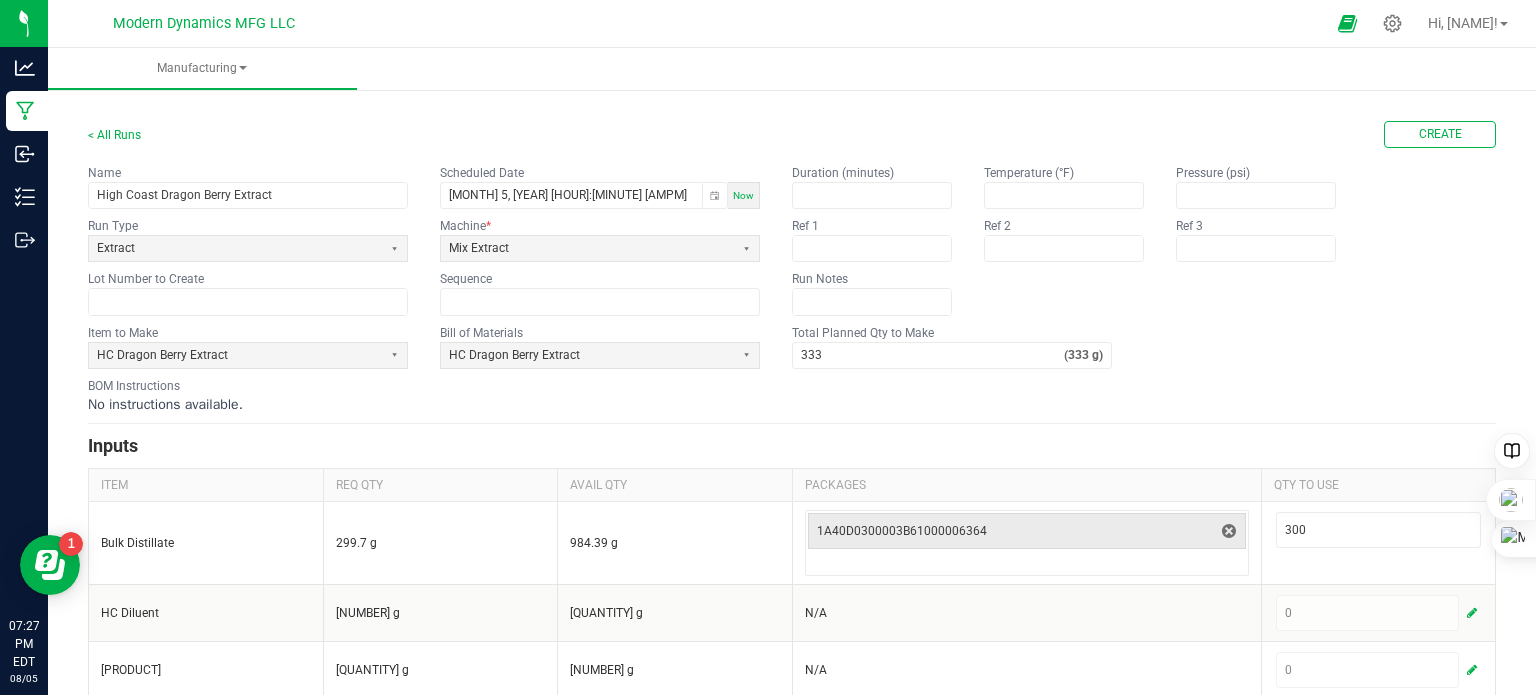scroll, scrollTop: 20, scrollLeft: 0, axis: vertical 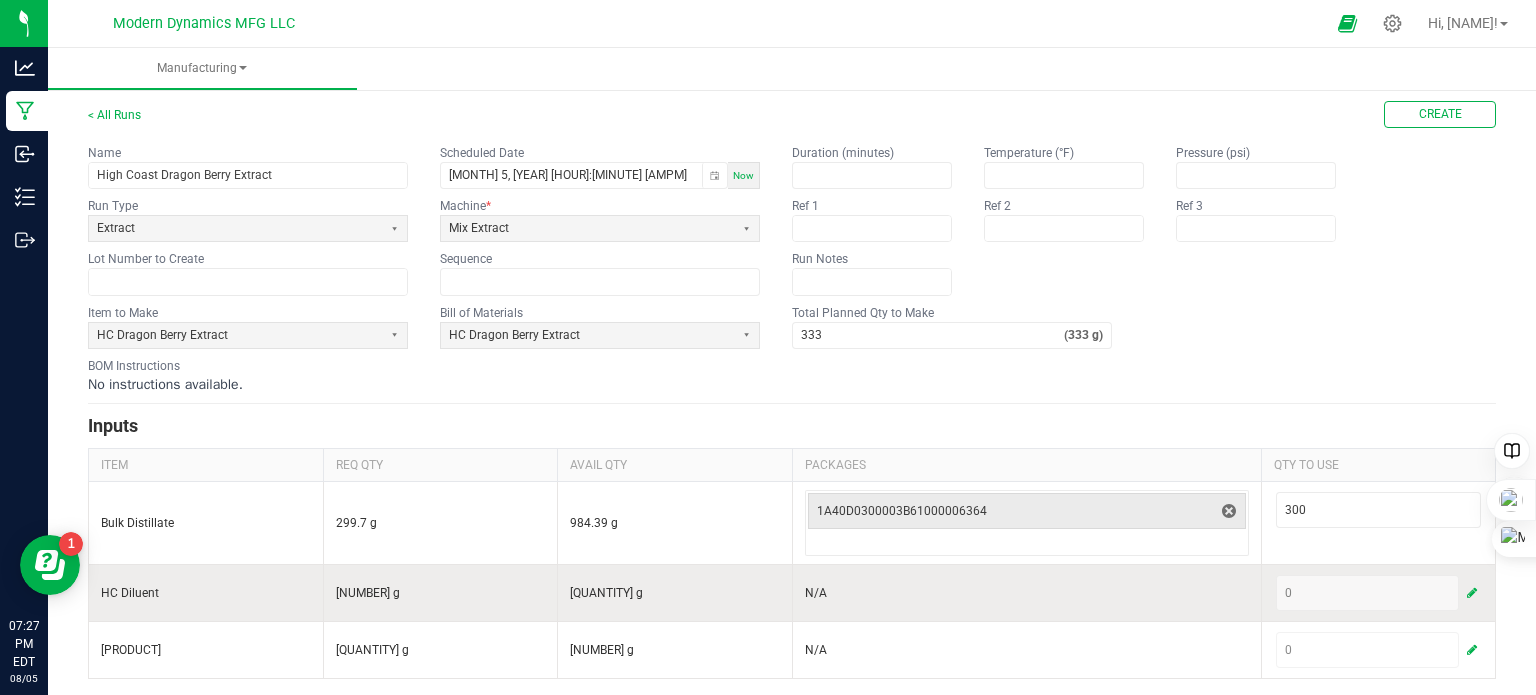 click at bounding box center (1472, 593) 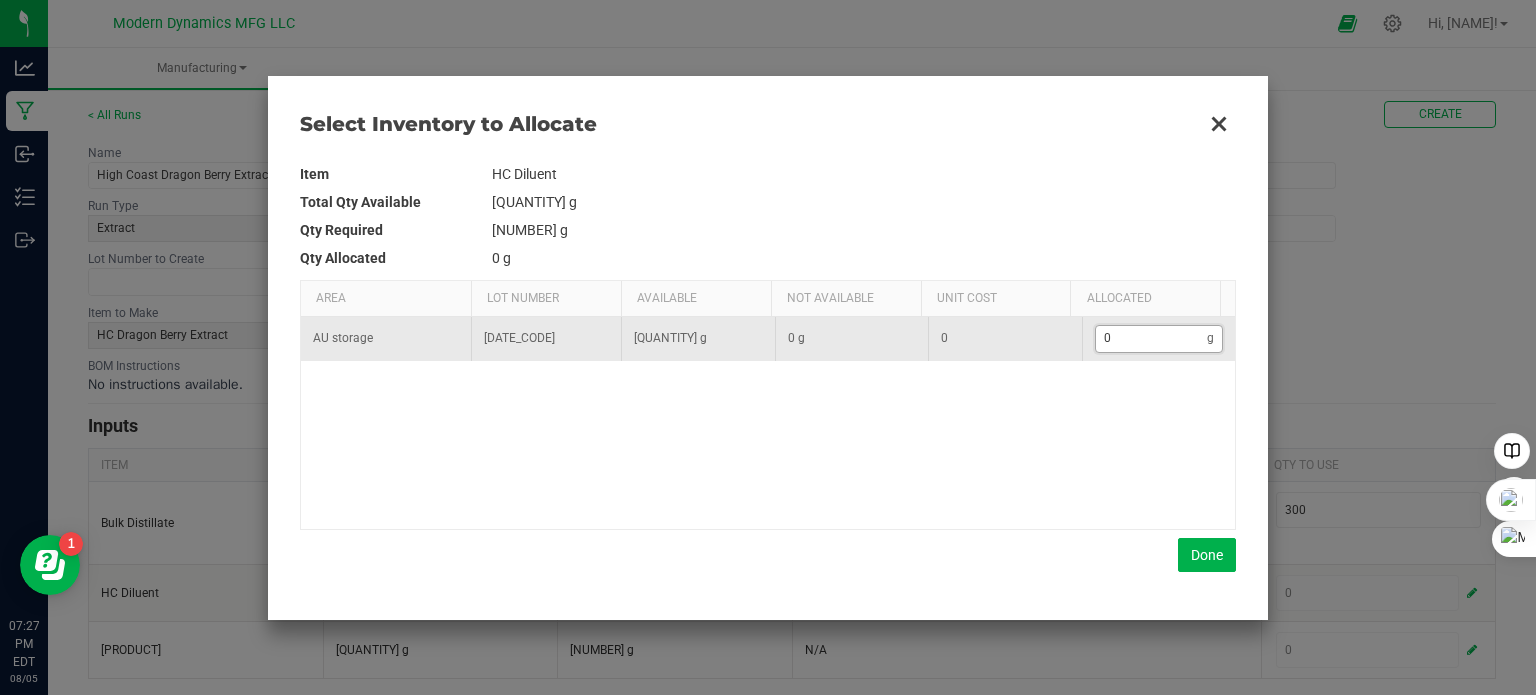 click on "0" at bounding box center (1152, 338) 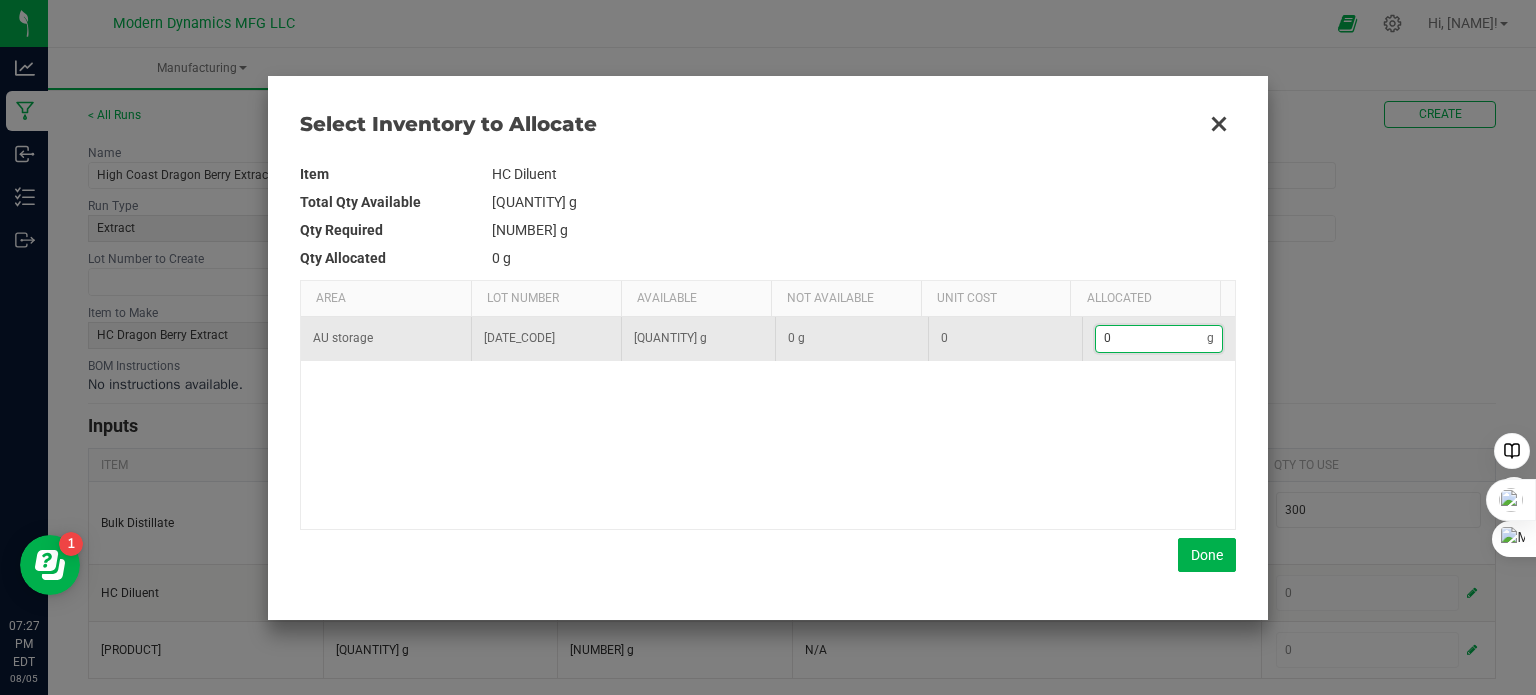 type on "1" 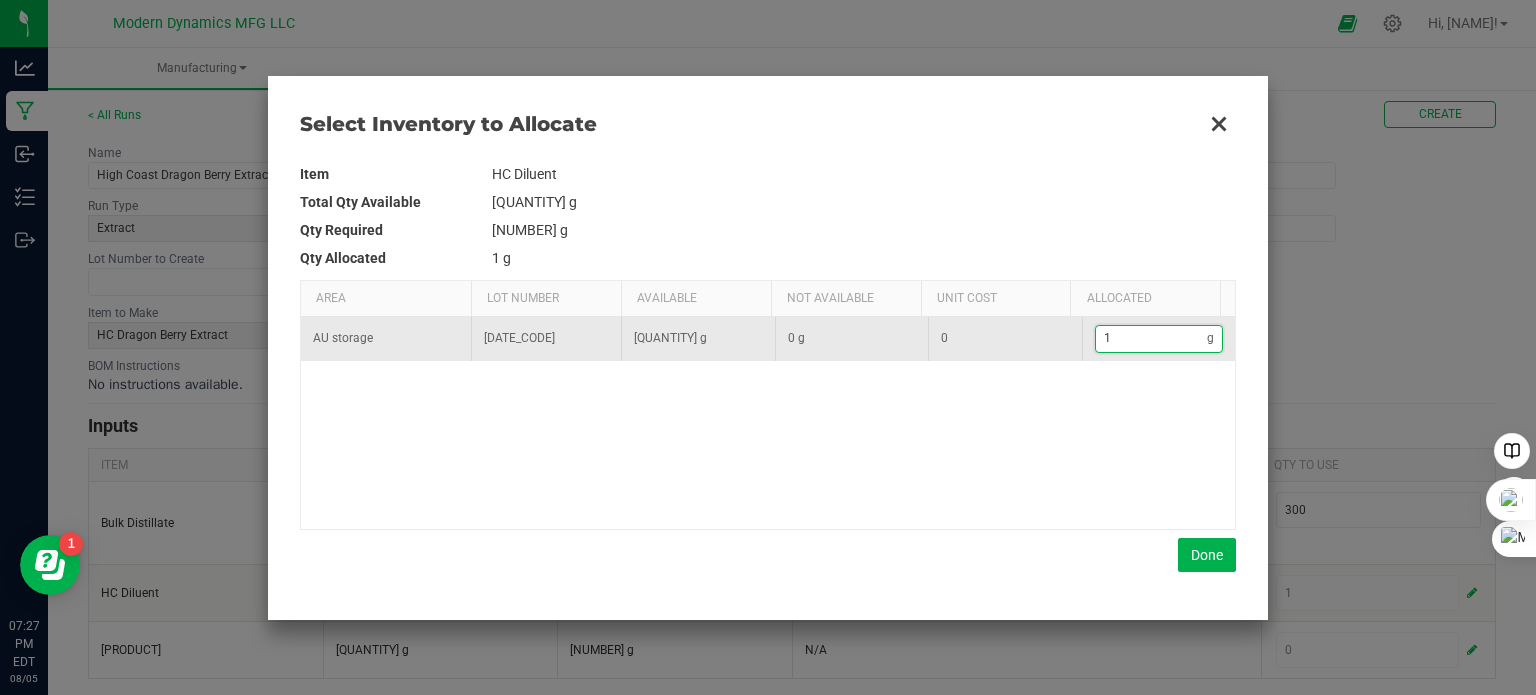 type on "13" 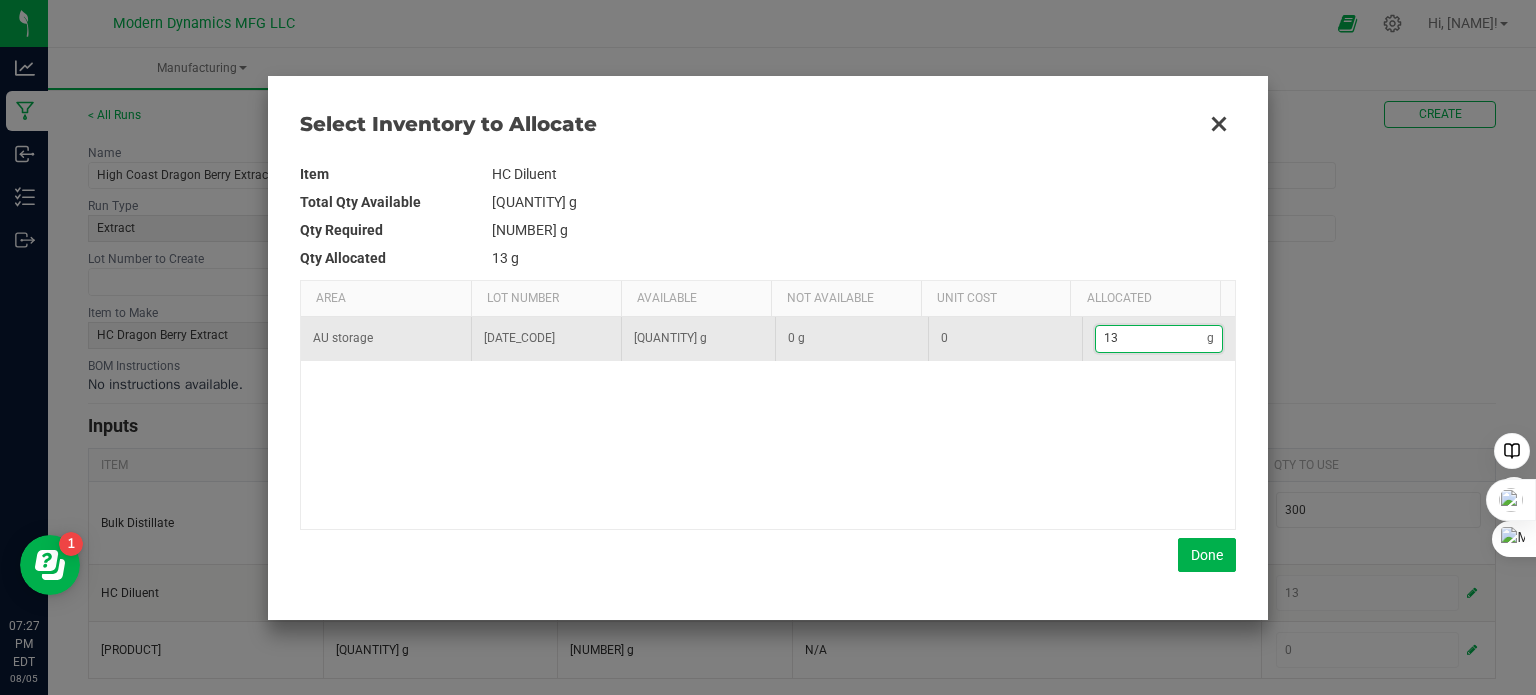 type on "13." 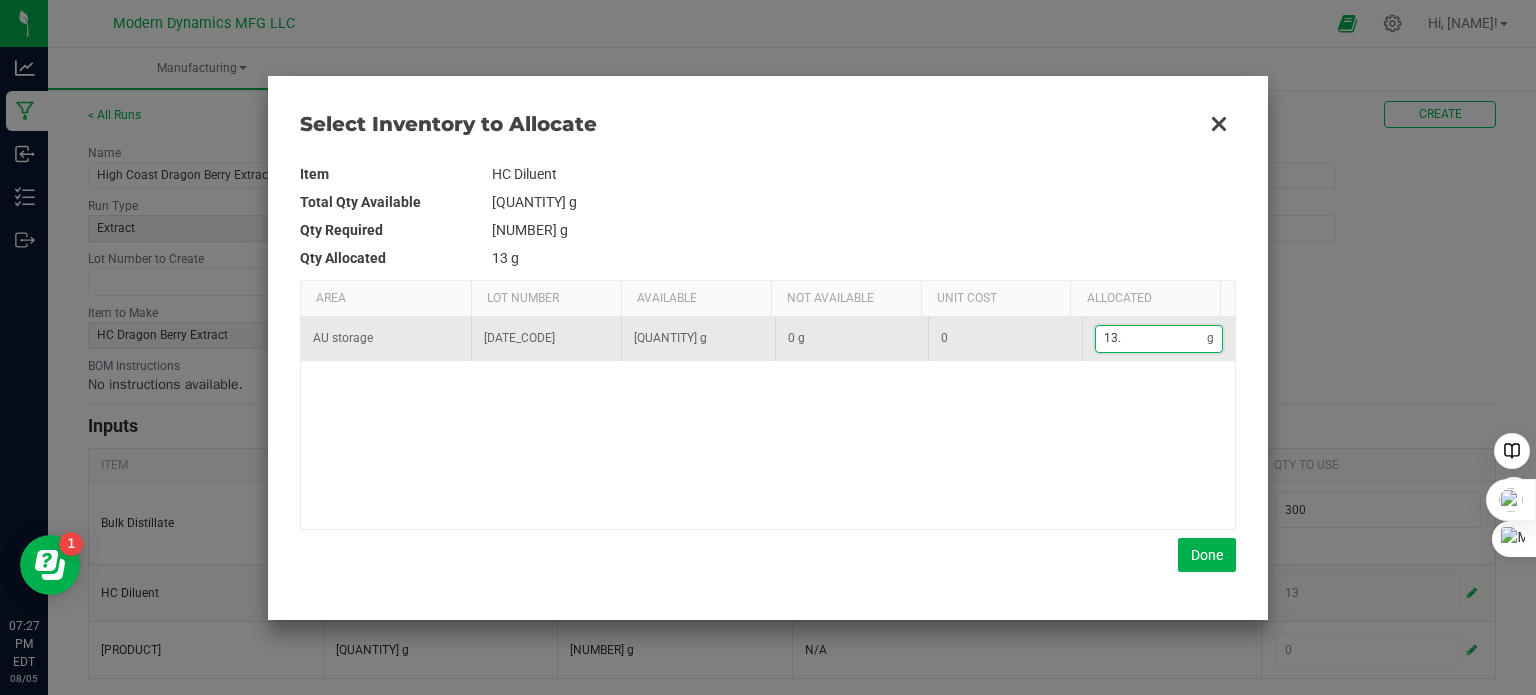 type on "13.3" 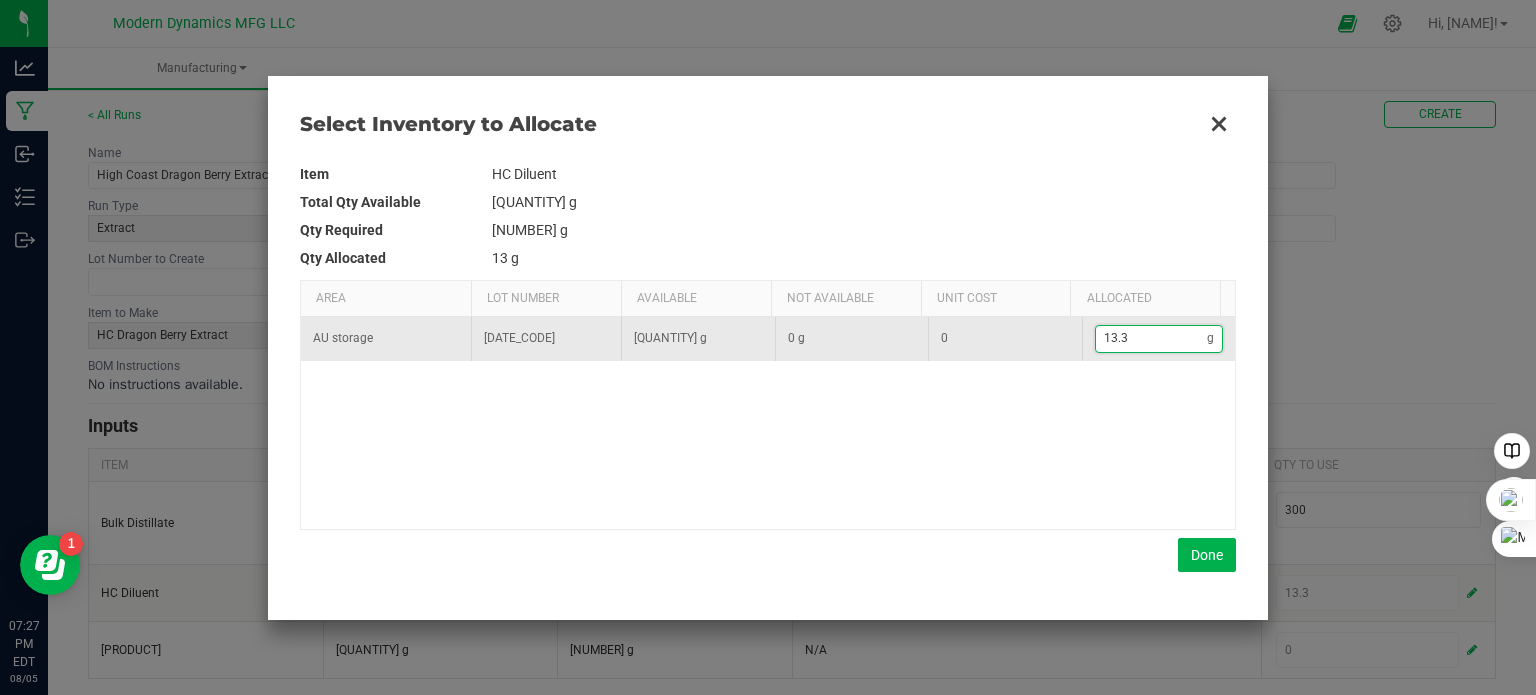 type on "[NUMBER]" 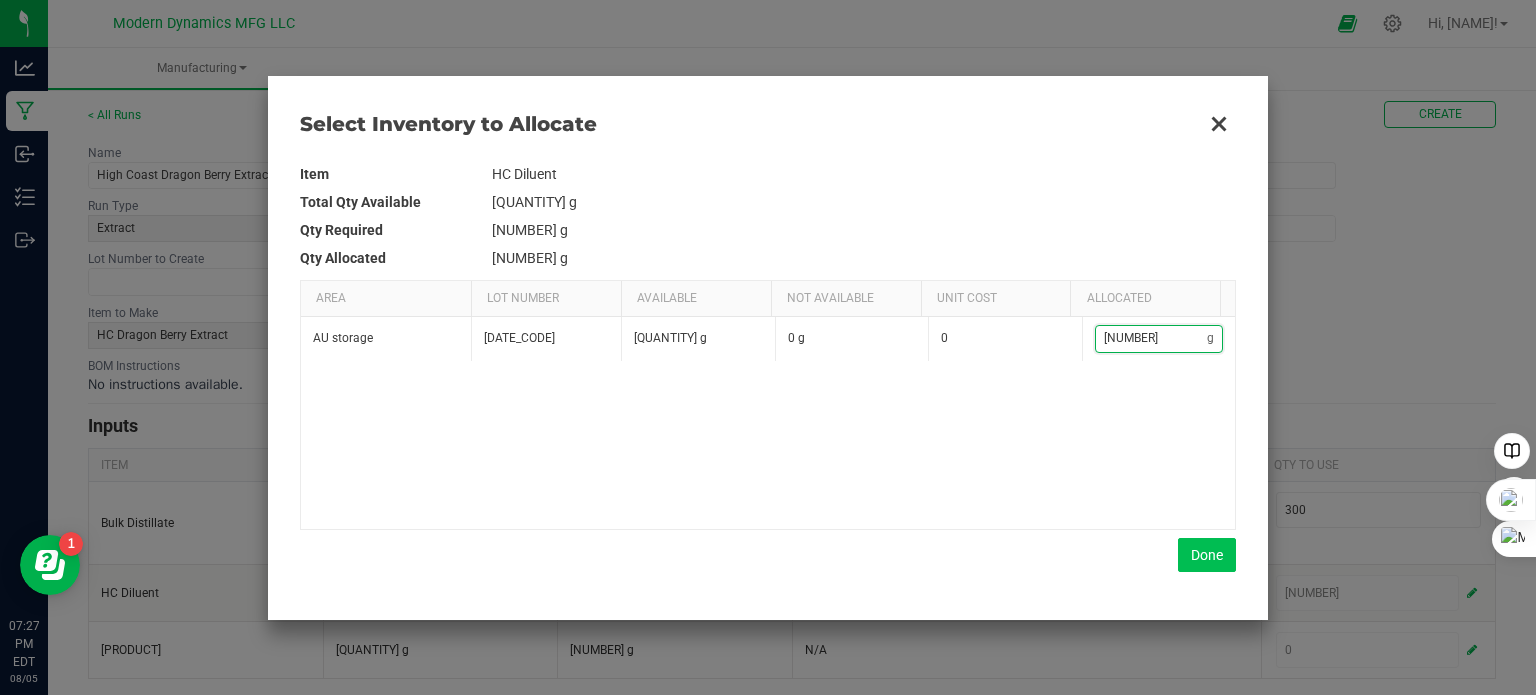 type on "[NUMBER]" 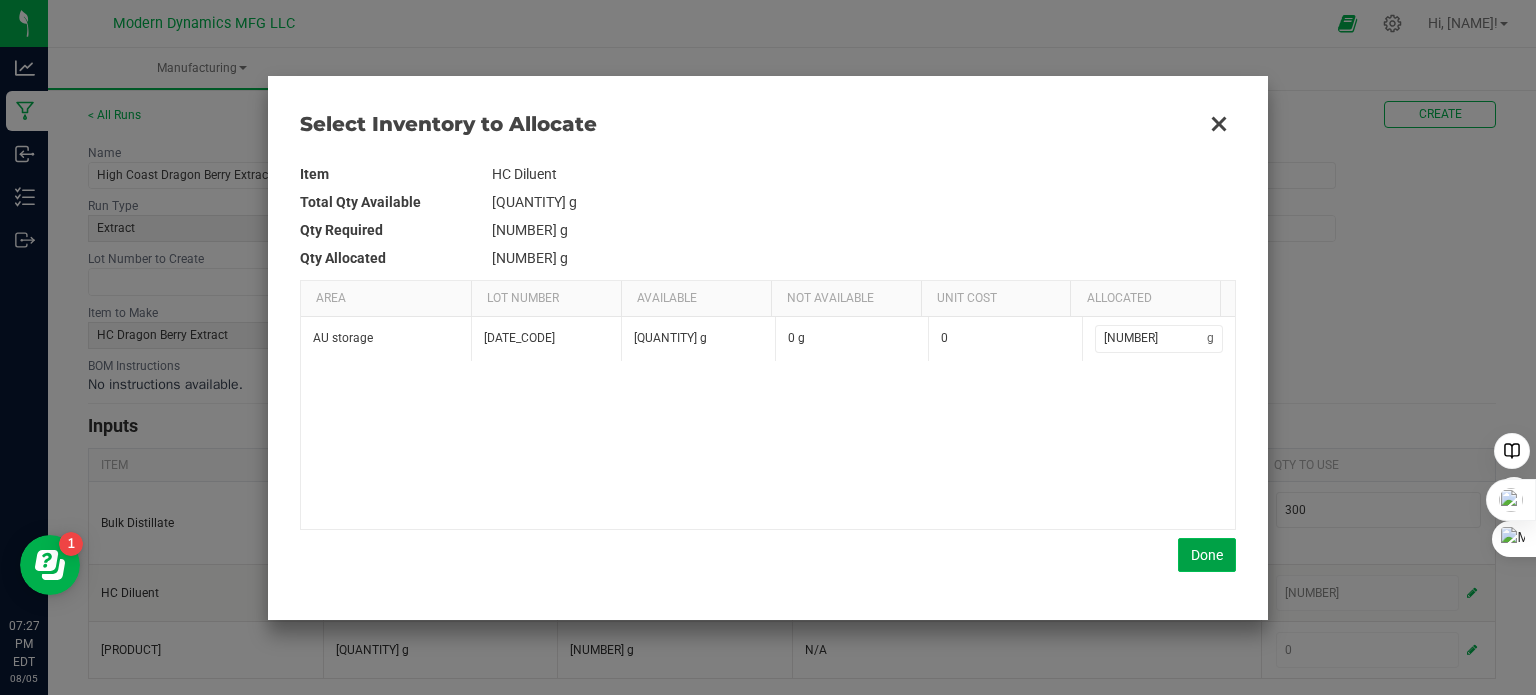 click on "Done" at bounding box center [1207, 555] 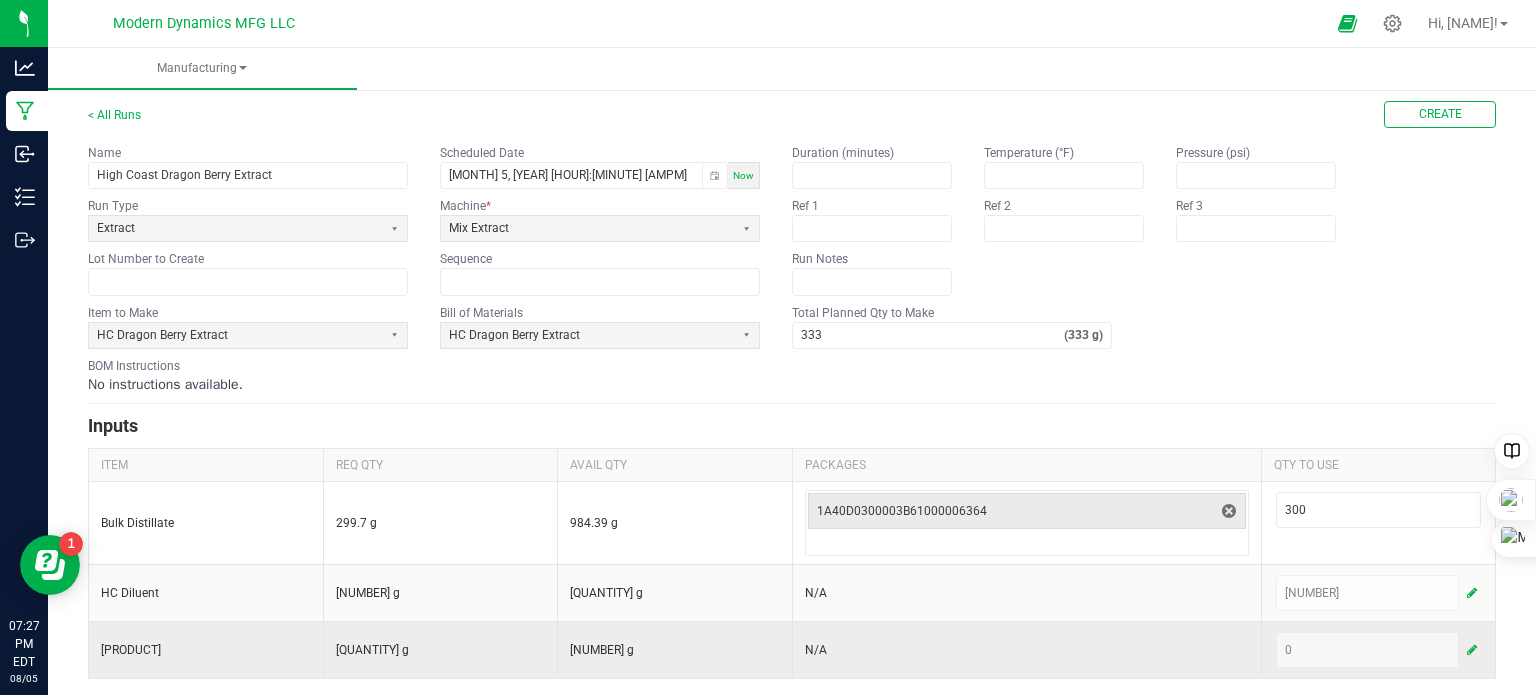 click at bounding box center (1472, 650) 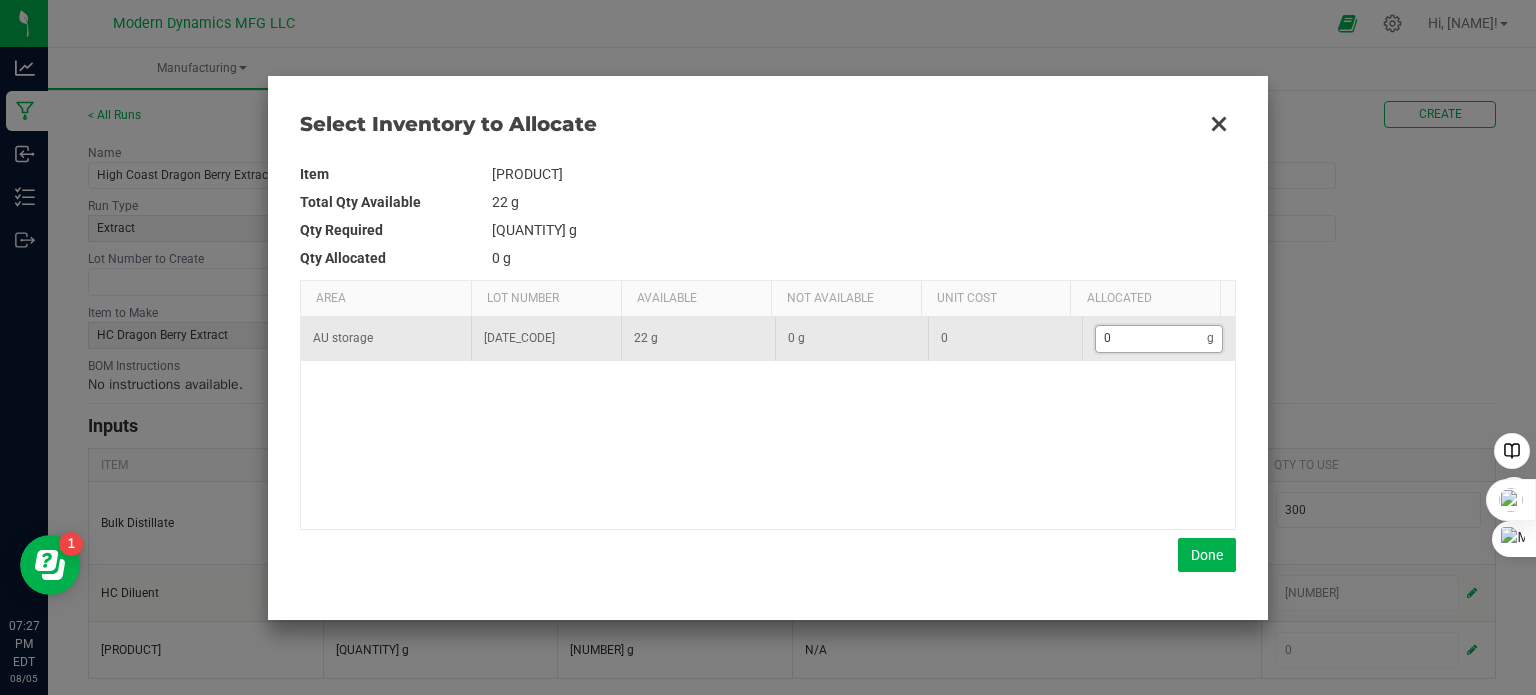 click on "0" at bounding box center [1152, 338] 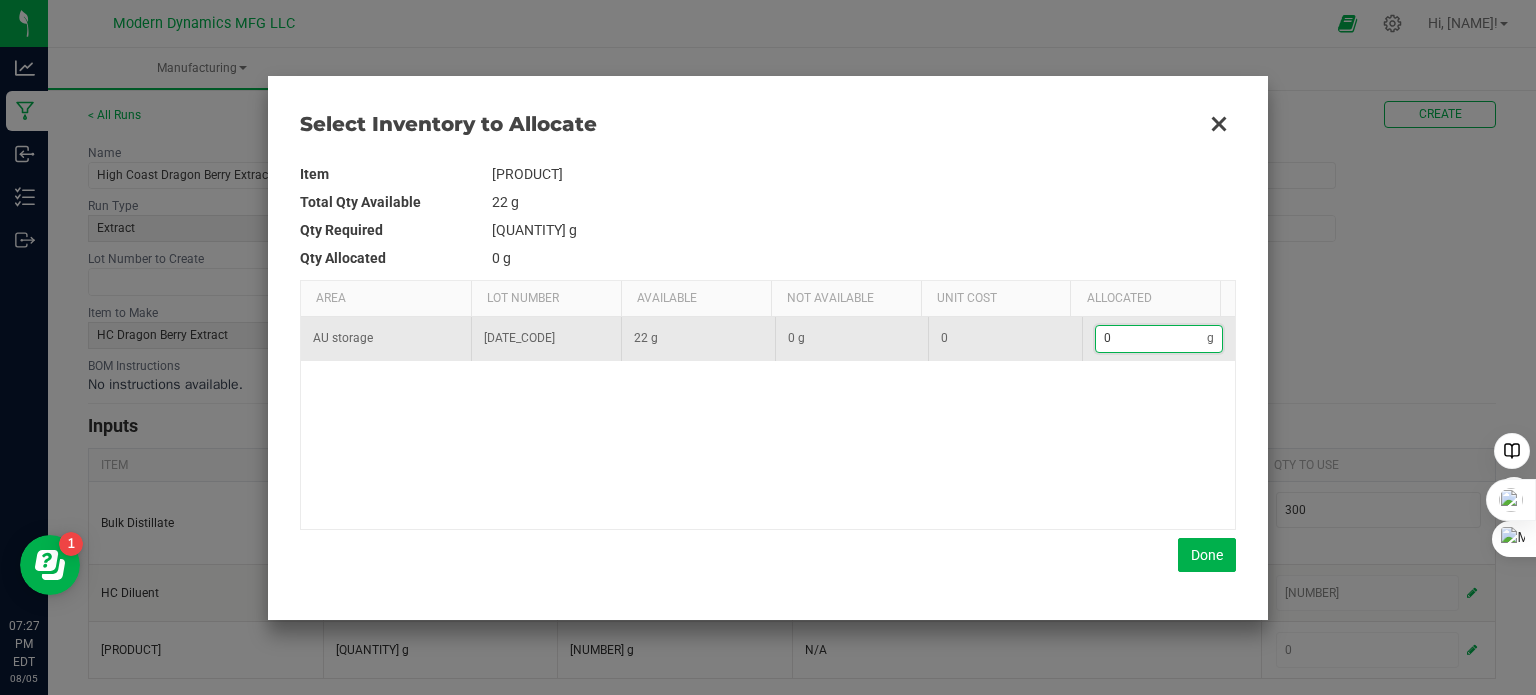 type on "2" 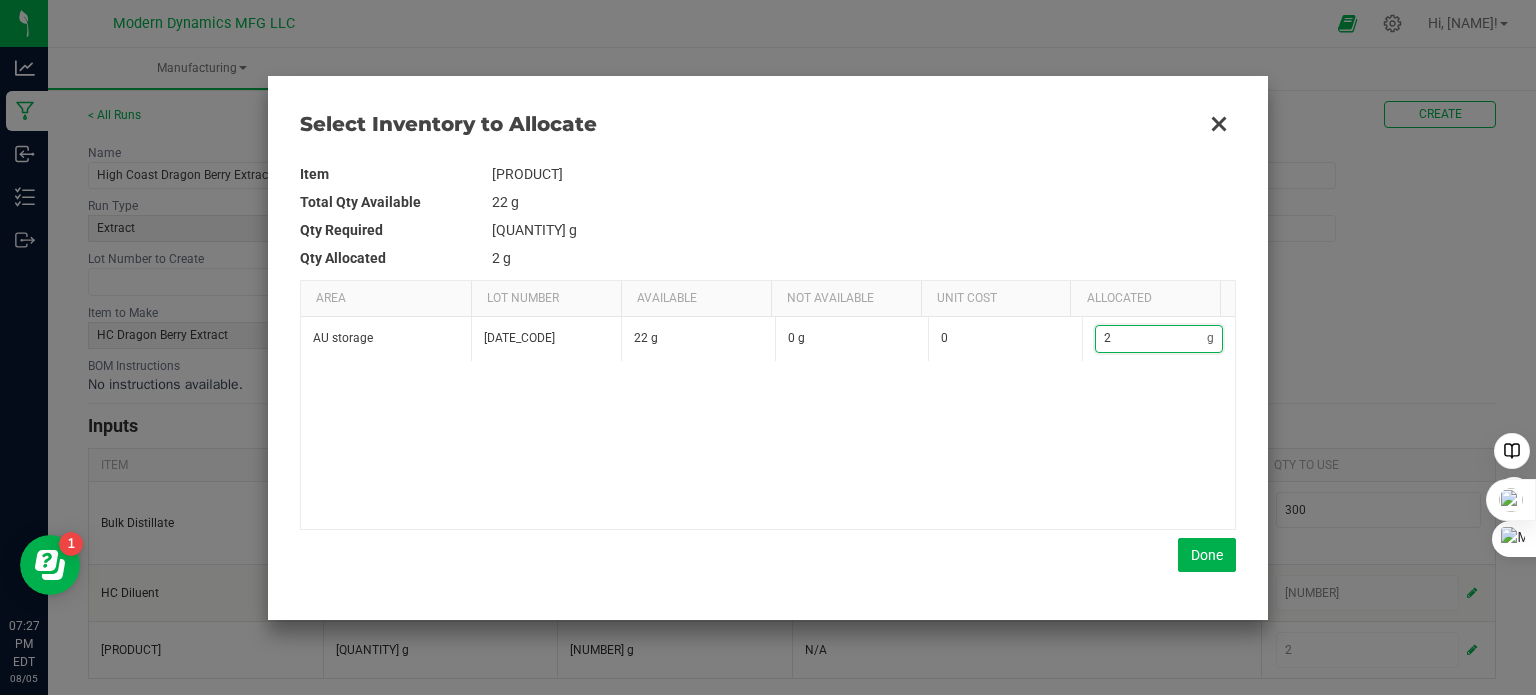 type on "20" 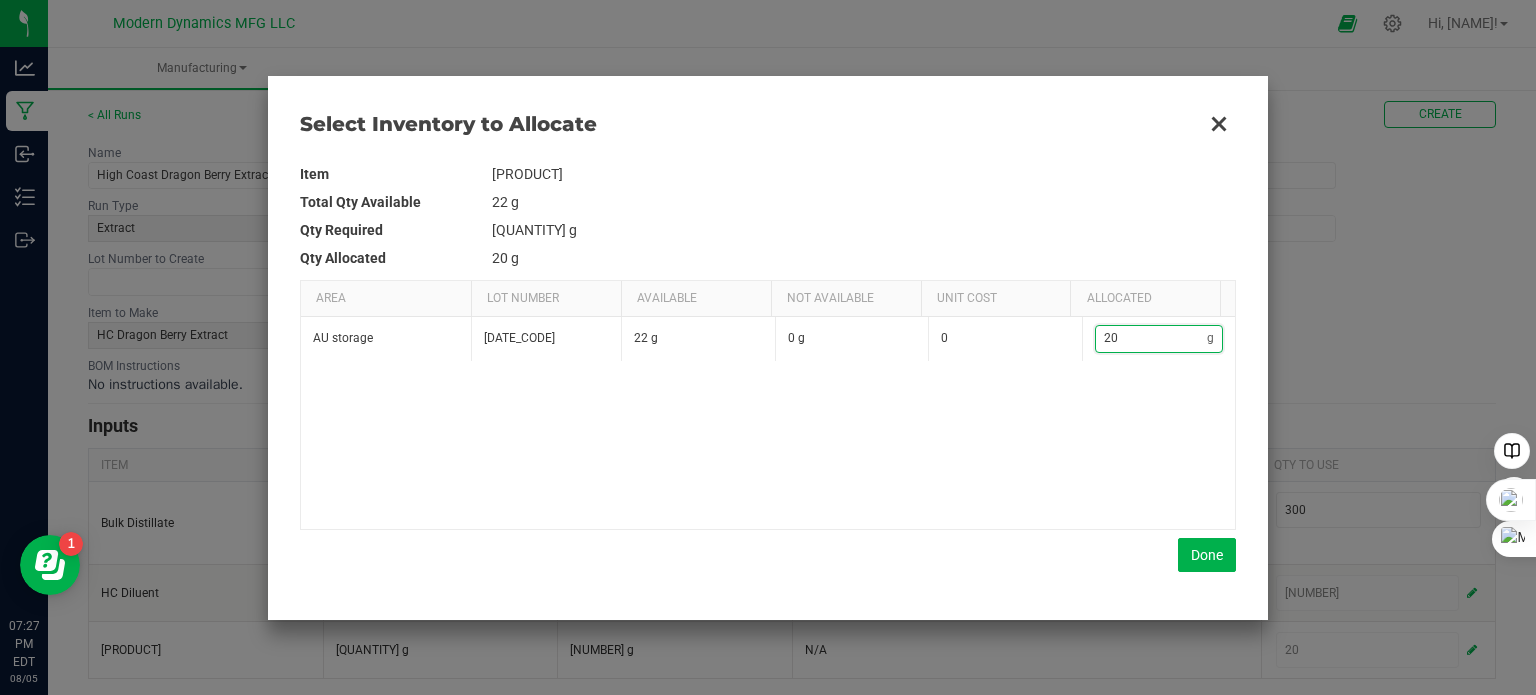 type on "20" 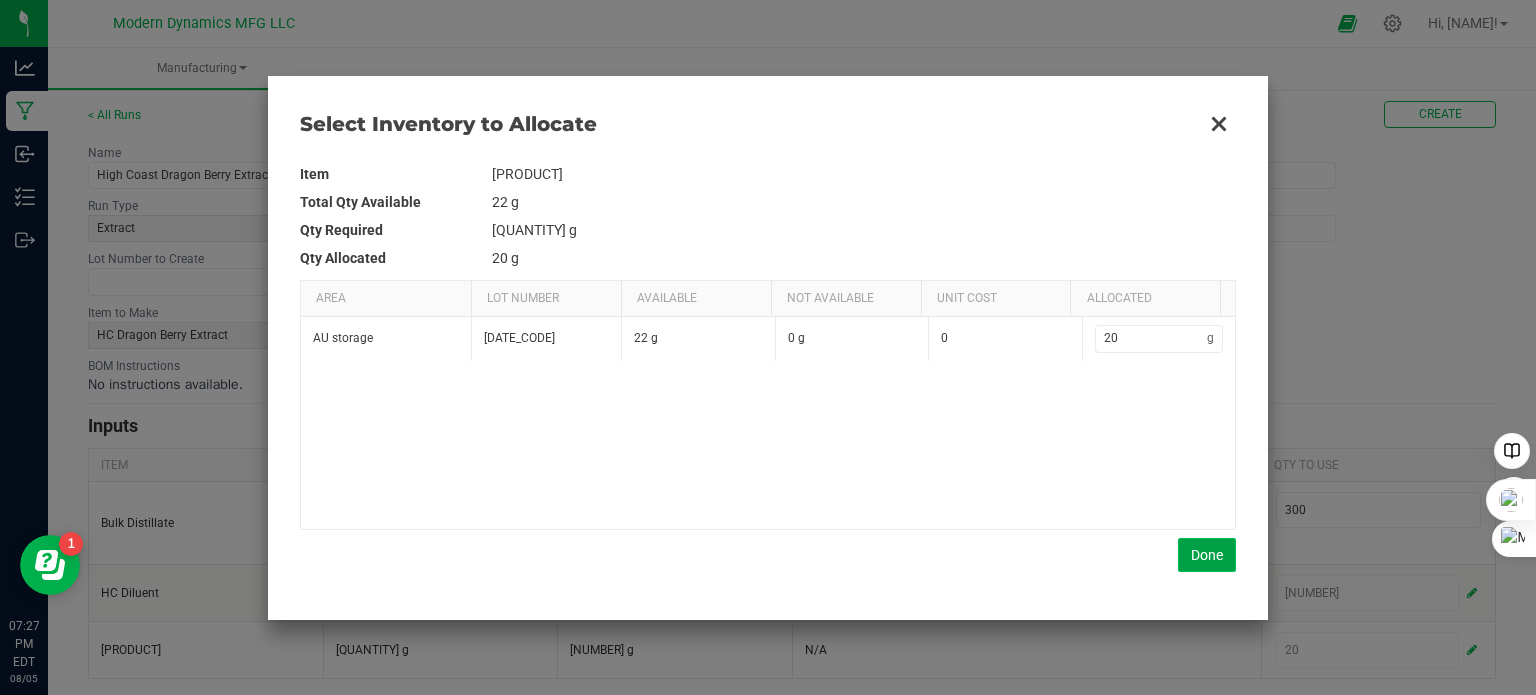 click on "Done" at bounding box center [1207, 555] 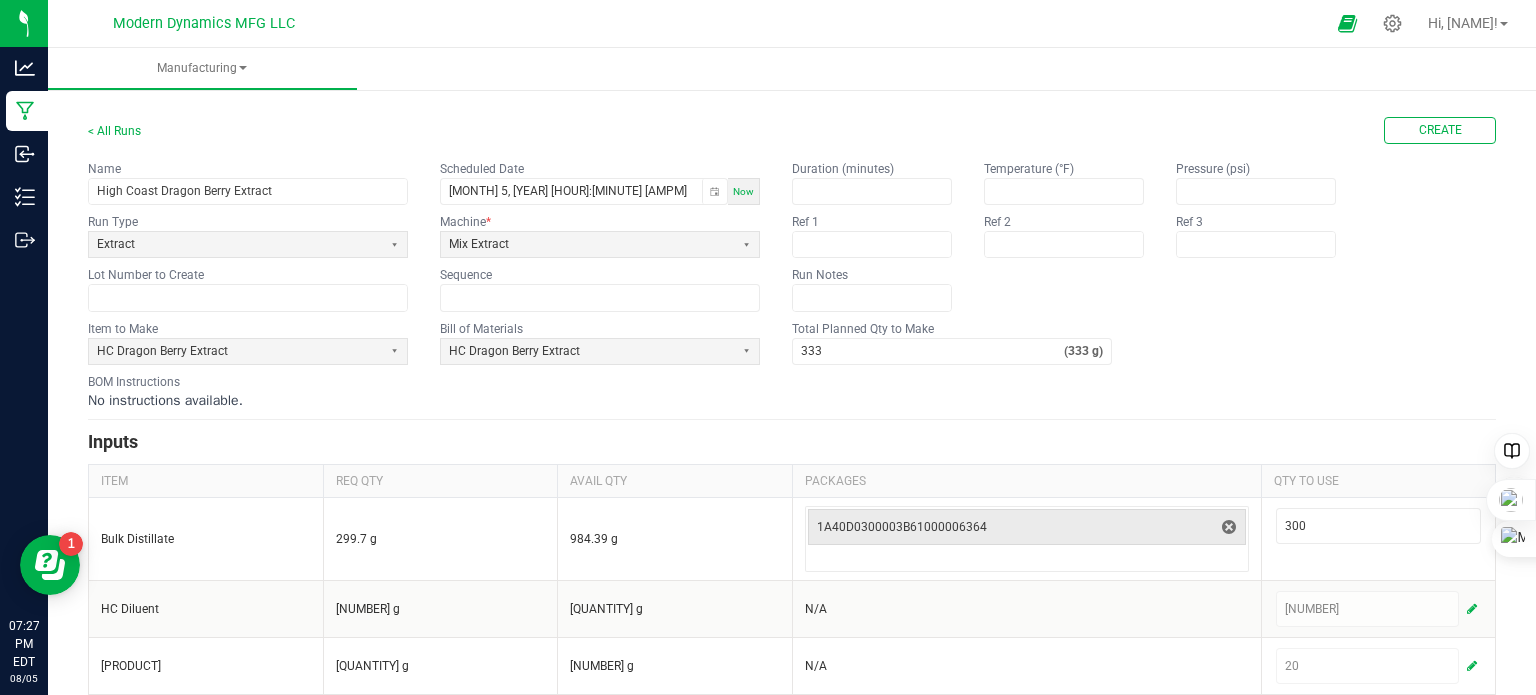 scroll, scrollTop: 0, scrollLeft: 0, axis: both 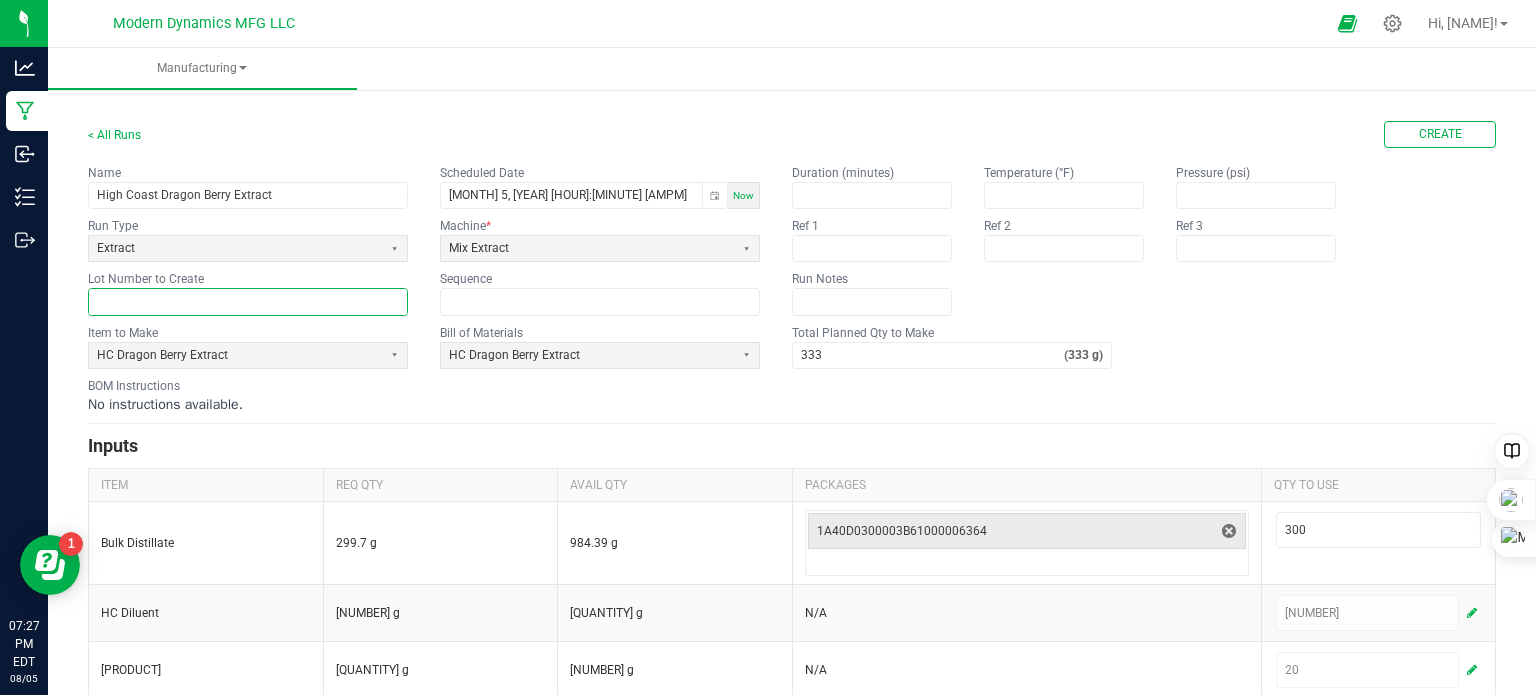 click at bounding box center [248, 301] 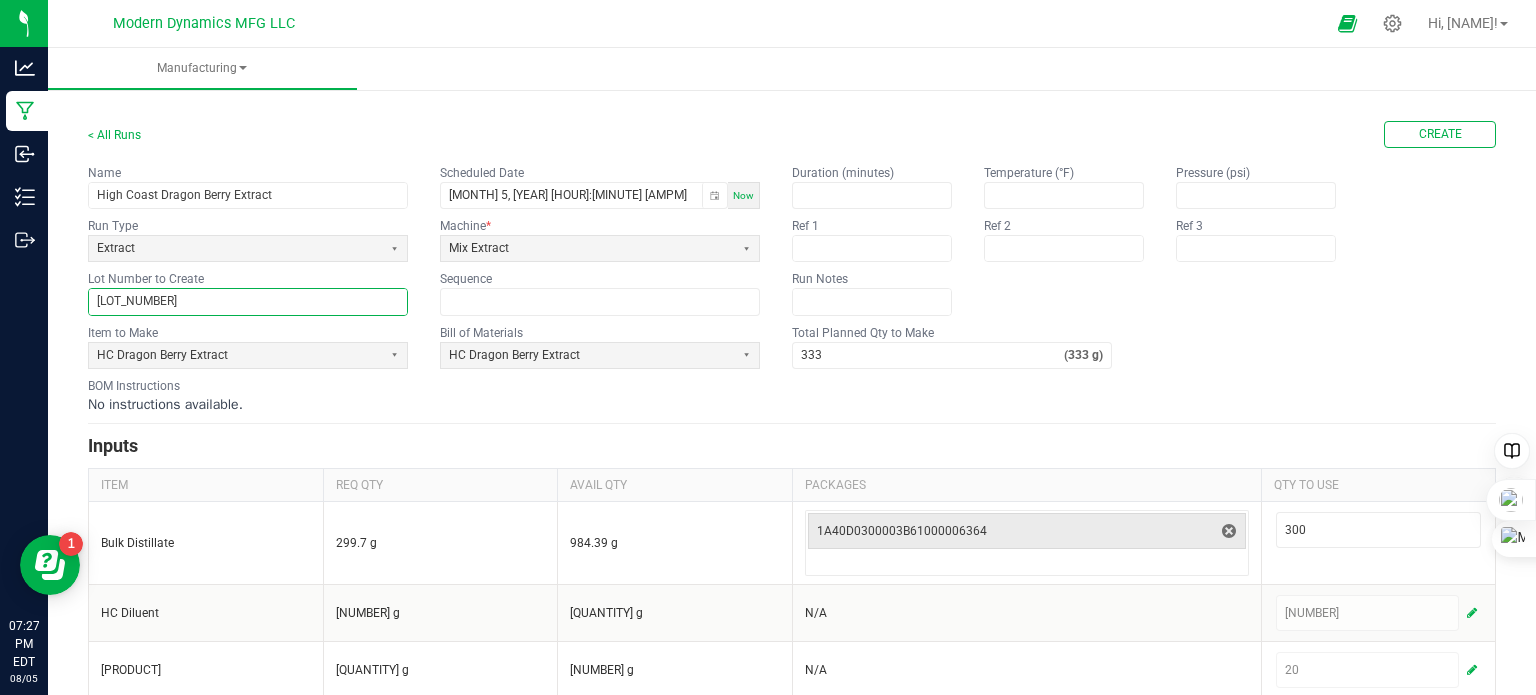 type on "[LOT_NUMBER]" 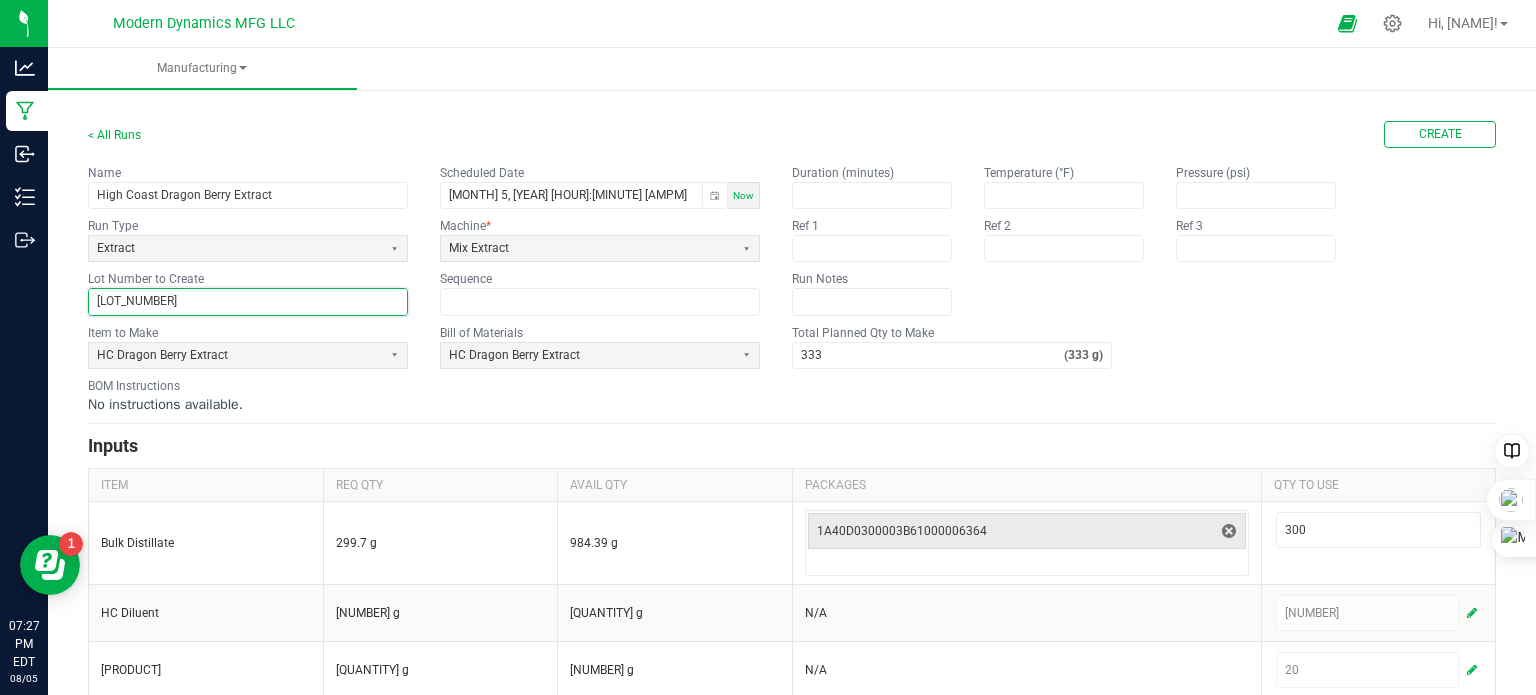 click on "All Runs Create Name [PRODUCT] [PRODUCT] Scheduled Date [MONTH]/[DAY]/[YEAR] [HOUR]:[MINUTE] [AMPM] Now Run Type Extract Machine Mix Extract Lot Number to Create [ALPHANUMERIC_ID] Sequence Duration (minutes) Temperature (°F) Pressure (psi) Ref 1 Ref 2 Ref 3 Run Notes Item to Make [PRODUCT] [PRODUCT] Bill of Materials [PRODUCT] [PRODUCT] Total Planned Qty to Make ([NUMBER] g) BOM Instructions No instructions available. Inputs ITEM REQ QTY AVAIL QTY PACKAGES QTY TO USE Bulk Distillate [NUMBER] g [NUMBER] g [ALPHANUMERIC_ID] [NUMBER] [PRODUCT] [NUMBER] g [NUMBER] g N/A [NUMBER] [PRODUCT] [NUMBER] g [NUMBER] g N/A [NUMBER]" at bounding box center [792, 410] 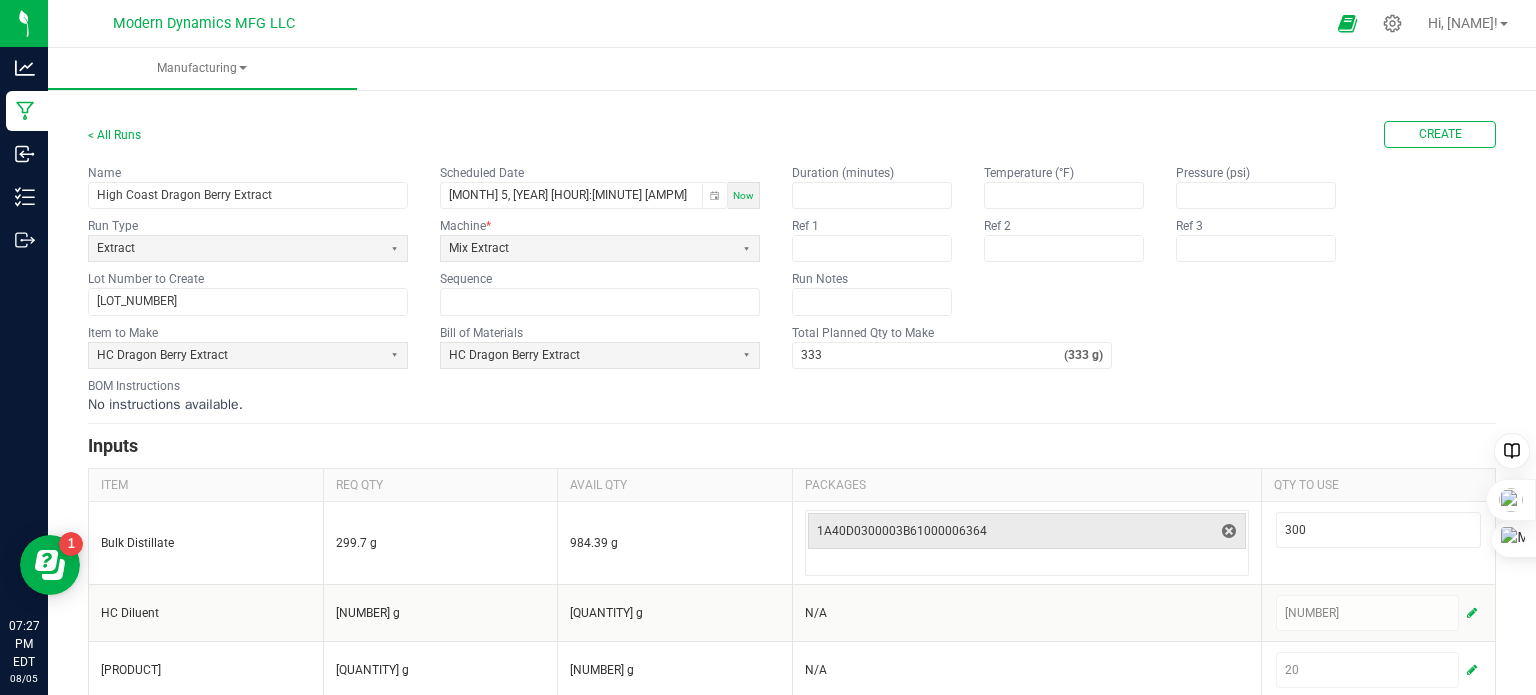 scroll, scrollTop: 20, scrollLeft: 0, axis: vertical 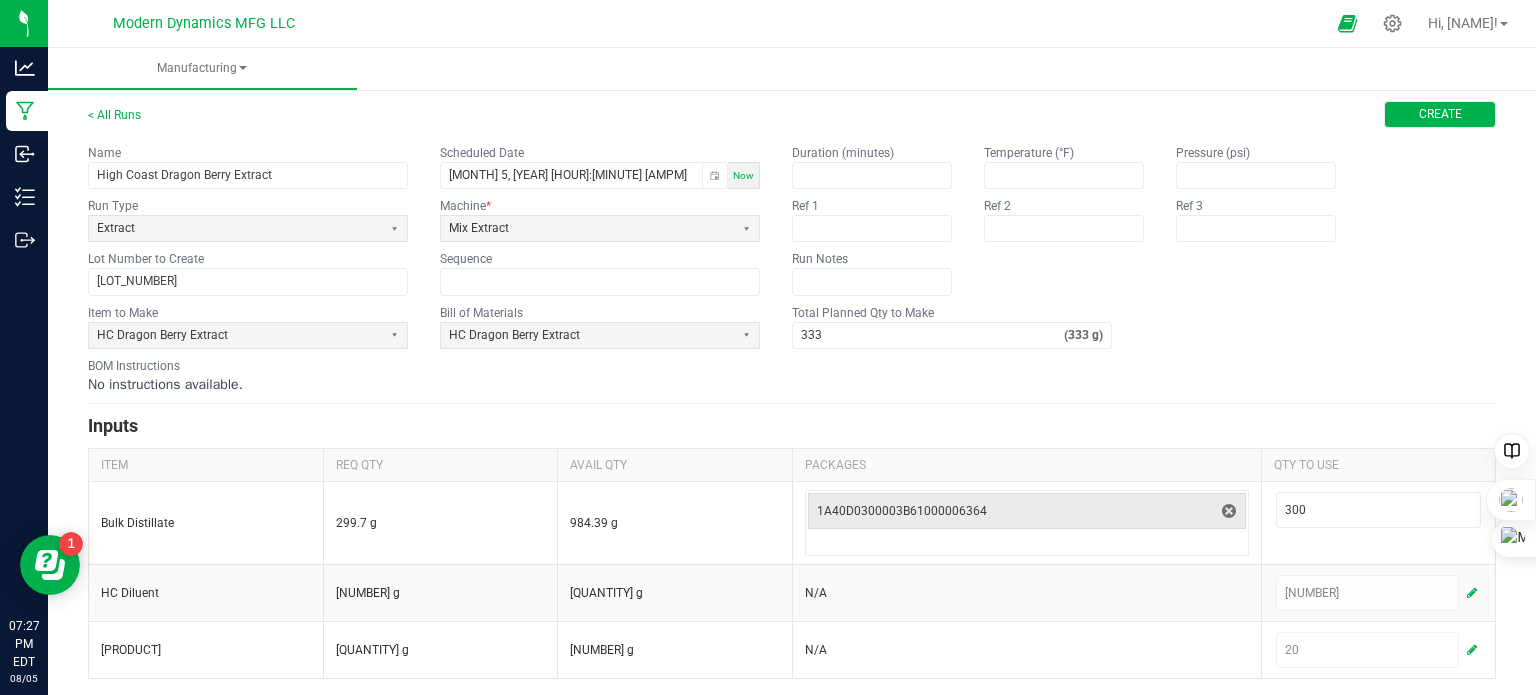 click on "Create" at bounding box center (1440, 114) 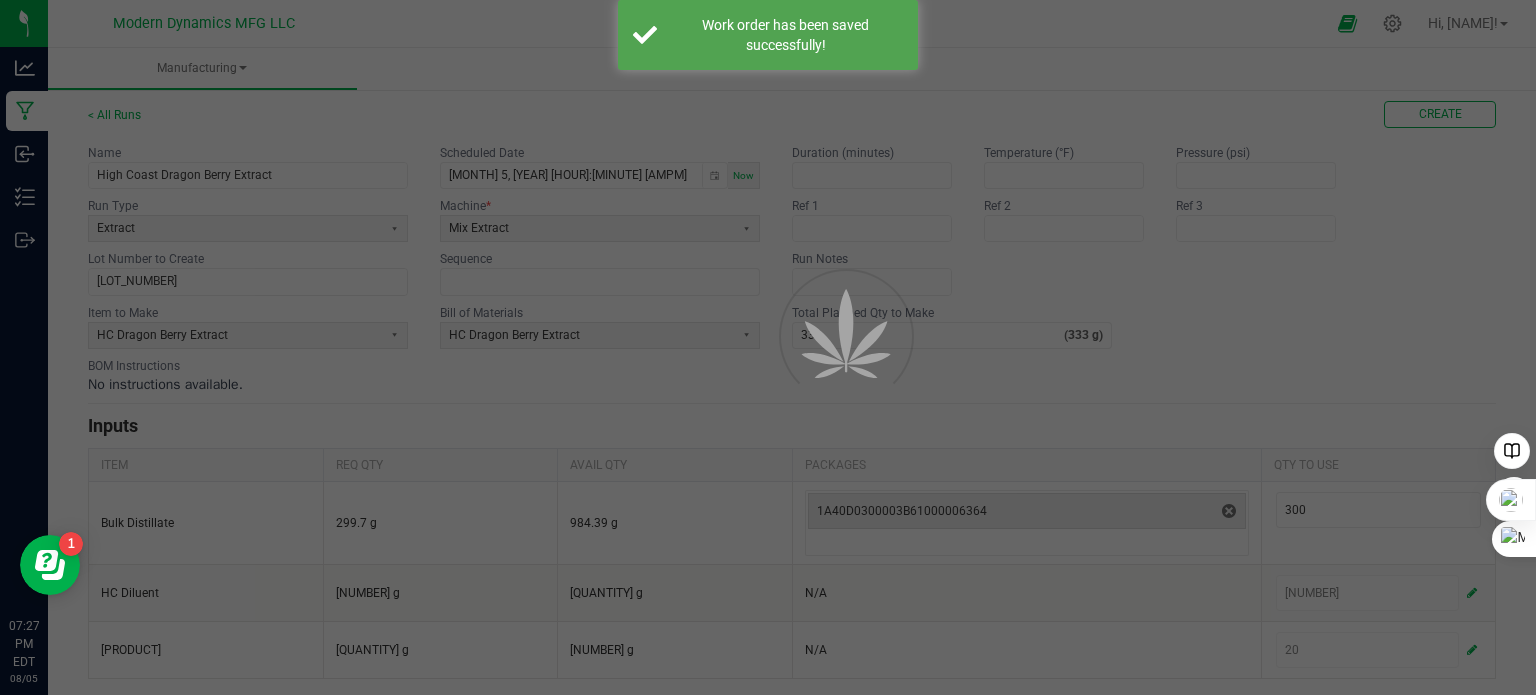 scroll, scrollTop: 0, scrollLeft: 0, axis: both 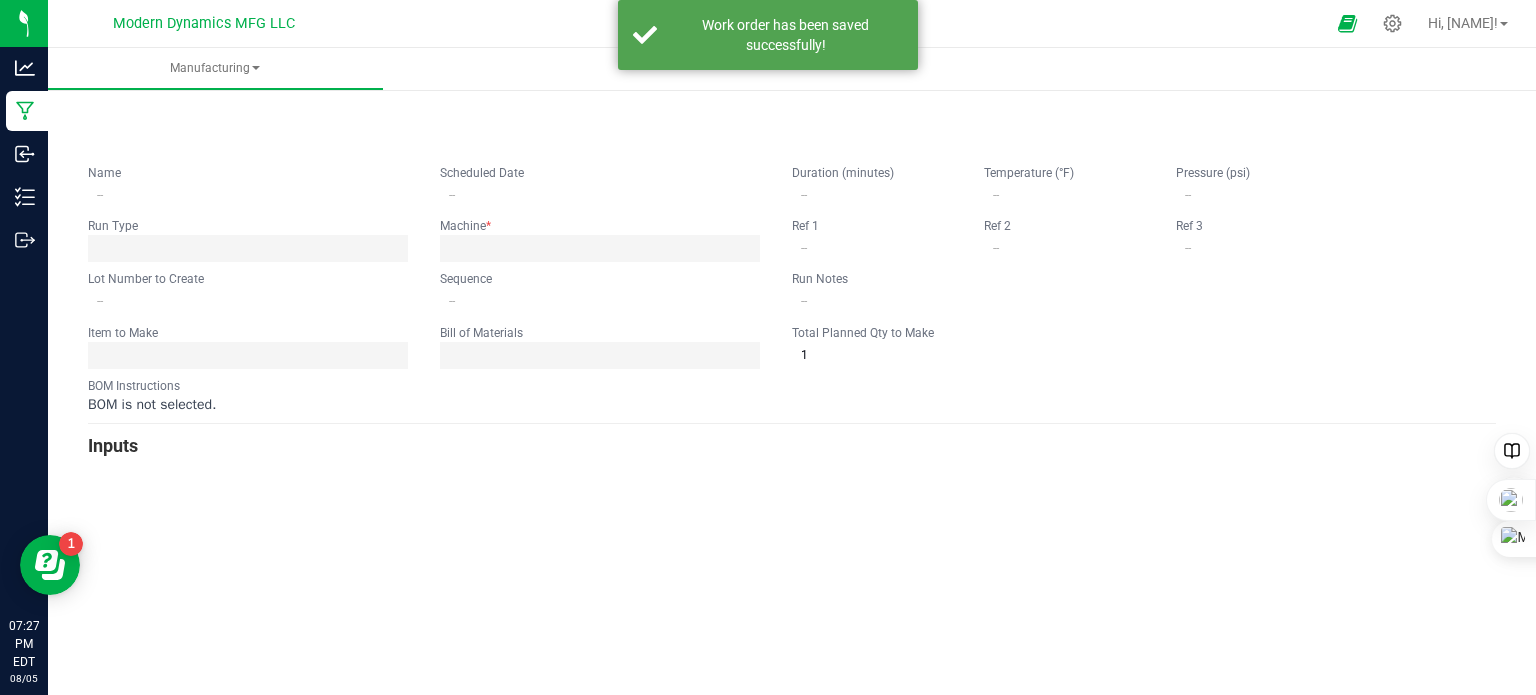 type on "High Coast Dragon Berry Extract" 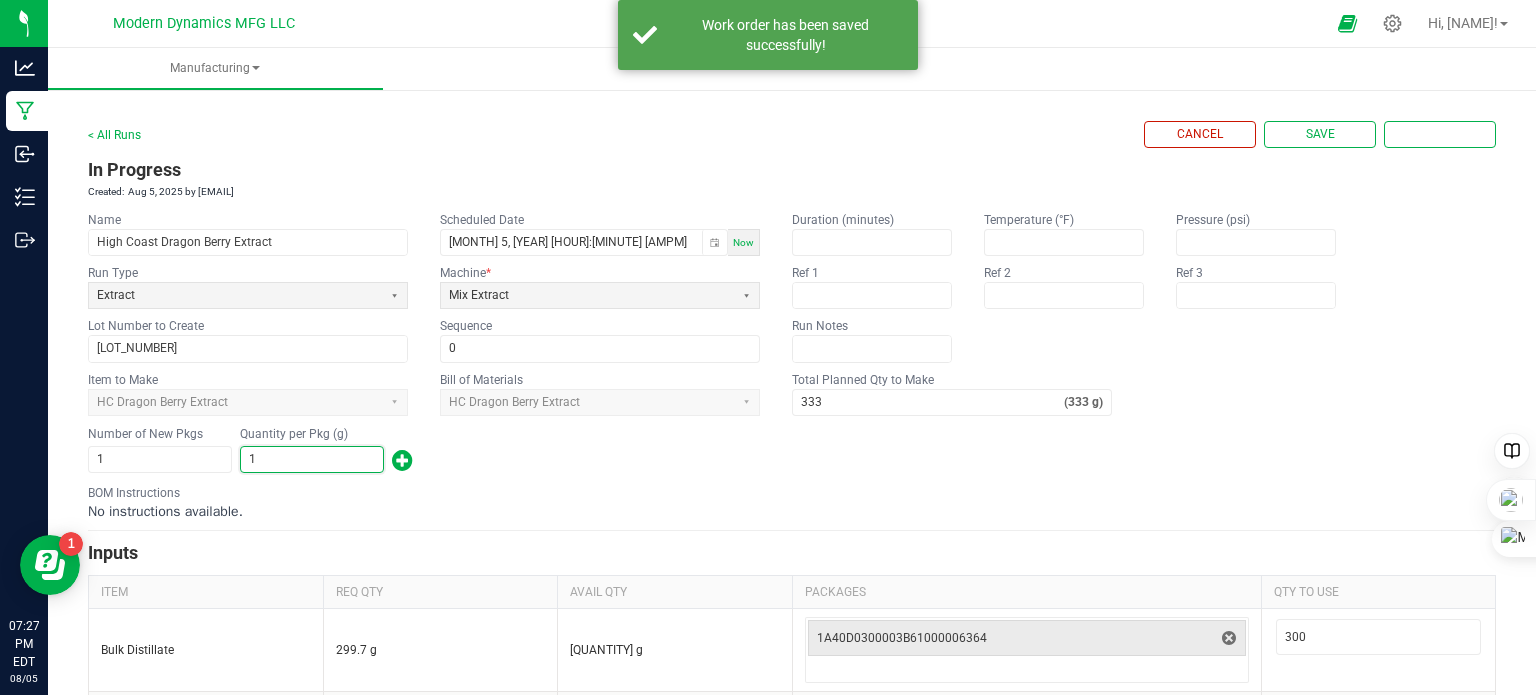click on "1" at bounding box center (312, 459) 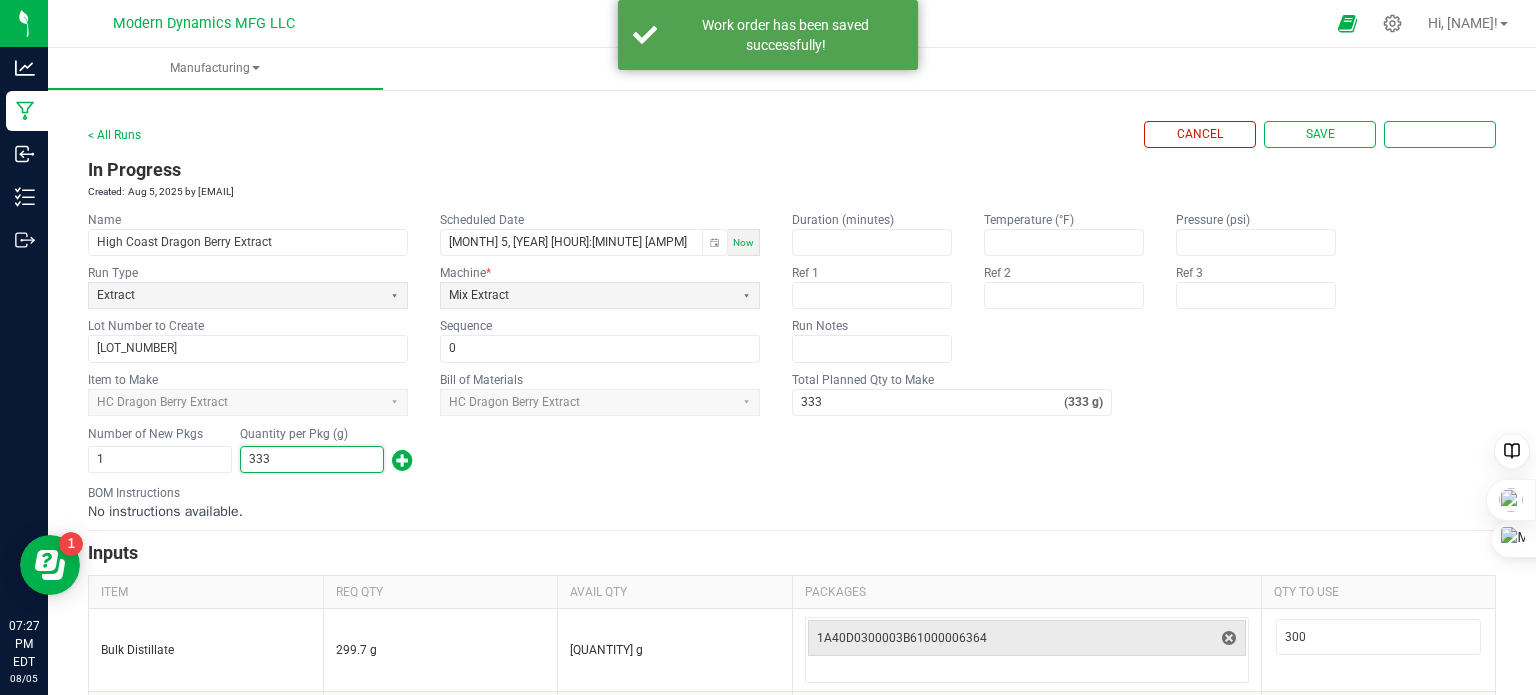 type on "333" 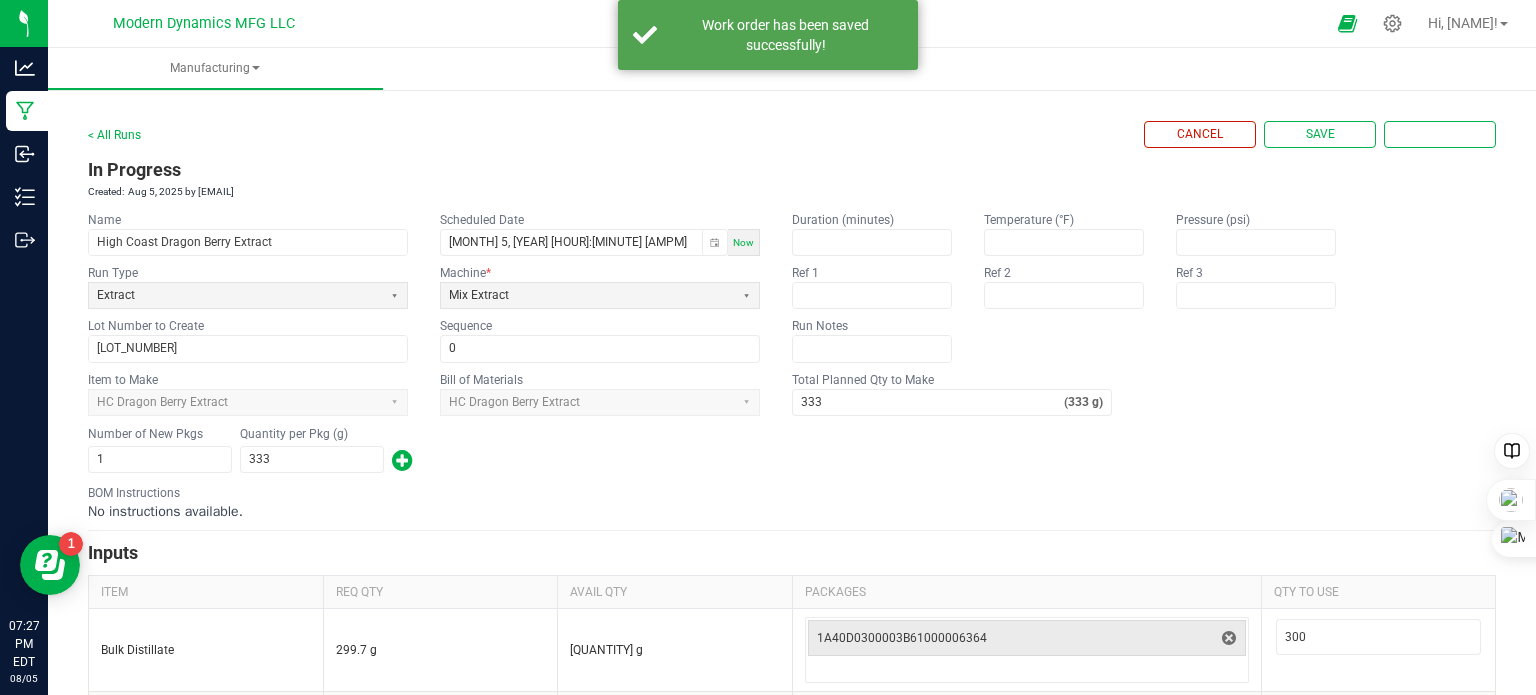 click on "BOM Instructions No instructions available." at bounding box center [792, 503] 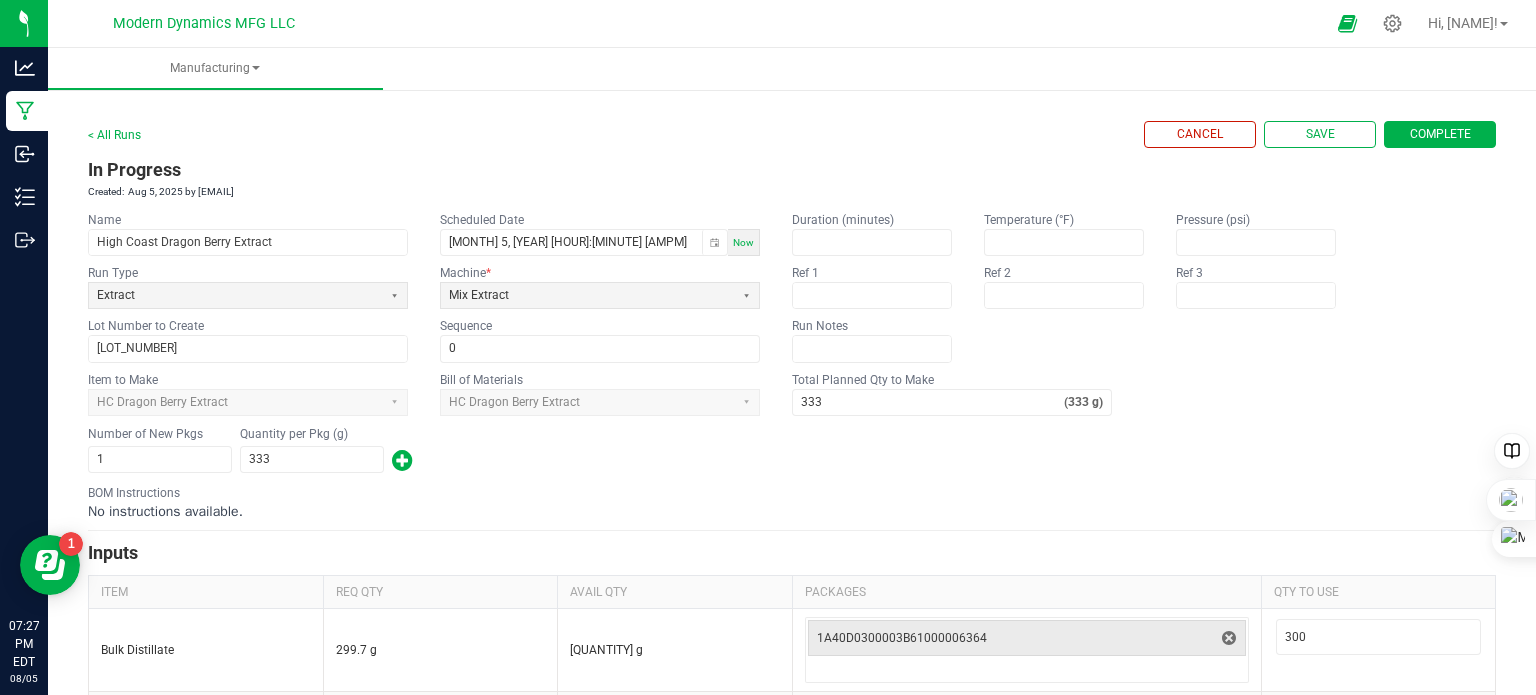 click on "Complete" at bounding box center [1440, 134] 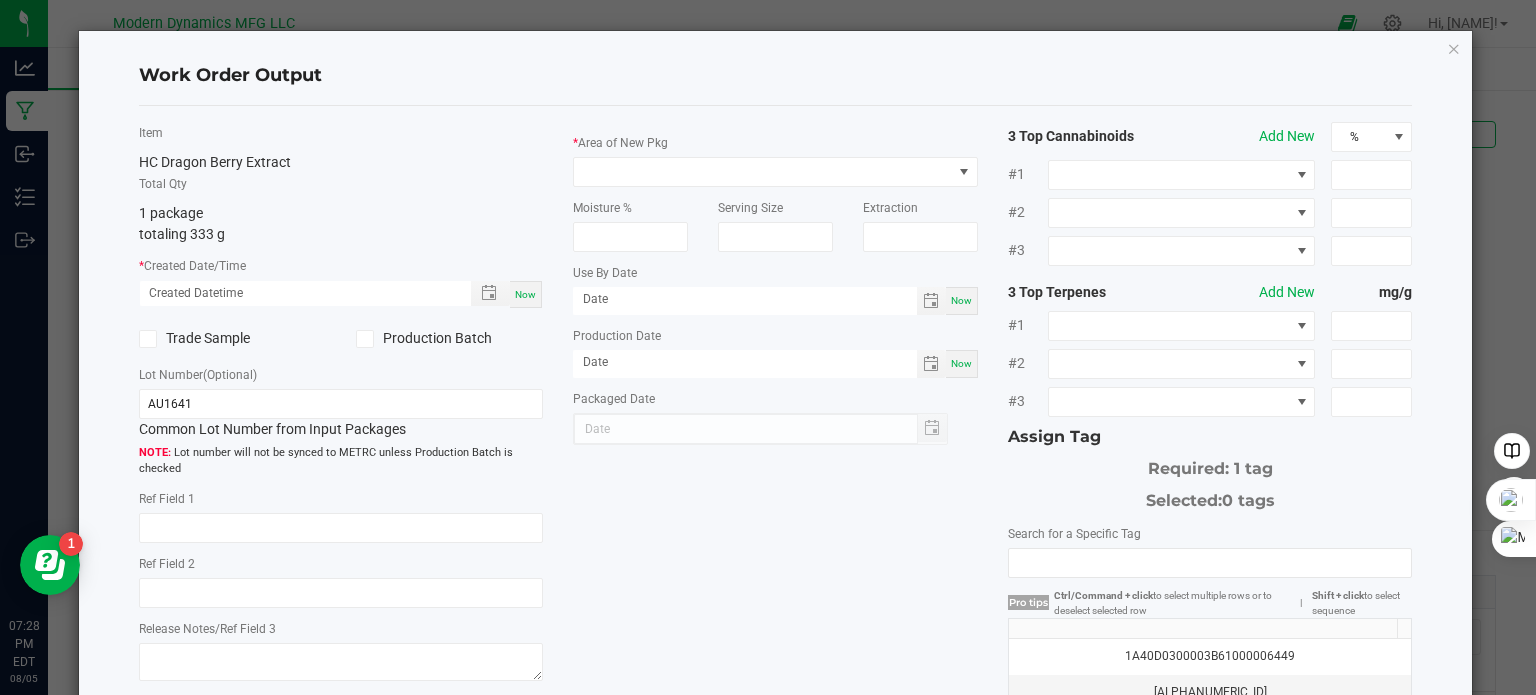 click on "Now" at bounding box center (525, 294) 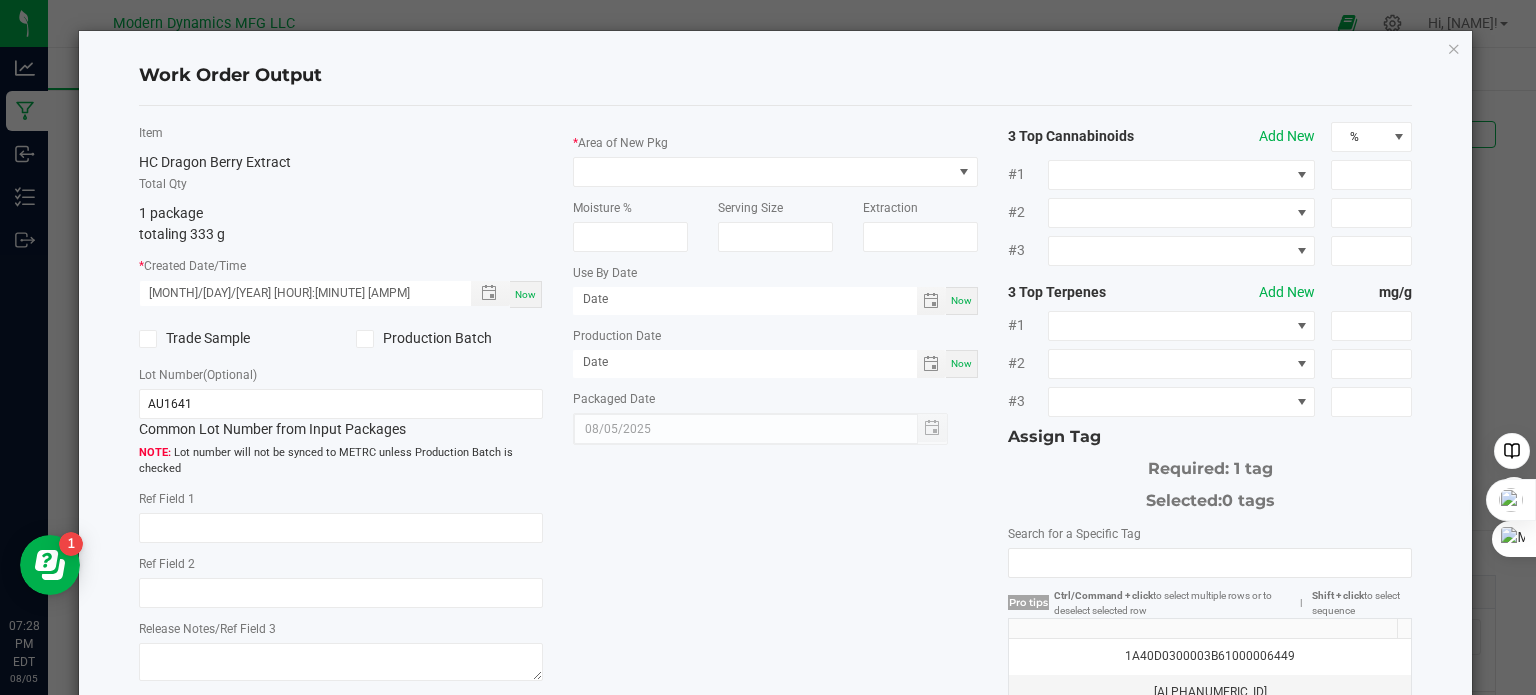 click on "Production Batch" 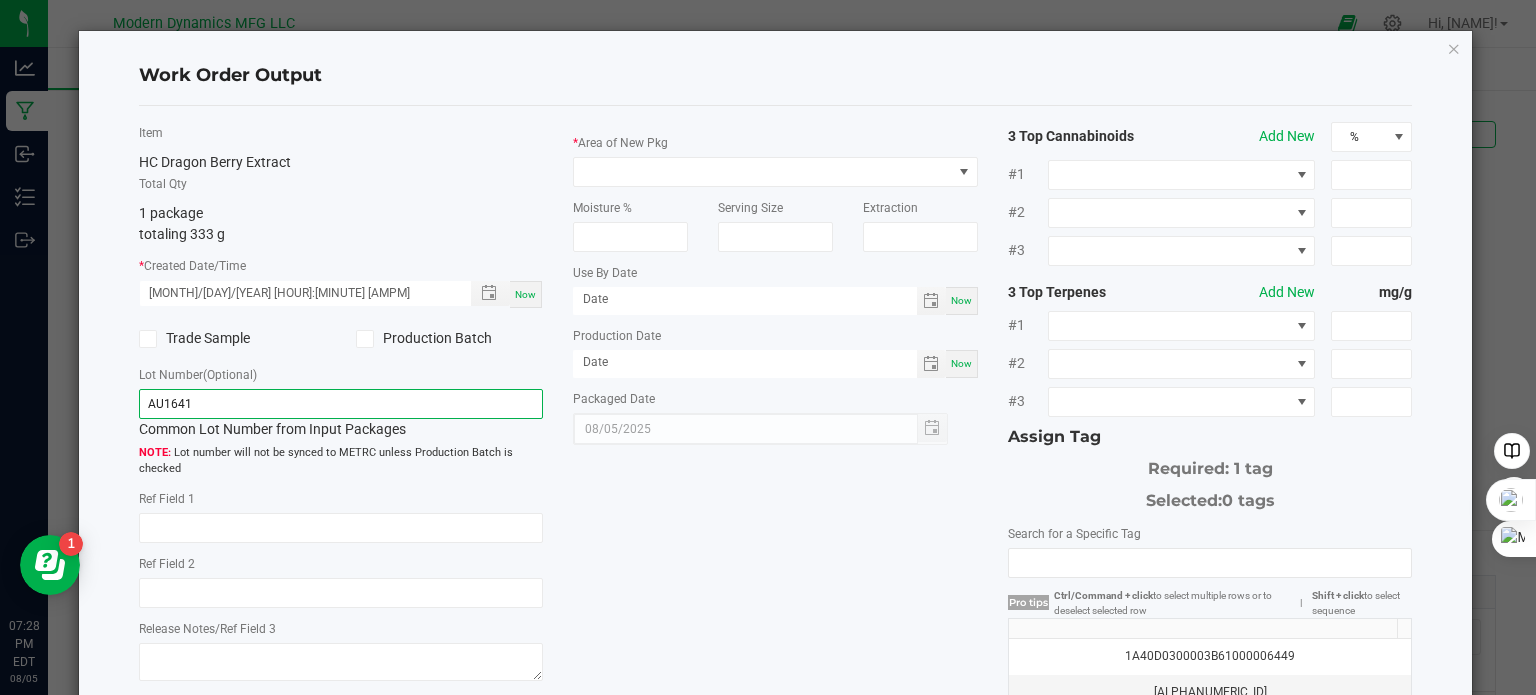 click on "AU1641" 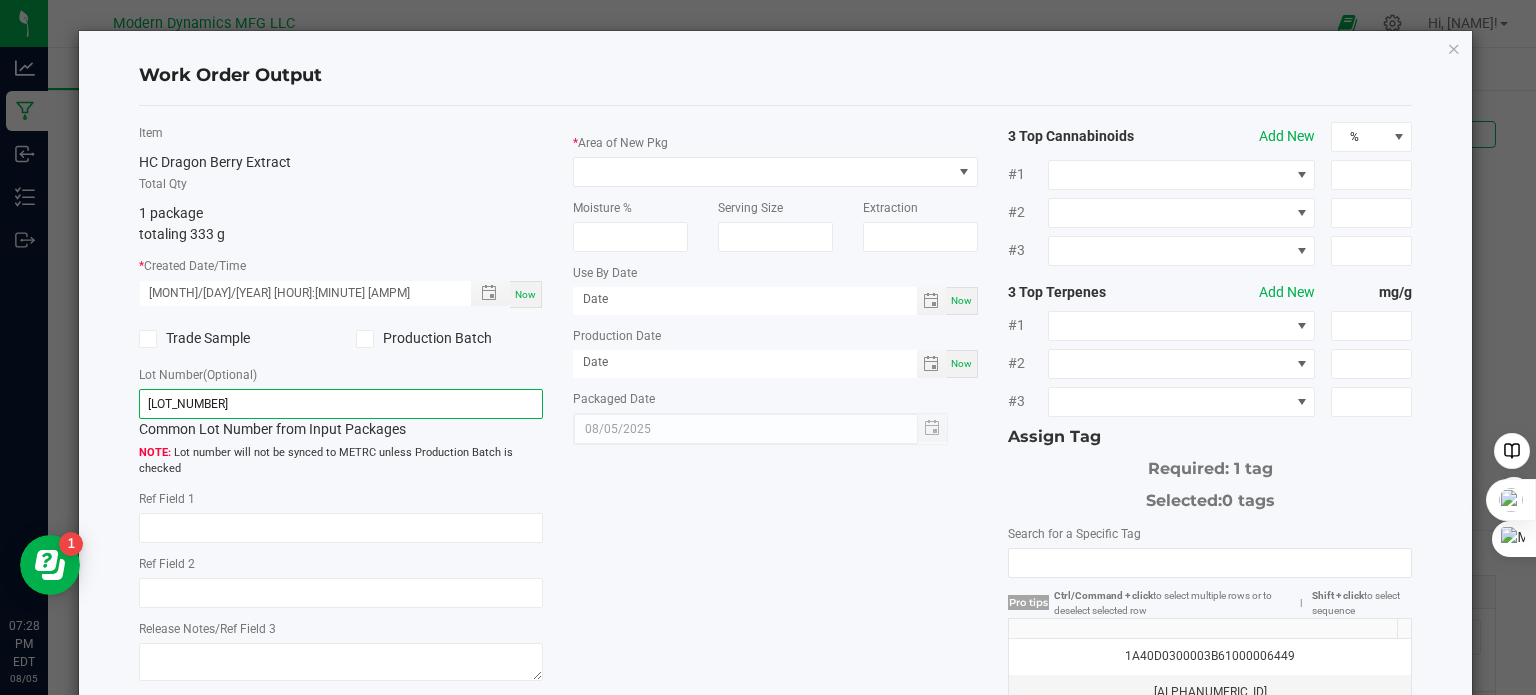 type on "[LOT_NUMBER]" 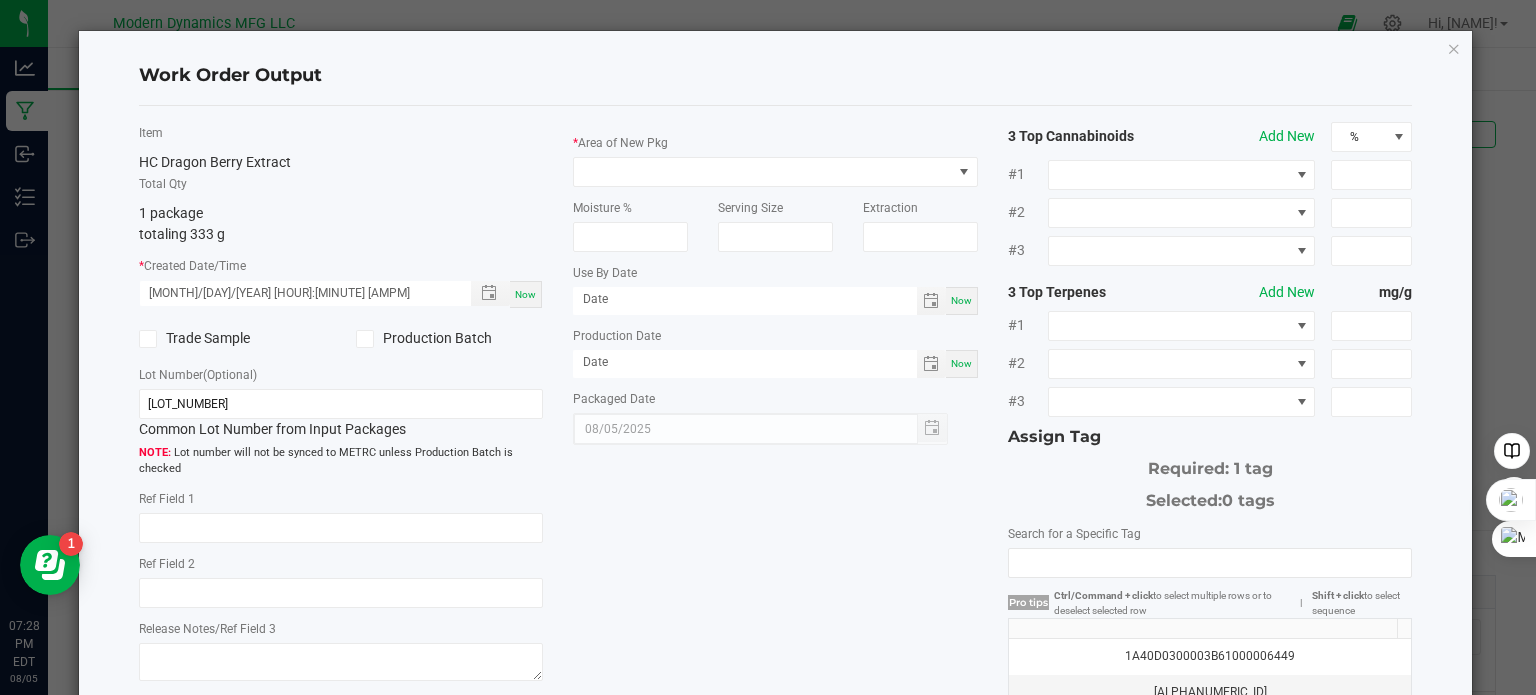 click on "*   Area of New Pkg   Moisture %   Serving Size   Extraction   Use By Date  Now  Production Date  Now  Packaged Date  [MONTH]/[DAY]/[YEAR]" 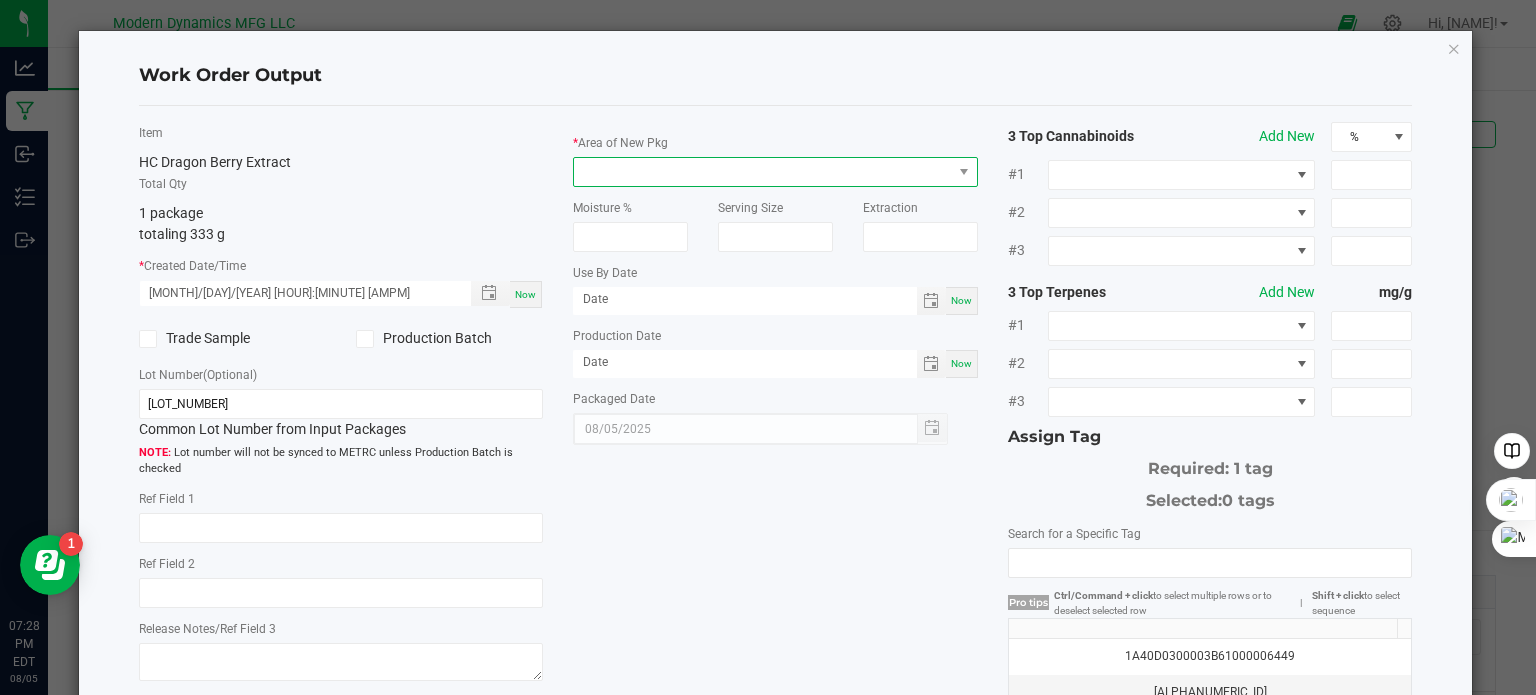 click at bounding box center (763, 172) 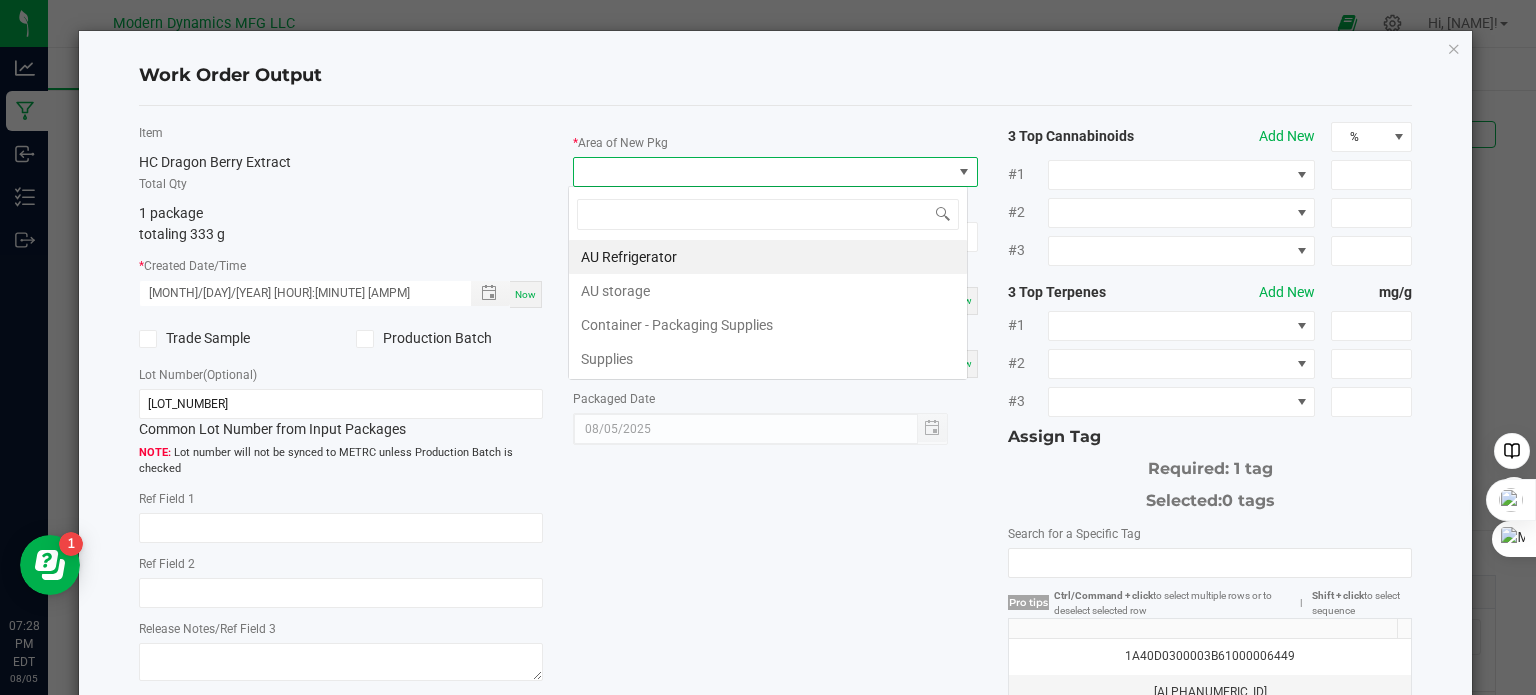 scroll, scrollTop: 99970, scrollLeft: 99600, axis: both 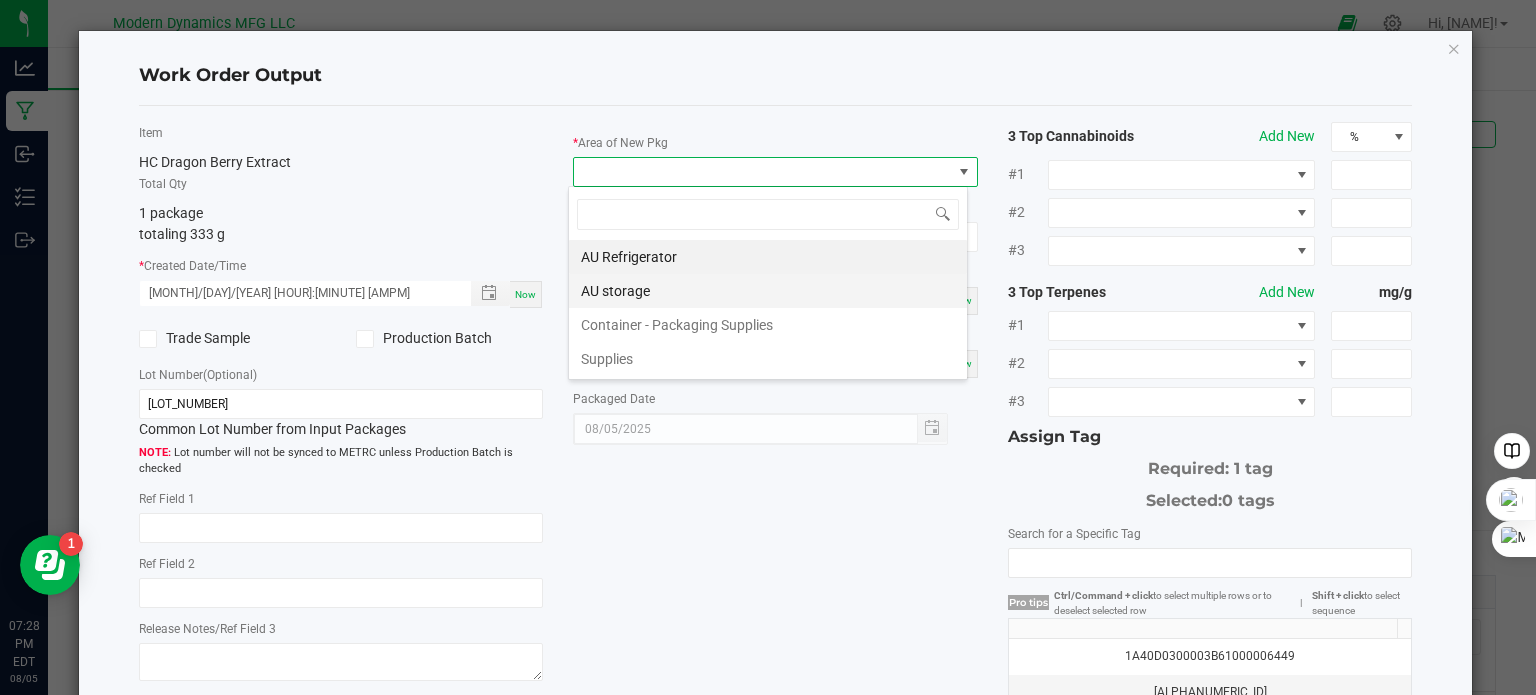 click on "AU storage" at bounding box center (768, 291) 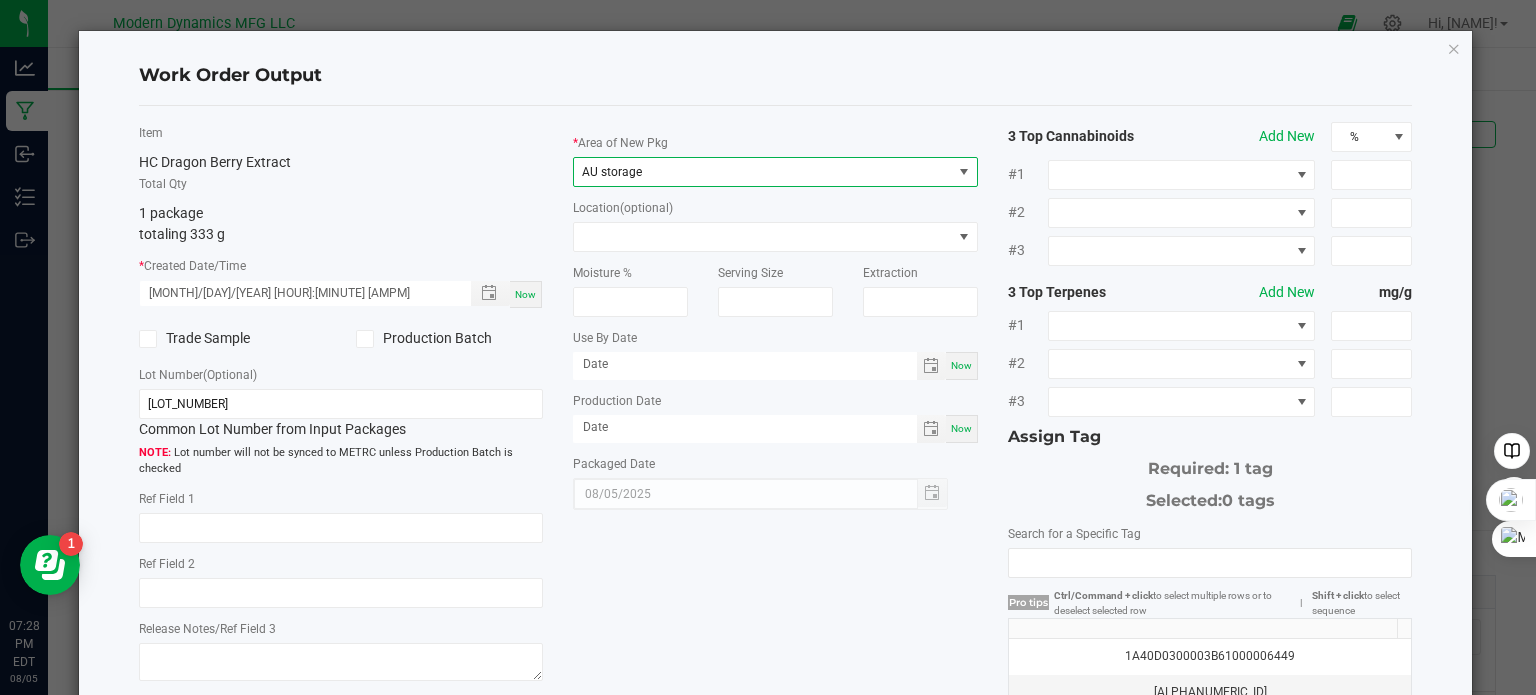 drag, startPoint x: 522, startPoint y: 297, endPoint x: 412, endPoint y: 318, distance: 111.9866 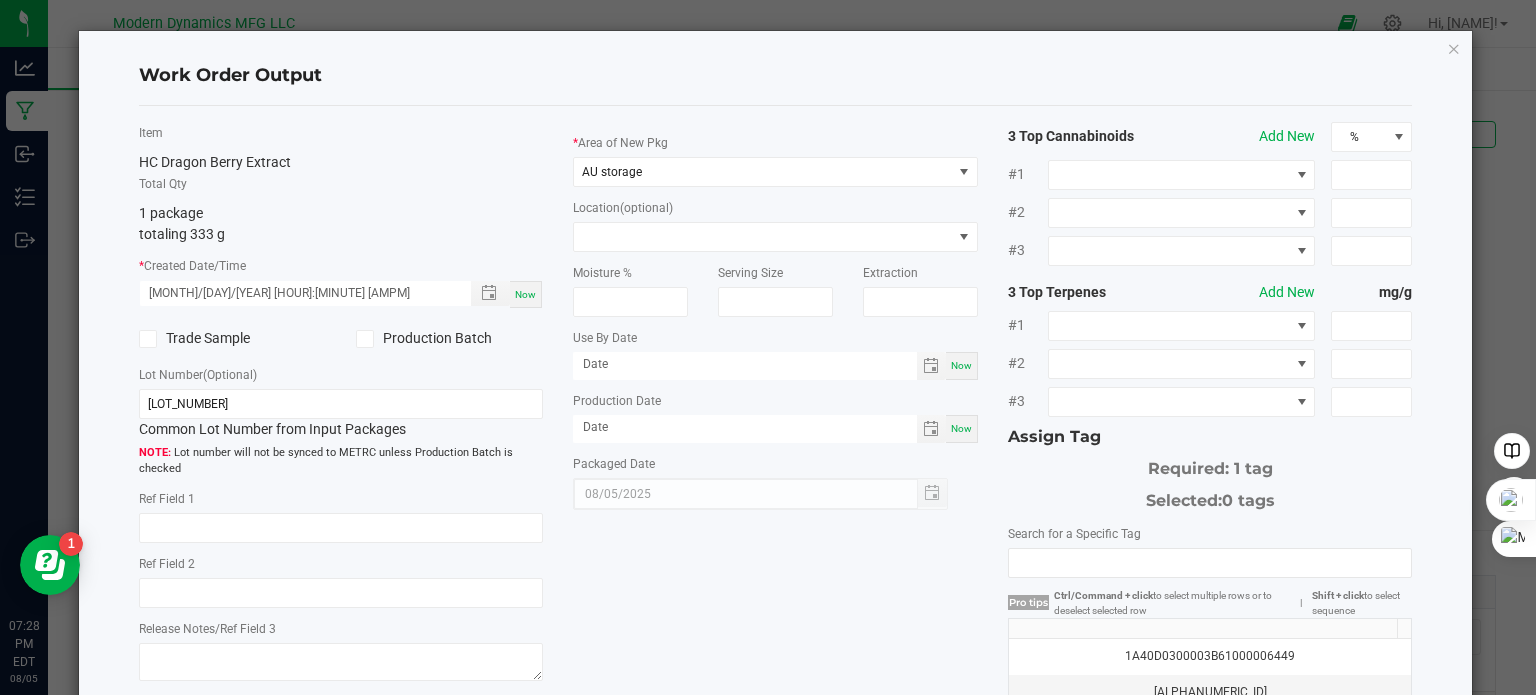 click 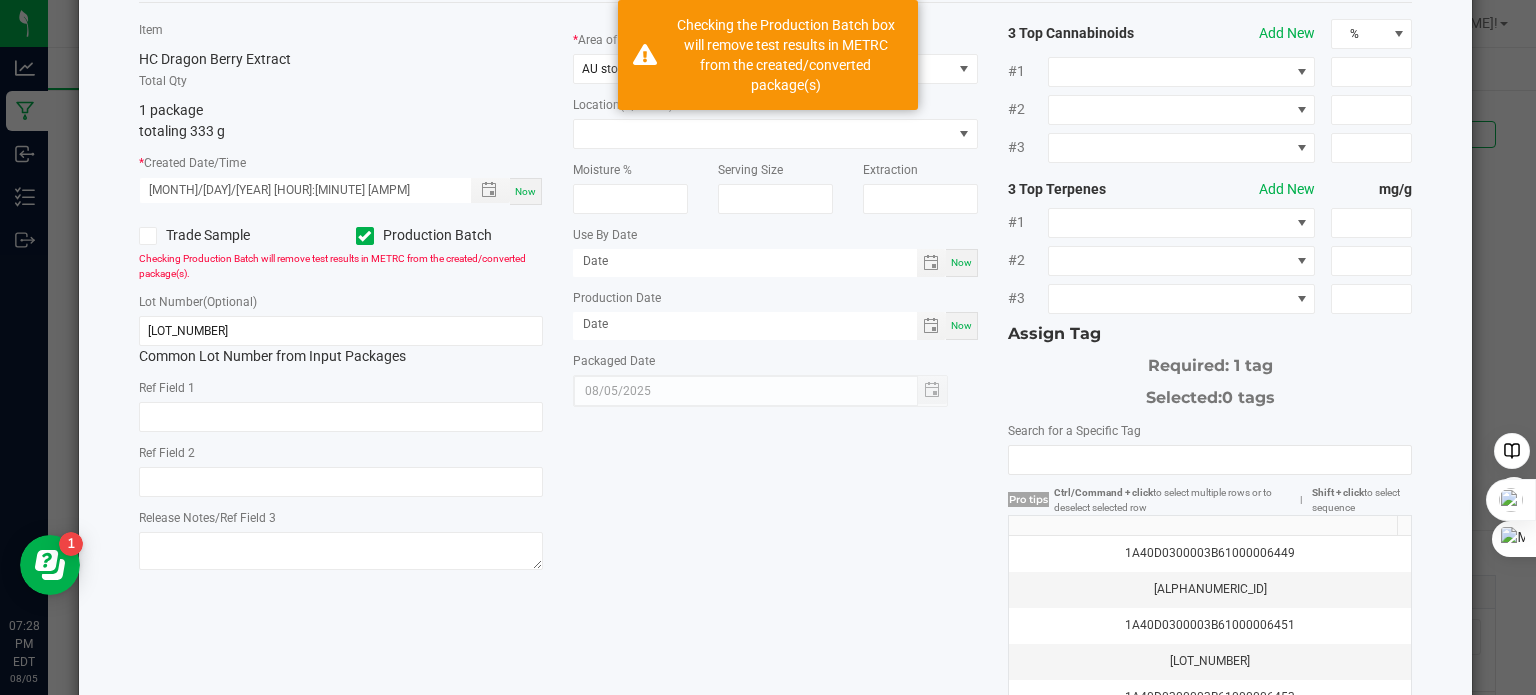 scroll, scrollTop: 255, scrollLeft: 0, axis: vertical 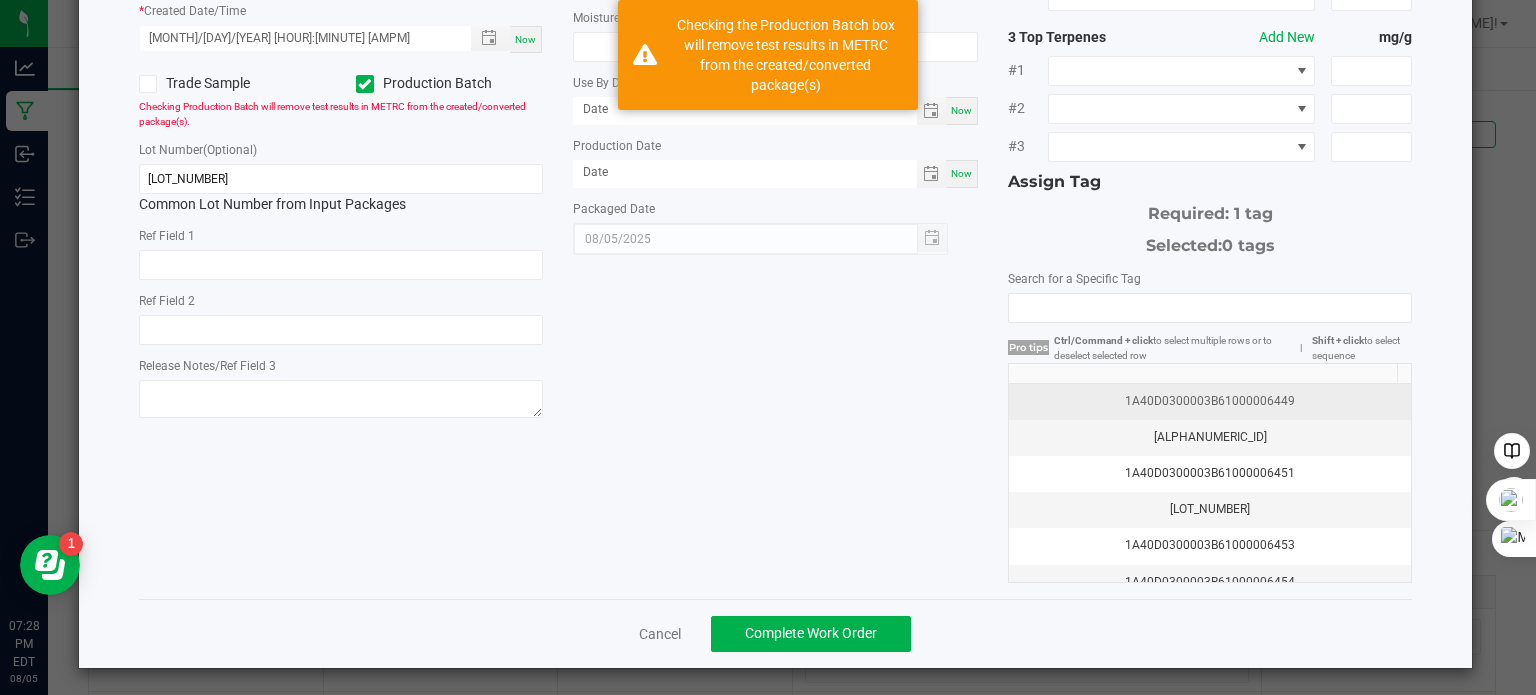 click on "1A40D0300003B61000006449" 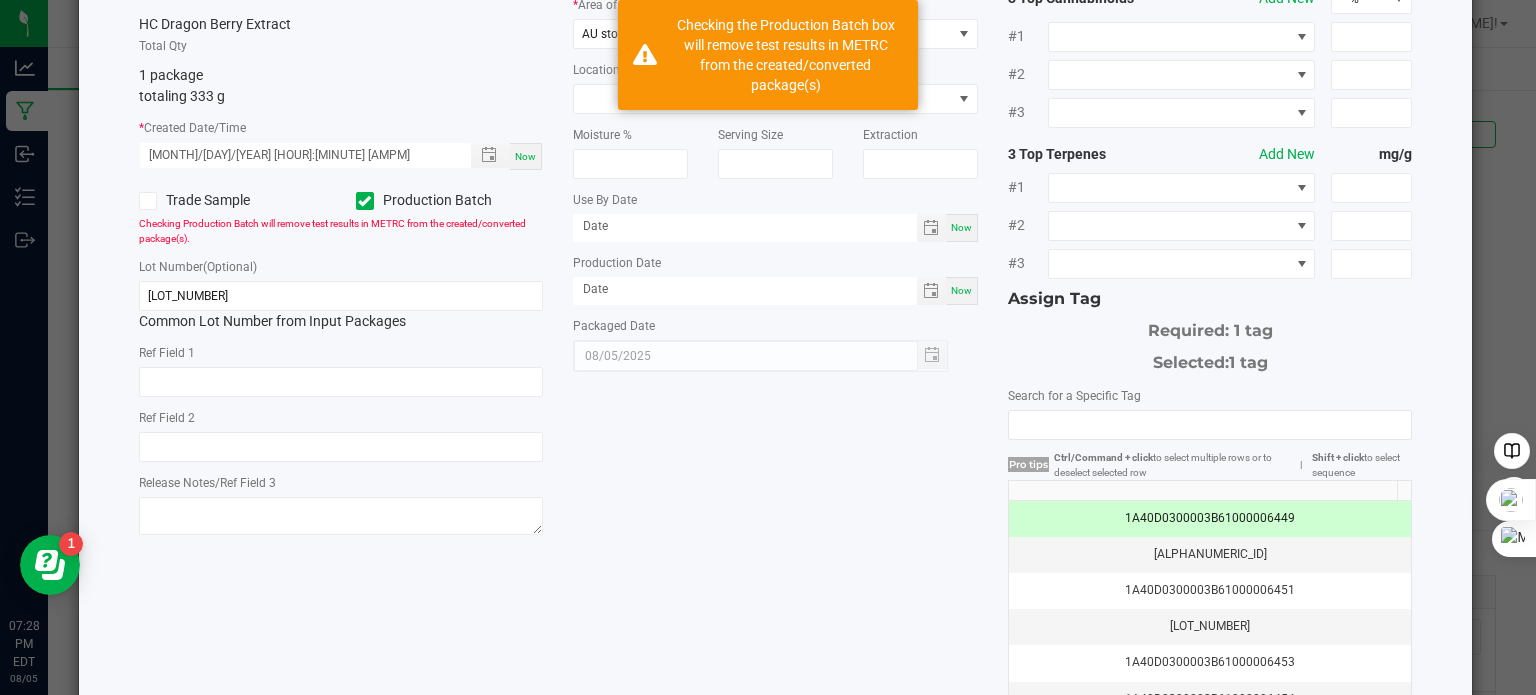 scroll, scrollTop: 255, scrollLeft: 0, axis: vertical 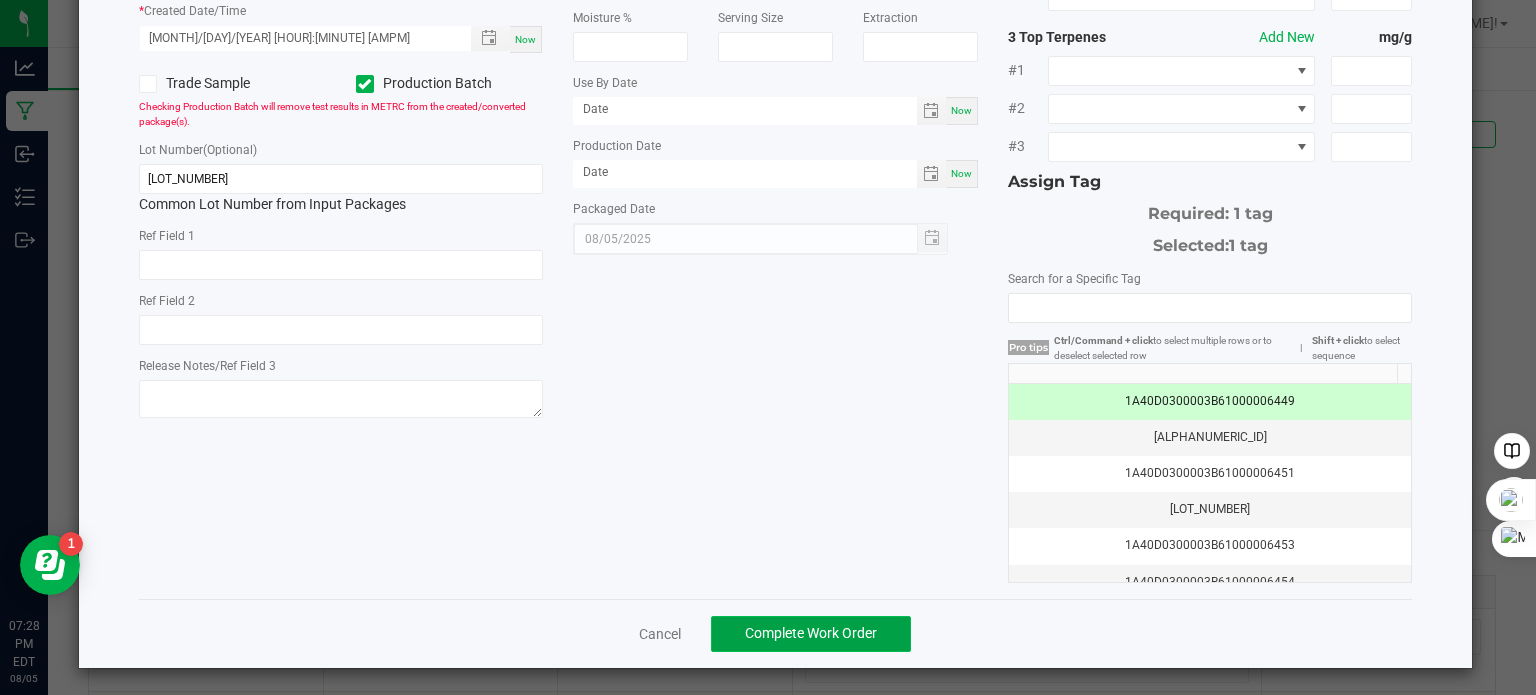 click on "Complete Work Order" 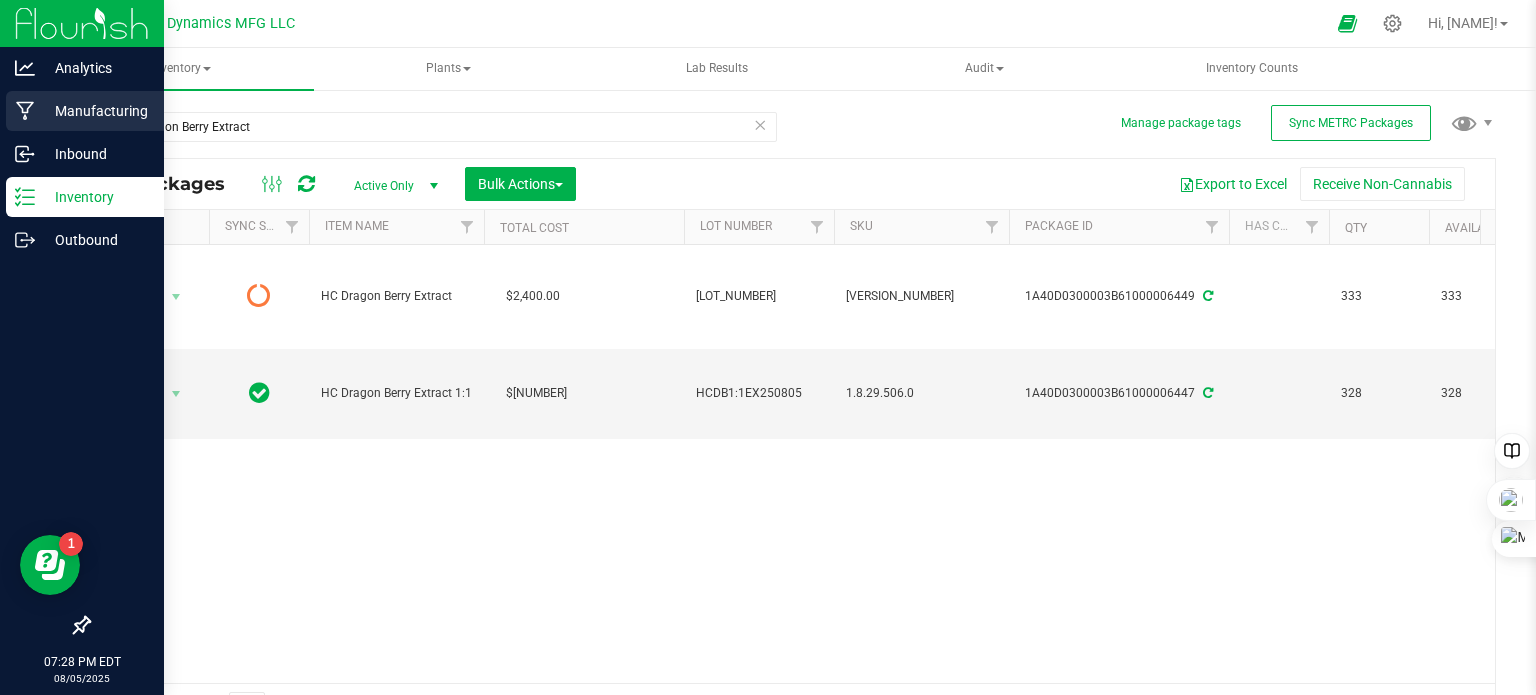 click 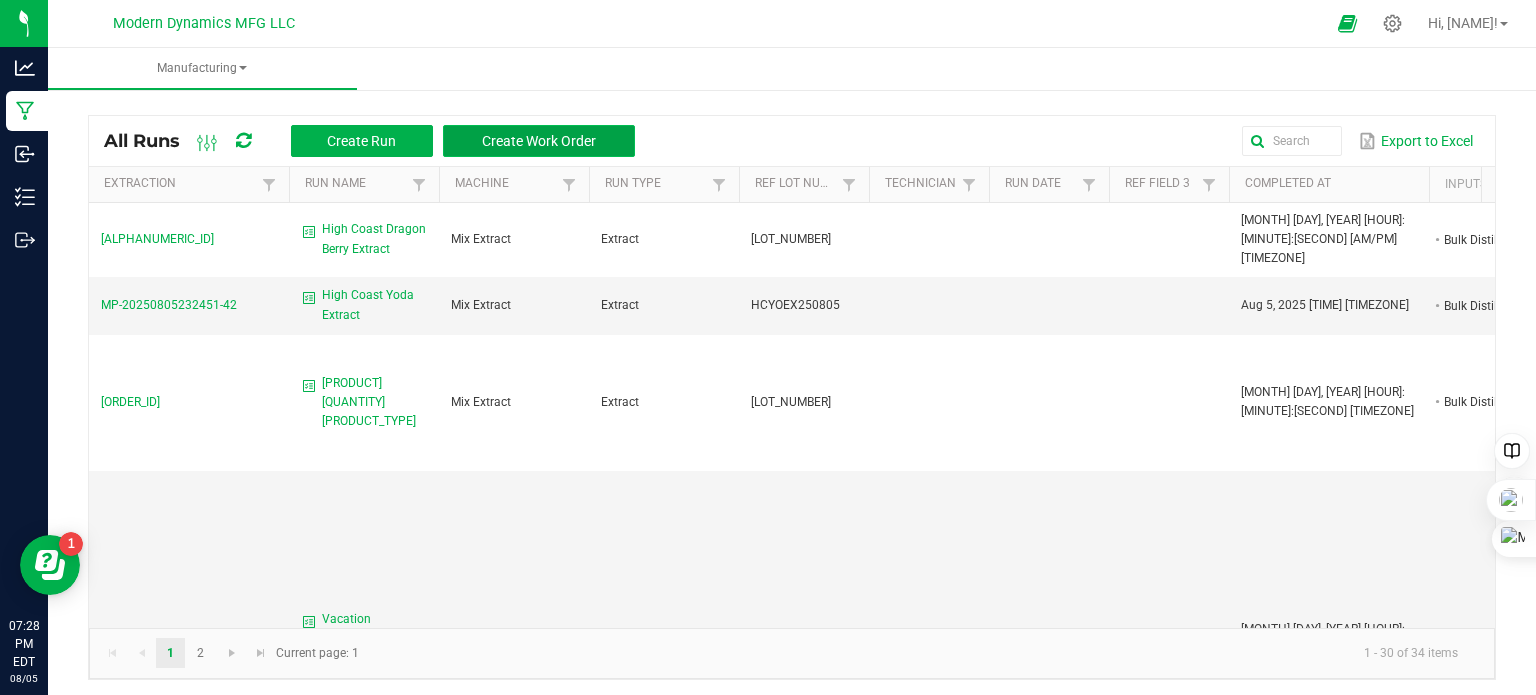 click on "Create Work Order" at bounding box center [539, 141] 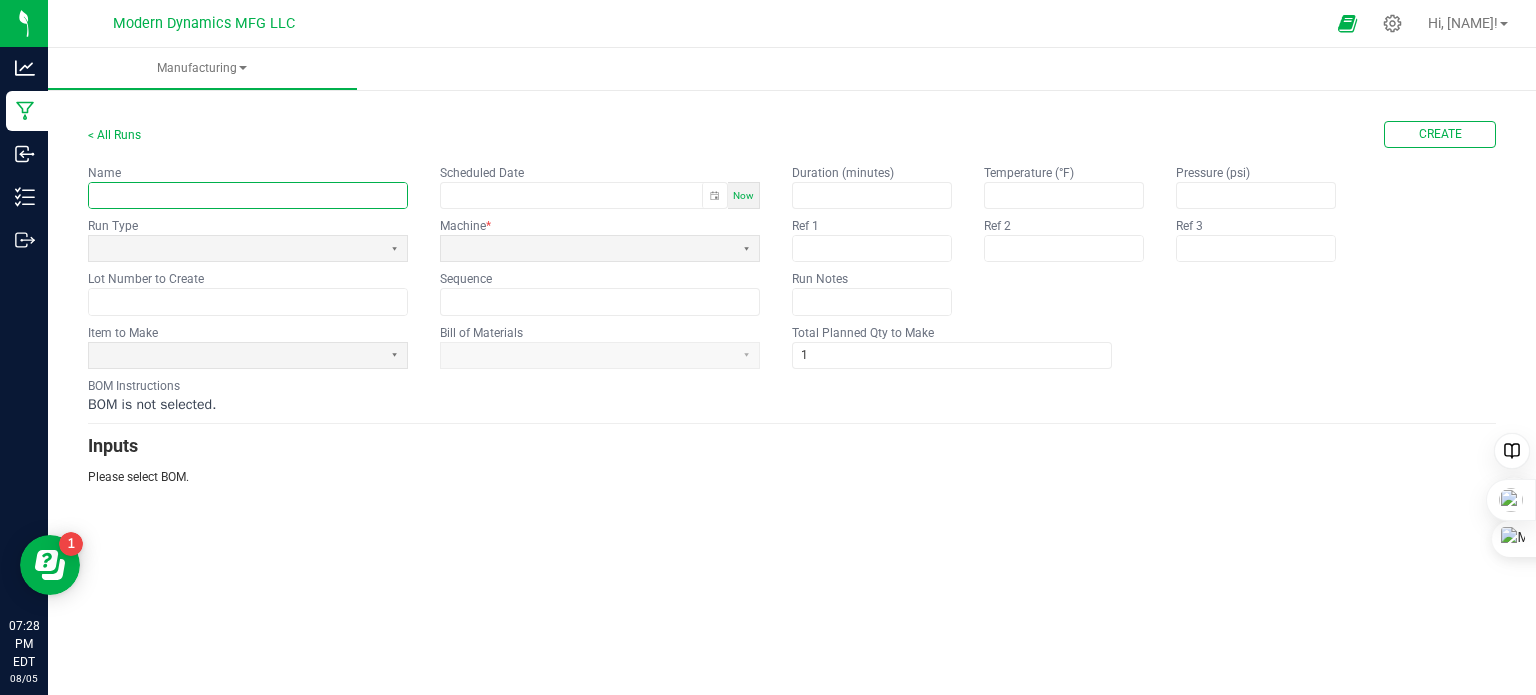 click at bounding box center (248, 195) 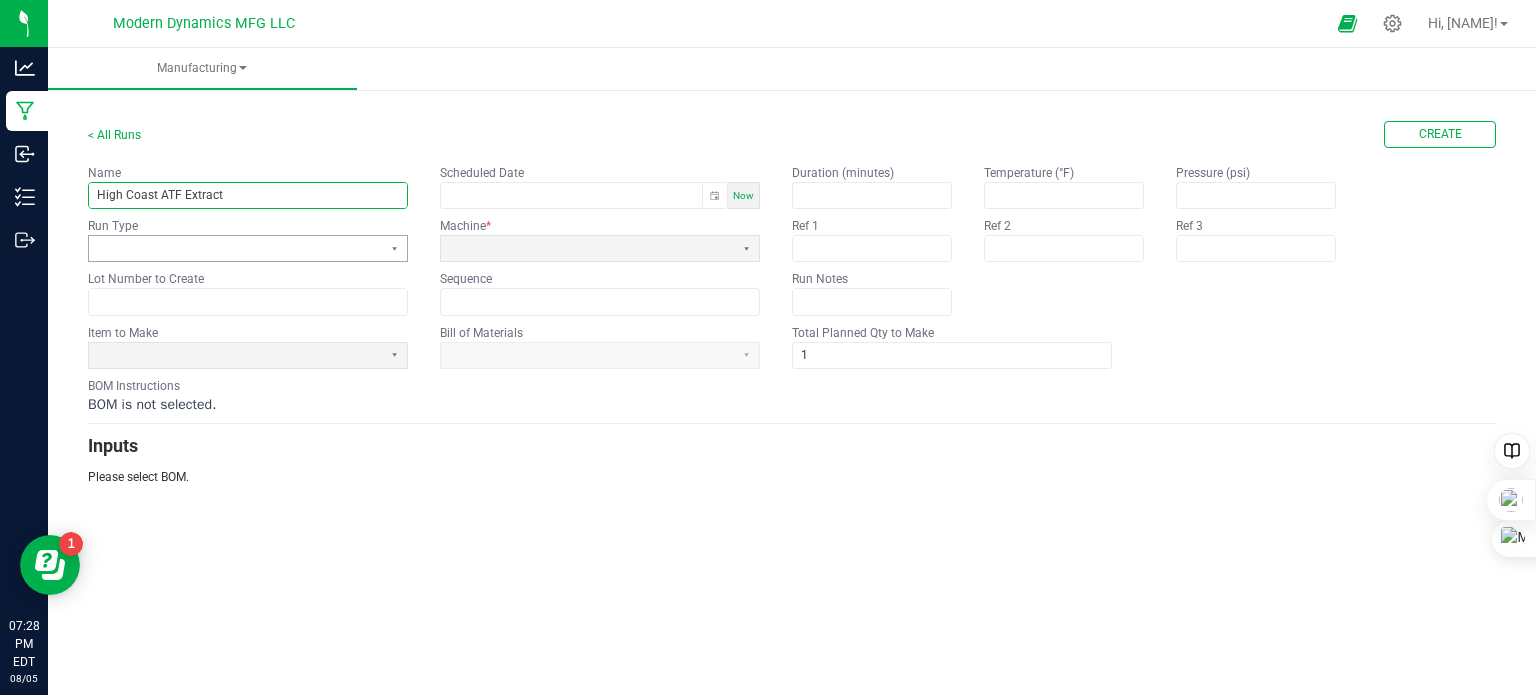 type on "High Coast ATF Extract" 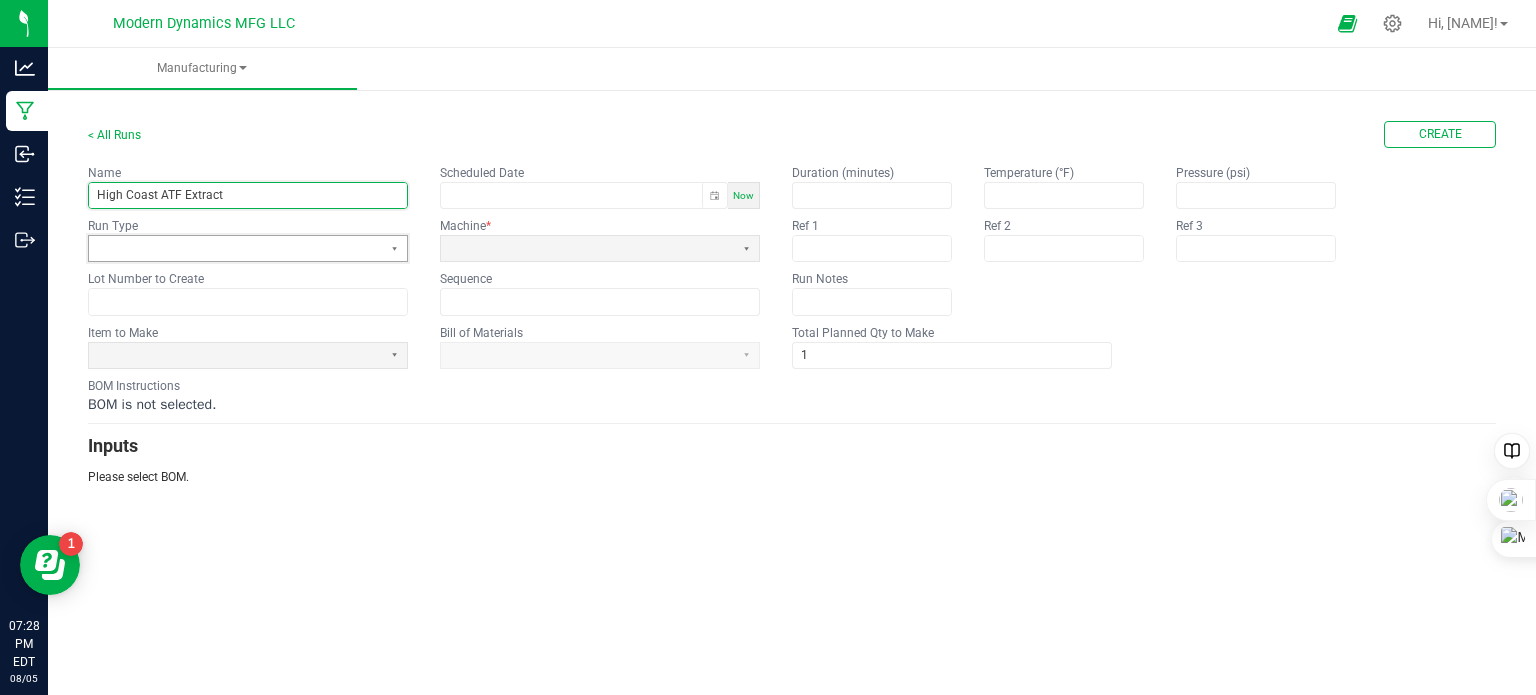 click at bounding box center (235, 248) 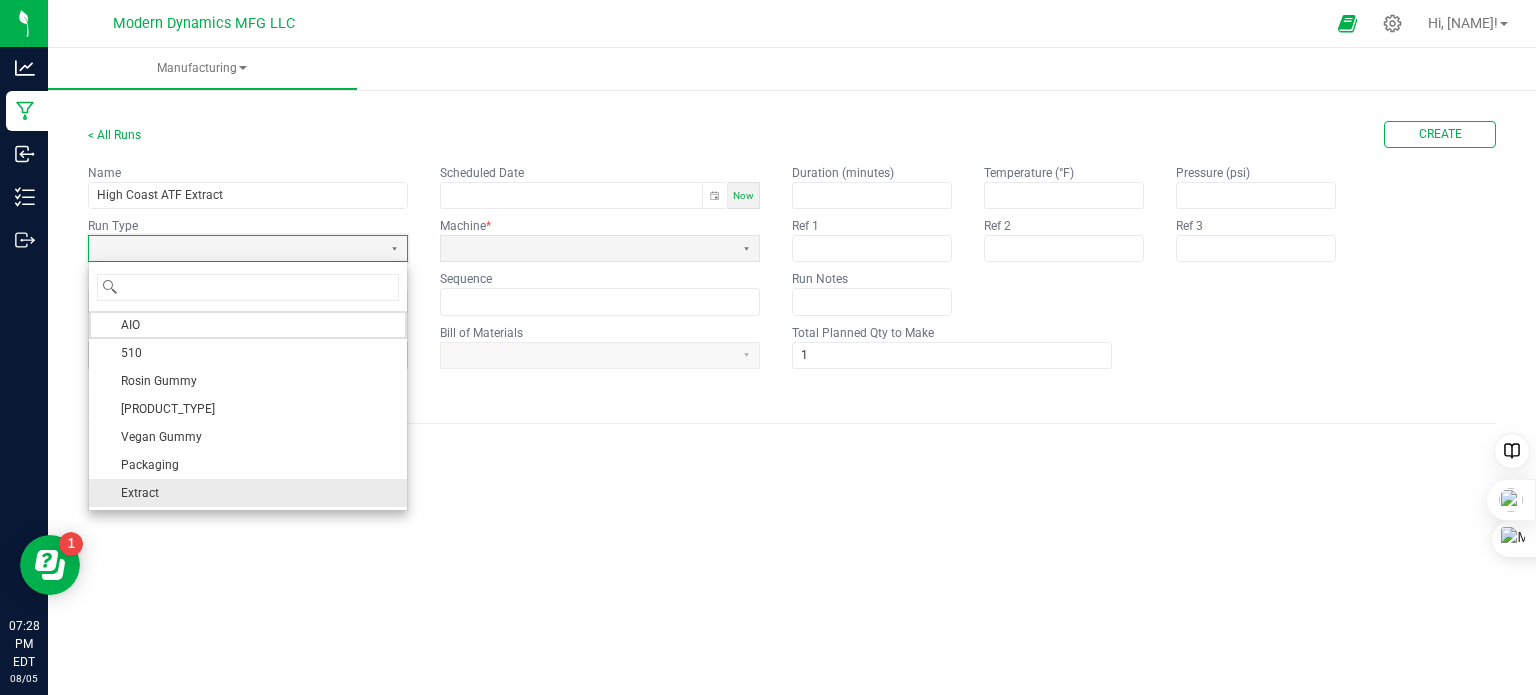 click on "Extract" at bounding box center [248, 493] 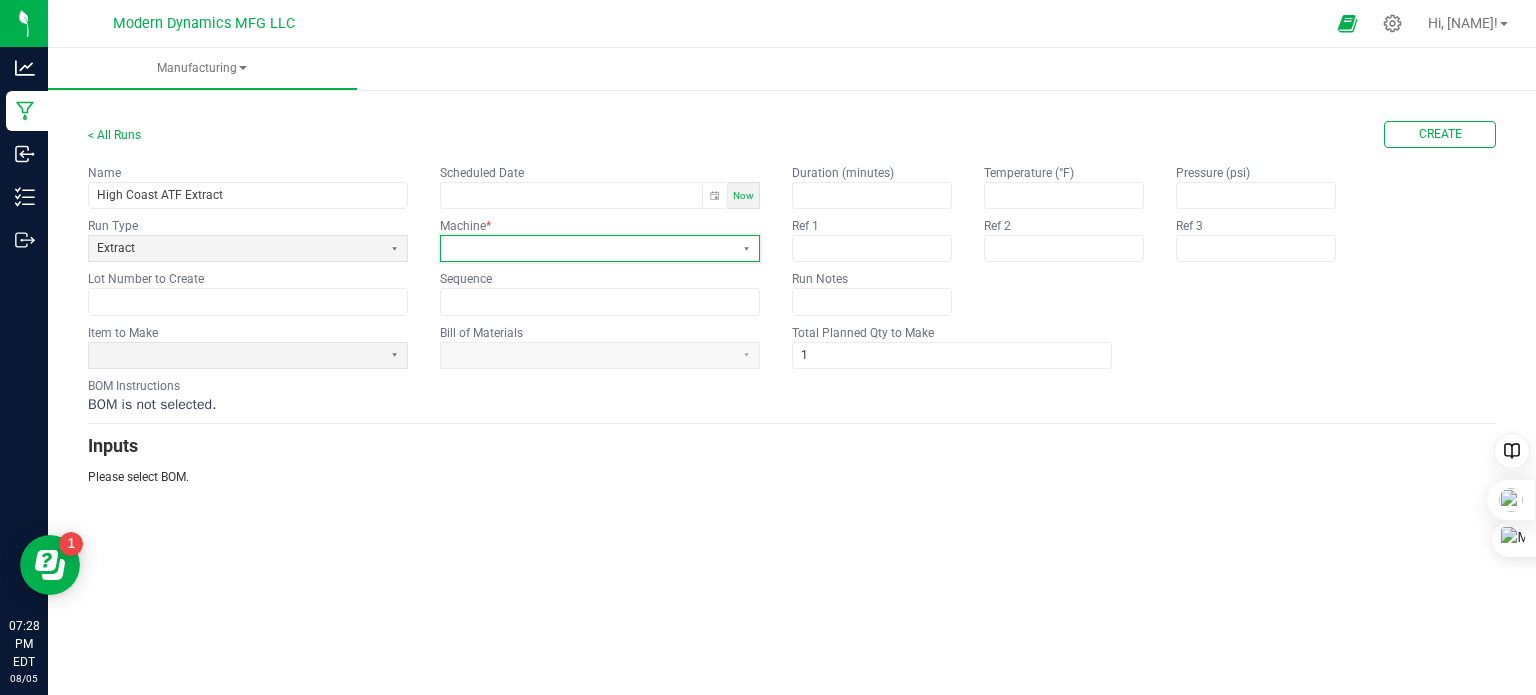 click at bounding box center (587, 248) 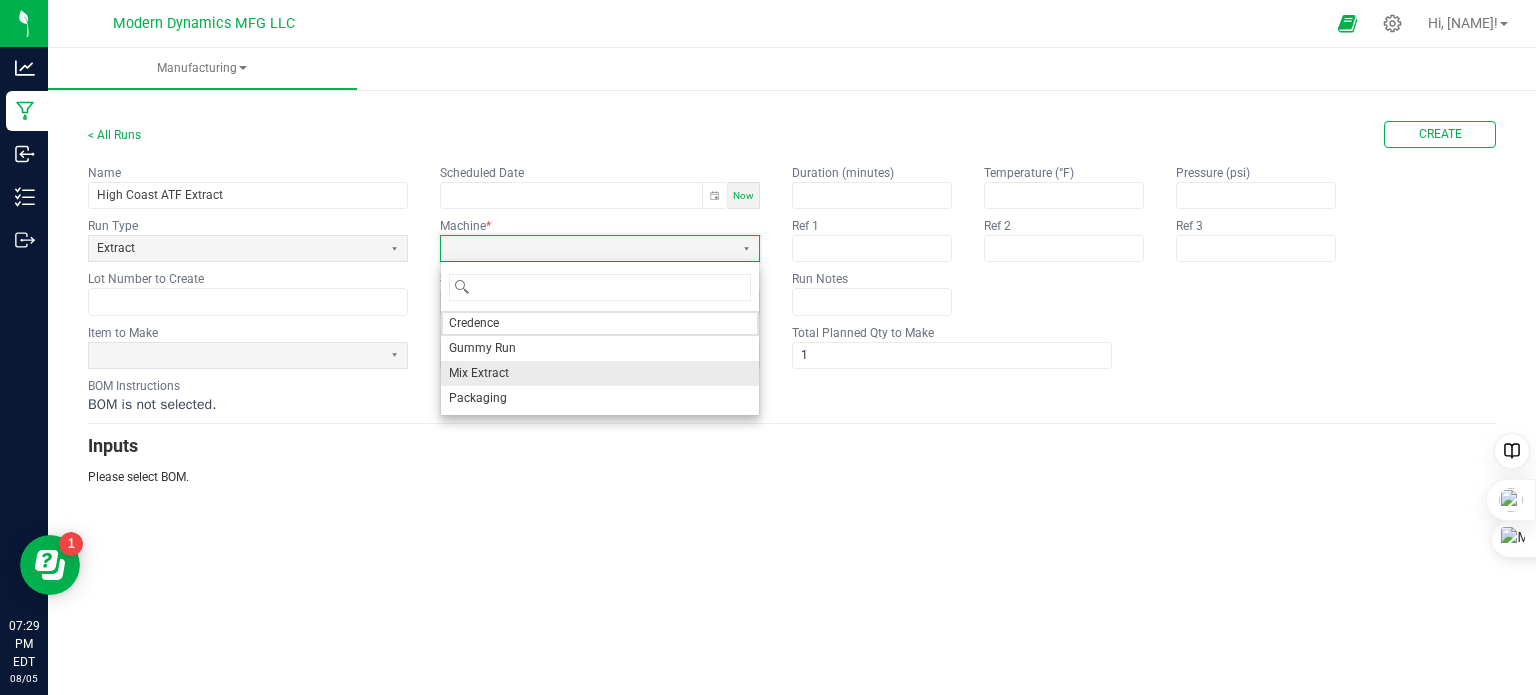 drag, startPoint x: 539, startPoint y: 367, endPoint x: 726, endPoint y: 257, distance: 216.95392 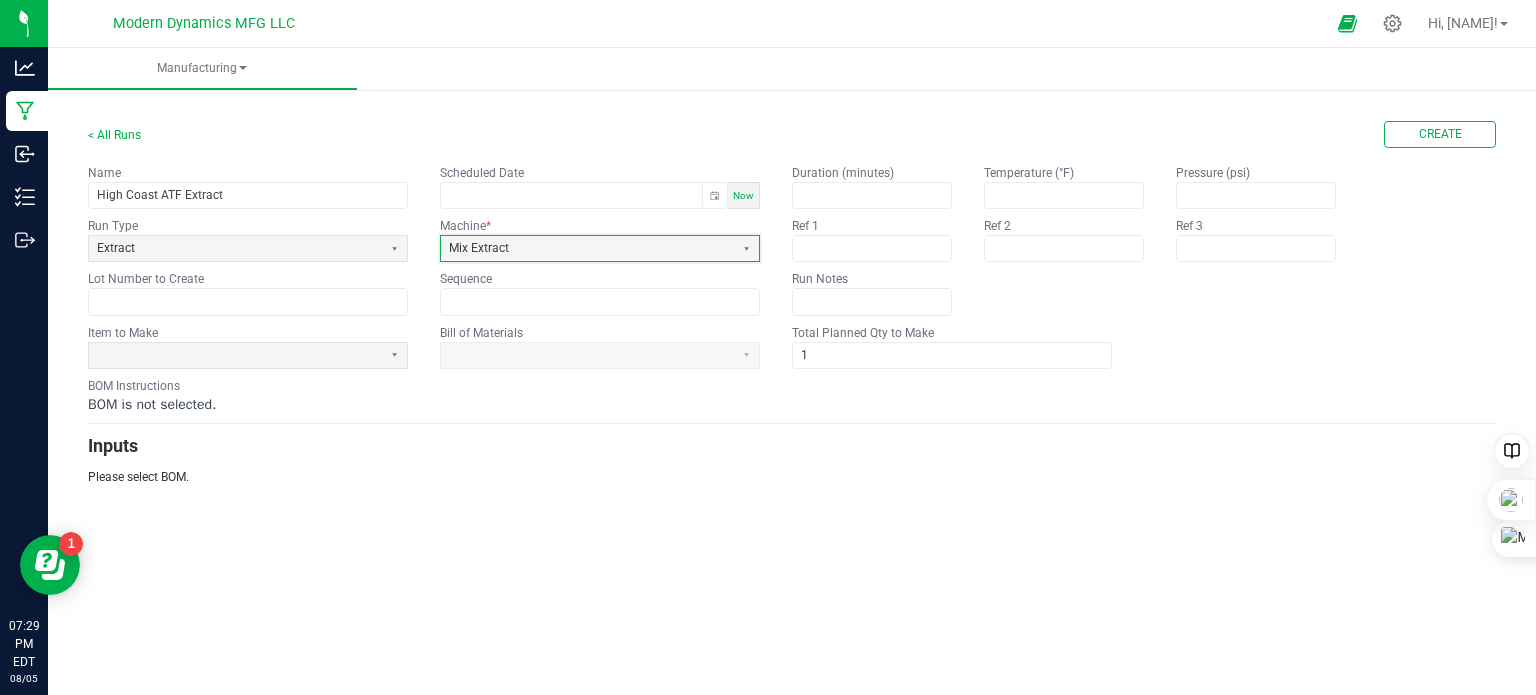 click on "Now" at bounding box center [743, 195] 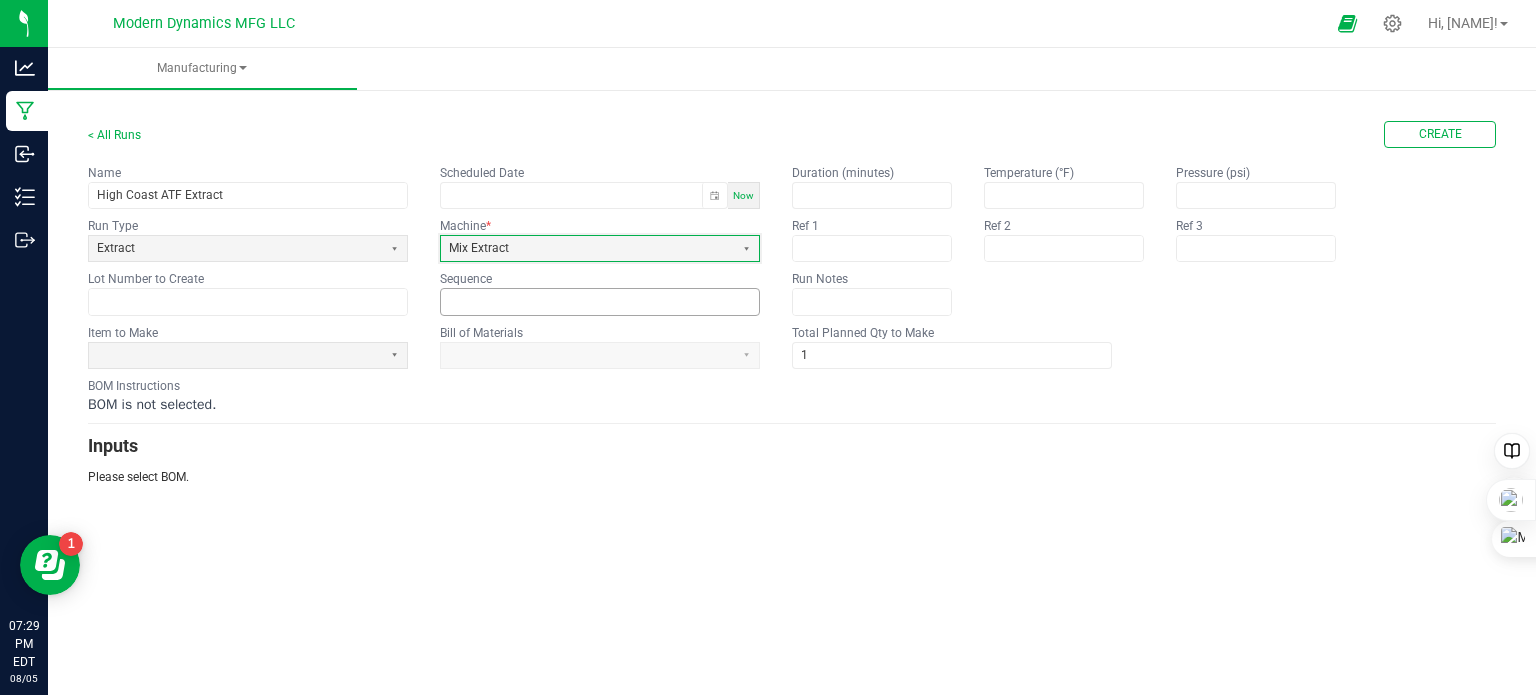 type on "08/05/2025 [TIME]" 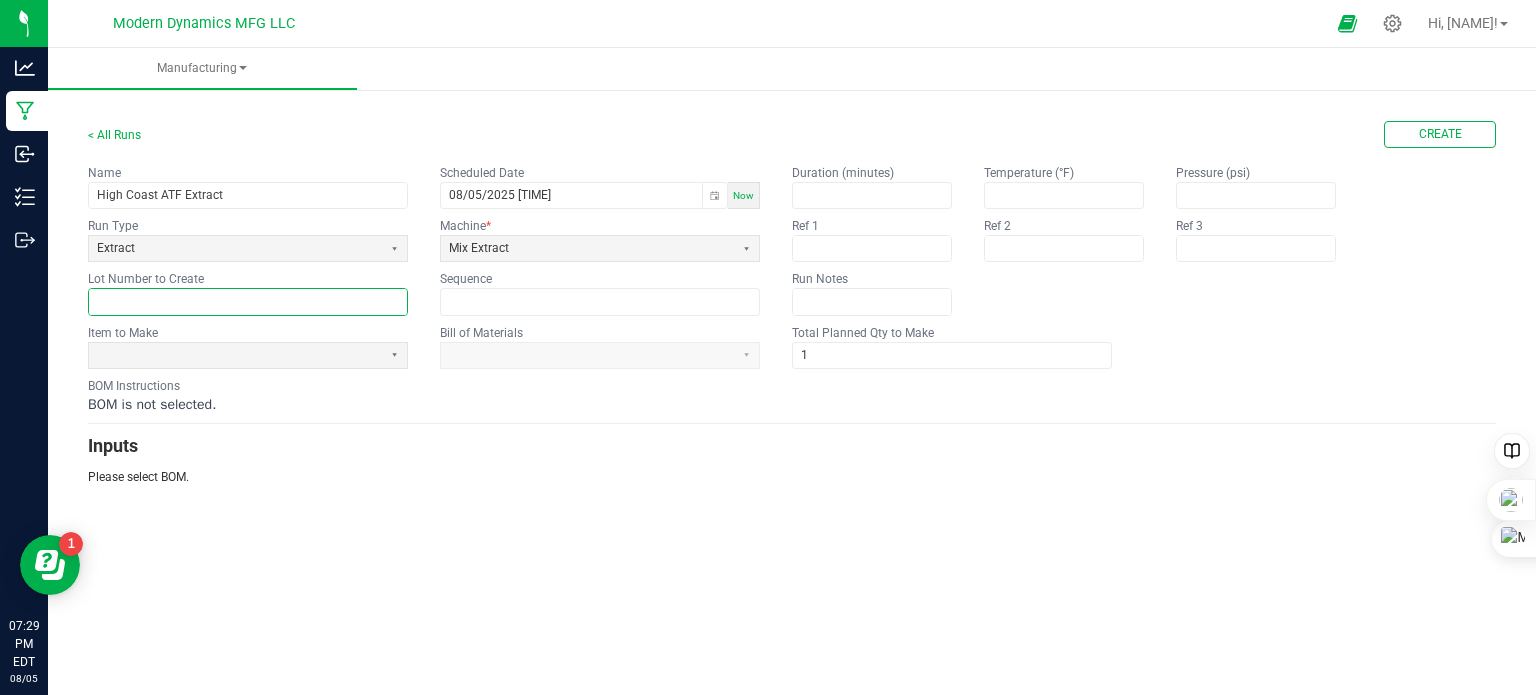 click at bounding box center (248, 301) 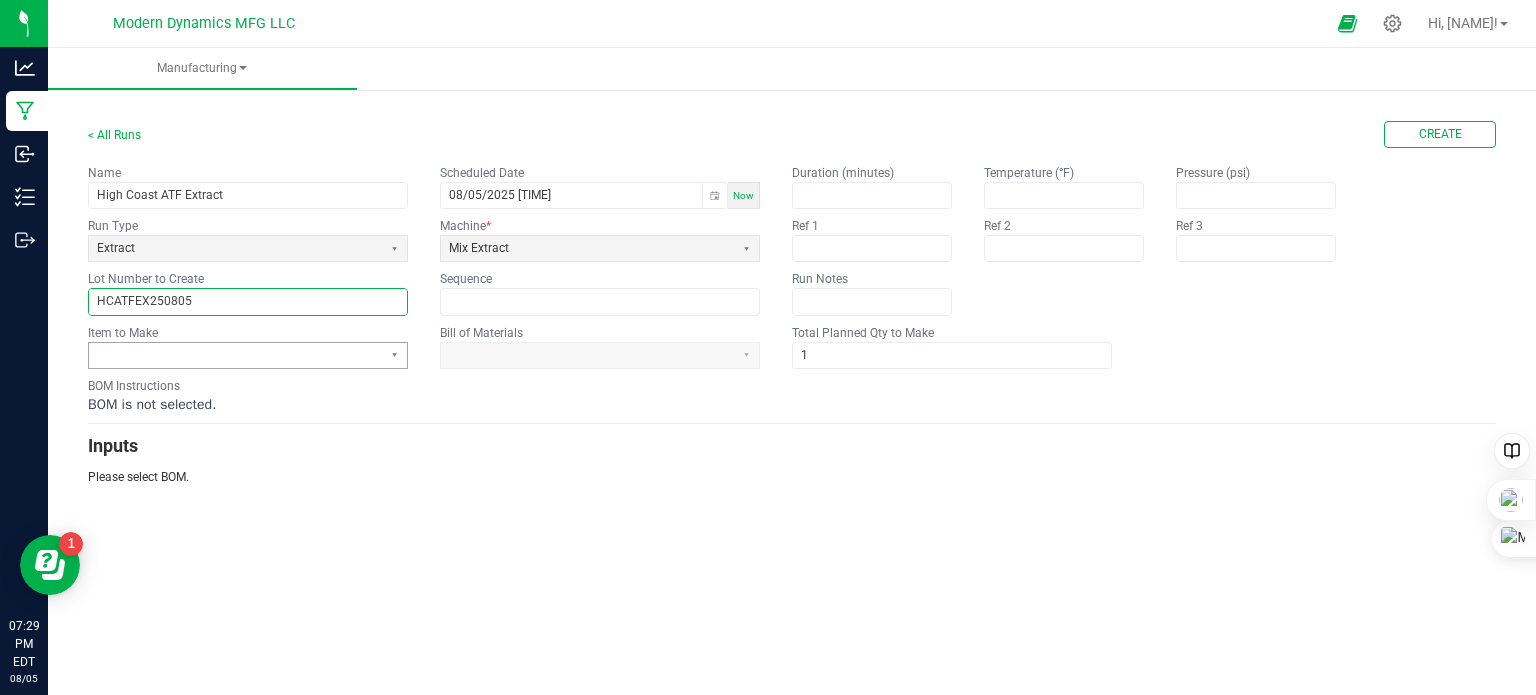 type on "HCATFEX250805" 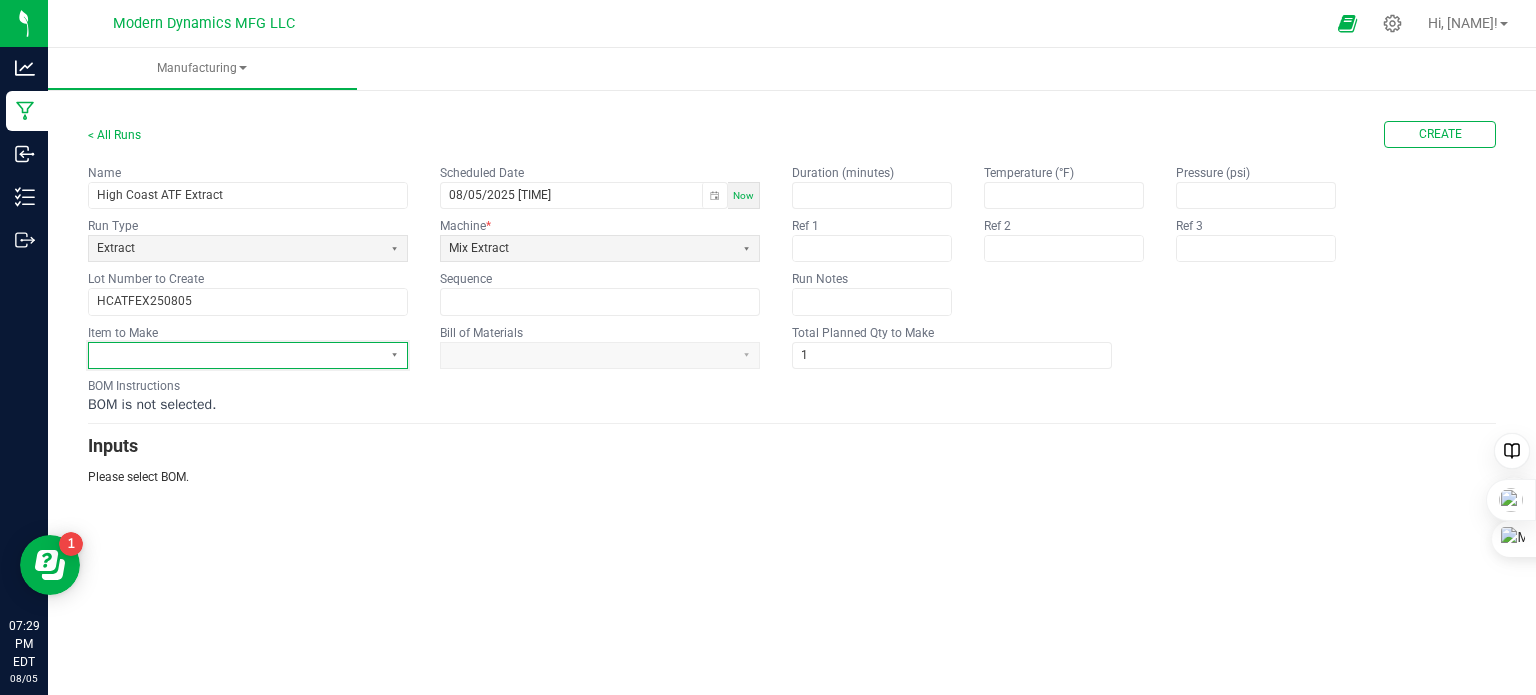 click at bounding box center (235, 355) 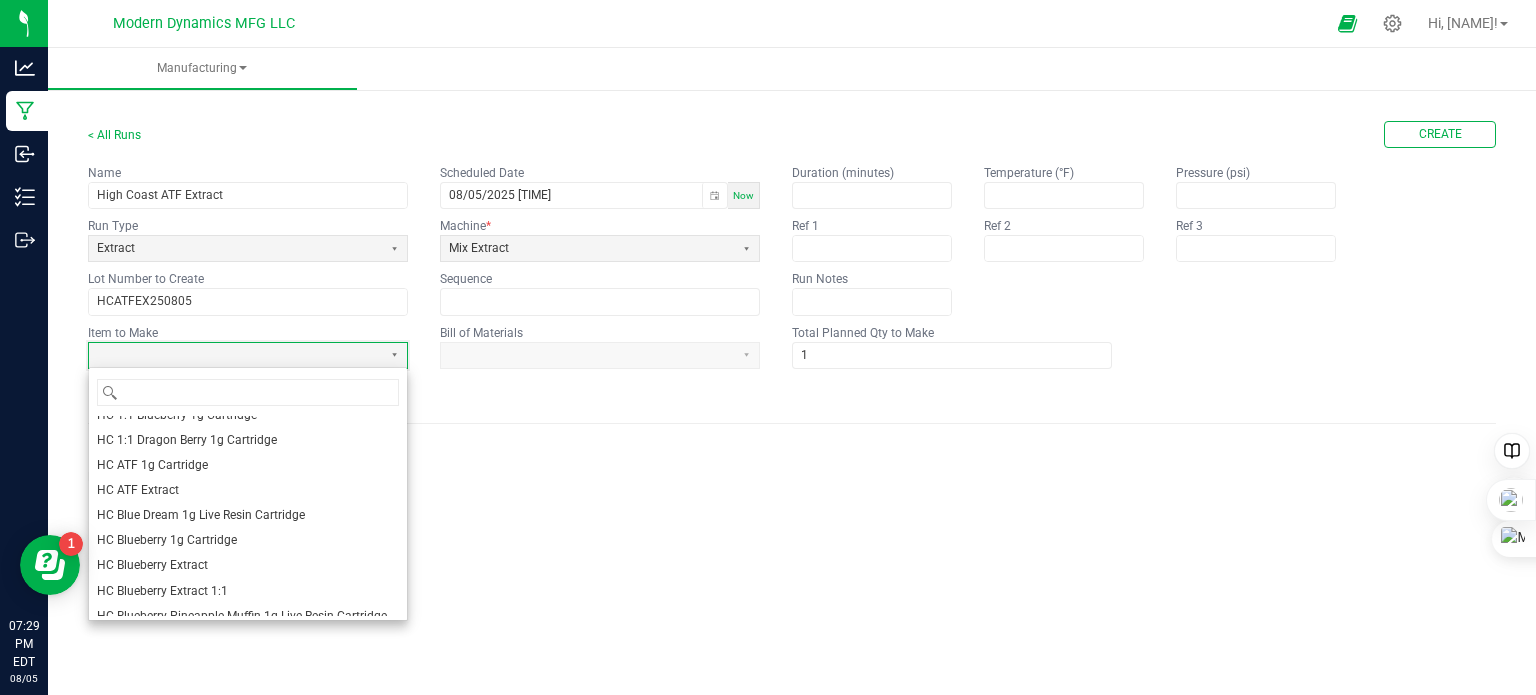 scroll, scrollTop: 600, scrollLeft: 0, axis: vertical 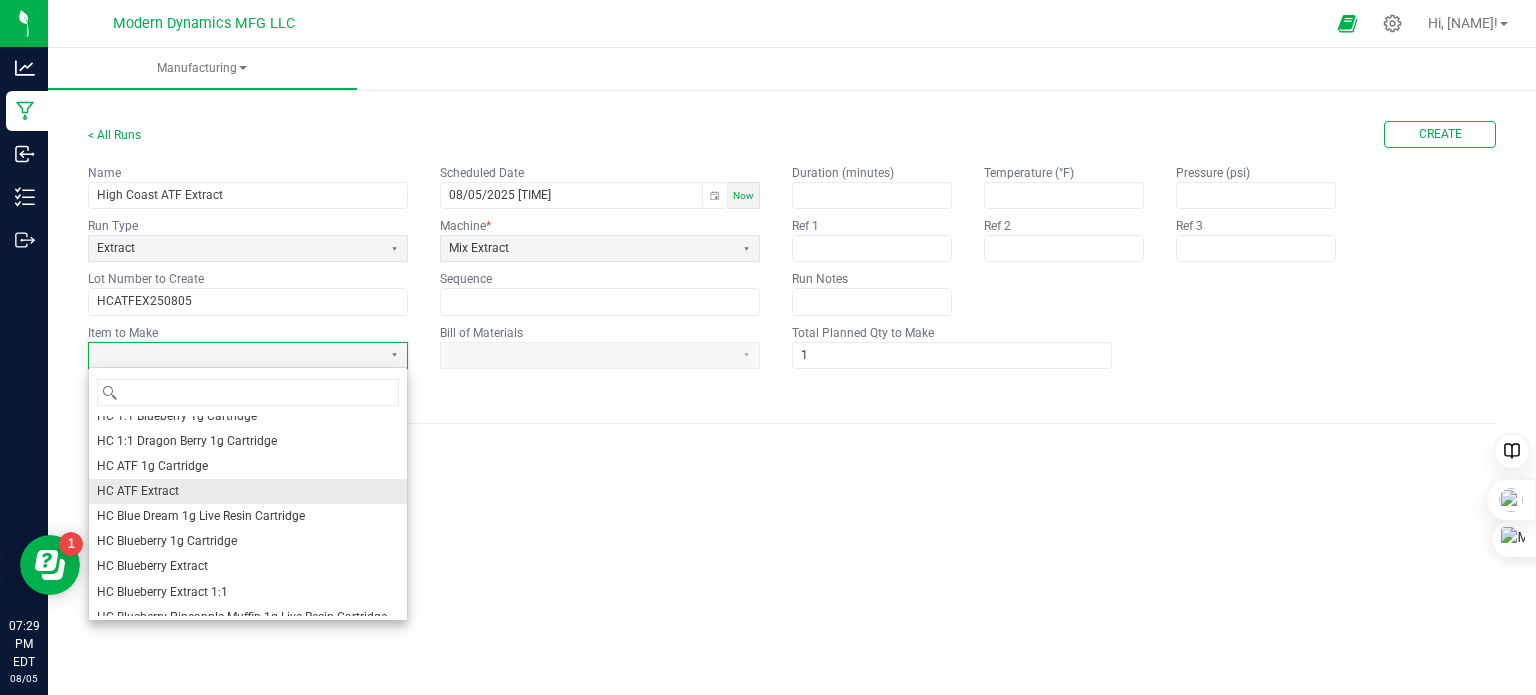 click on "HC ATF Extract" at bounding box center (248, 491) 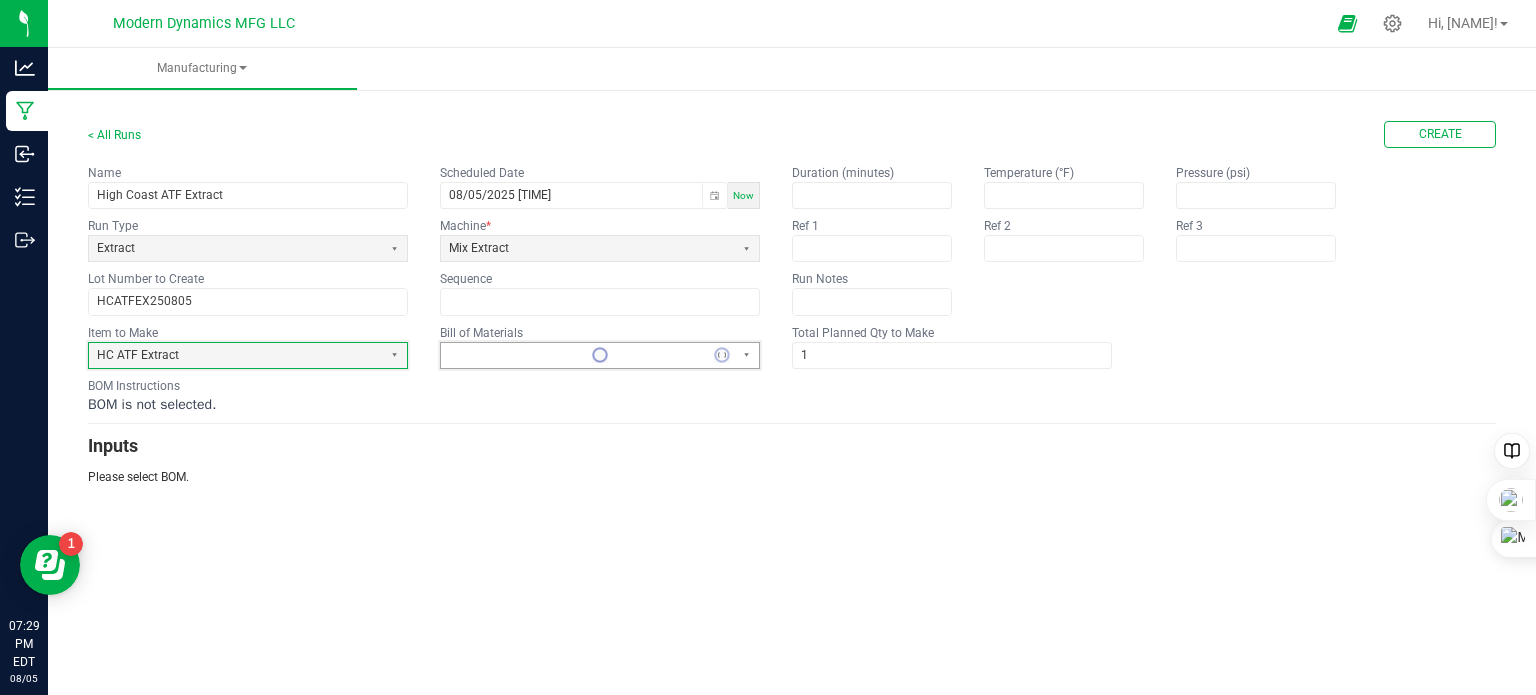 click at bounding box center (575, 355) 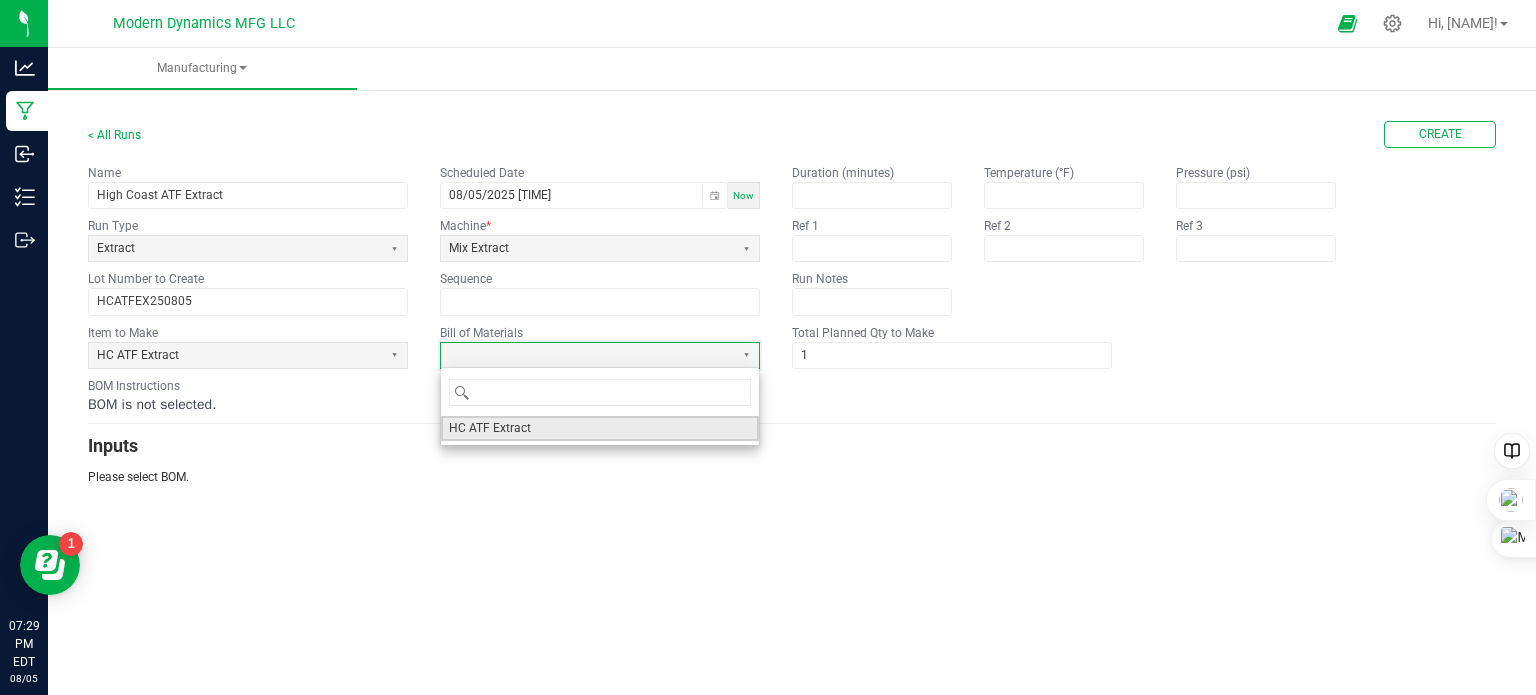 click on "HC ATF Extract" at bounding box center (490, 428) 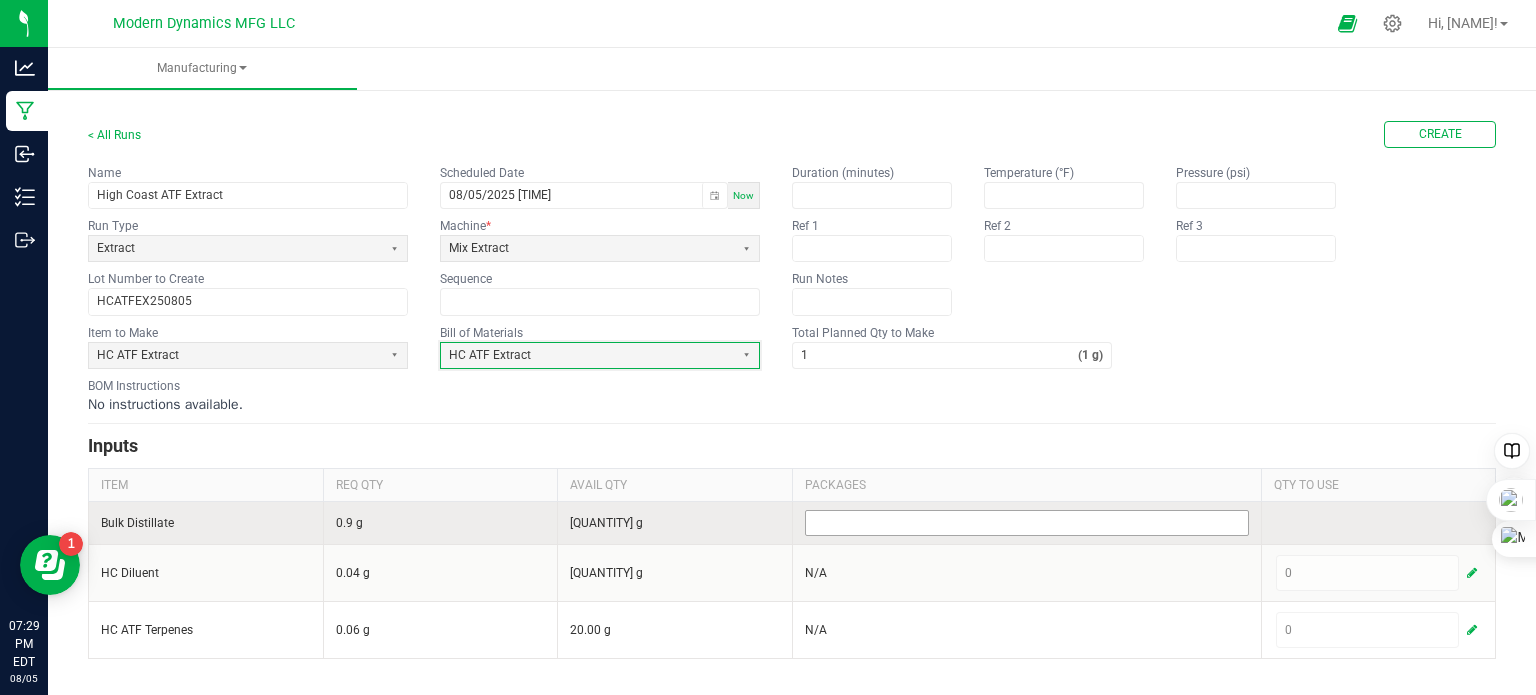 click at bounding box center [1027, 523] 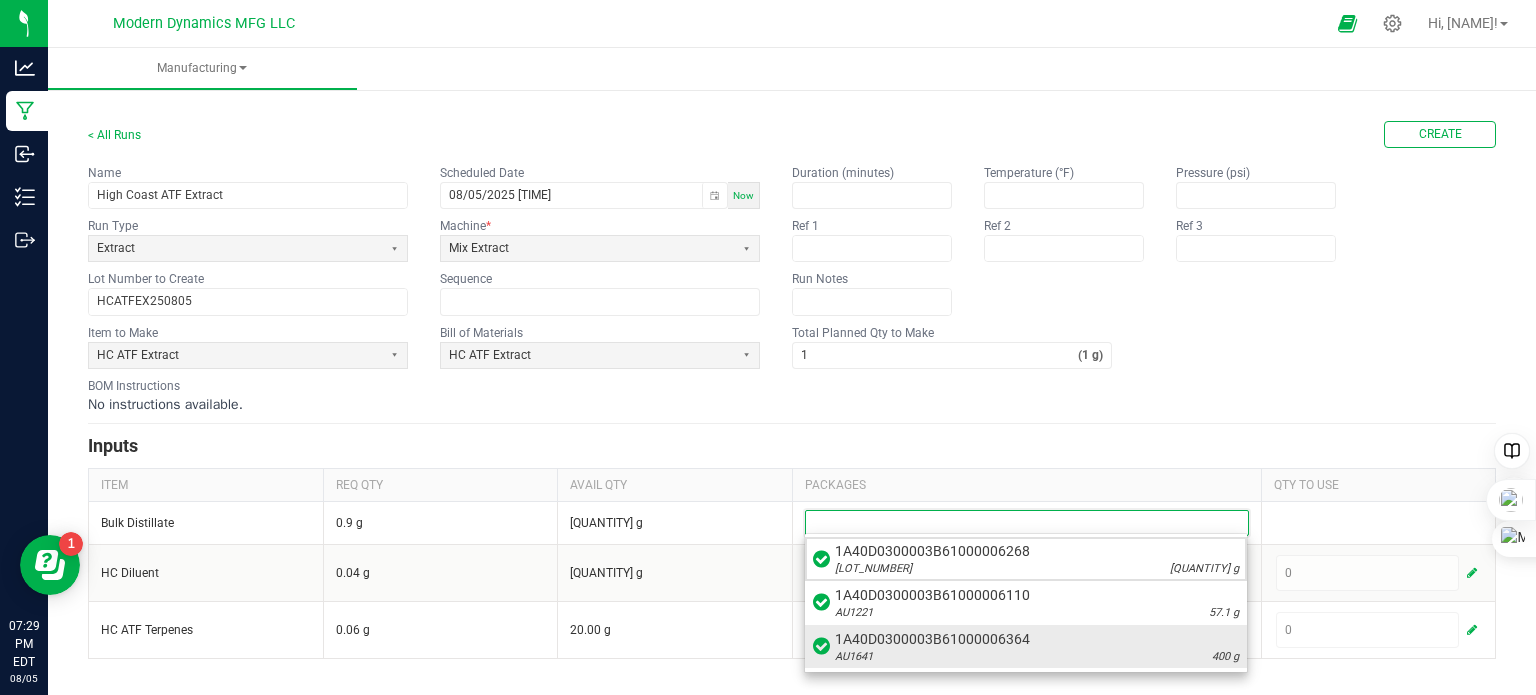 click on "1A40D0300003B61000006364" at bounding box center (1037, 639) 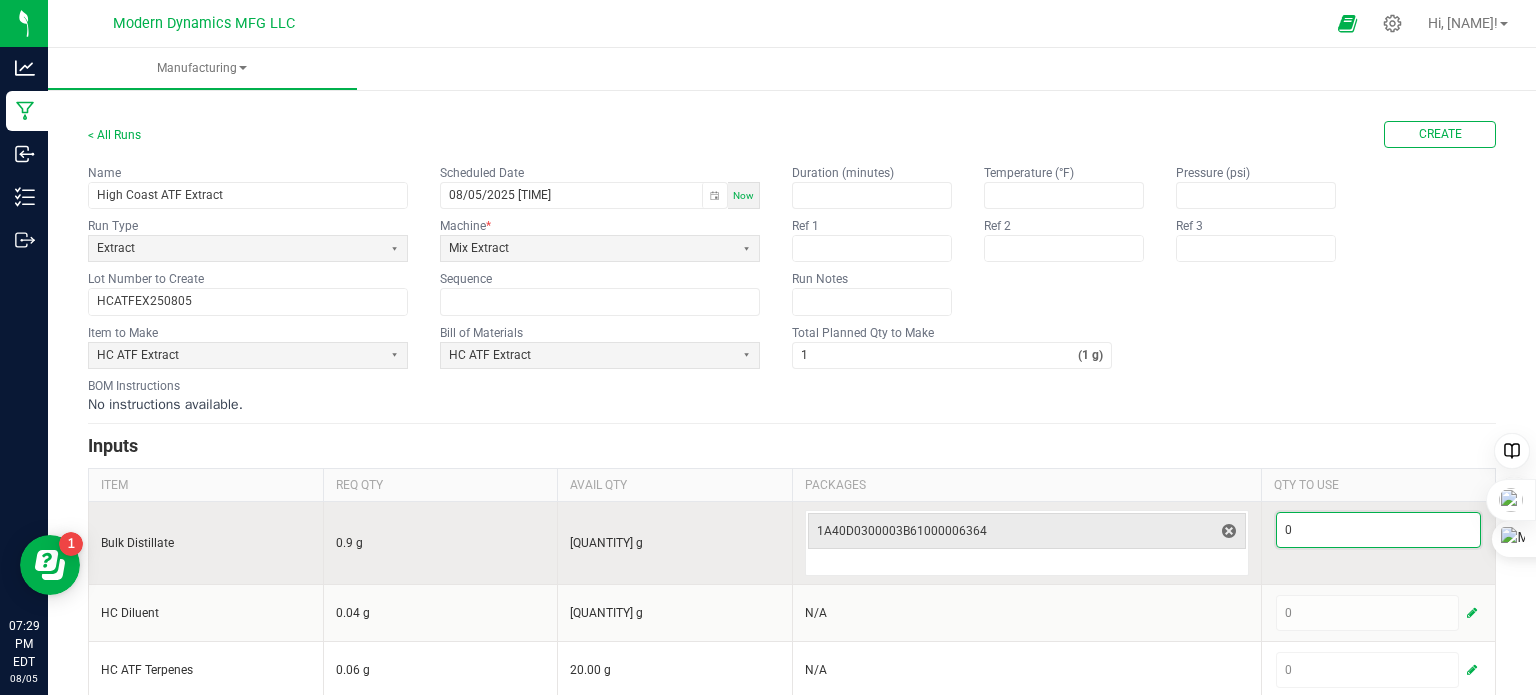 click on "0" at bounding box center [1379, 530] 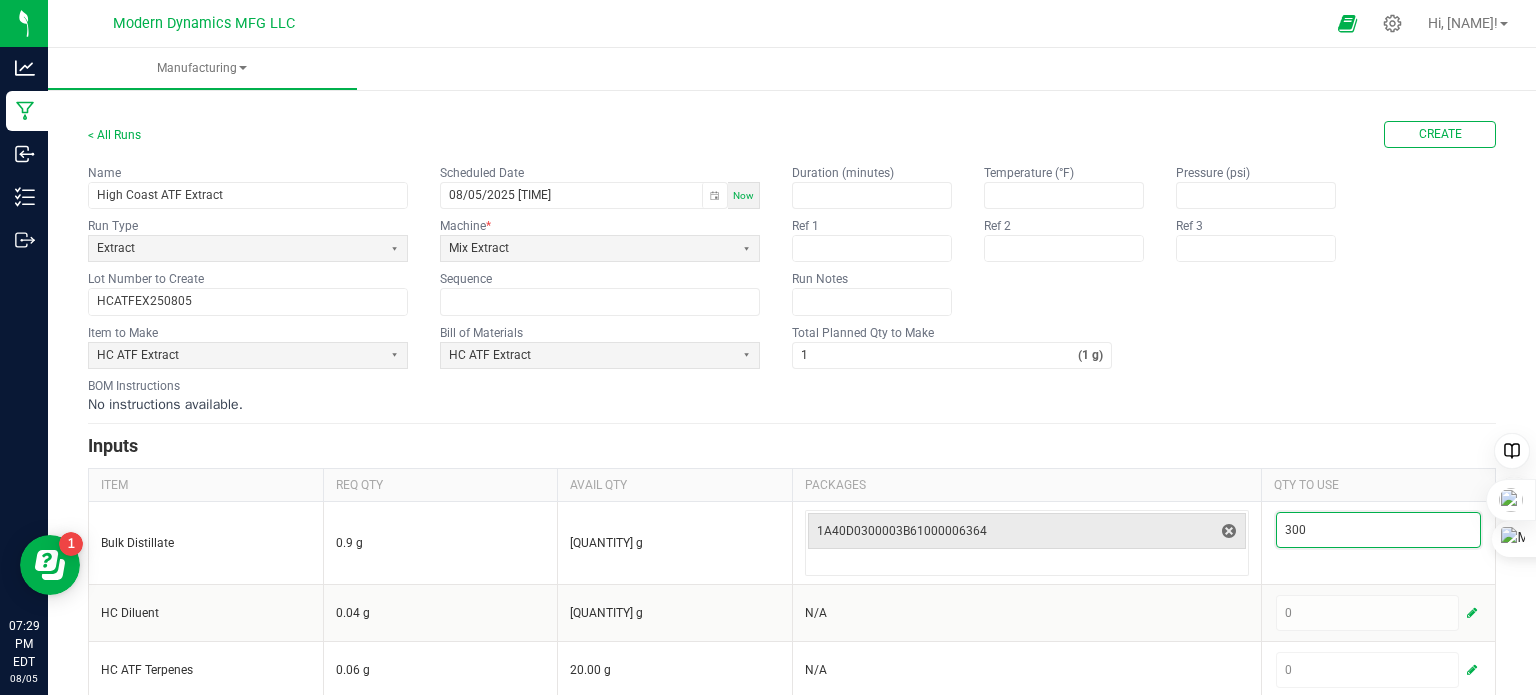 type on "300" 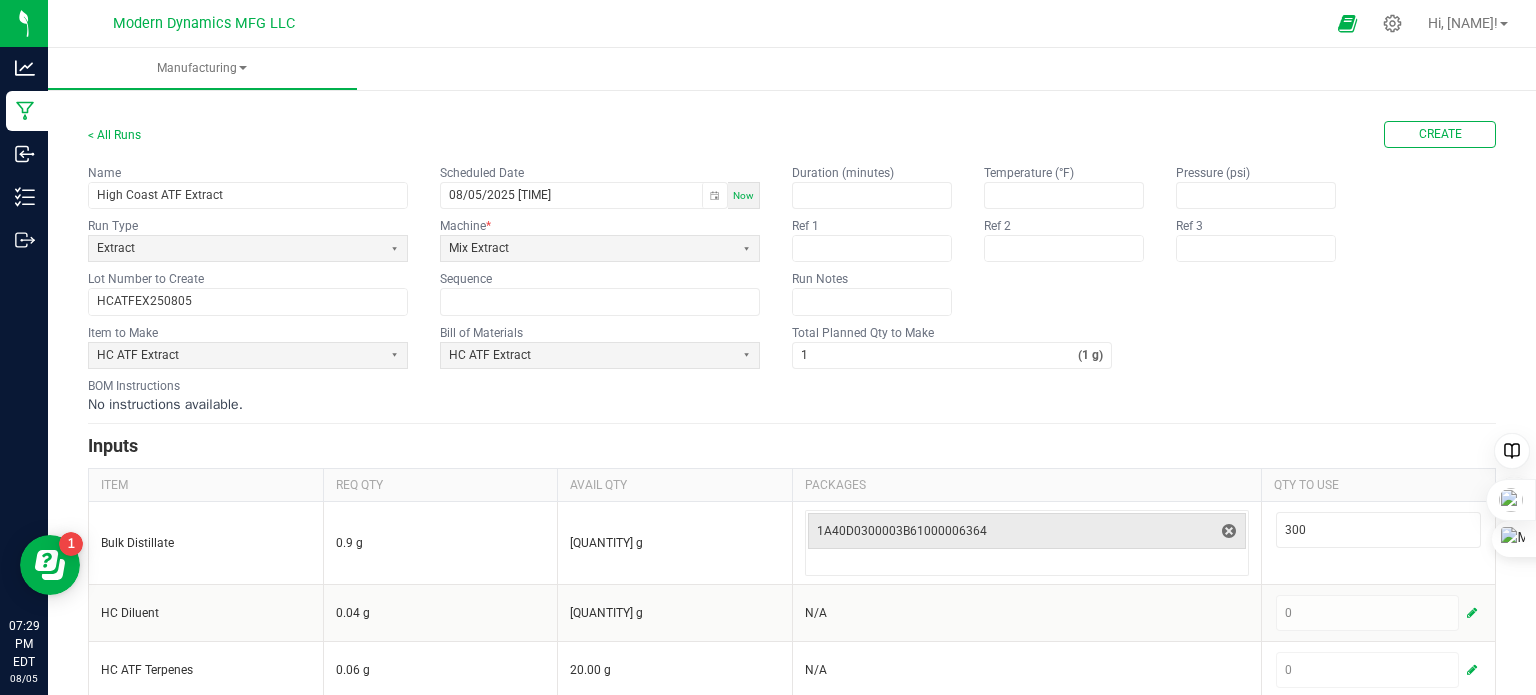 click on "< All Runs   Create     Name  [PRODUCT]    Scheduled Date  [MONTH]/[DAY]/[YEAR] [HOUR]:[MINUTE] [AMPM] Now    Run Type  Extract    Machine  * Mix Extract    Lot Number to Create  [LOT_NUMBER]    Sequence     Duration (minutes)     Temperature (°F)   Pressure (psi)    Ref 1     Ref 2   Ref 3    Run Notes   Item to Make [PRODUCT]  Bill of Materials [PRODUCT]   Total Planned Qty to Make 1 ([QUANTITY] g)   BOM Instructions No instructions available. Inputs ITEM REQ QTY AVAIL QTY PACKAGES QTY TO USE Bulk Distillate  [QUANTITY] g   [QUANTITY] g  [LOT_NUMBER] [QUANTITY] HC Diluent  [QUANTITY] g   [QUANTITY] g  N/A [QUANTITY] HC ATF Terpenes  [QUANTITY] g   [QUANTITY] g  N/A [QUANTITY]" at bounding box center [792, 410] 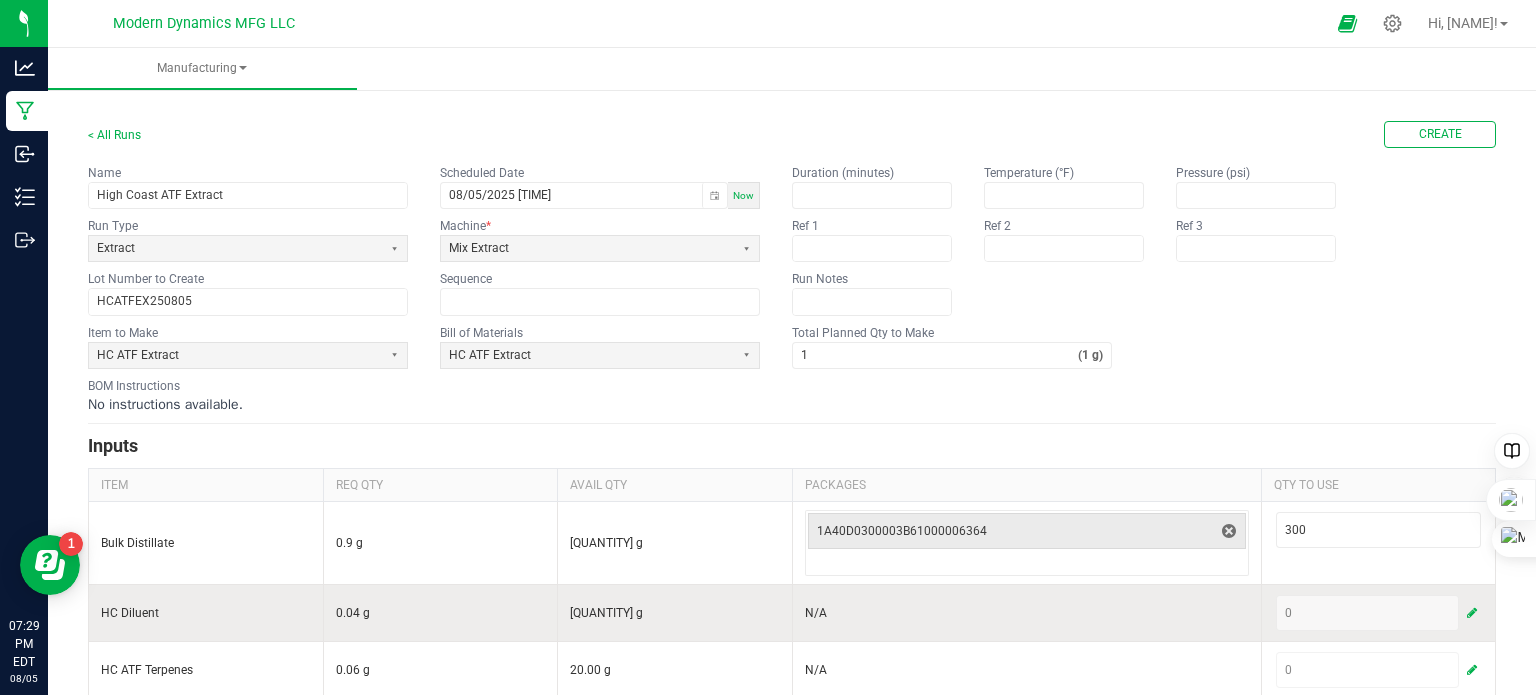 scroll, scrollTop: 20, scrollLeft: 0, axis: vertical 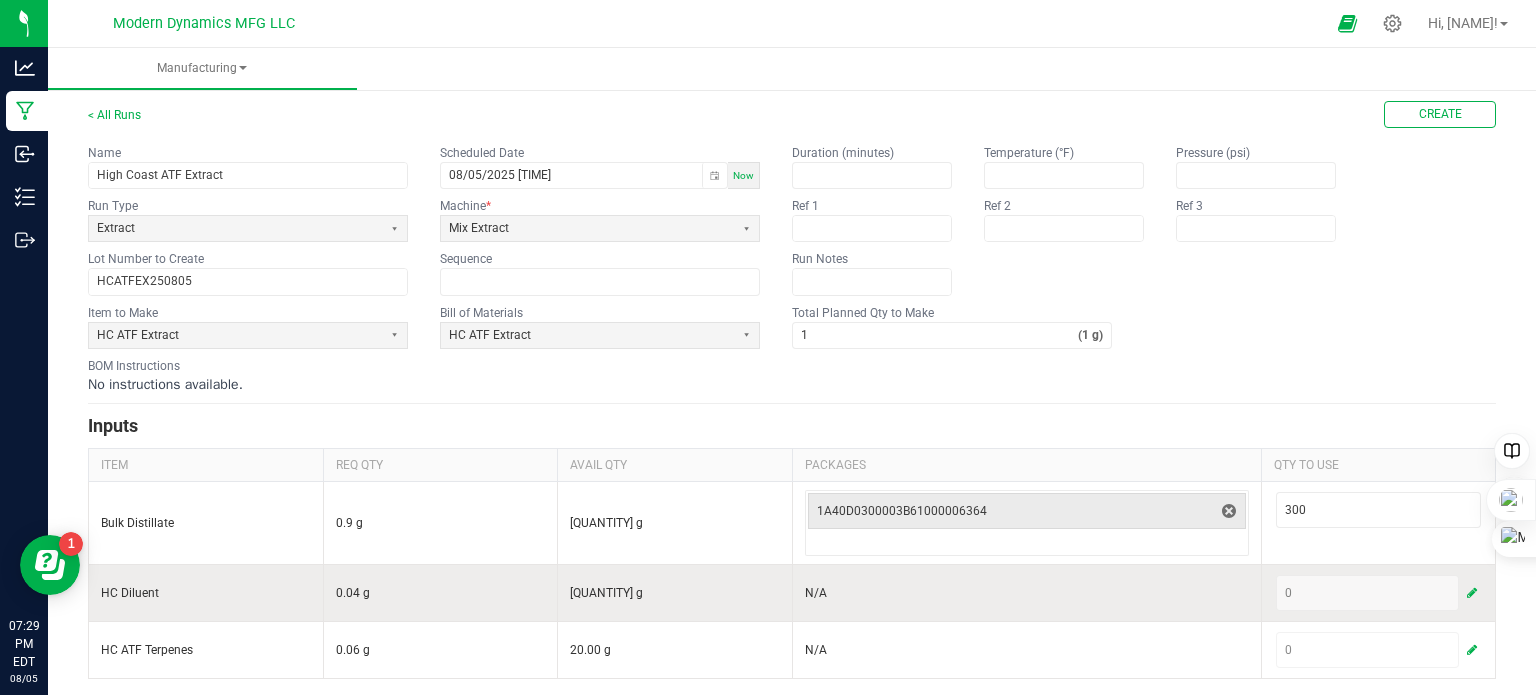 click at bounding box center [1472, 593] 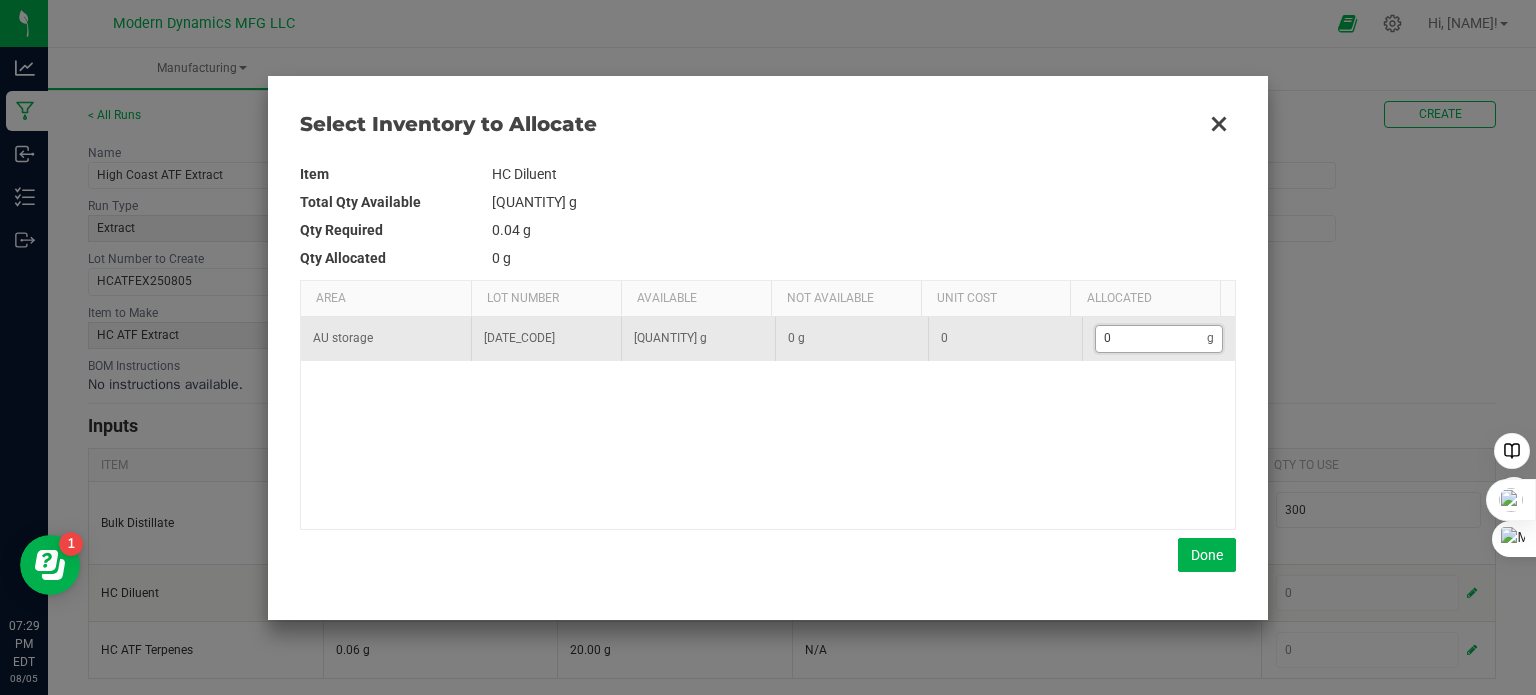 click on "0" at bounding box center (1152, 338) 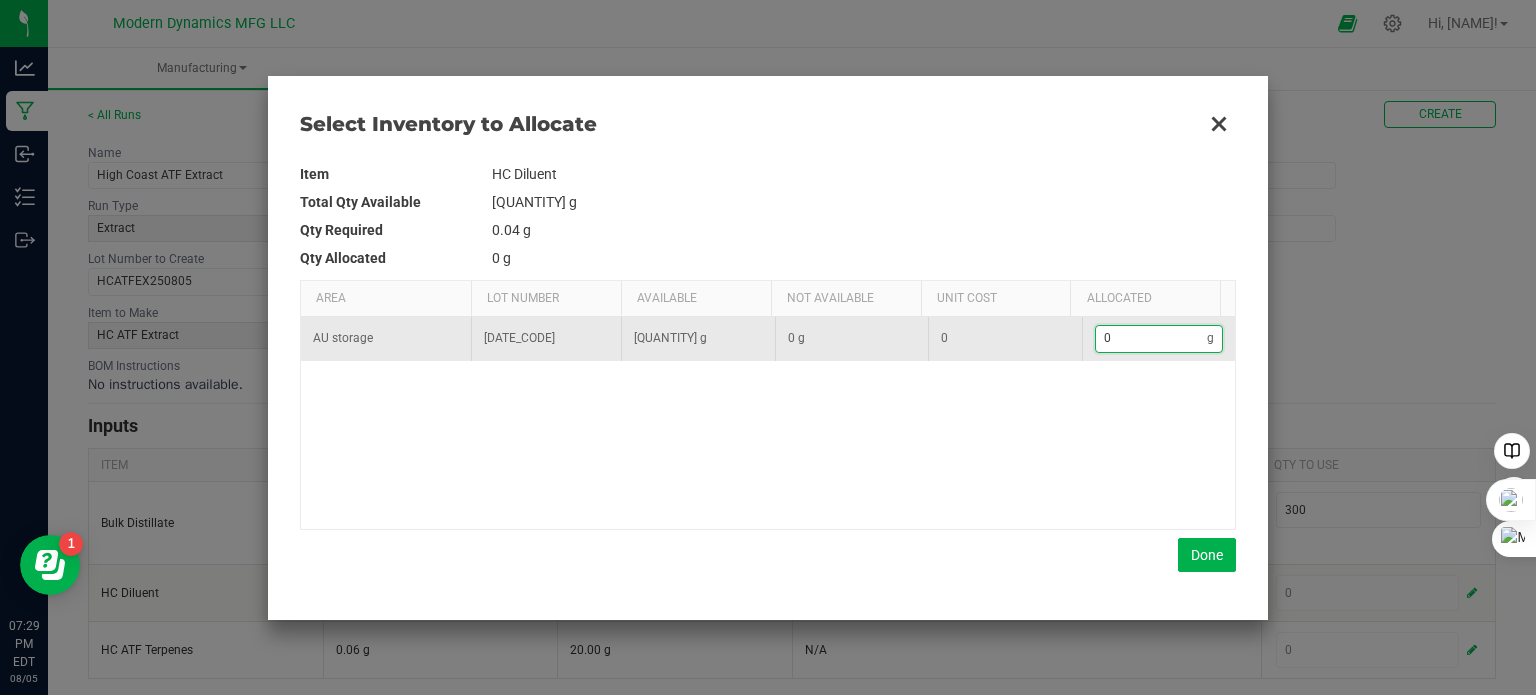type on "1" 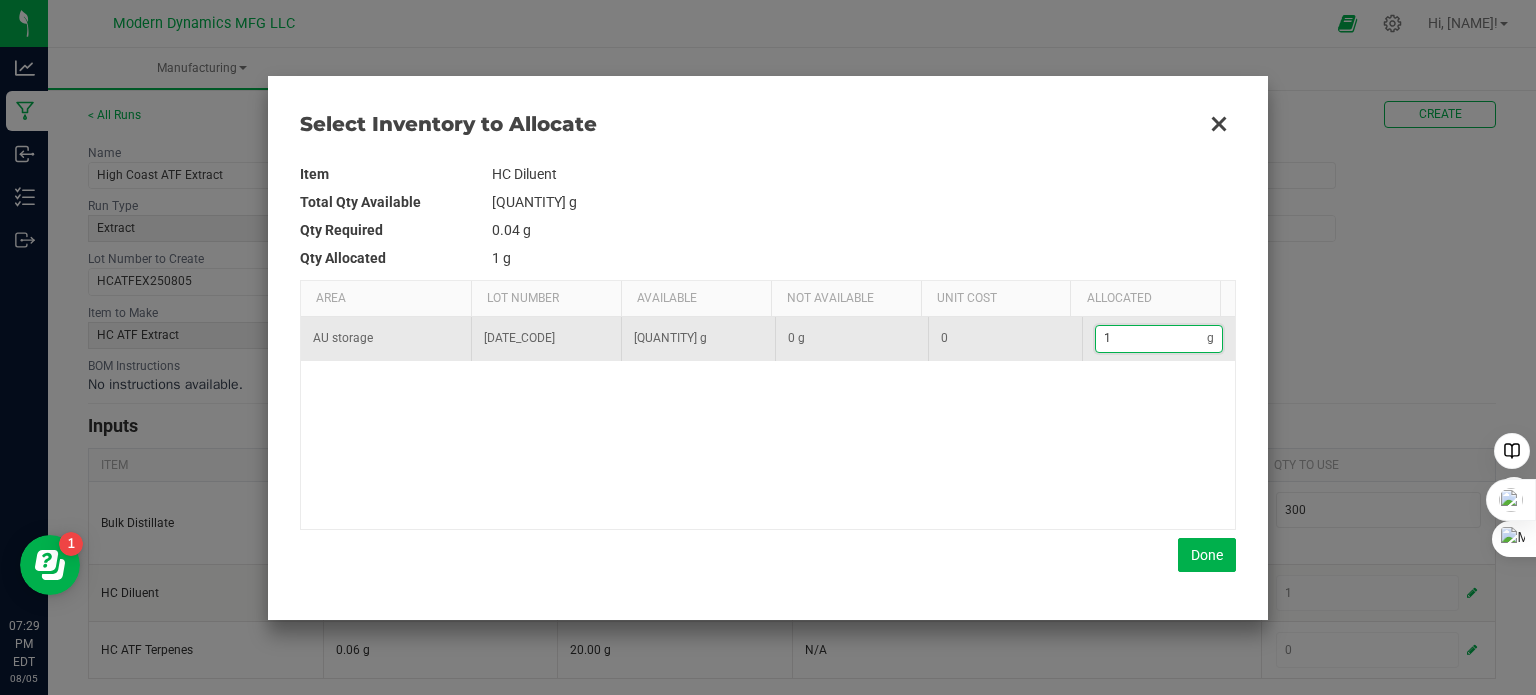 type on "13" 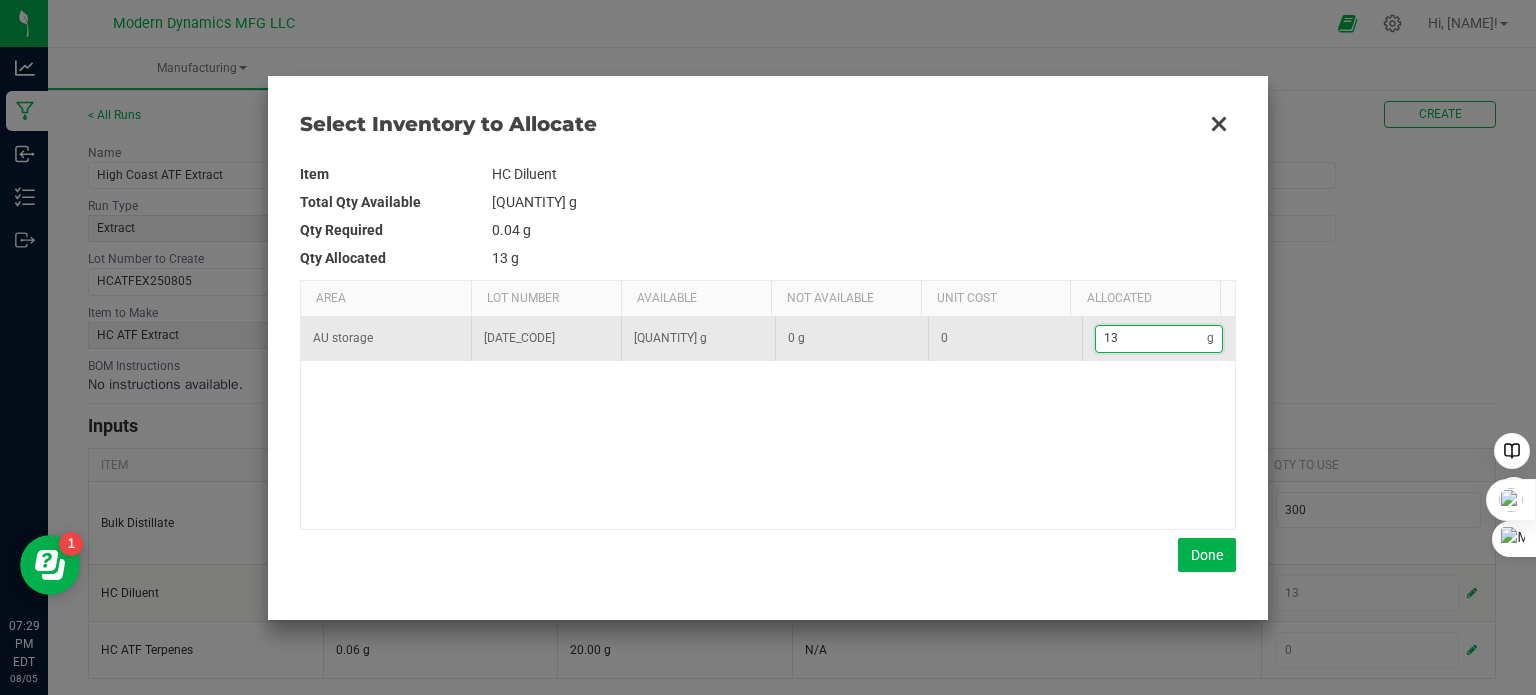 type on "13." 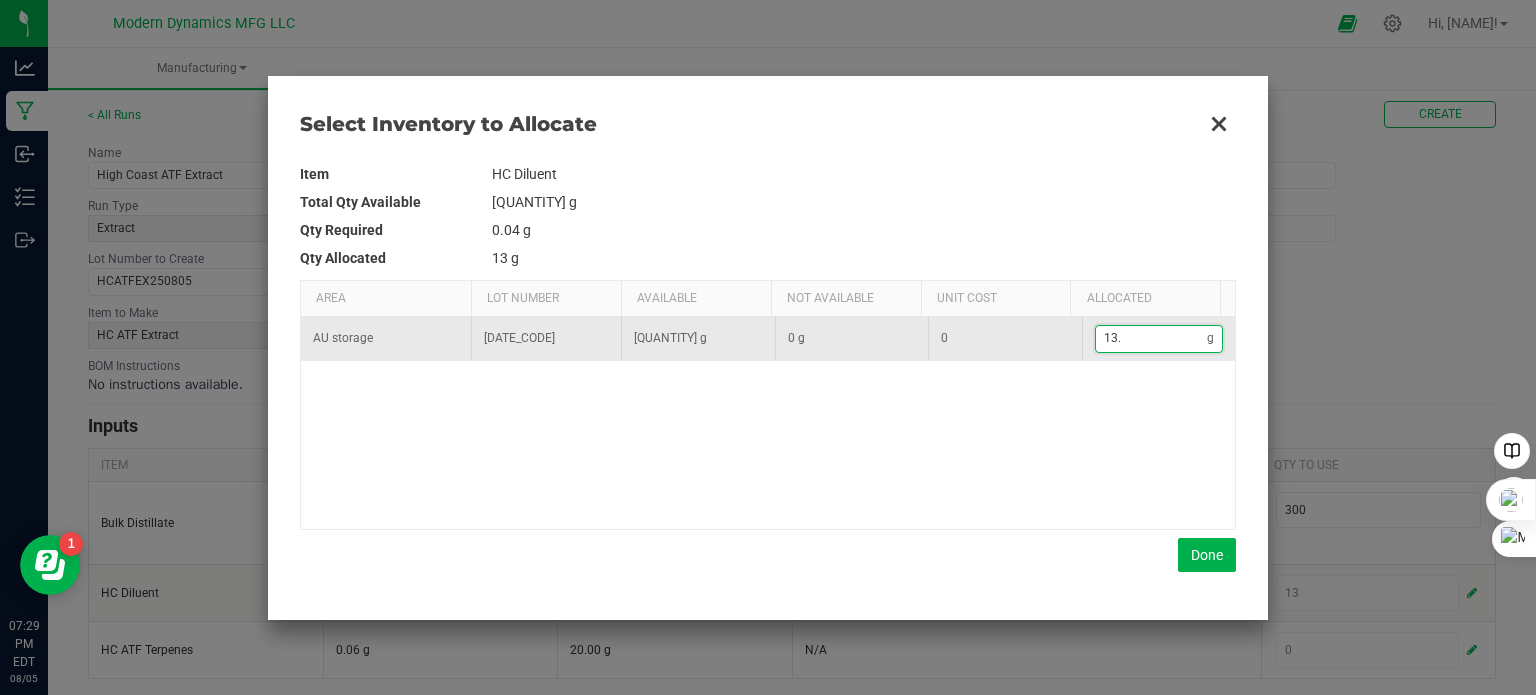 type on "13.3" 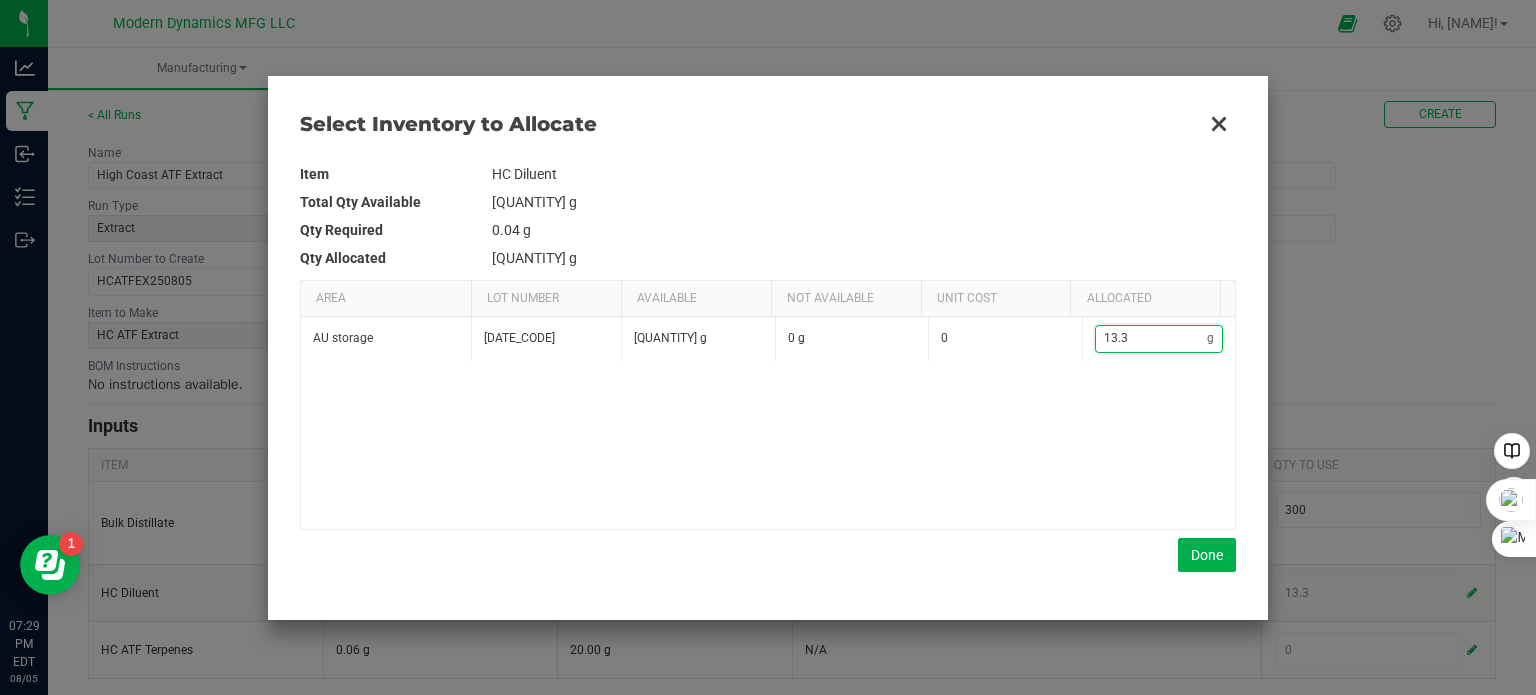 type on "[NUMBER]" 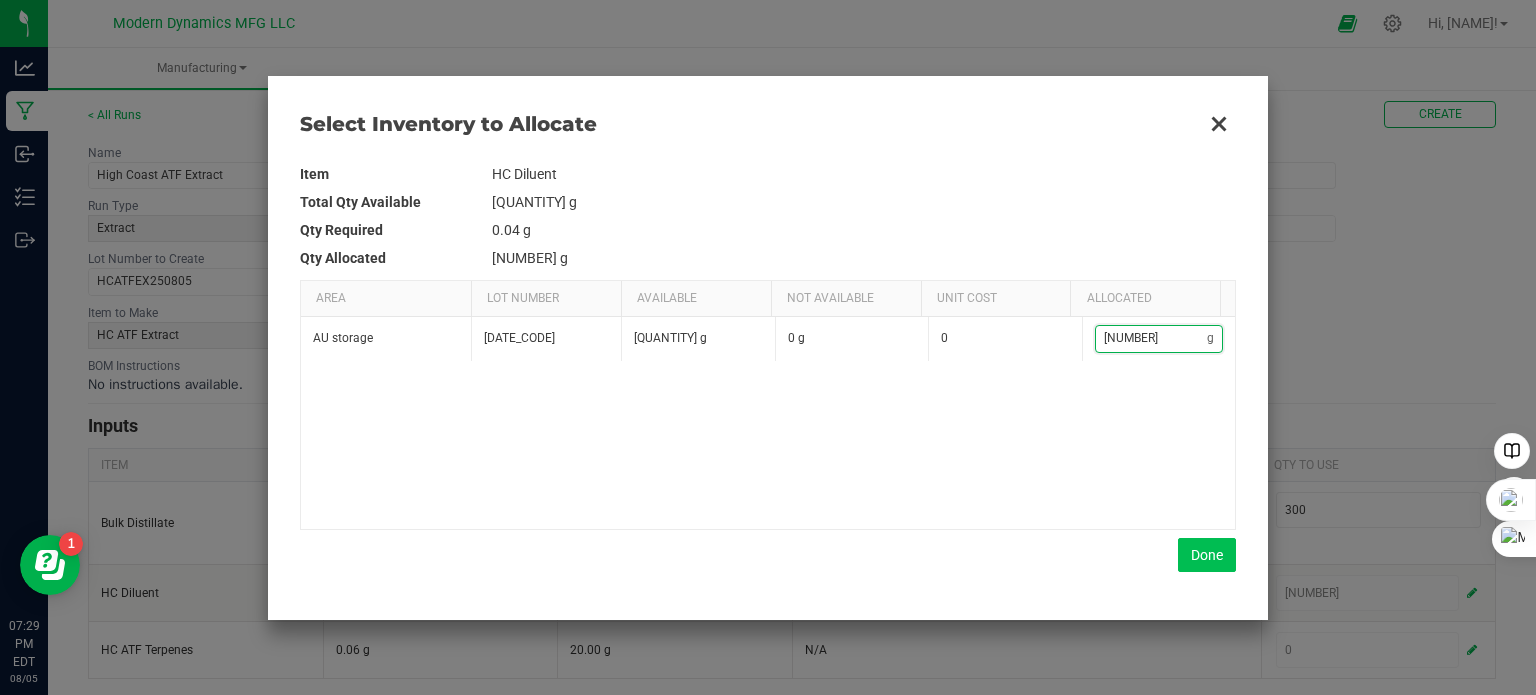 type on "[NUMBER]" 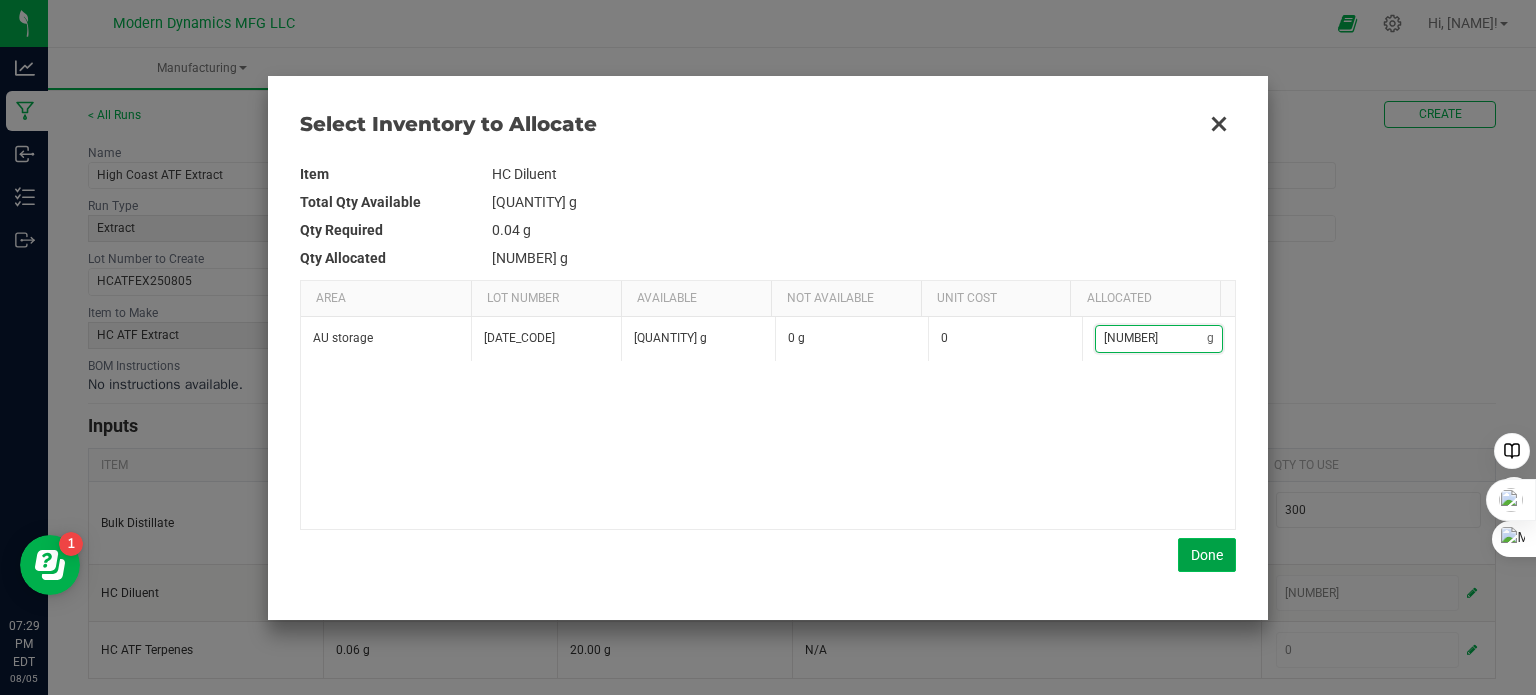 click on "Done" at bounding box center [1207, 555] 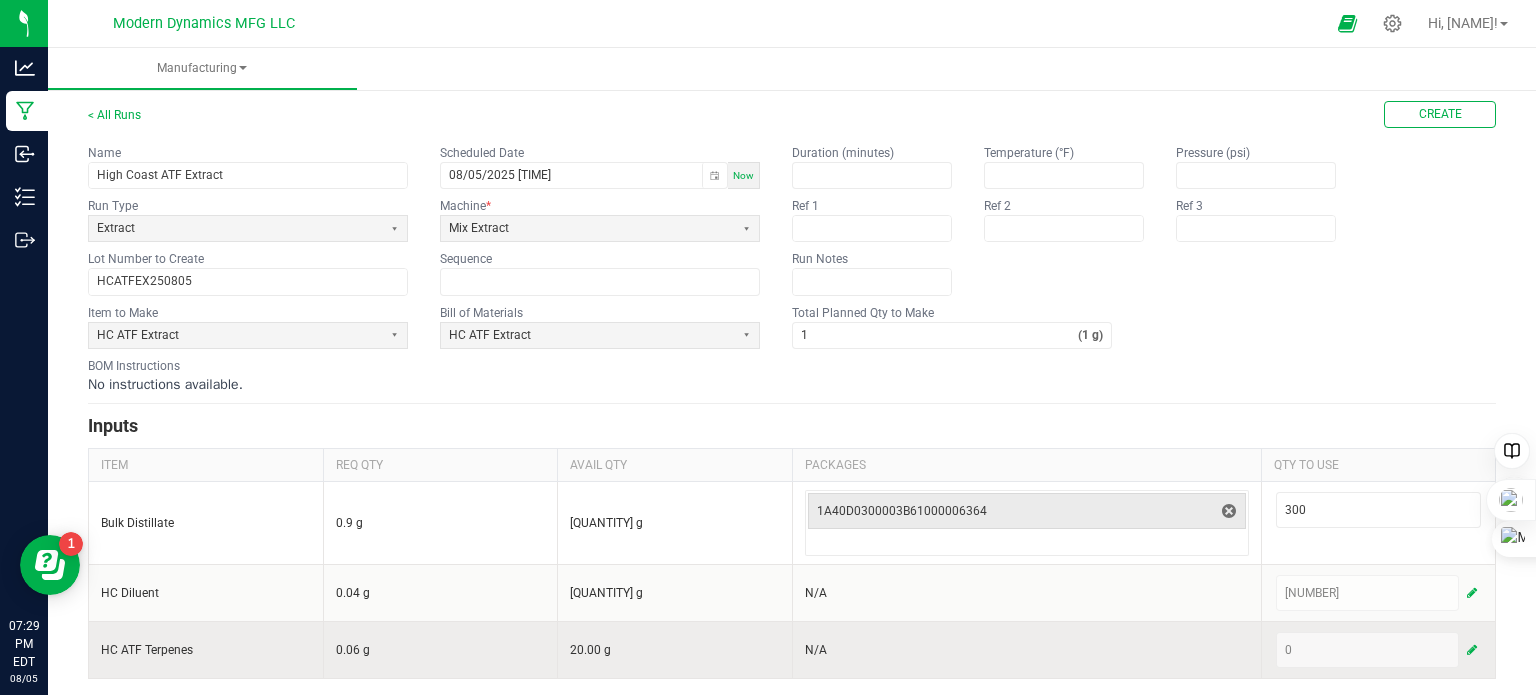 click at bounding box center [1472, 650] 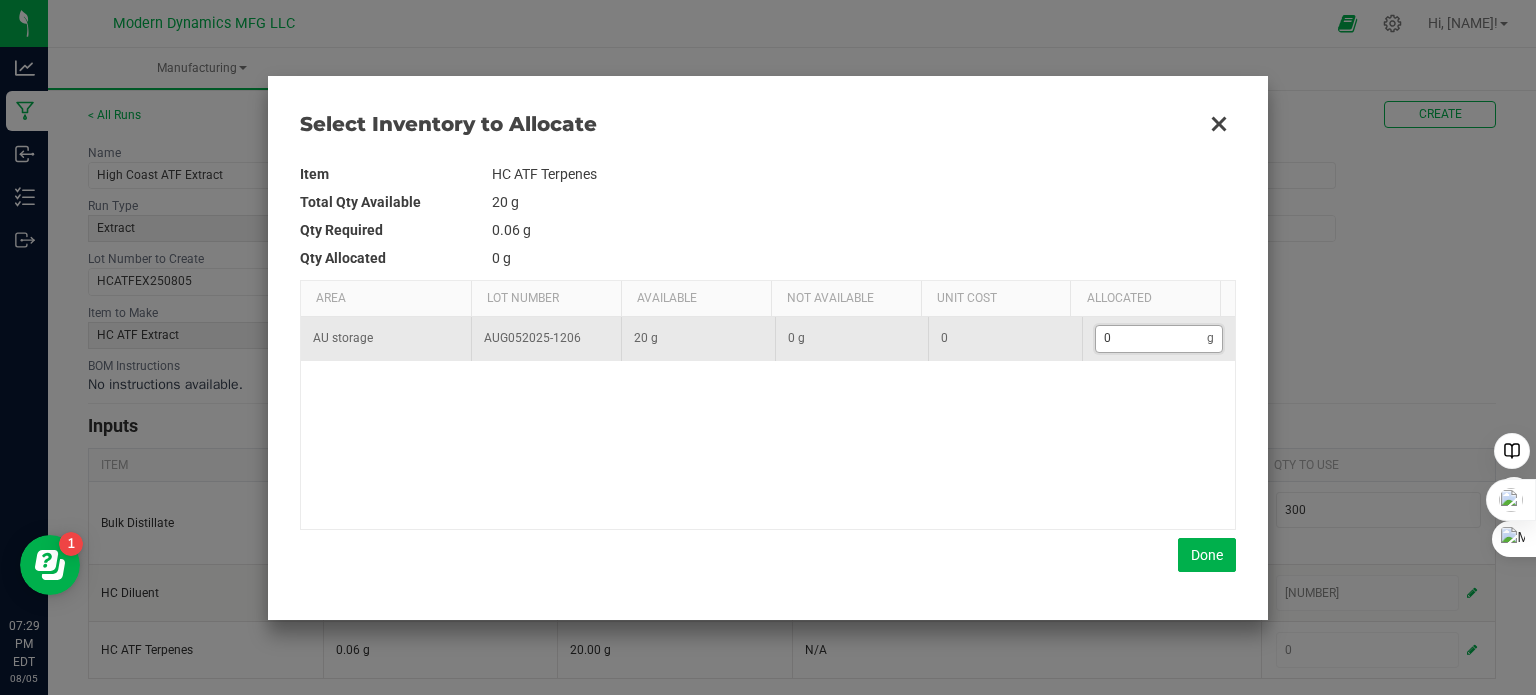 click on "0" at bounding box center (1152, 338) 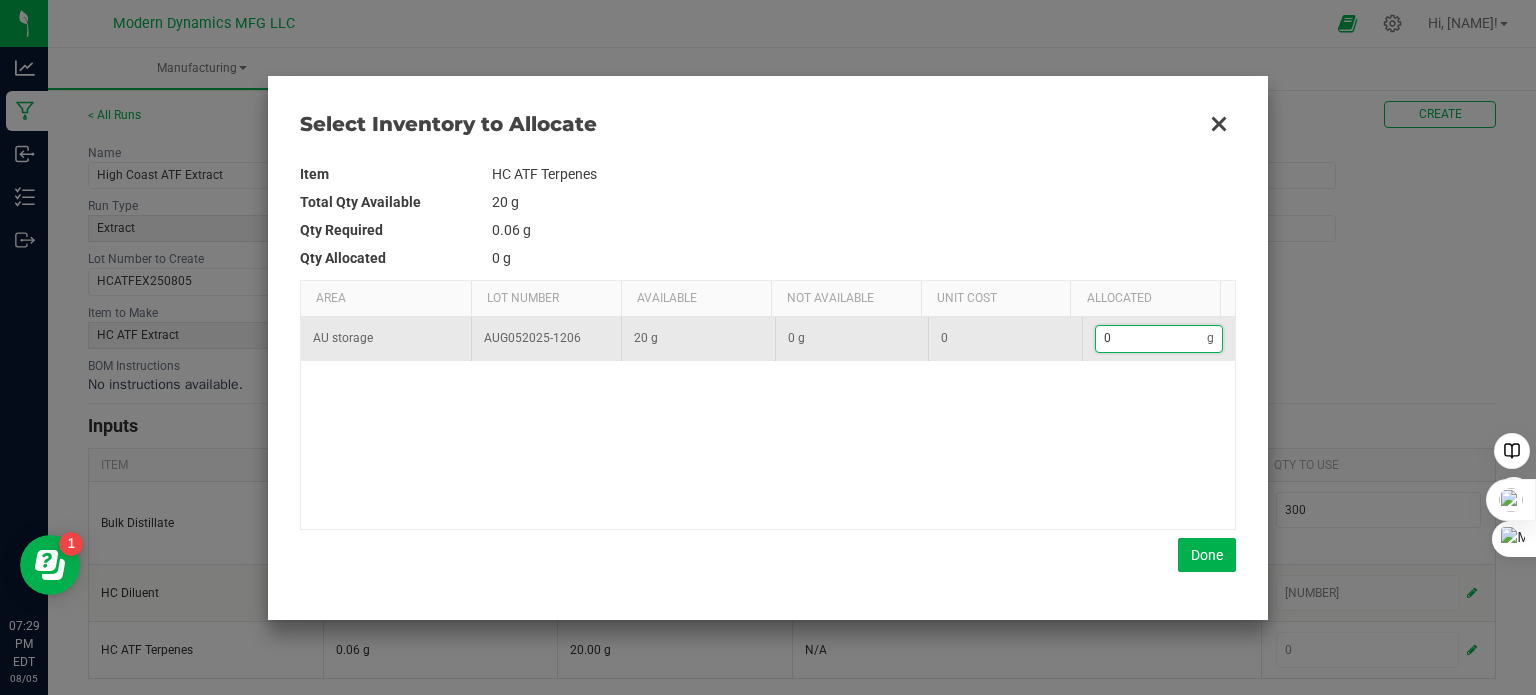 type on "2" 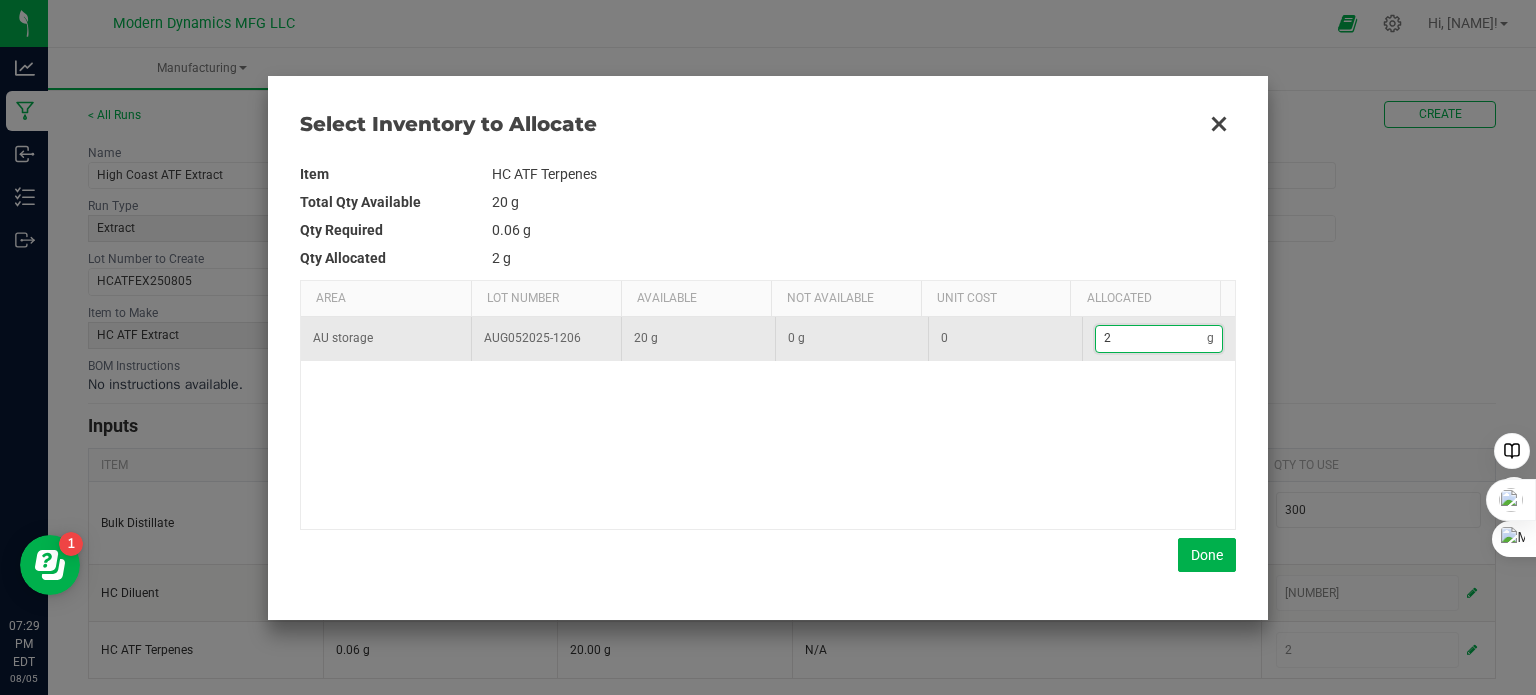 type on "20" 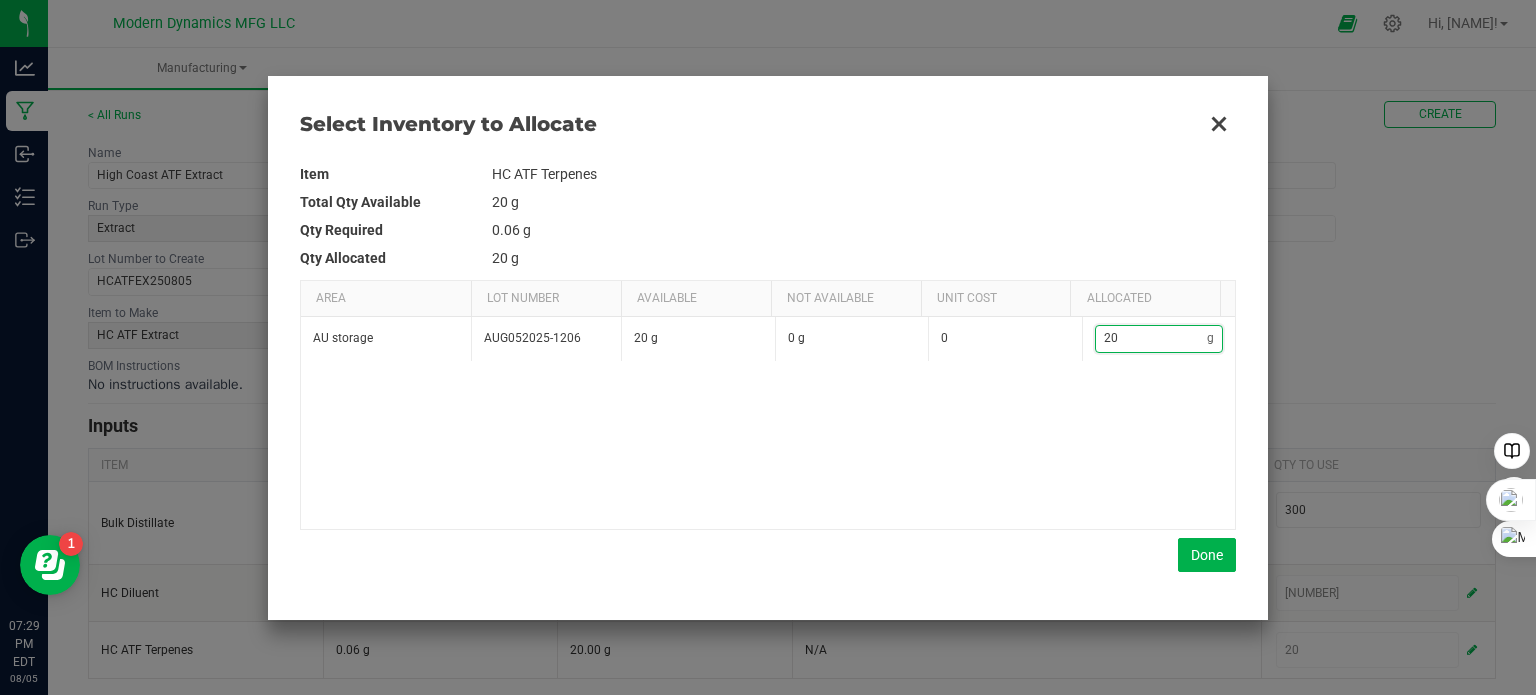 type on "20" 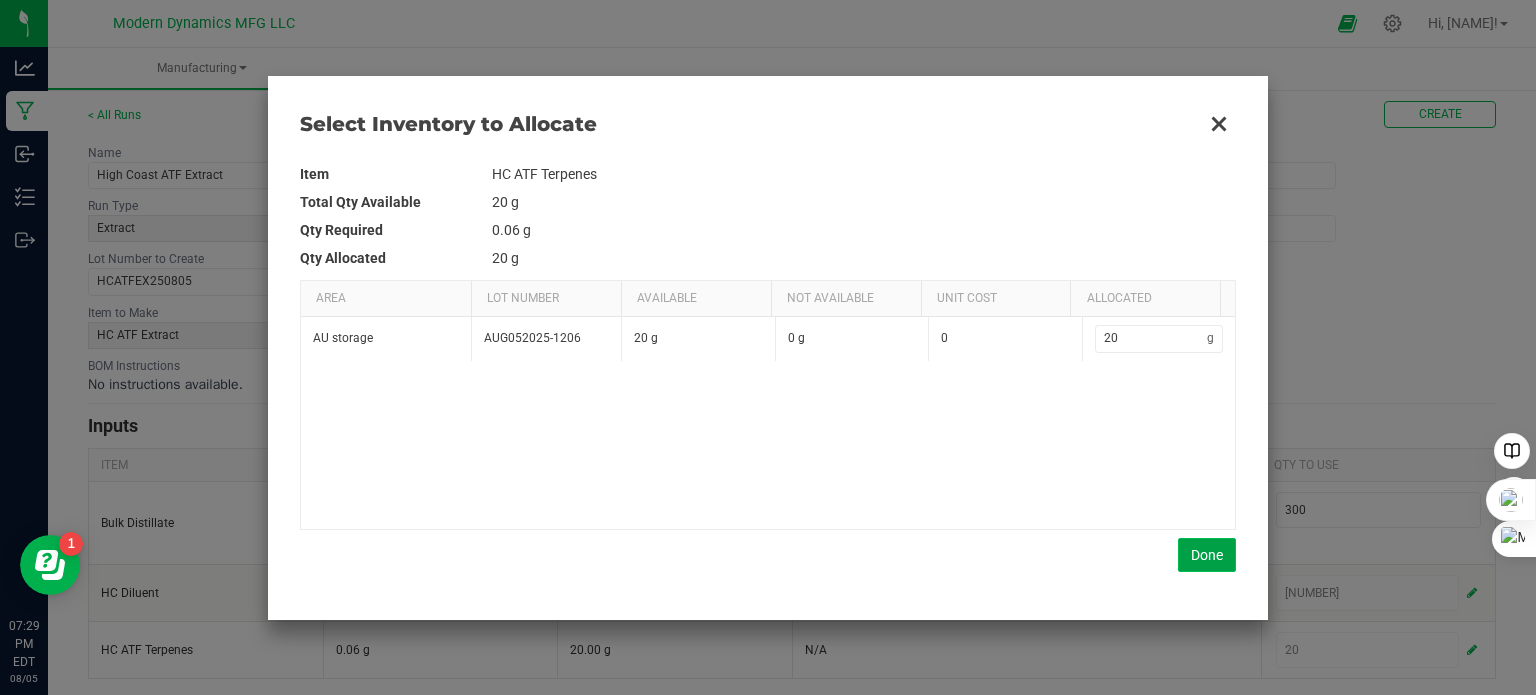 click on "Done" at bounding box center (1207, 555) 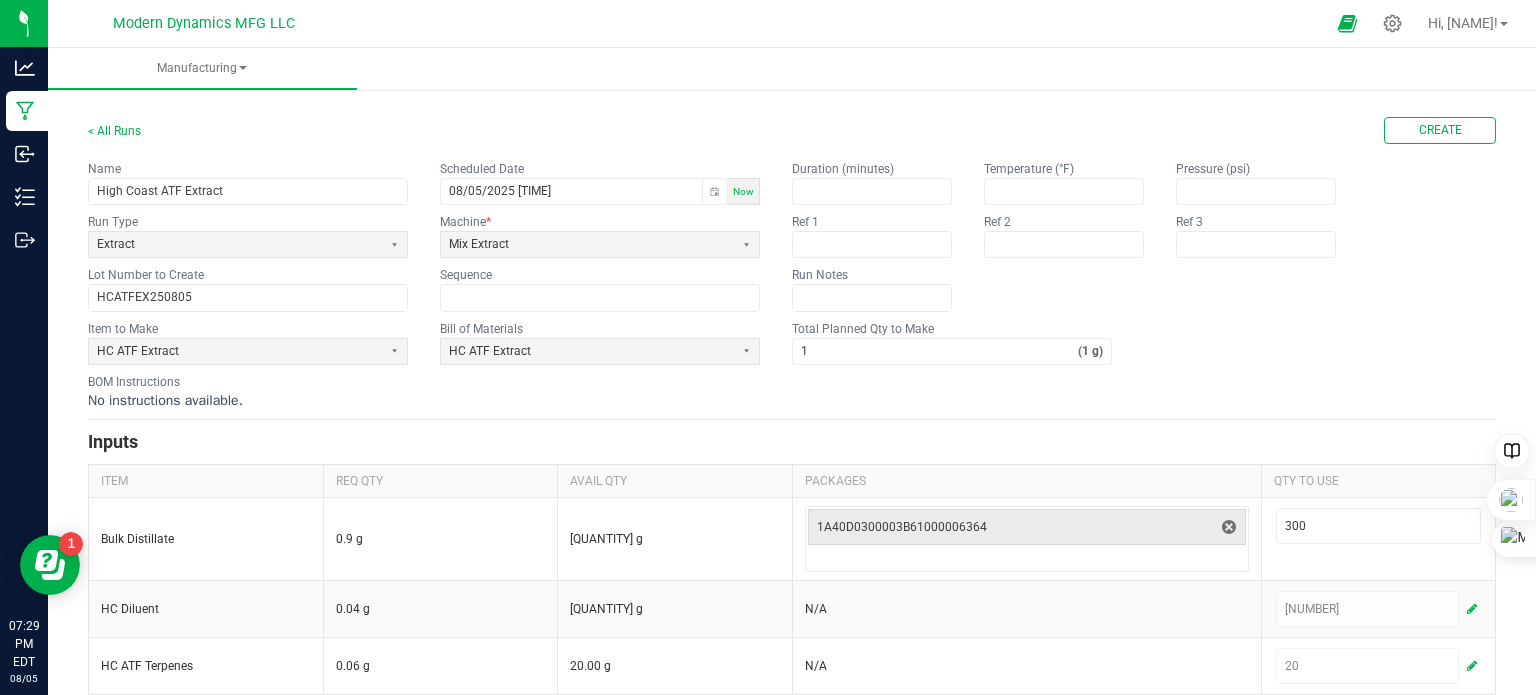 scroll, scrollTop: 0, scrollLeft: 0, axis: both 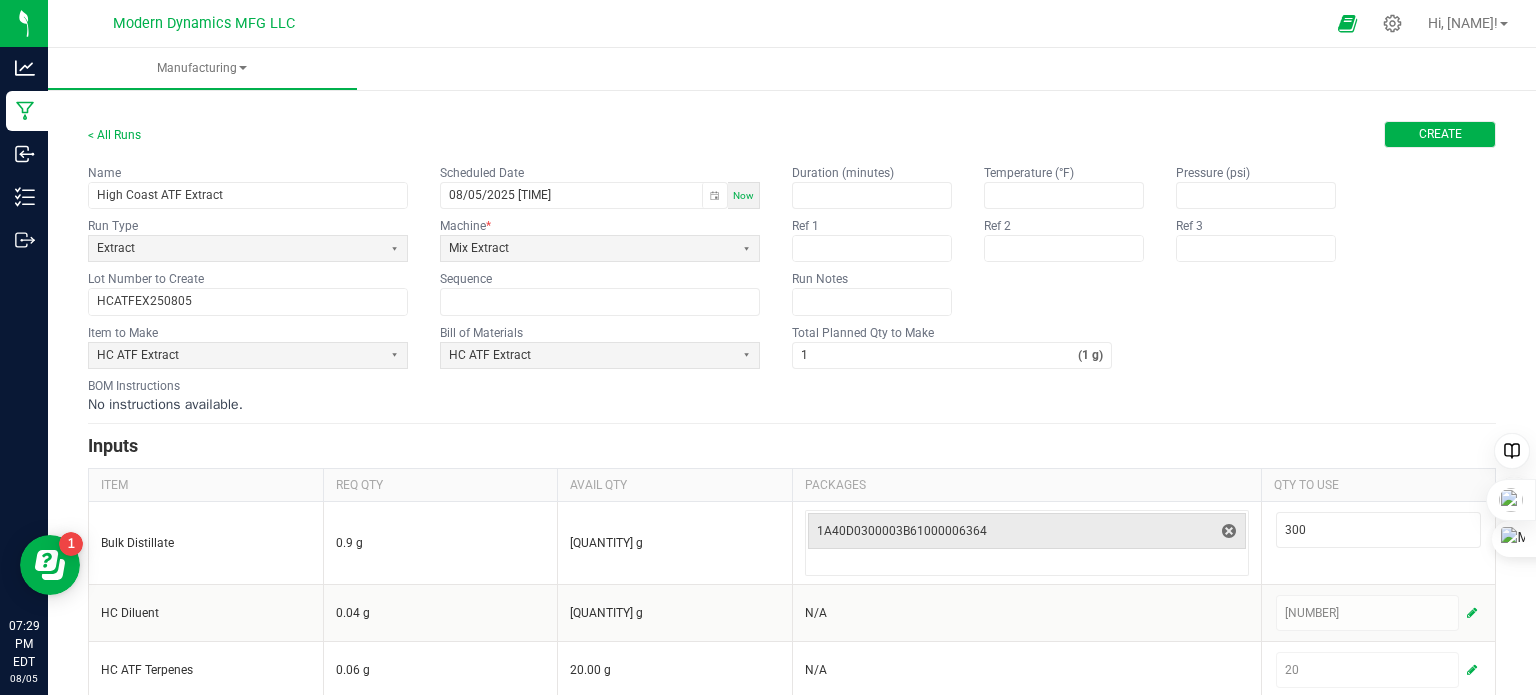 click on "Create" at bounding box center (1440, 134) 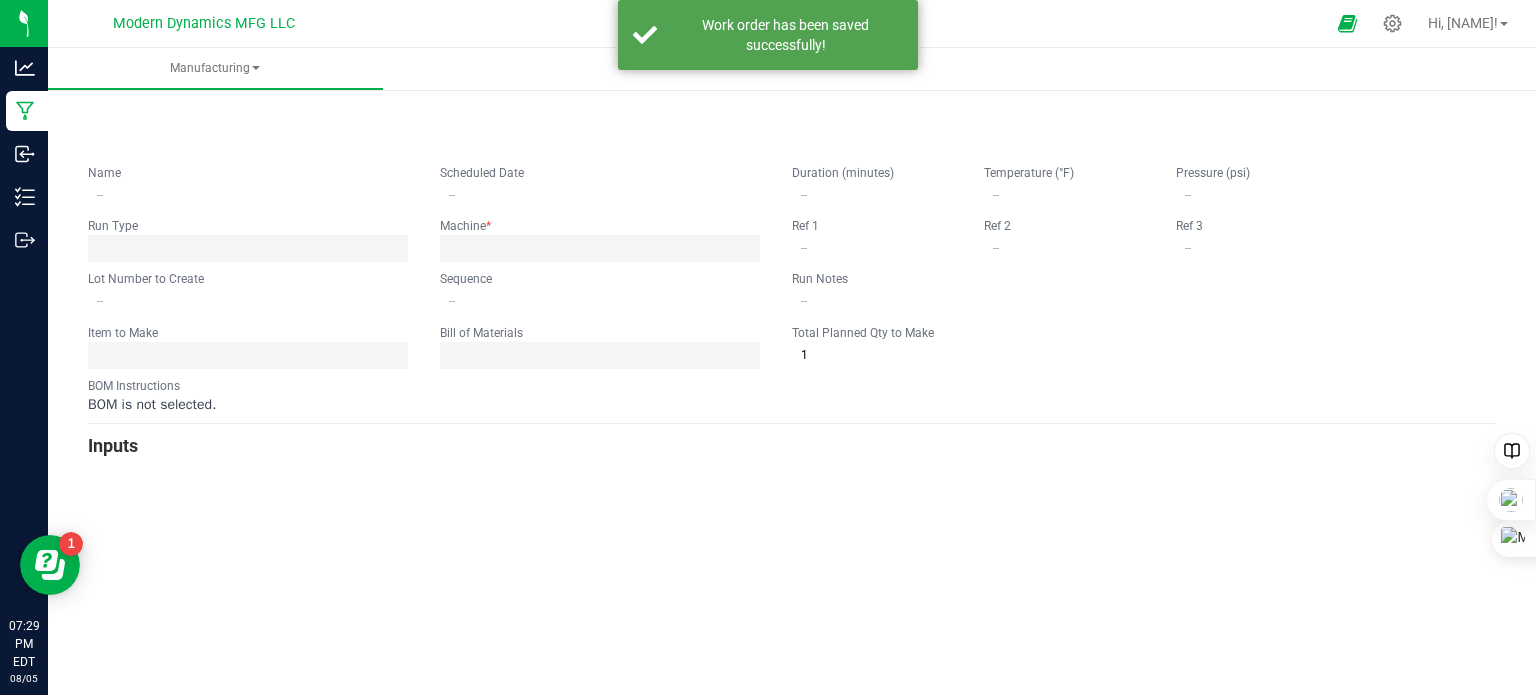 type on "High Coast ATF Extract" 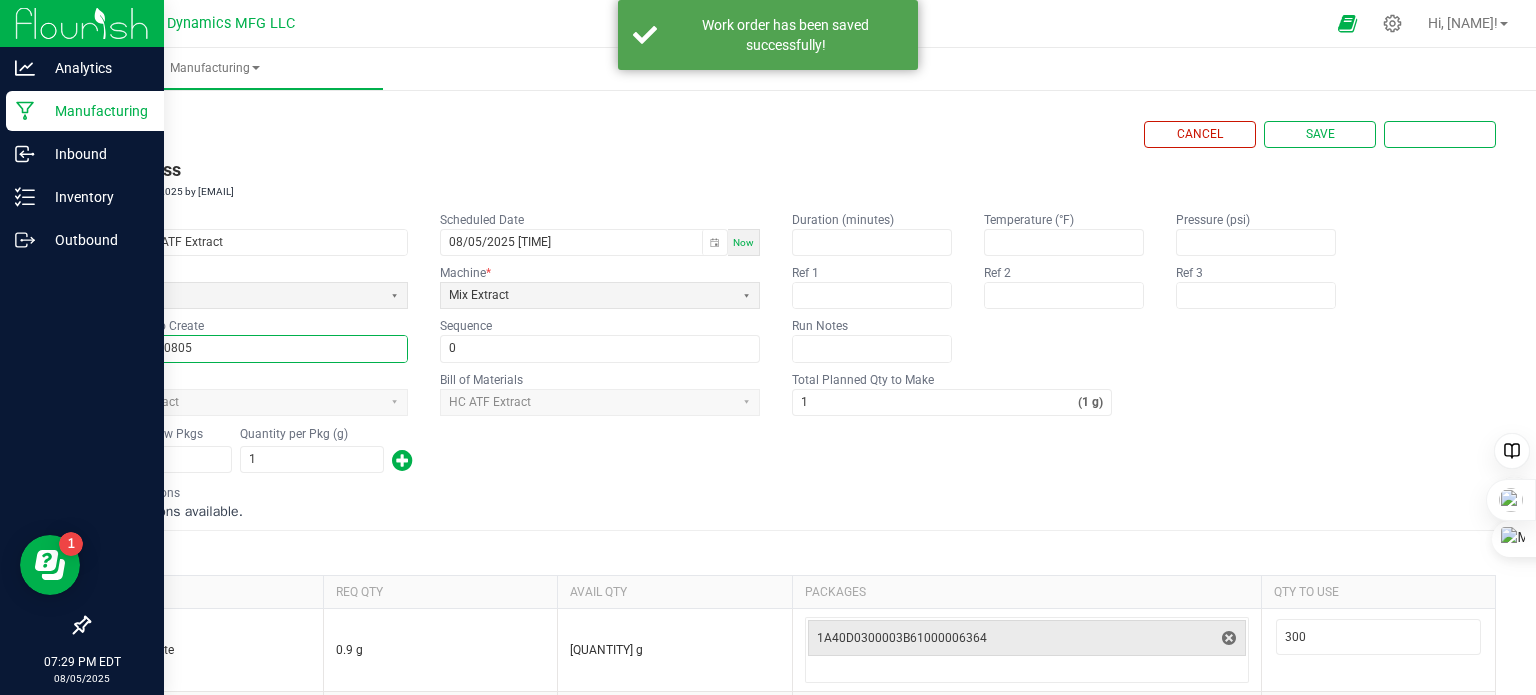 drag, startPoint x: 208, startPoint y: 350, endPoint x: 0, endPoint y: 336, distance: 208.47063 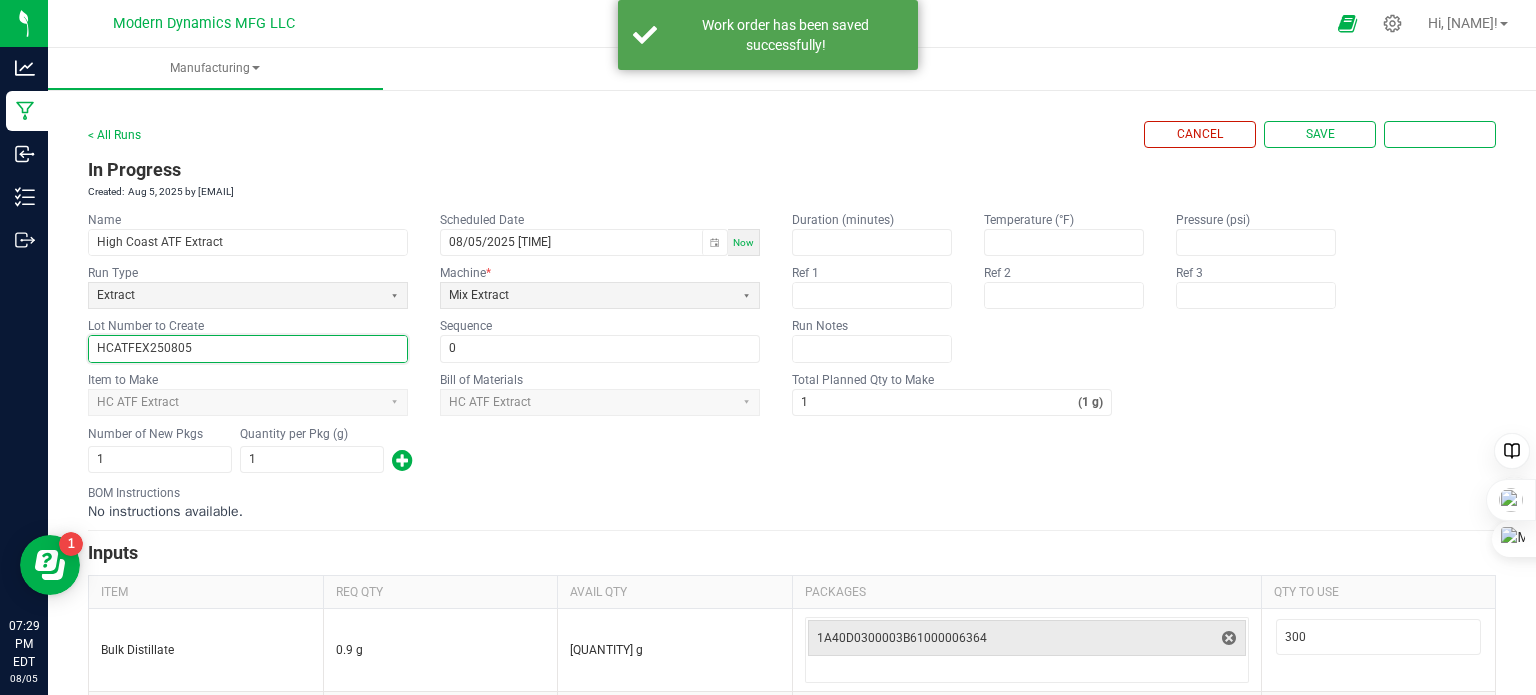 click on "Number of New Pkgs [NUMBER]   Quantity per Pkg (g) [QUANTITY]" at bounding box center (792, 450) 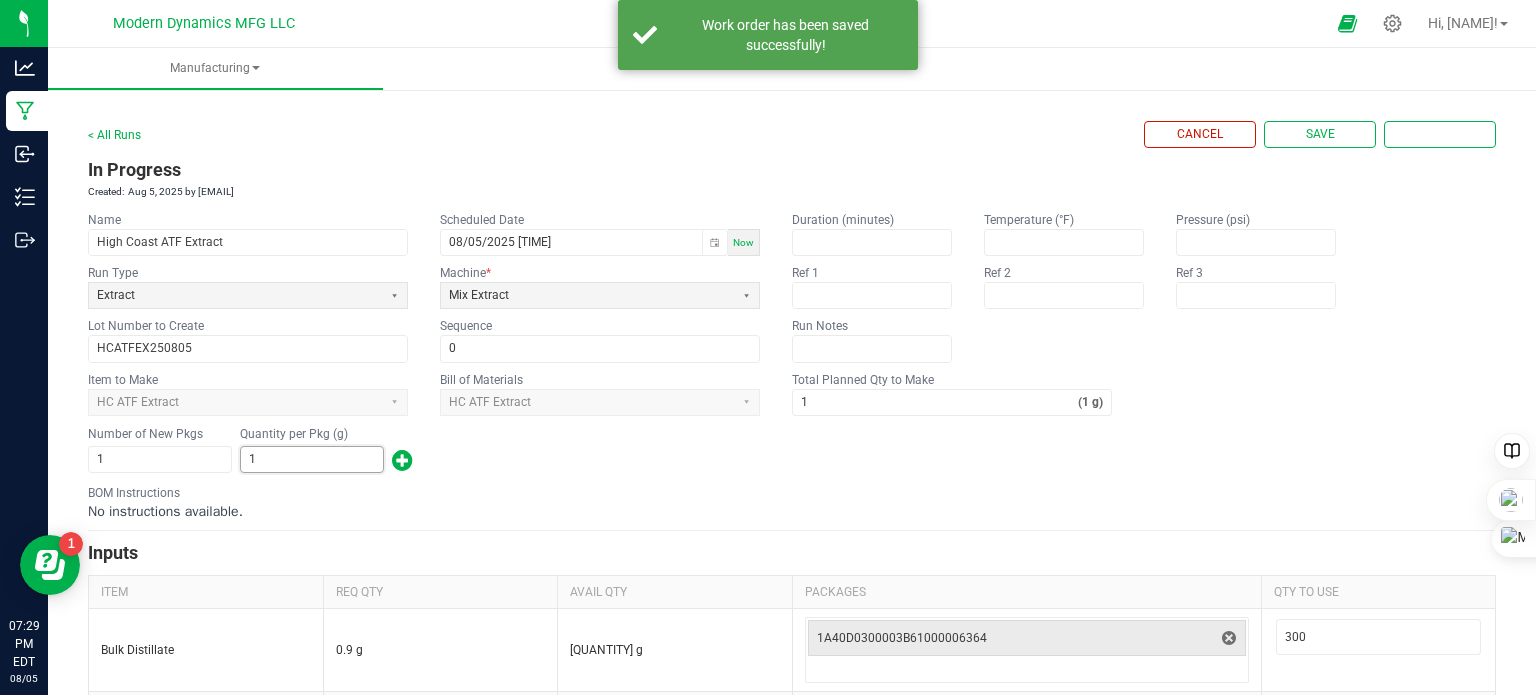 click on "1" at bounding box center [312, 459] 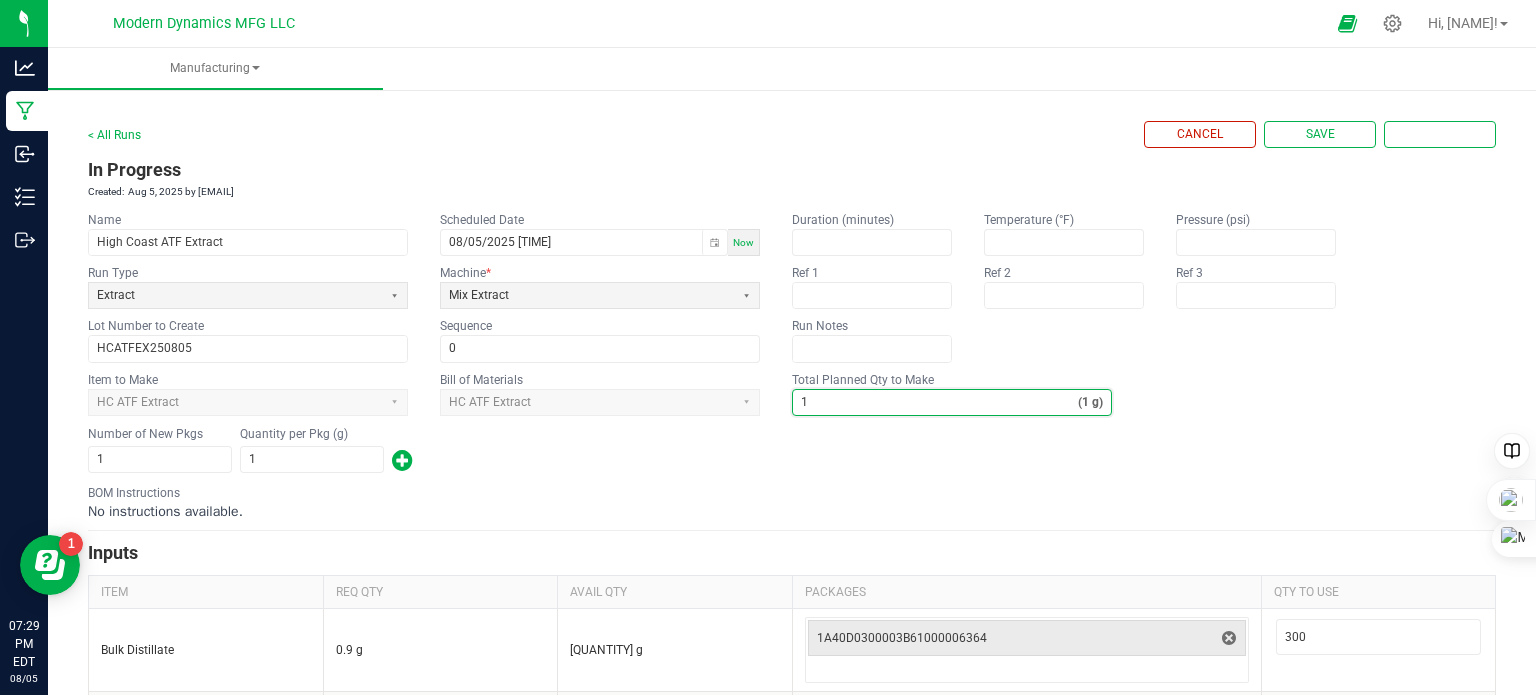 click on "1" at bounding box center (935, 402) 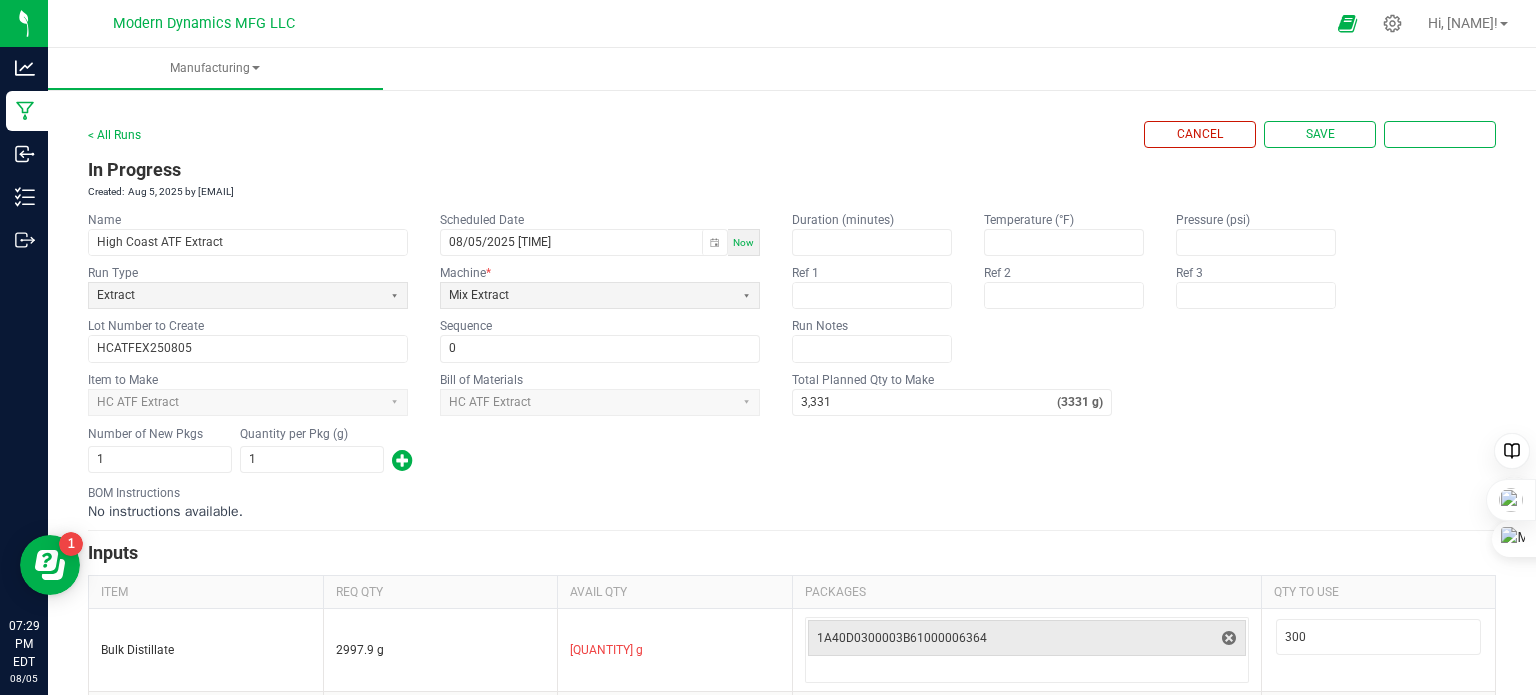 click on "Number of New Pkgs [NUMBER]   Quantity per Pkg (g) [QUANTITY]" at bounding box center [792, 450] 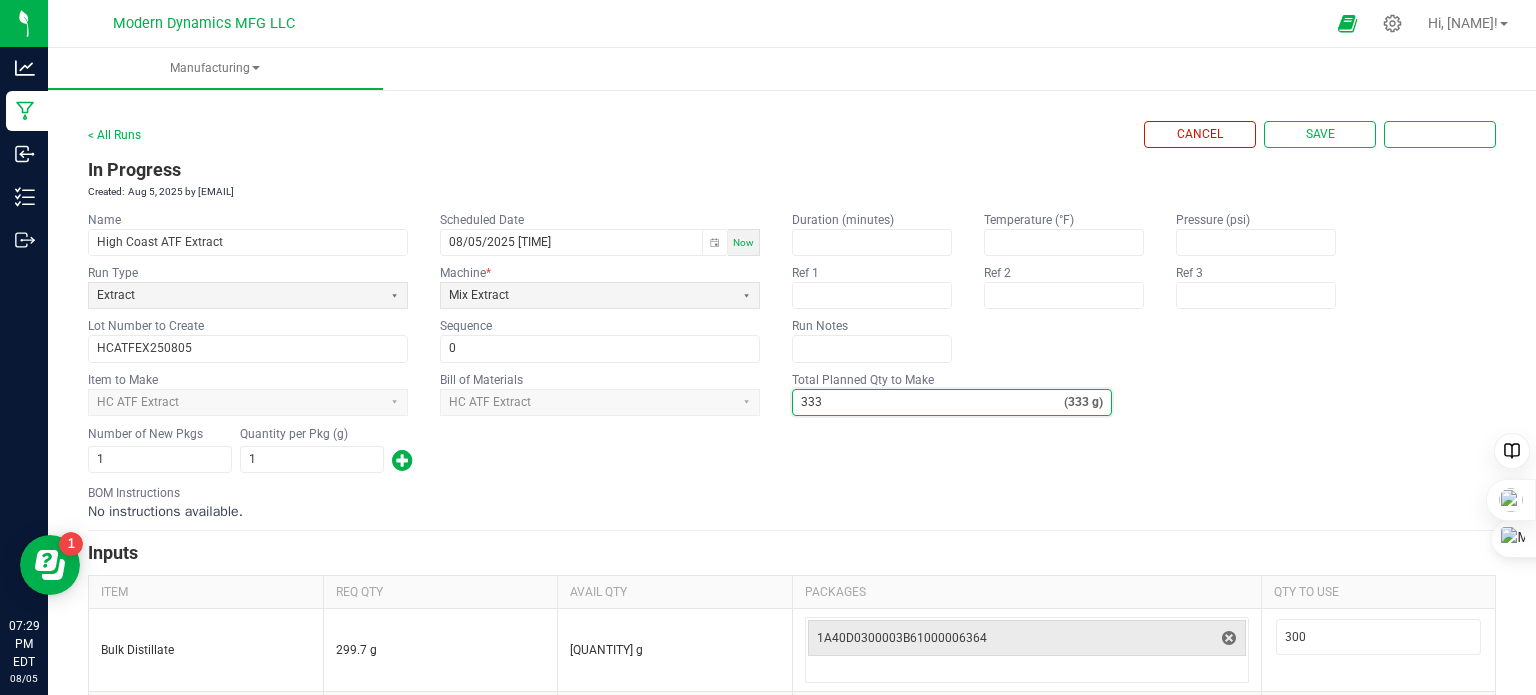 type on "333" 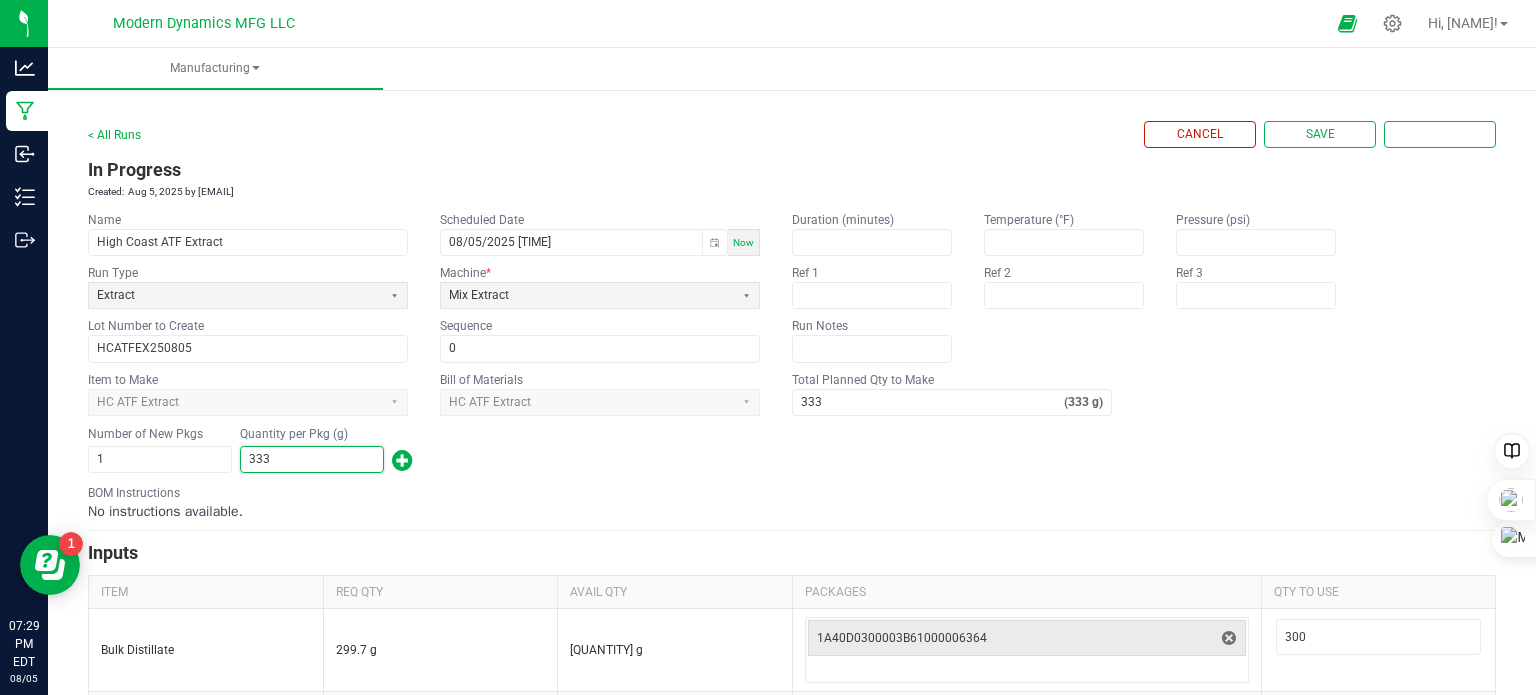 type on "333" 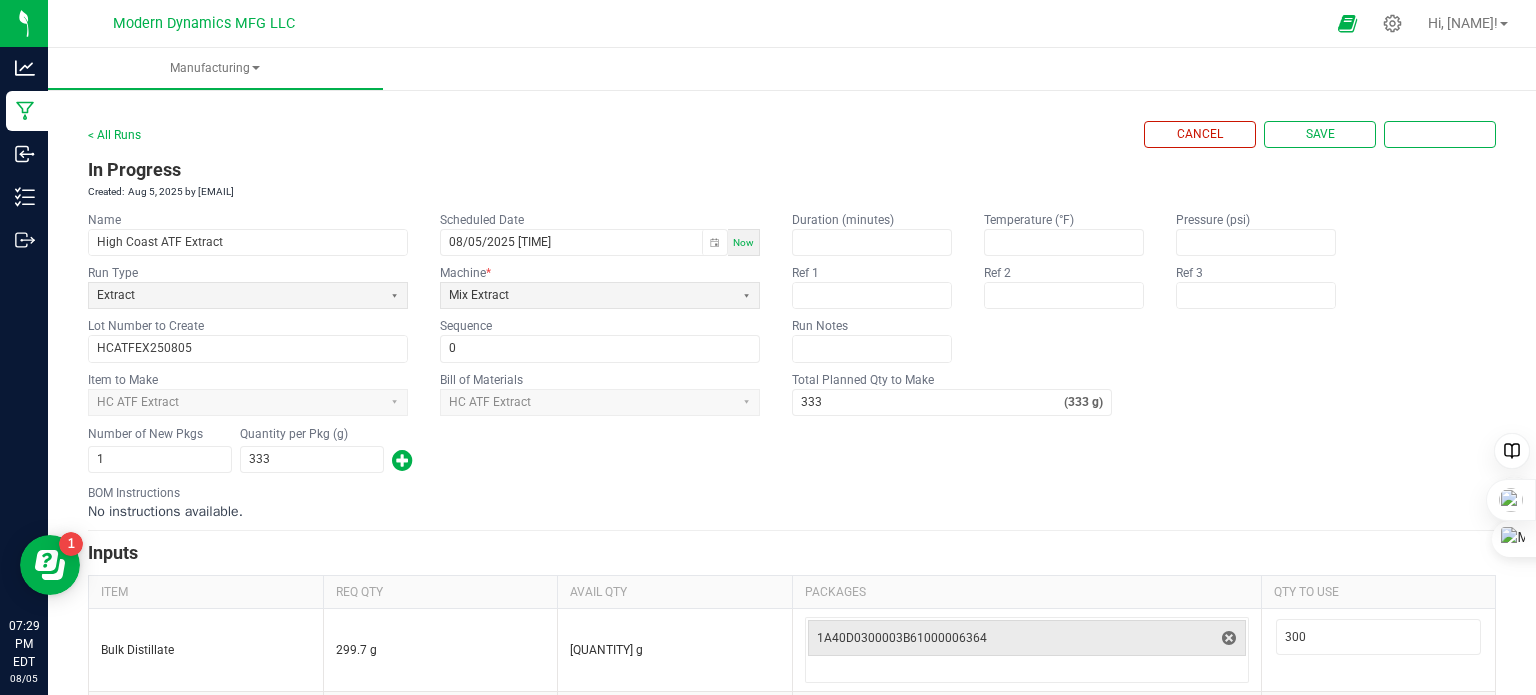 click on "BOM Instructions No instructions available." at bounding box center [792, 503] 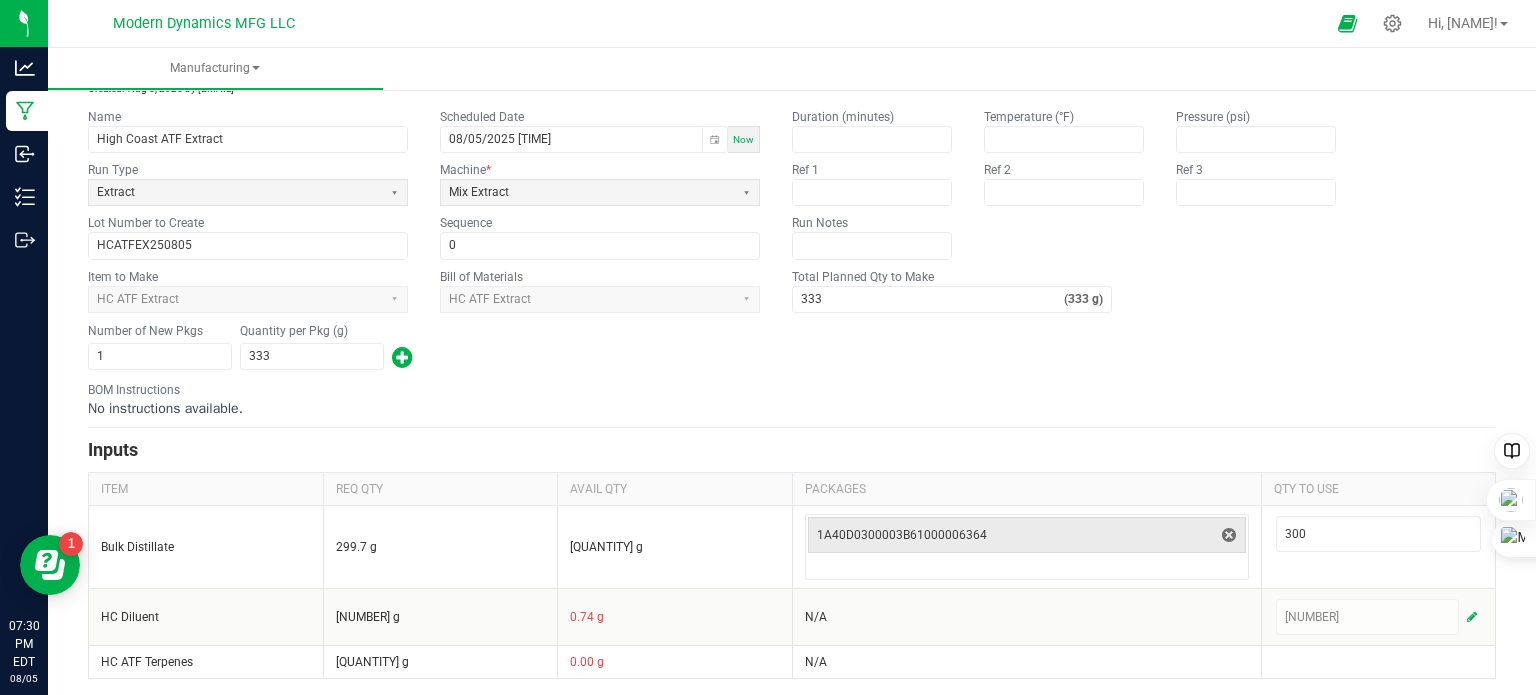 scroll, scrollTop: 0, scrollLeft: 0, axis: both 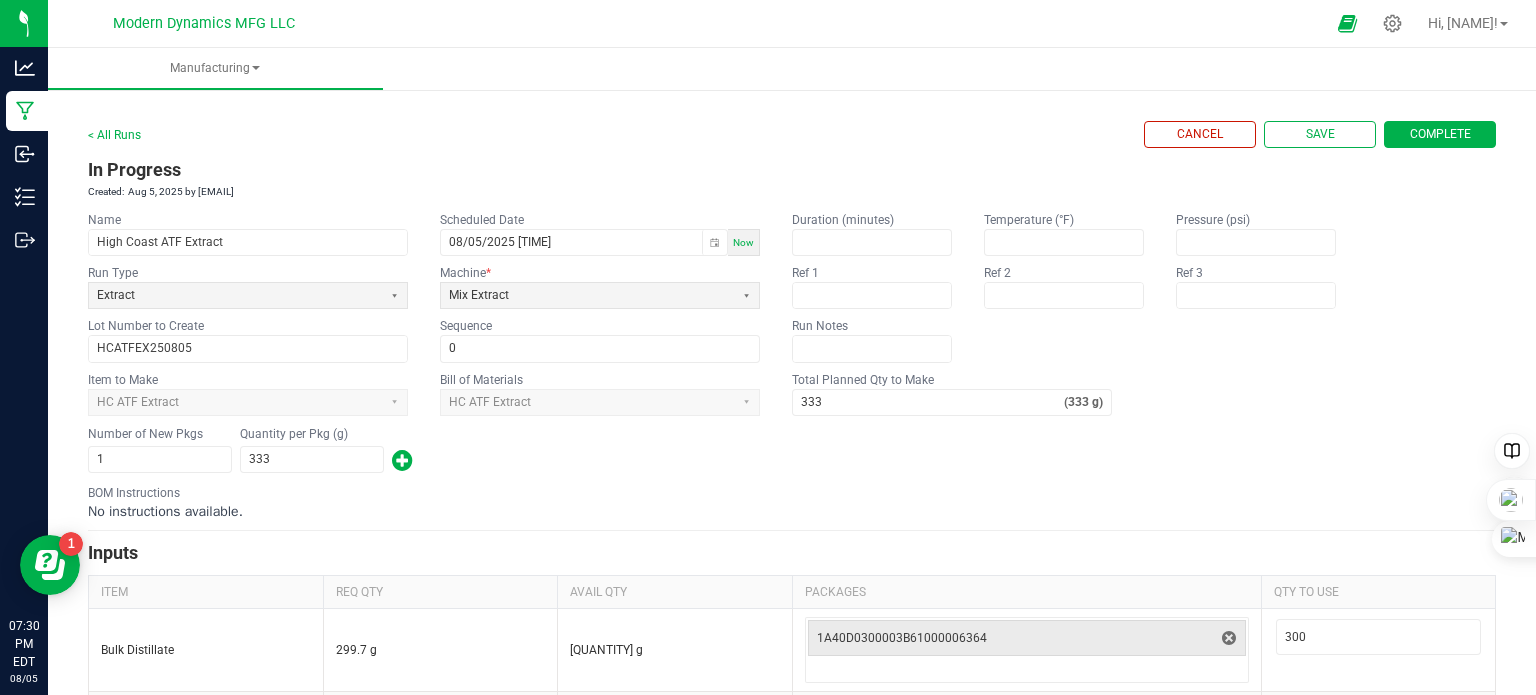 click on "Complete" at bounding box center (1440, 134) 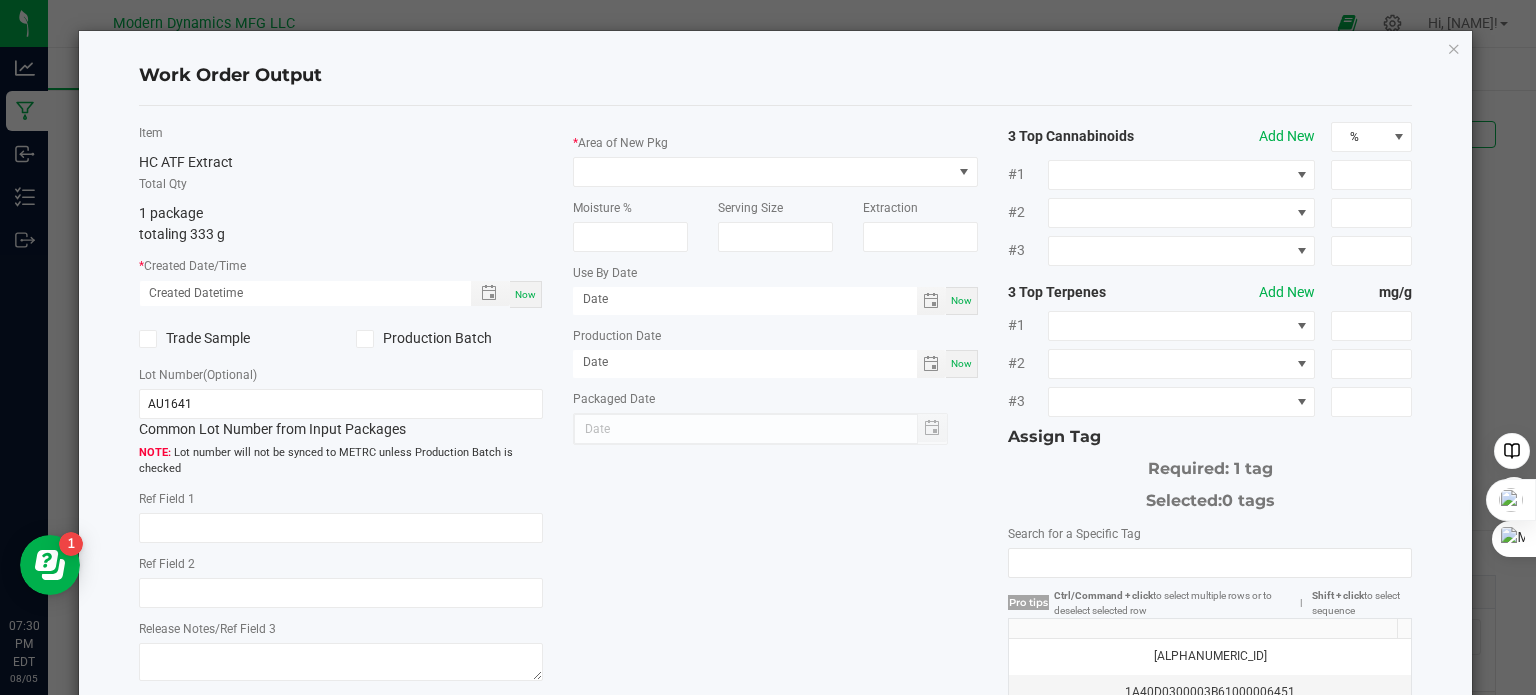 click on "Now" at bounding box center (525, 294) 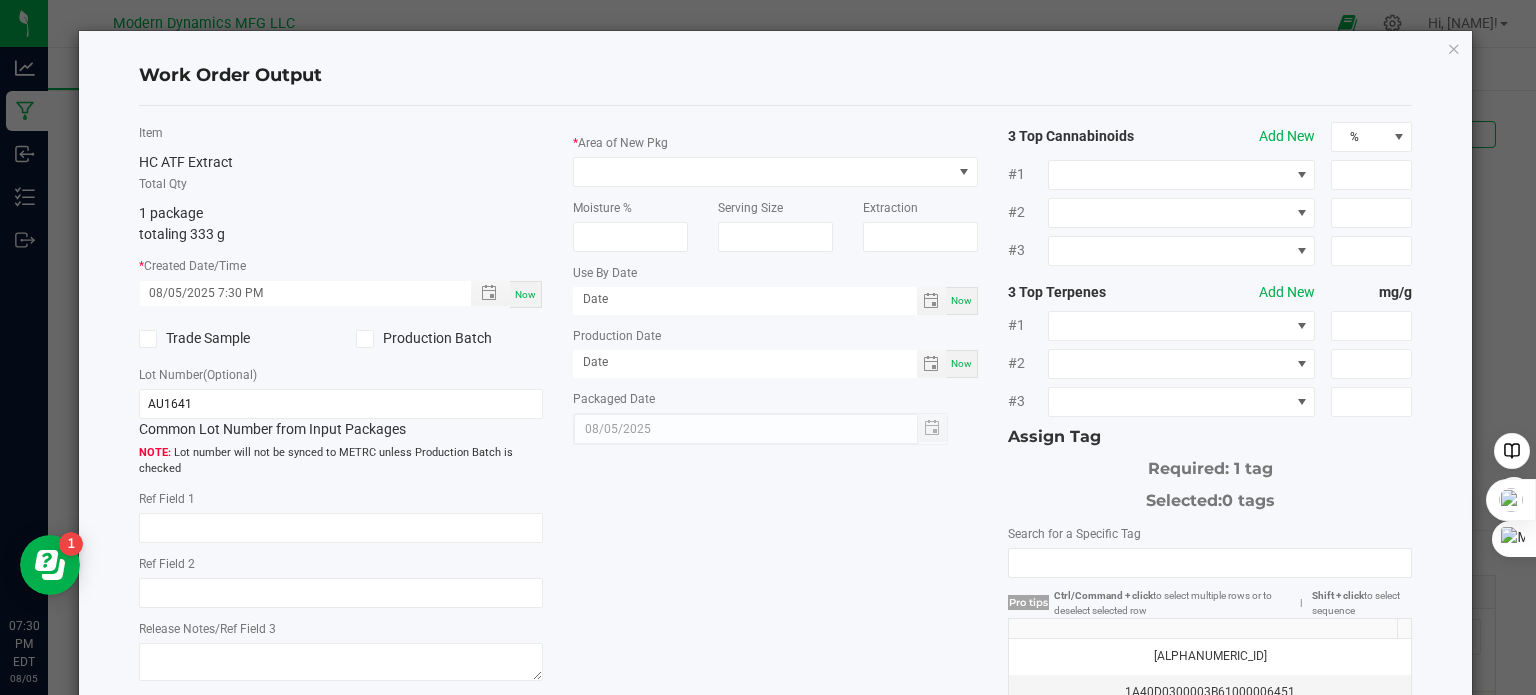 click 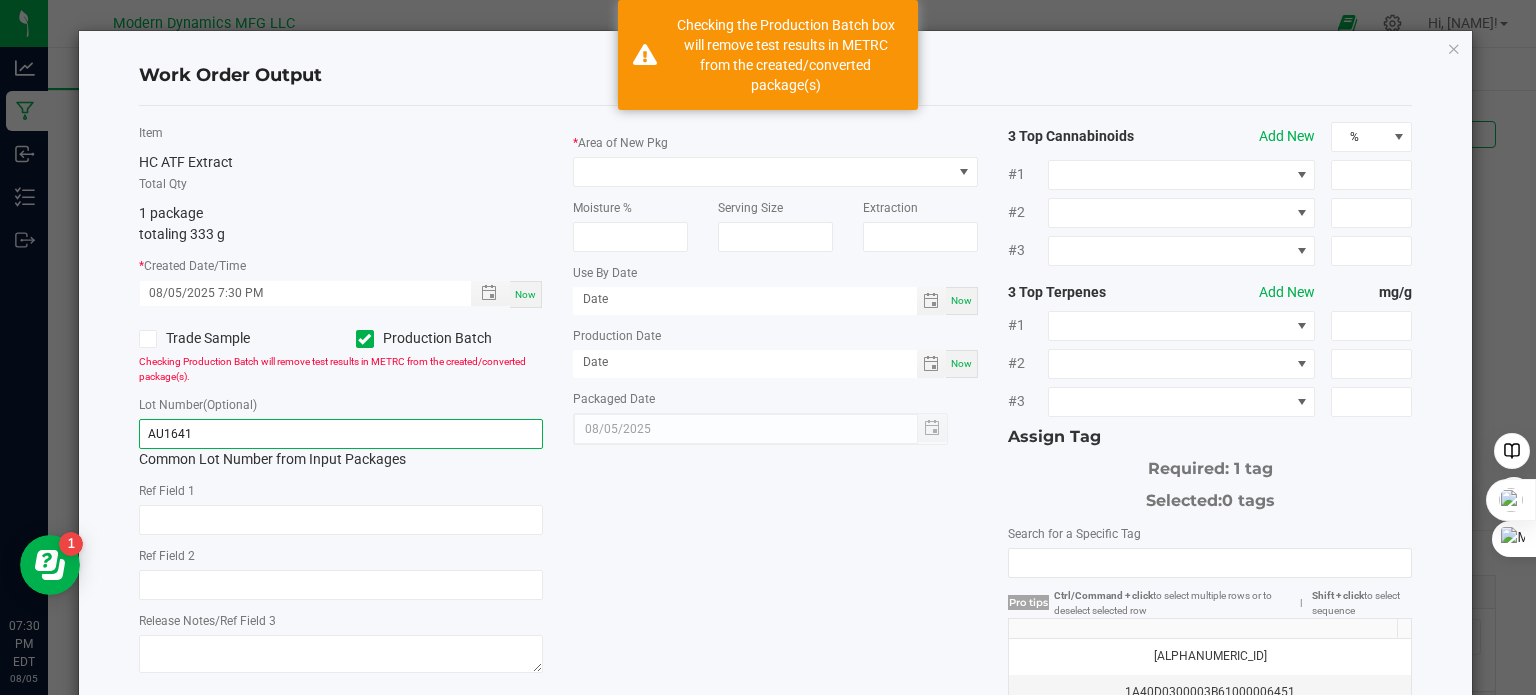 drag, startPoint x: 256, startPoint y: 431, endPoint x: 99, endPoint y: 423, distance: 157.20369 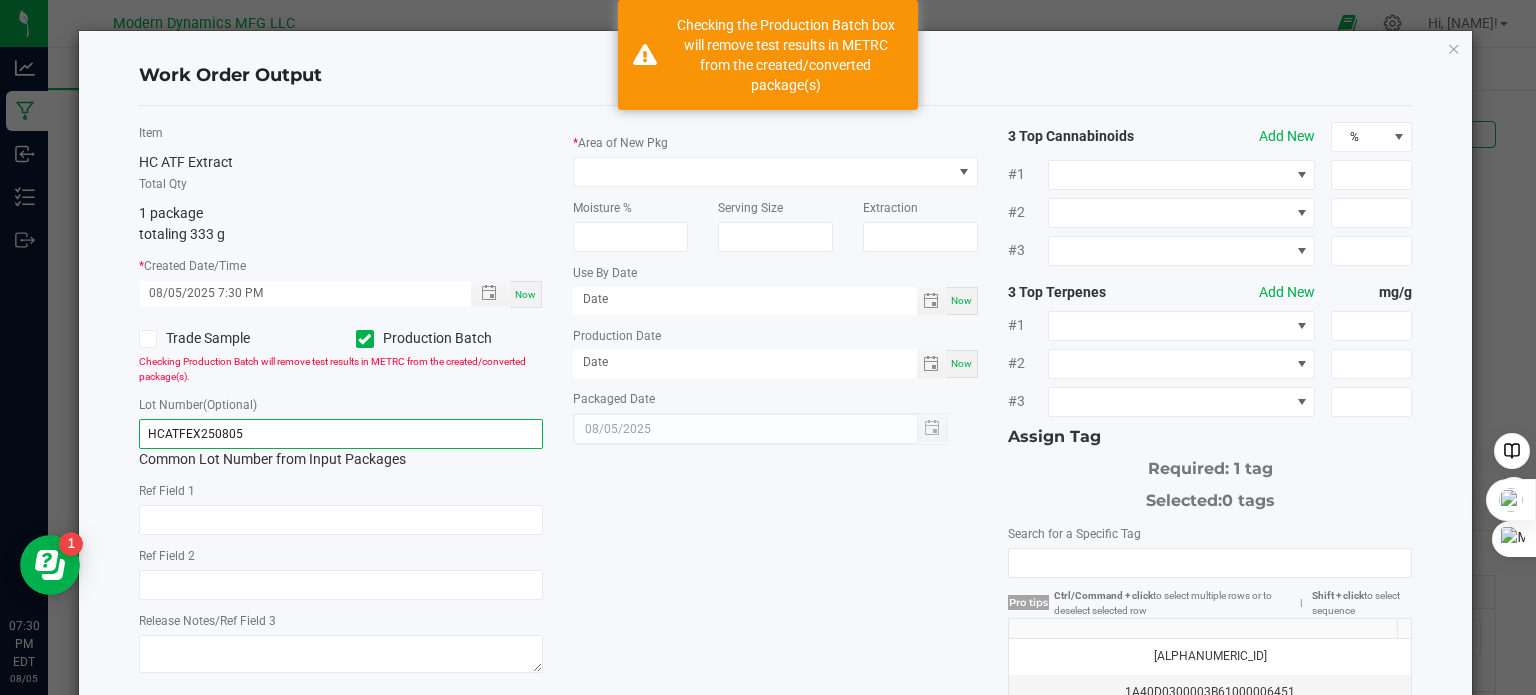 type on "HCATFEX250805" 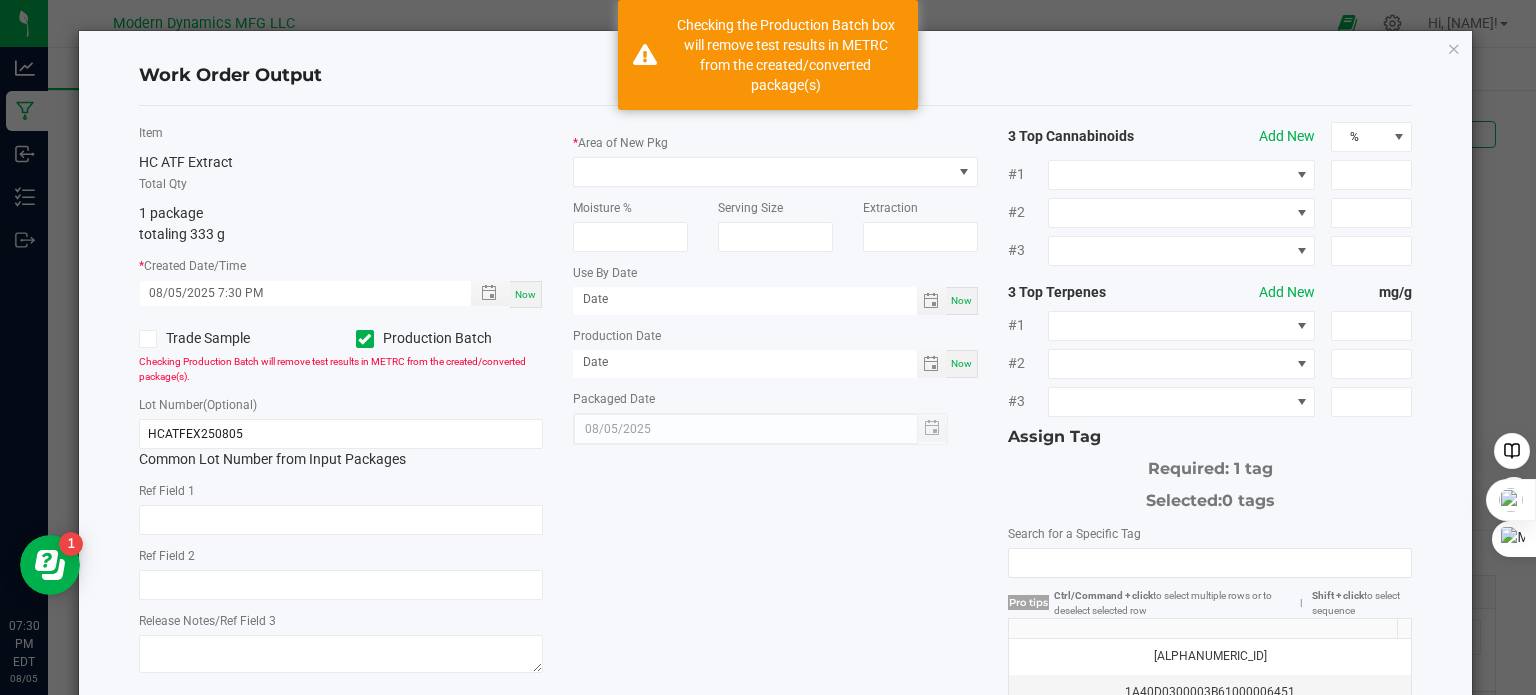 click on "Item   HC ATF Extract   Total Qty  1 package  totaling 333 g  *   Created Date/Time  [DATE] [TIME] Now  Trade Sample   Production Batch   Checking Production Batch will remove test results in METRC from the created/converted package(s).   Lot Number  (Optional) HCATFEX250805  Common Lot Number from Input Packages   Ref Field 1   Ref Field 2   Release Notes/Ref Field 3   *   Area of New Pkg   Moisture %   Serving Size   Extraction   Use By Date  Now  Production Date  Now  Packaged Date  08/05/2025 3 Top Cannabinoids  Add New  % #1 #2 #3 3 Top Terpenes  Add New  mg/g #1 #2 #3 Assign Tag  Required: 1 tag   Selected:   0 tags   Search for a Specific Tag   Pro tips  Ctrl/Command + click  to select multiple rows or to deselect selected row | Shift + click  to select sequence  1A40D0300003B61000006450   1A40D0300003B61000006451   1A40D0300003B61000006452   1A40D0300003B61000006453   1A40D0300003B61000006454   1A40D0300003B61000006455   1A40D0300003B61000006456   1A40D0300003B61000006457" 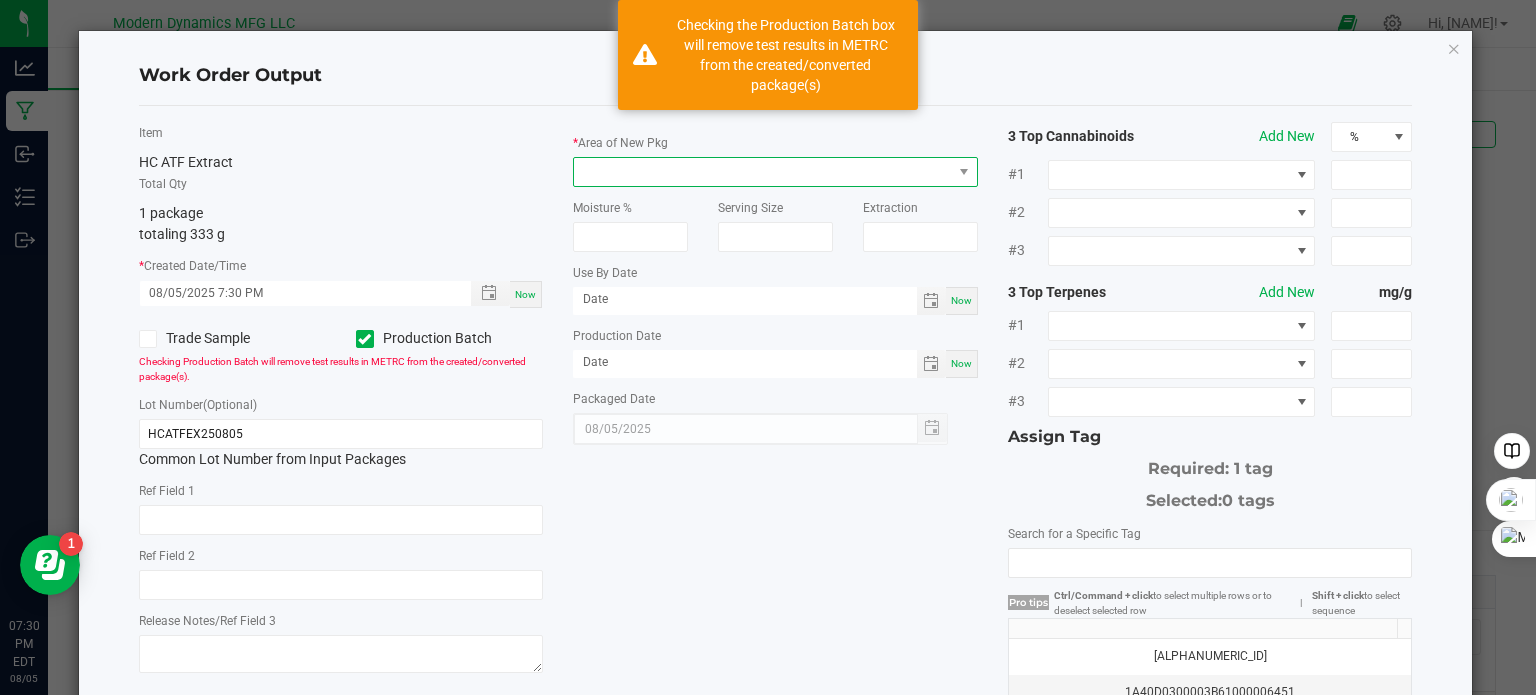 click at bounding box center (763, 172) 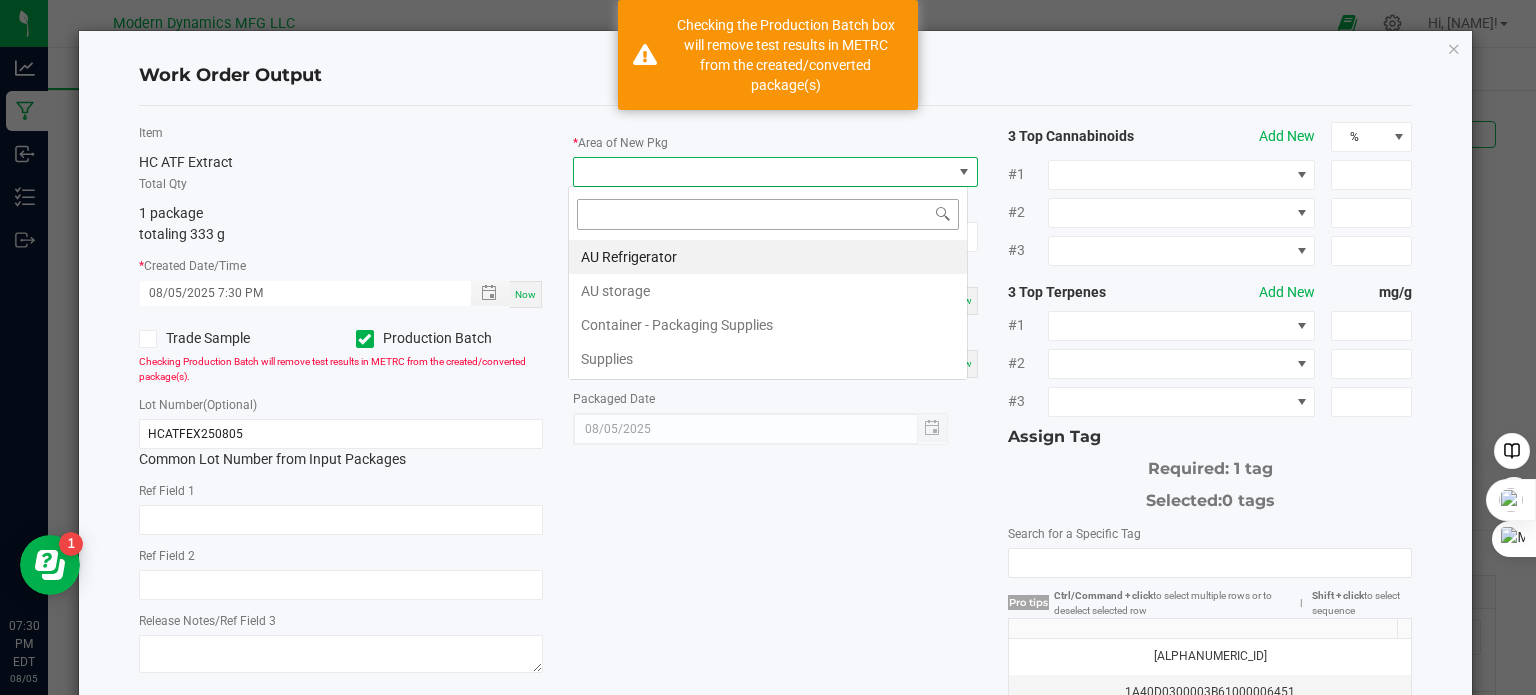 scroll, scrollTop: 99970, scrollLeft: 99600, axis: both 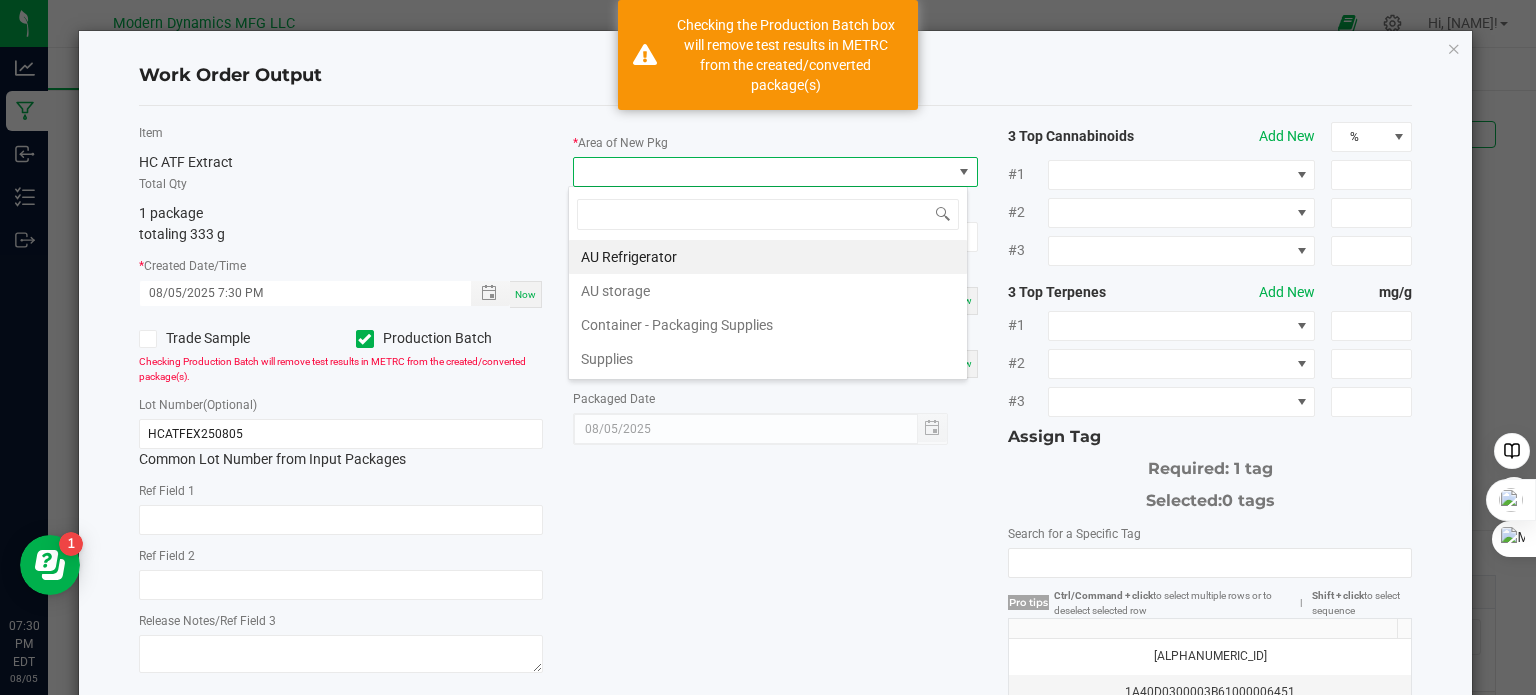 click on "AU storage" at bounding box center (768, 291) 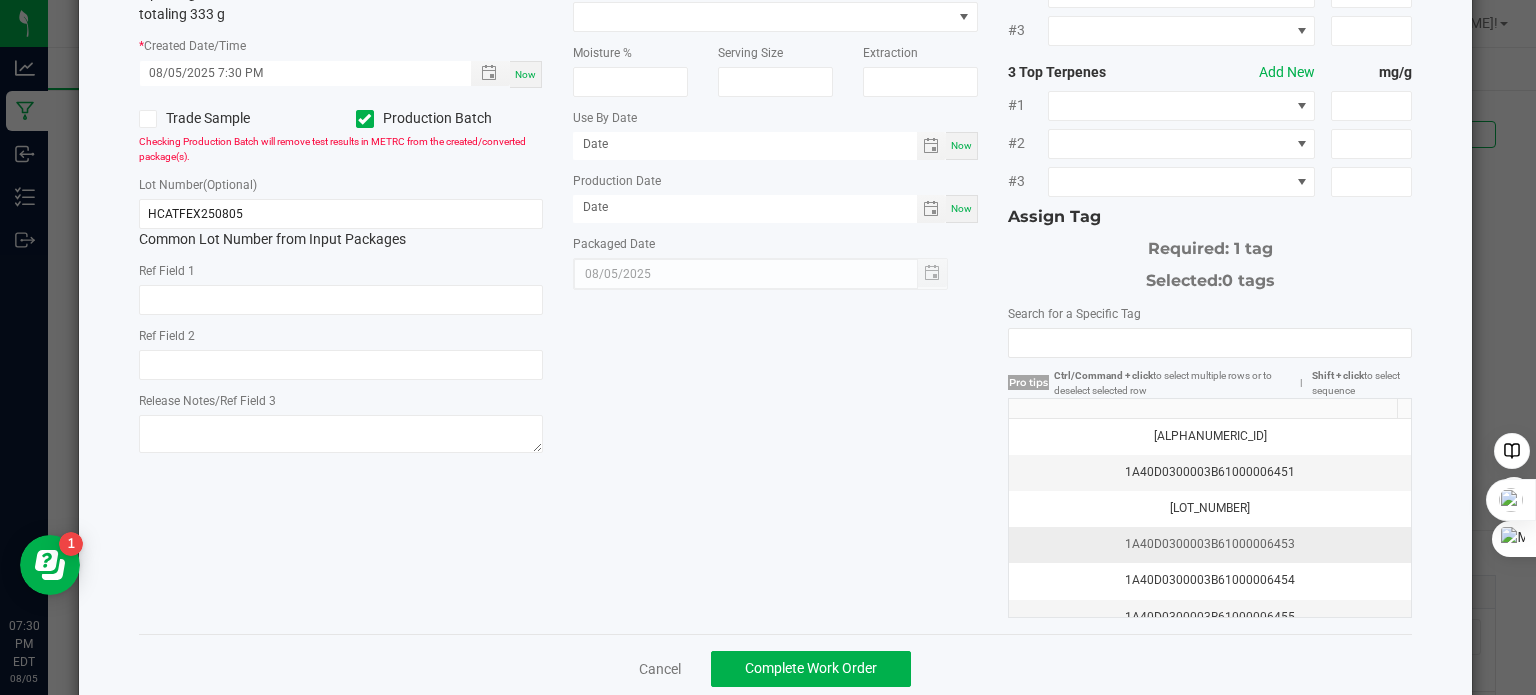 scroll, scrollTop: 255, scrollLeft: 0, axis: vertical 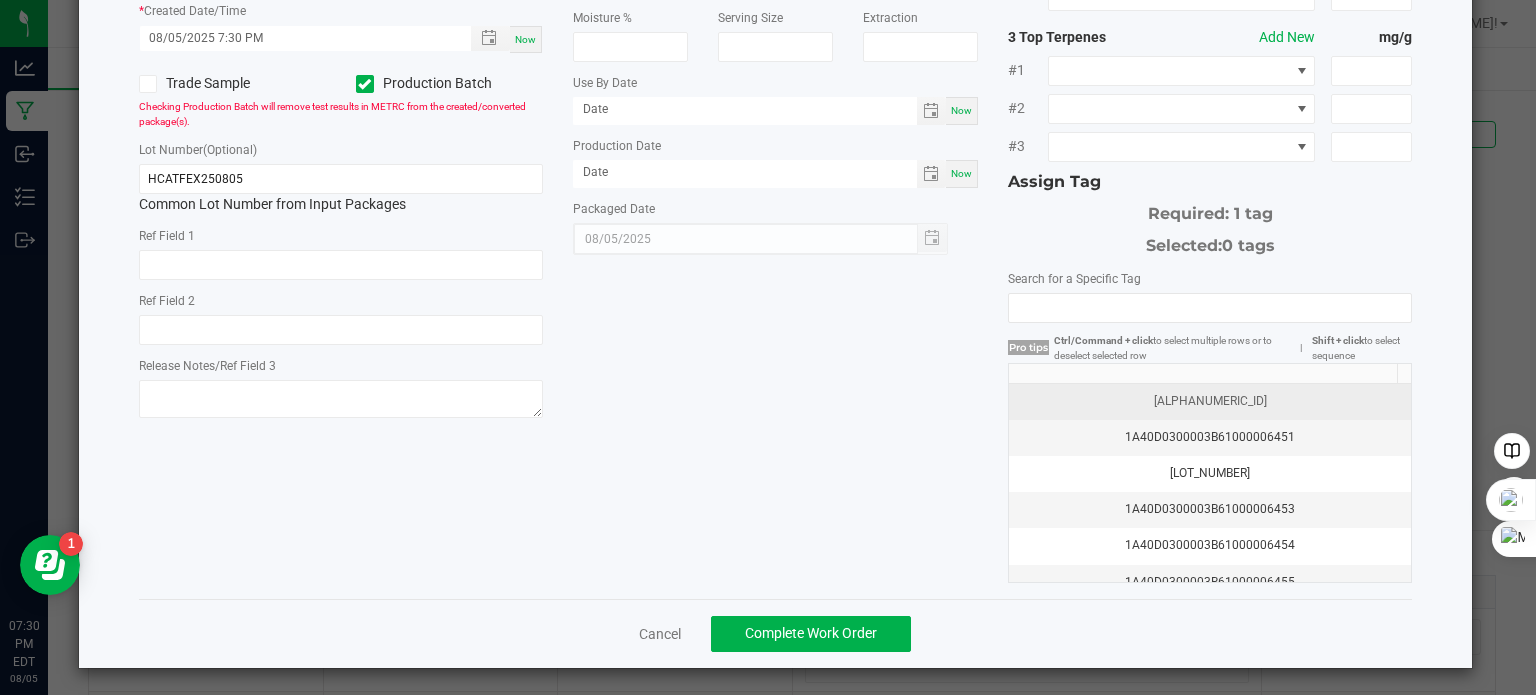 click on "[ALPHANUMERIC_ID]" 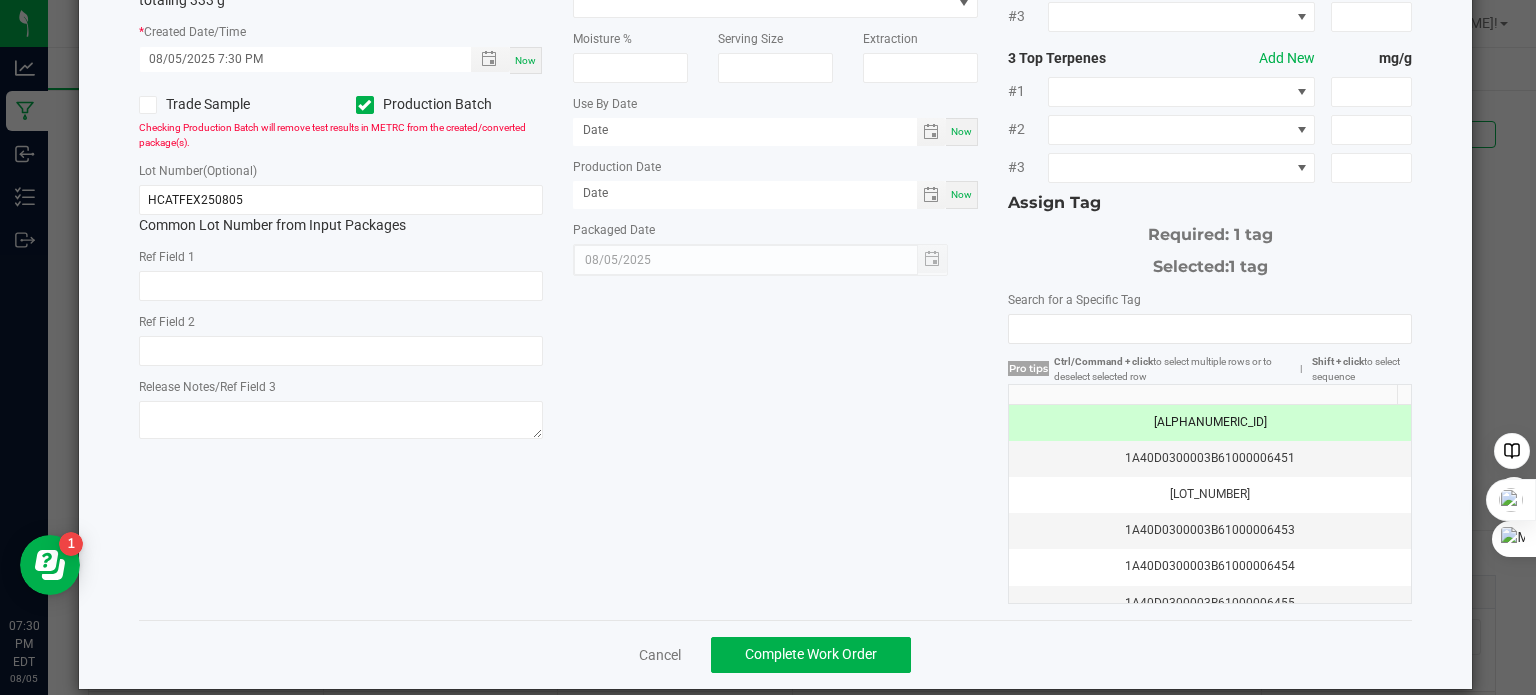 scroll, scrollTop: 255, scrollLeft: 0, axis: vertical 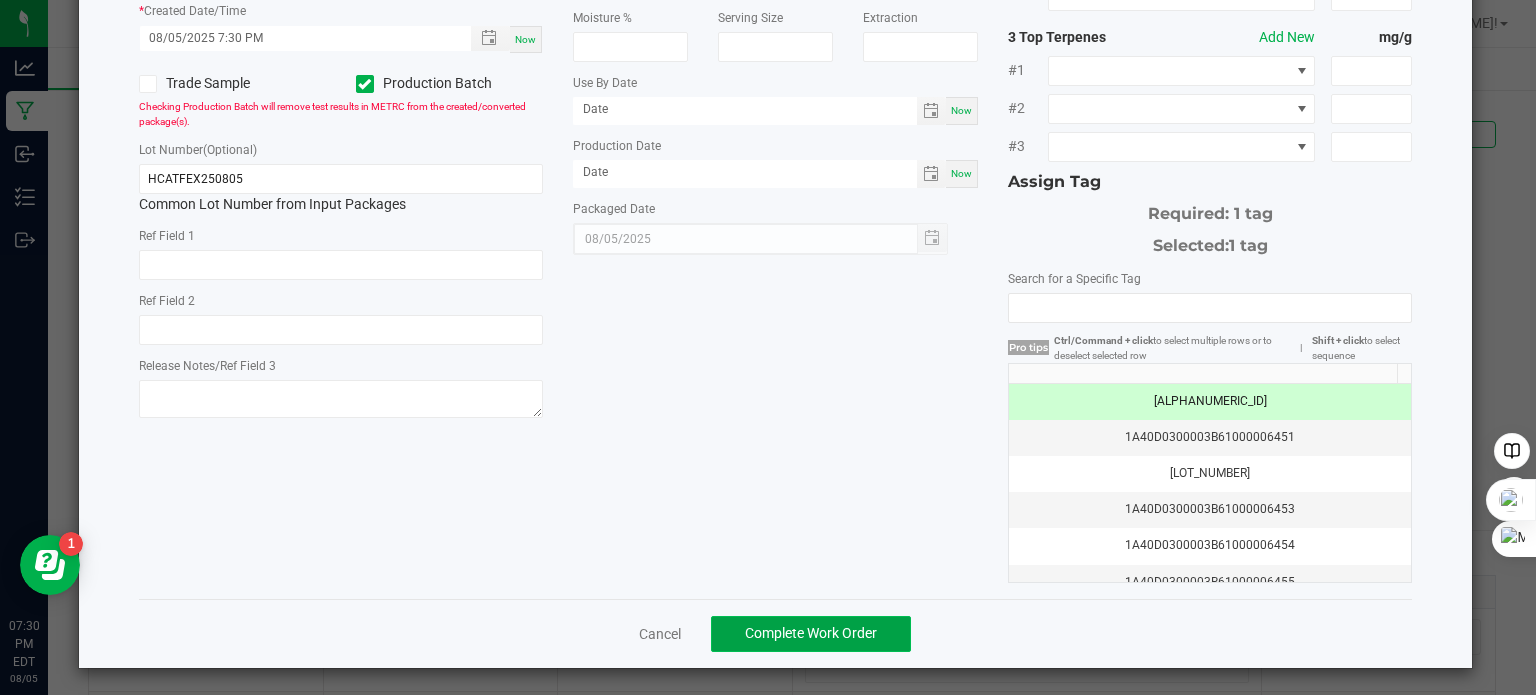 click on "Complete Work Order" 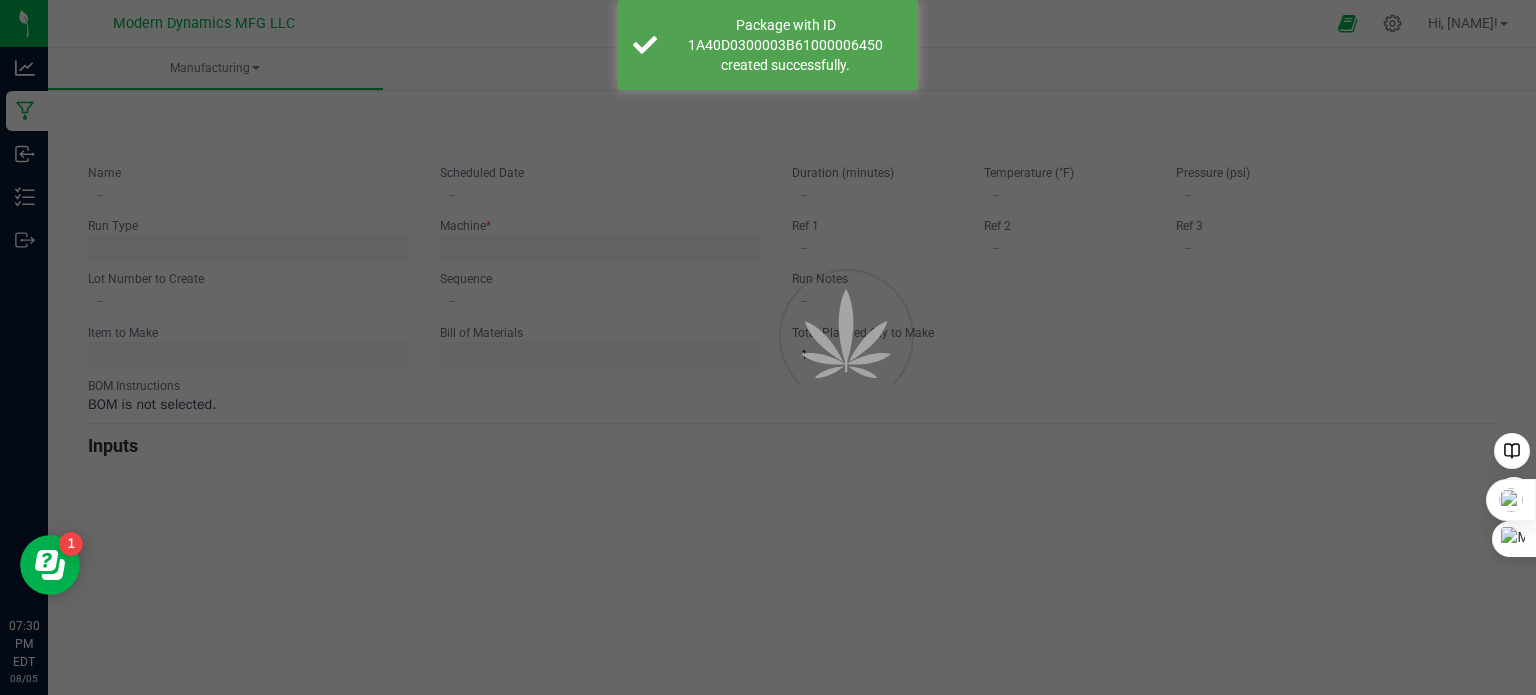 type on "High Coast ATF Extract" 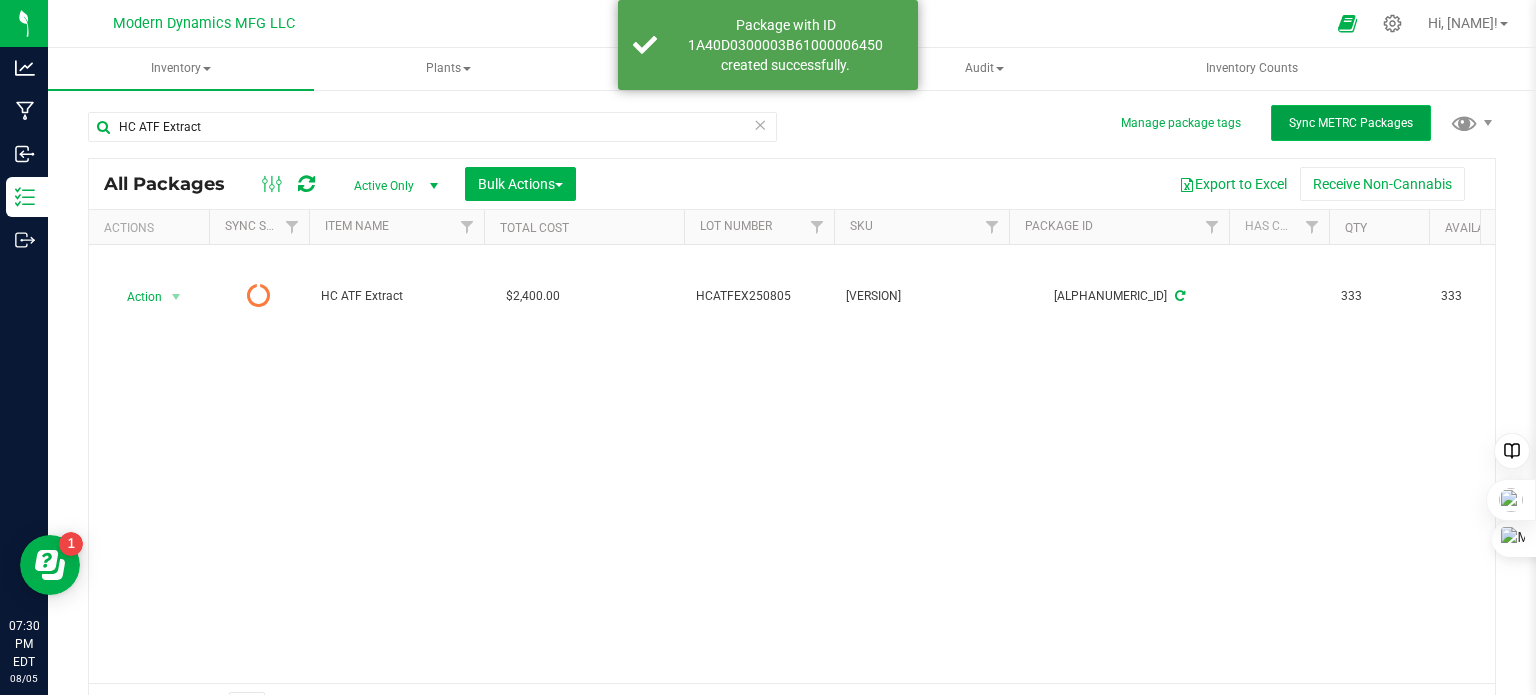 click on "Sync METRC Packages" at bounding box center [1351, 123] 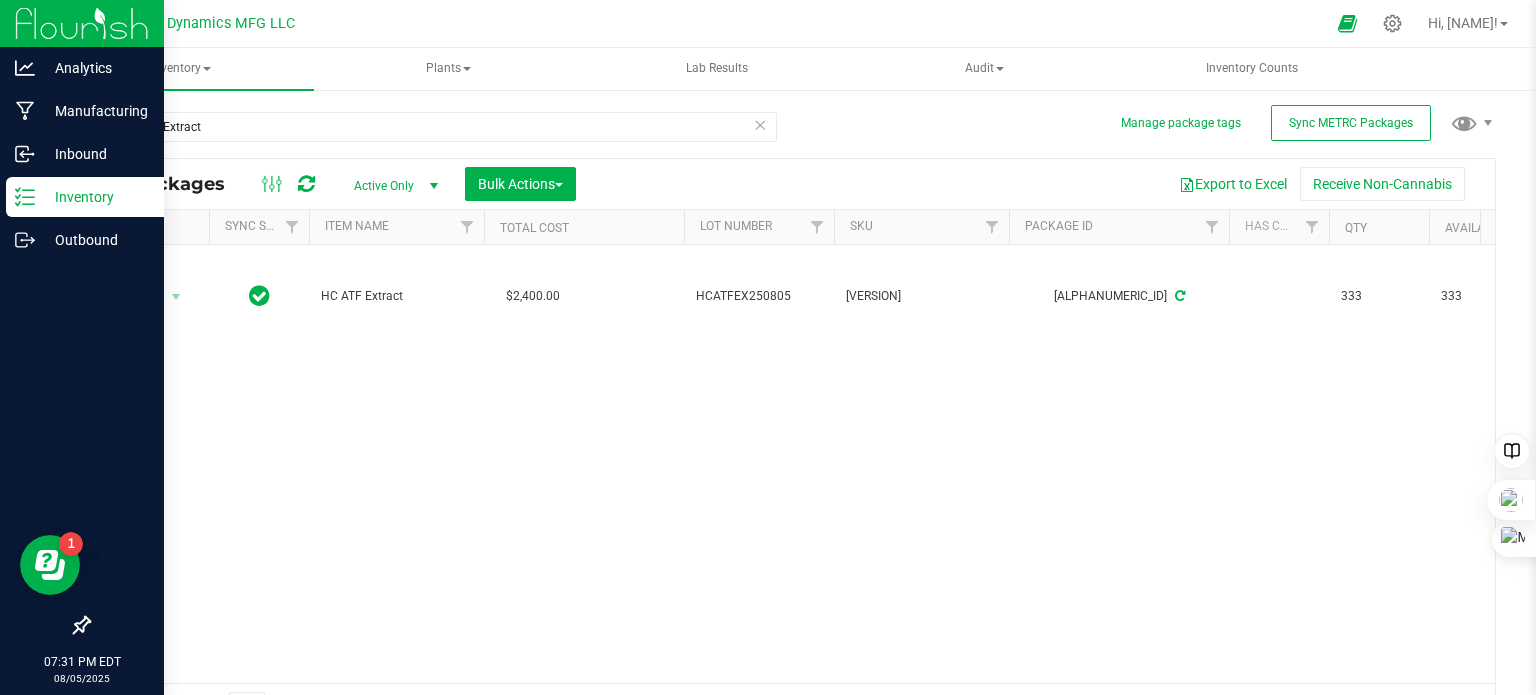 click on "Inventory" at bounding box center [95, 197] 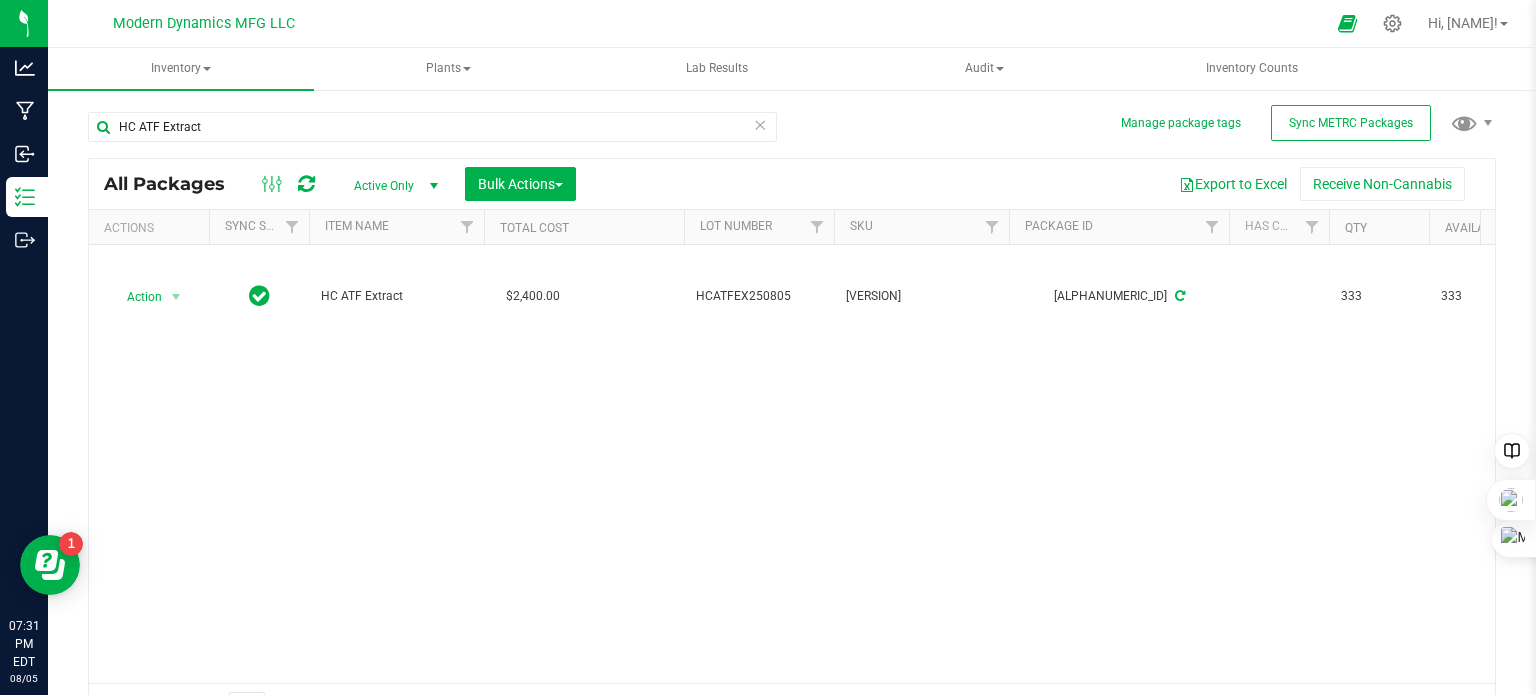click on "Action Action Adjust qty Create package Edit attributes Global inventory Locate package Print package label Record a lab result Retag package See history
HC ATF Extract
[PRICE]
HCATFEX250805
1.8.29.405.0
1A40D0300003B61000006450
333
333
Gram
Created
[MONTH] [DAY], [YEAR] [HOUR]:[MINUTE]:[SECOND] [TIMEZONE] [PRICE] [PRICE]
AU storage
NotSubmitted
Now" at bounding box center [792, 464] 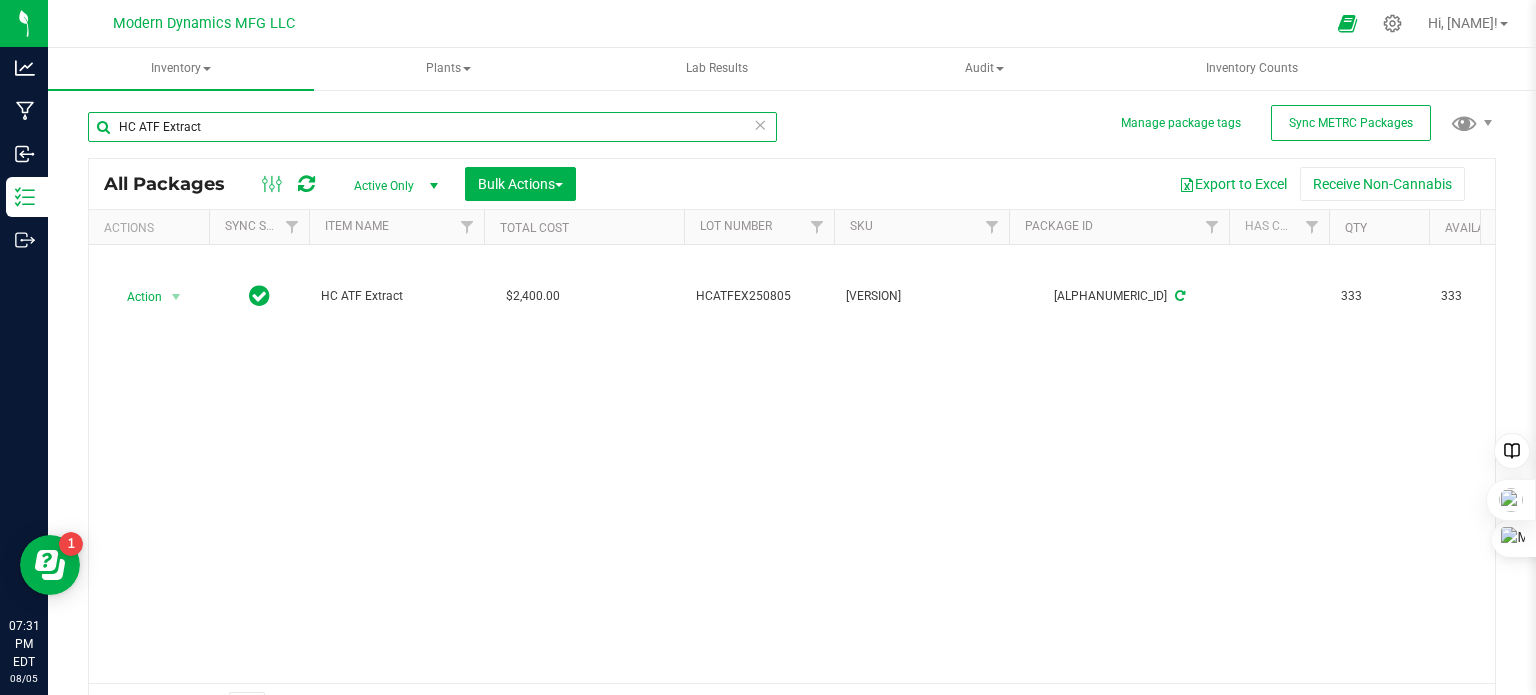 click on "HC ATF Extract" at bounding box center (432, 127) 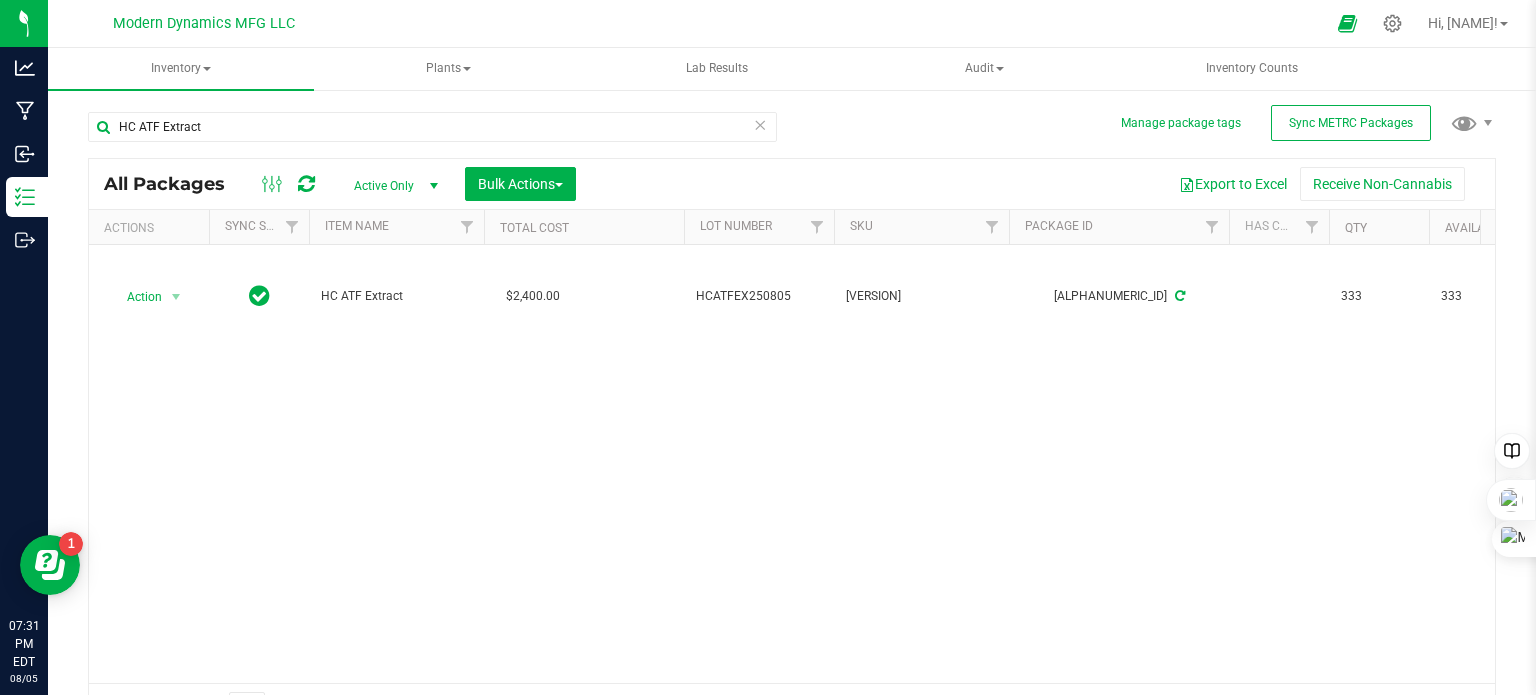 click at bounding box center [760, 124] 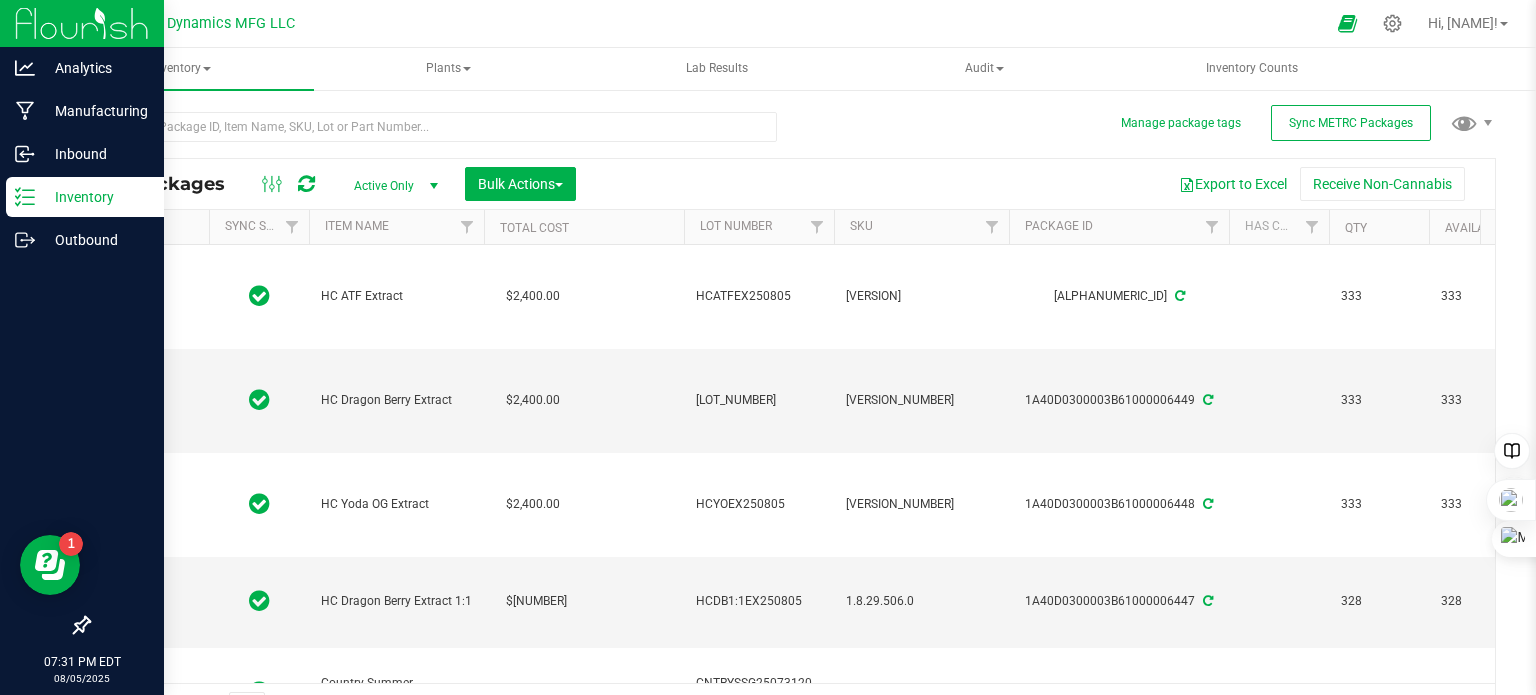 click 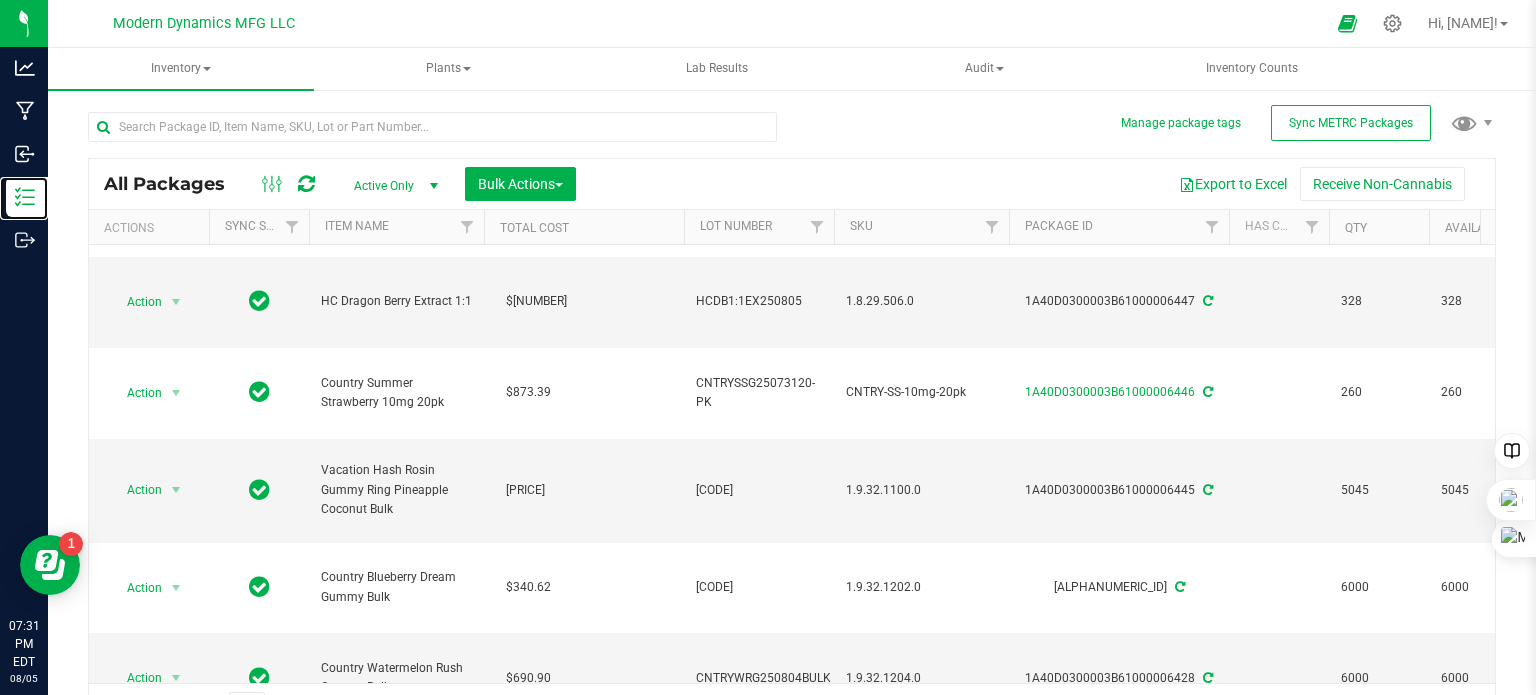 scroll, scrollTop: 300, scrollLeft: 0, axis: vertical 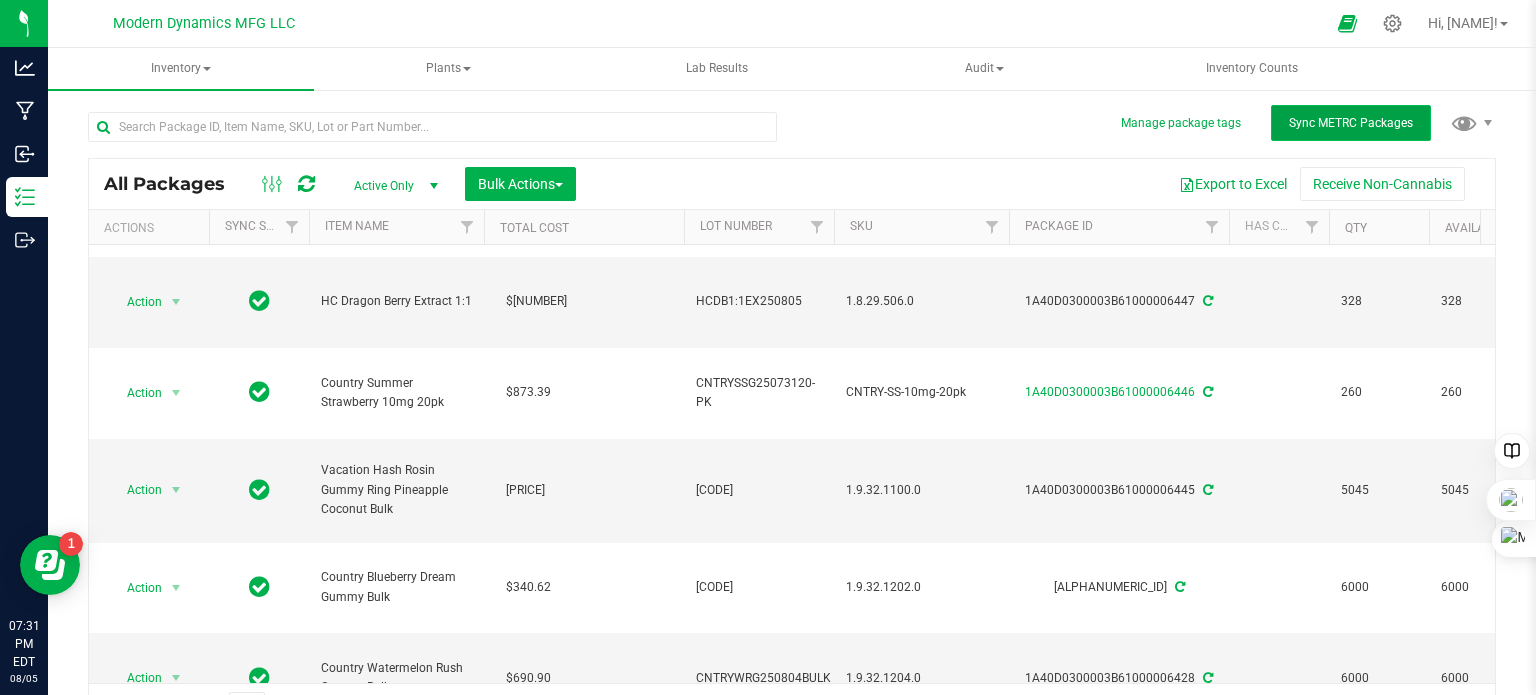 click on "Sync METRC Packages" at bounding box center [1351, 123] 